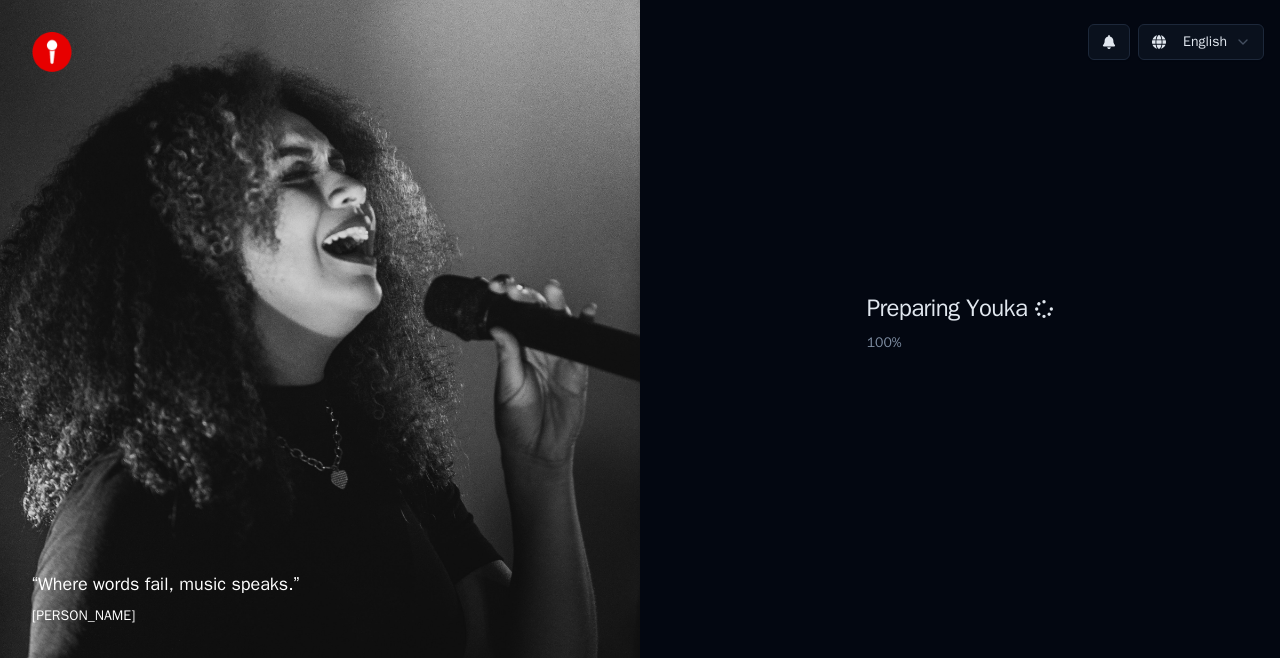 scroll, scrollTop: 0, scrollLeft: 0, axis: both 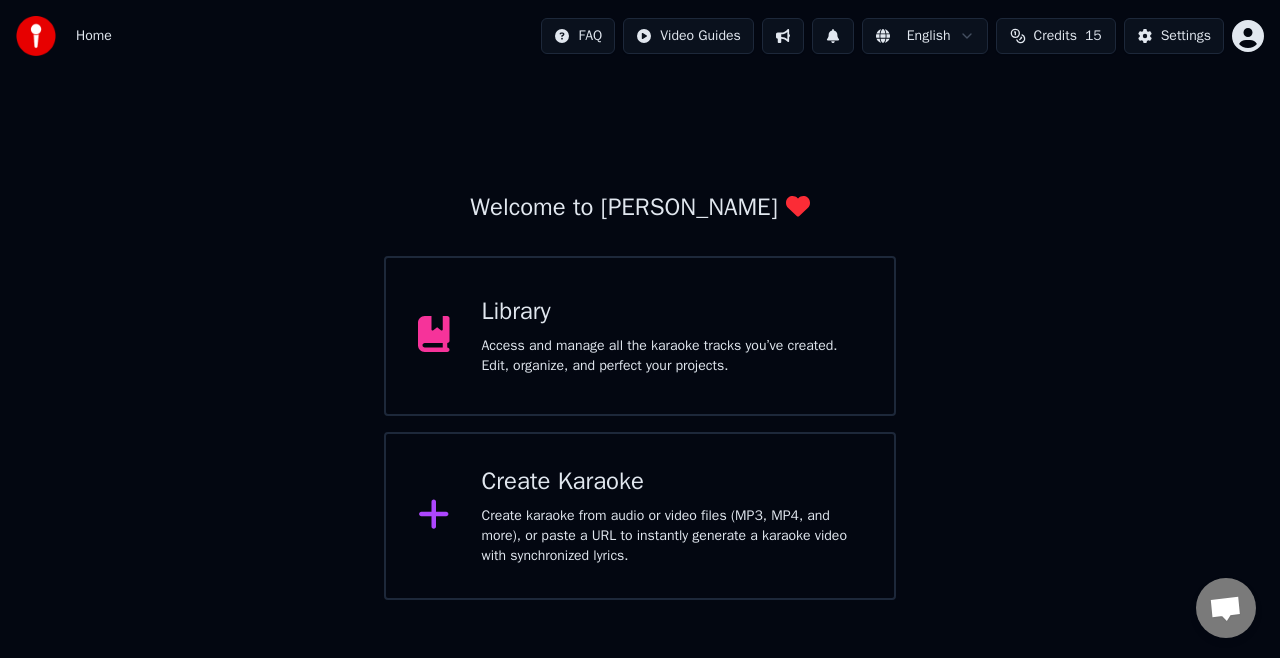 click 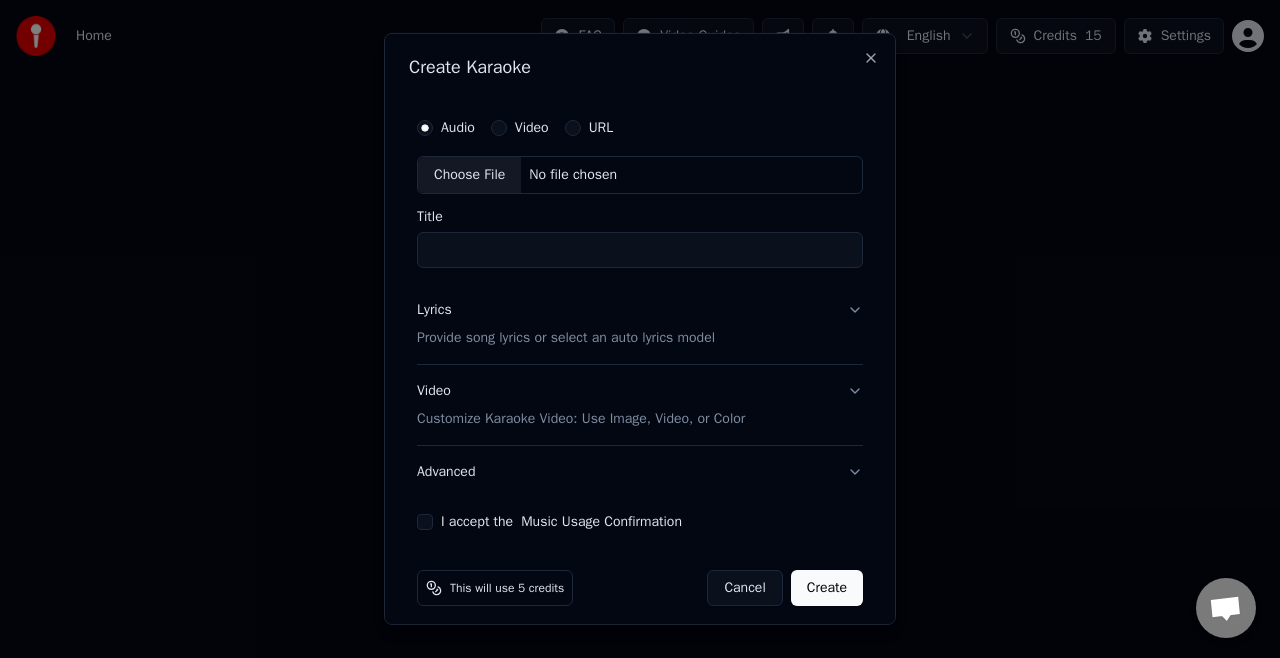 click on "Choose File" at bounding box center (469, 175) 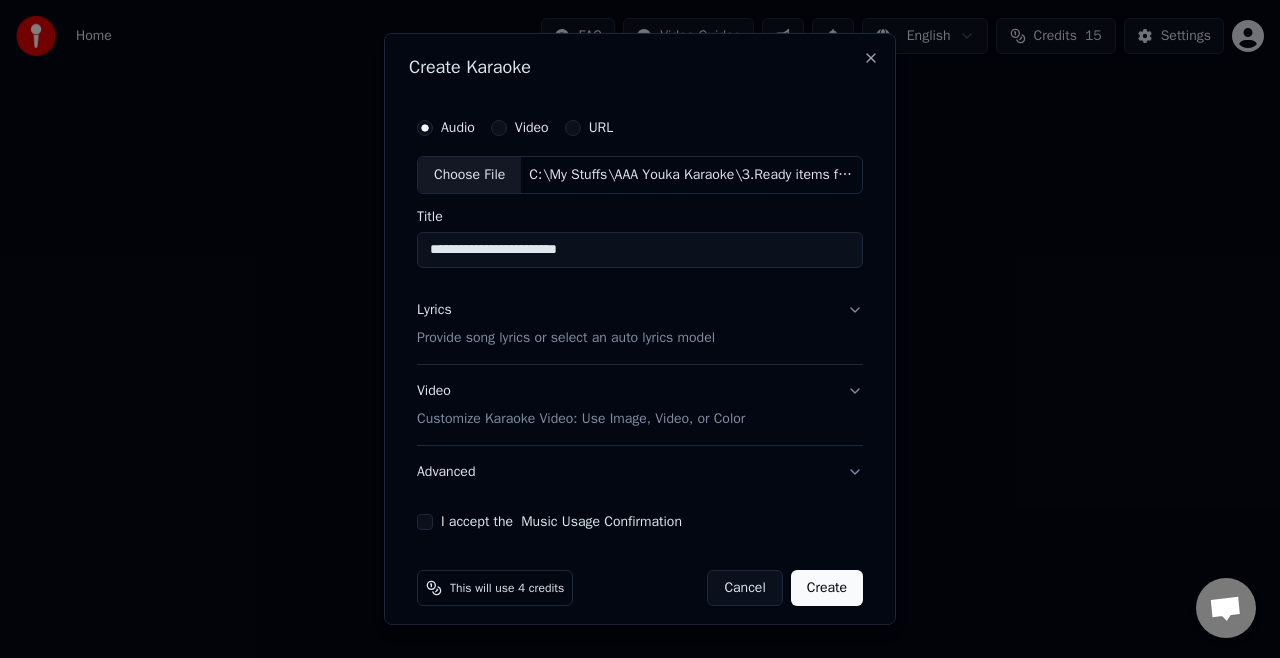 click on "**********" at bounding box center [640, 250] 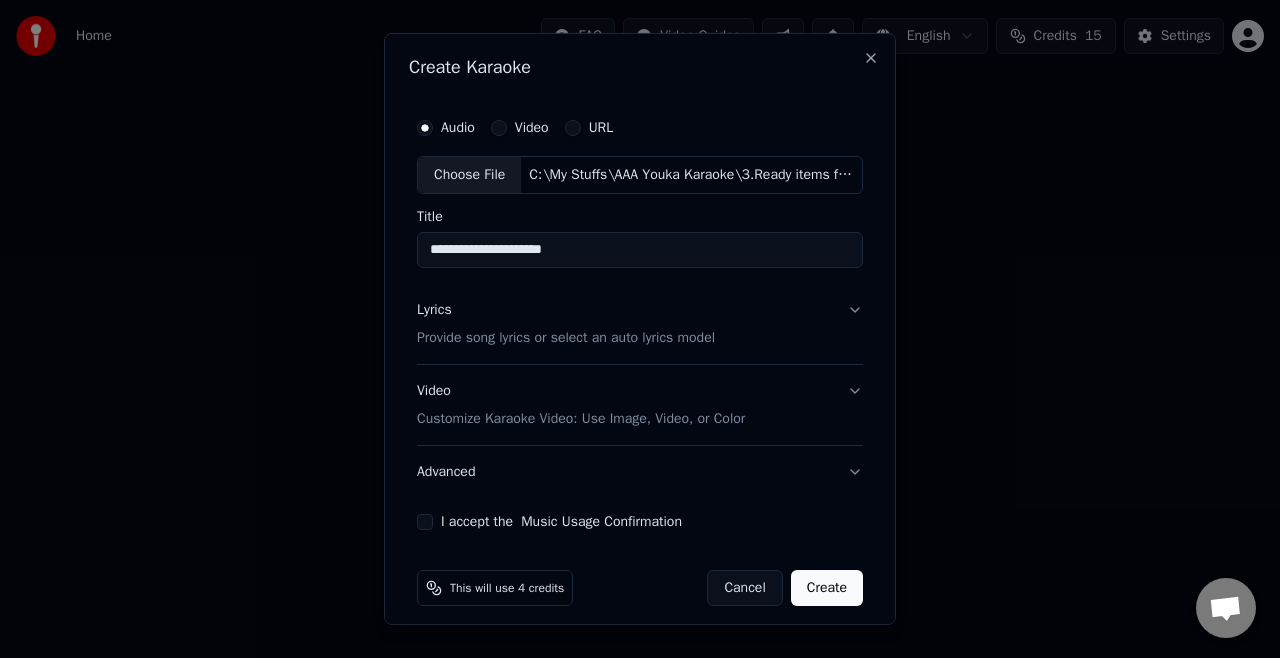 type on "**********" 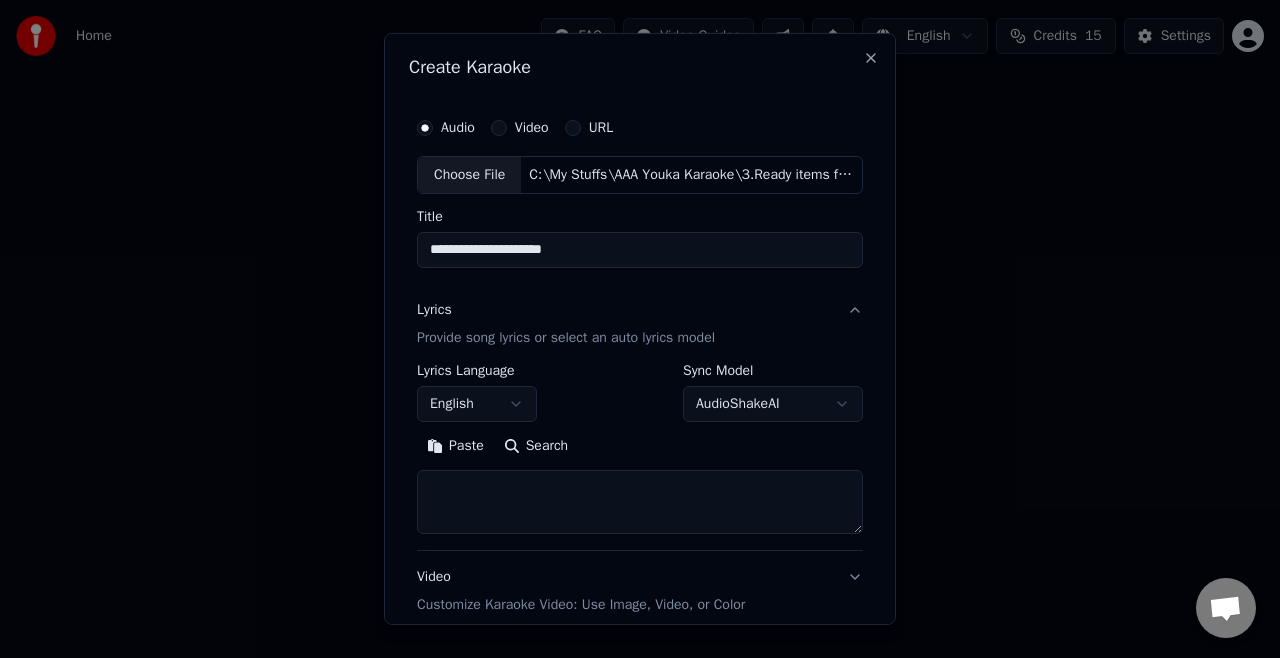 click on "Paste" at bounding box center (455, 446) 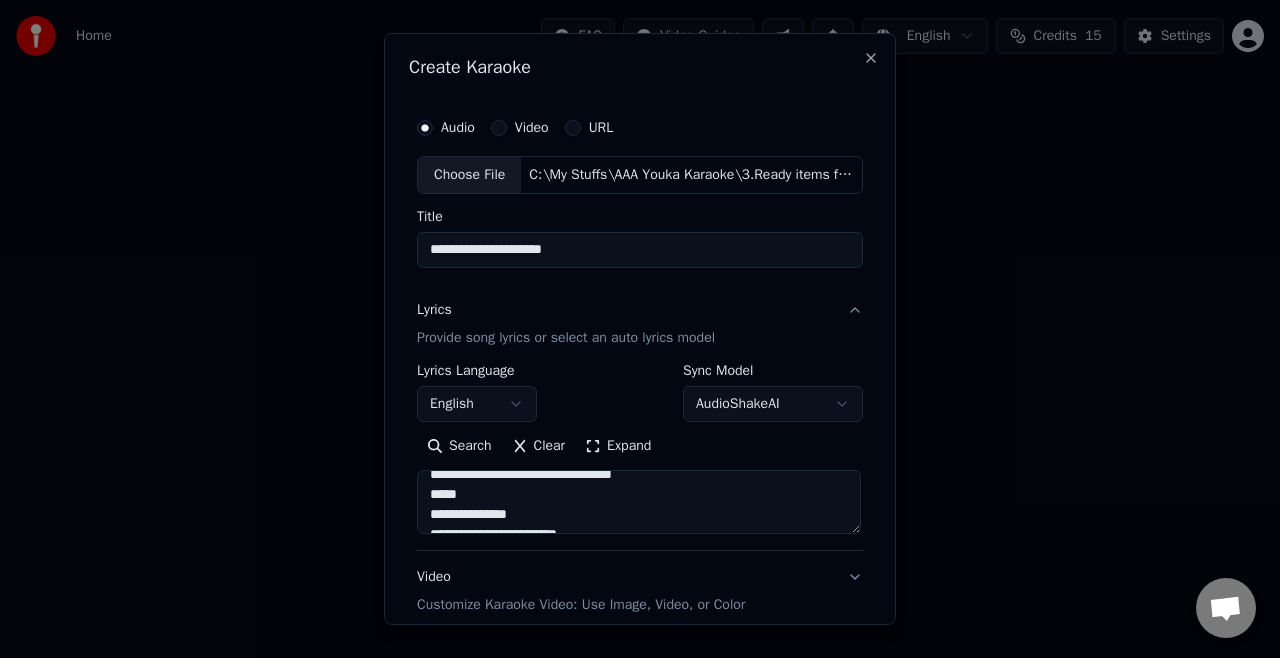 scroll, scrollTop: 1052, scrollLeft: 0, axis: vertical 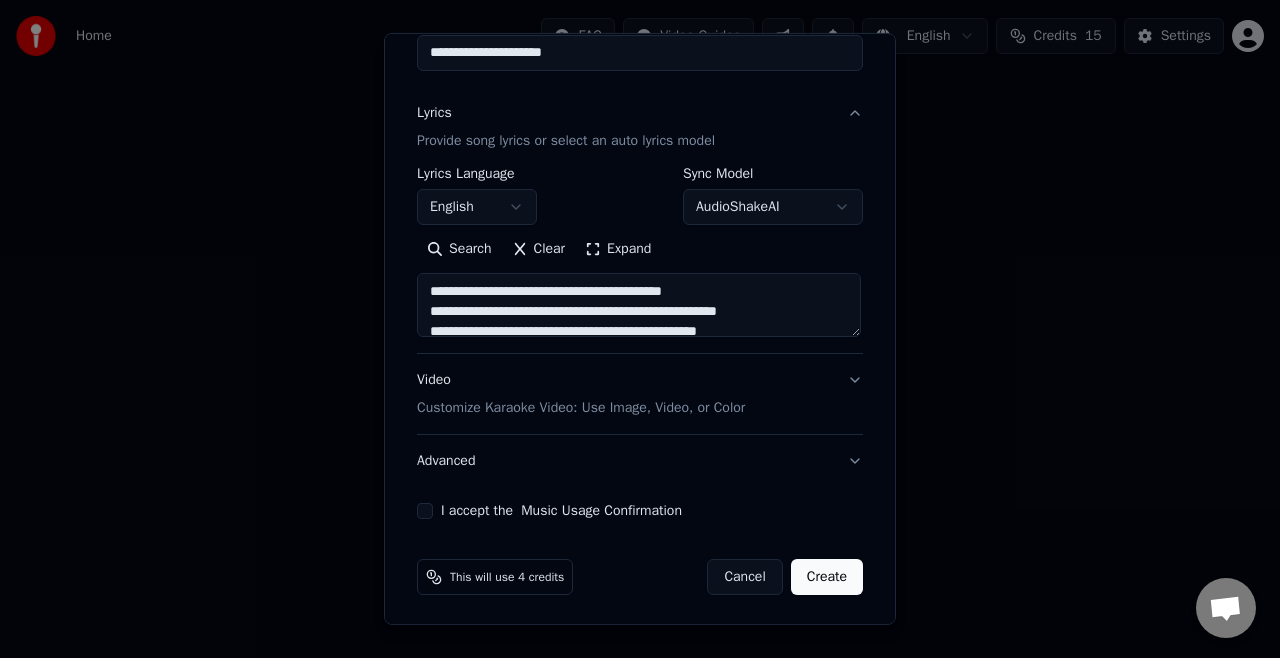 click on "Customize Karaoke Video: Use Image, Video, or Color" at bounding box center (581, 408) 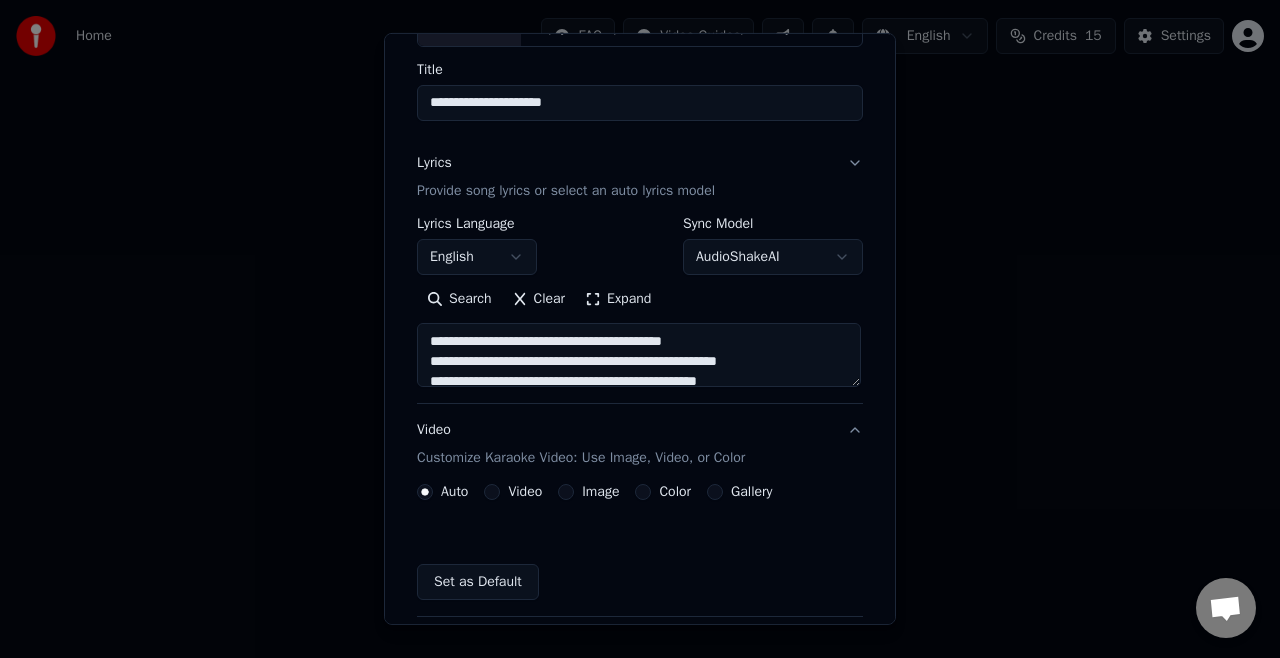 scroll, scrollTop: 144, scrollLeft: 0, axis: vertical 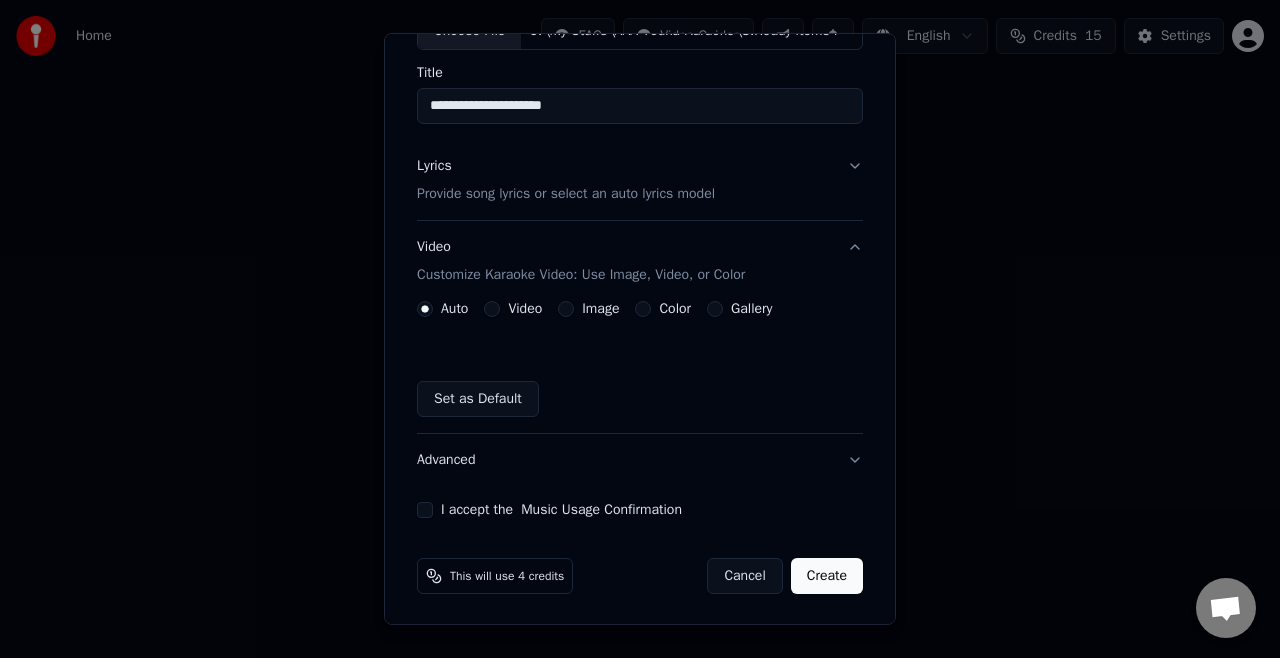 click on "Image" at bounding box center (566, 309) 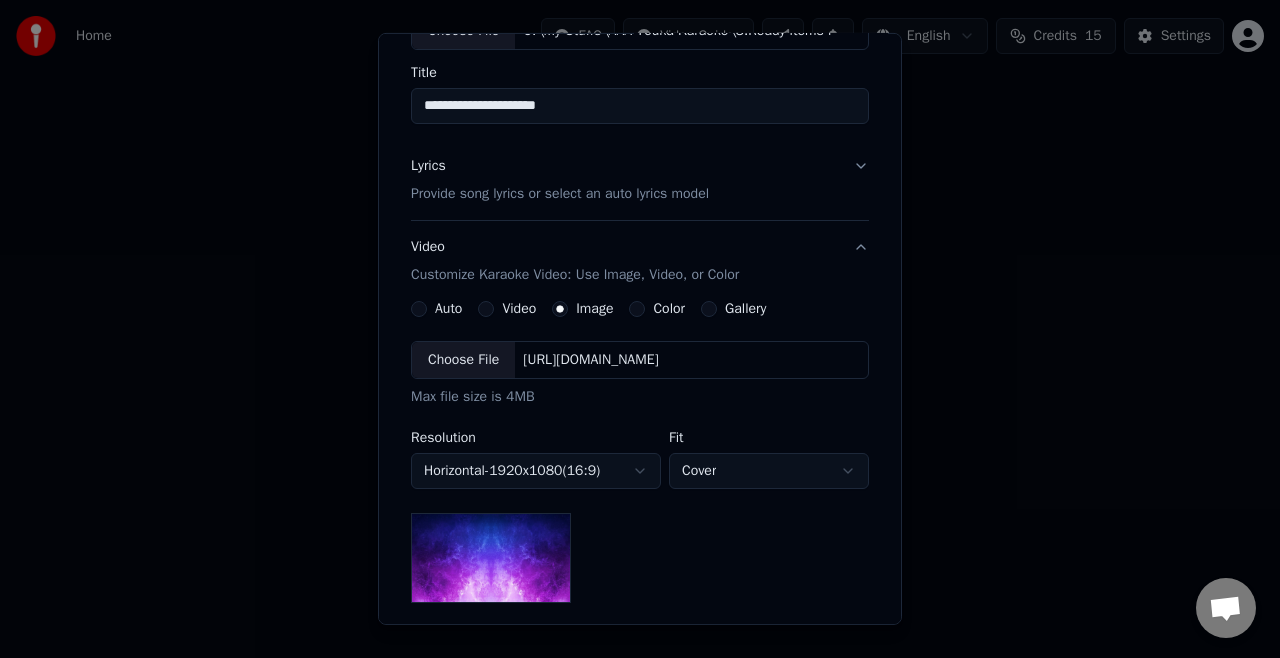 click on "Choose File" at bounding box center (463, 360) 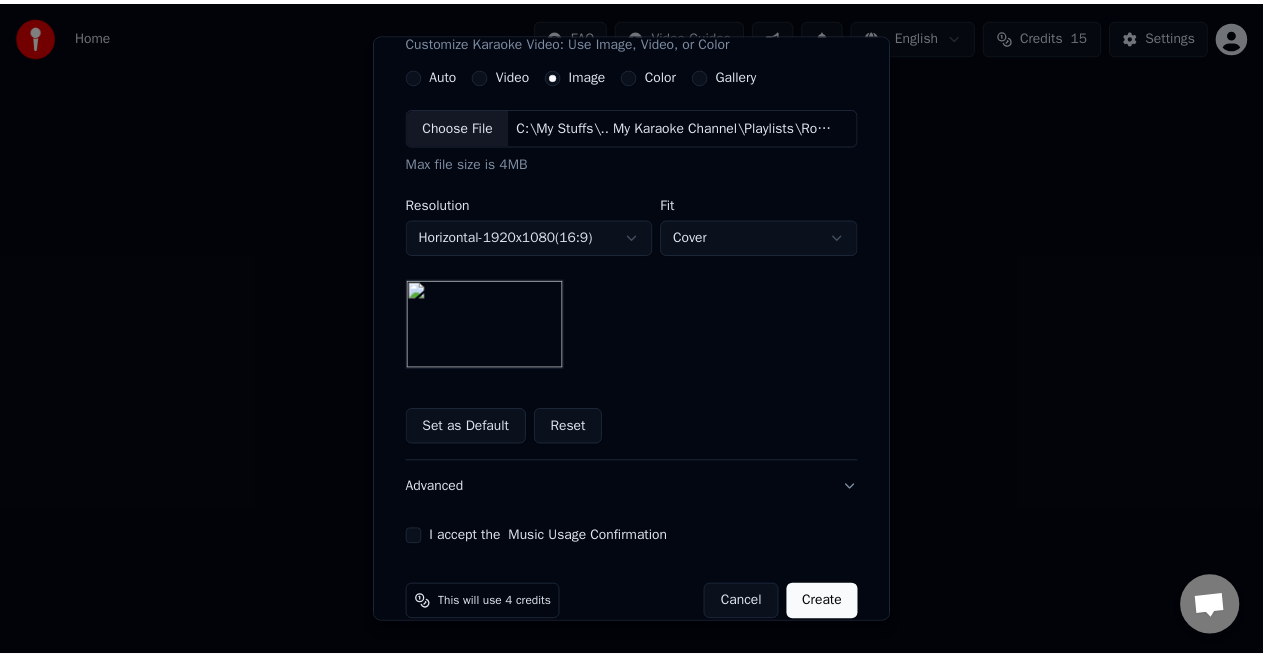 scroll, scrollTop: 404, scrollLeft: 0, axis: vertical 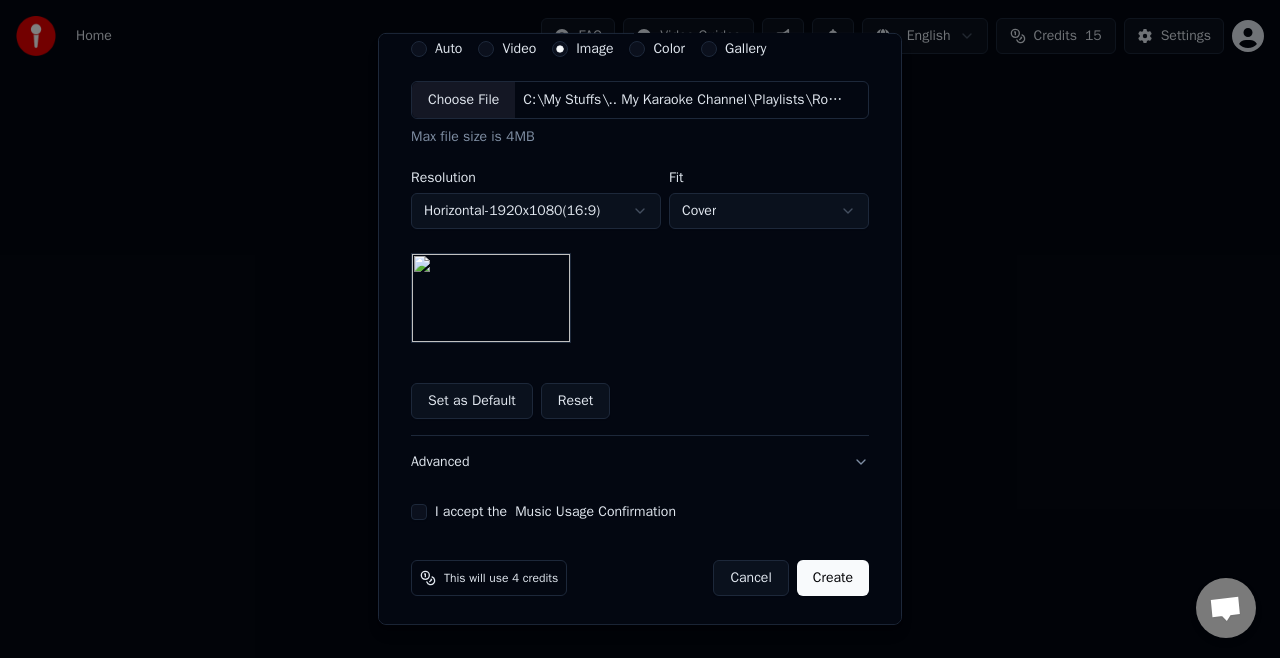 click on "I accept the   Music Usage Confirmation" at bounding box center [419, 512] 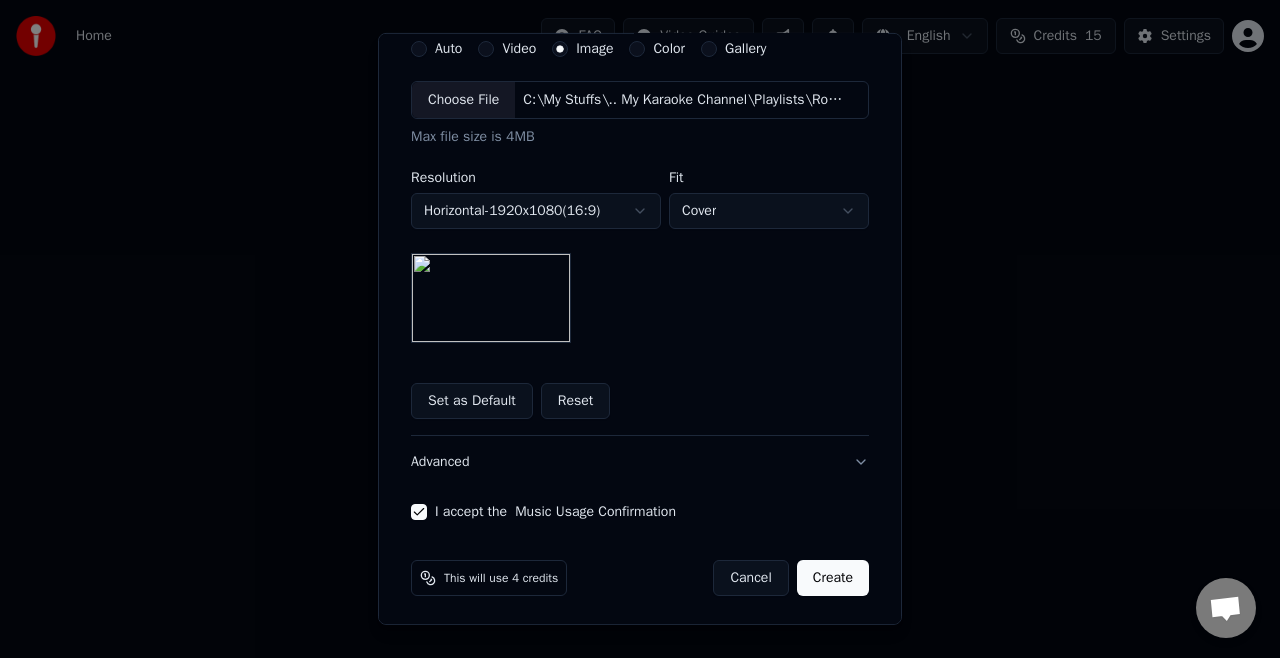 click on "Create" at bounding box center (833, 578) 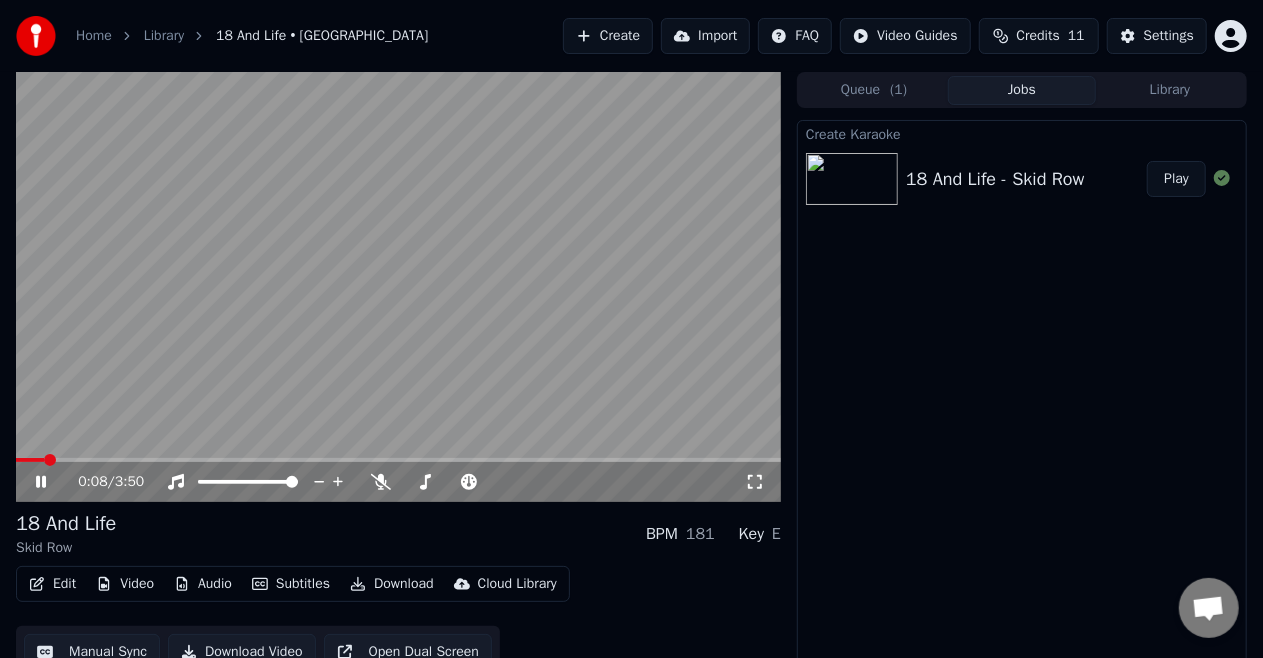 click 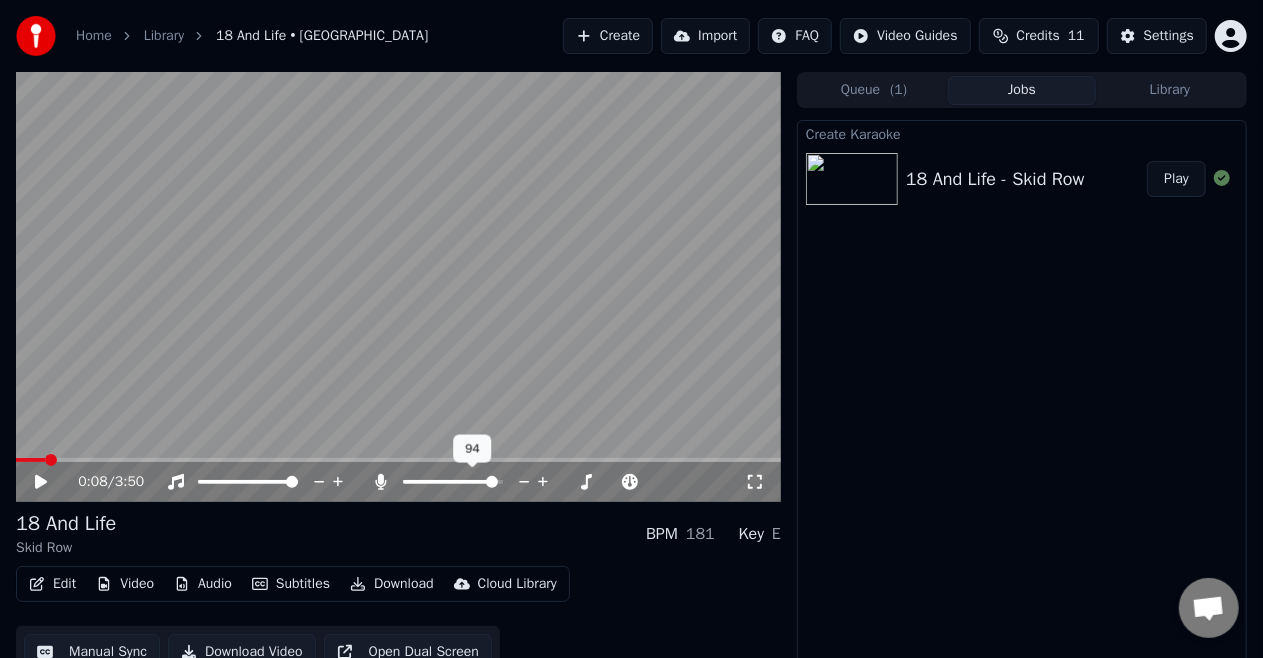 click at bounding box center (492, 482) 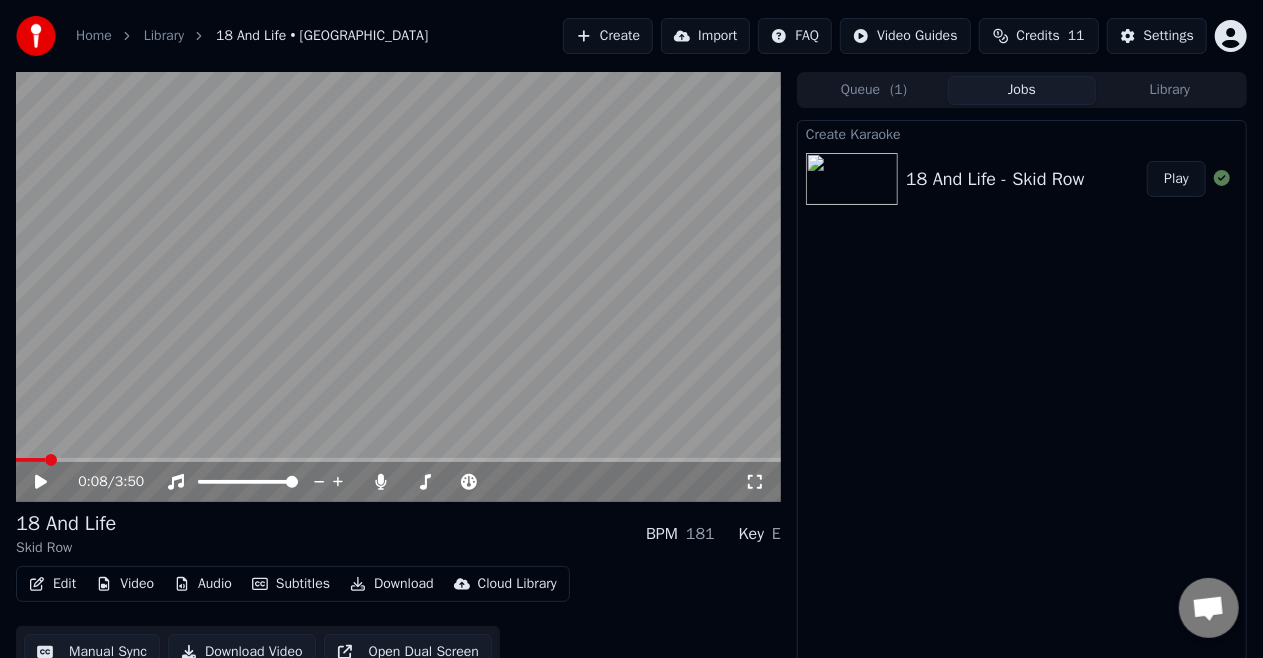 click 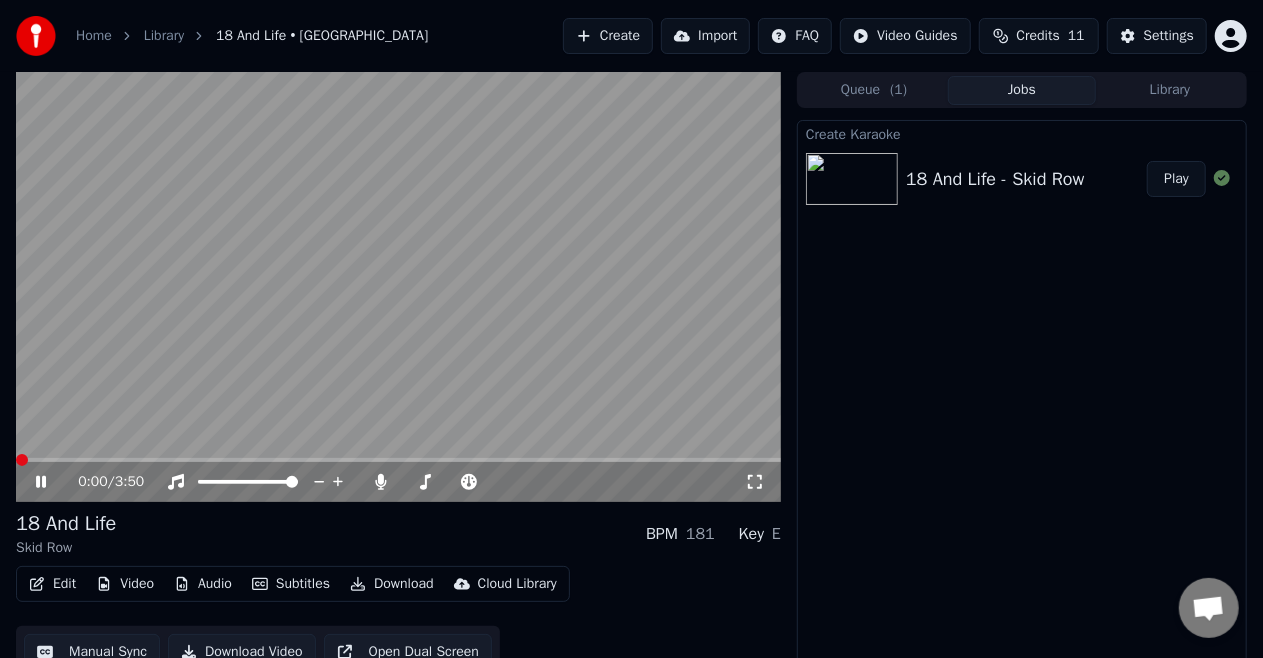 click at bounding box center [22, 460] 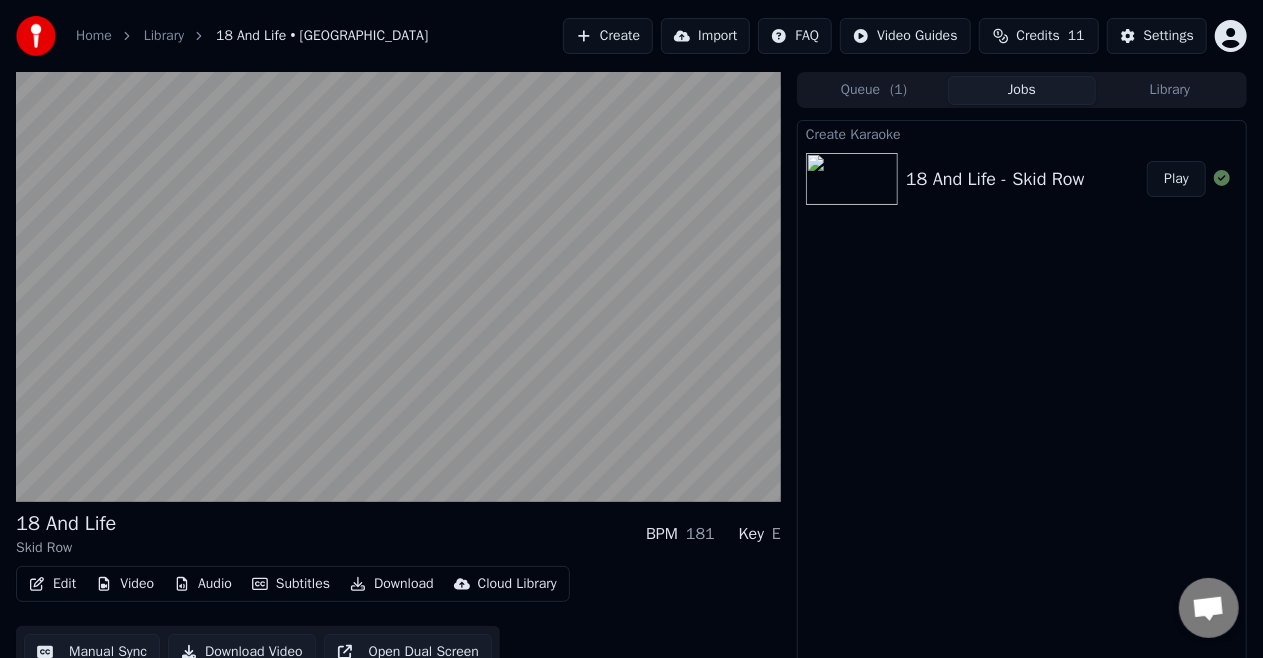 click on "Edit Video Audio Subtitles Download Cloud Library Manual Sync Download Video Open Dual Screen" at bounding box center (398, 622) 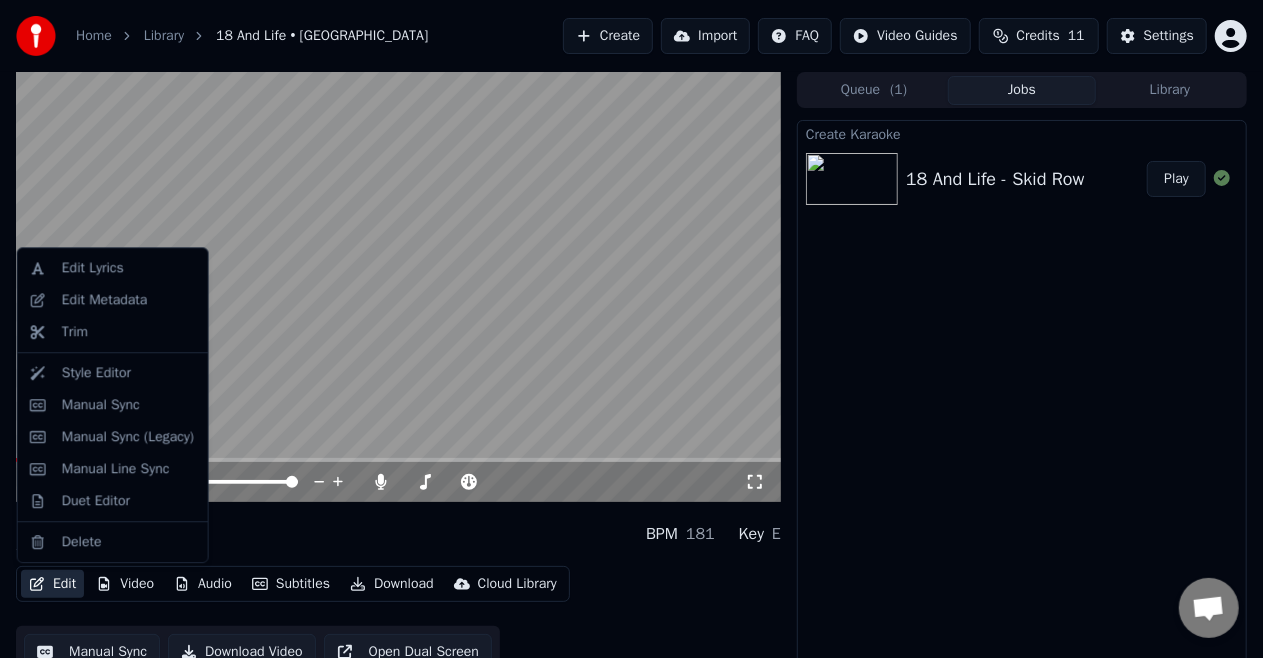 click on "Edit" at bounding box center (52, 584) 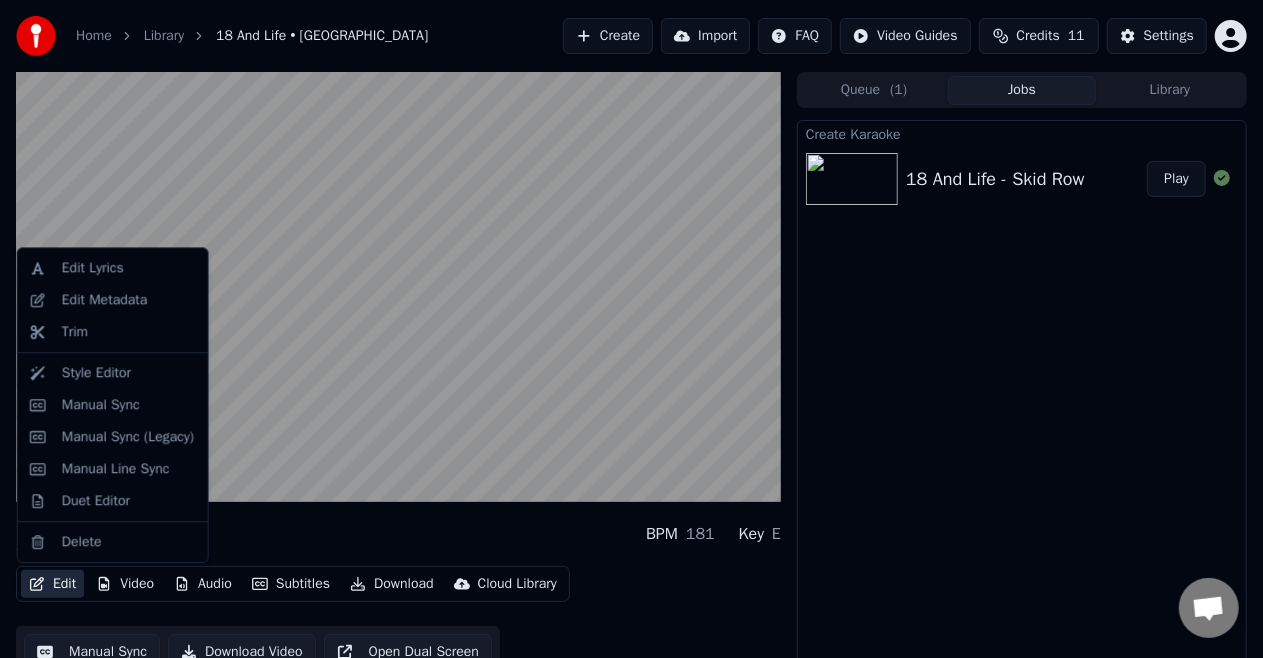 click on "18 And Life Skid Row BPM 181 Key E" at bounding box center [398, 534] 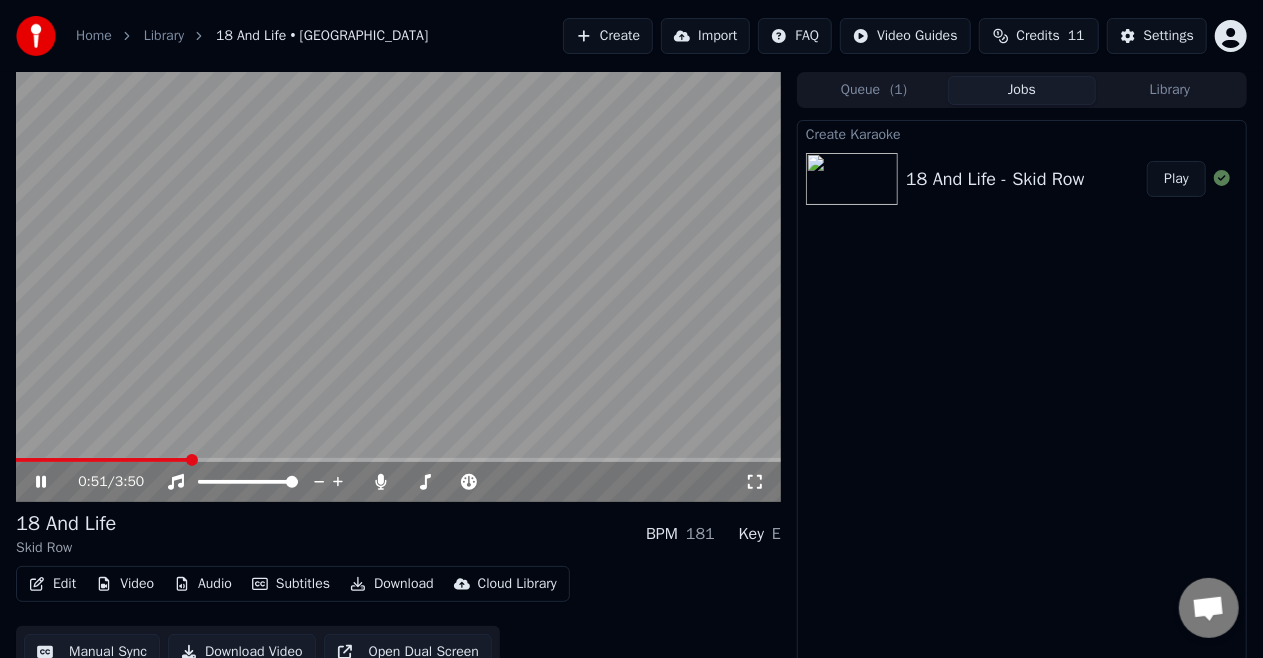 click 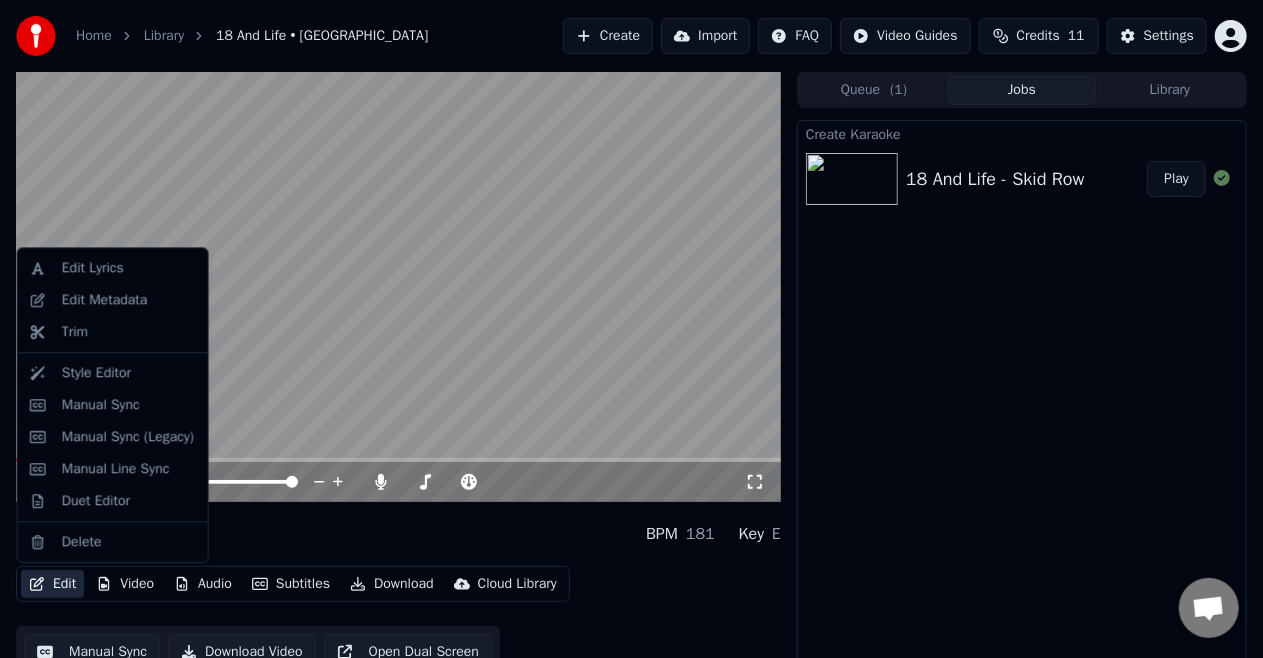 click on "Edit" at bounding box center (52, 584) 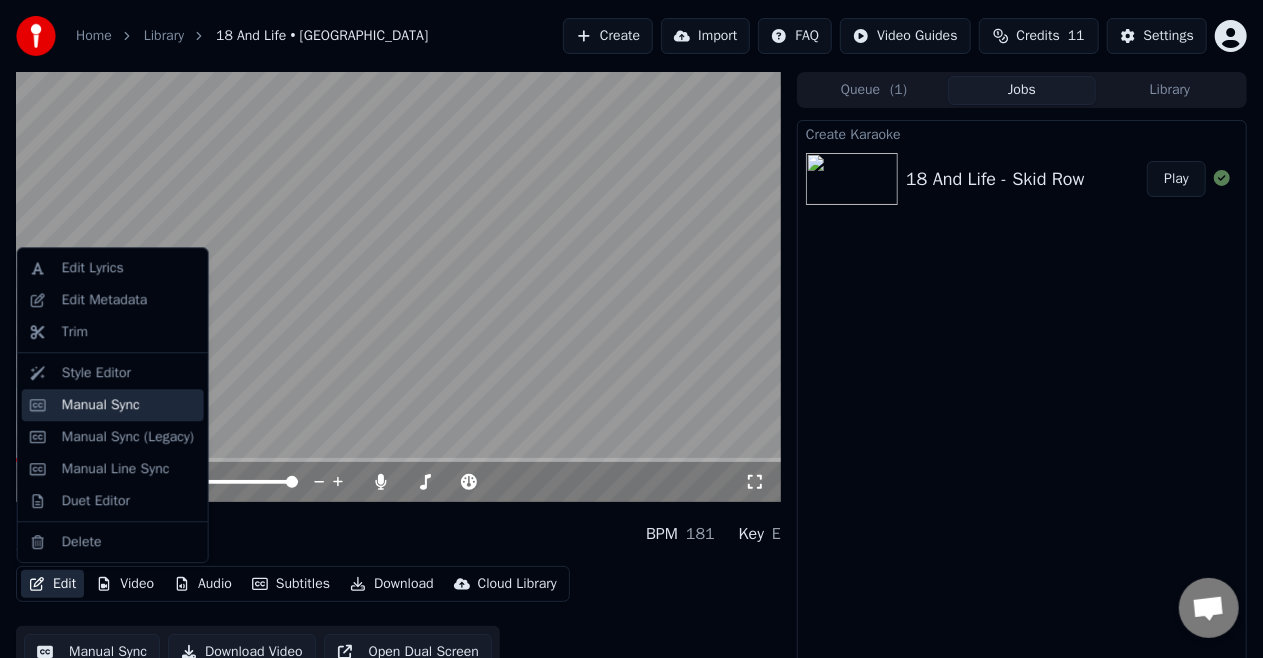 click on "Manual Sync" at bounding box center (101, 405) 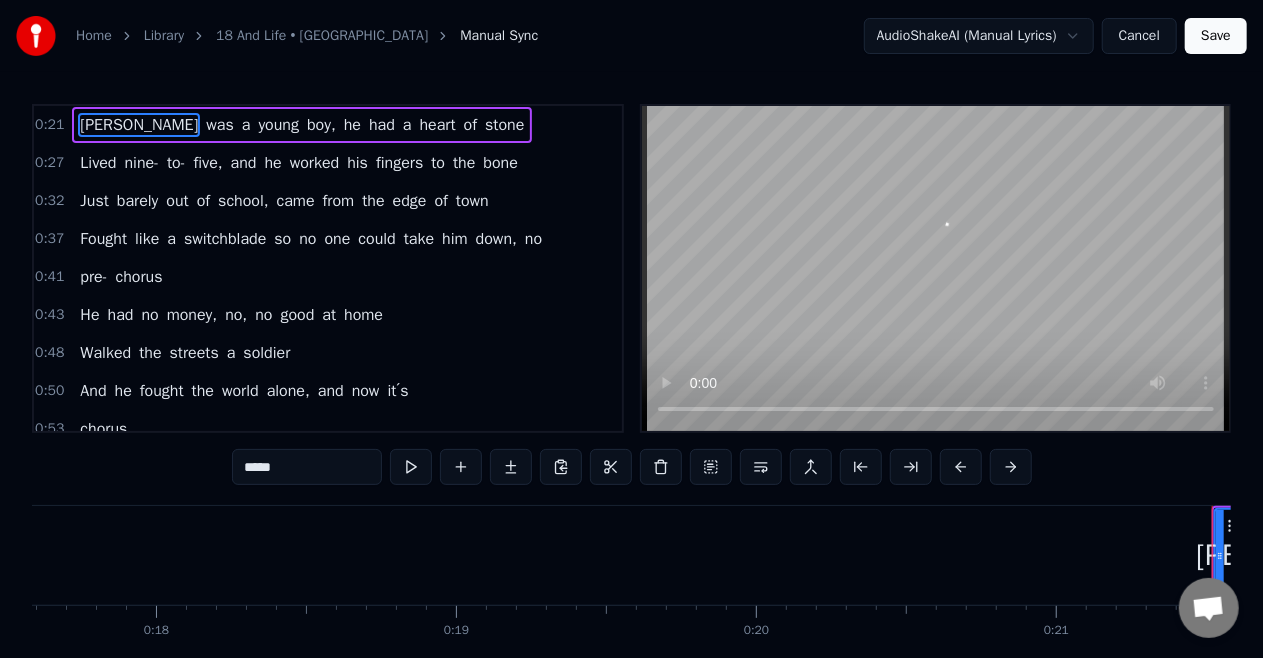 scroll, scrollTop: 0, scrollLeft: 6356, axis: horizontal 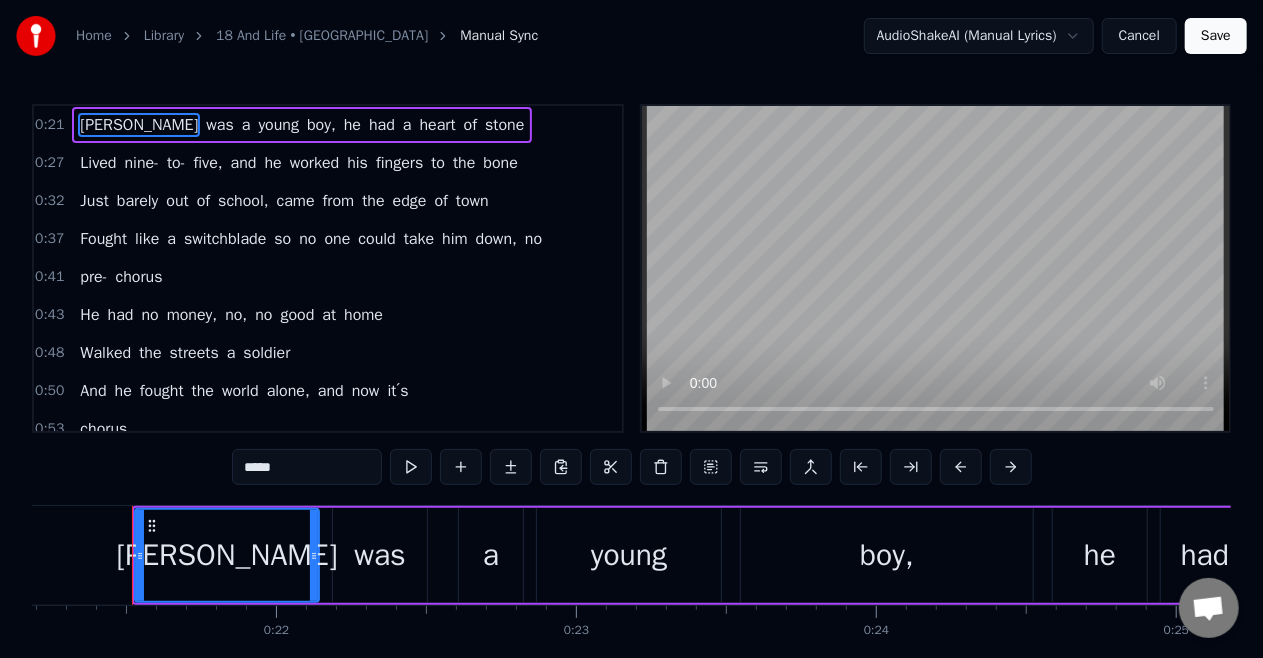 click on "chorus" at bounding box center [139, 277] 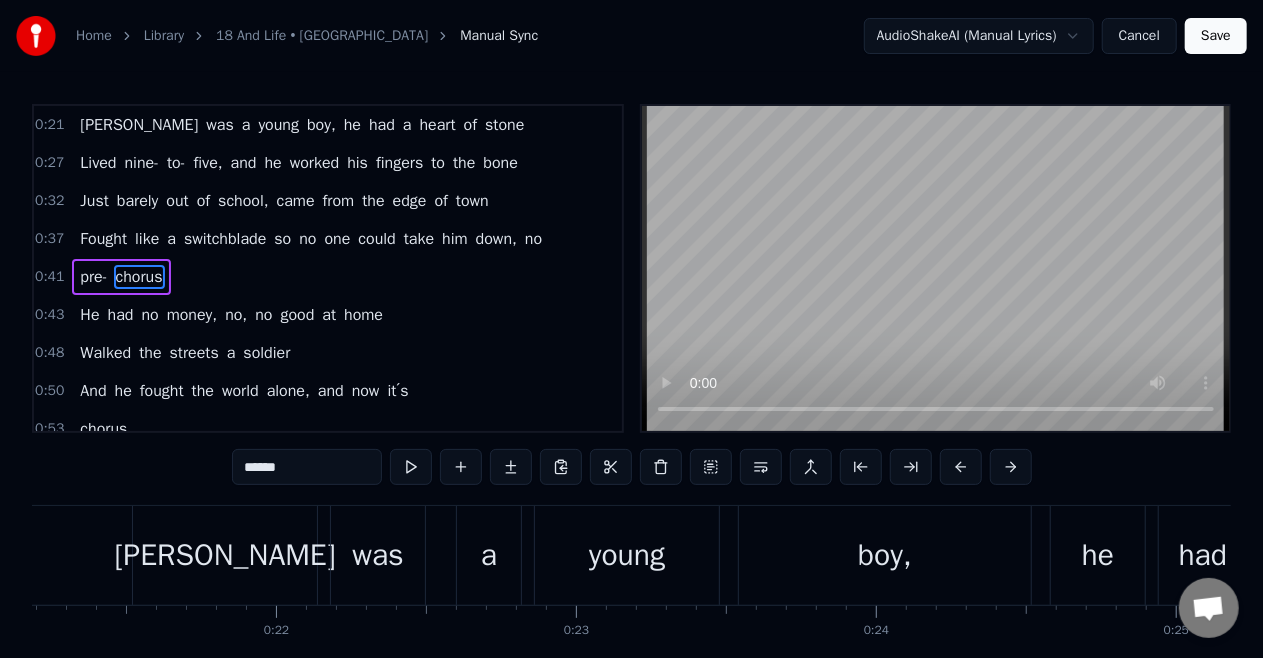 scroll, scrollTop: 4, scrollLeft: 0, axis: vertical 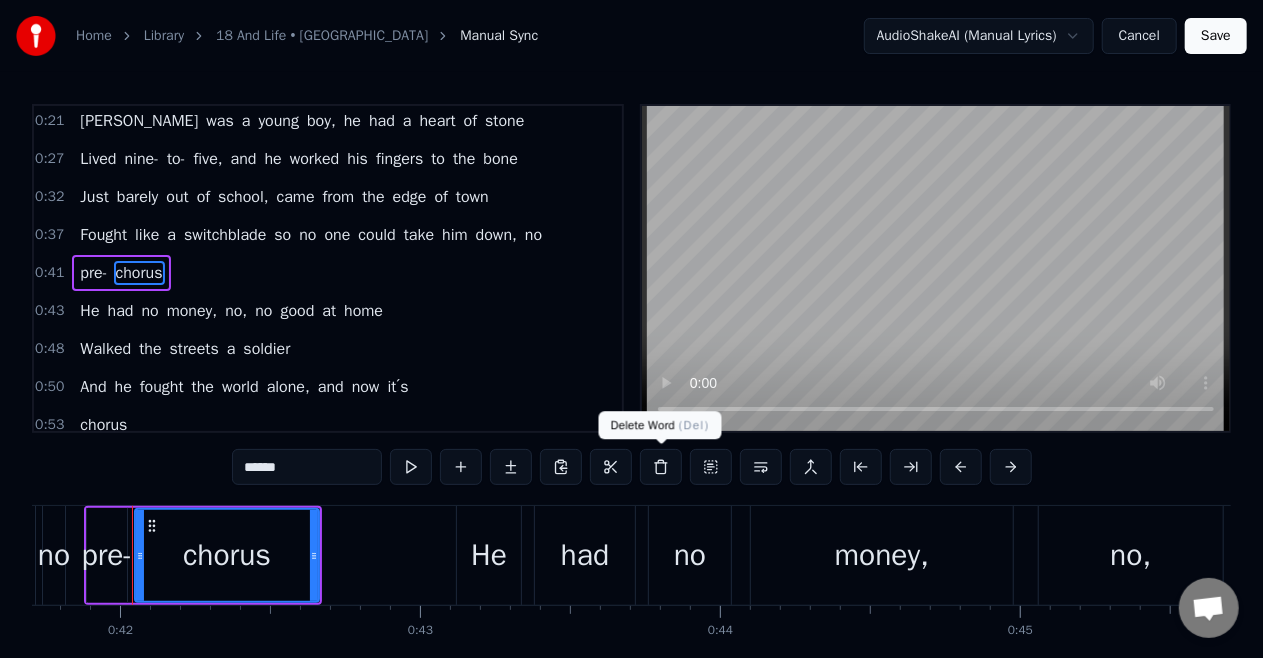click at bounding box center [661, 467] 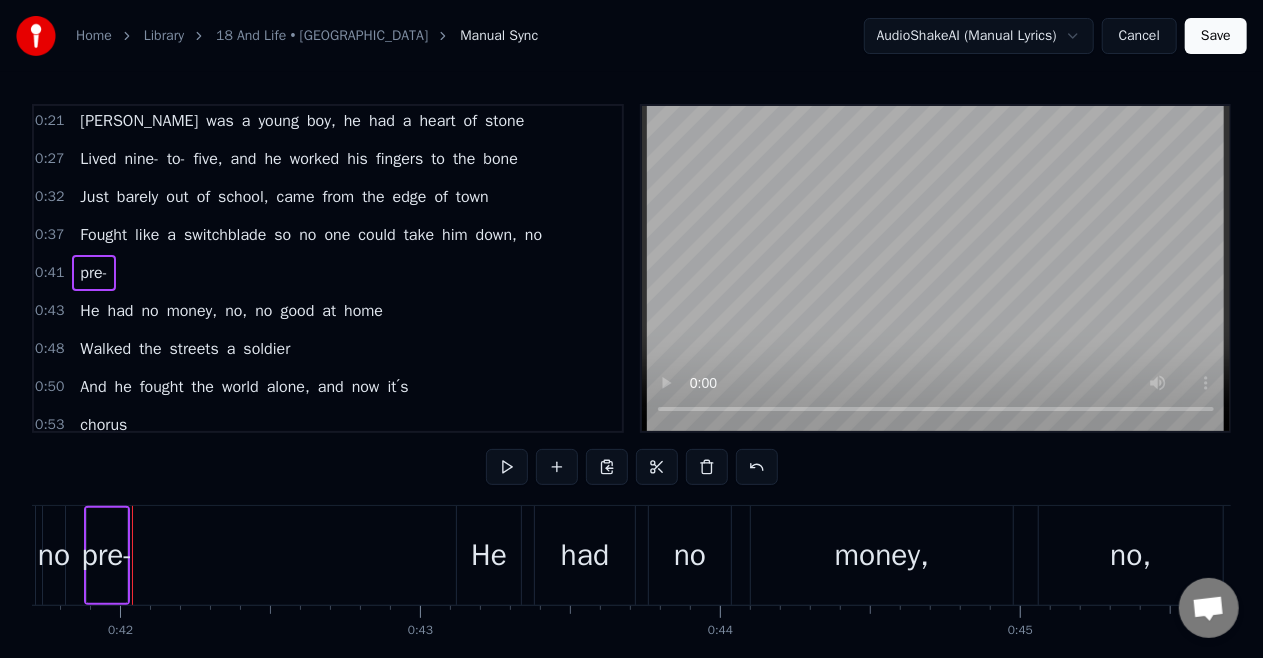 click on "pre-" at bounding box center (93, 273) 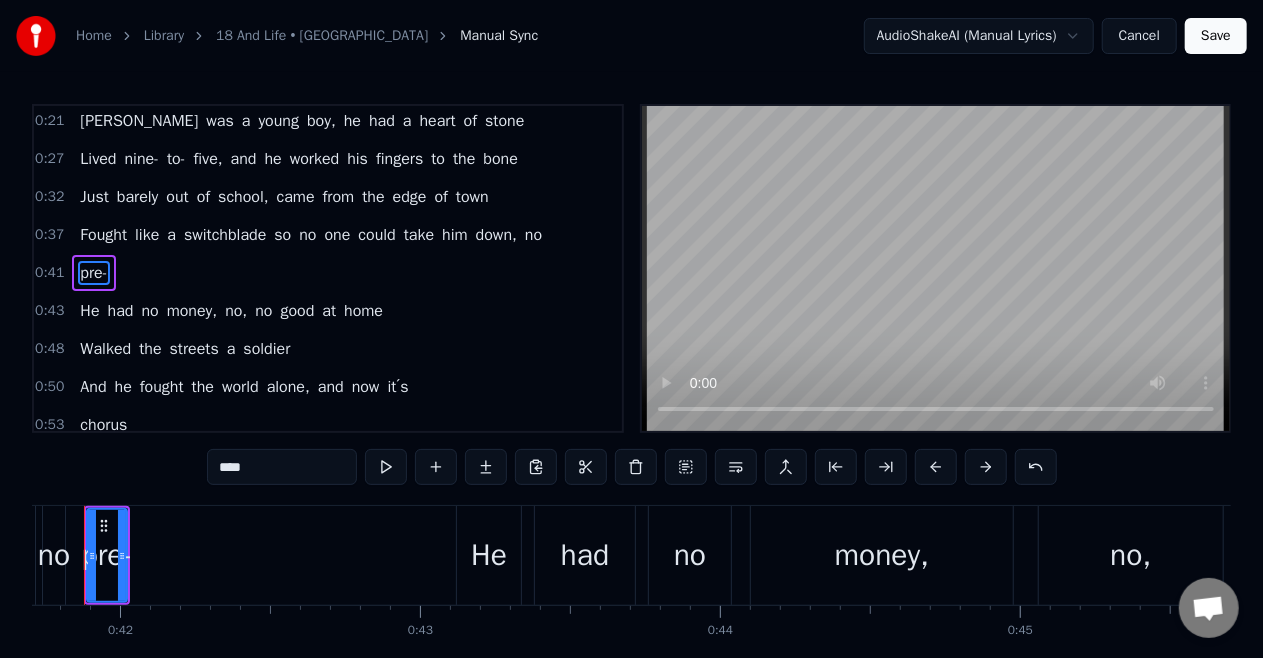 scroll, scrollTop: 0, scrollLeft: 12464, axis: horizontal 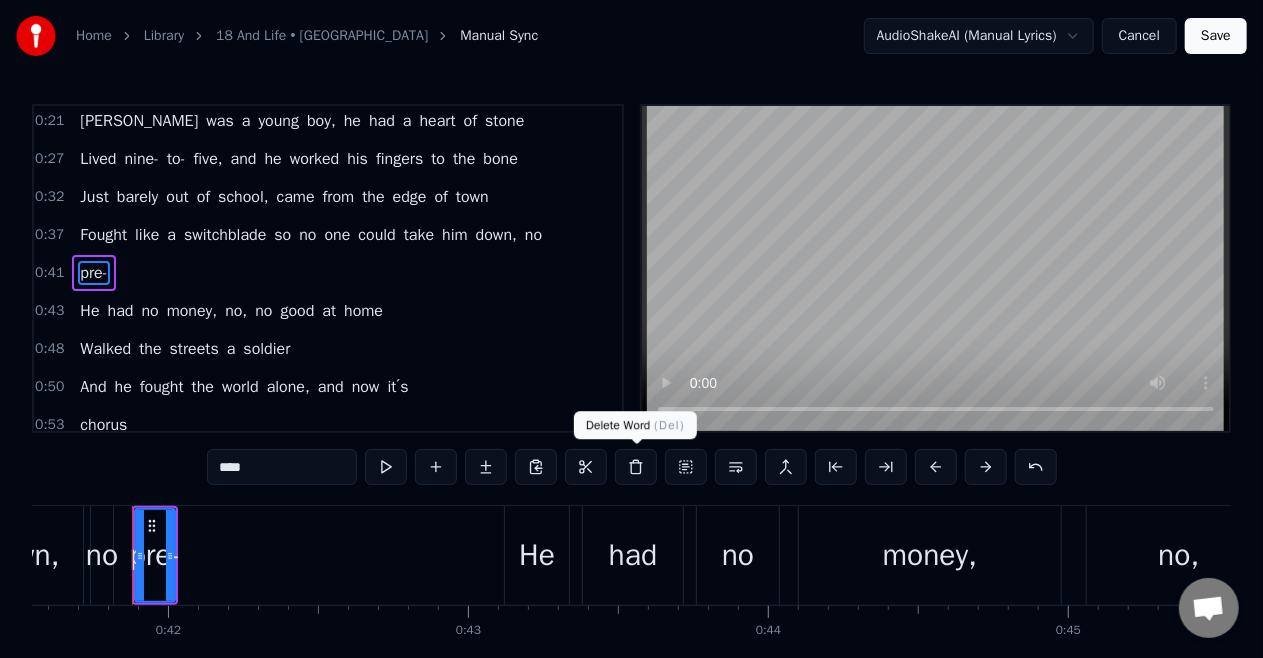 click at bounding box center (636, 467) 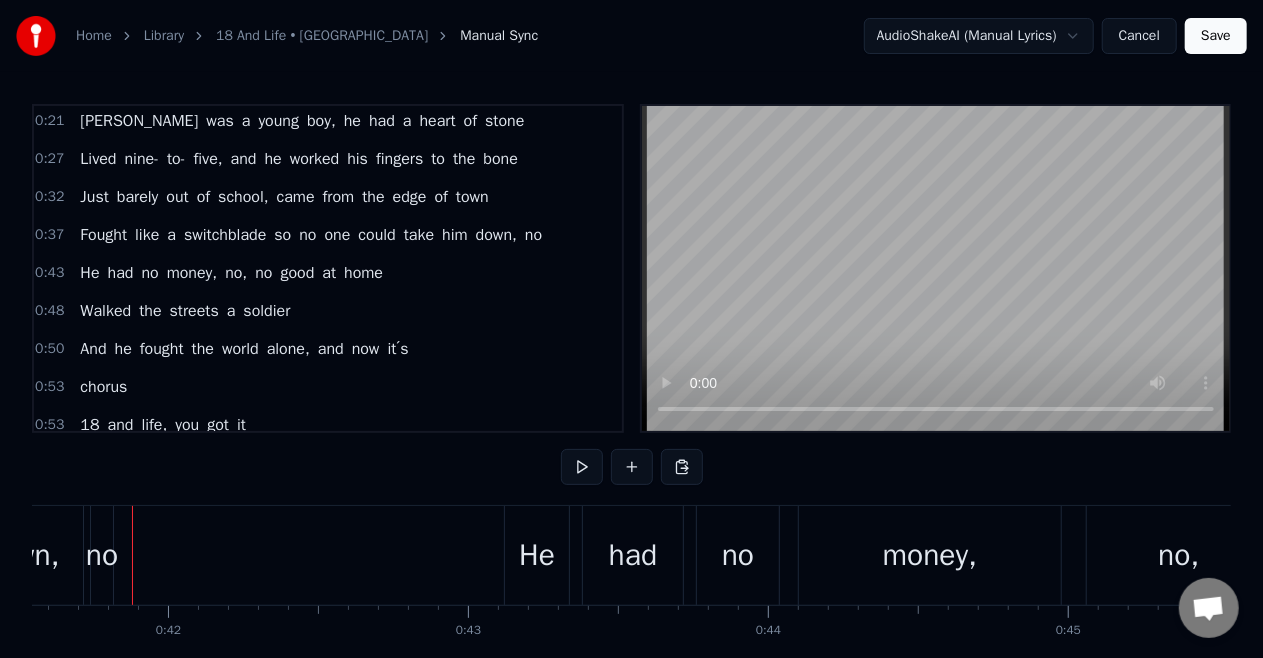 click on "chorus" at bounding box center [103, 387] 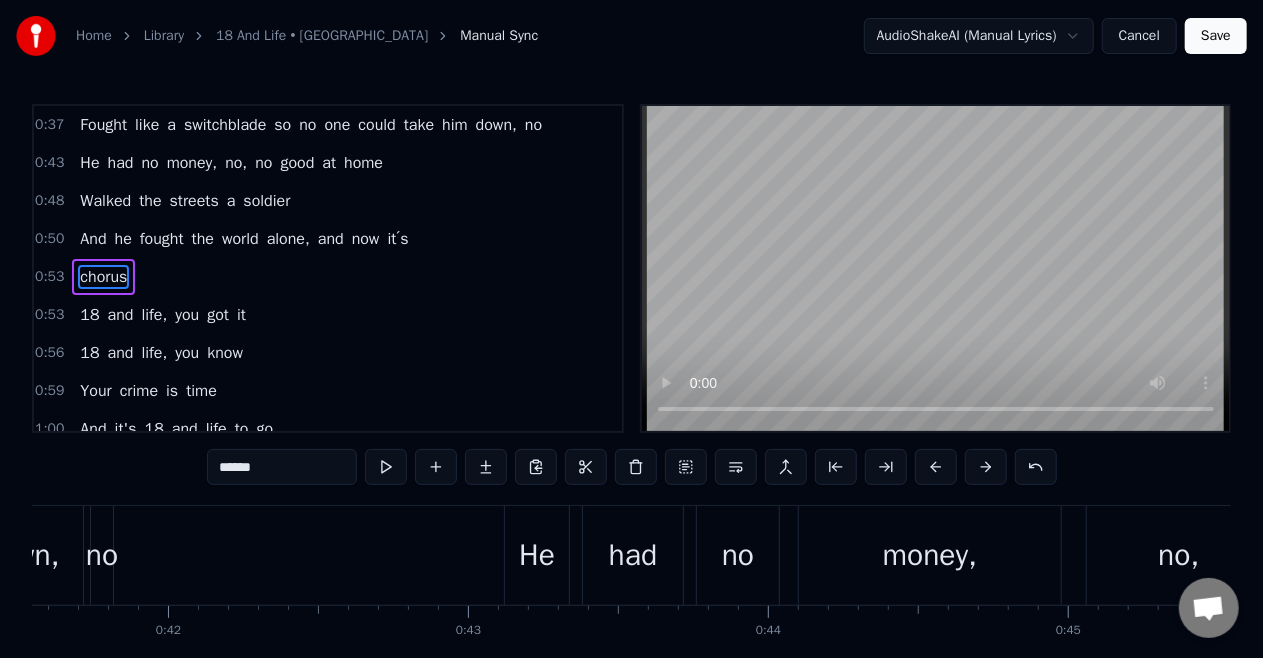 scroll, scrollTop: 117, scrollLeft: 0, axis: vertical 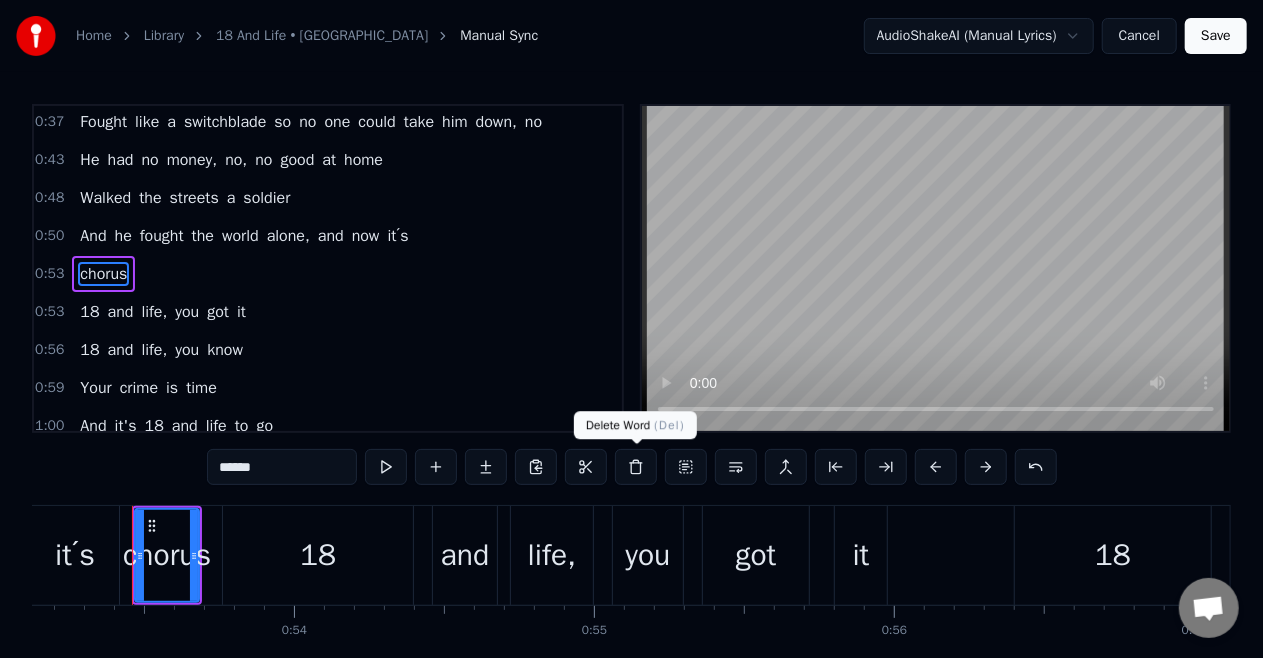 click at bounding box center (636, 467) 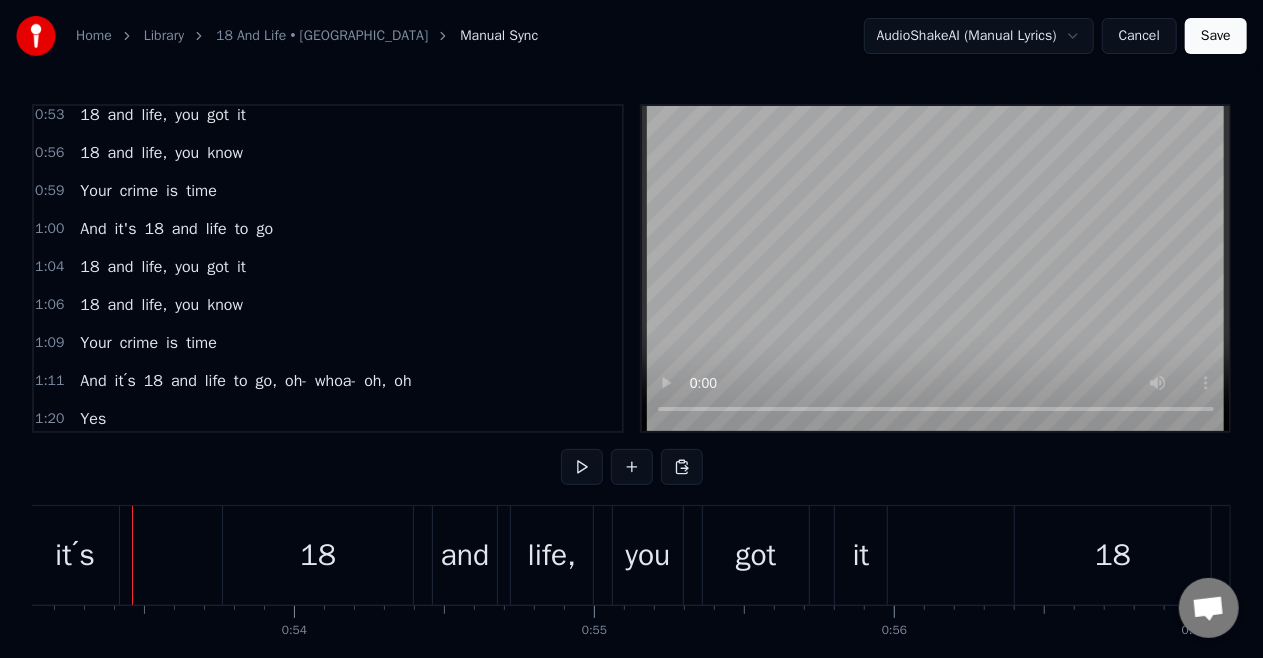 scroll, scrollTop: 277, scrollLeft: 0, axis: vertical 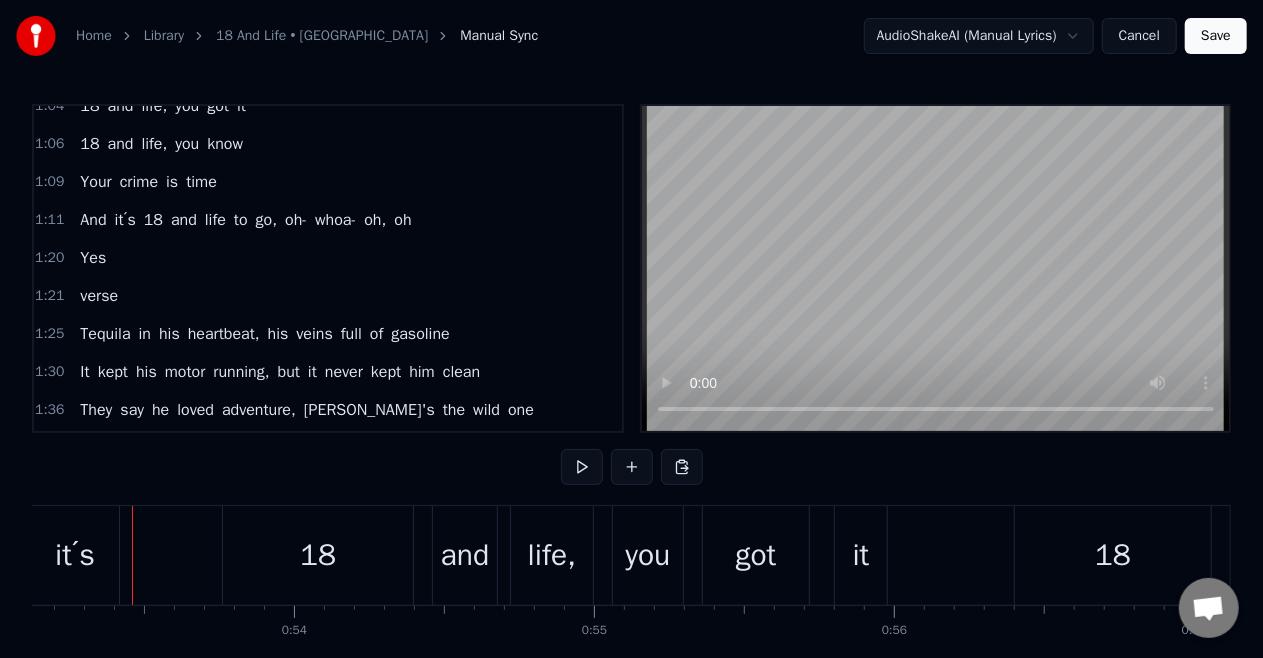 click on "verse" at bounding box center [99, 296] 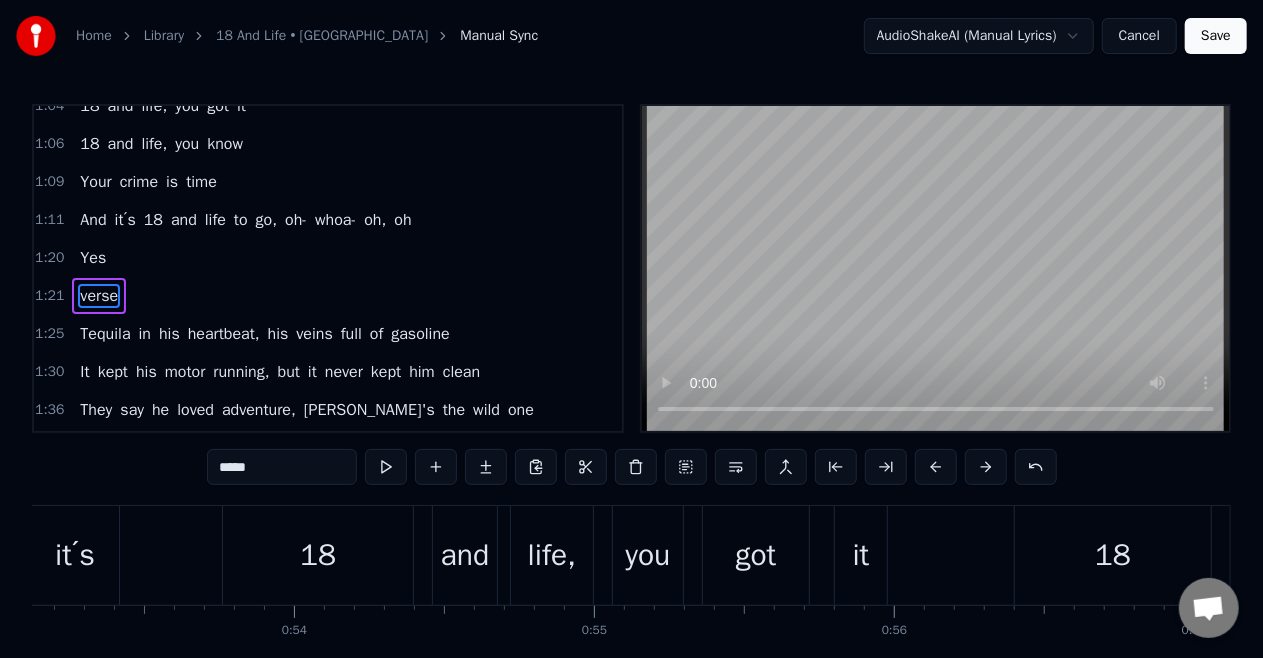 scroll, scrollTop: 453, scrollLeft: 0, axis: vertical 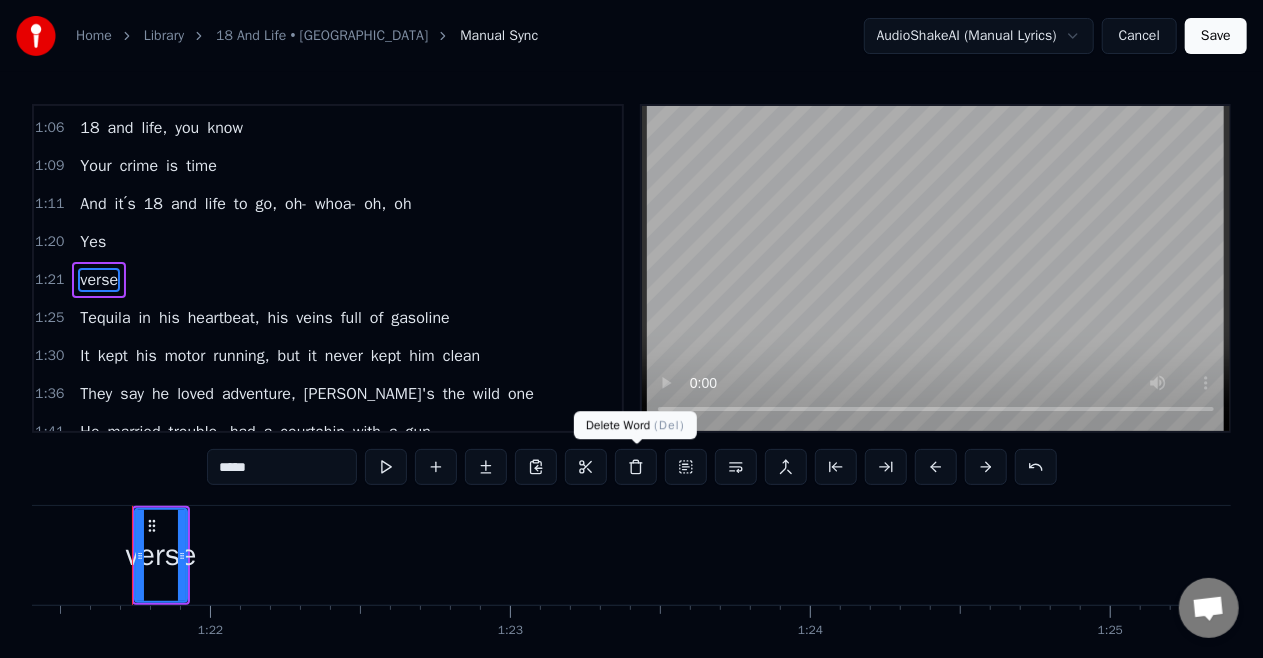click at bounding box center [636, 467] 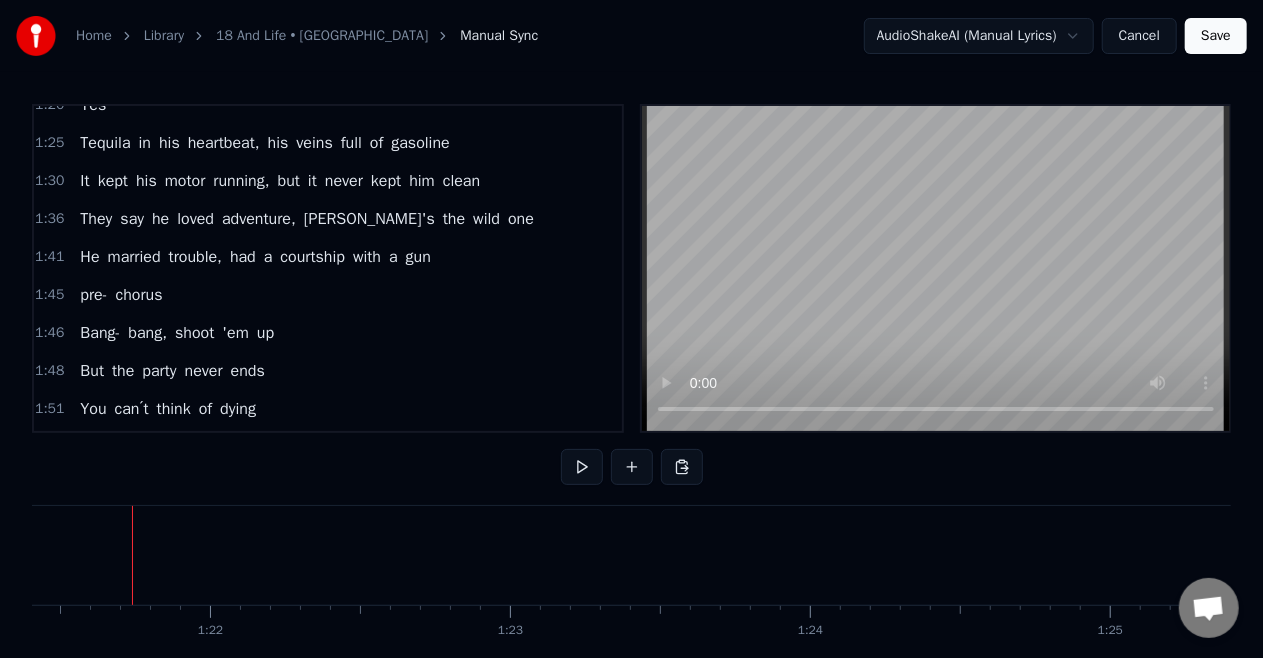 scroll, scrollTop: 613, scrollLeft: 0, axis: vertical 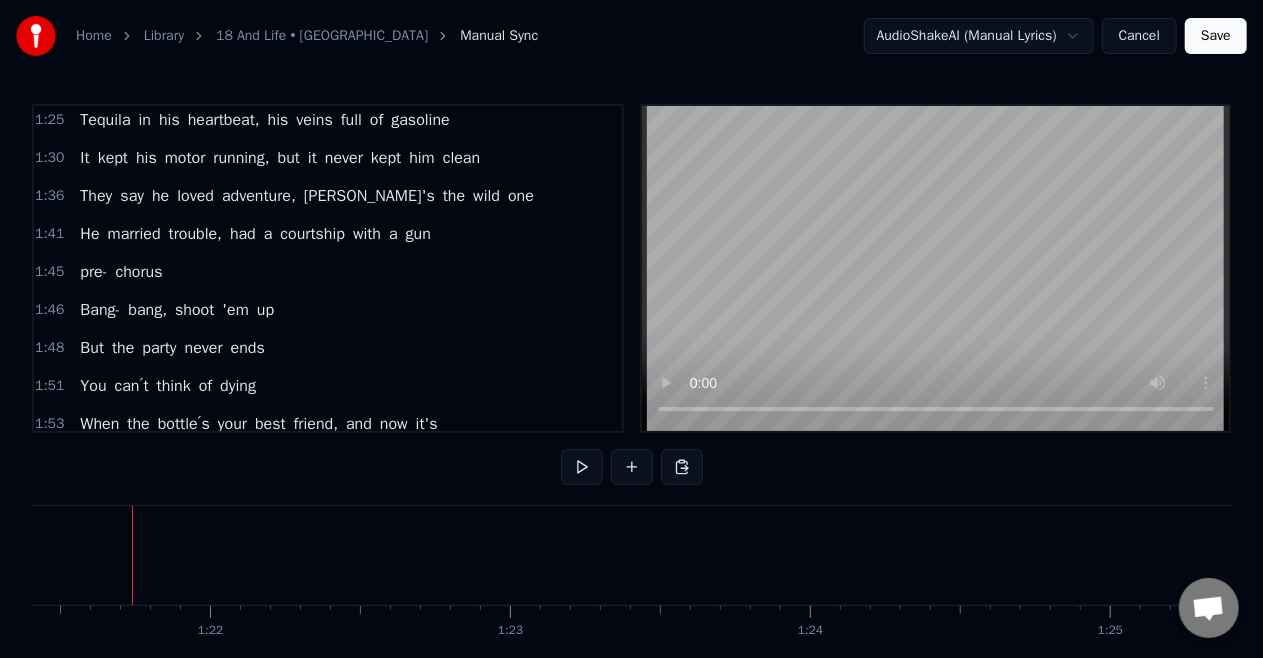 click on "chorus" at bounding box center (139, 272) 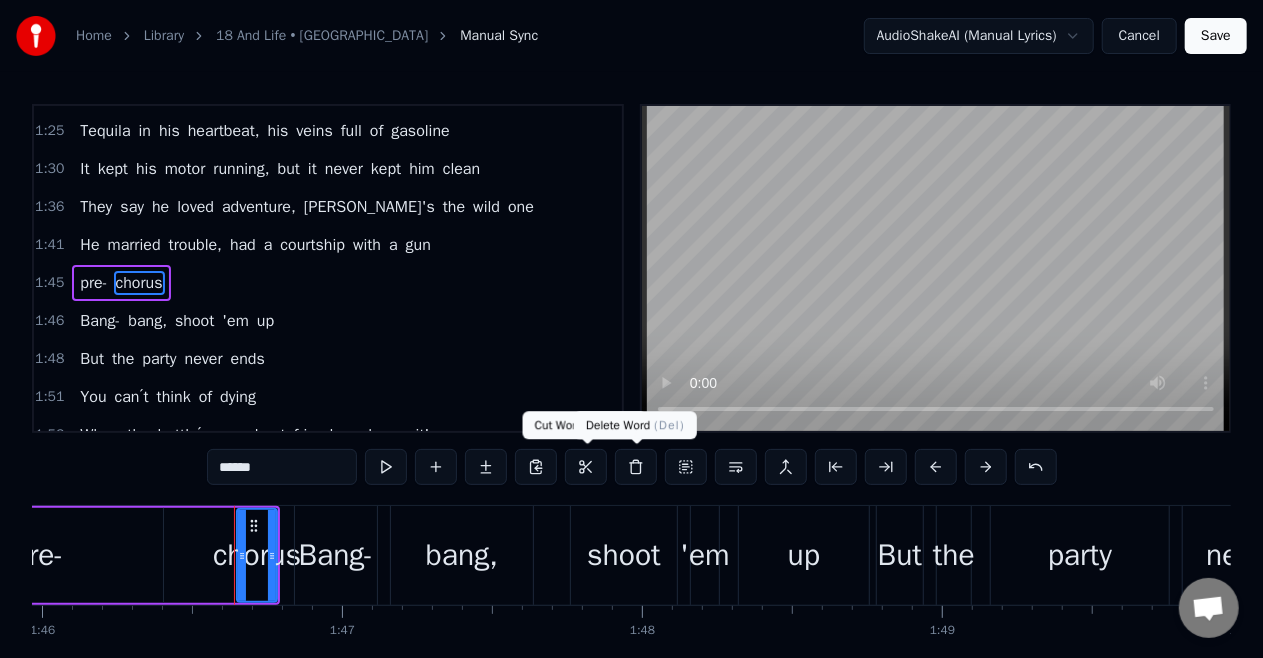 scroll, scrollTop: 0, scrollLeft: 31892, axis: horizontal 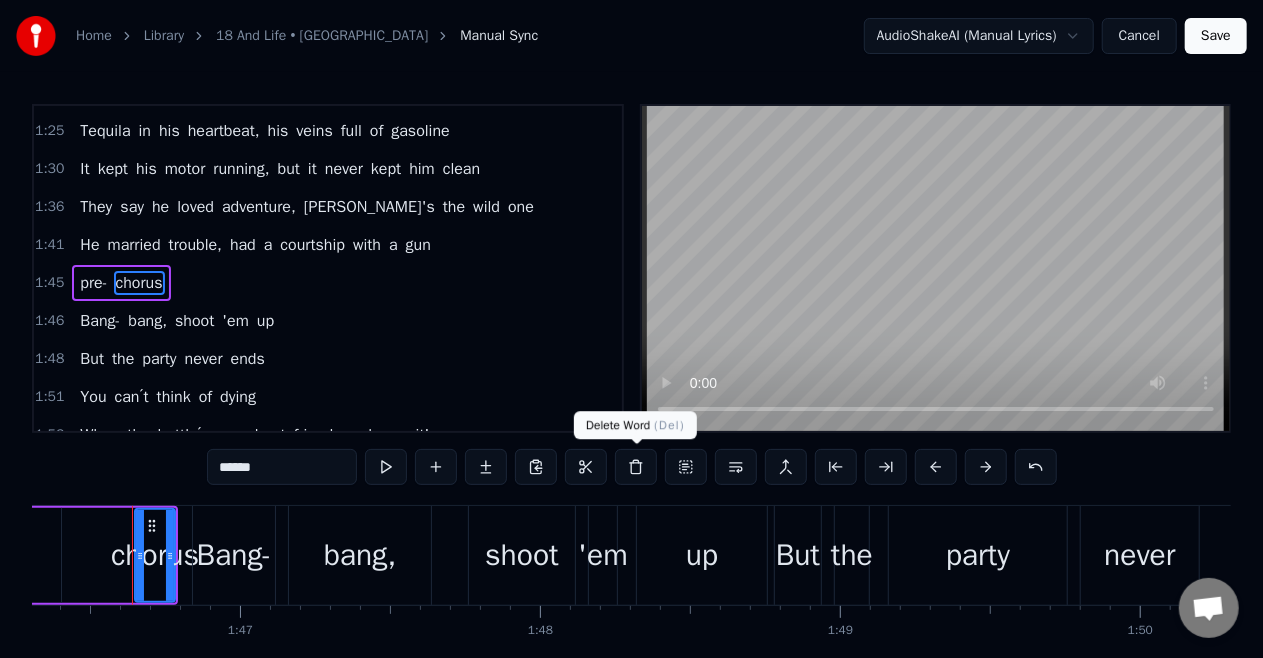 click at bounding box center [636, 467] 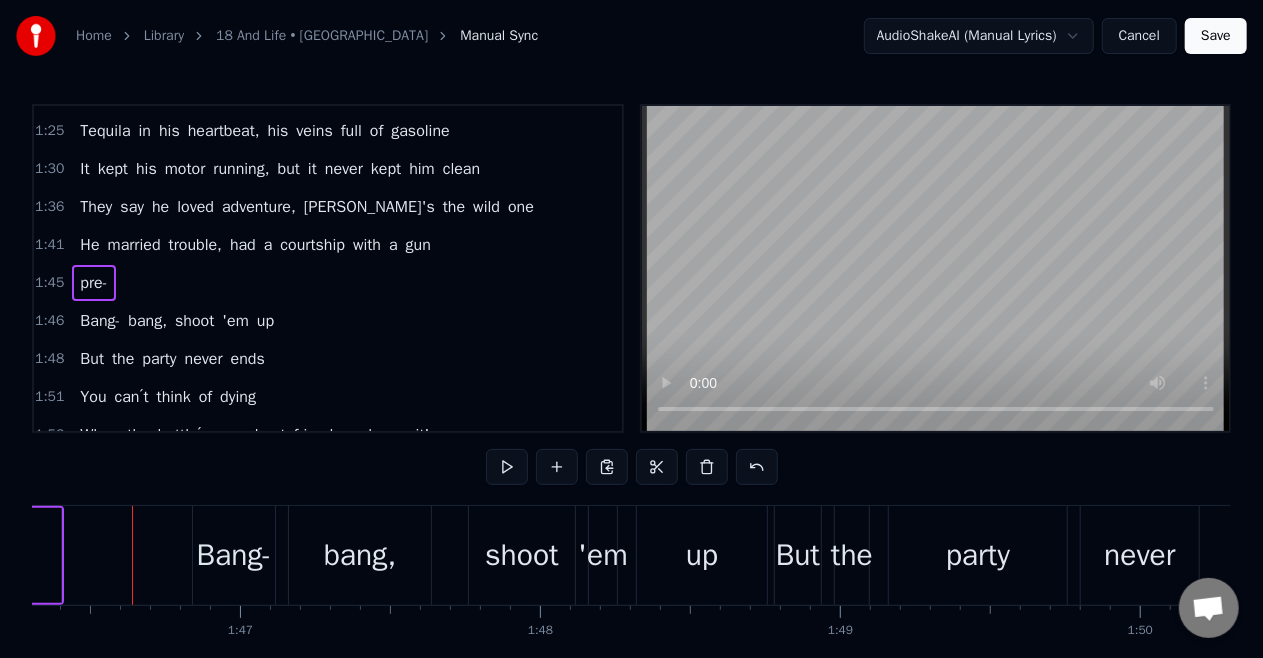 click on "pre-" at bounding box center [93, 283] 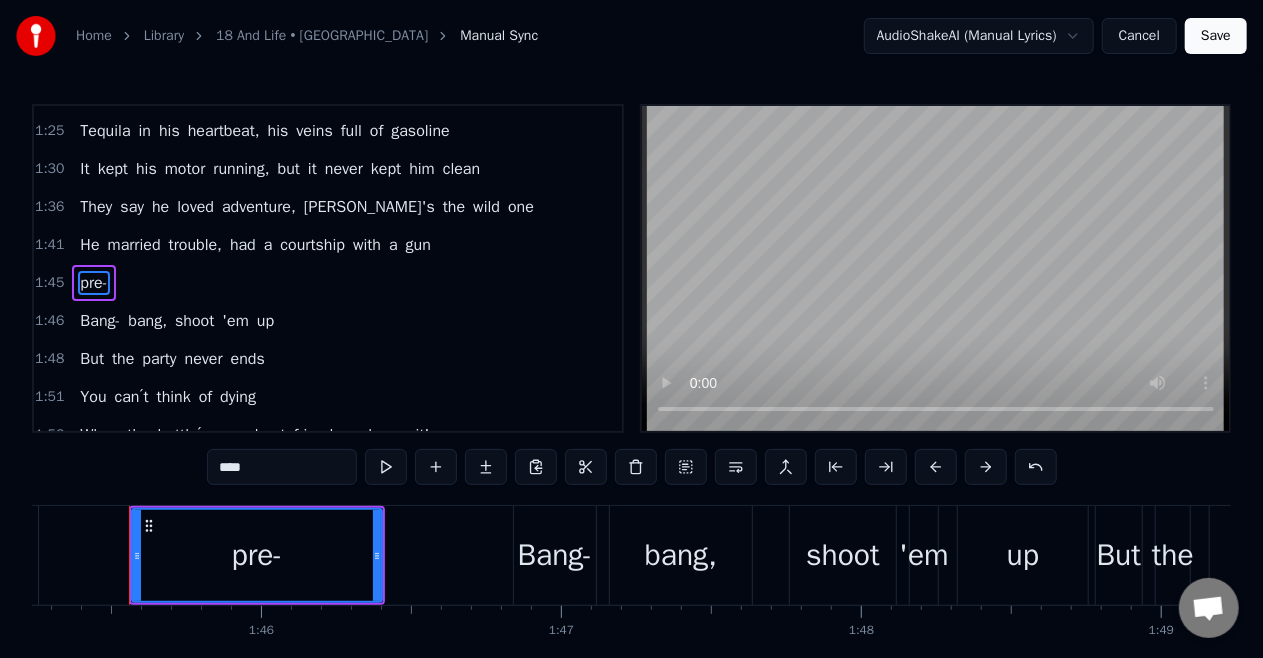 scroll, scrollTop: 0, scrollLeft: 31568, axis: horizontal 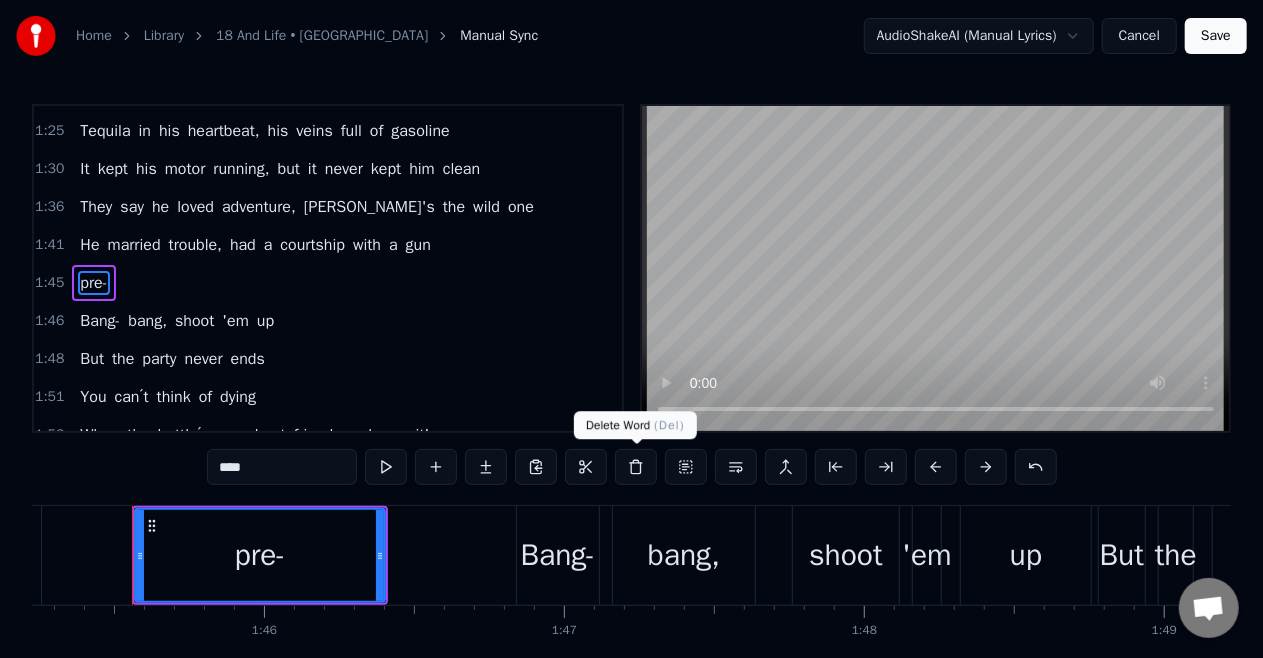 click at bounding box center (636, 467) 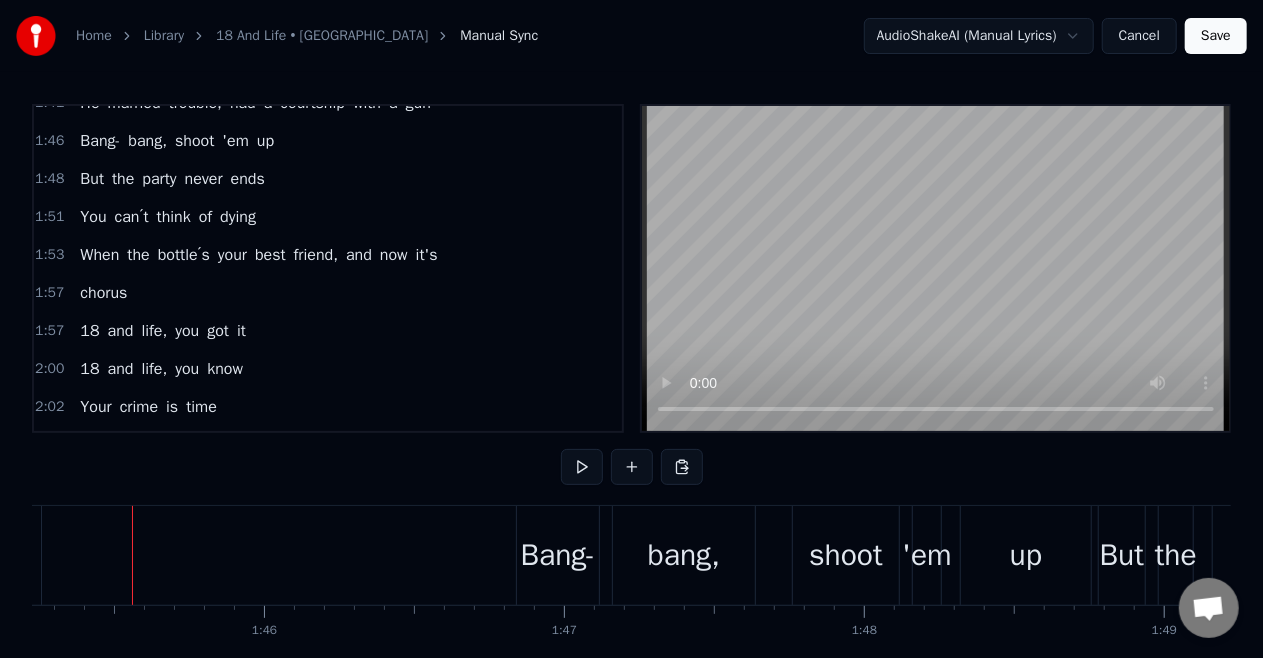 scroll, scrollTop: 762, scrollLeft: 0, axis: vertical 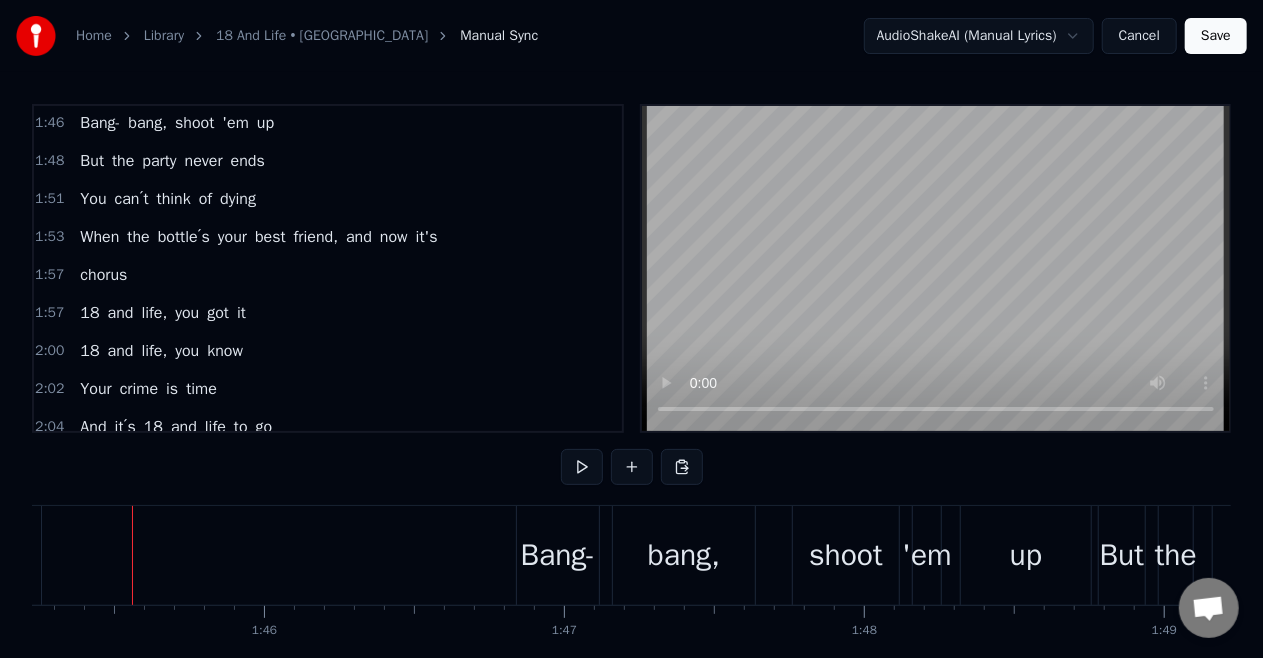 click on "chorus" at bounding box center (103, 275) 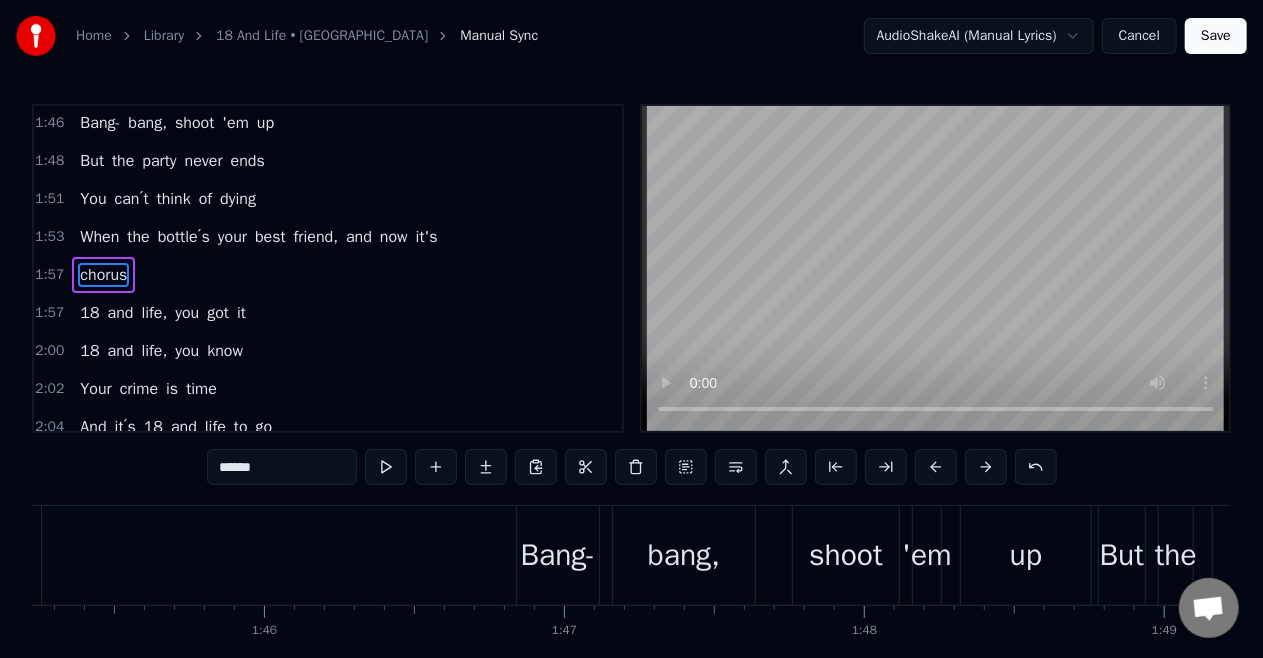 scroll, scrollTop: 754, scrollLeft: 0, axis: vertical 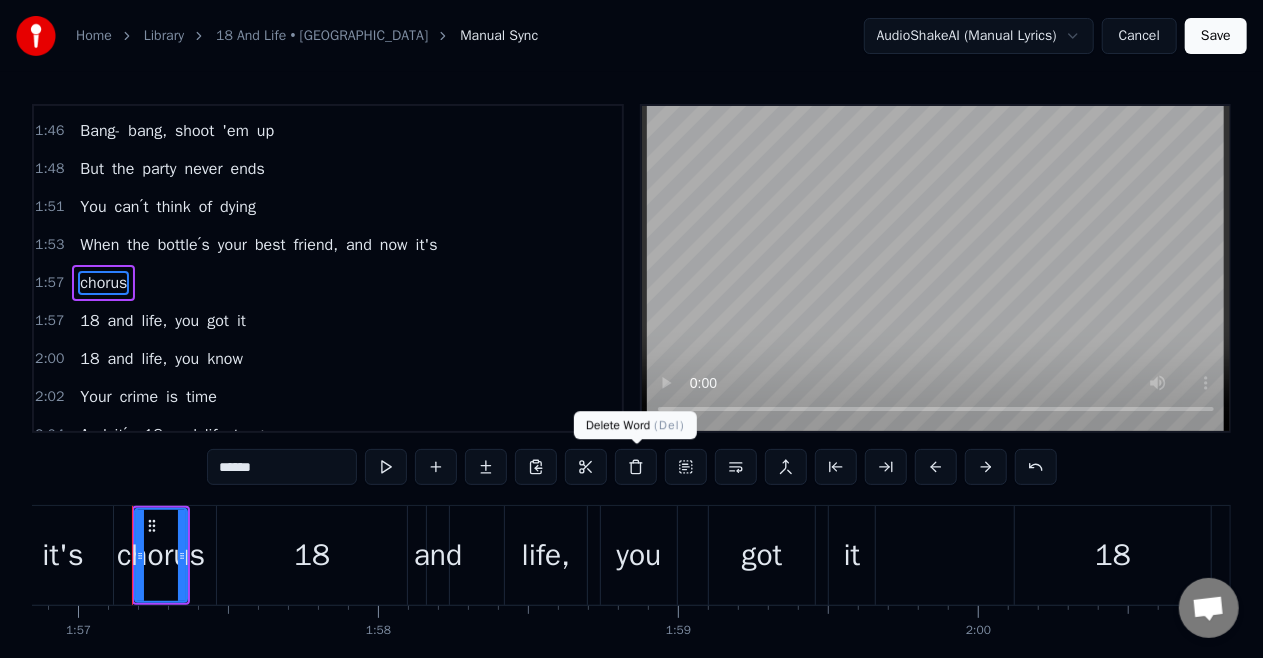 click at bounding box center [636, 467] 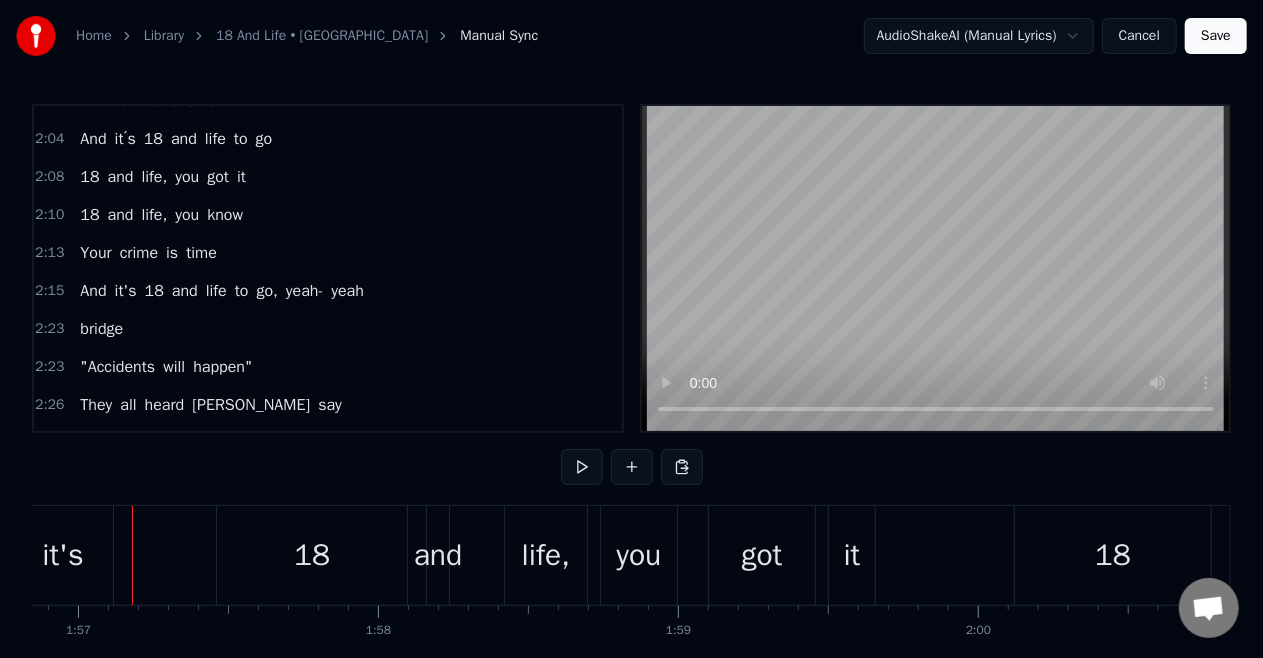 scroll, scrollTop: 1034, scrollLeft: 0, axis: vertical 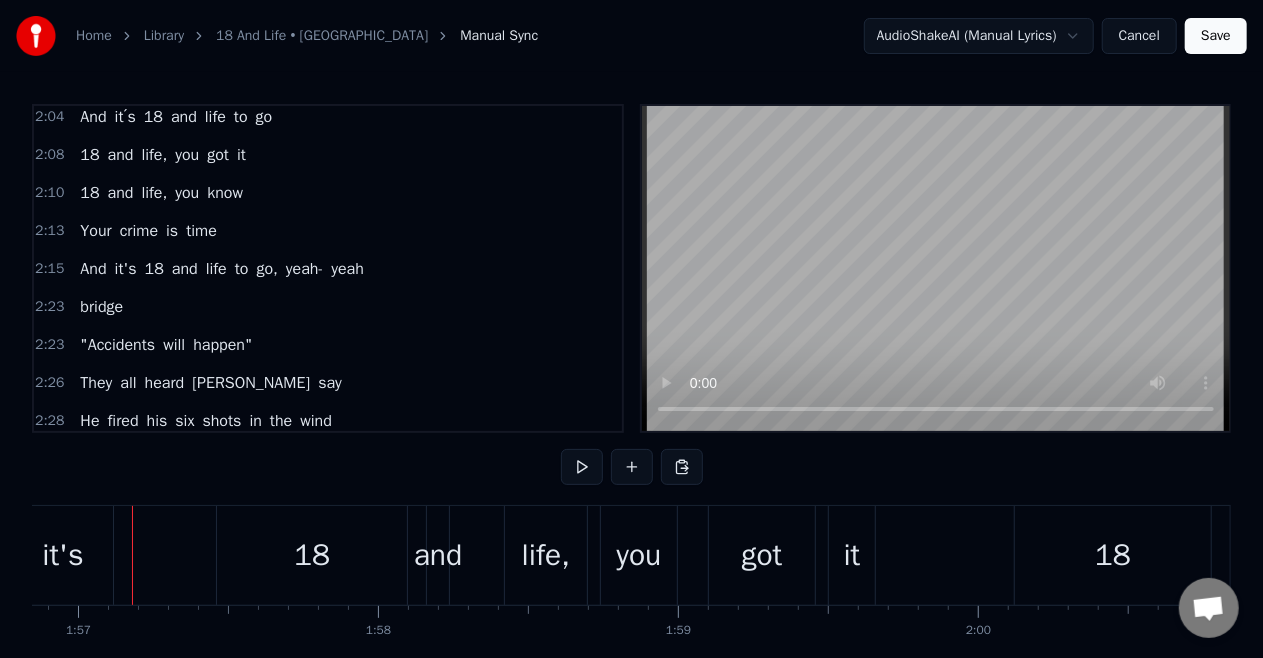 click on "bridge" at bounding box center (101, 307) 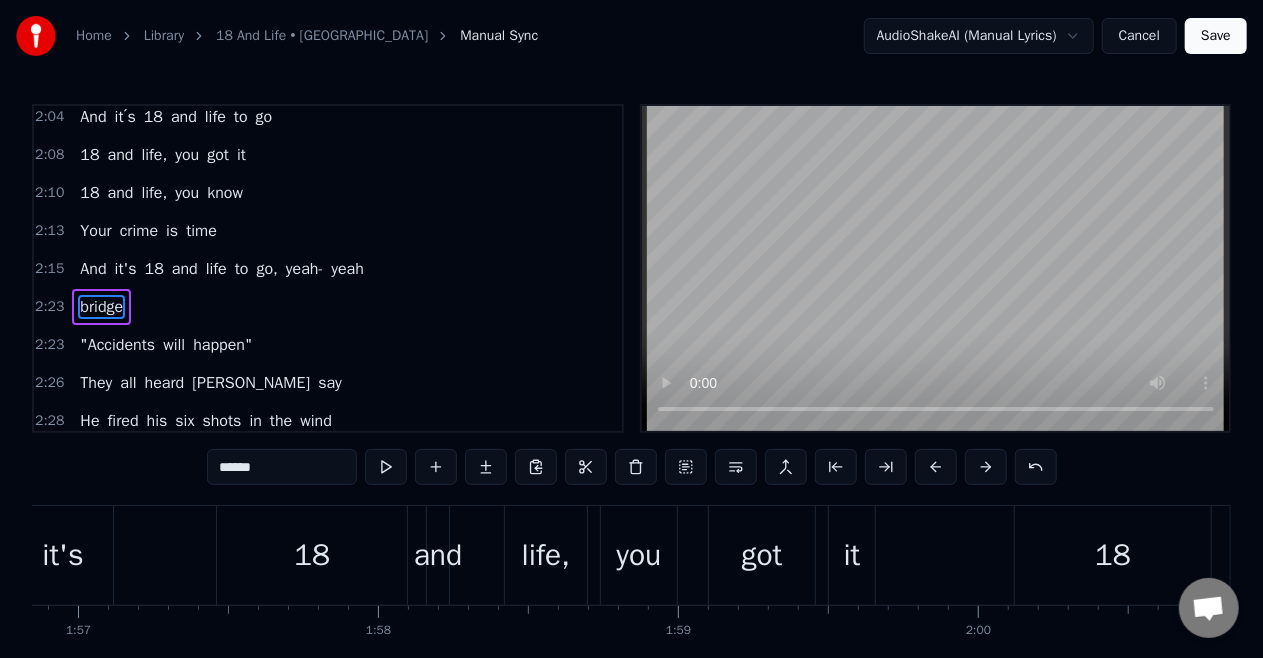 scroll, scrollTop: 1050, scrollLeft: 0, axis: vertical 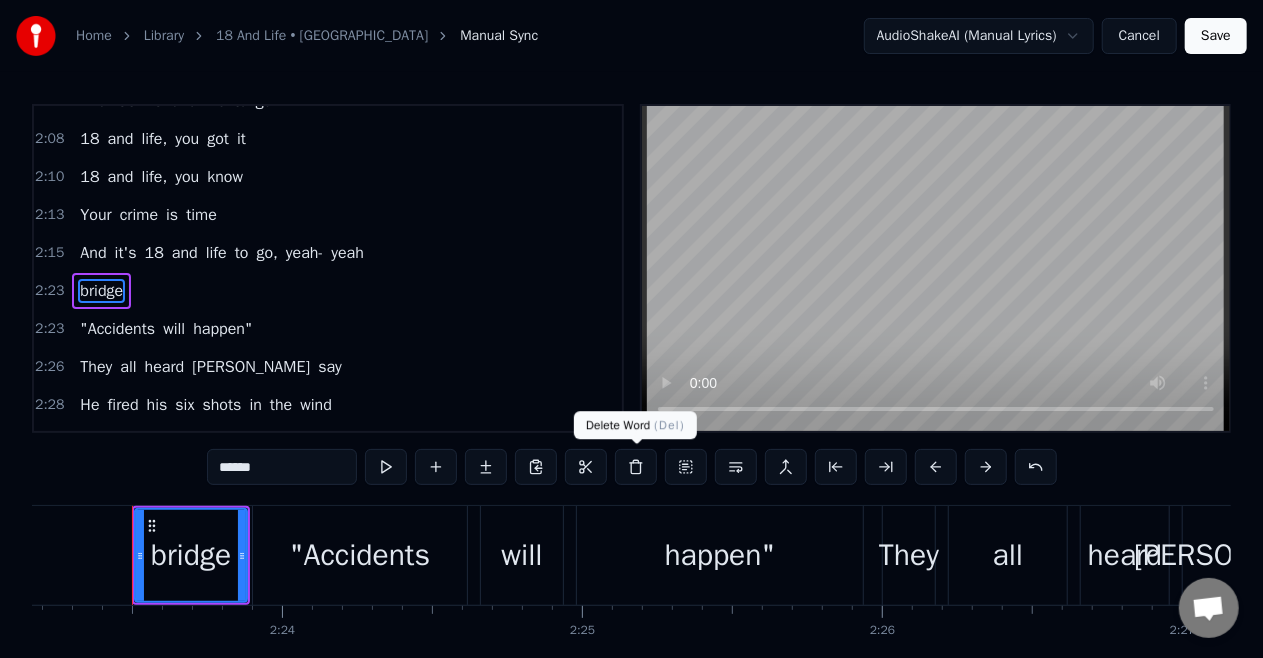 click at bounding box center [636, 467] 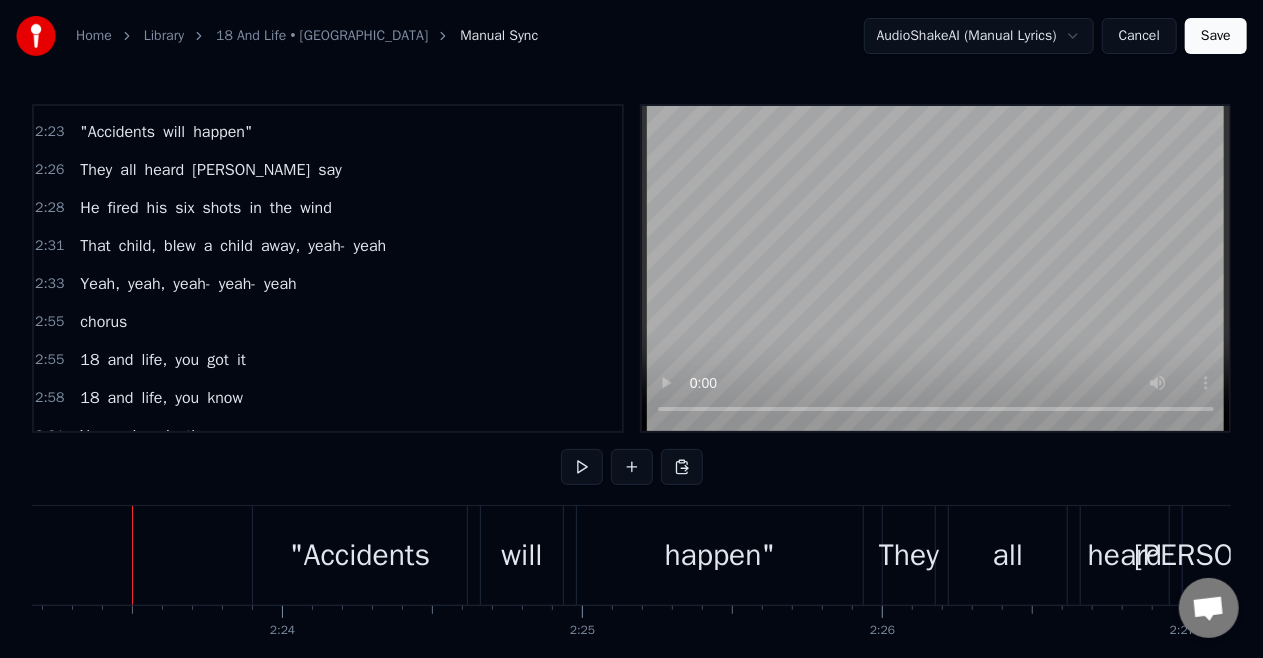 scroll, scrollTop: 1210, scrollLeft: 0, axis: vertical 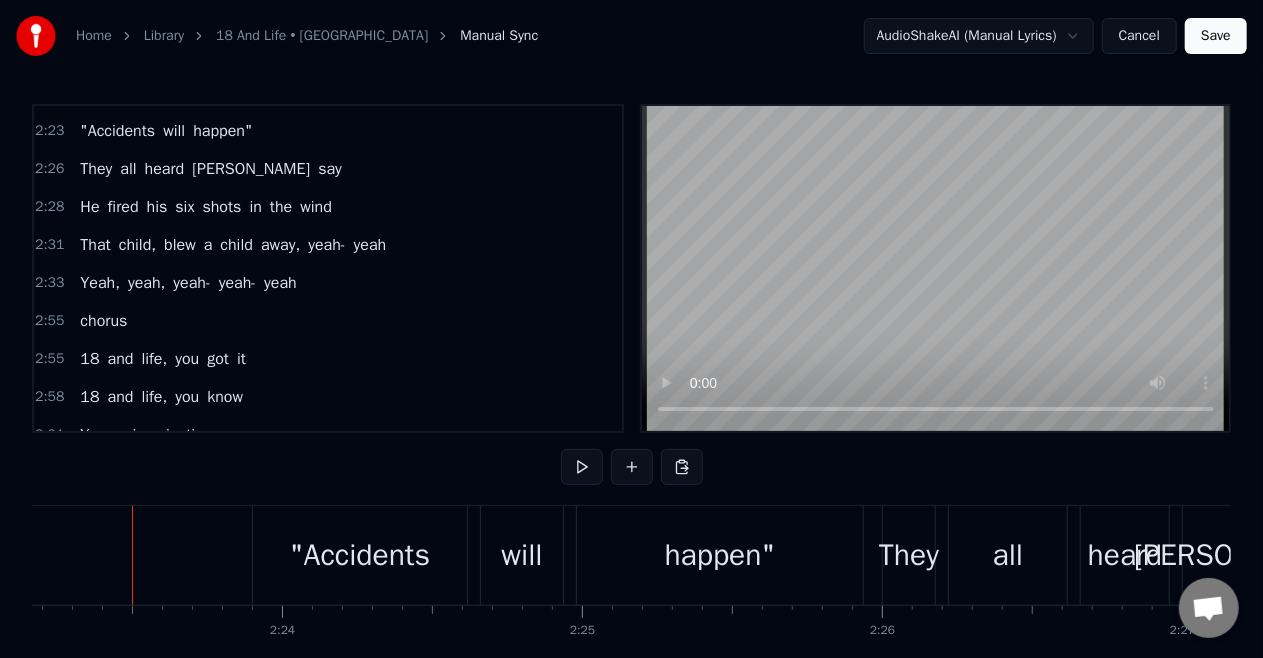 click on "chorus" at bounding box center [103, 321] 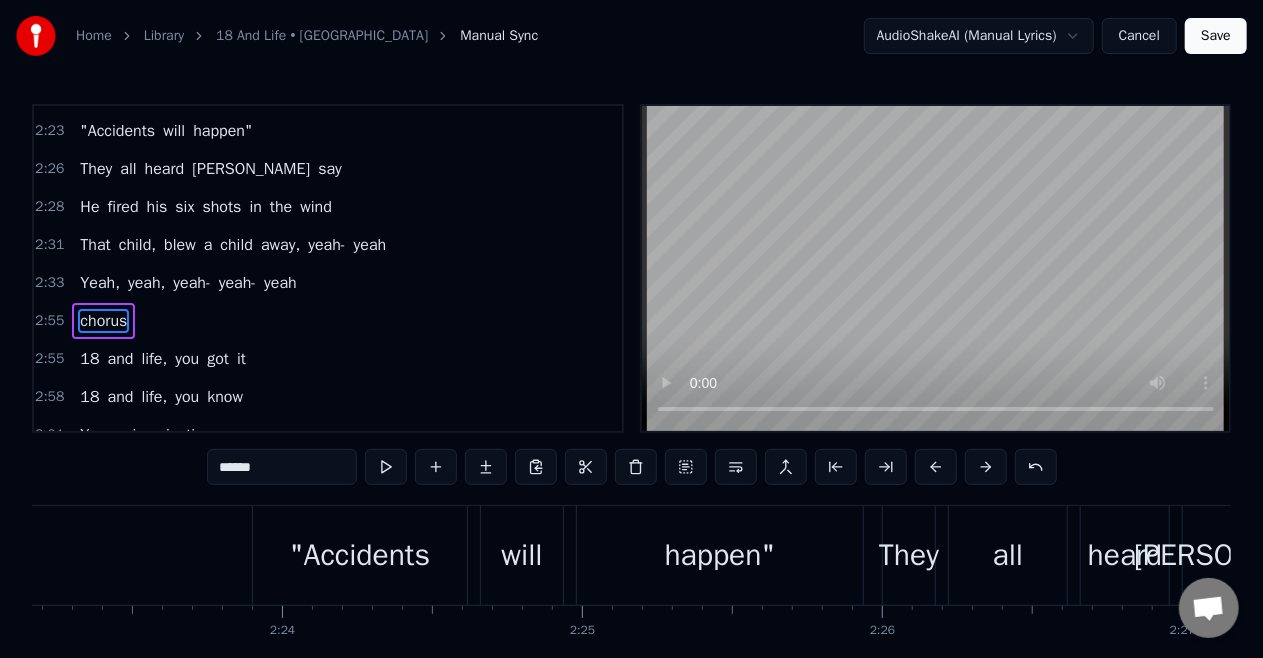 scroll, scrollTop: 1222, scrollLeft: 0, axis: vertical 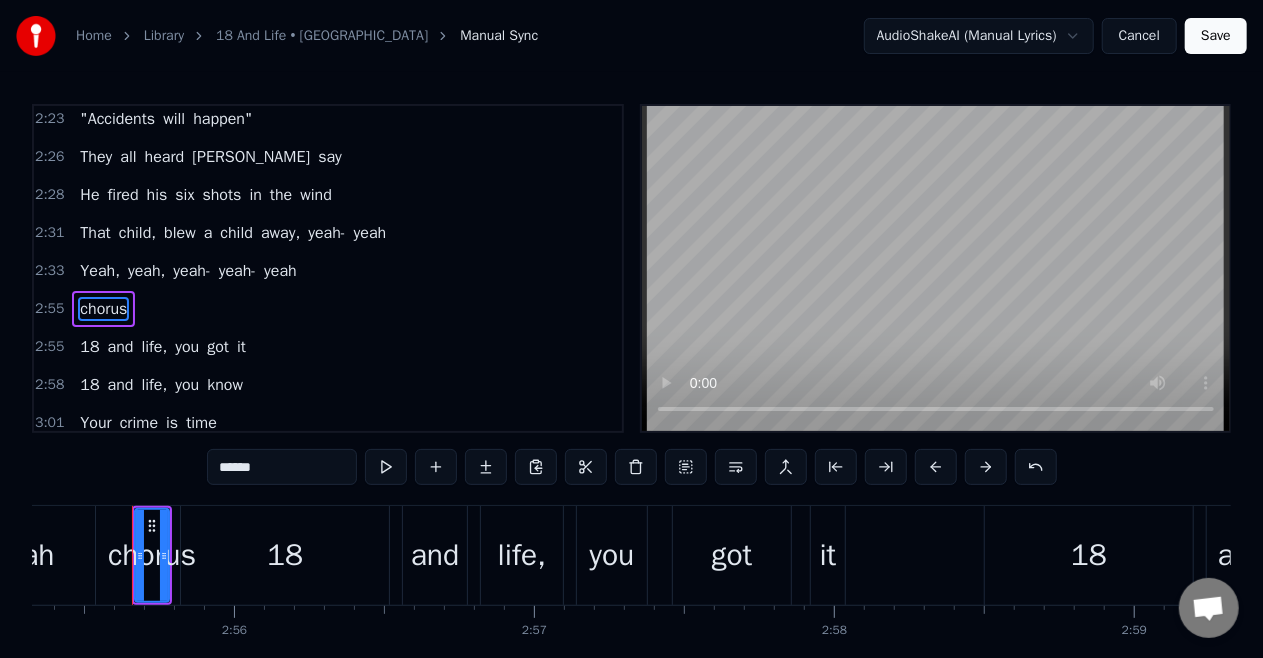 click at bounding box center (636, 467) 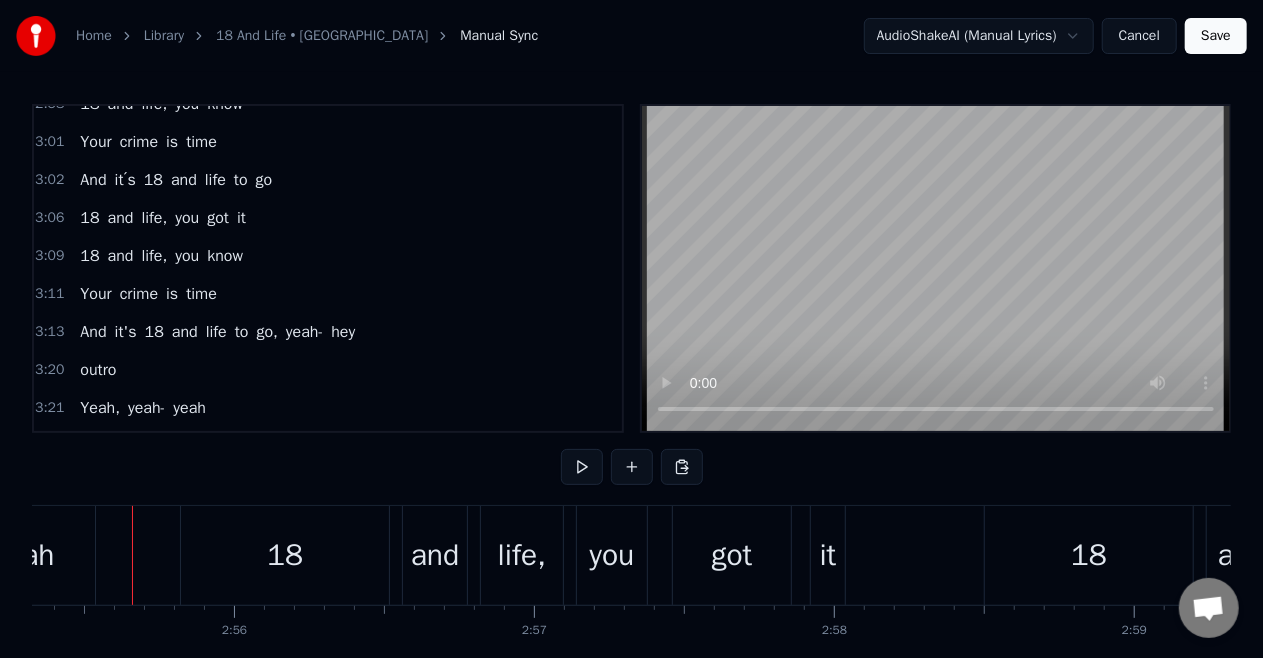 scroll, scrollTop: 1466, scrollLeft: 0, axis: vertical 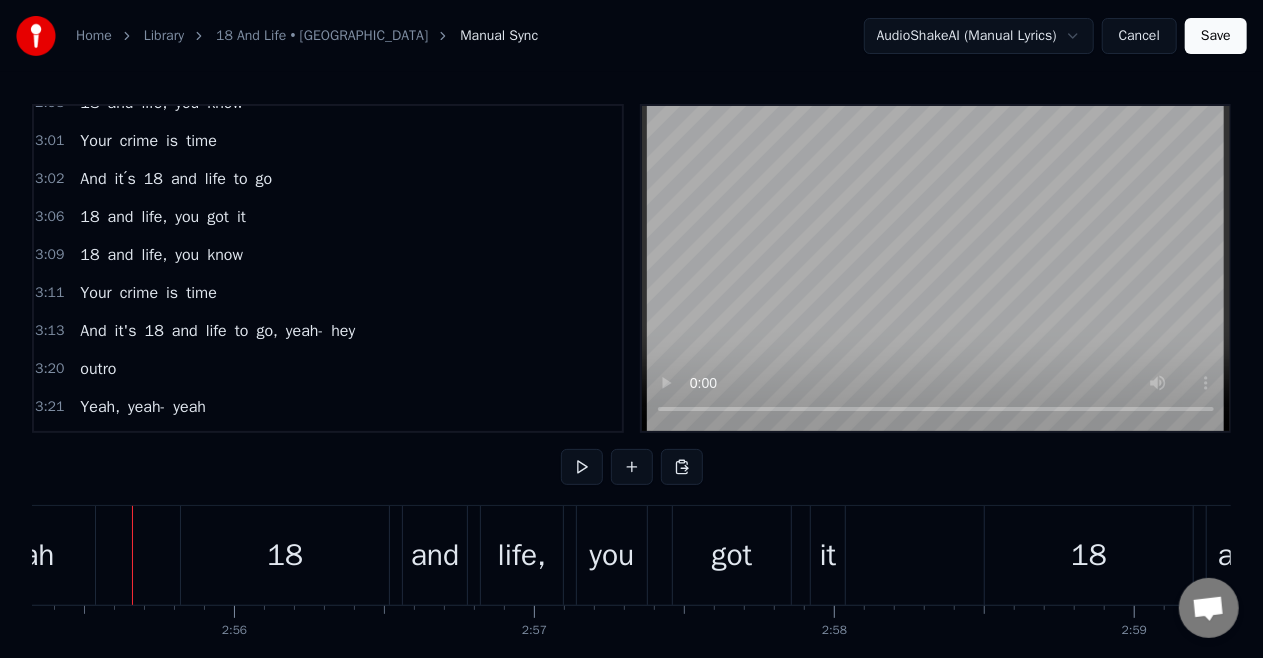 click on "outro" at bounding box center (98, 369) 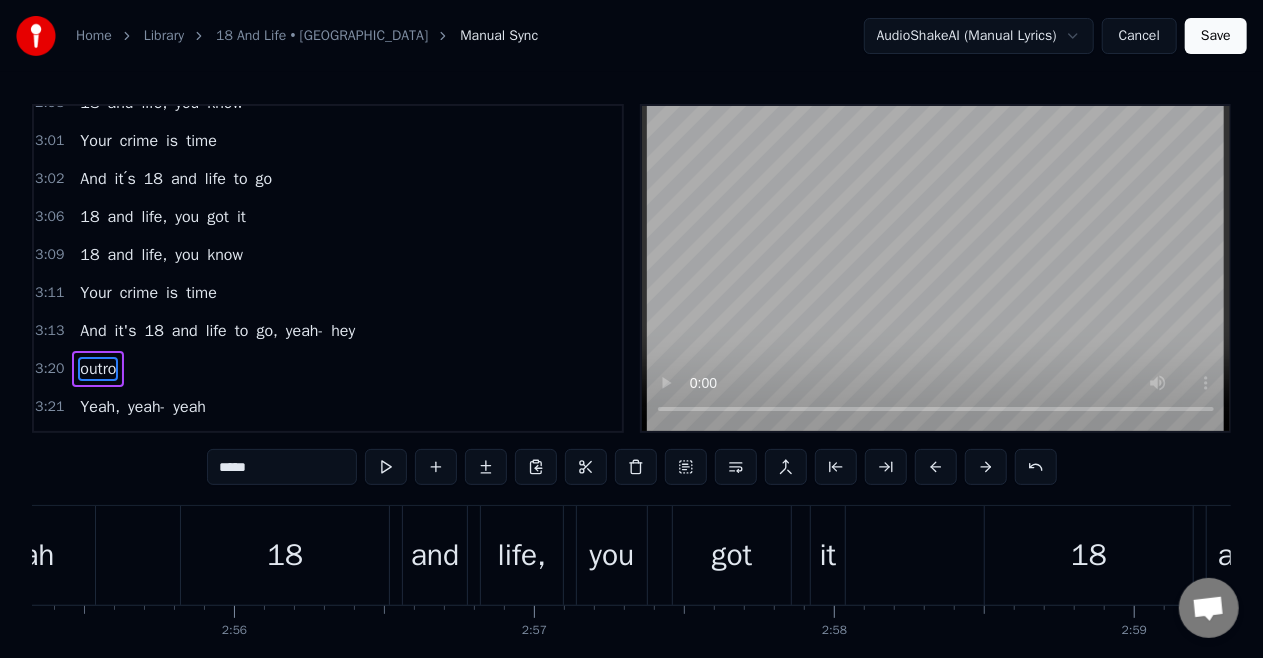 scroll, scrollTop: 8, scrollLeft: 0, axis: vertical 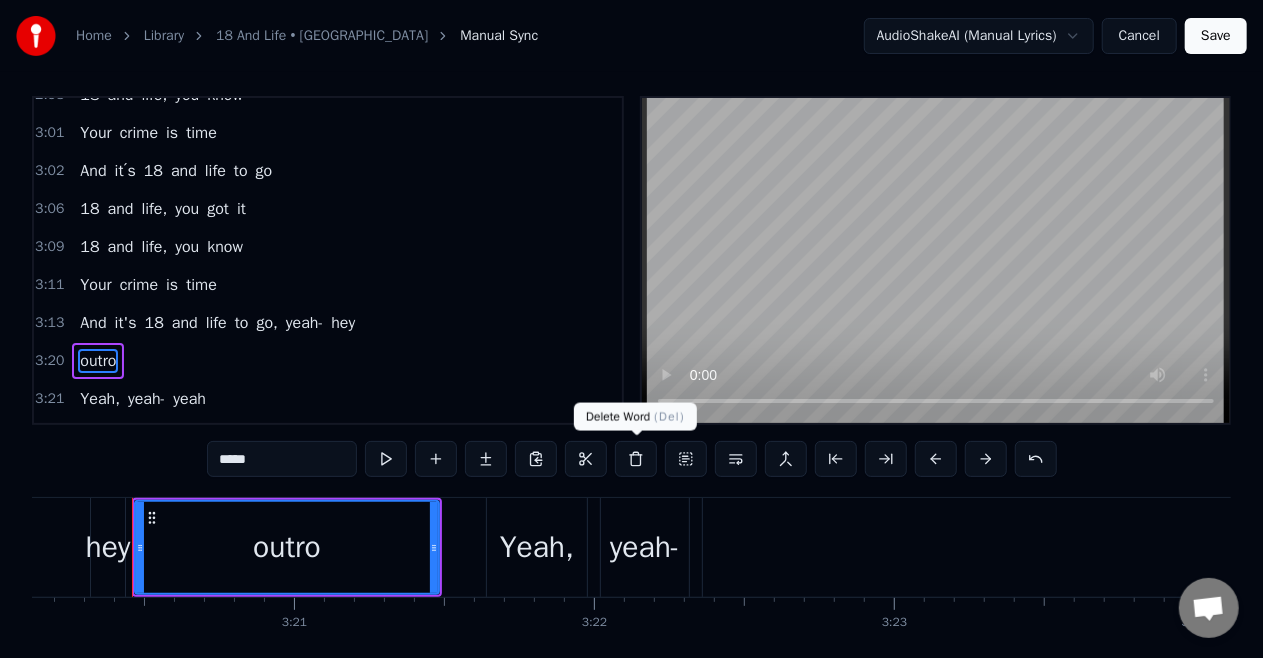 click at bounding box center (636, 459) 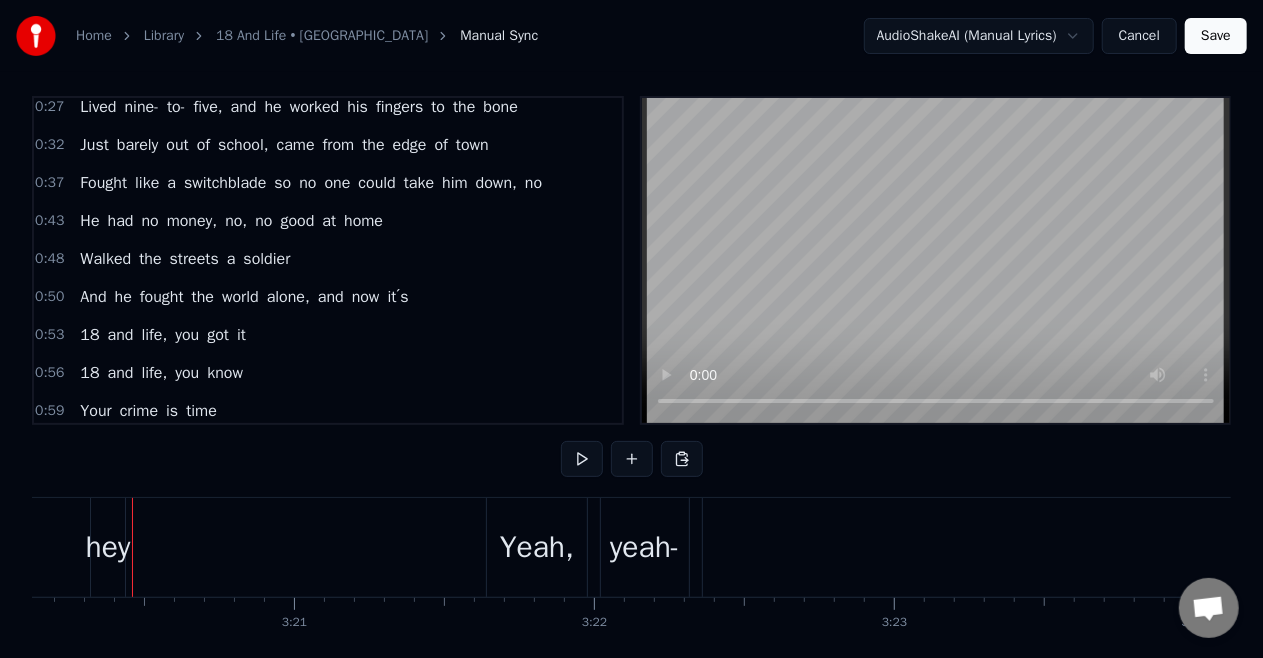 scroll, scrollTop: 0, scrollLeft: 0, axis: both 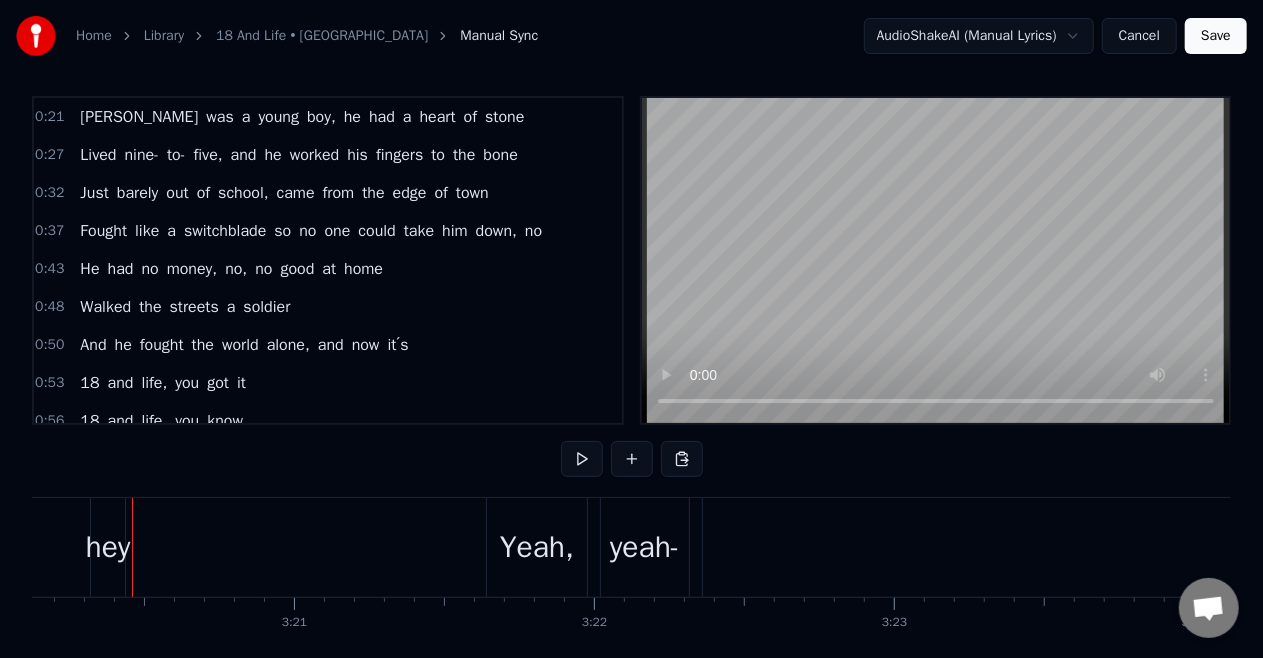 click on "[PERSON_NAME]" at bounding box center [139, 117] 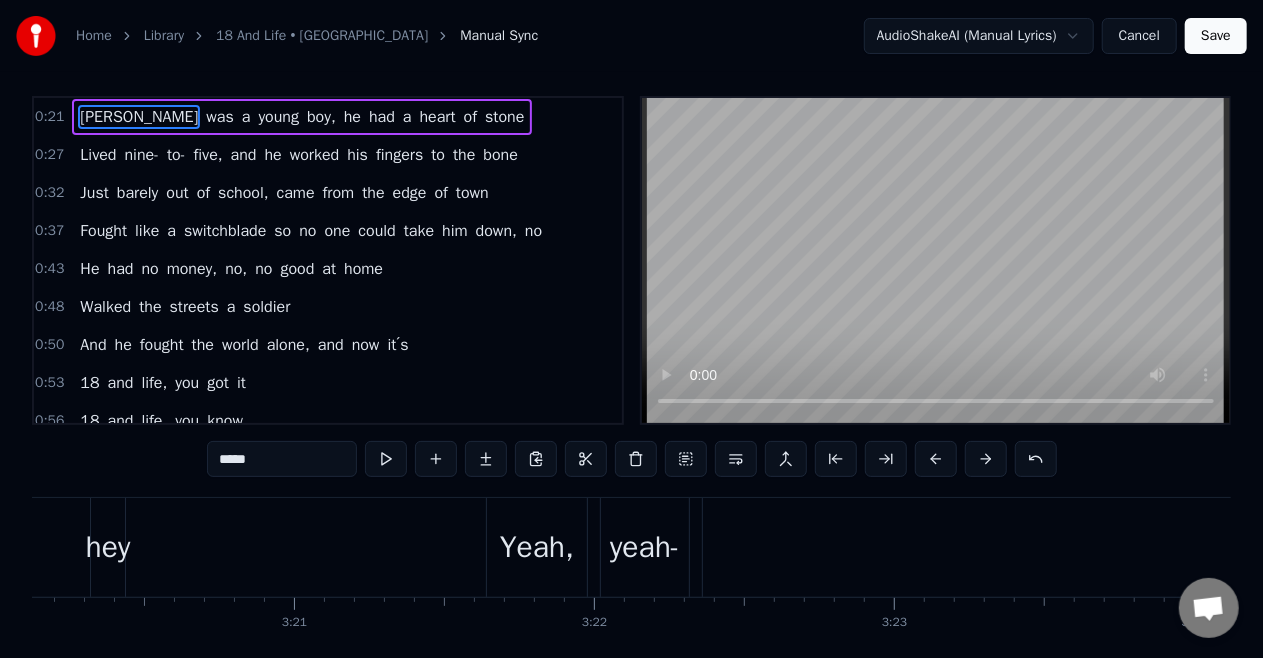 scroll, scrollTop: 6, scrollLeft: 0, axis: vertical 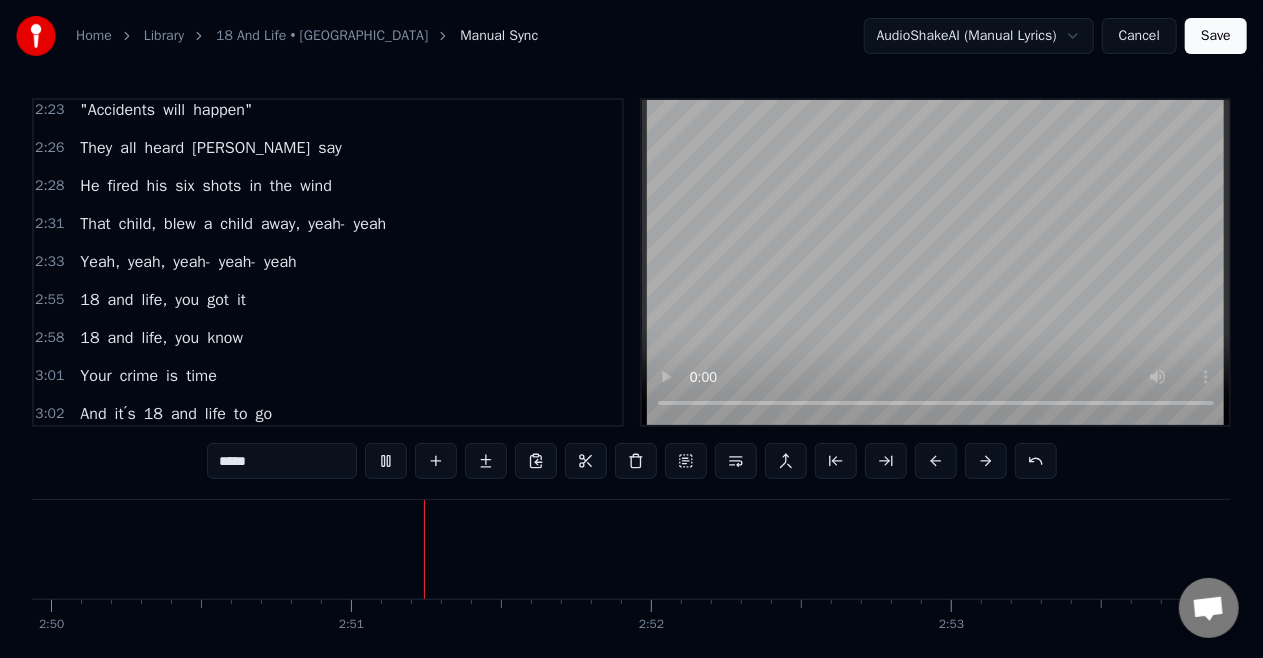 click on "That" at bounding box center [95, 224] 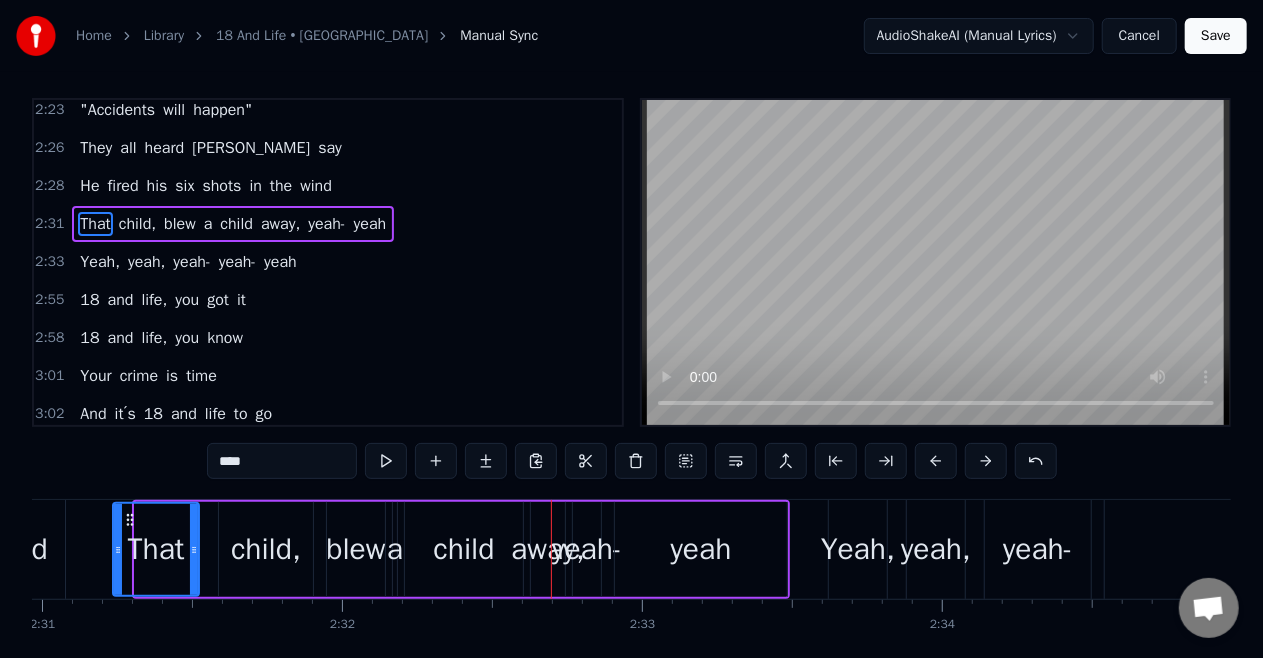drag, startPoint x: 136, startPoint y: 545, endPoint x: 114, endPoint y: 575, distance: 37.202152 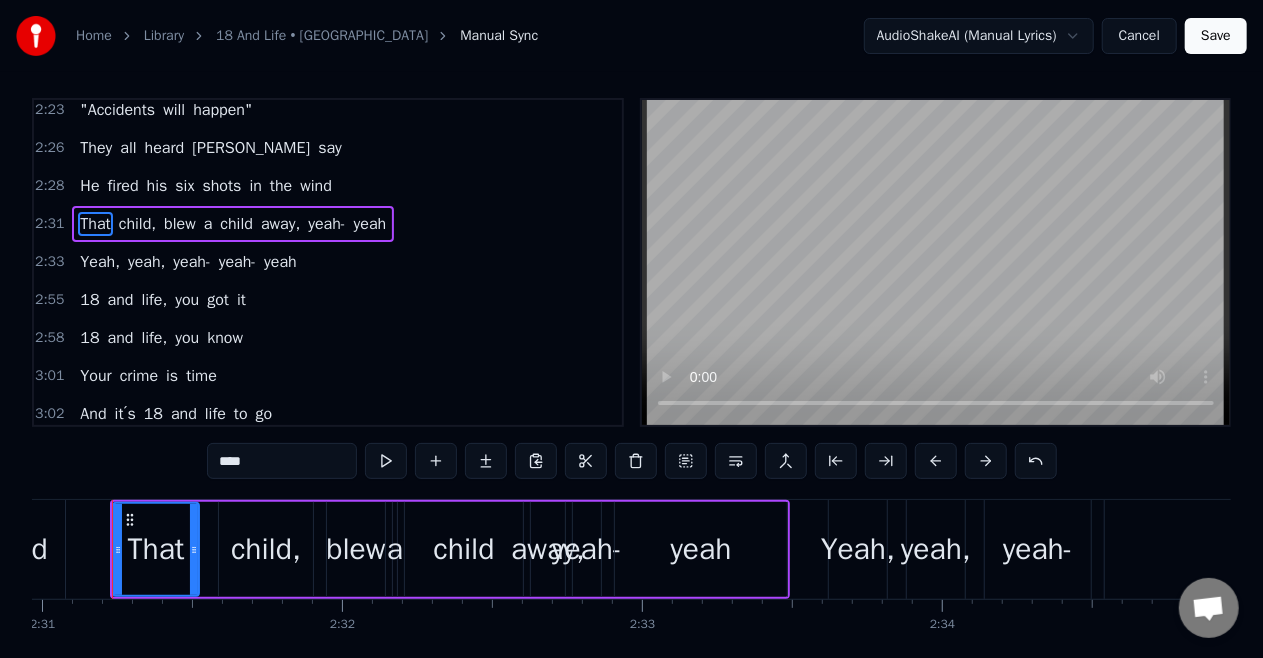 scroll, scrollTop: 0, scrollLeft: 0, axis: both 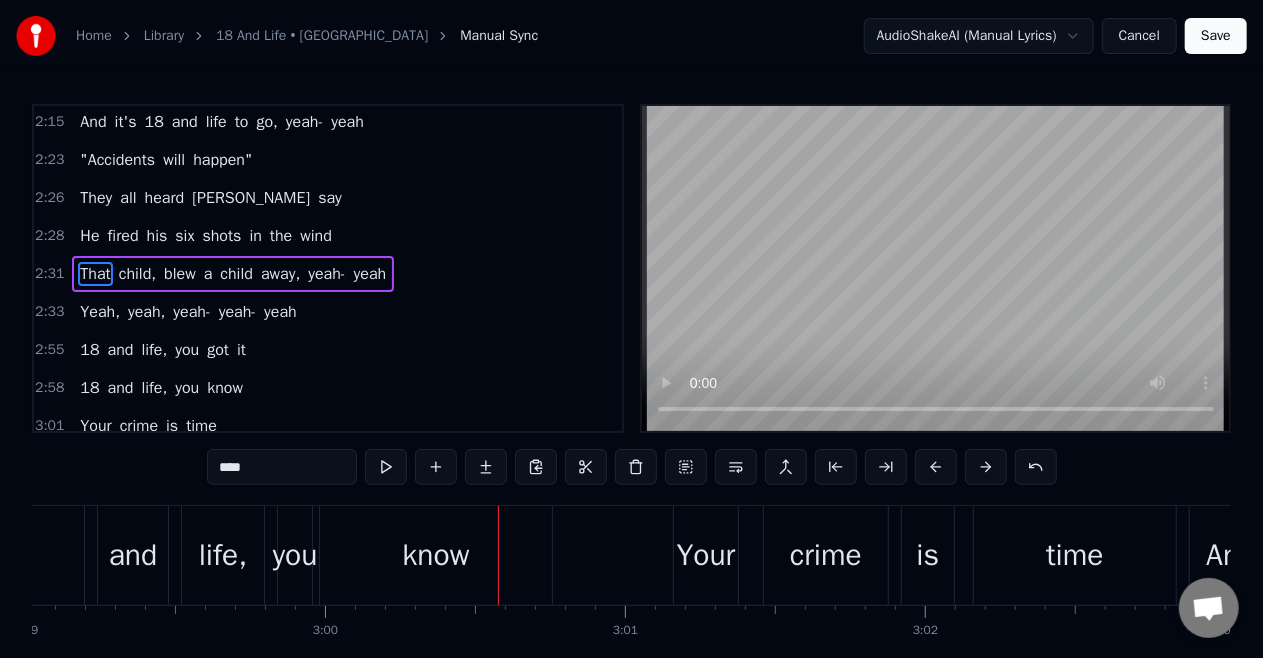 click on "That" at bounding box center [95, 274] 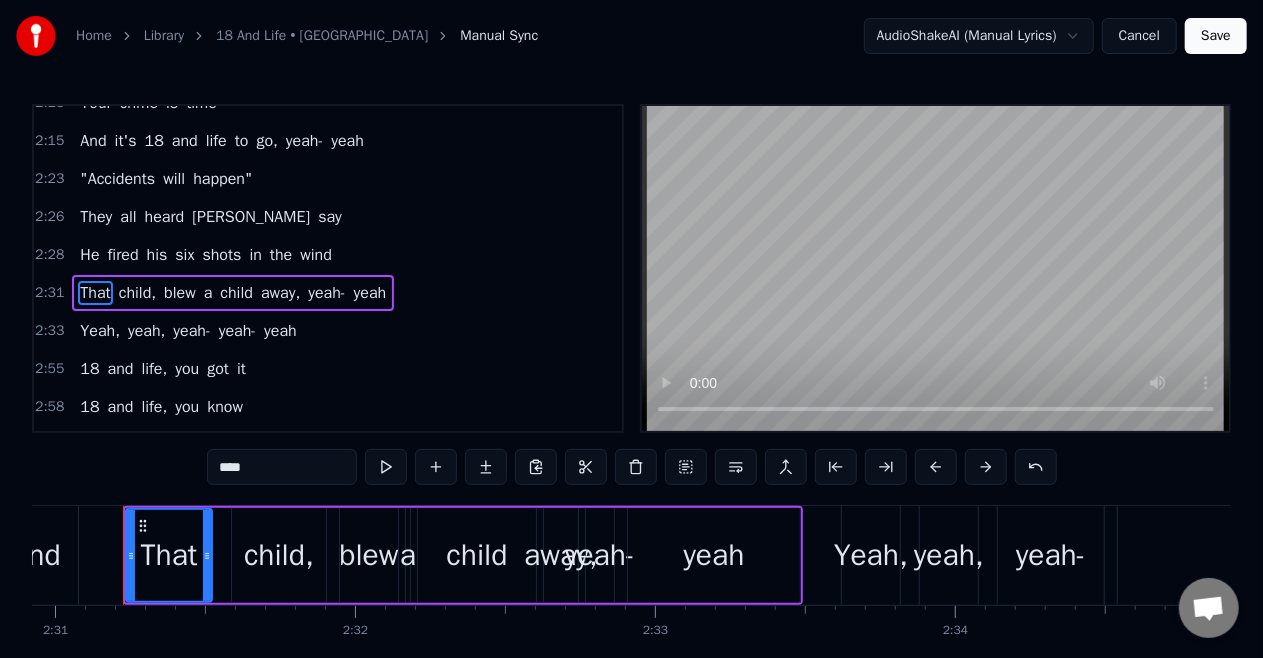 scroll, scrollTop: 0, scrollLeft: 45268, axis: horizontal 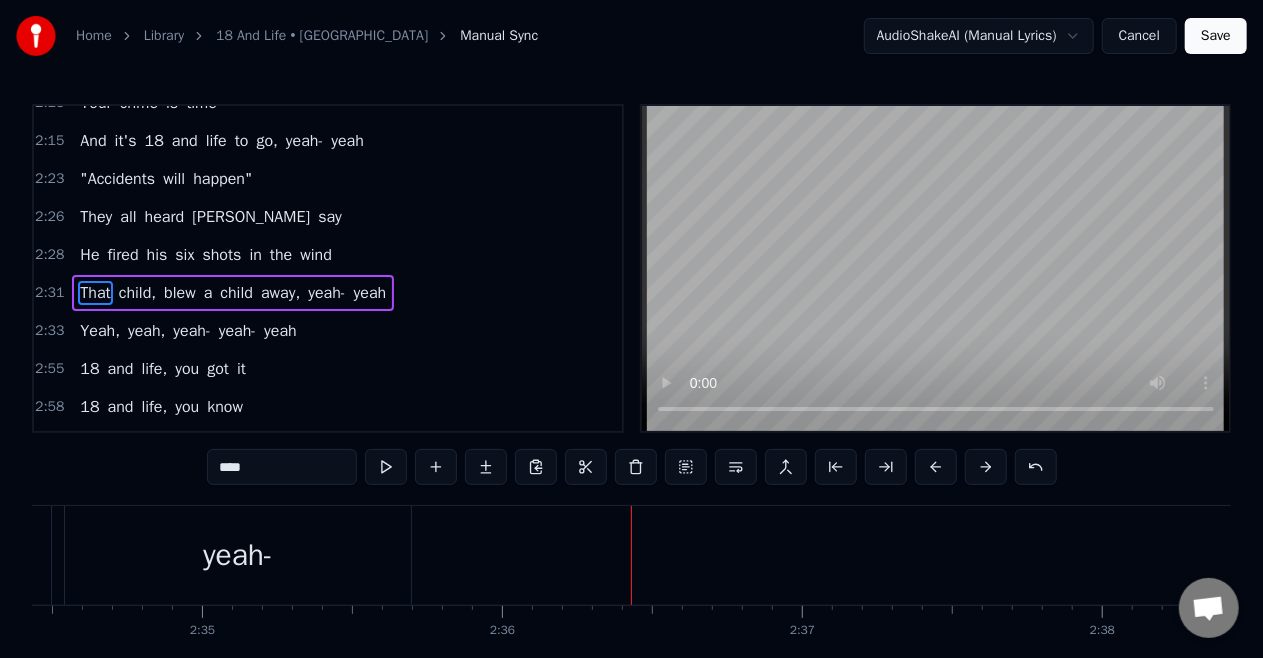 click on "Yeah," at bounding box center (100, 331) 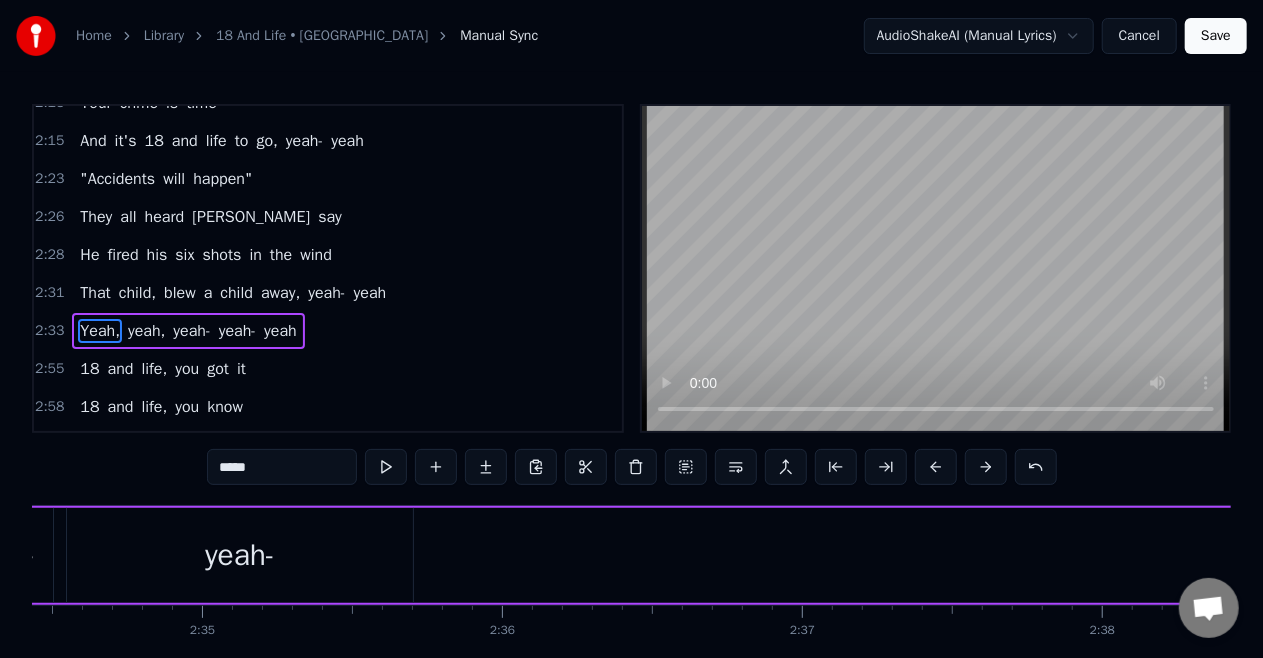 scroll, scrollTop: 1200, scrollLeft: 0, axis: vertical 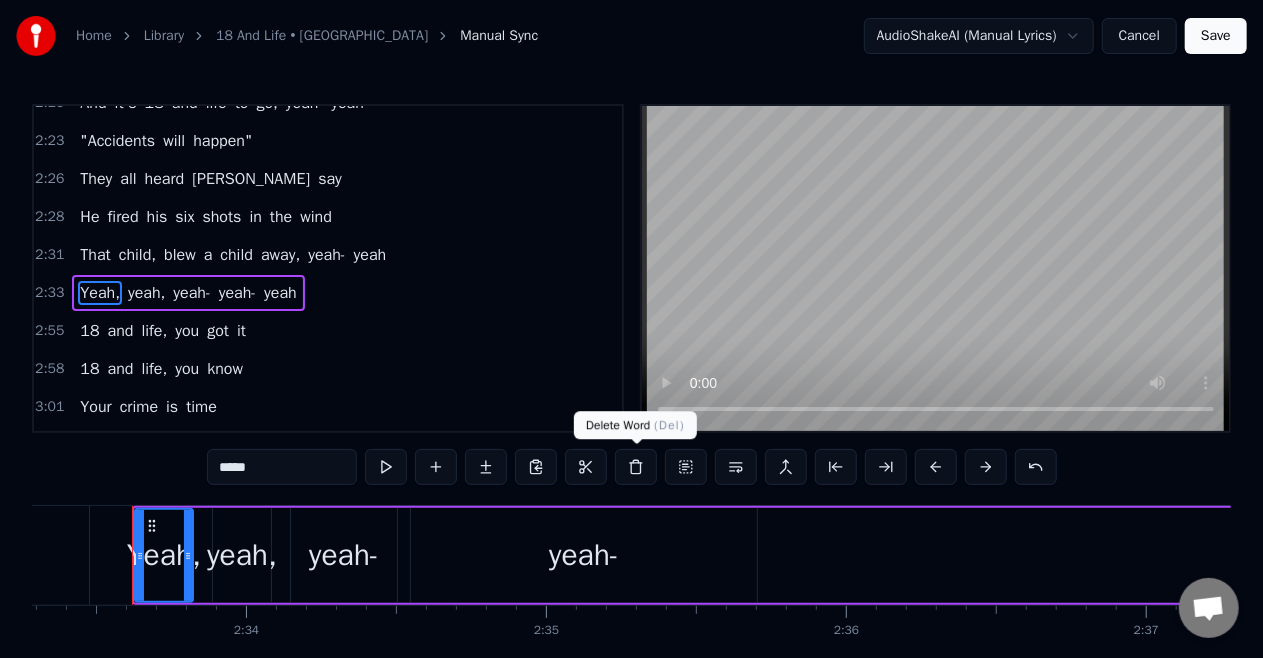 click at bounding box center [636, 467] 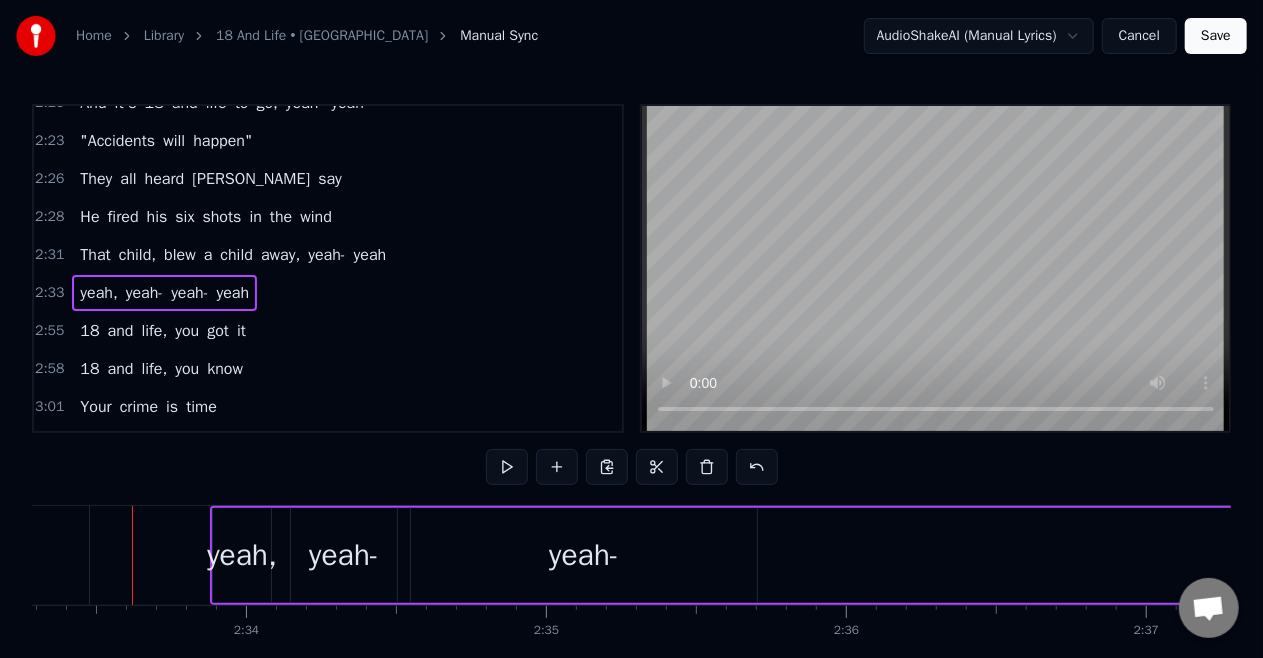 click on "yeah," at bounding box center (98, 293) 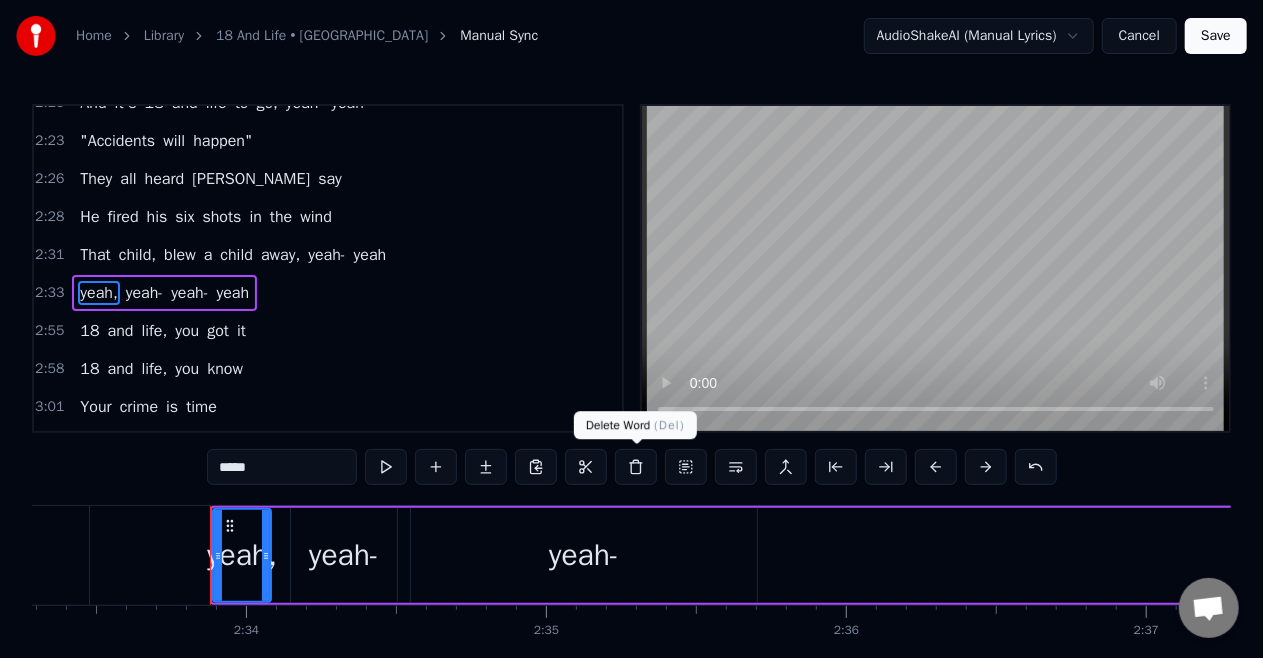 click at bounding box center (636, 467) 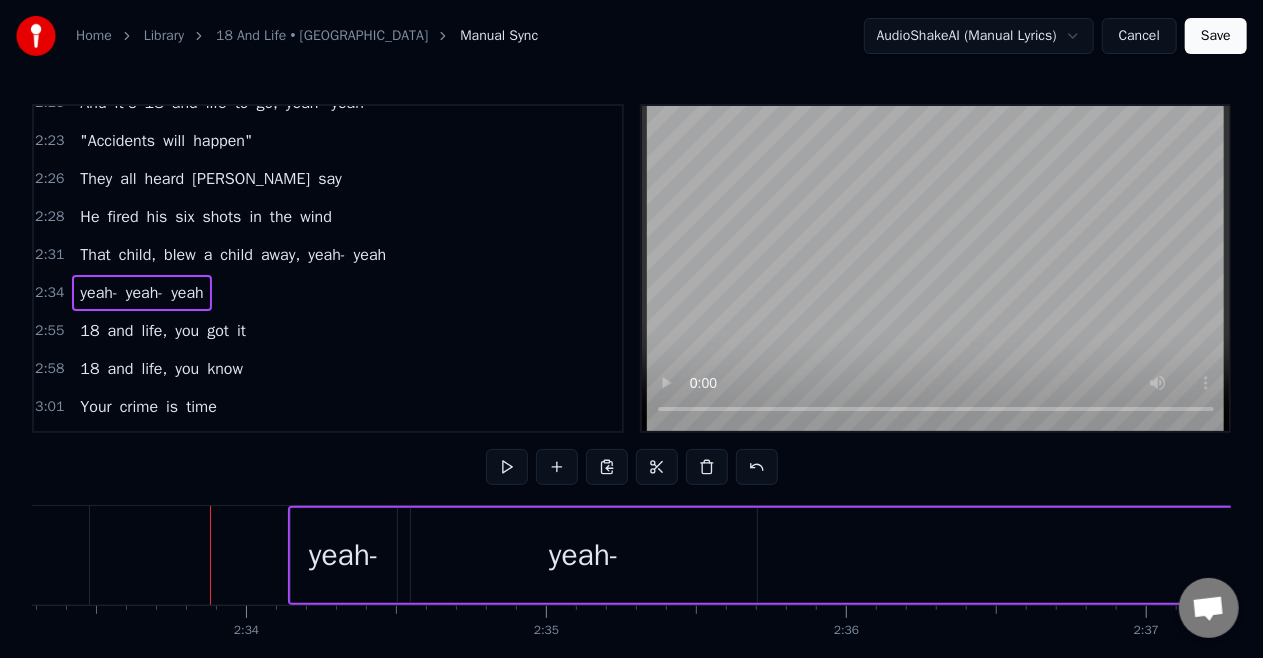 click on "yeah-" at bounding box center (98, 293) 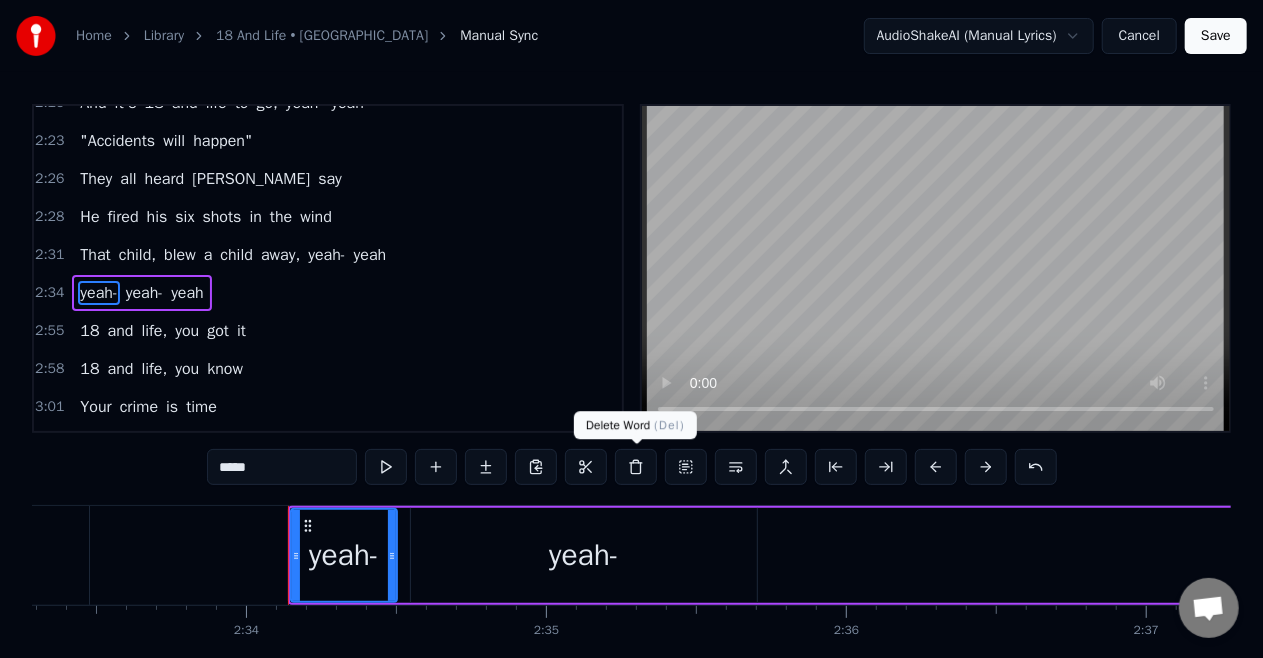 click at bounding box center [636, 467] 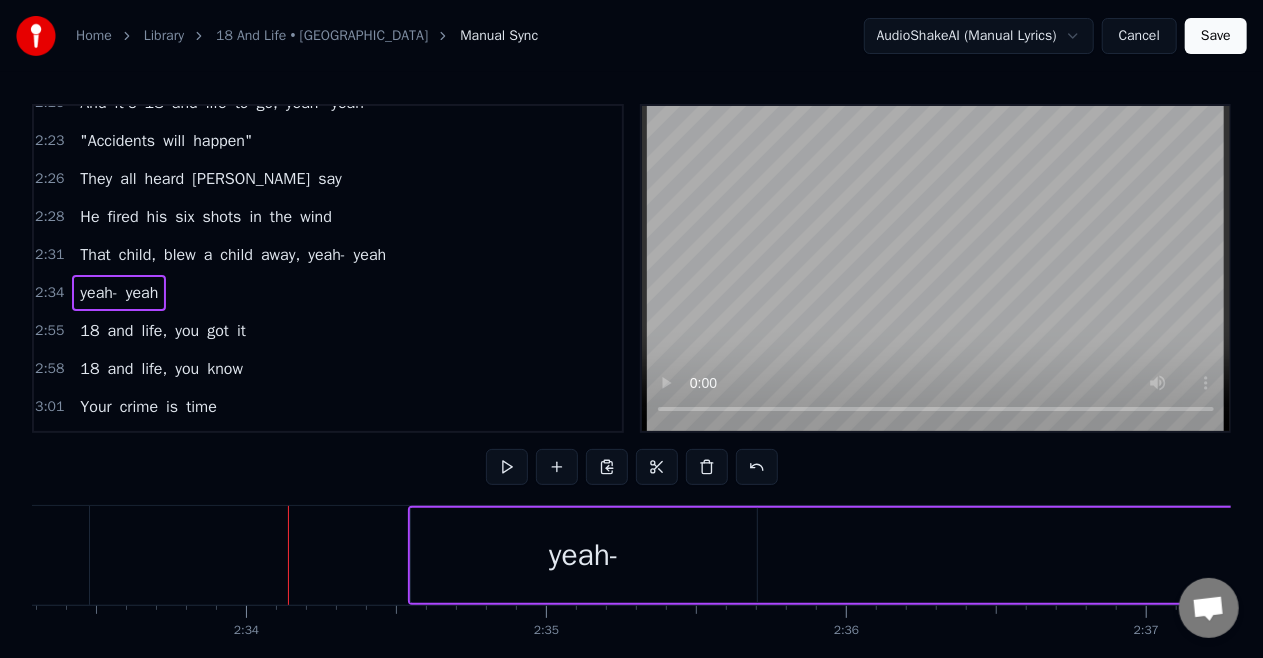 click on "yeah-" at bounding box center (98, 293) 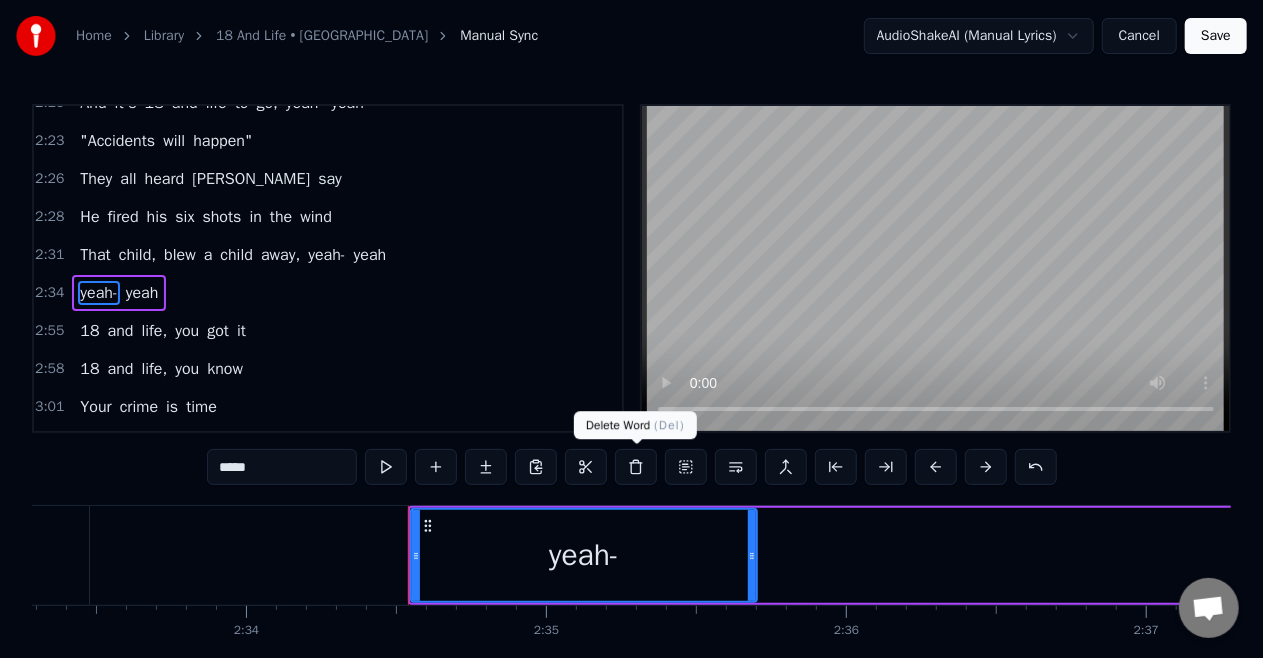 click at bounding box center (636, 467) 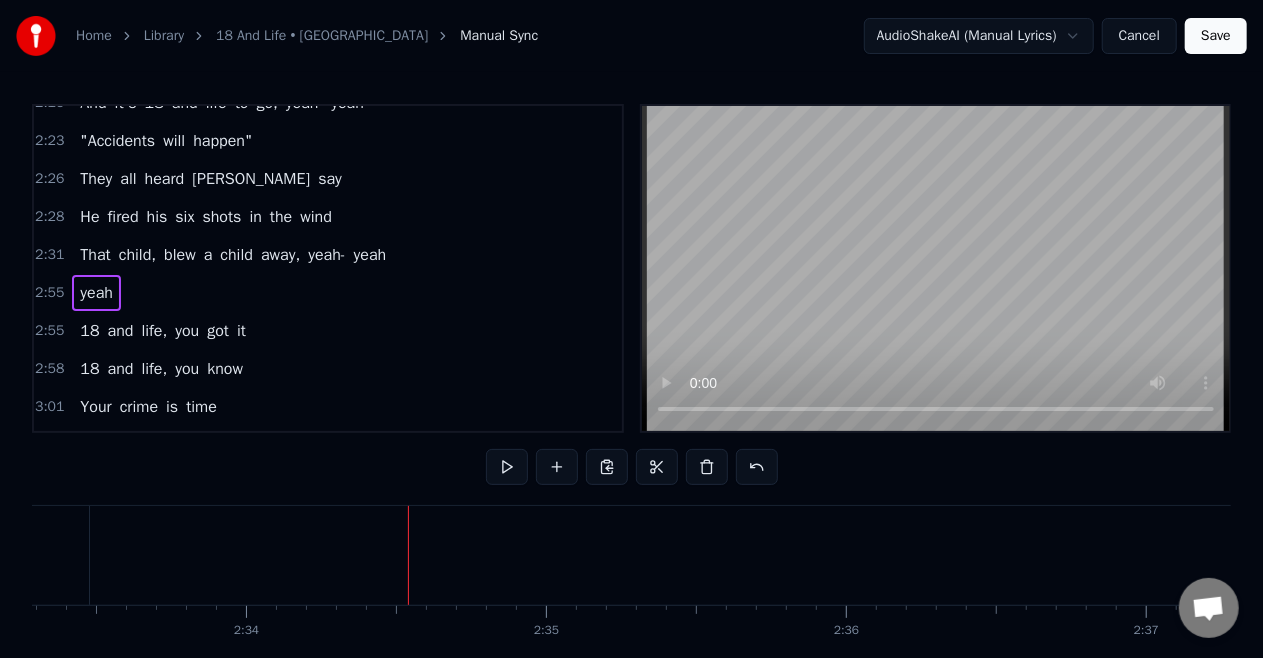 click on "yeah" at bounding box center (96, 293) 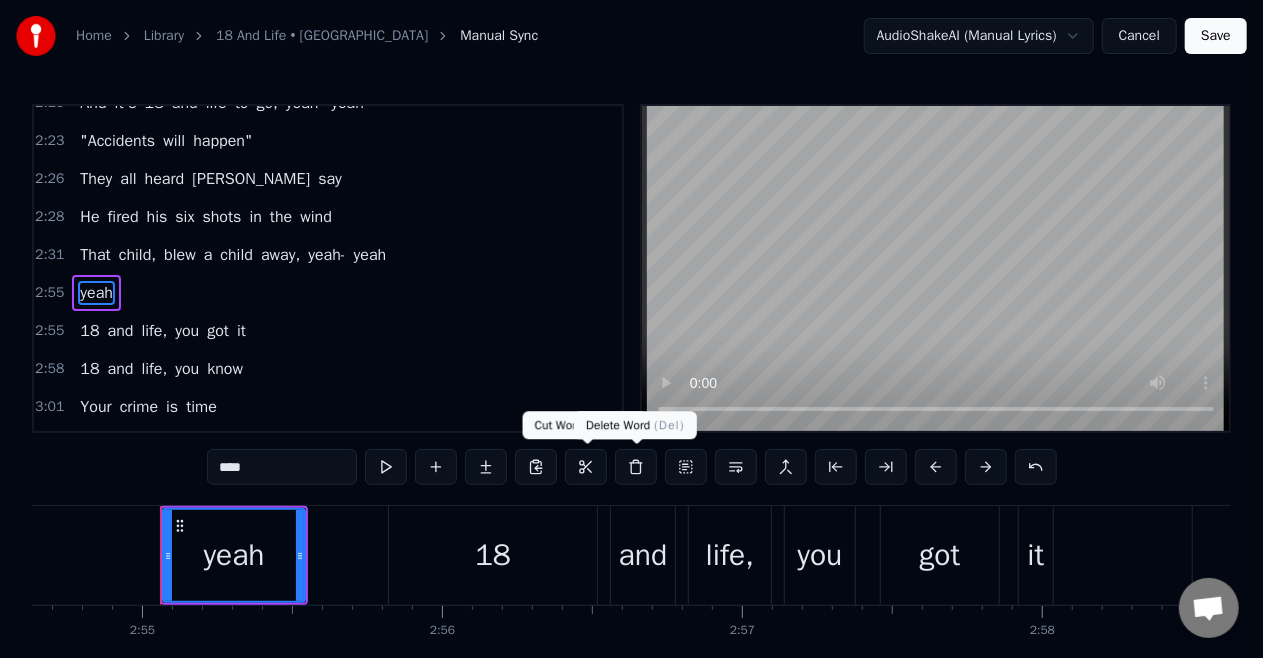 scroll, scrollTop: 0, scrollLeft: 52418, axis: horizontal 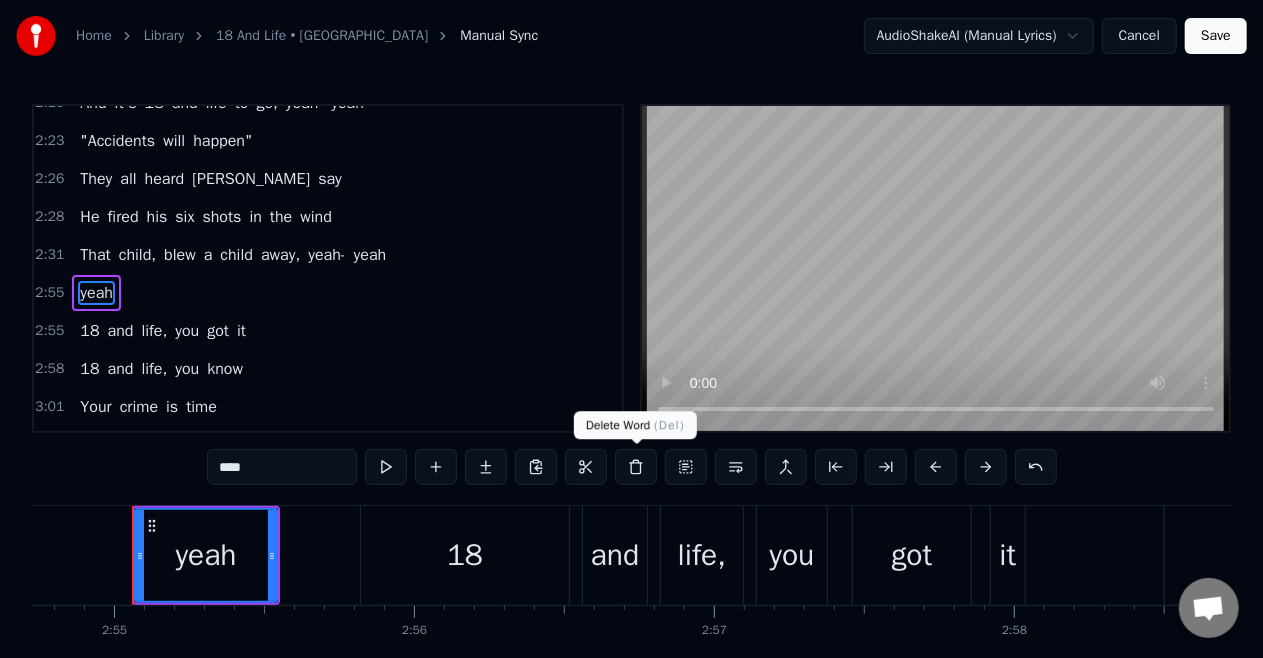click at bounding box center [636, 467] 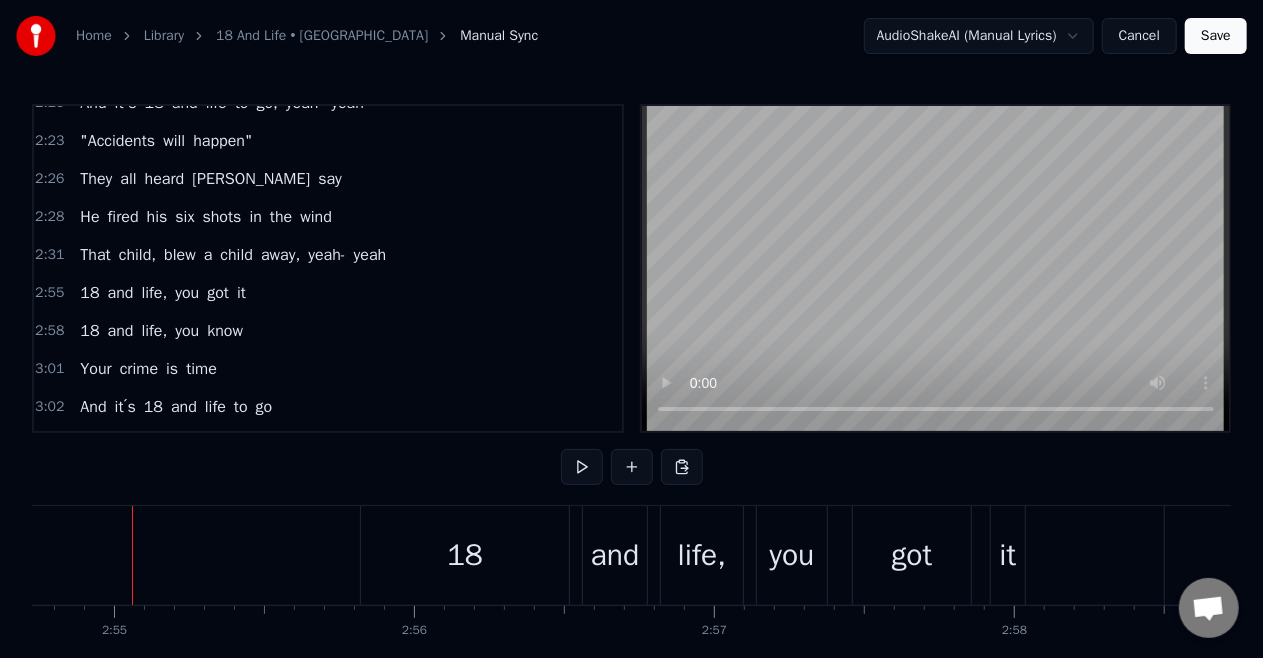 click on "yeah-" at bounding box center (326, 255) 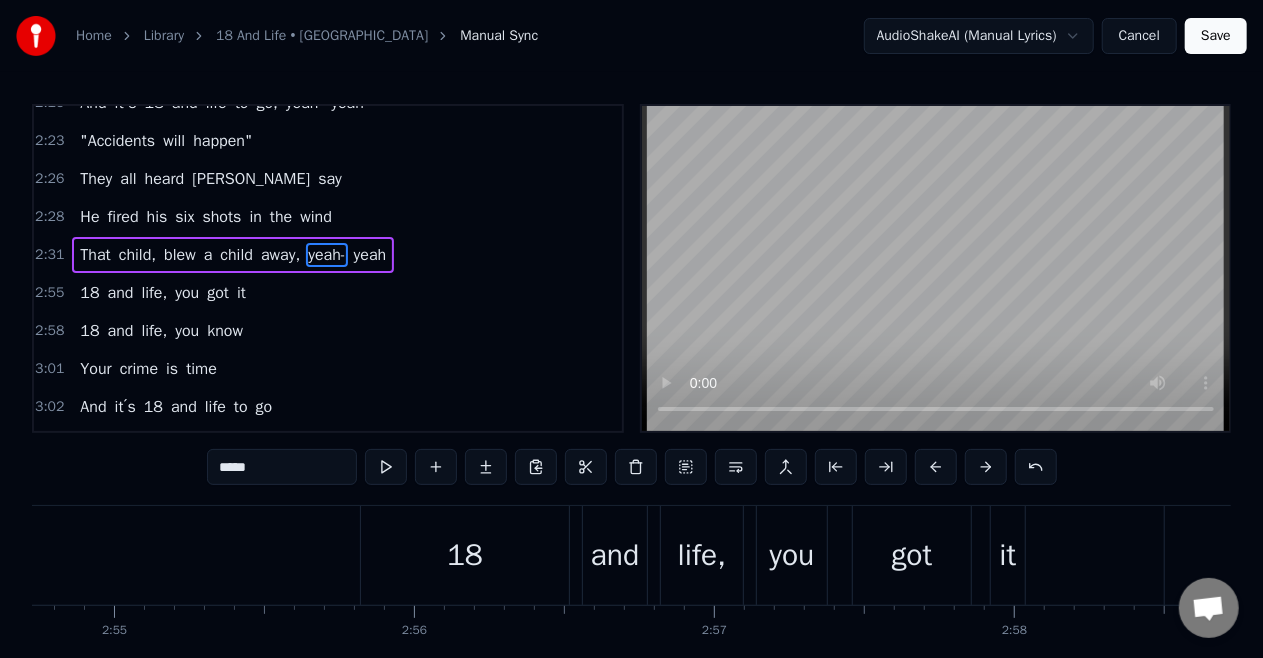 scroll, scrollTop: 1162, scrollLeft: 0, axis: vertical 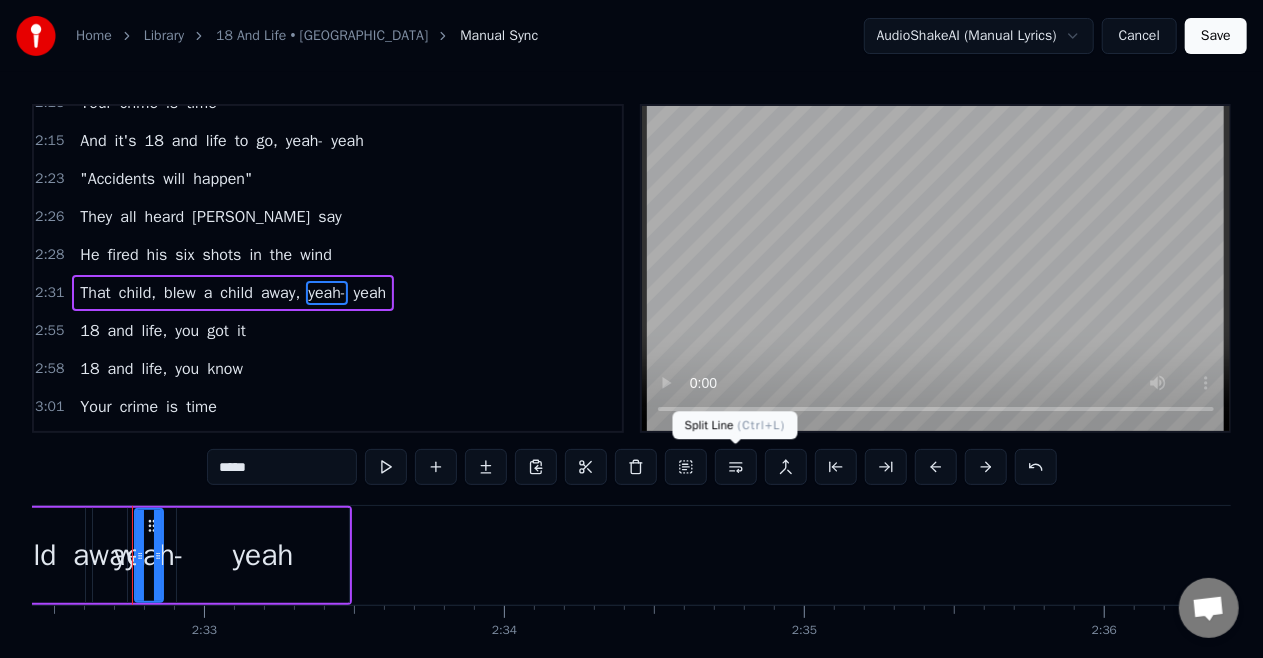 click at bounding box center (736, 467) 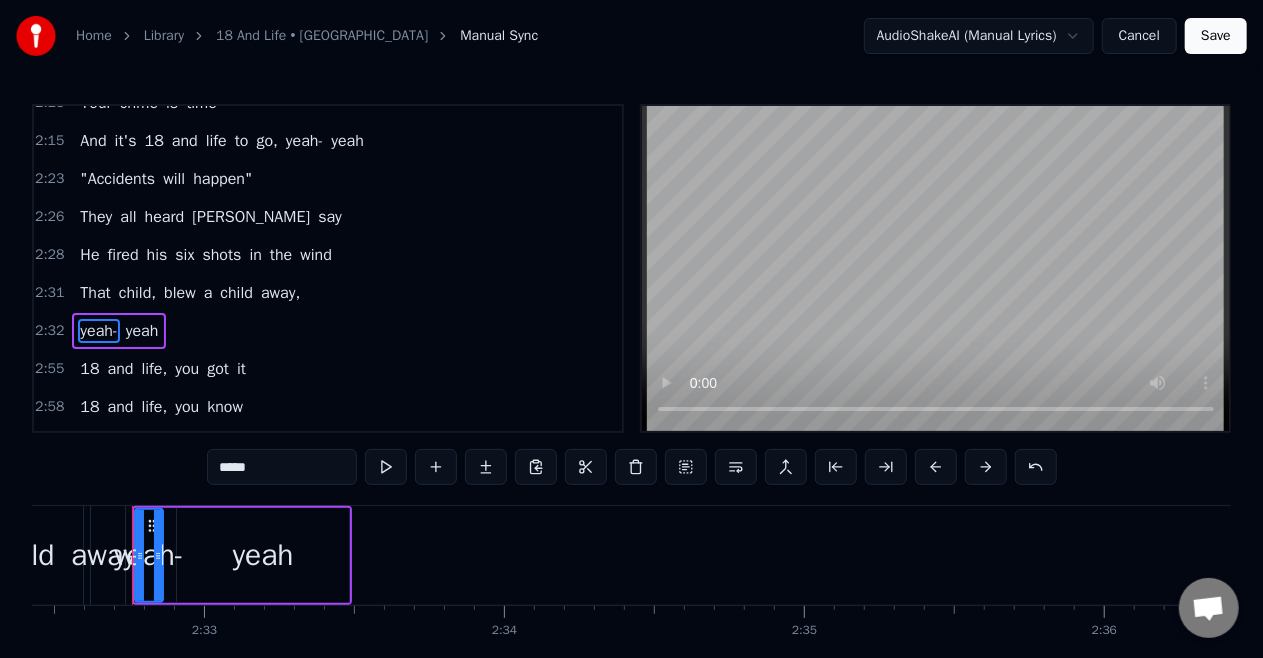 scroll, scrollTop: 1200, scrollLeft: 0, axis: vertical 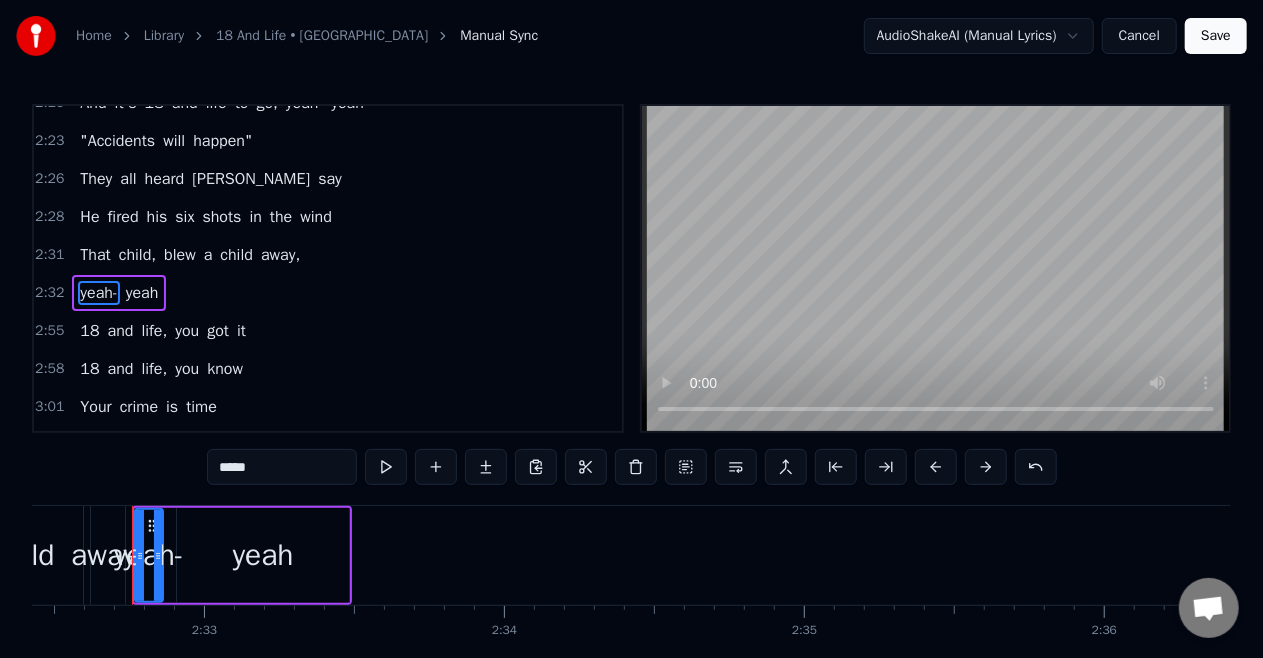click on "That" at bounding box center (95, 255) 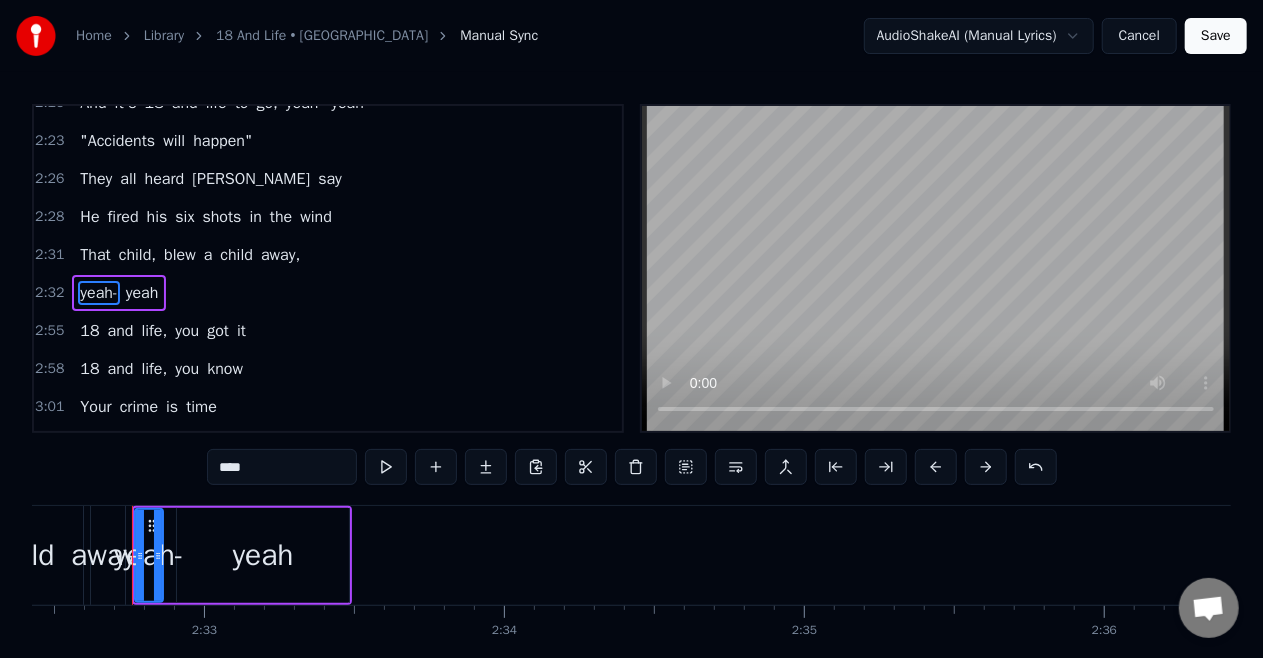 scroll, scrollTop: 1187, scrollLeft: 0, axis: vertical 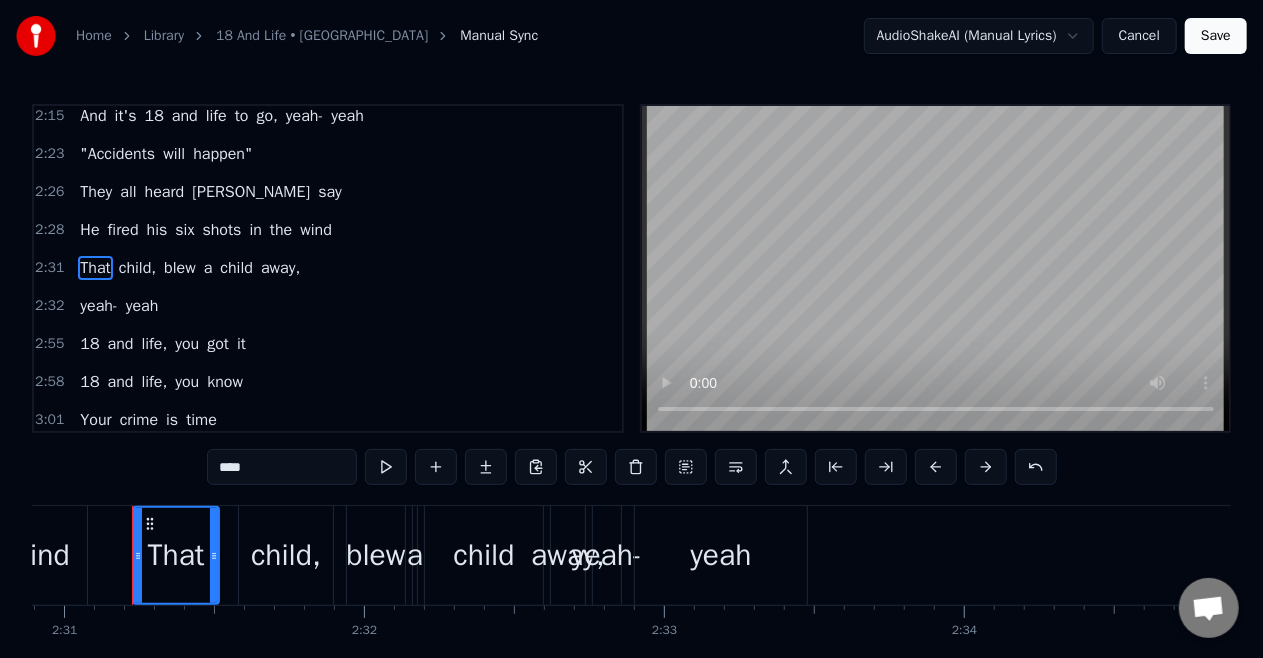 click on "yeah" at bounding box center (720, 555) 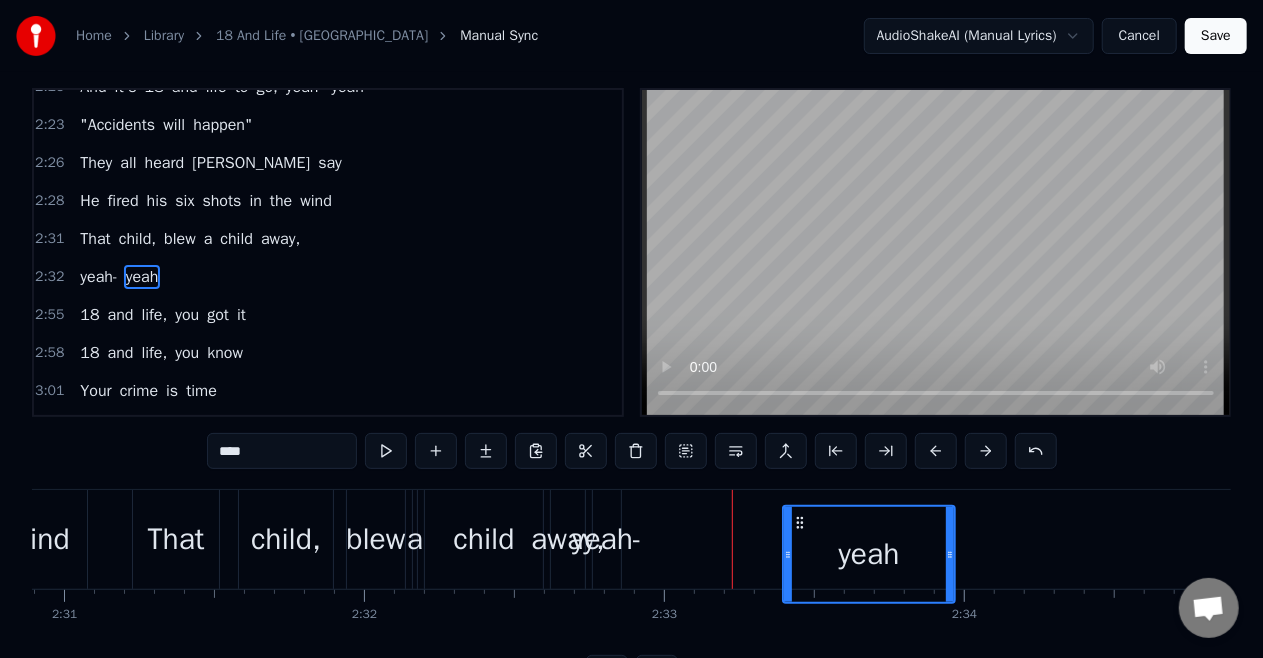 scroll, scrollTop: 21, scrollLeft: 0, axis: vertical 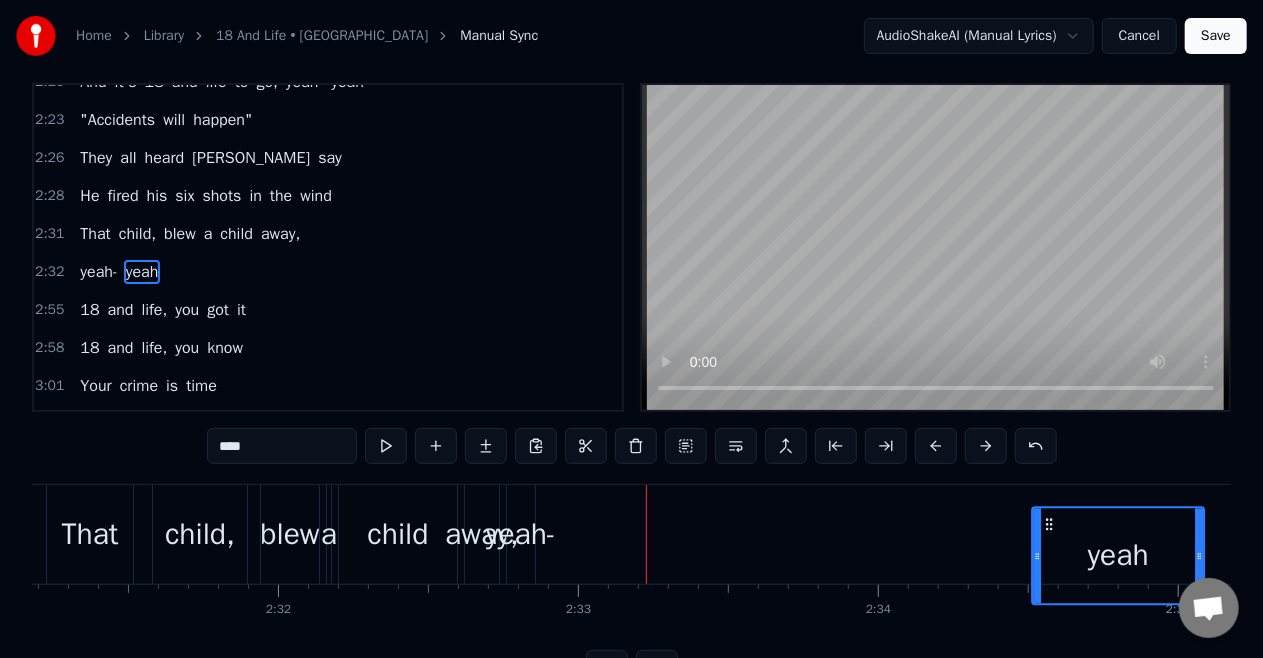 click on "[PERSON_NAME] was a [PERSON_NAME] boy, he had a heart of stone Lived nine- to- five, and he worked his fingers to the bone Just barely out of school, came from the edge of town Fought like a switchblade so no one could take him down, no He had no money, no, no good at home Walked the streets a soldier And he fought the world alone, and now it′s 18 and life, you got it 18 and life, you know Your crime is time And it's 18 and life to go 18 and life, you got it 18 and life, you know Your crime is time And it′s 18 and life to go, oh- whoa- oh, oh Yes Tequila in his heartbeat, his veins full of gasoline It kept his motor running, but it never kept him clean They say he loved adventure, [PERSON_NAME]'s the wild one He married trouble, had a courtship with a gun Bang- bang, shoot 'em up But the party never ends You can′t think of dying When the bottle′s your best friend, and now it's 18 and life, you got it 18 and life, you know Your crime is time And it′s 18 and life to go 18 and life, you got it 18 and life, you know Your crime" at bounding box center [-10822, 534] 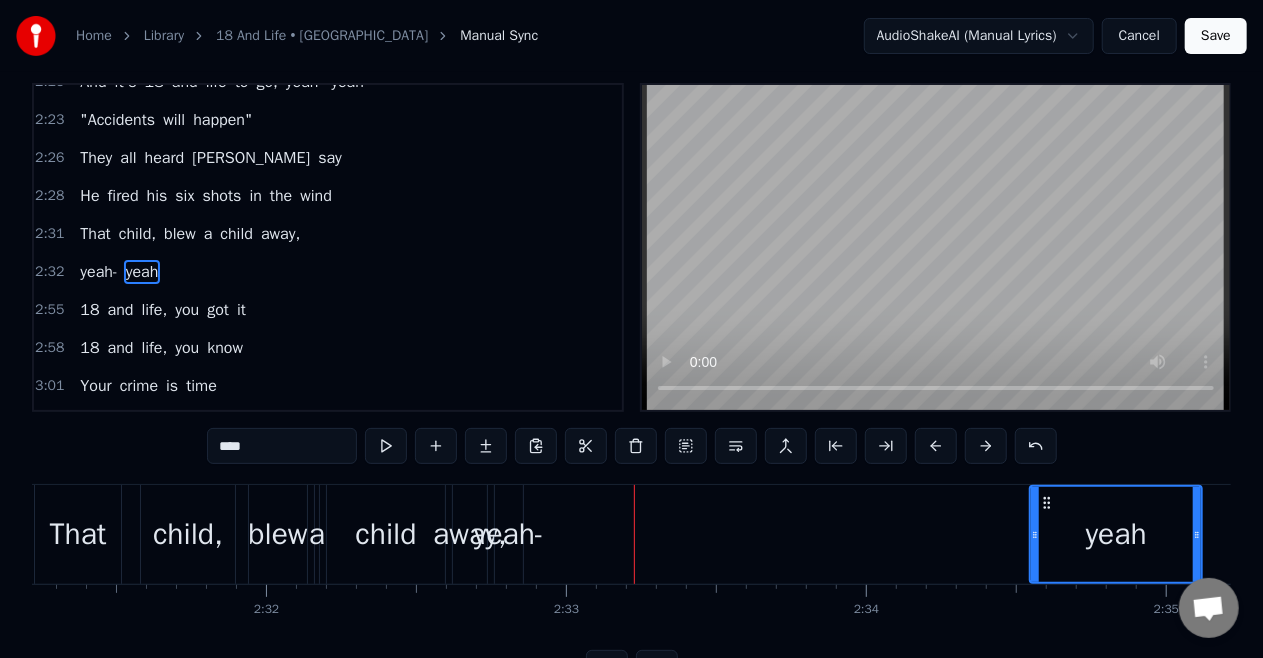 click on "yeah-" at bounding box center (98, 272) 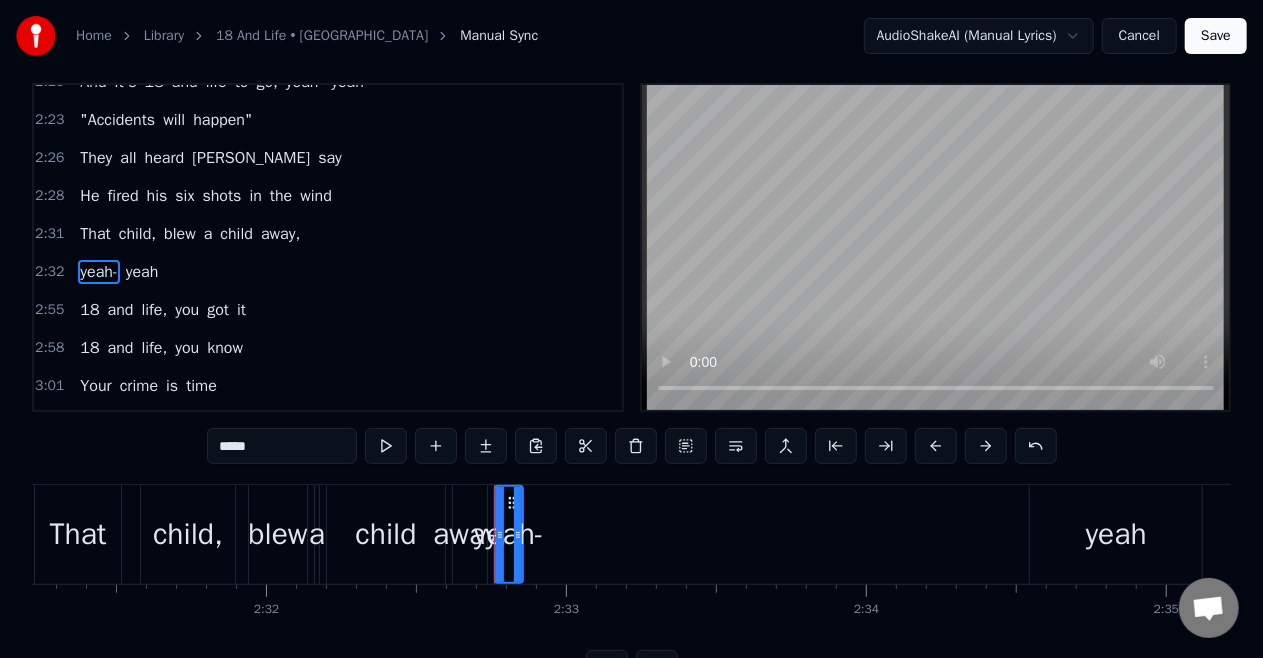 scroll, scrollTop: 0, scrollLeft: 0, axis: both 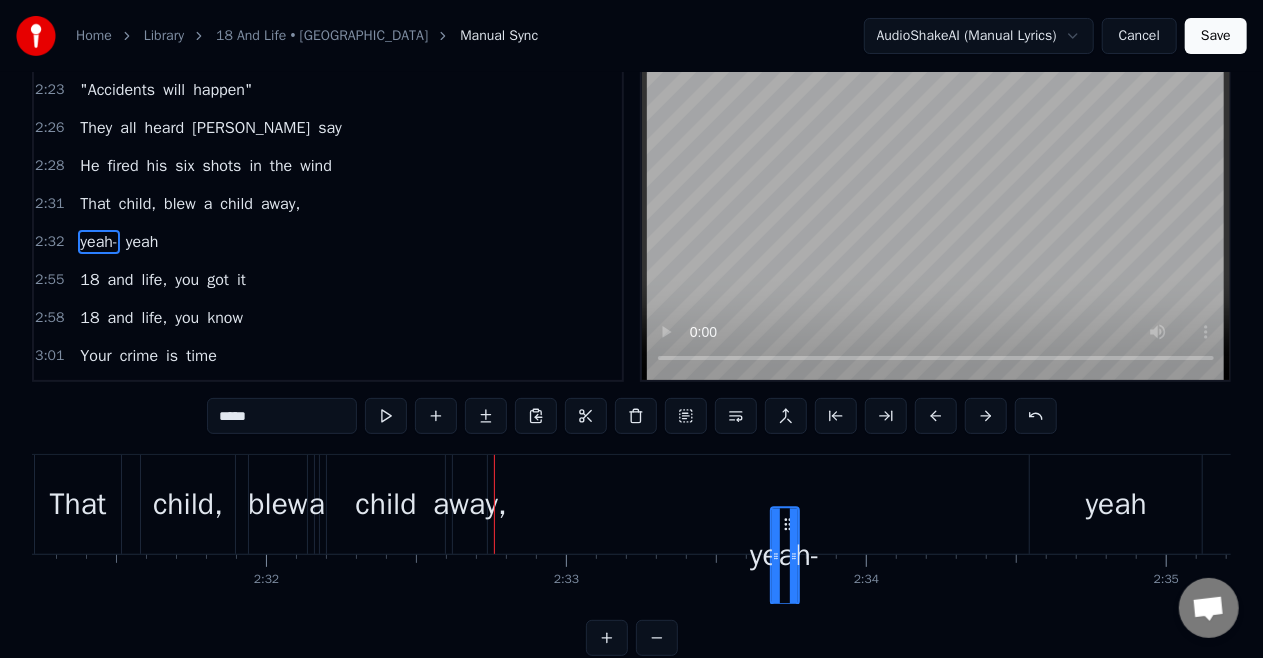 drag, startPoint x: 508, startPoint y: 524, endPoint x: 784, endPoint y: 512, distance: 276.26074 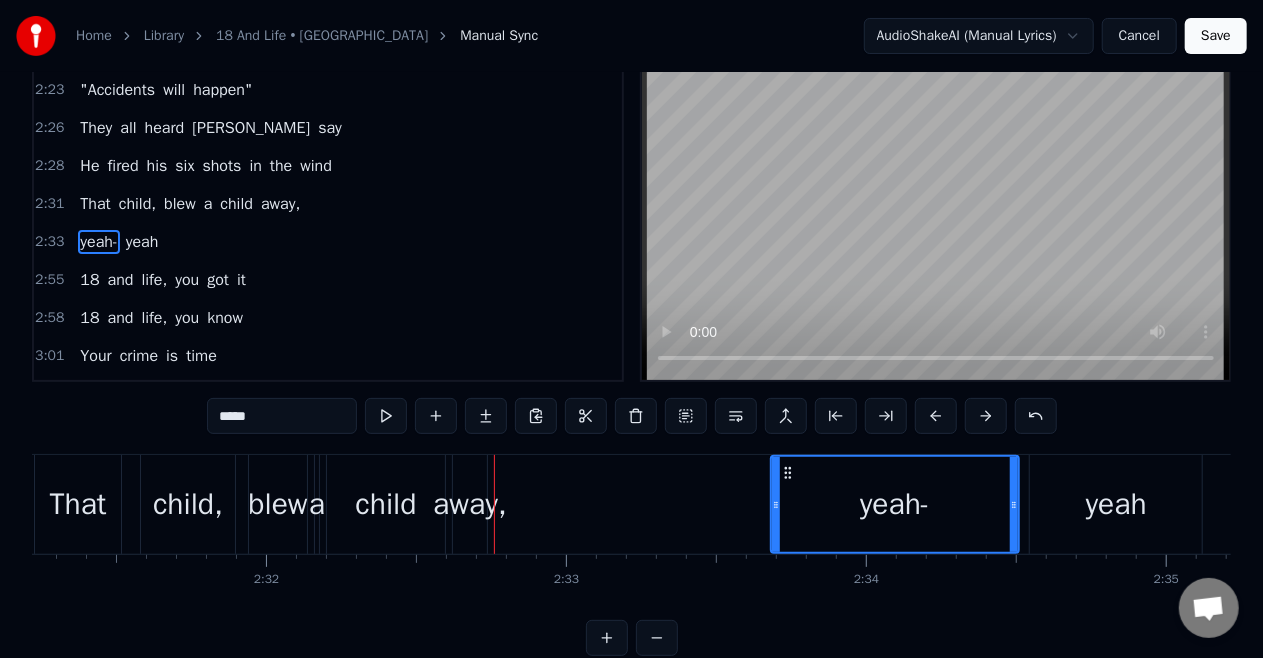 drag, startPoint x: 803, startPoint y: 506, endPoint x: 1015, endPoint y: 520, distance: 212.46176 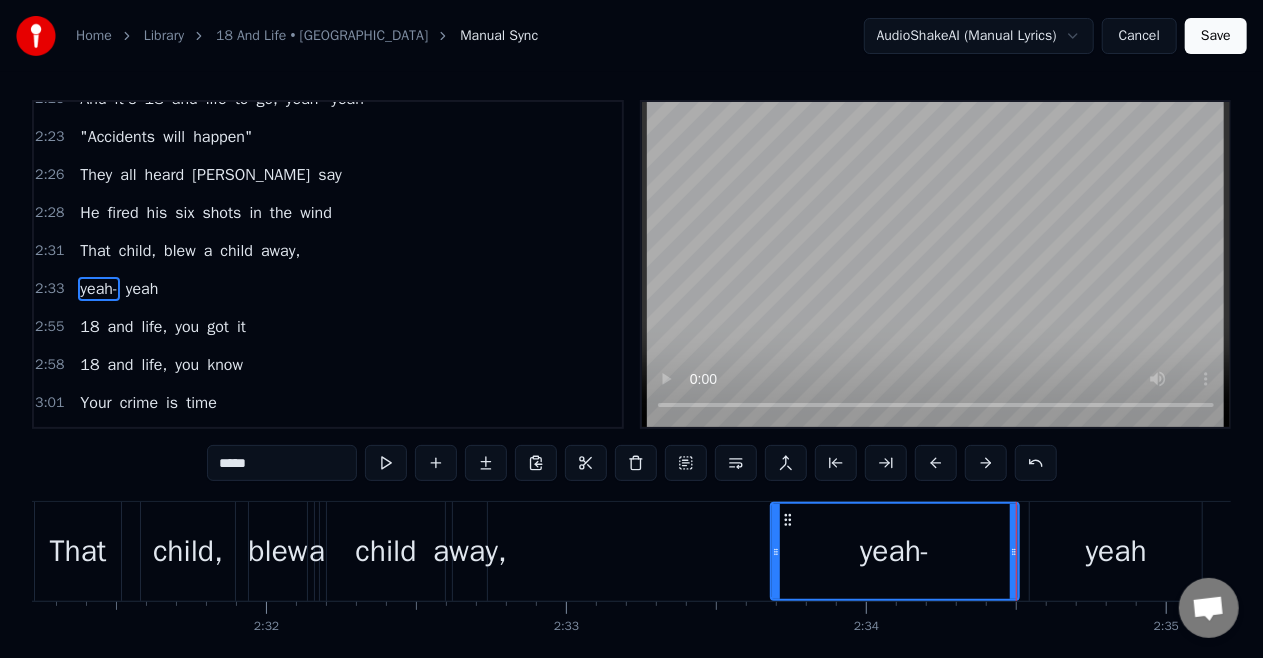 scroll, scrollTop: 0, scrollLeft: 0, axis: both 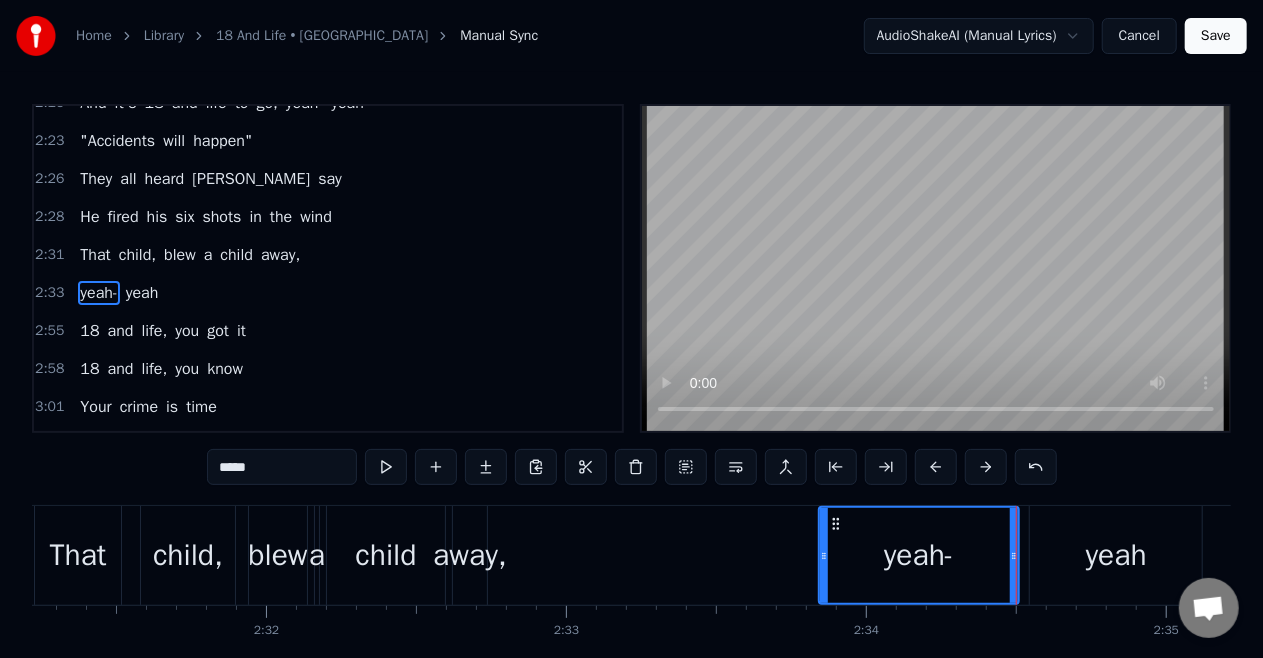 drag, startPoint x: 774, startPoint y: 554, endPoint x: 822, endPoint y: 555, distance: 48.010414 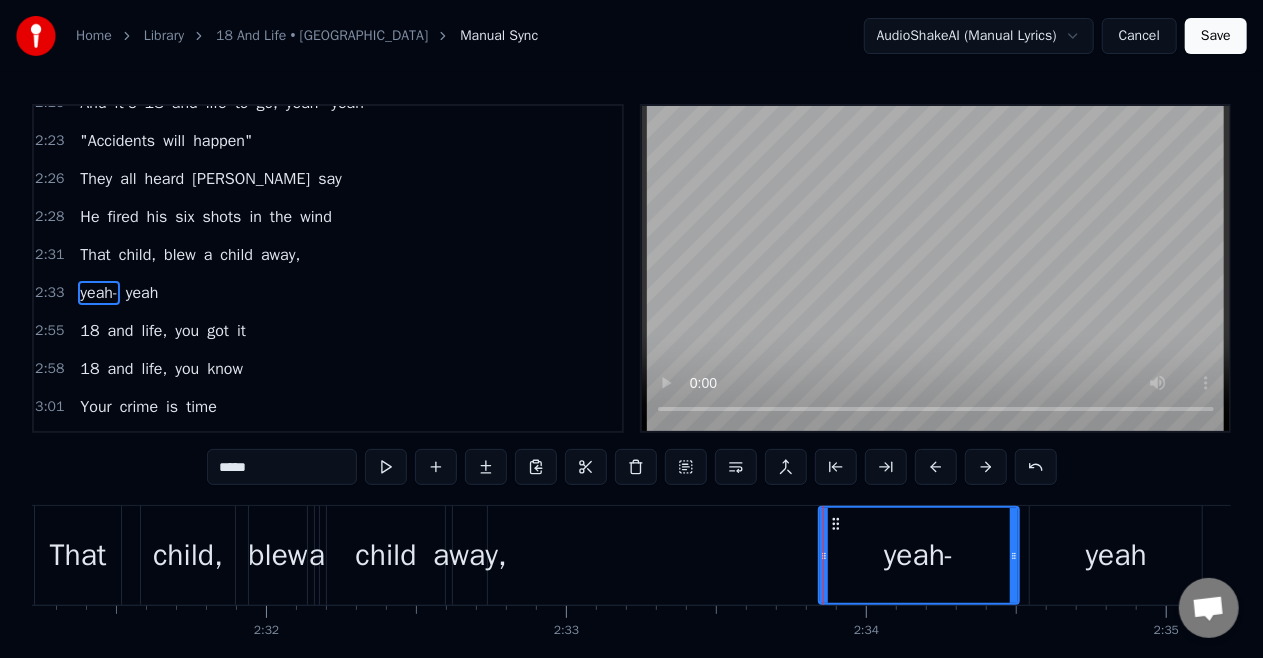 click on "yeah" at bounding box center (1116, 555) 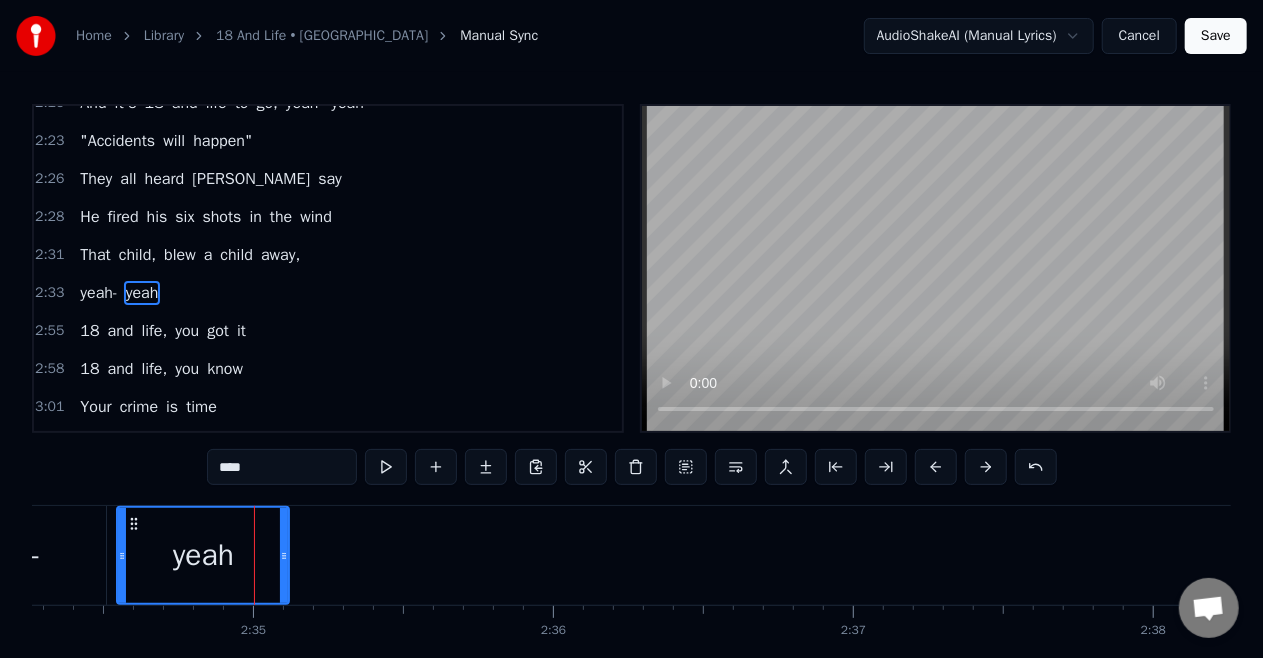 scroll, scrollTop: 0, scrollLeft: 46400, axis: horizontal 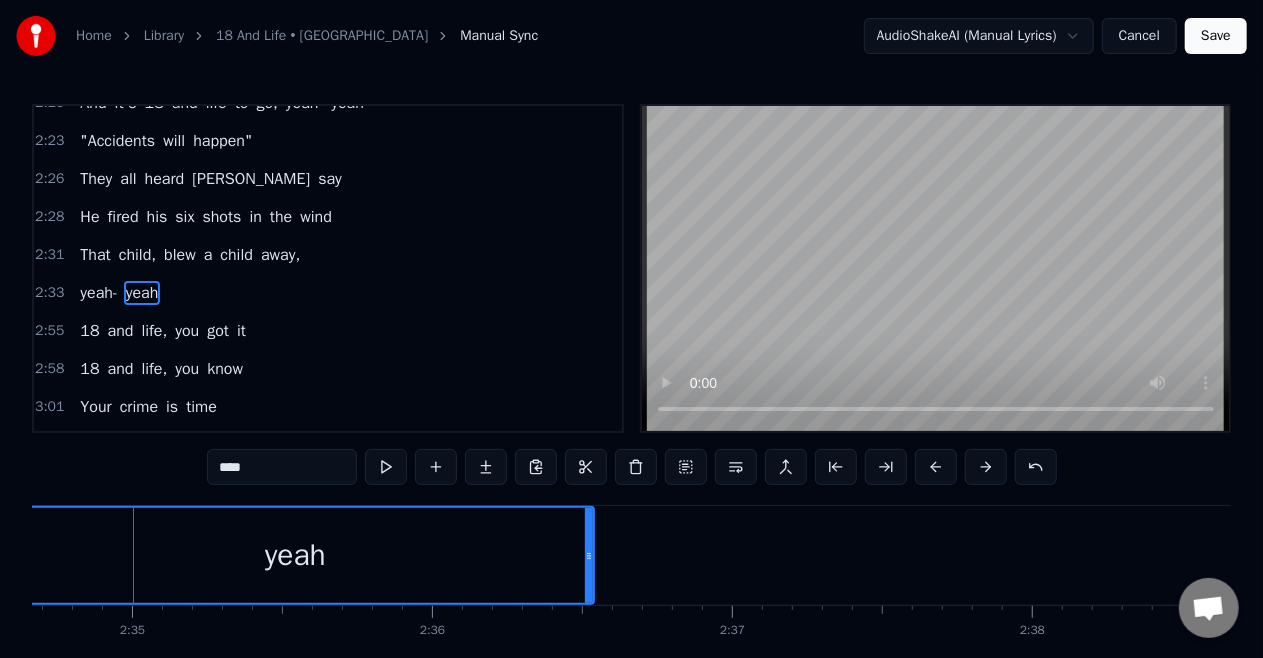 drag, startPoint x: 164, startPoint y: 558, endPoint x: 590, endPoint y: 575, distance: 426.33908 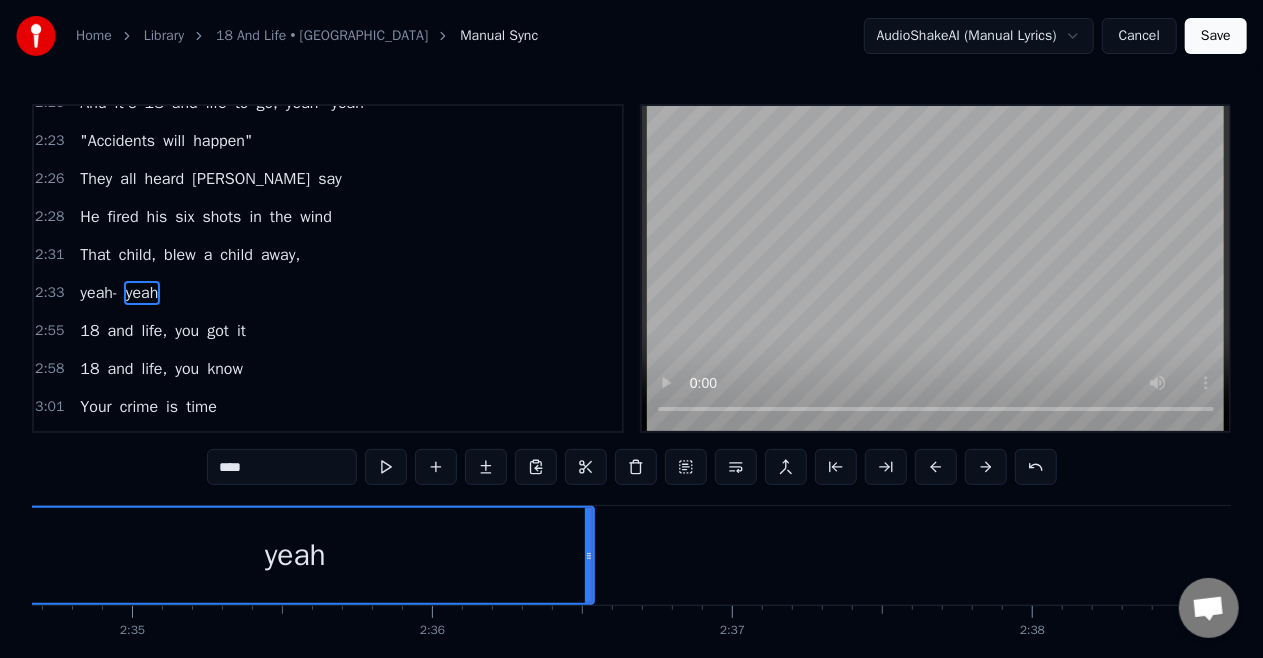 click on "yeah" at bounding box center (295, 555) 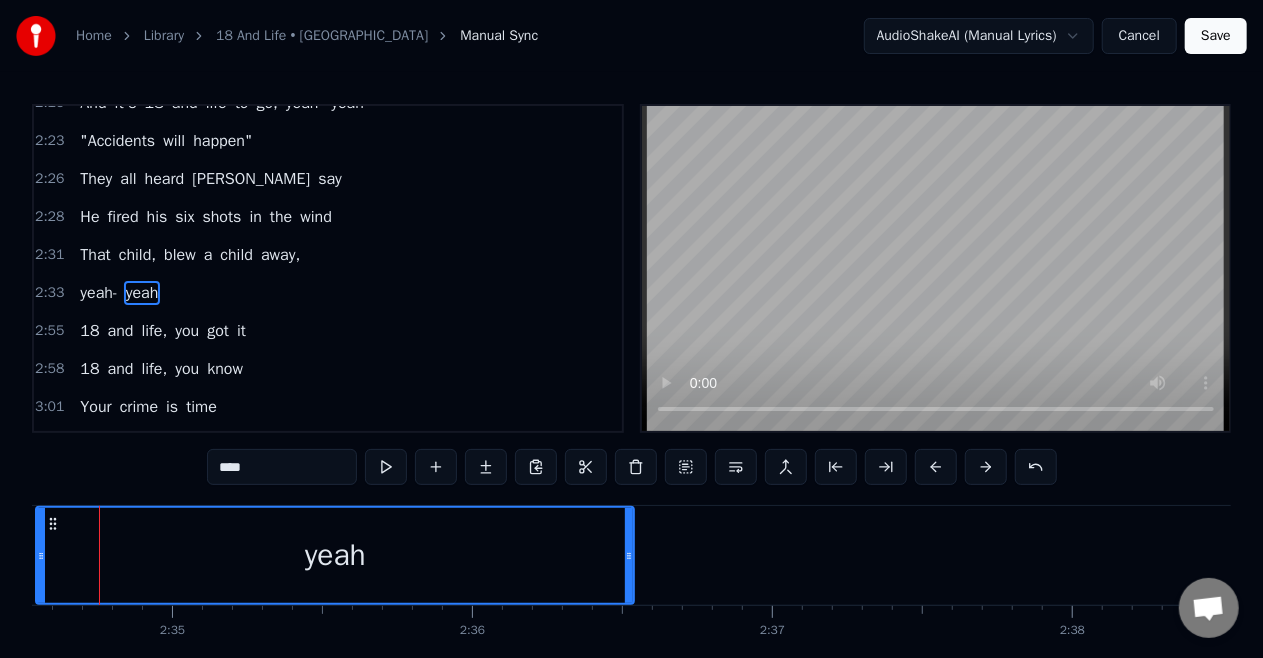 scroll, scrollTop: 0, scrollLeft: 46326, axis: horizontal 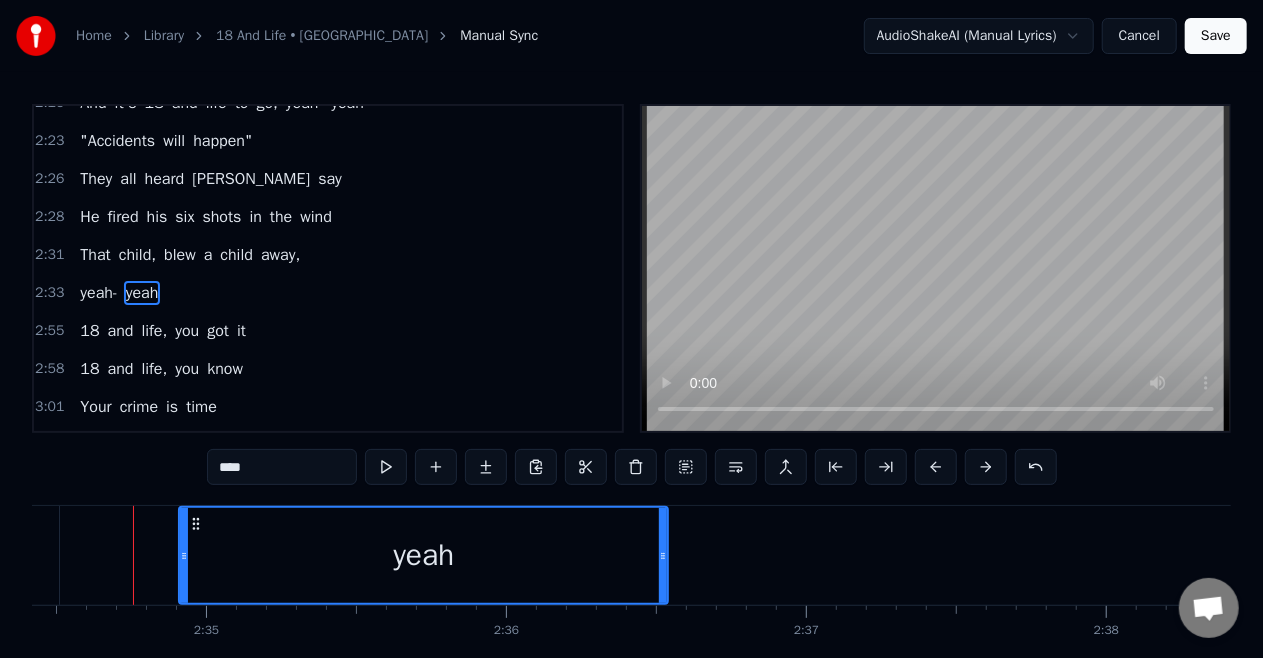 drag, startPoint x: 73, startPoint y: 562, endPoint x: 182, endPoint y: 587, distance: 111.83023 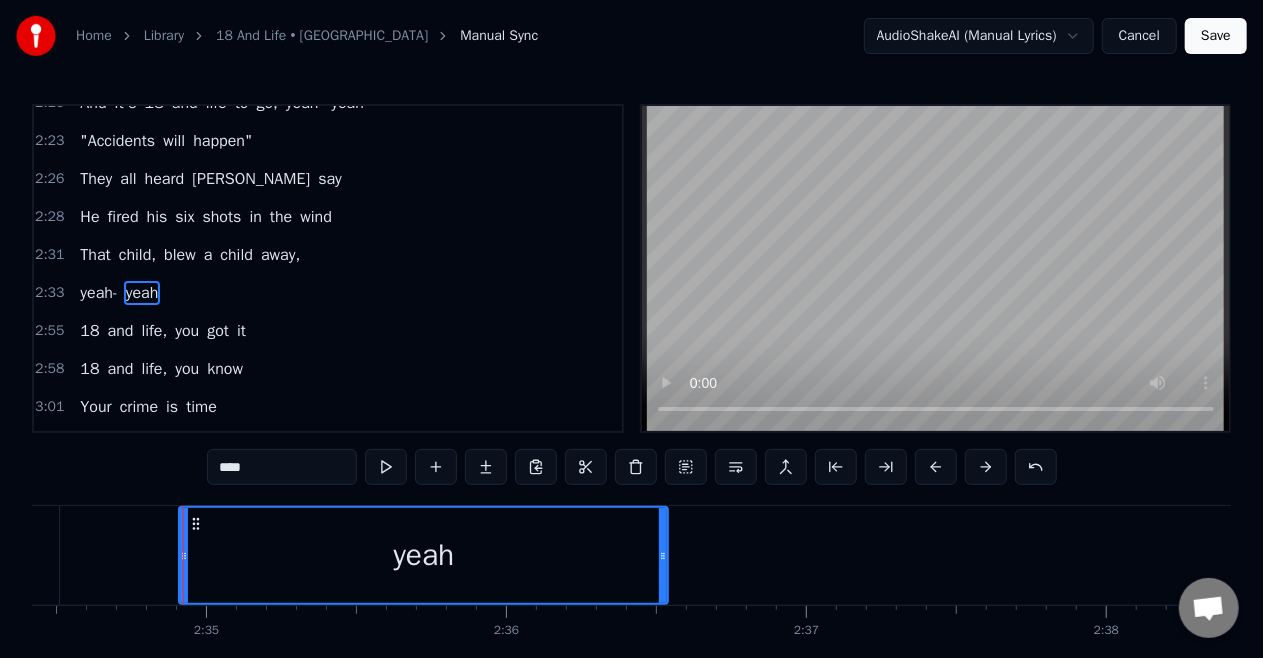 click on "yeah-" at bounding box center (-41, 555) 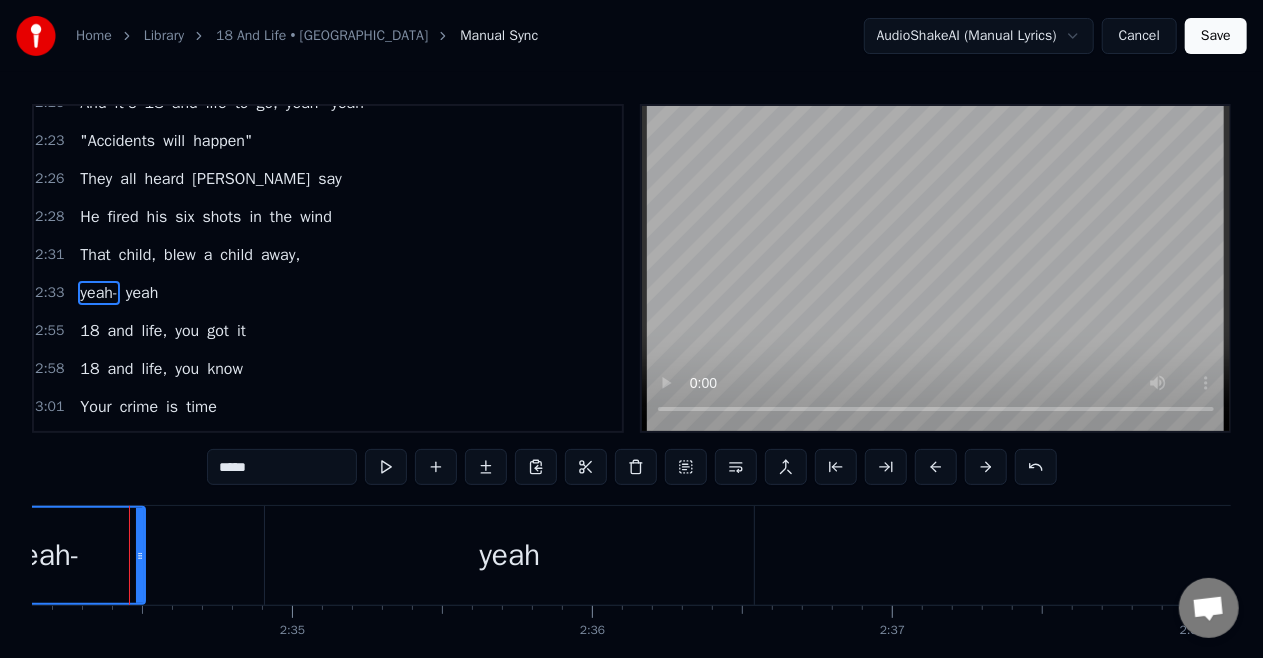 scroll, scrollTop: 0, scrollLeft: 46236, axis: horizontal 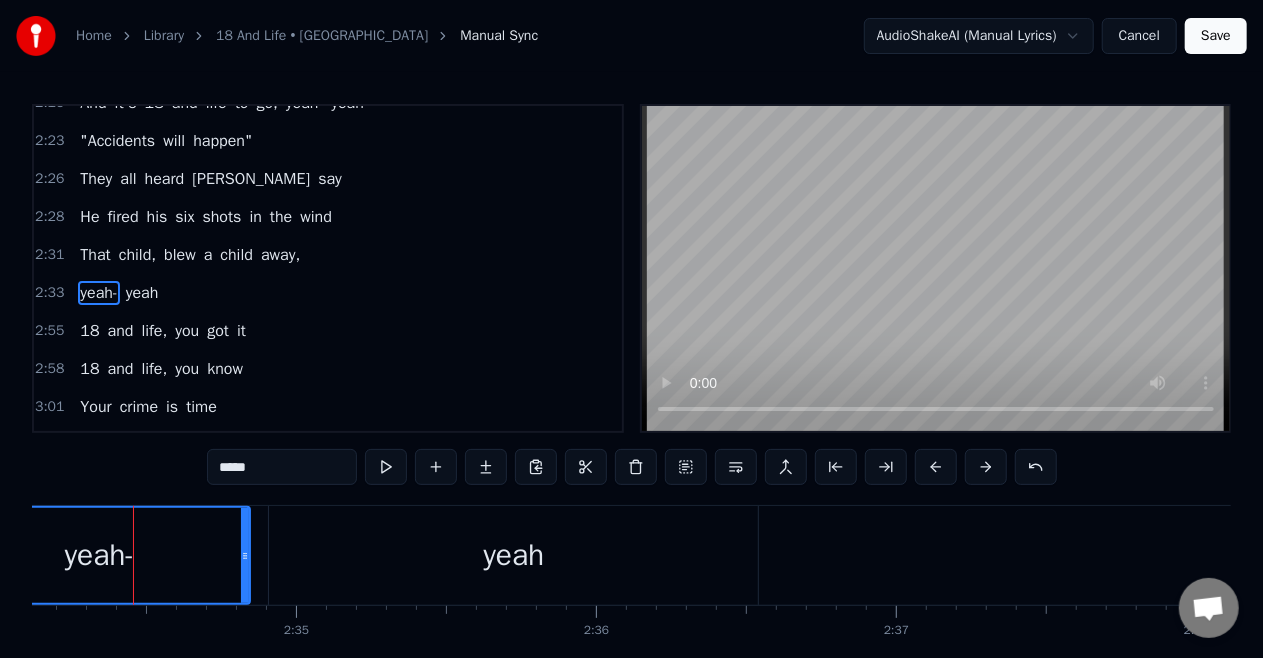 drag, startPoint x: 143, startPoint y: 560, endPoint x: 244, endPoint y: 565, distance: 101.12369 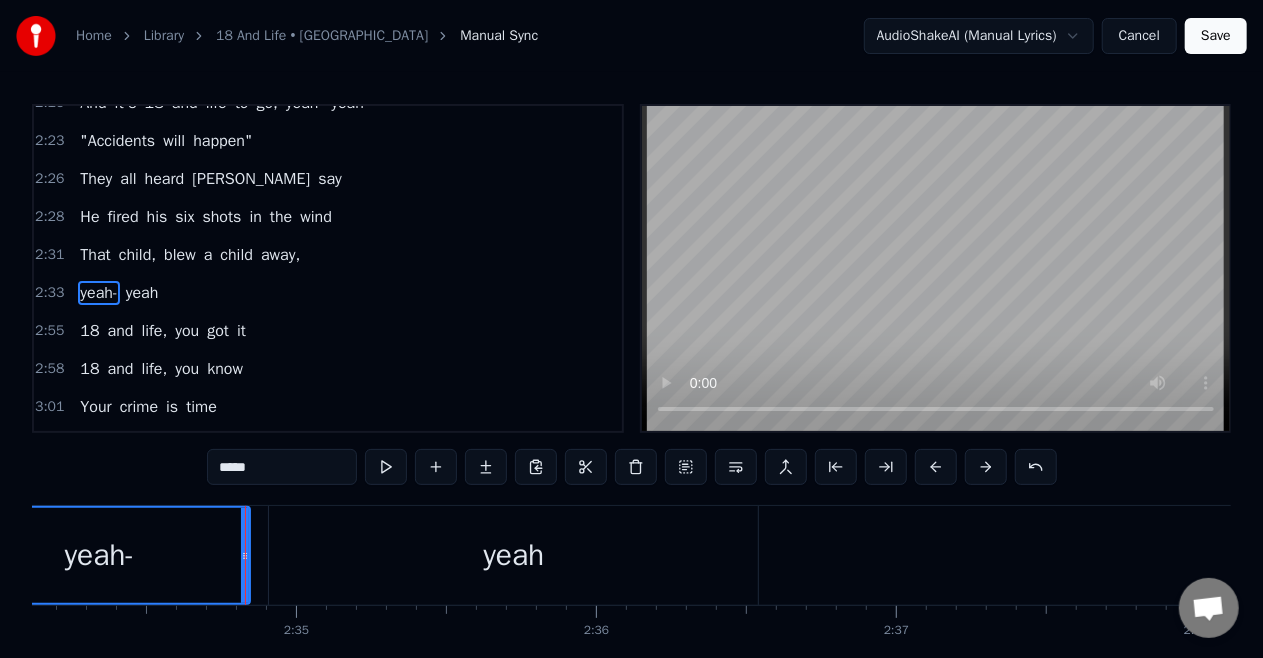 click on "yeah-" at bounding box center [99, 555] 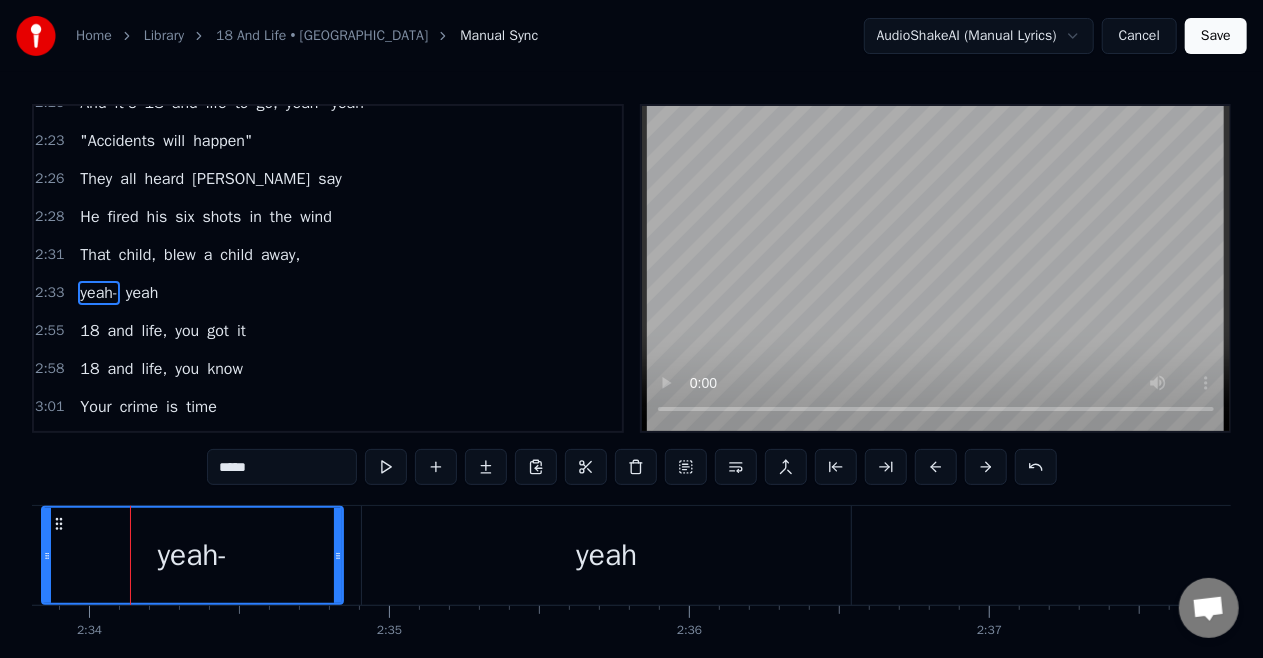 scroll, scrollTop: 0, scrollLeft: 46140, axis: horizontal 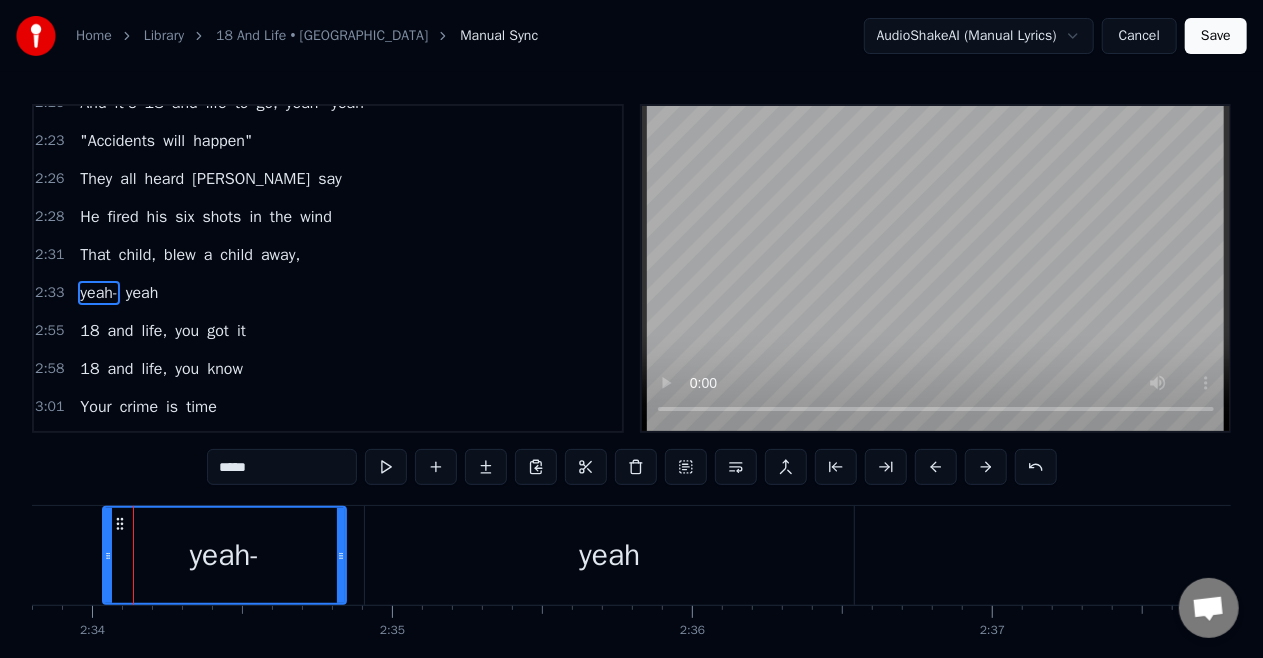 drag, startPoint x: 46, startPoint y: 554, endPoint x: 104, endPoint y: 560, distance: 58.30952 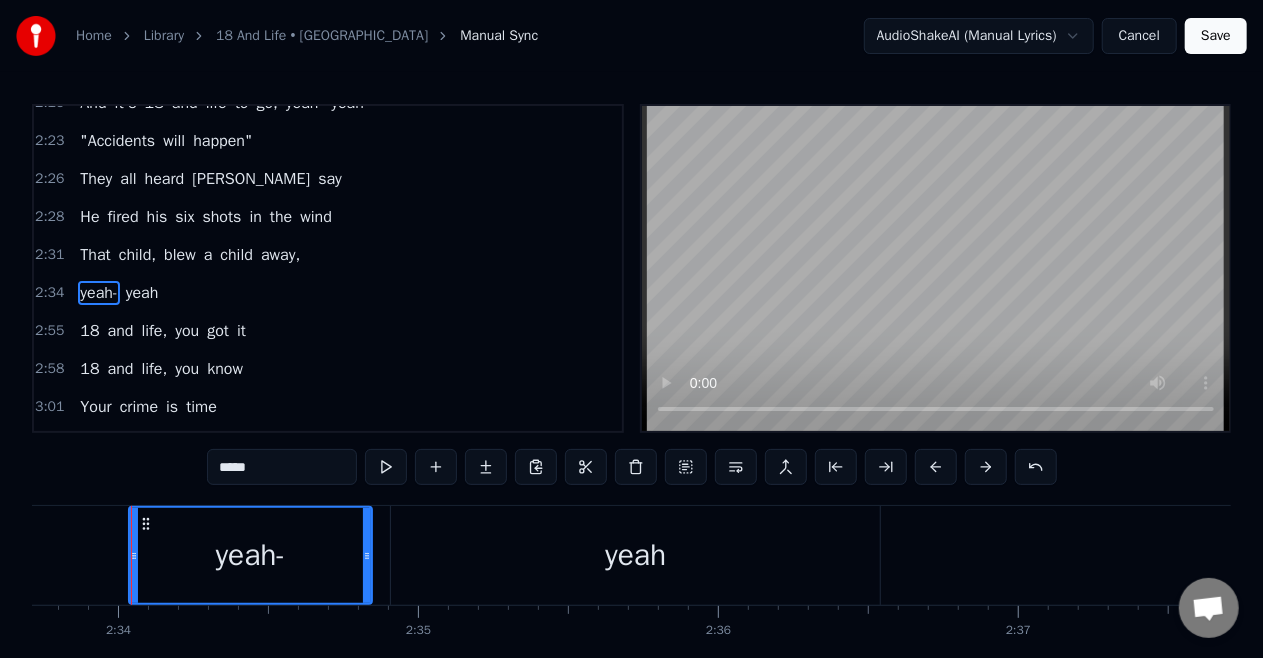 scroll, scrollTop: 0, scrollLeft: 46112, axis: horizontal 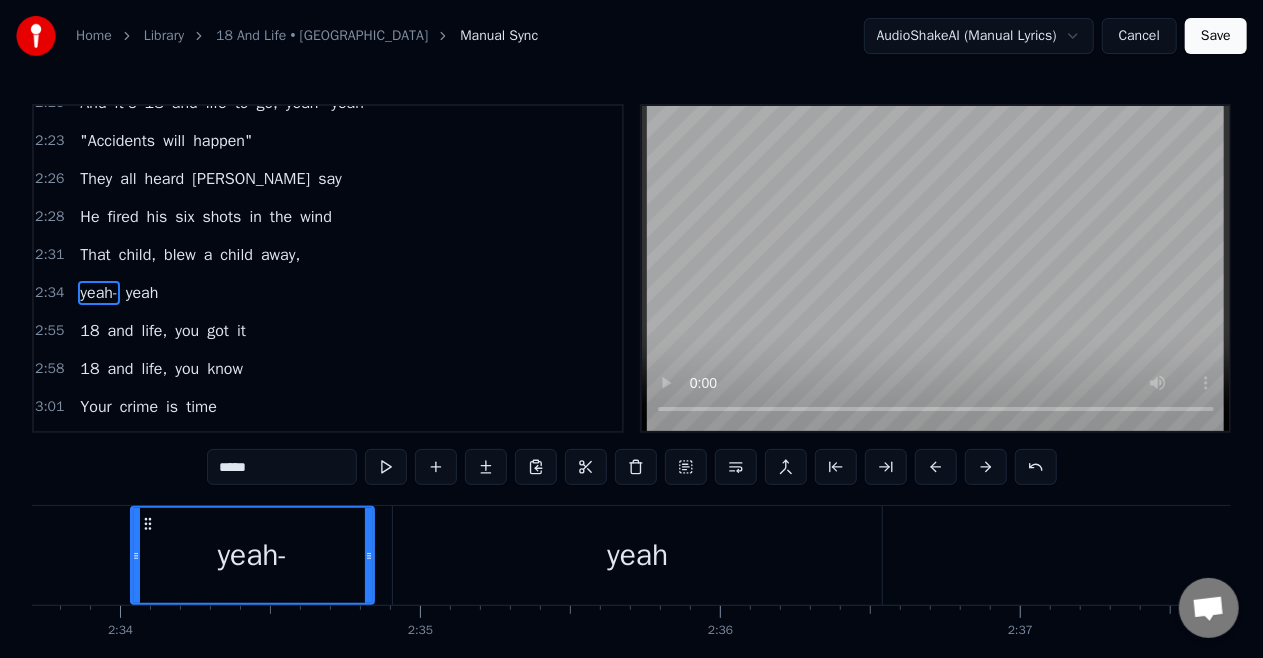 click on "away," at bounding box center (280, 255) 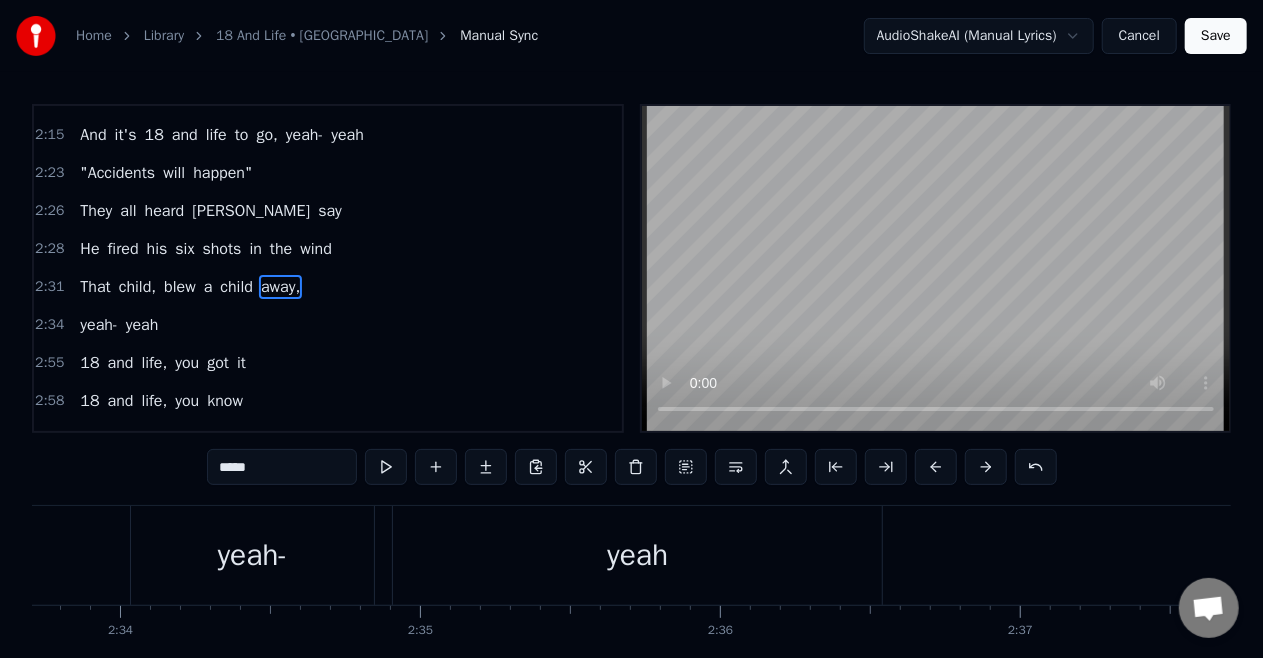 scroll, scrollTop: 1162, scrollLeft: 0, axis: vertical 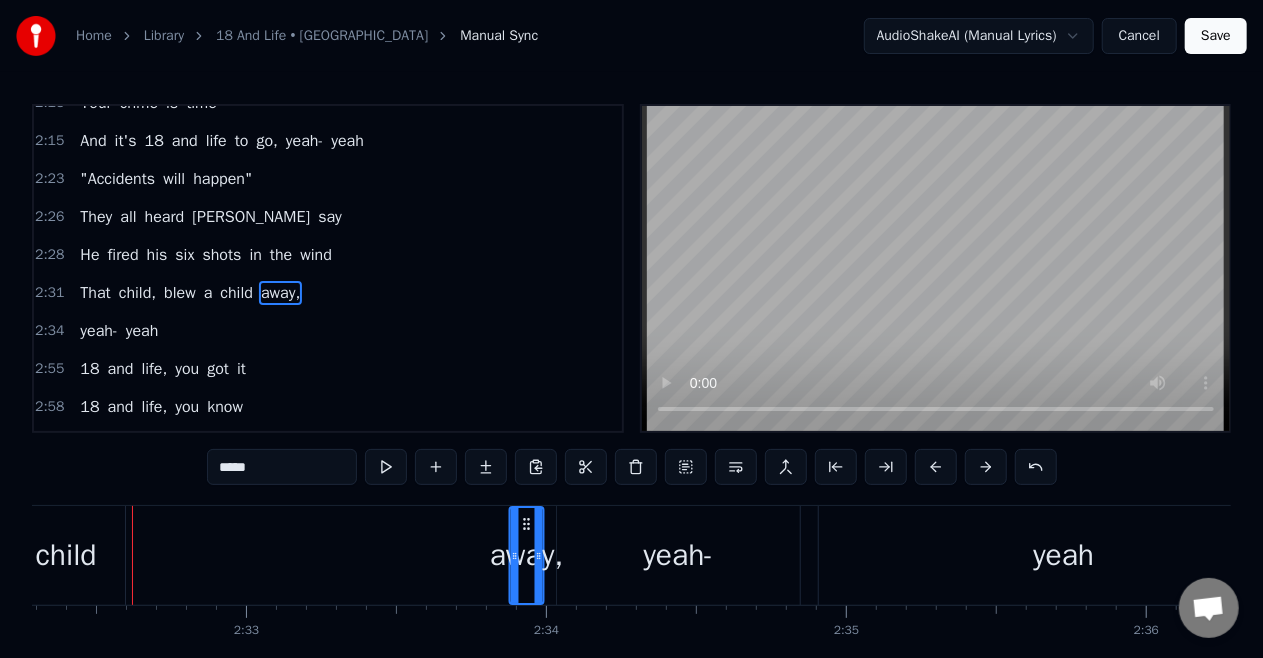 drag, startPoint x: 148, startPoint y: 522, endPoint x: 508, endPoint y: 533, distance: 360.16803 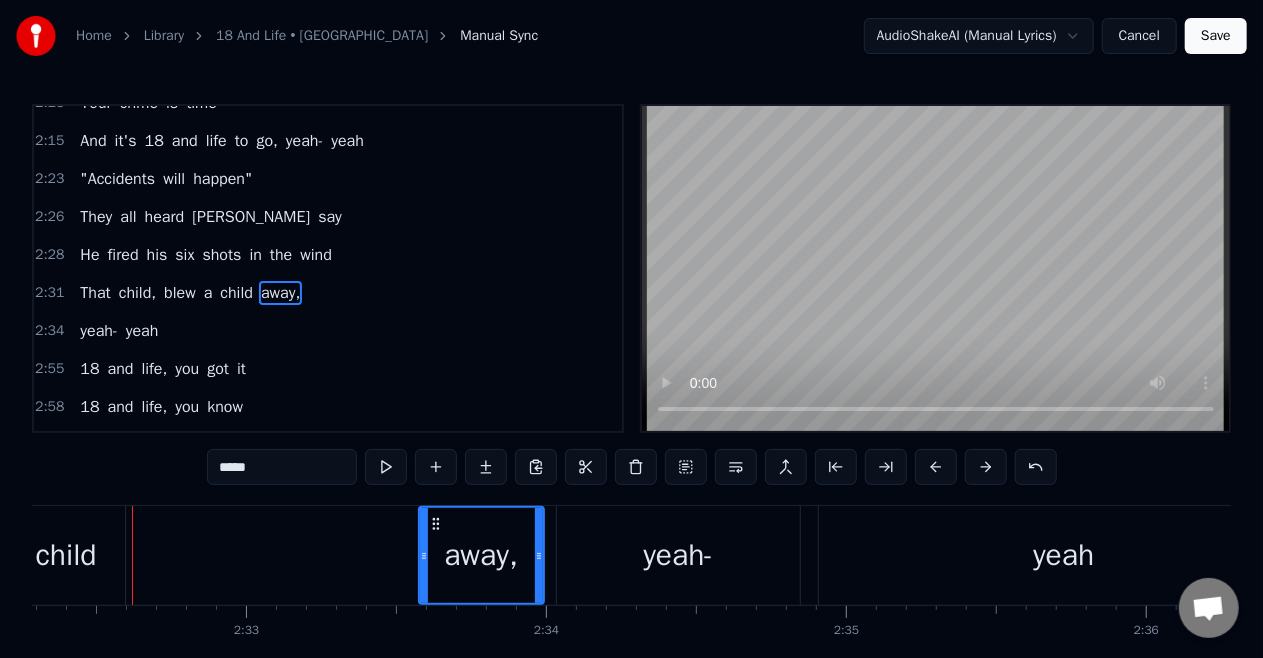drag, startPoint x: 512, startPoint y: 555, endPoint x: 421, endPoint y: 586, distance: 96.13532 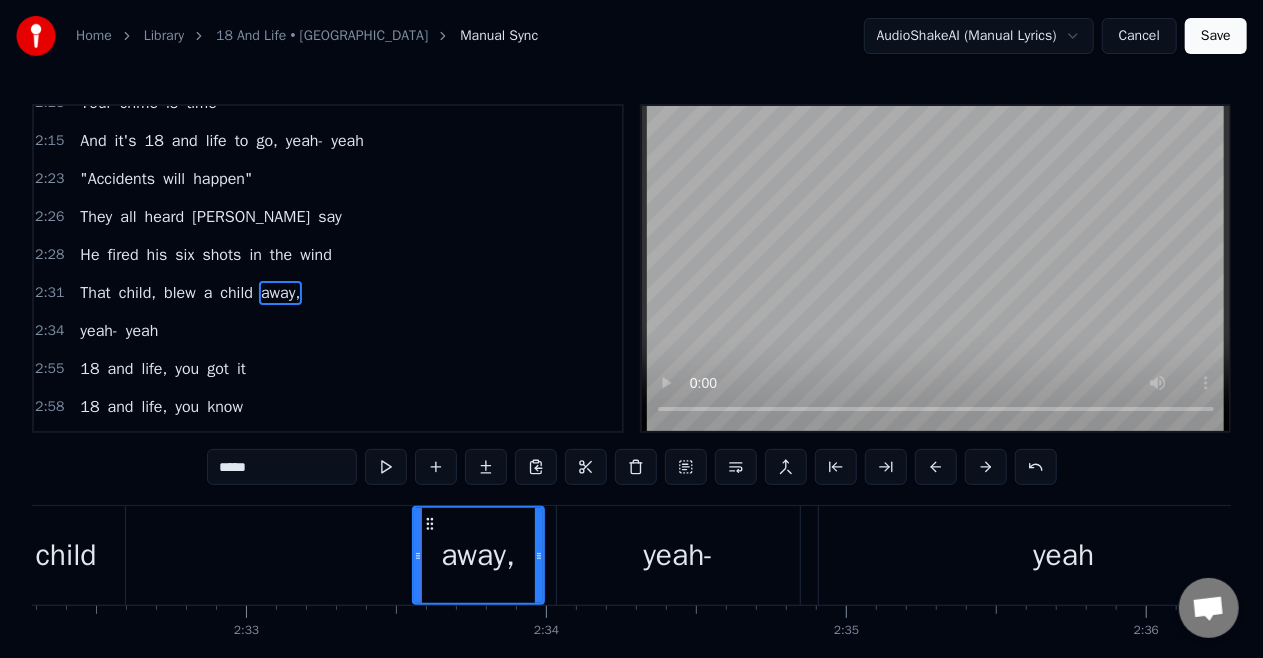 drag, startPoint x: 425, startPoint y: 554, endPoint x: 419, endPoint y: 573, distance: 19.924858 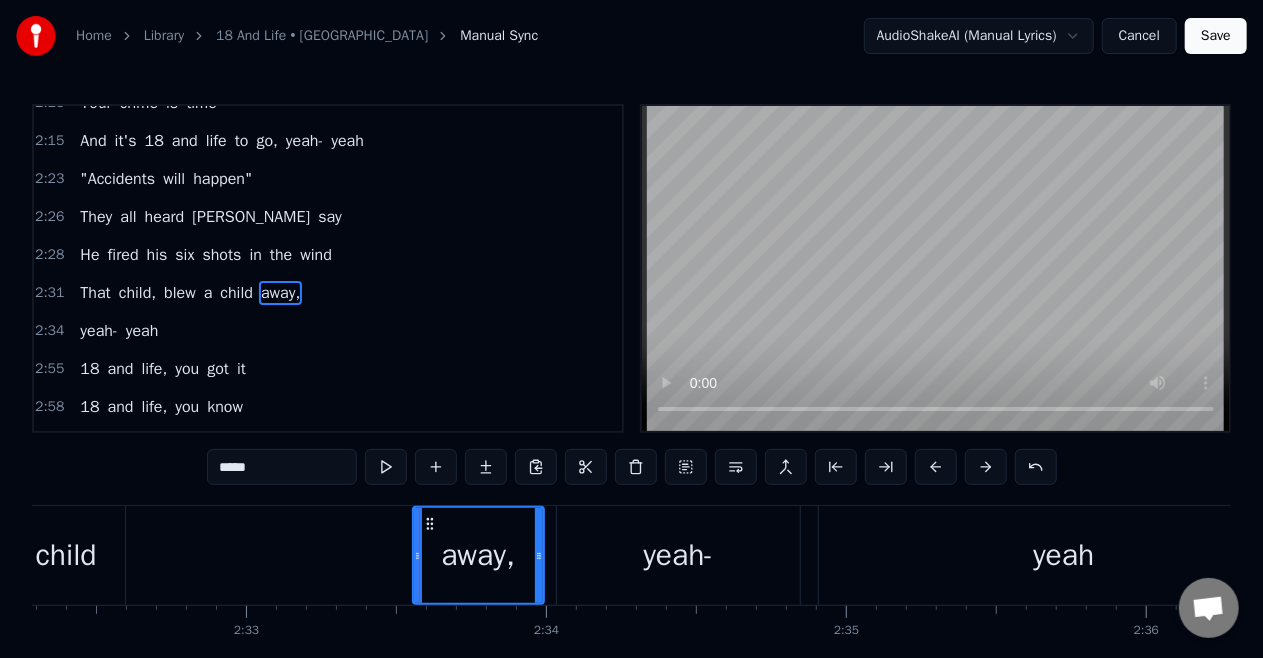 click on "child" at bounding box center (236, 293) 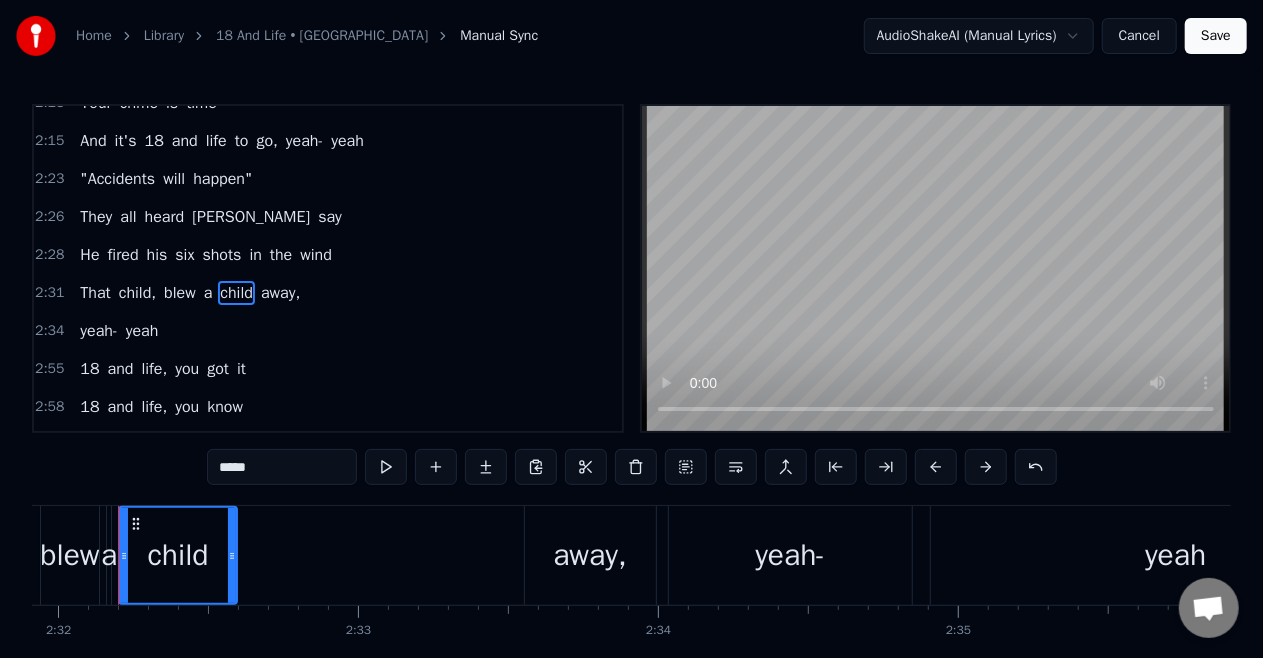 scroll, scrollTop: 0, scrollLeft: 45560, axis: horizontal 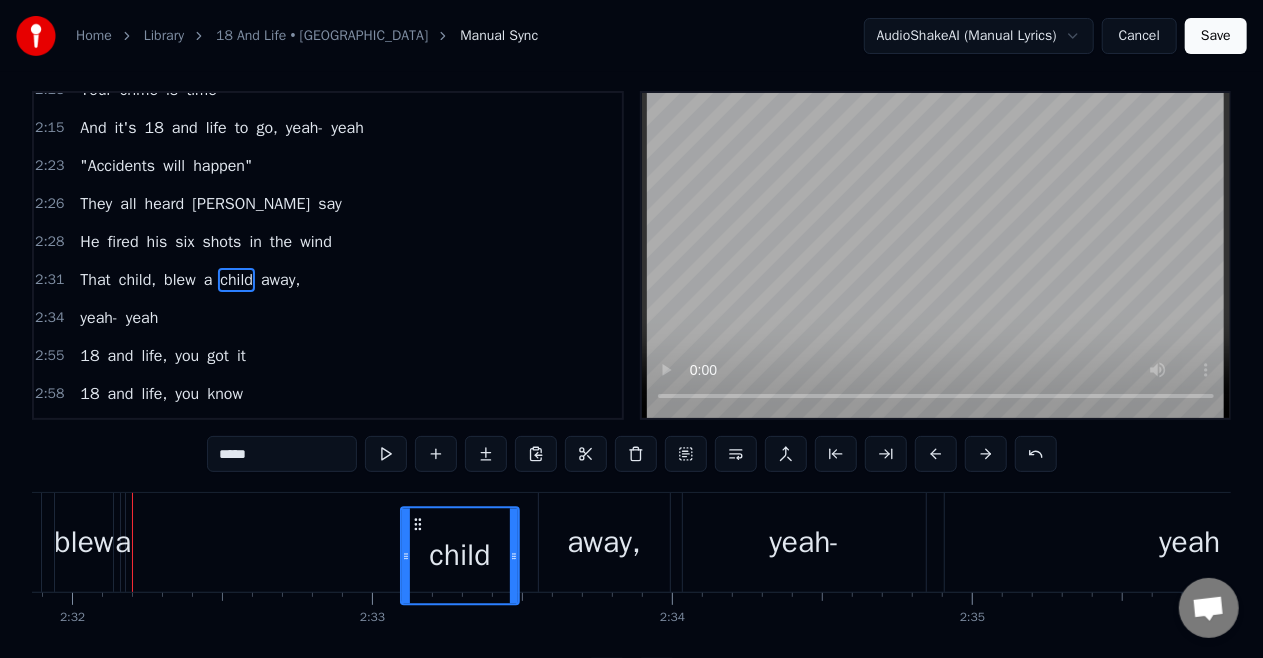 drag, startPoint x: 149, startPoint y: 524, endPoint x: 417, endPoint y: 514, distance: 268.1865 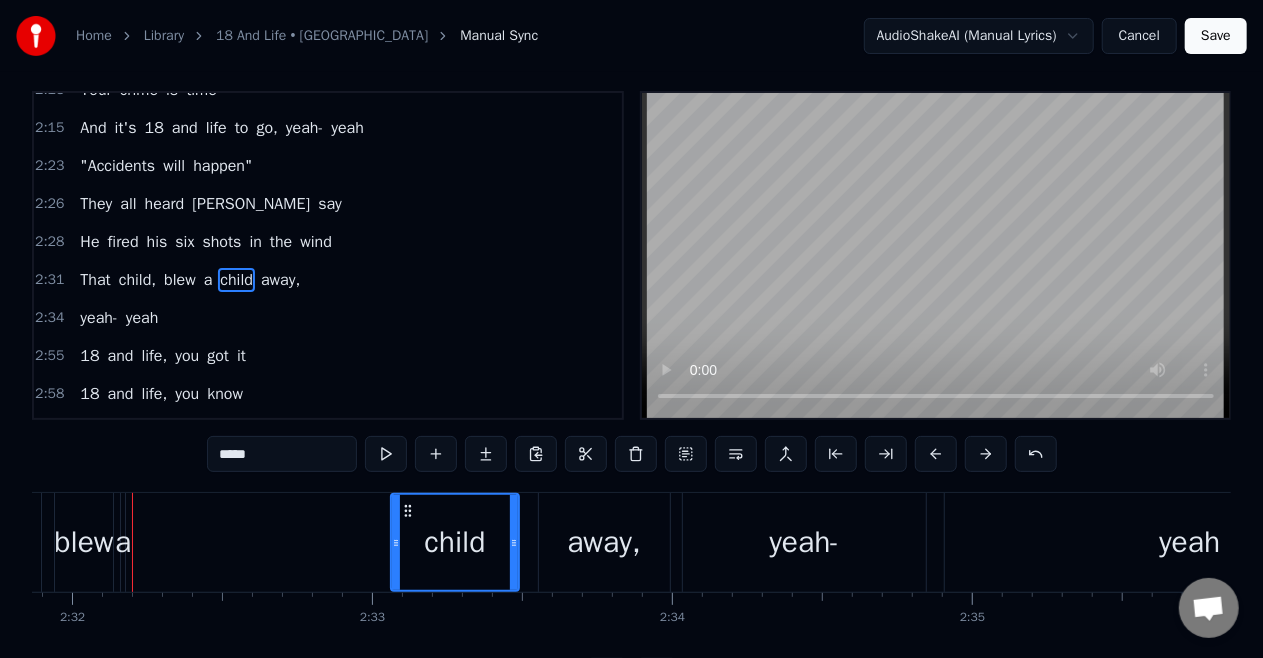 drag, startPoint x: 402, startPoint y: 536, endPoint x: 392, endPoint y: 547, distance: 14.866069 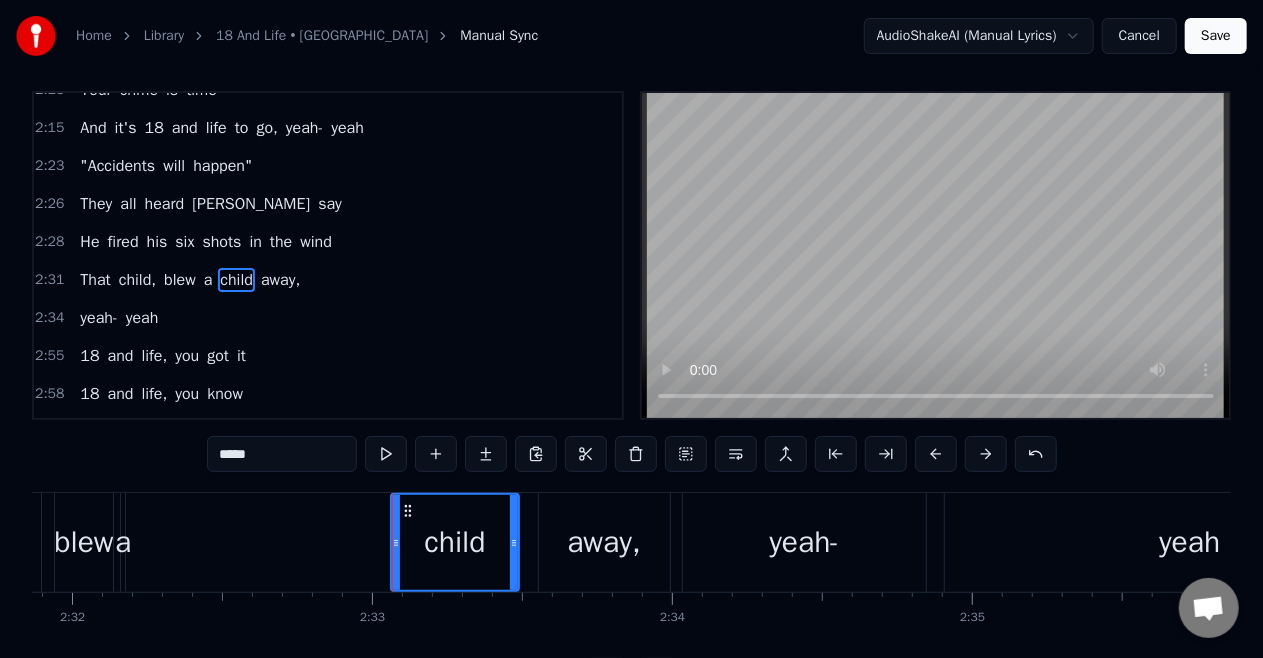 scroll, scrollTop: 0, scrollLeft: 0, axis: both 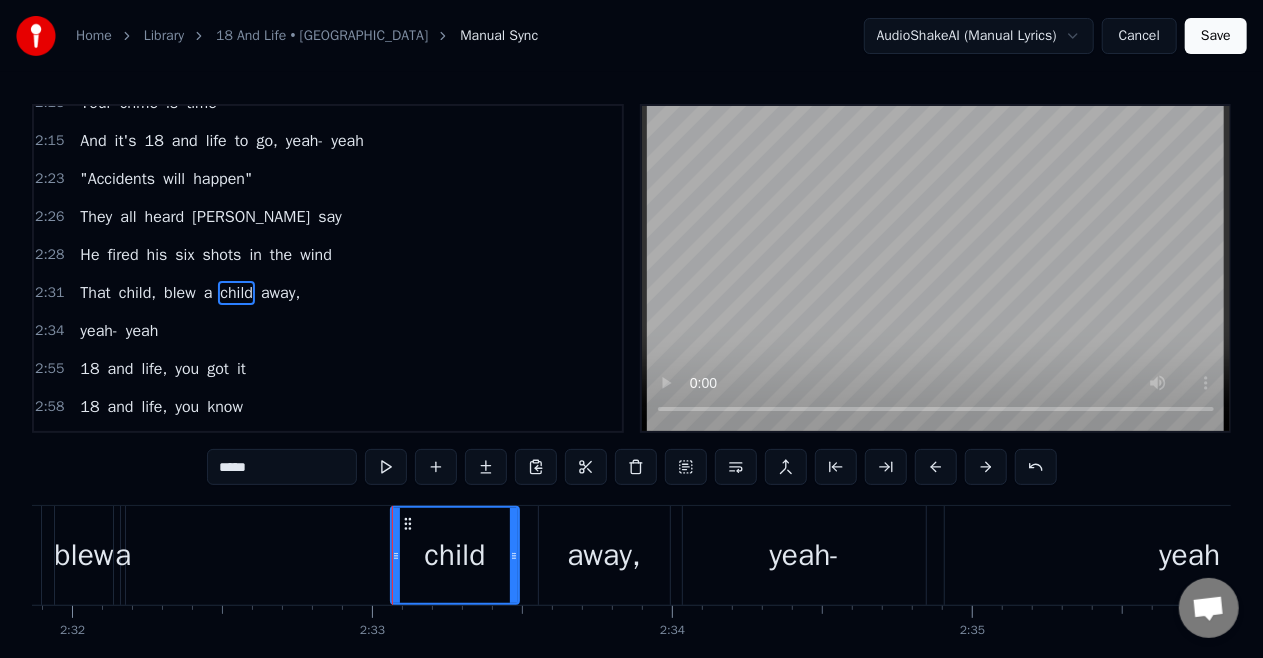 click on "blew" at bounding box center (83, 555) 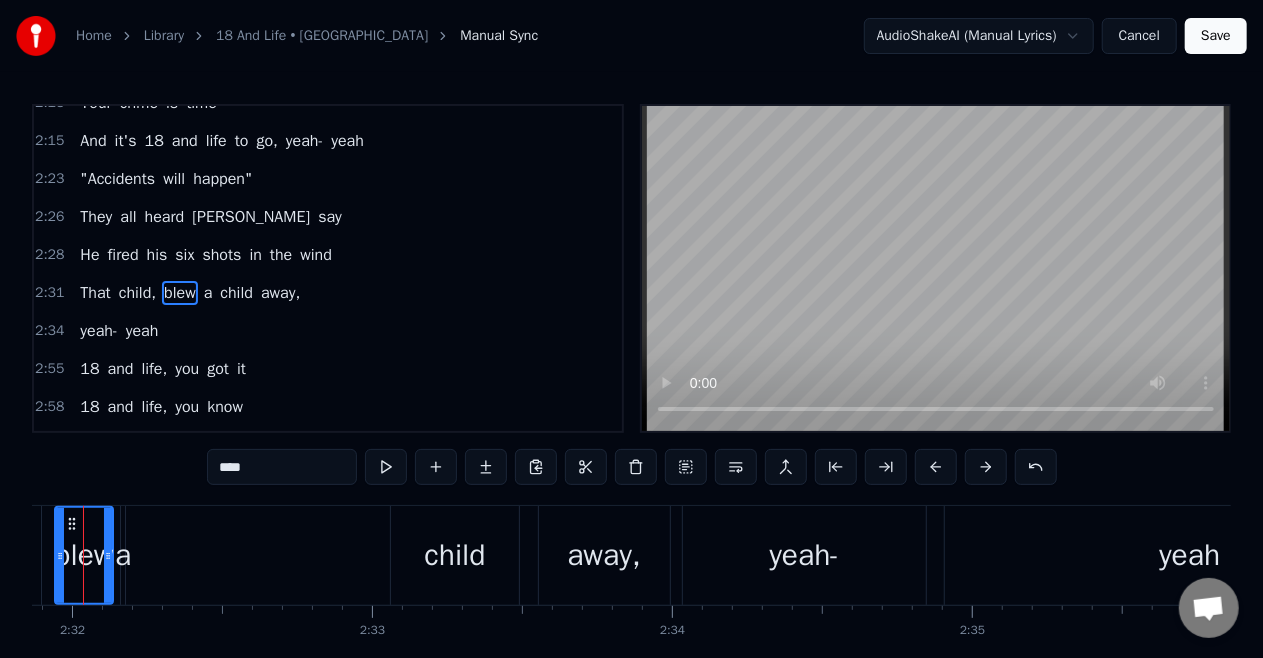 scroll, scrollTop: 0, scrollLeft: 45511, axis: horizontal 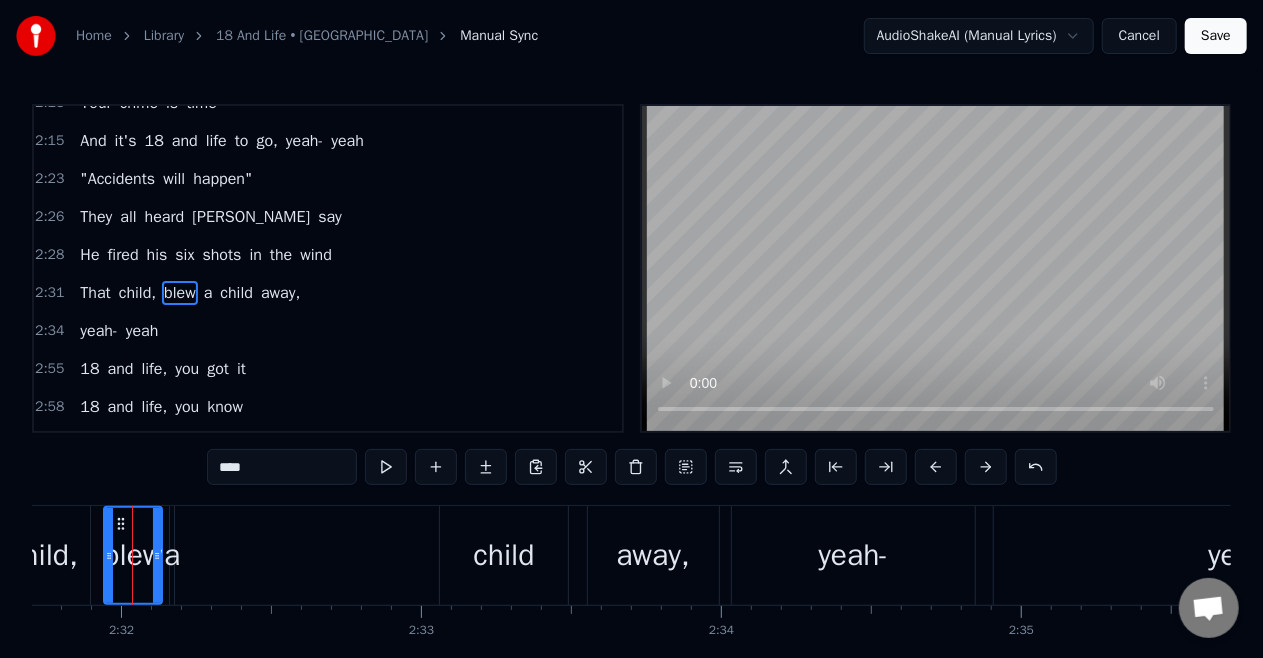 click on "a" at bounding box center (208, 293) 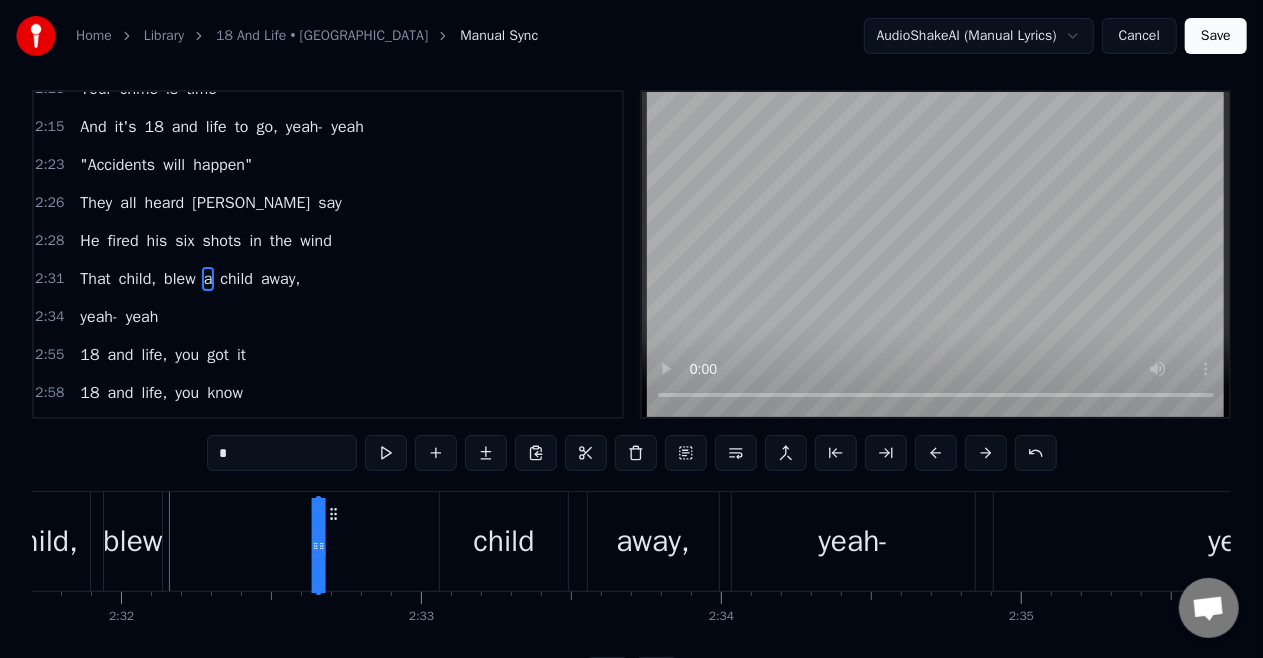 drag, startPoint x: 184, startPoint y: 526, endPoint x: 334, endPoint y: 538, distance: 150.47923 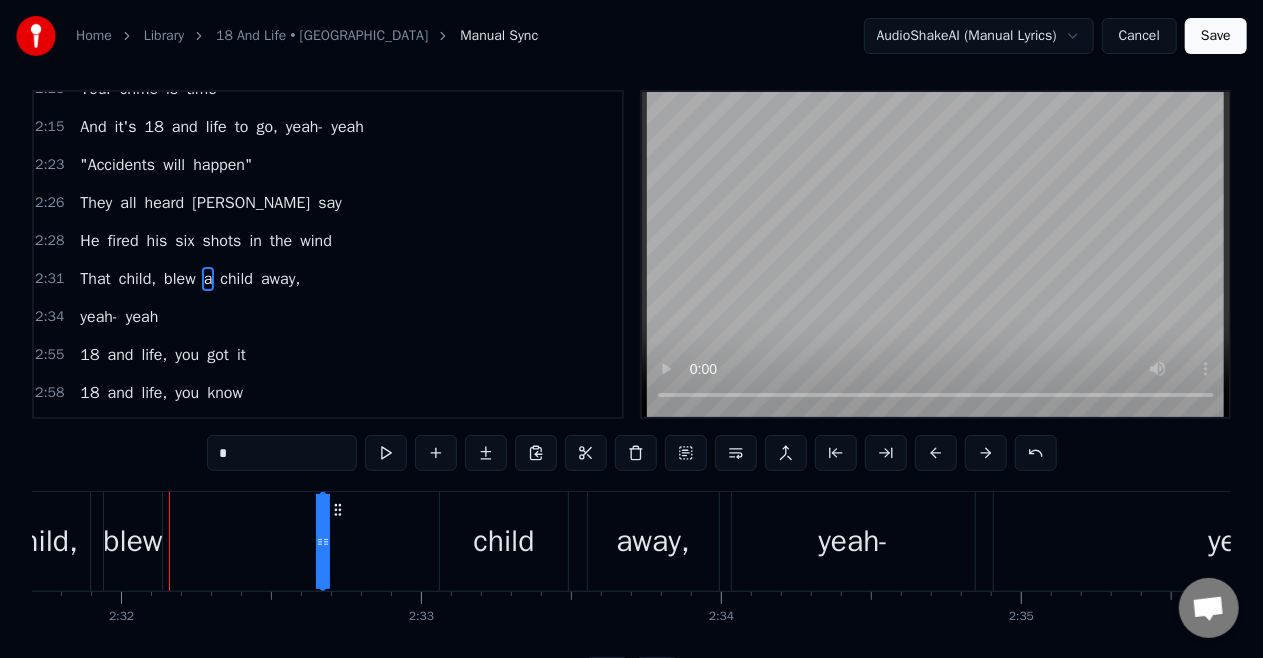 scroll, scrollTop: 17, scrollLeft: 0, axis: vertical 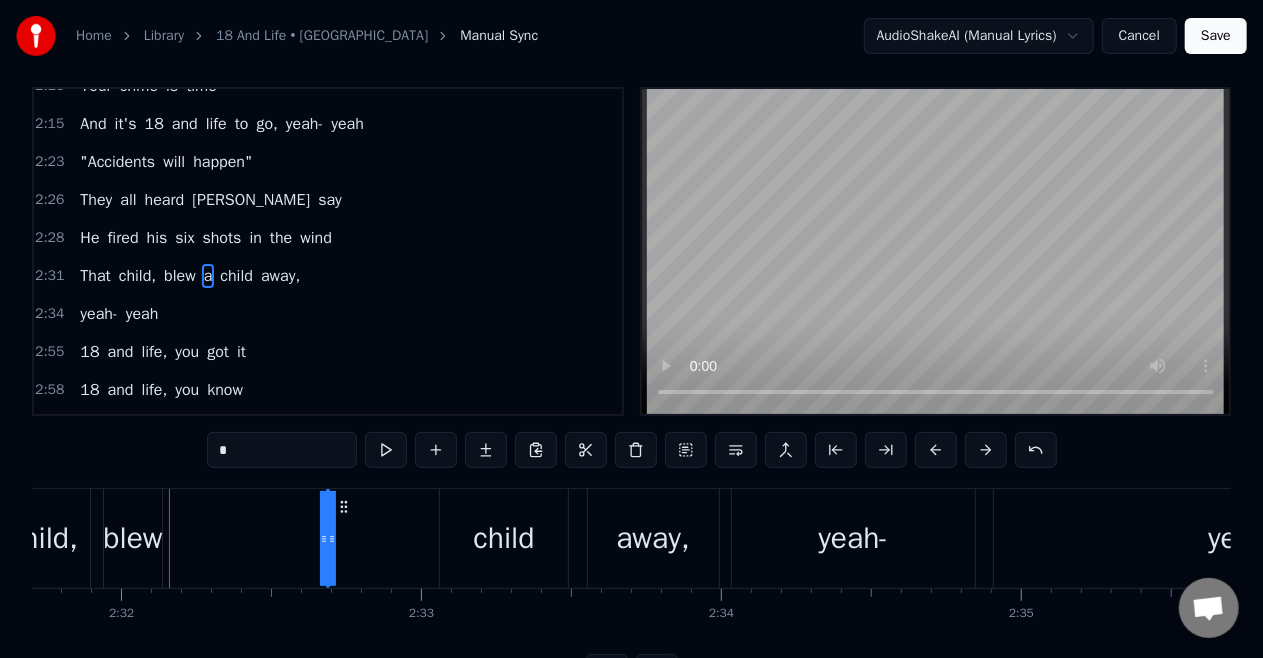 drag, startPoint x: 324, startPoint y: 539, endPoint x: 342, endPoint y: 539, distance: 18 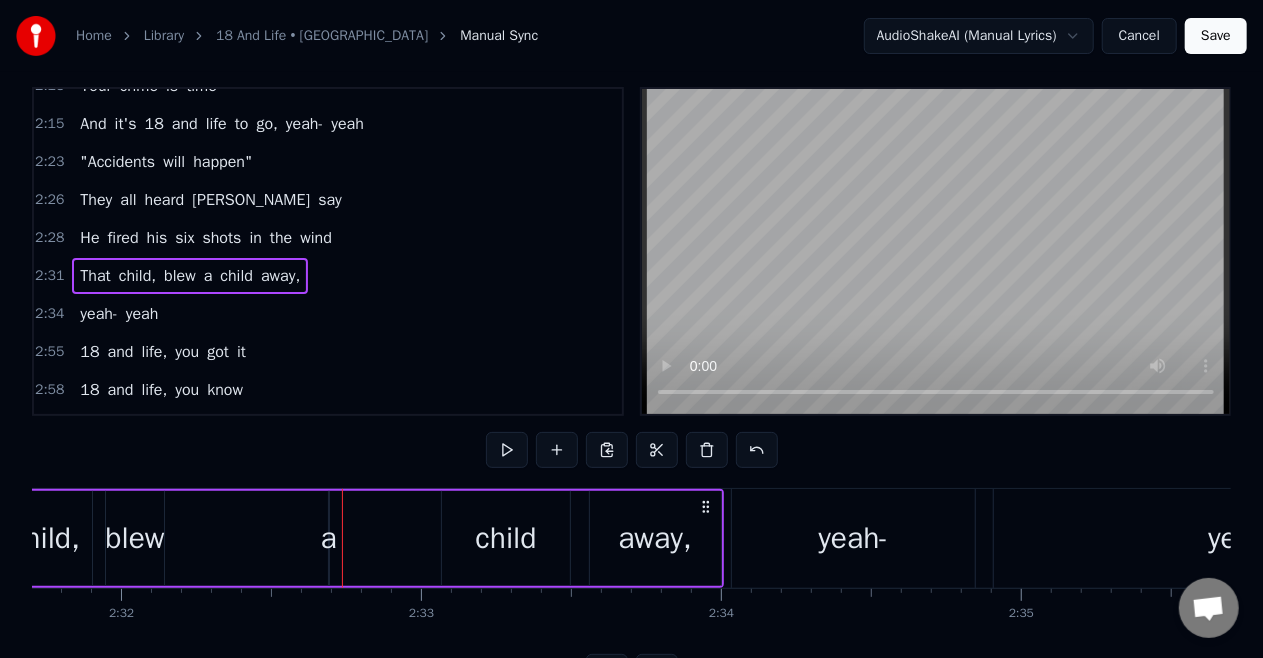 click on "a" at bounding box center [208, 276] 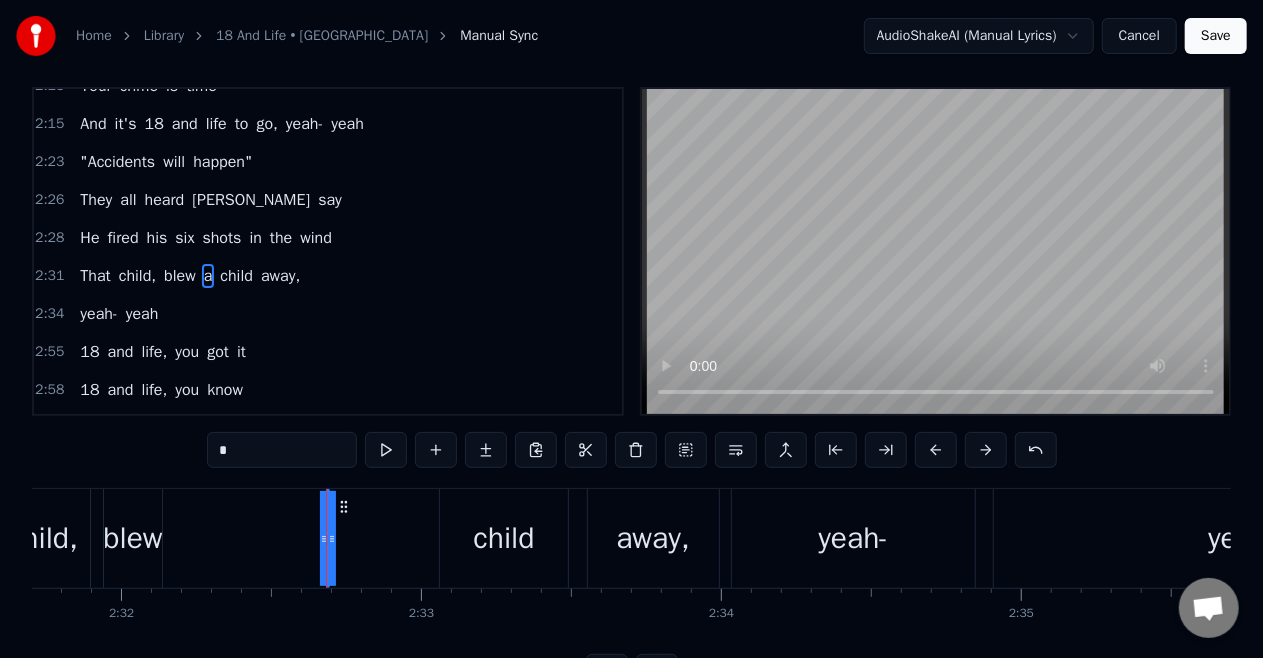scroll, scrollTop: 0, scrollLeft: 0, axis: both 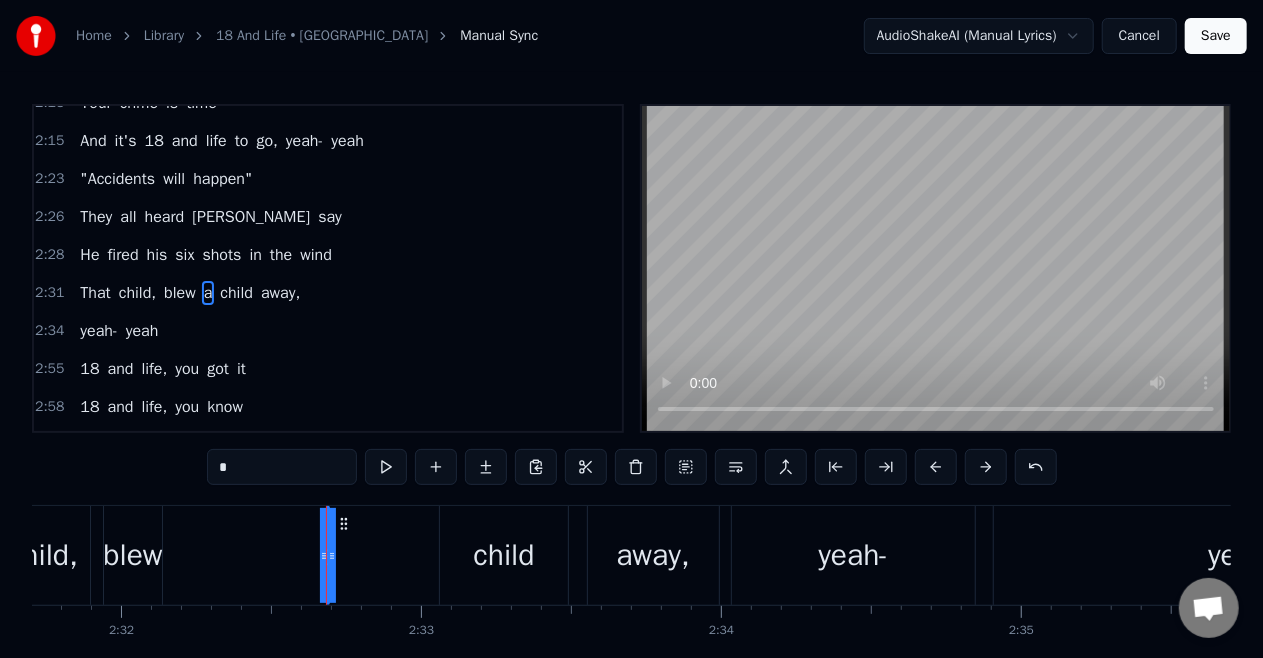 drag, startPoint x: 331, startPoint y: 554, endPoint x: 353, endPoint y: 560, distance: 22.803509 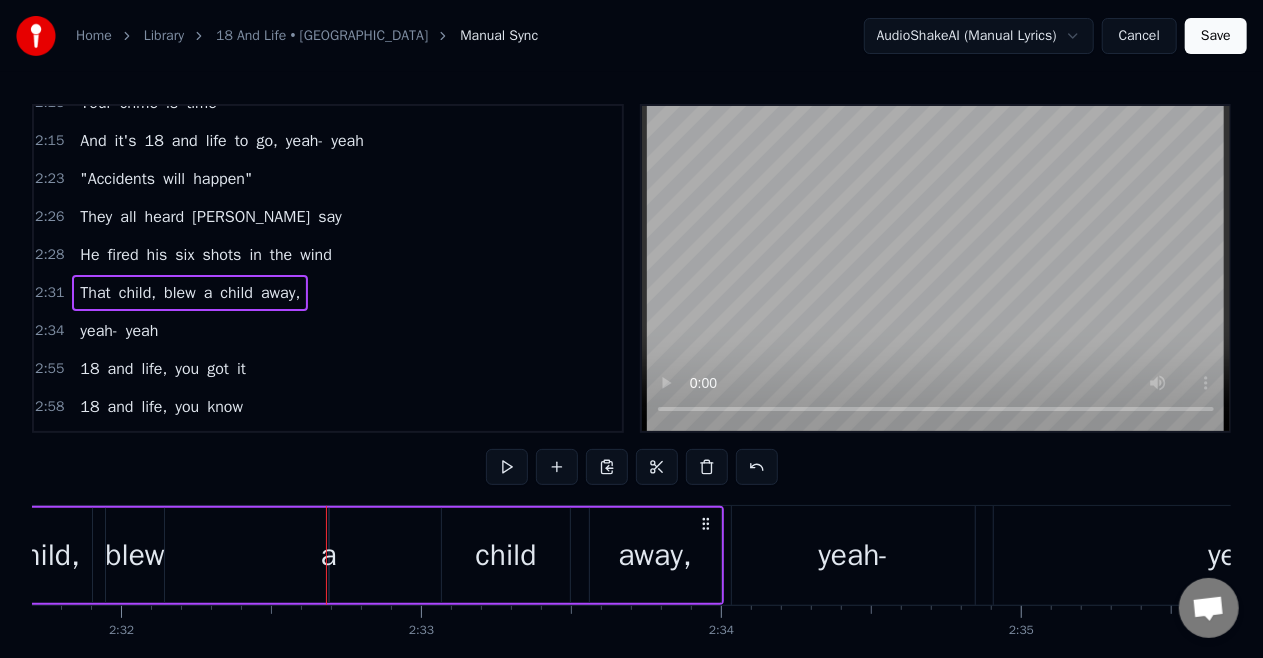 click on "a" at bounding box center [208, 293] 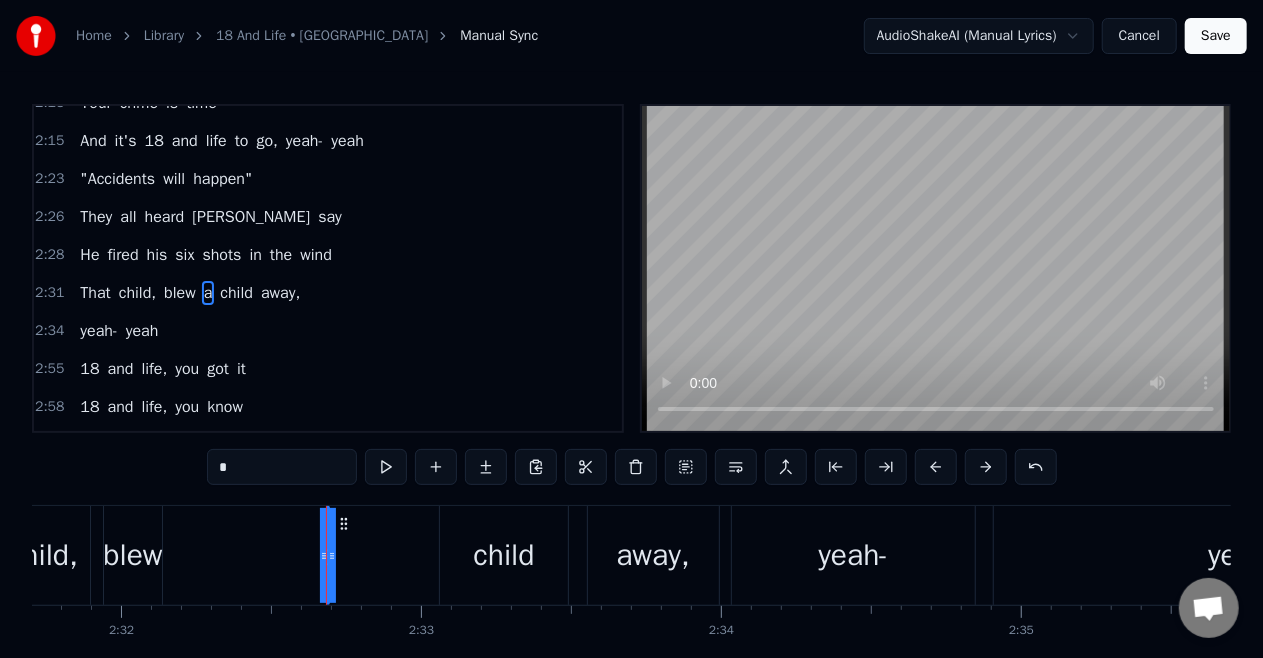 drag, startPoint x: 323, startPoint y: 550, endPoint x: 306, endPoint y: 556, distance: 18.027756 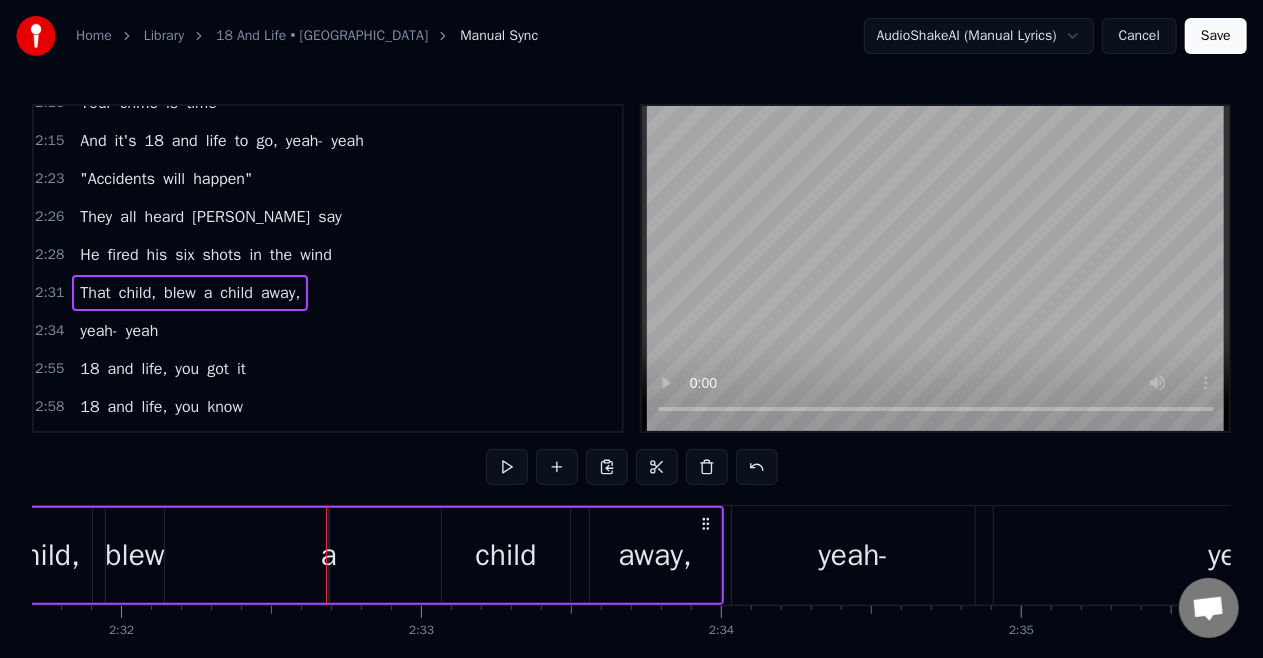 click on "a" at bounding box center (208, 293) 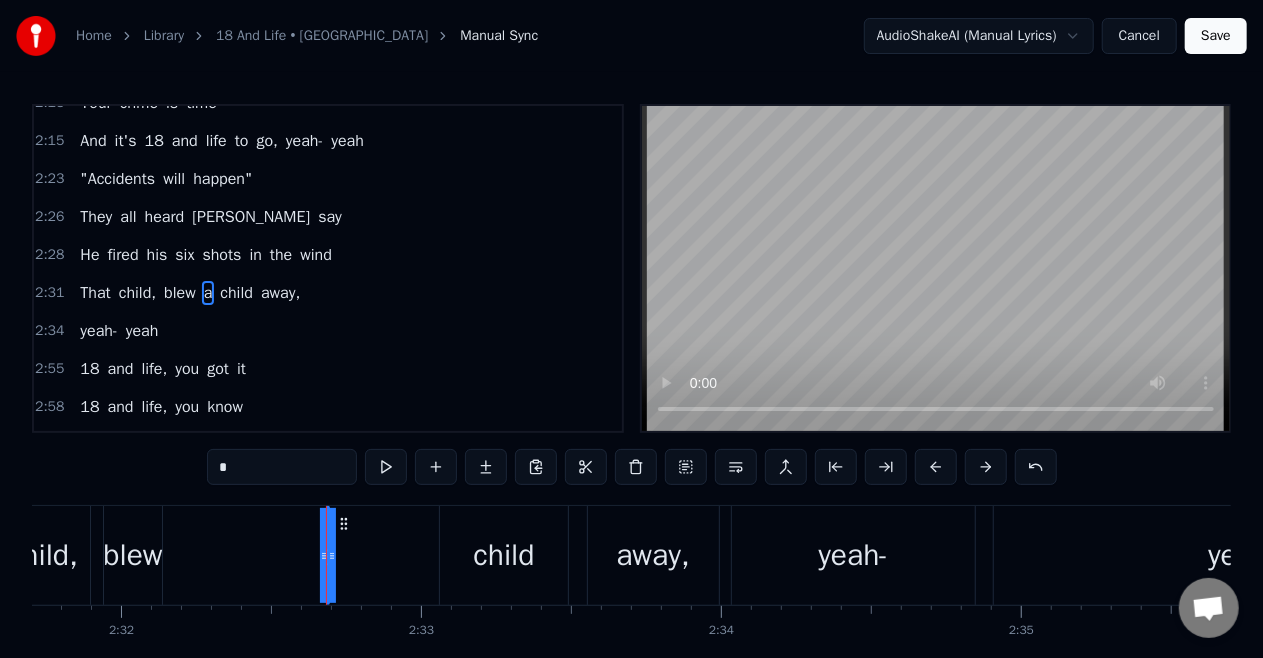 drag, startPoint x: 322, startPoint y: 556, endPoint x: 311, endPoint y: 558, distance: 11.18034 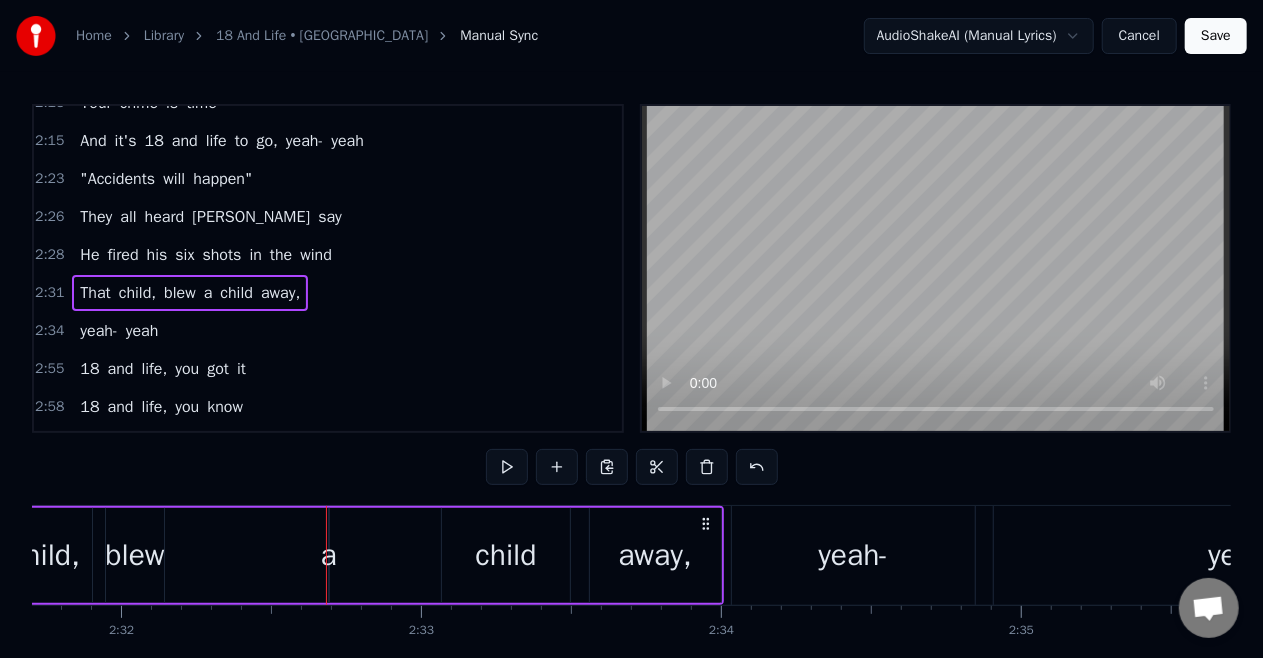 click on "a" at bounding box center (208, 293) 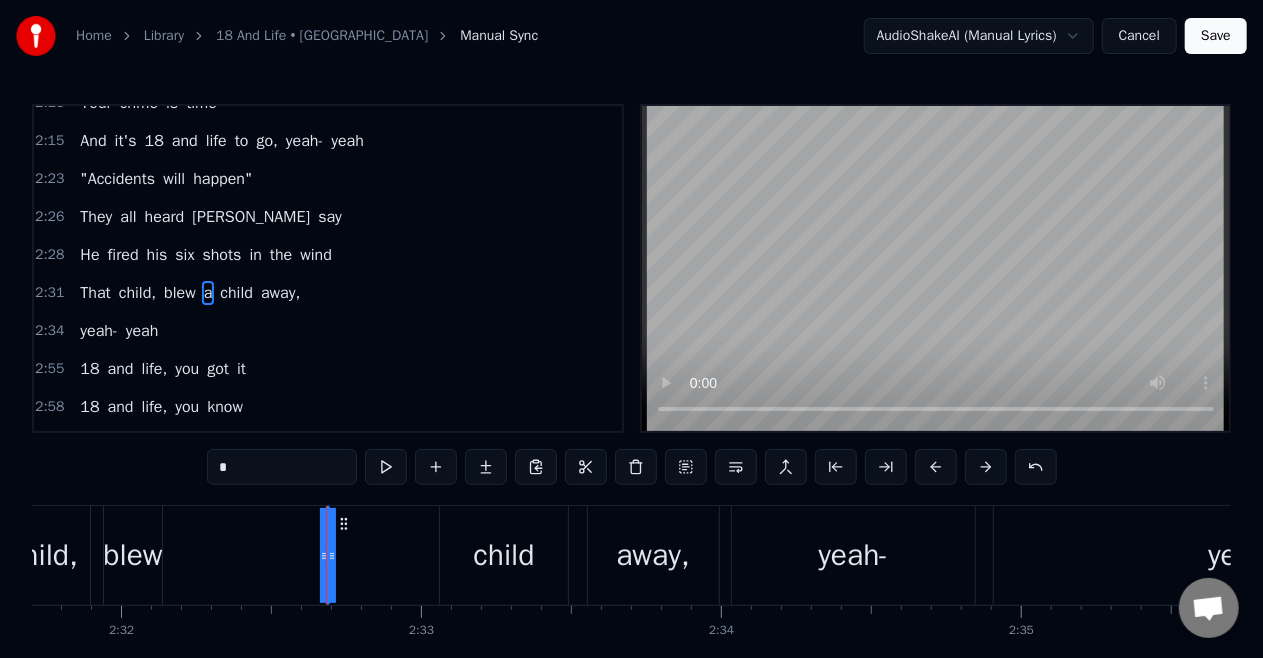 drag, startPoint x: 328, startPoint y: 556, endPoint x: 372, endPoint y: 561, distance: 44.28318 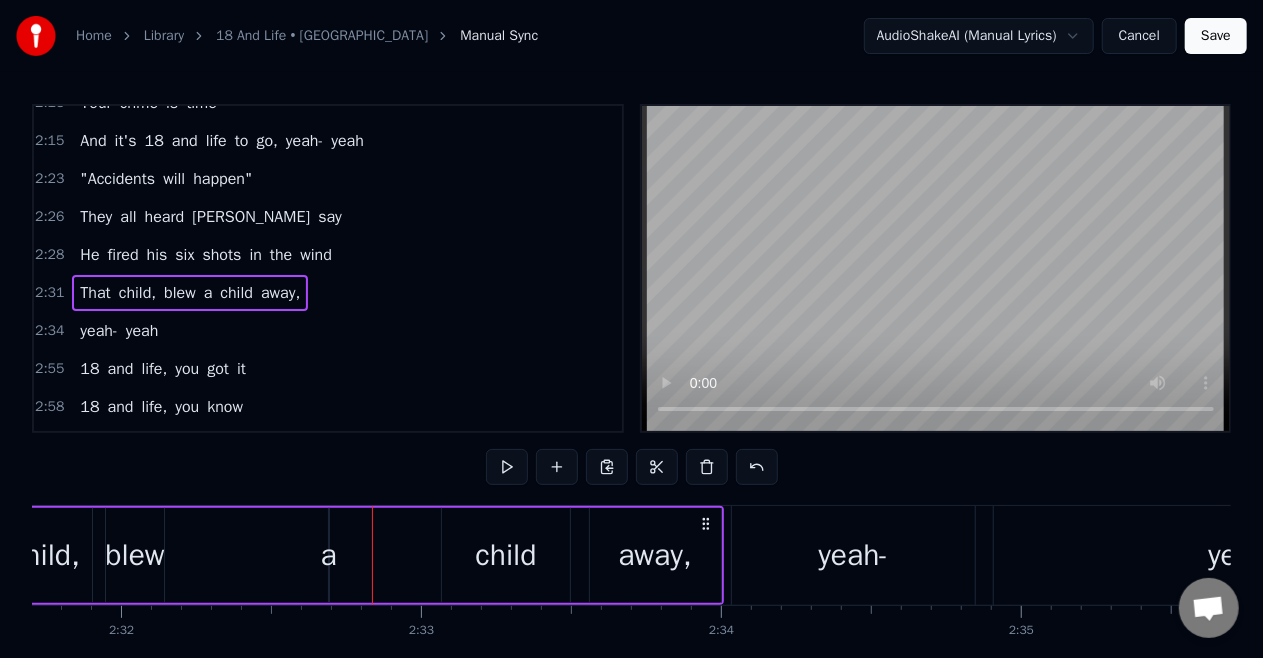 click on "a" at bounding box center [208, 293] 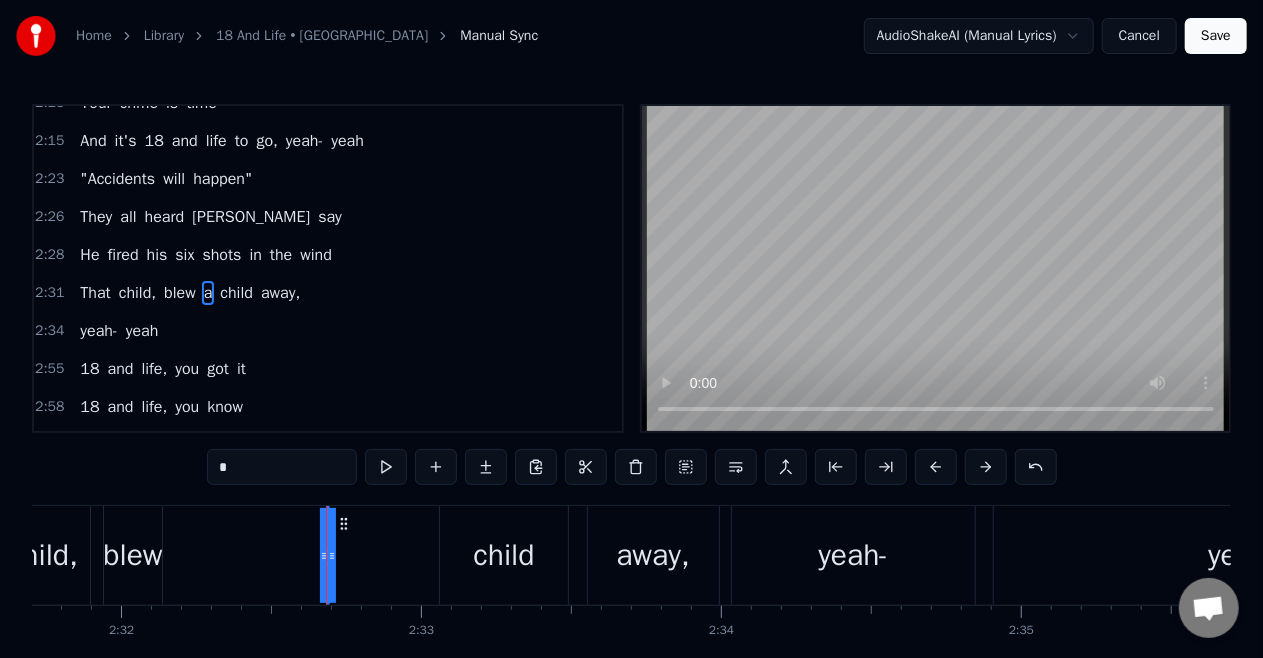 click on "That child, blew a child away," at bounding box center (306, 555) 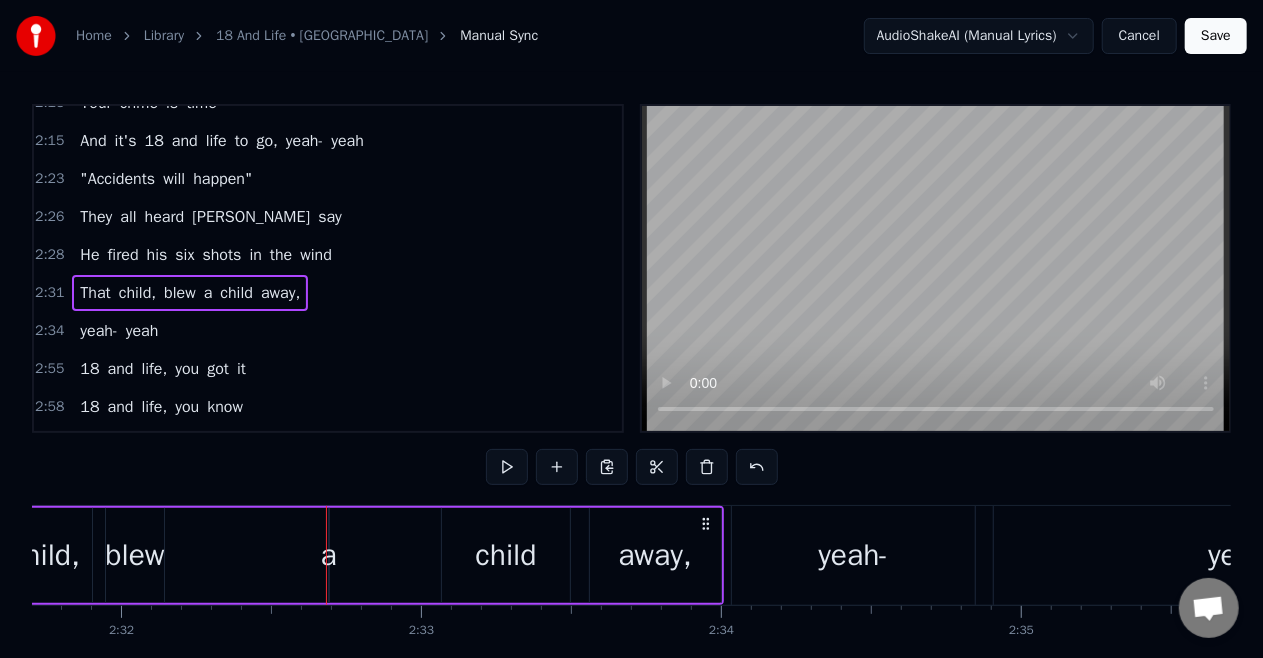 click on "a" at bounding box center [208, 293] 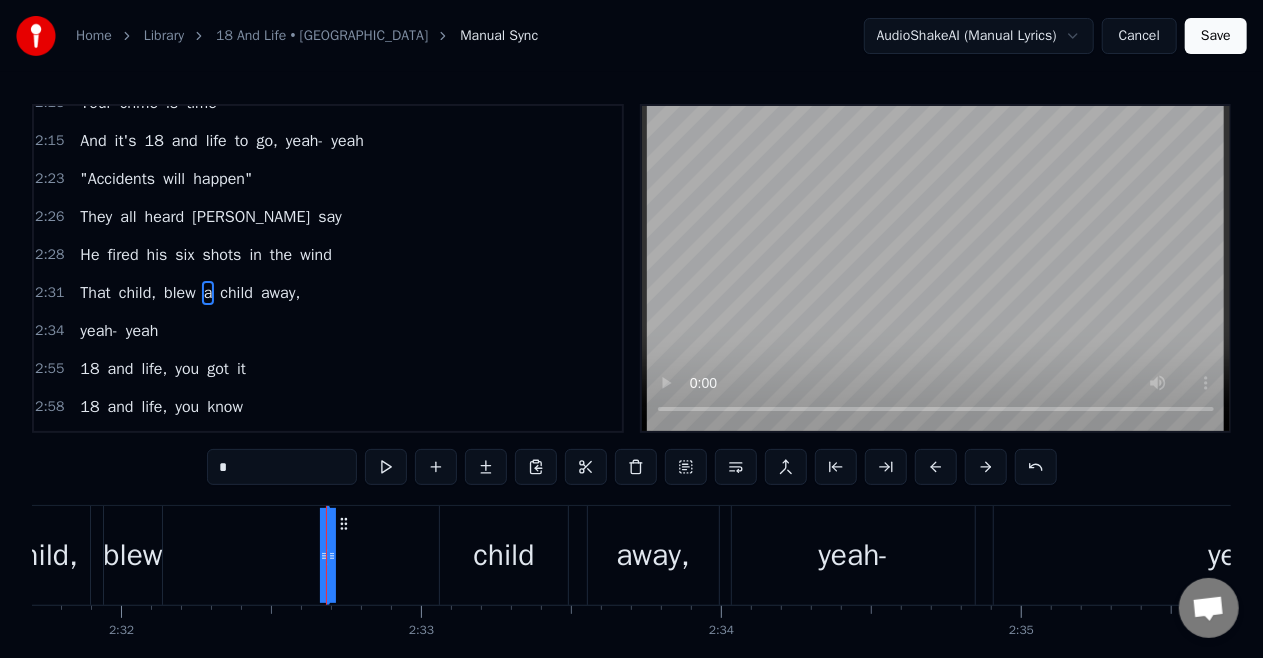 click on "That child, blew a child away," at bounding box center (306, 555) 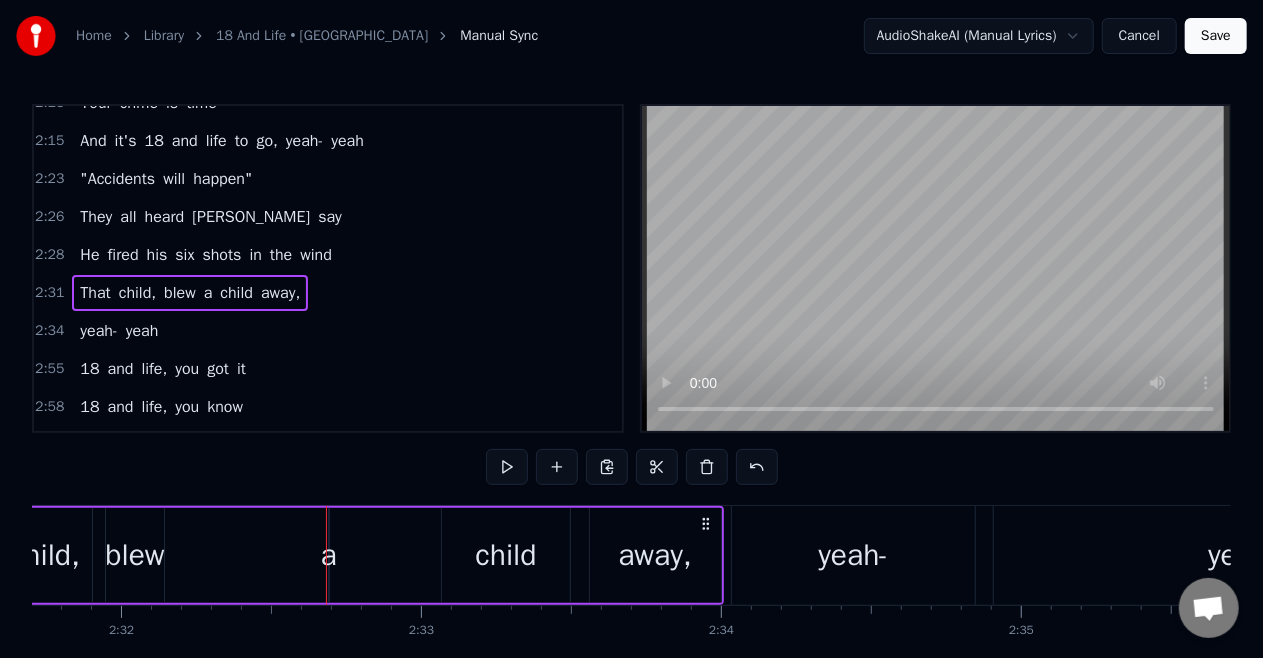 click on "a" at bounding box center [208, 293] 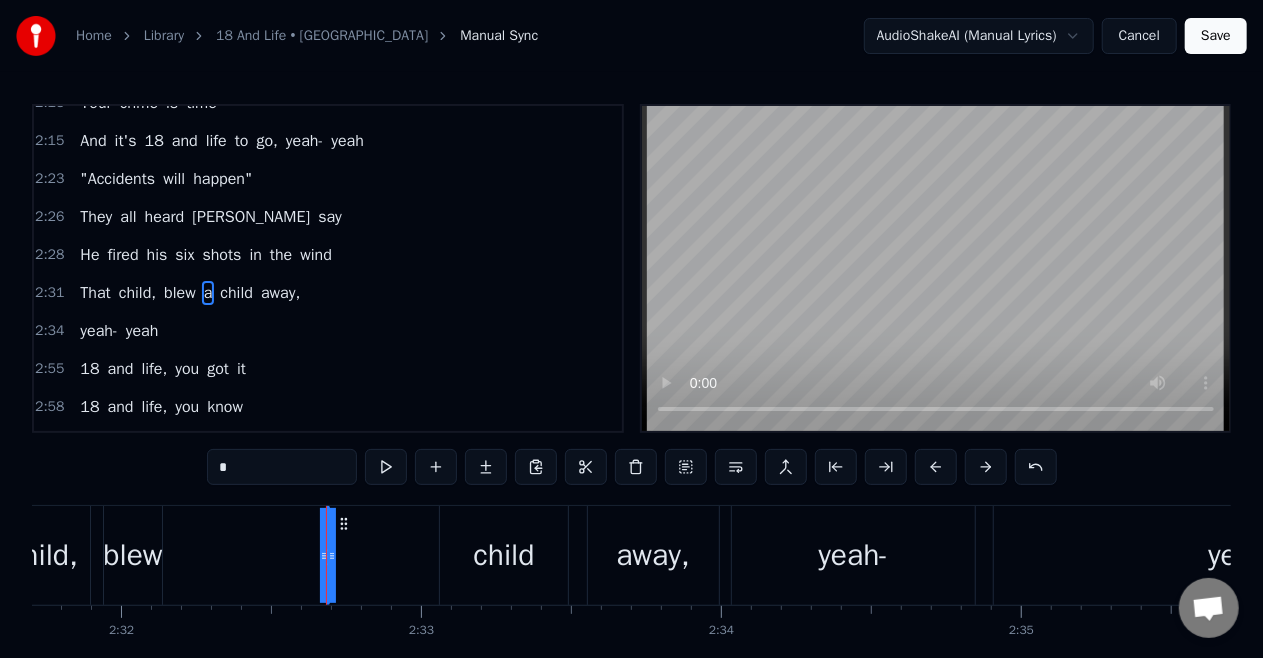 drag, startPoint x: 330, startPoint y: 553, endPoint x: 367, endPoint y: 555, distance: 37.054016 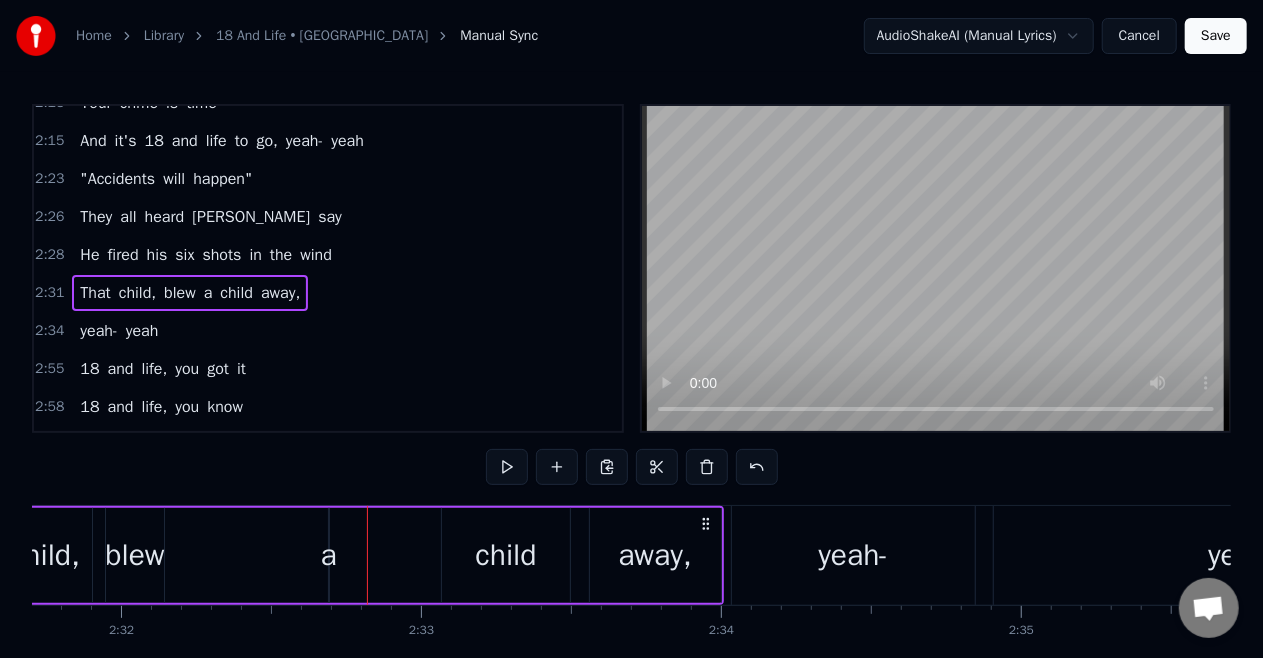 click on "That child, blew a child away," at bounding box center (306, 555) 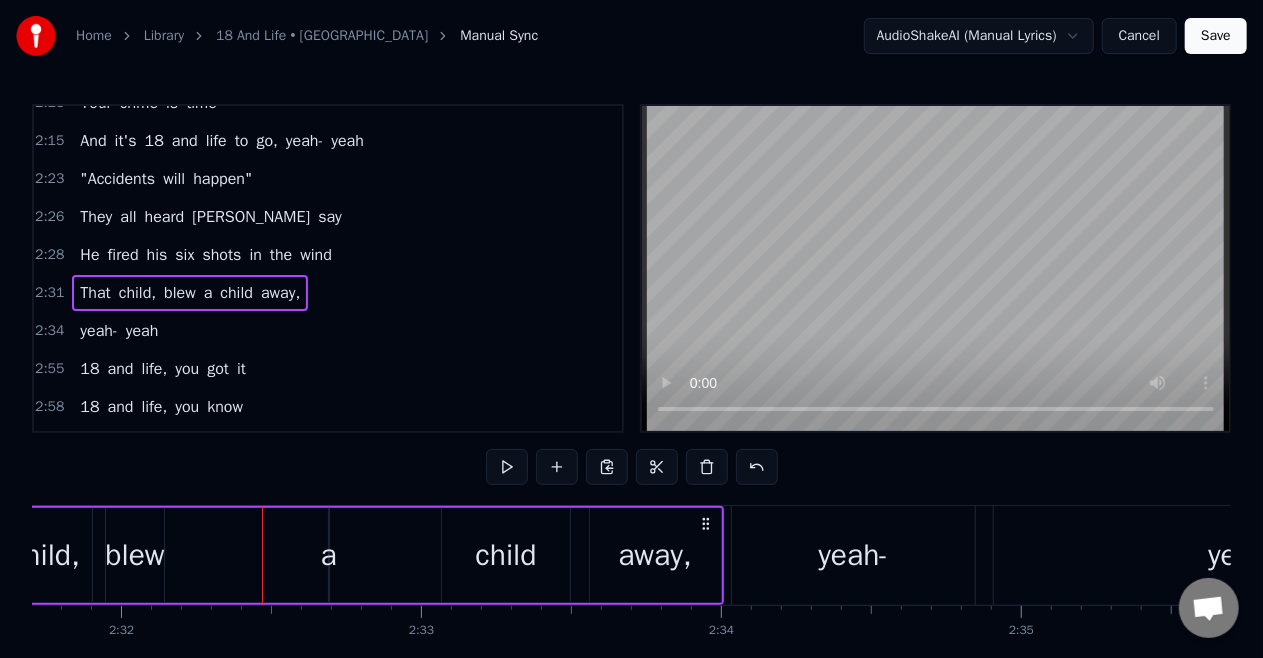 click on "a" at bounding box center (208, 293) 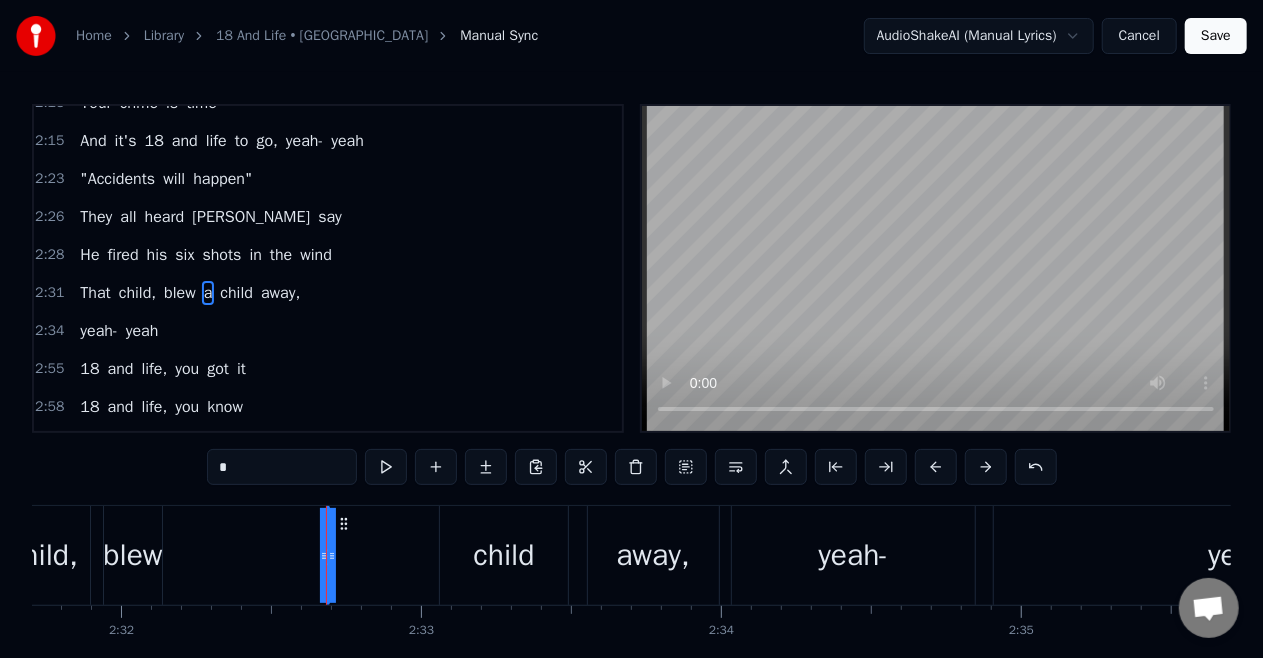 click on "child" at bounding box center [504, 555] 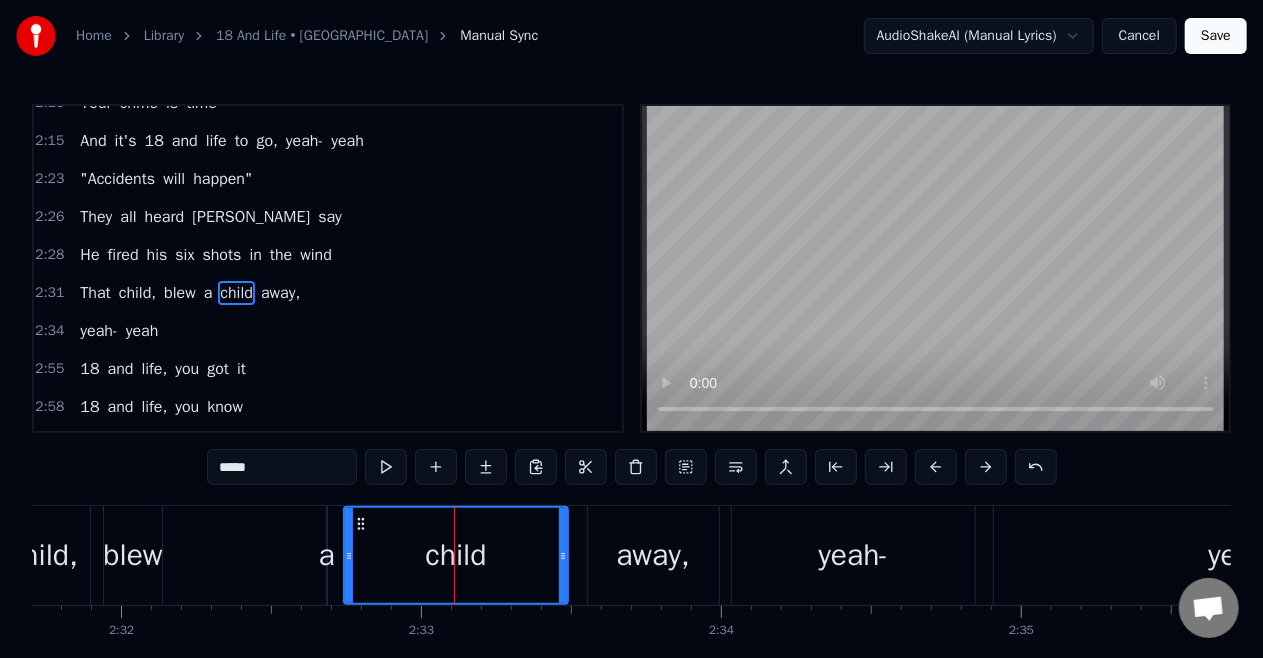 drag, startPoint x: 442, startPoint y: 556, endPoint x: 346, endPoint y: 574, distance: 97.67292 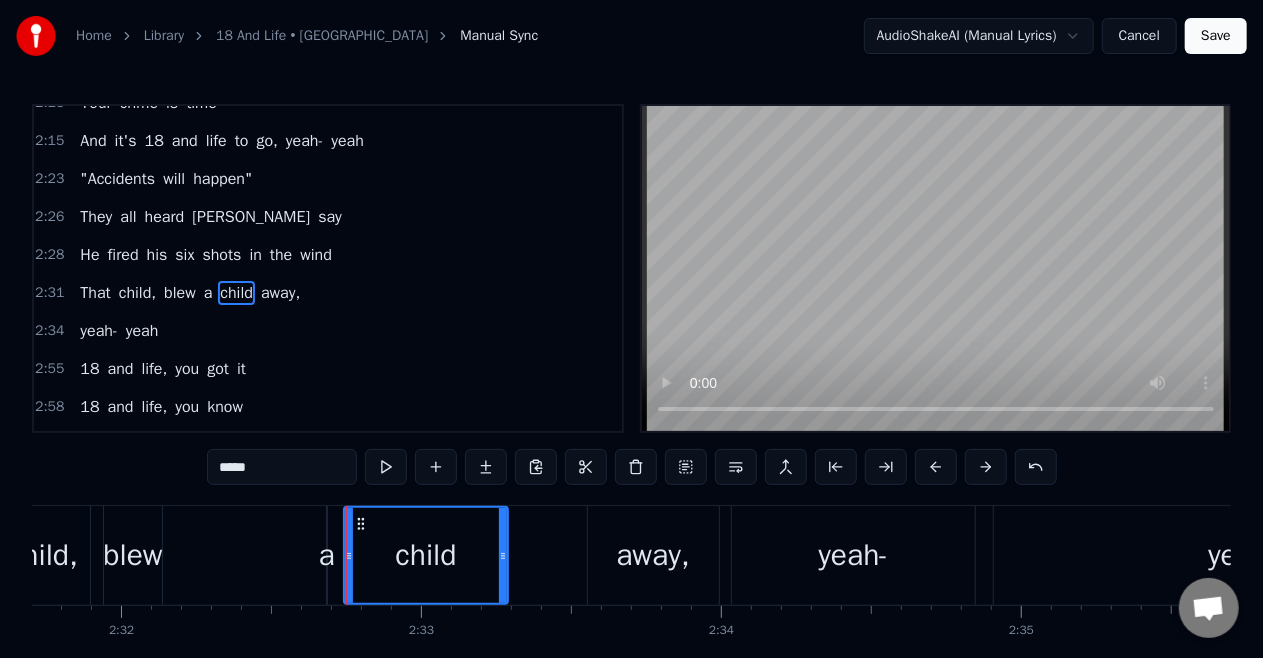 drag, startPoint x: 560, startPoint y: 556, endPoint x: 500, endPoint y: 576, distance: 63.245552 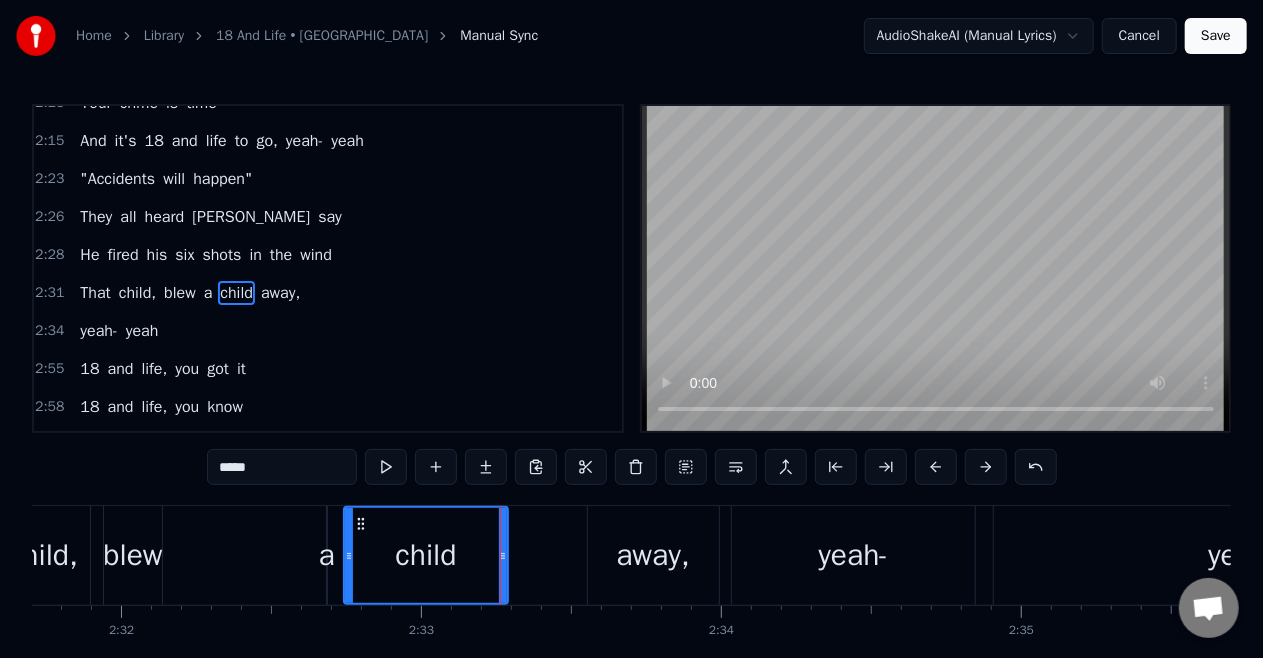 click on "away," at bounding box center [653, 555] 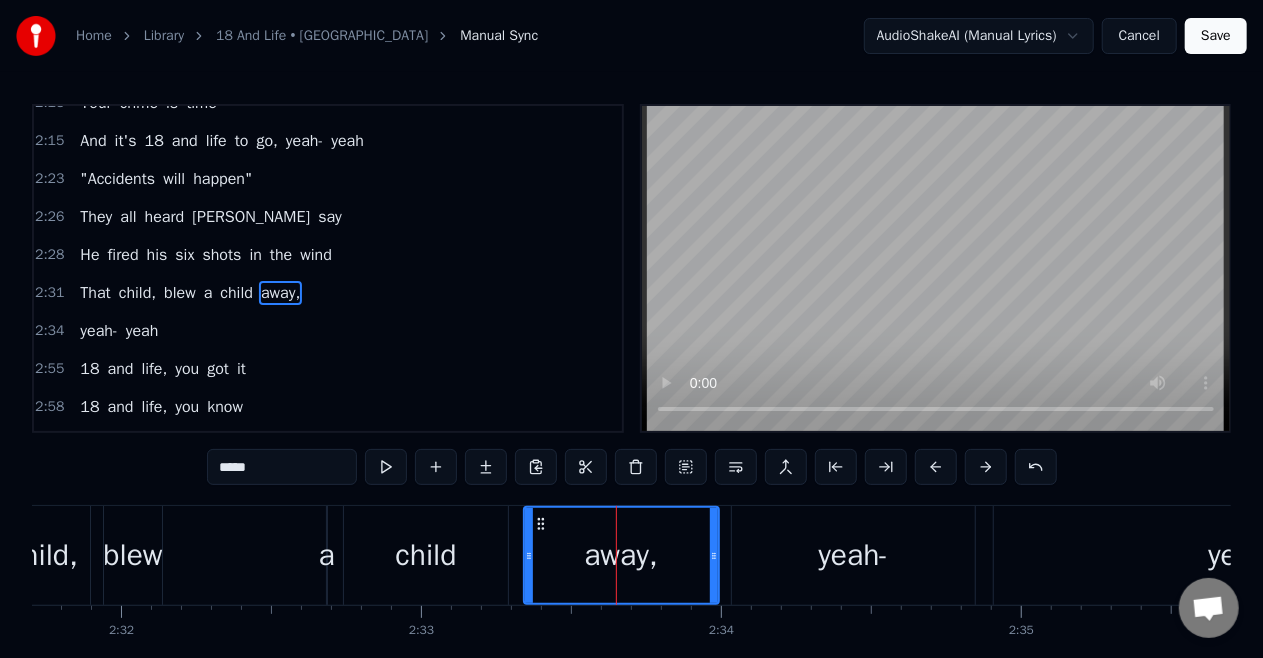 drag, startPoint x: 592, startPoint y: 556, endPoint x: 528, endPoint y: 586, distance: 70.68239 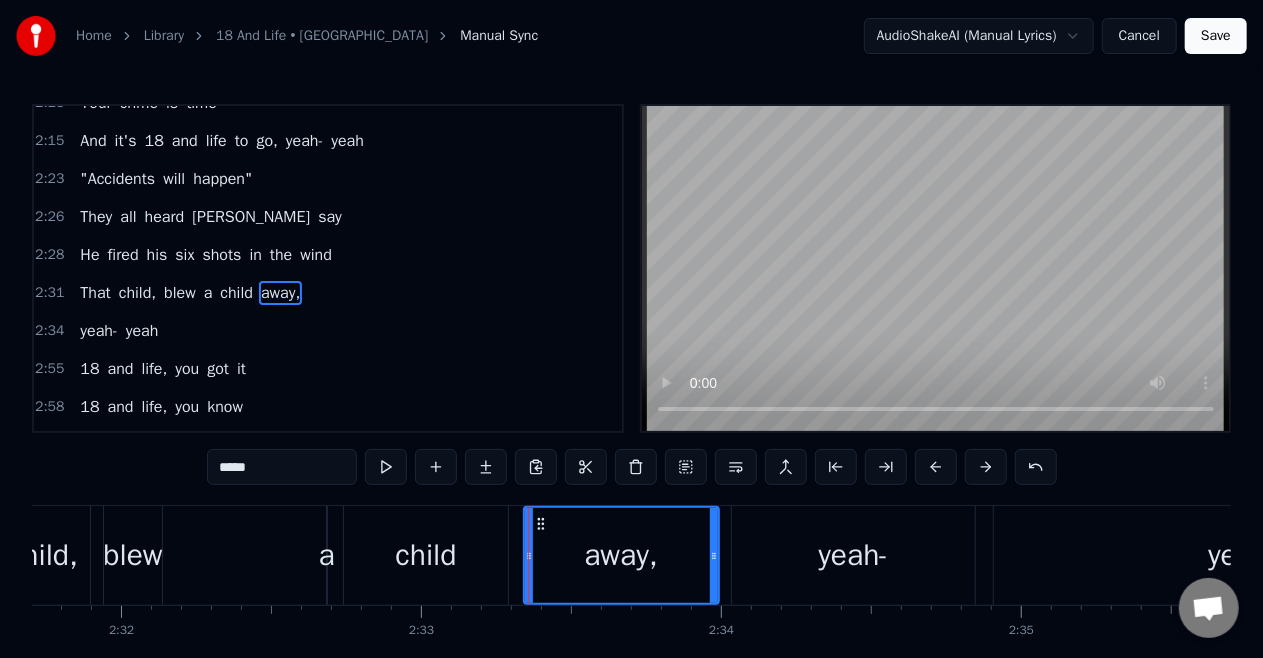 click on "blew" at bounding box center (132, 555) 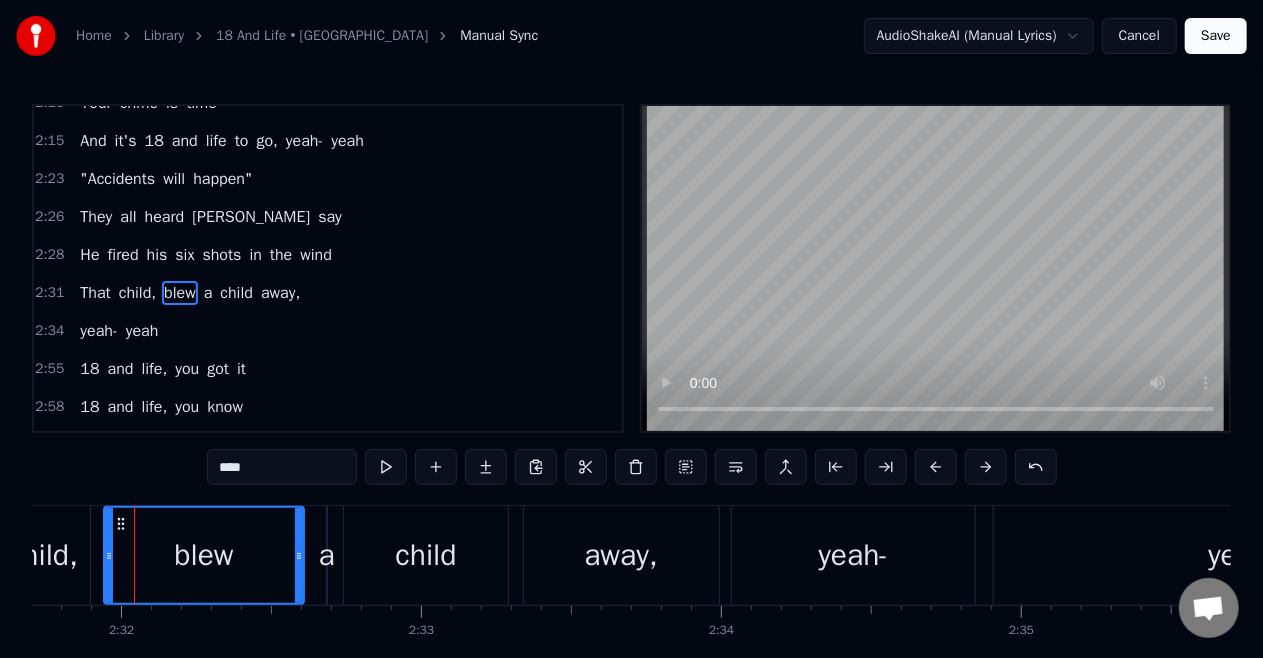drag, startPoint x: 156, startPoint y: 559, endPoint x: 298, endPoint y: 587, distance: 144.73424 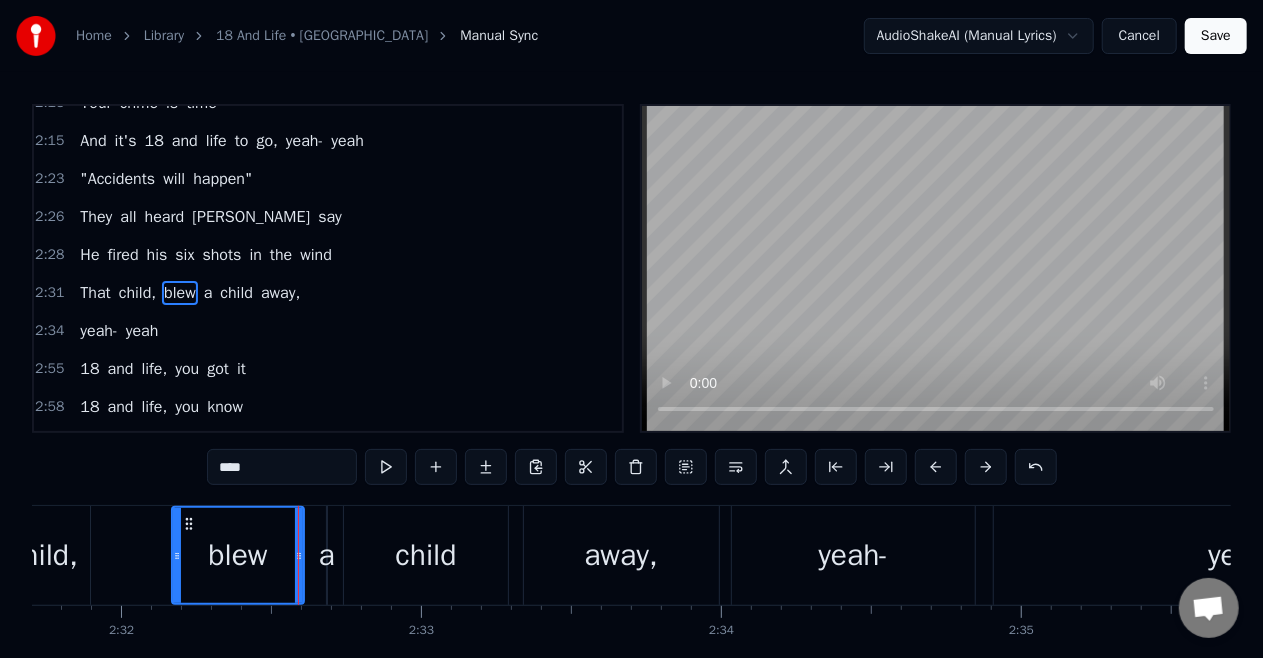 drag, startPoint x: 106, startPoint y: 551, endPoint x: 174, endPoint y: 564, distance: 69.2315 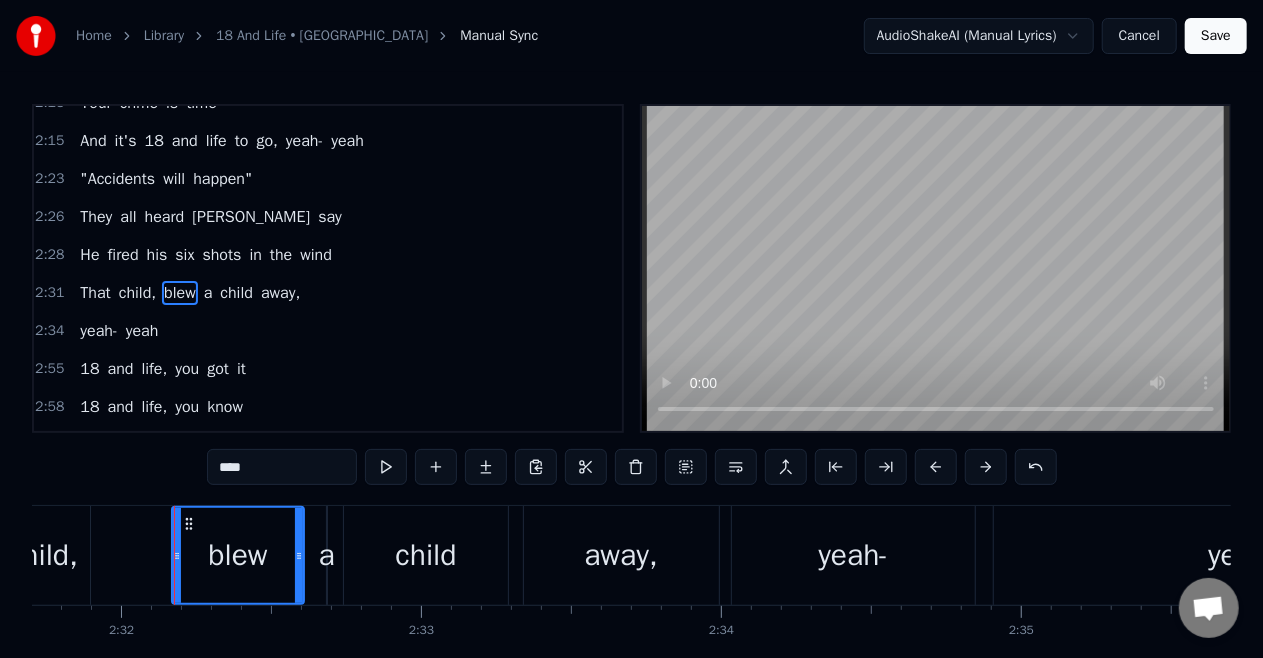 click on "child," at bounding box center [137, 293] 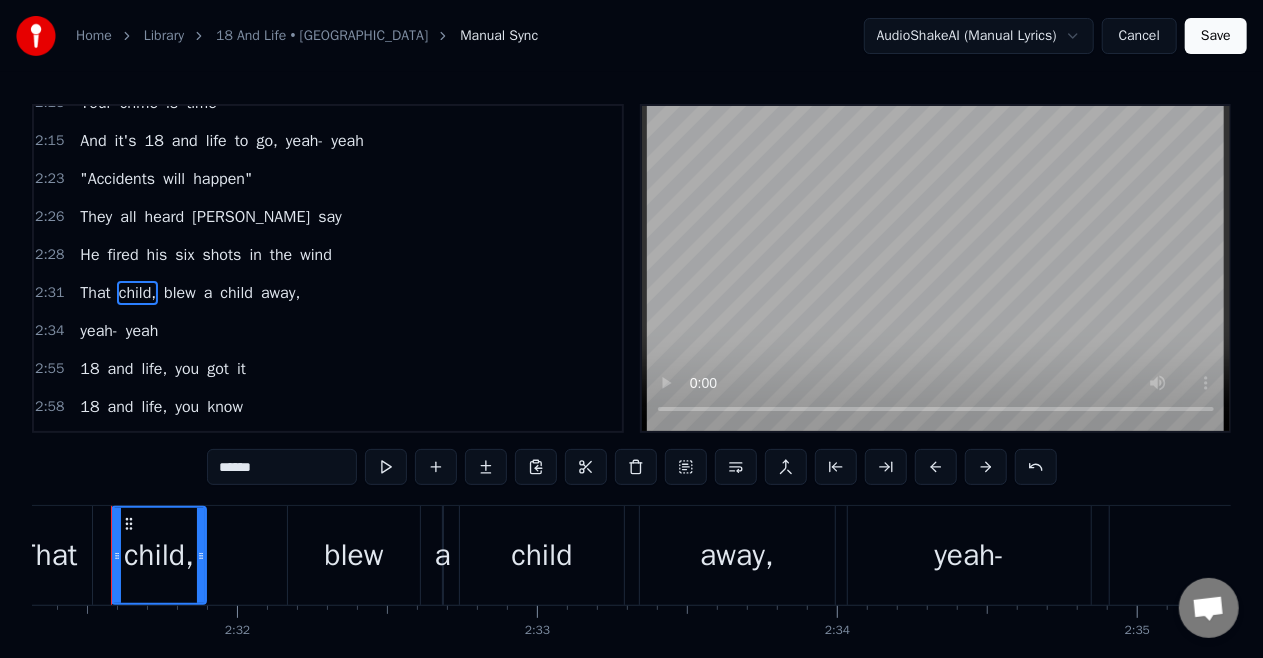 scroll, scrollTop: 0, scrollLeft: 45374, axis: horizontal 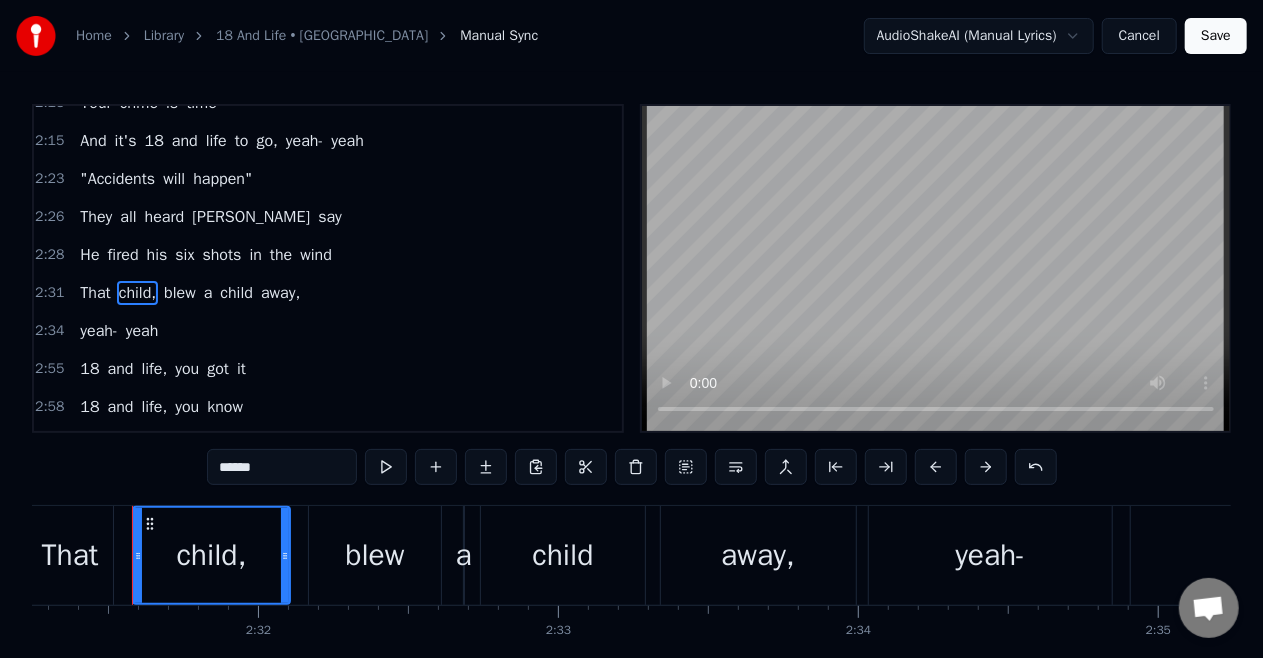 drag, startPoint x: 222, startPoint y: 557, endPoint x: 285, endPoint y: 571, distance: 64.53681 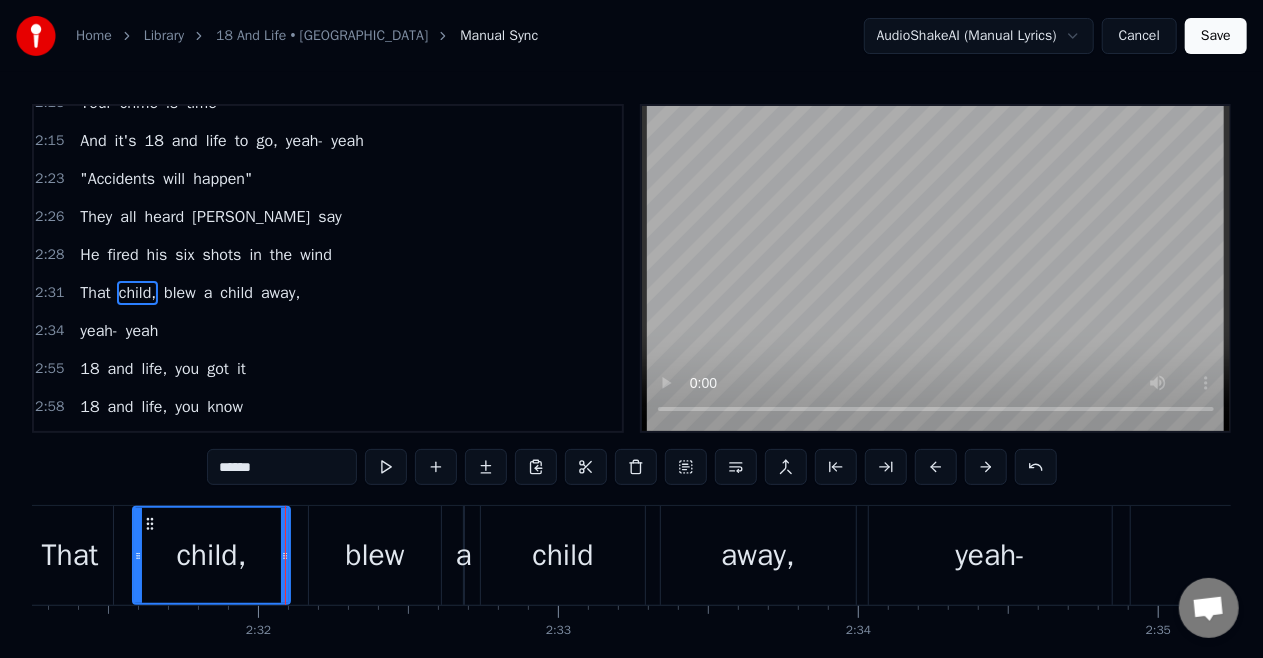 click on "He" at bounding box center (89, 255) 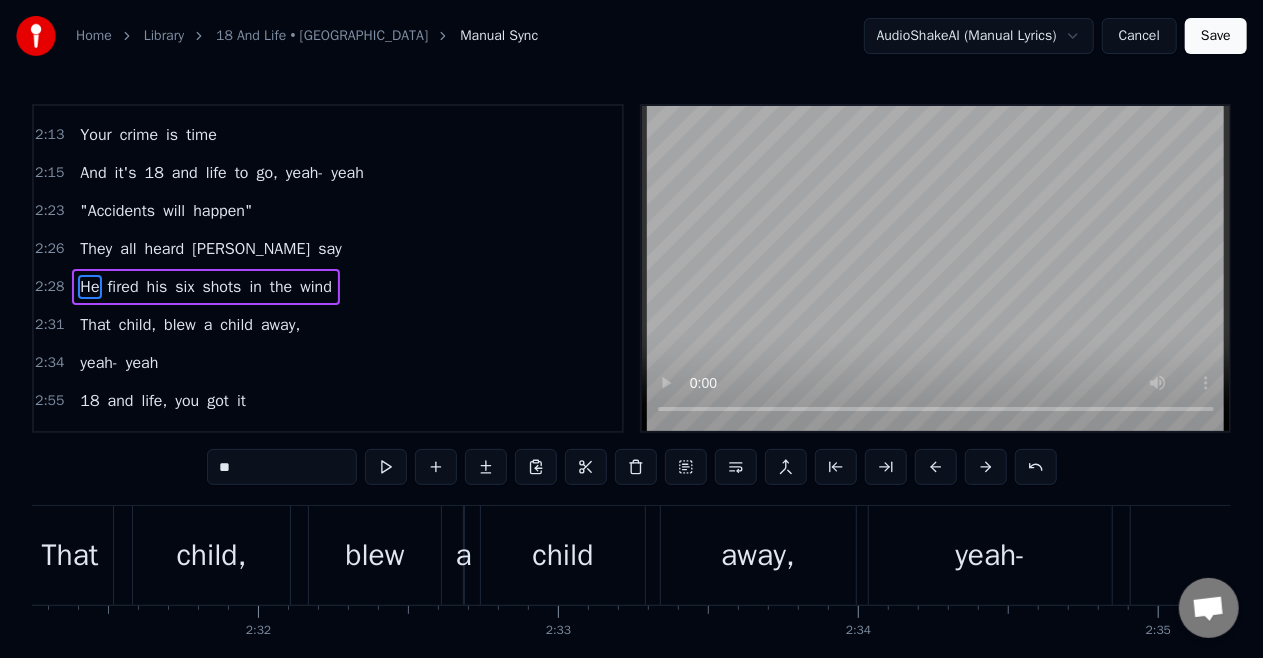 scroll, scrollTop: 1125, scrollLeft: 0, axis: vertical 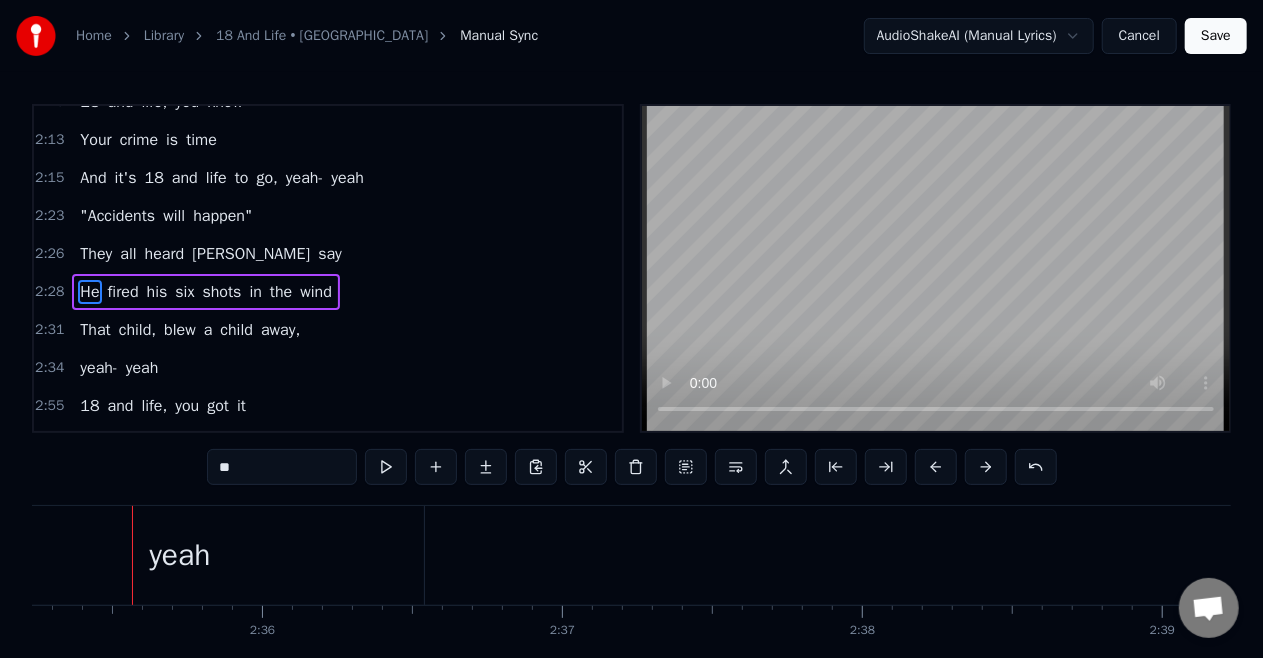 click on "away," at bounding box center (280, 330) 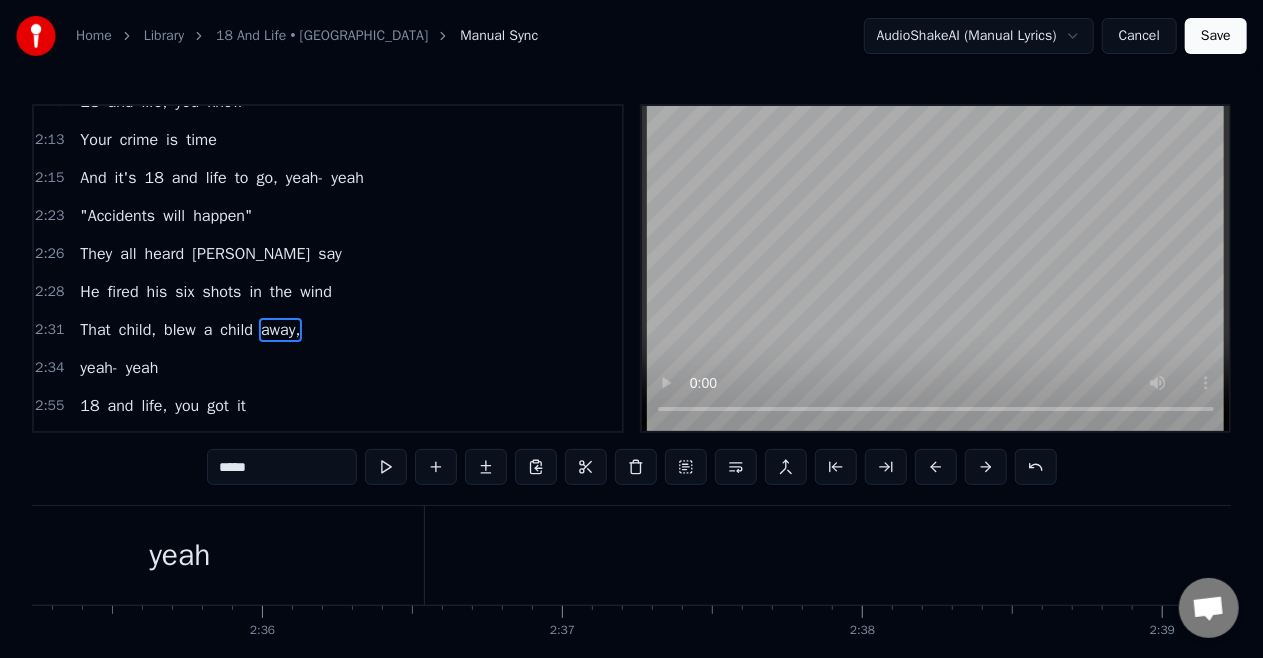 scroll, scrollTop: 1162, scrollLeft: 0, axis: vertical 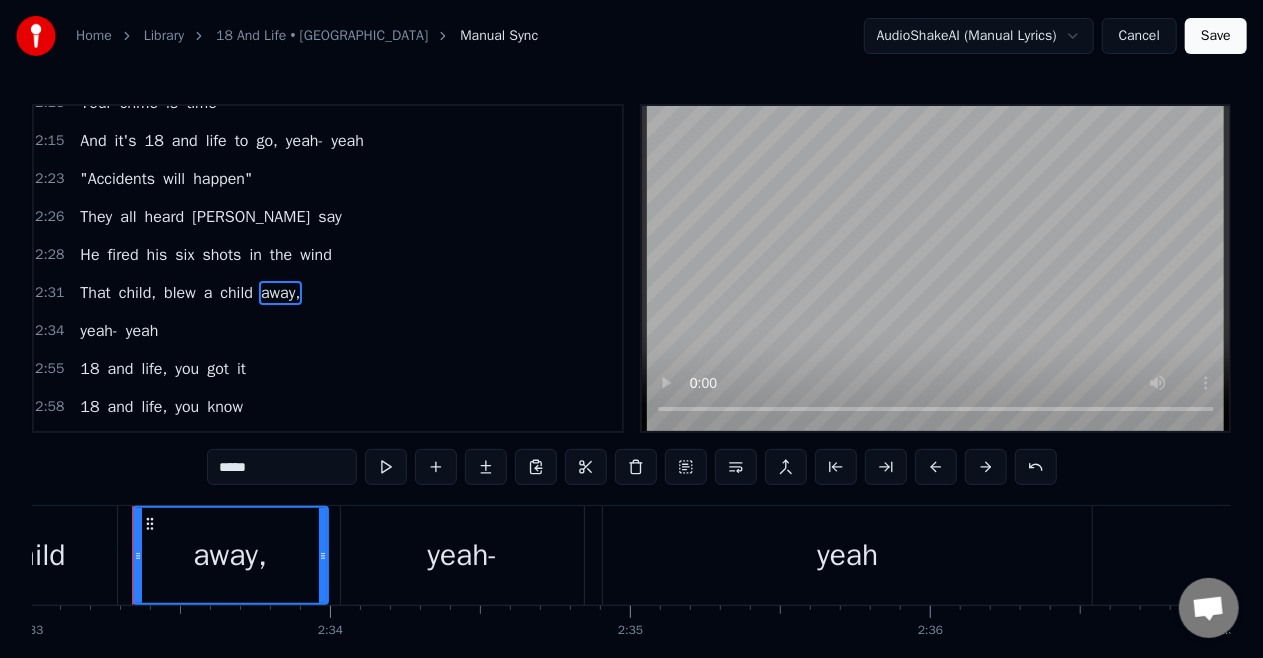 click on "yeah" at bounding box center [847, 555] 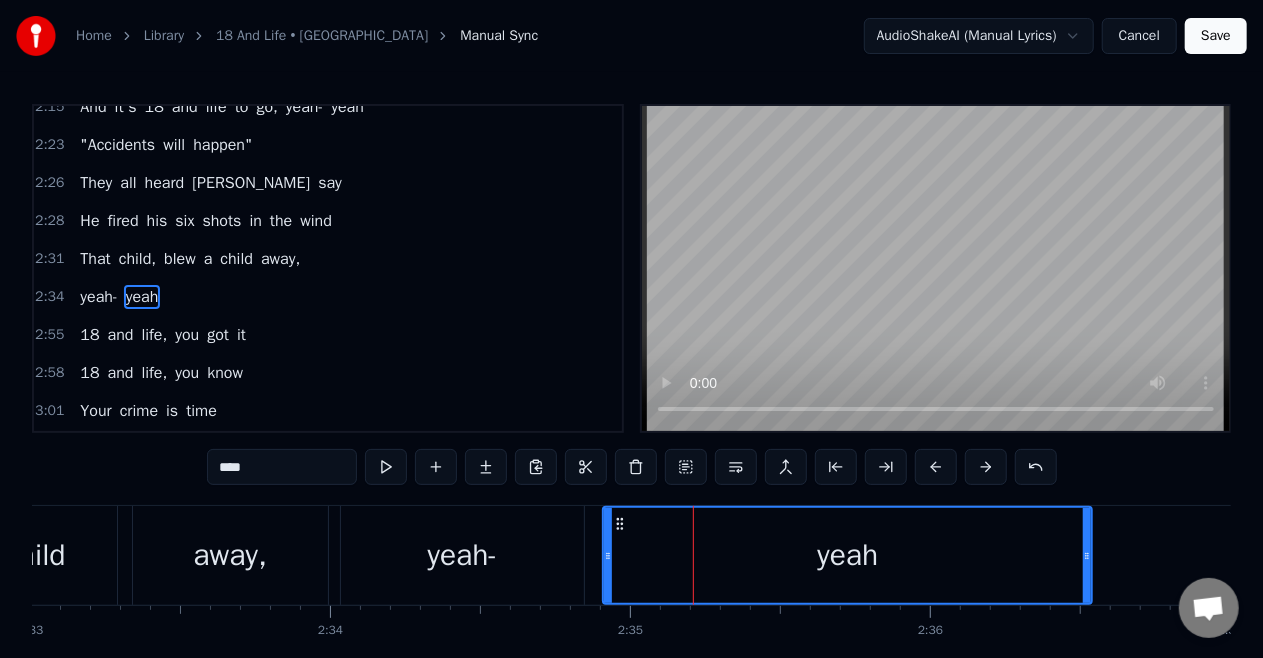 scroll, scrollTop: 1200, scrollLeft: 0, axis: vertical 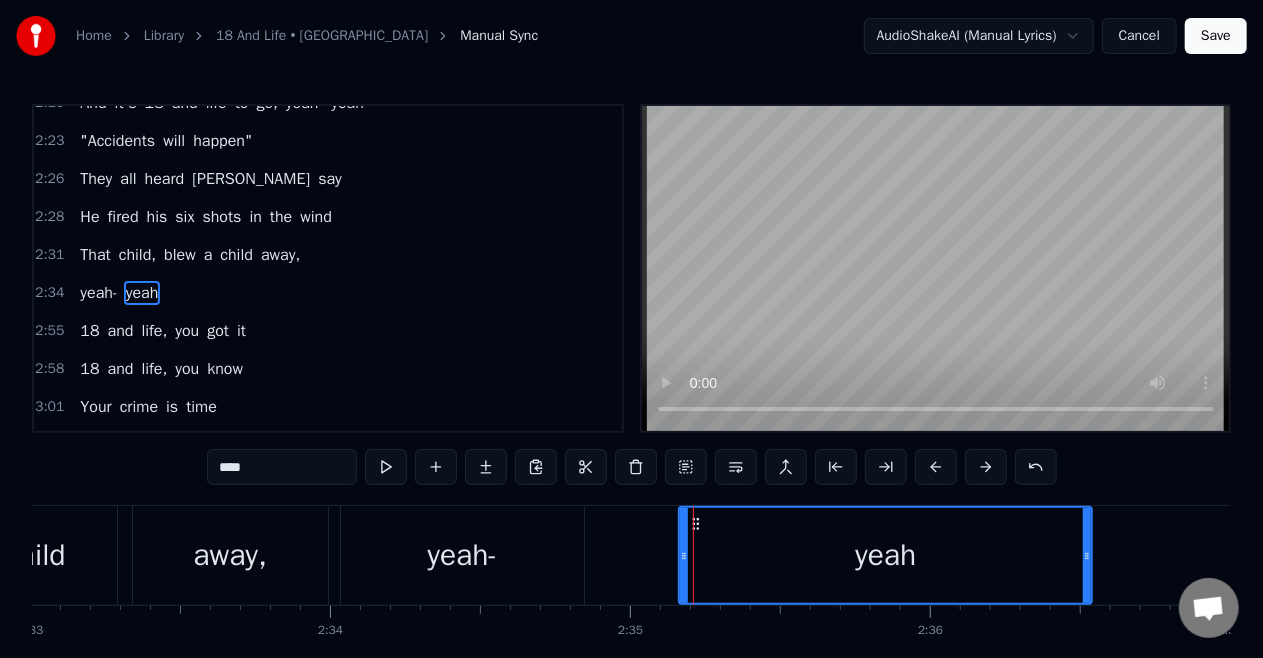 drag, startPoint x: 608, startPoint y: 554, endPoint x: 684, endPoint y: 557, distance: 76.05919 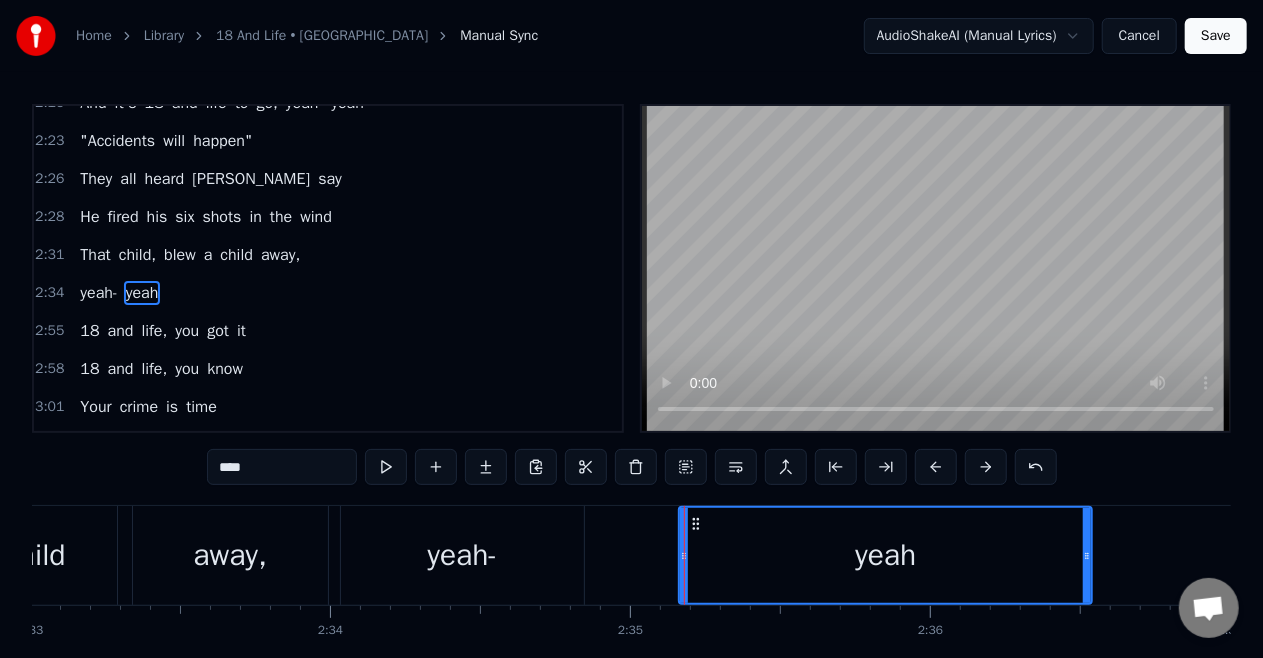 click on "yeah-" at bounding box center (462, 555) 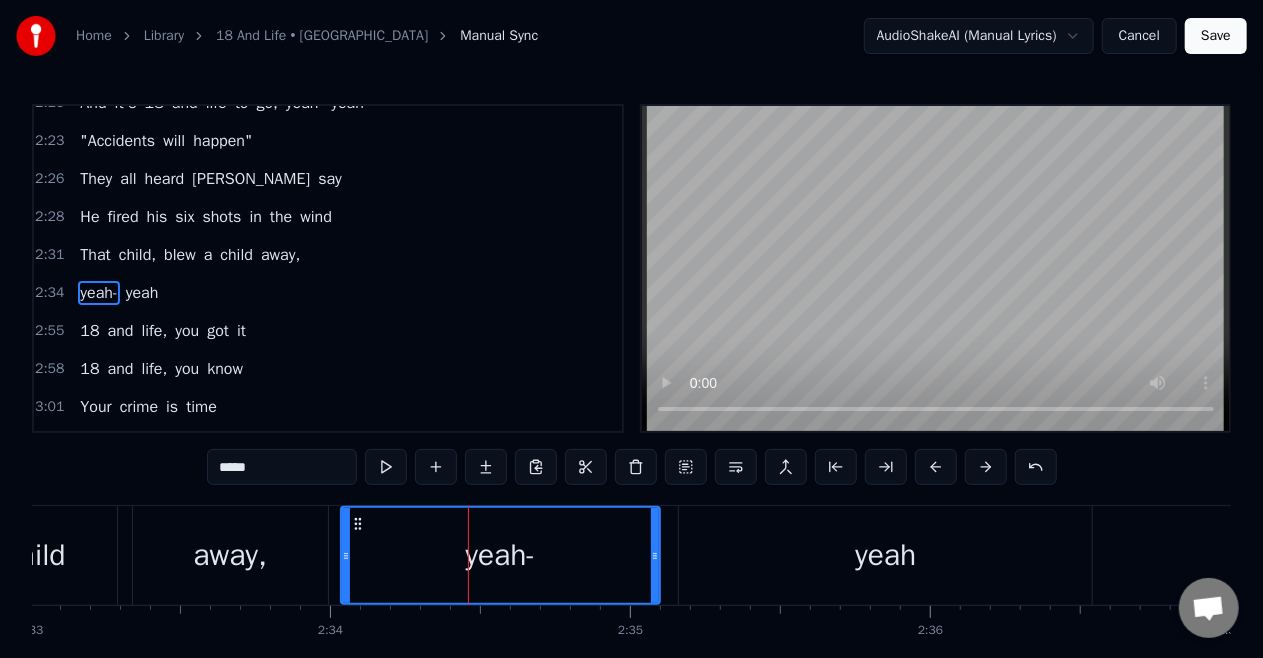 drag, startPoint x: 578, startPoint y: 558, endPoint x: 654, endPoint y: 562, distance: 76.105194 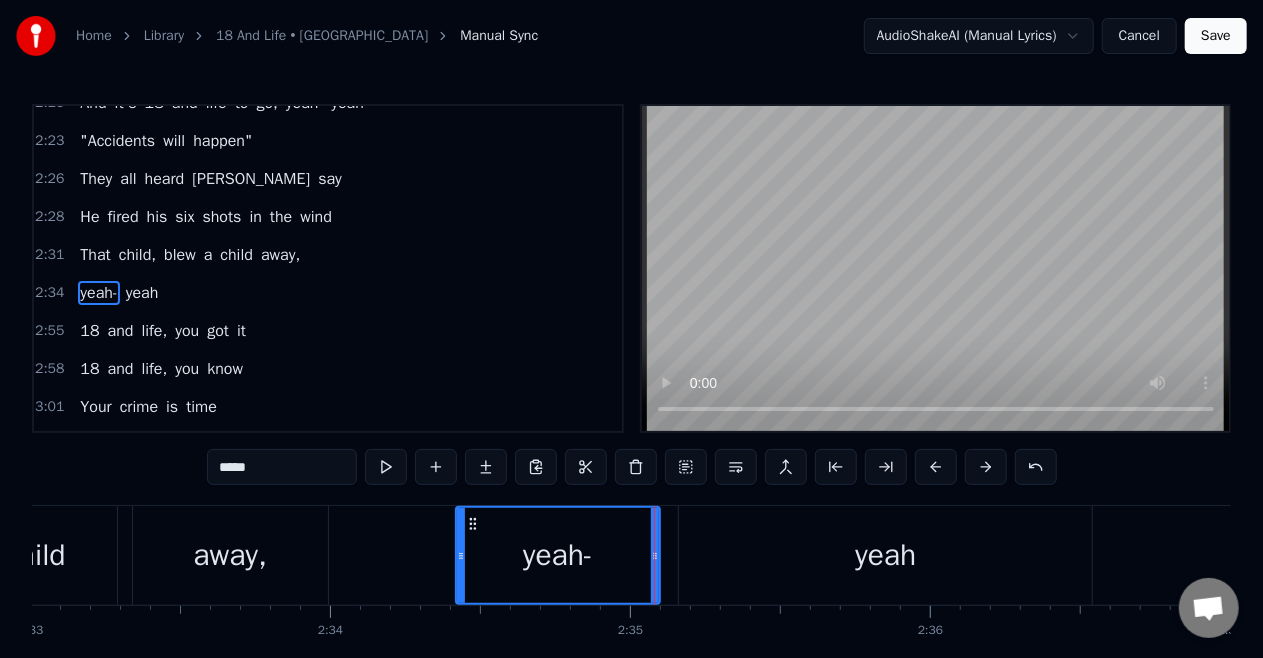 drag, startPoint x: 347, startPoint y: 554, endPoint x: 462, endPoint y: 562, distance: 115.27792 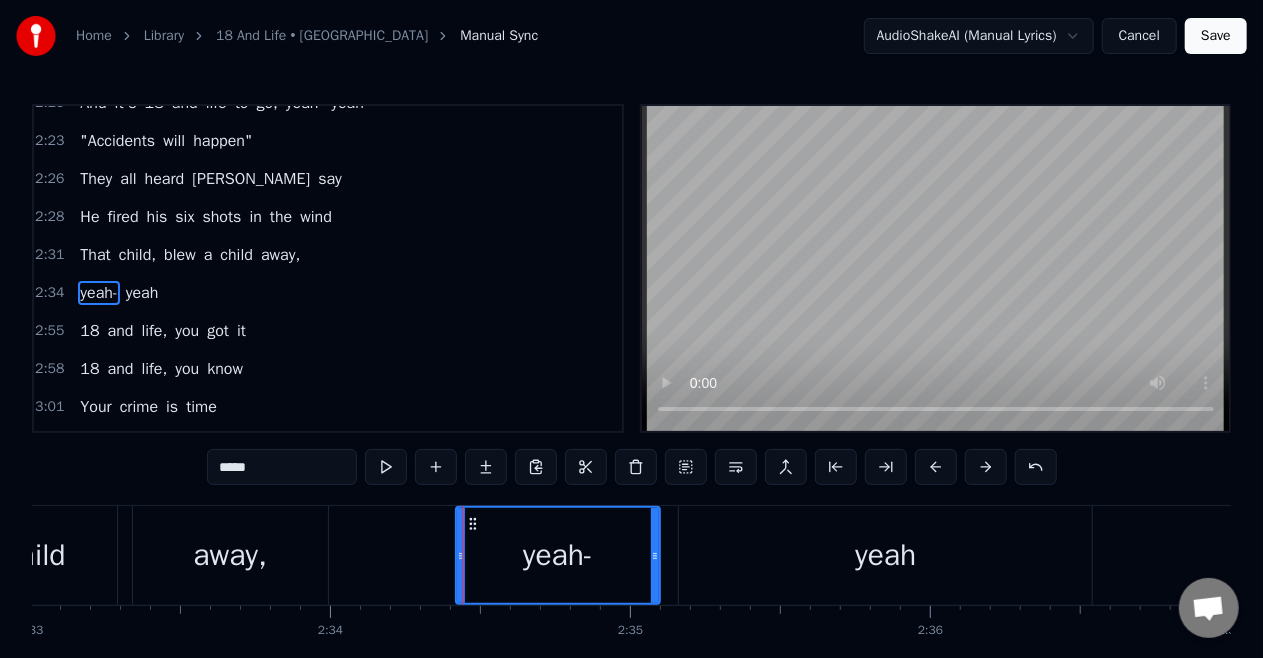 click on "yeah" at bounding box center (885, 555) 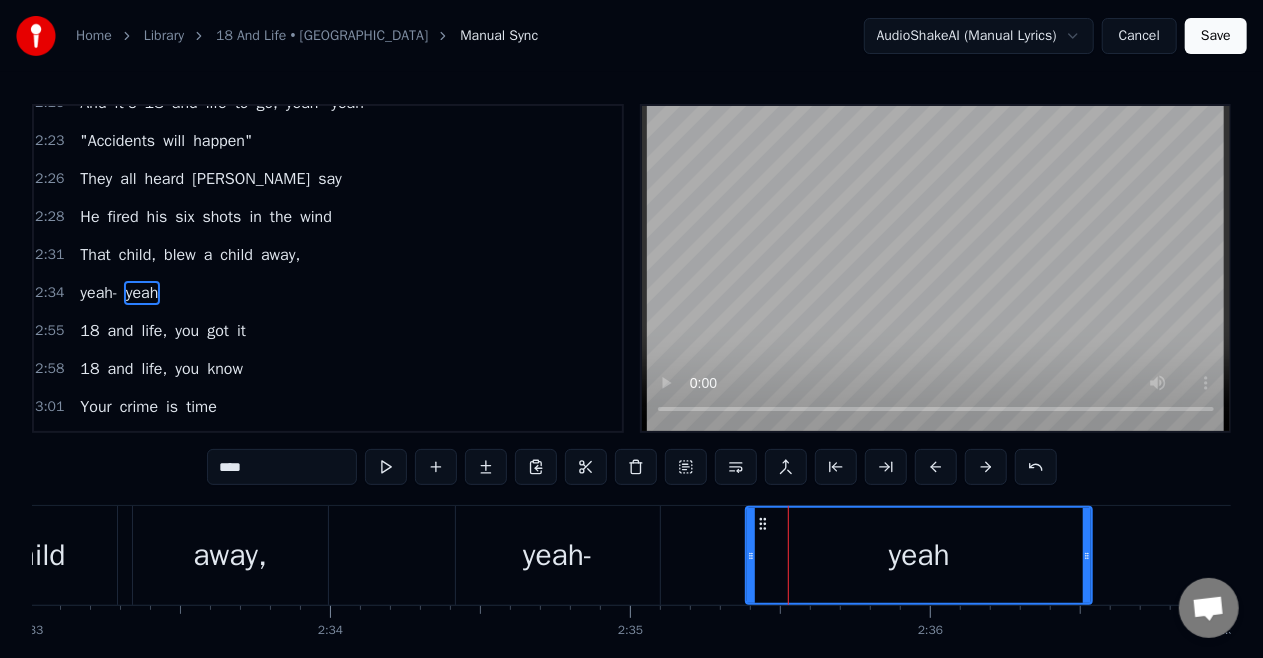 drag, startPoint x: 681, startPoint y: 556, endPoint x: 748, endPoint y: 561, distance: 67.18631 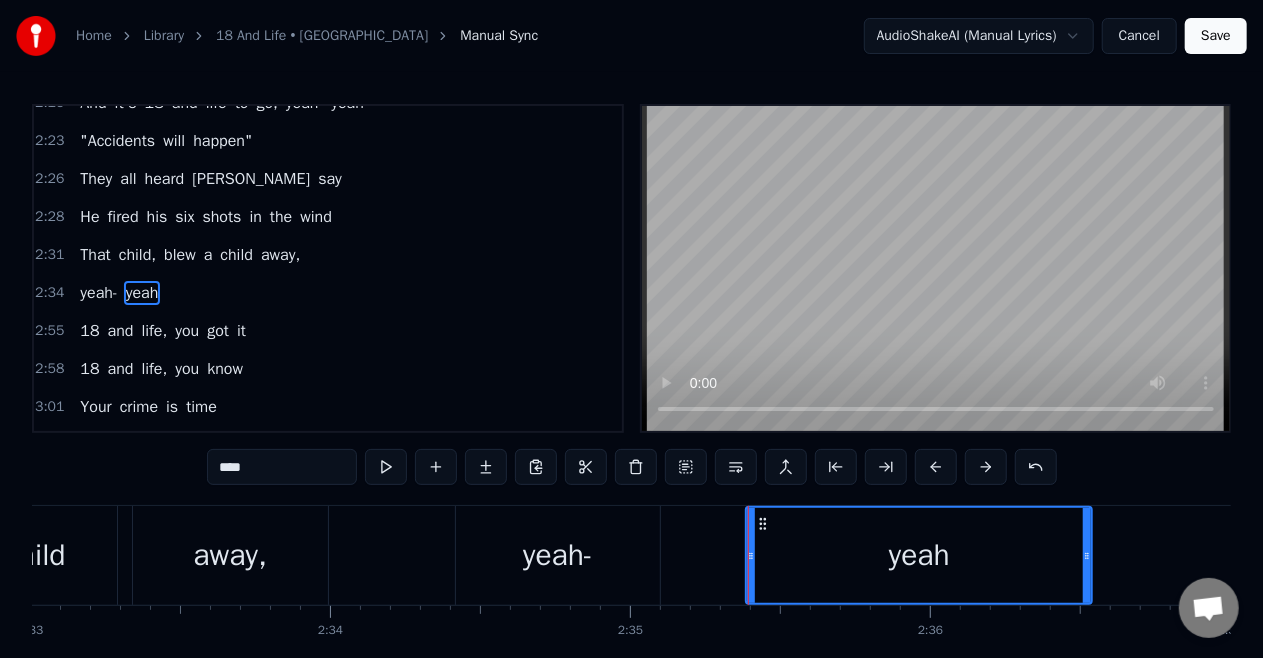 click on "yeah-" at bounding box center (558, 555) 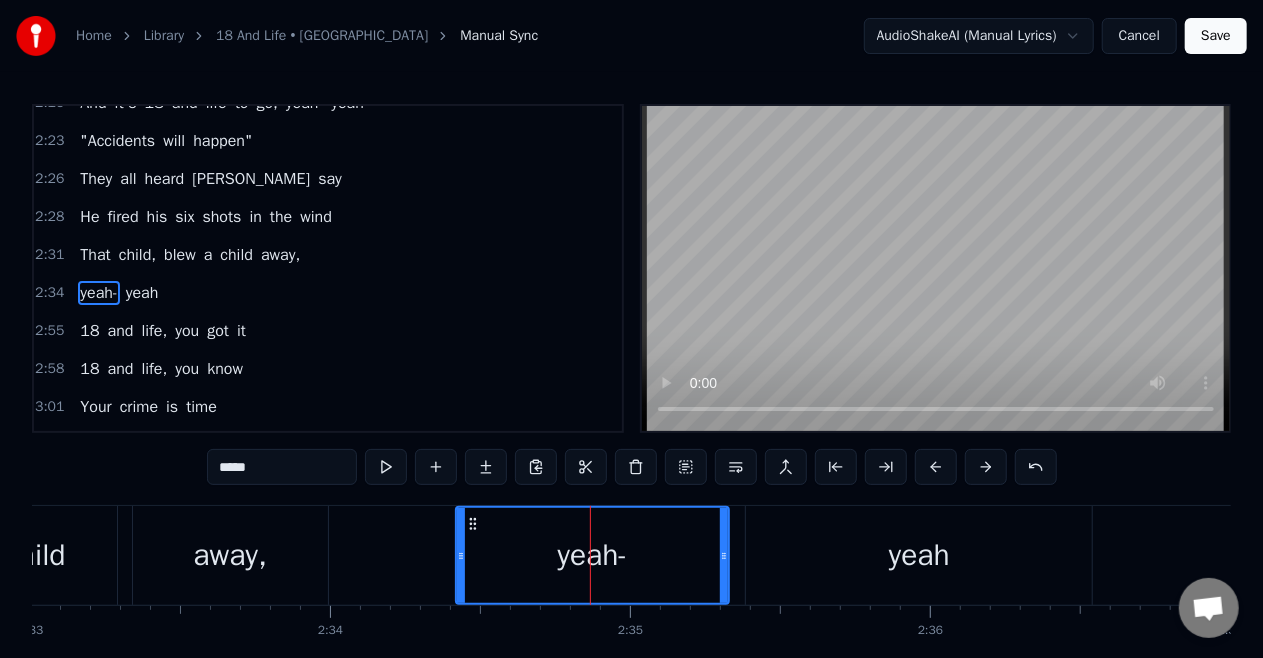 drag, startPoint x: 654, startPoint y: 552, endPoint x: 723, endPoint y: 568, distance: 70.83079 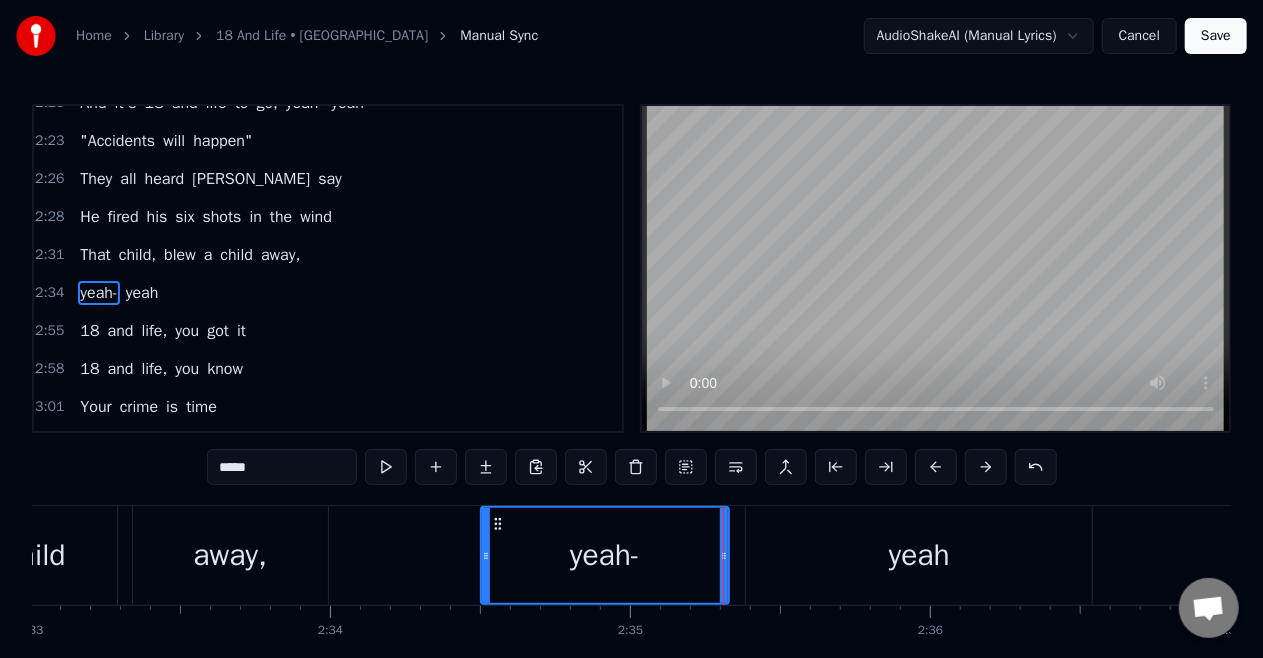 drag, startPoint x: 460, startPoint y: 554, endPoint x: 485, endPoint y: 566, distance: 27.730848 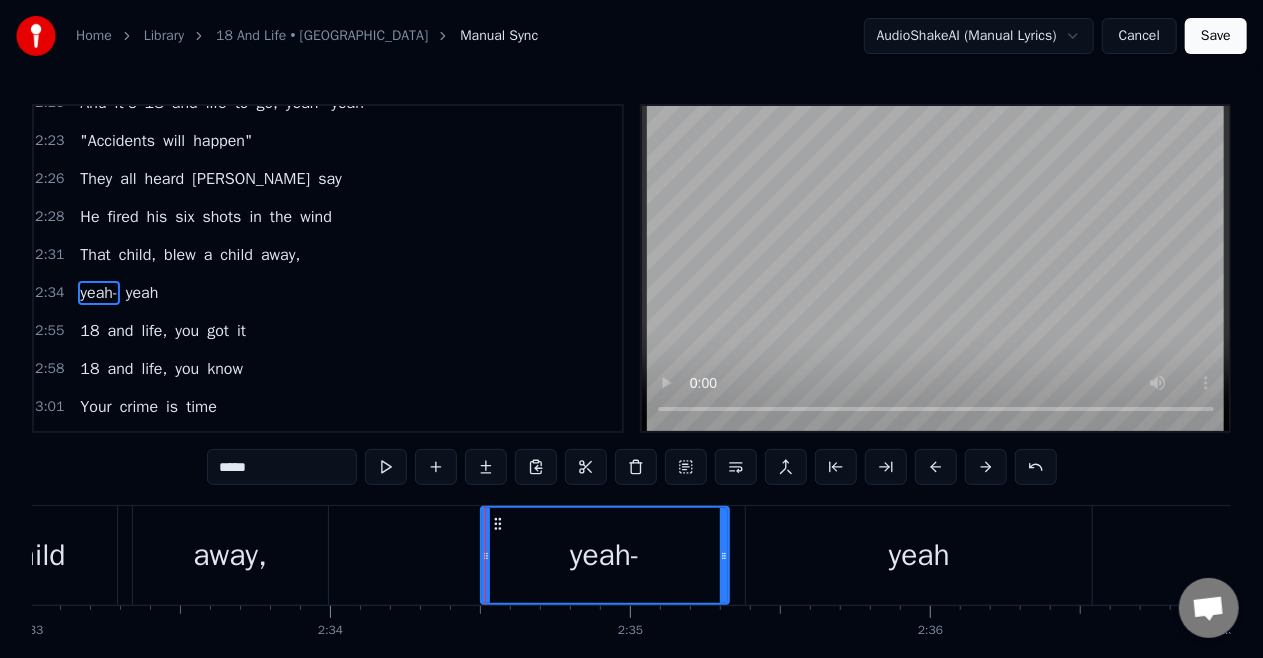 click on "away," at bounding box center (230, 555) 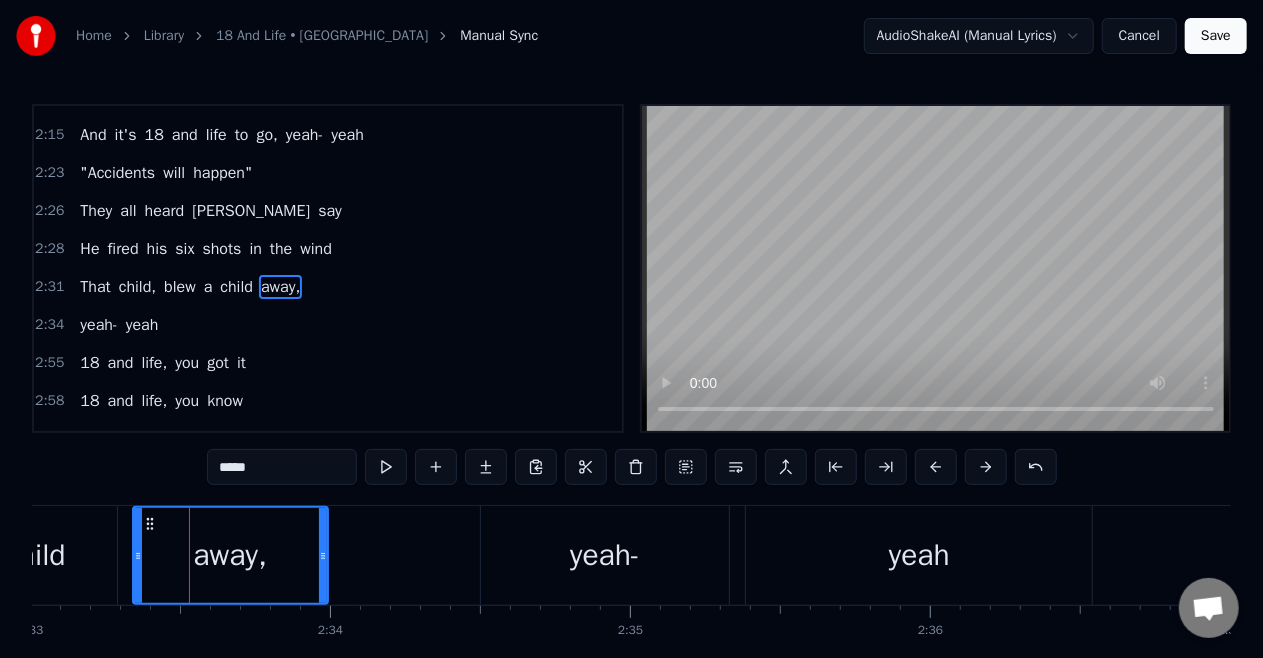 scroll, scrollTop: 1162, scrollLeft: 0, axis: vertical 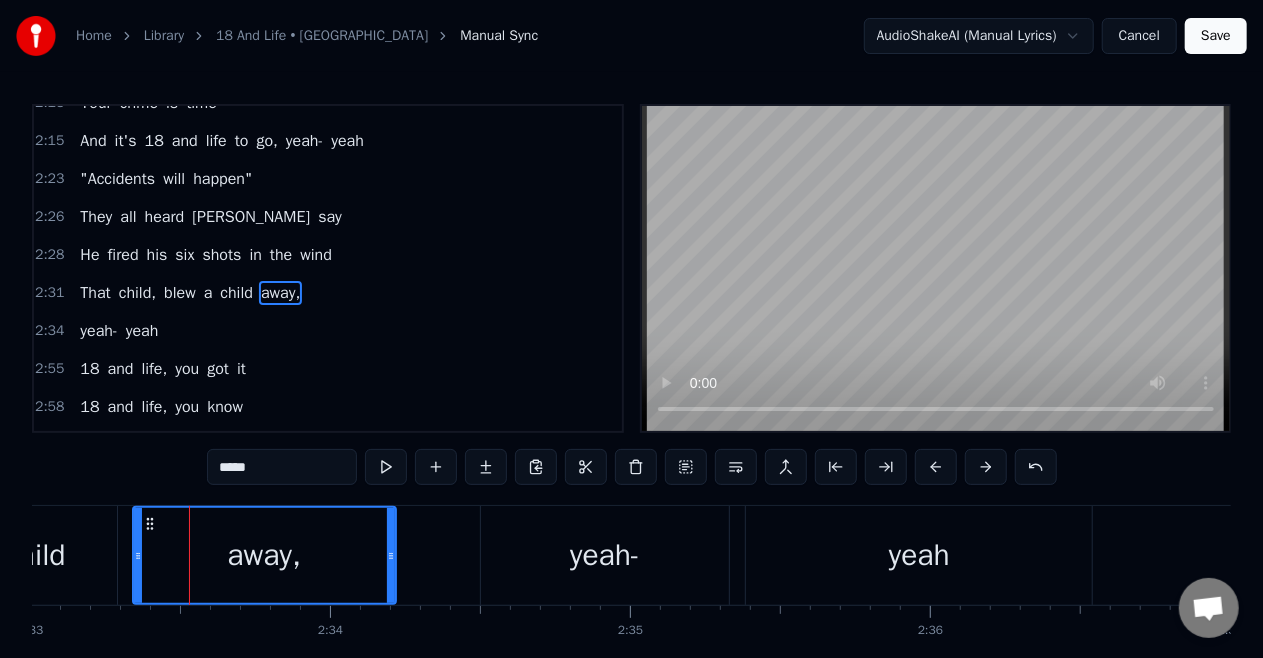 drag, startPoint x: 320, startPoint y: 554, endPoint x: 388, endPoint y: 558, distance: 68.117546 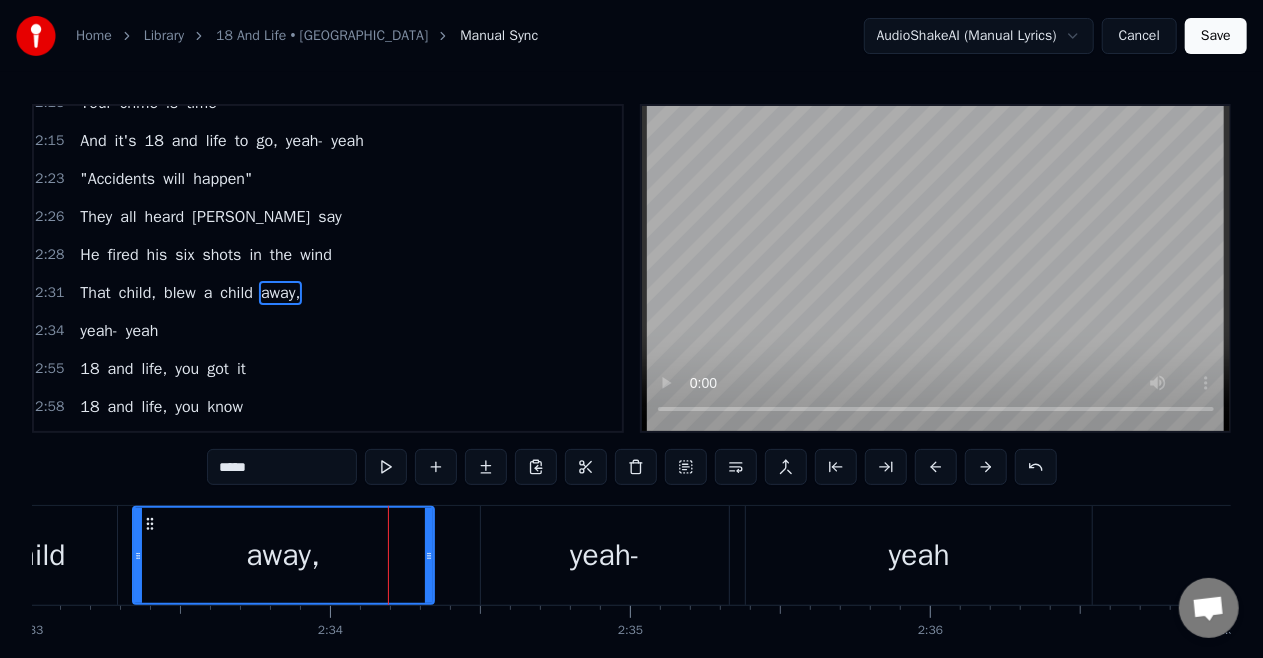 drag, startPoint x: 389, startPoint y: 556, endPoint x: 427, endPoint y: 558, distance: 38.052597 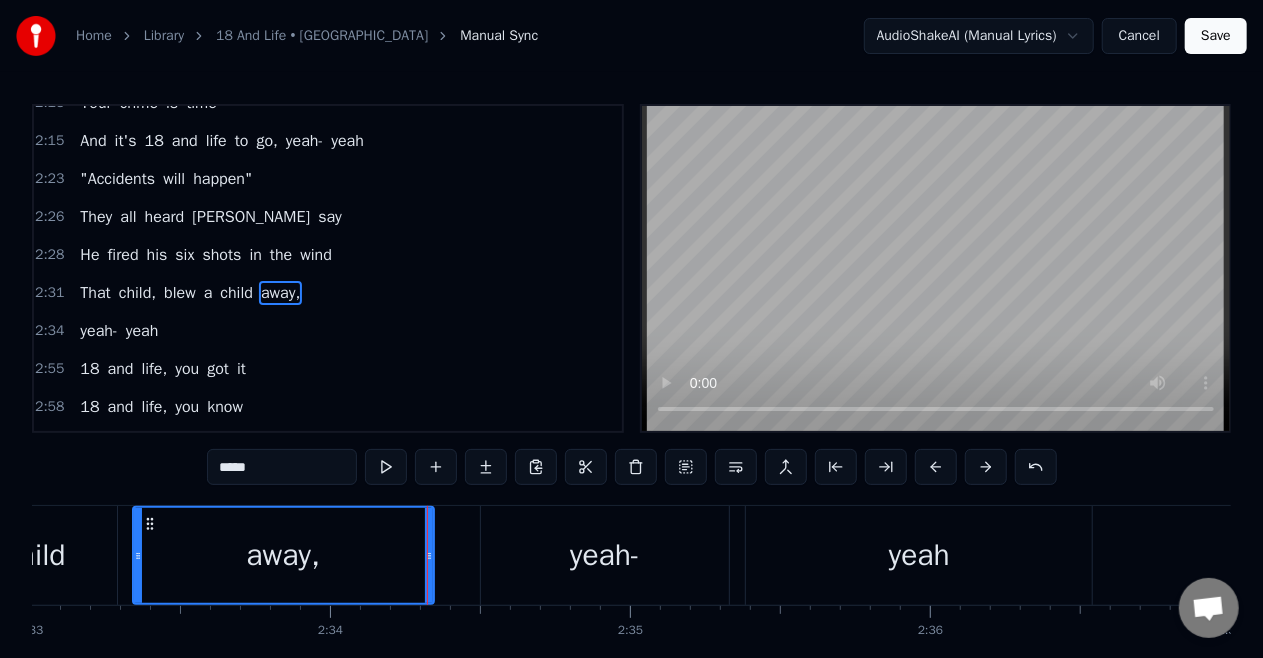 click on "That" at bounding box center [95, 293] 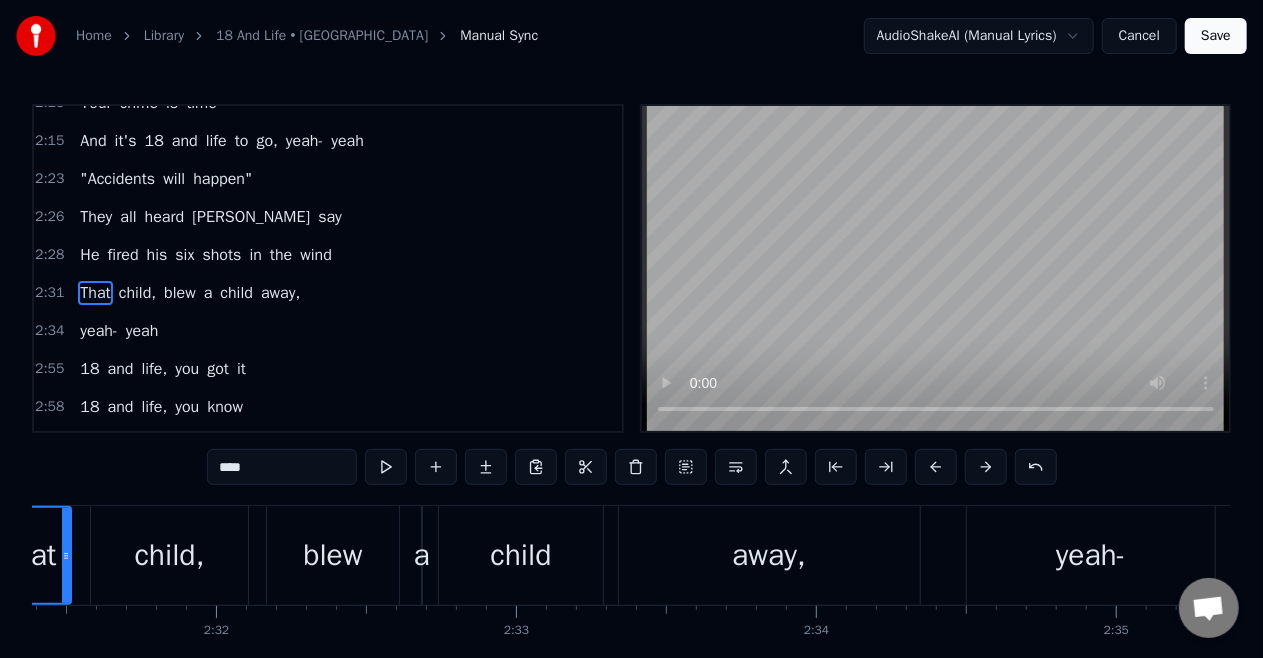 scroll, scrollTop: 0, scrollLeft: 45268, axis: horizontal 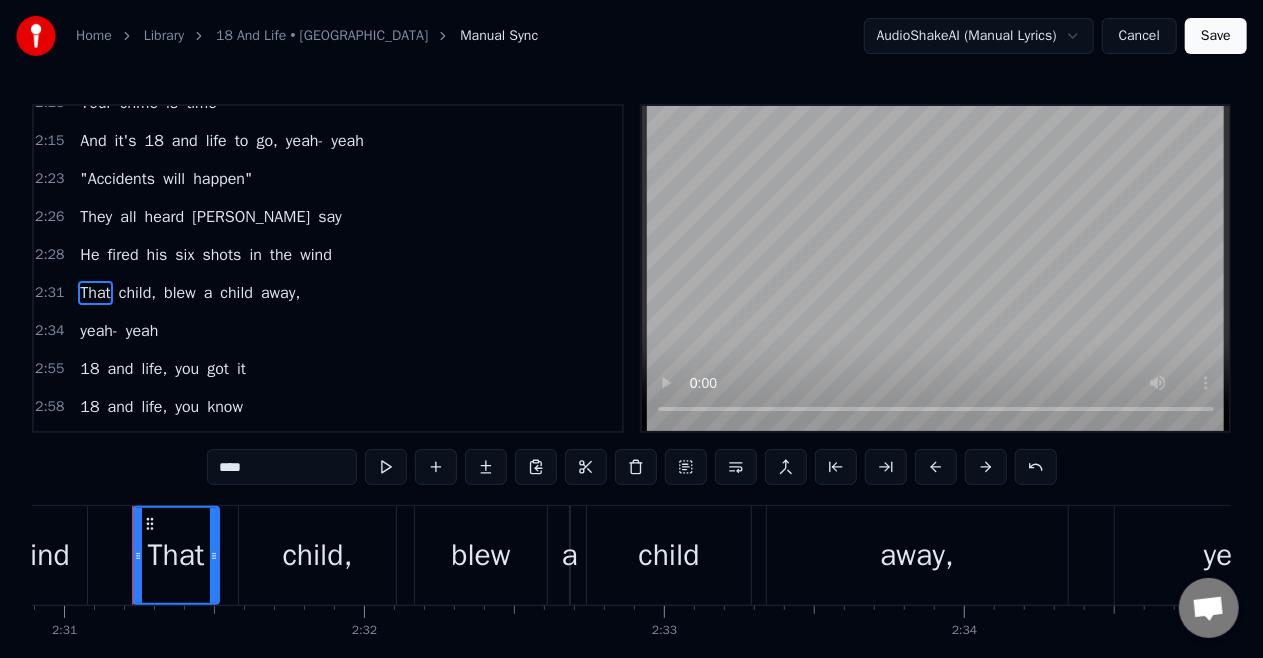 click on "They" at bounding box center (96, 217) 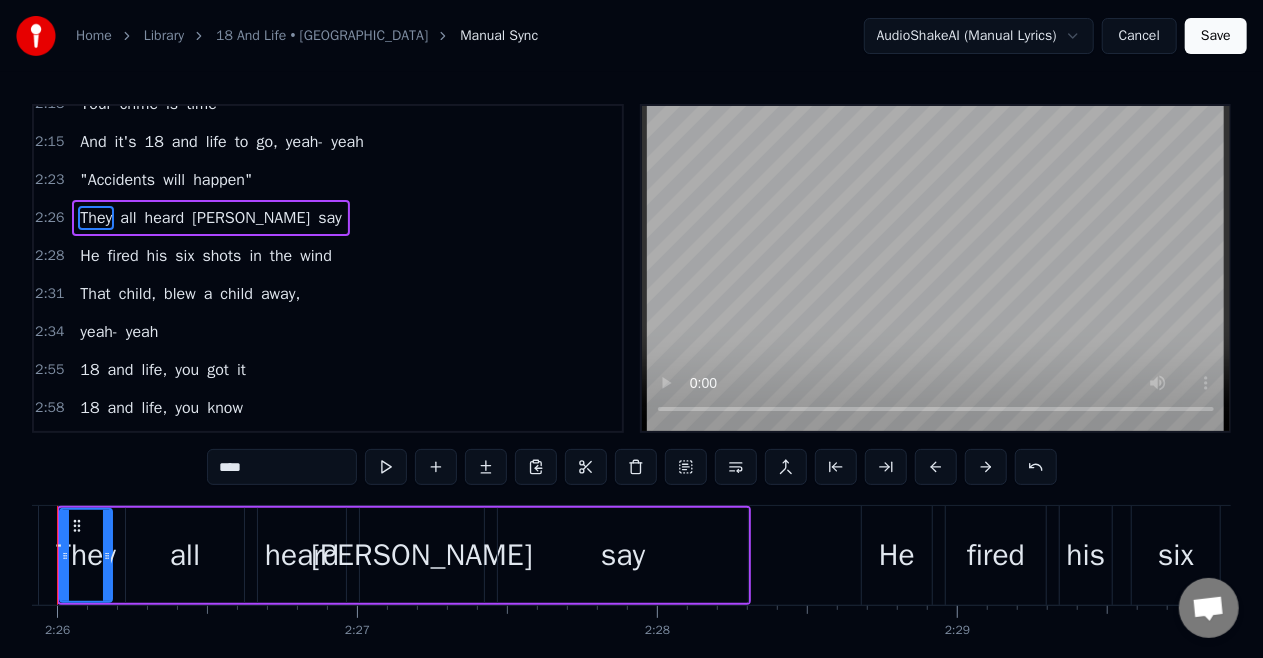 scroll, scrollTop: 0, scrollLeft: 43700, axis: horizontal 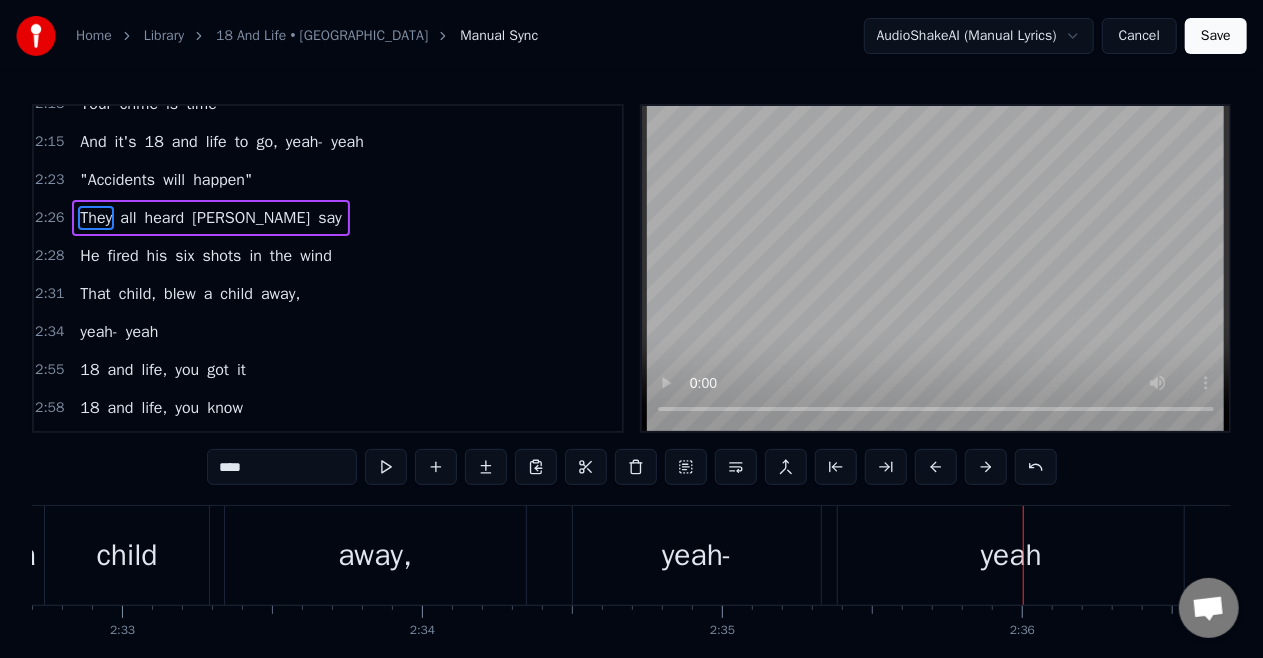 click on "yeah-" at bounding box center (697, 555) 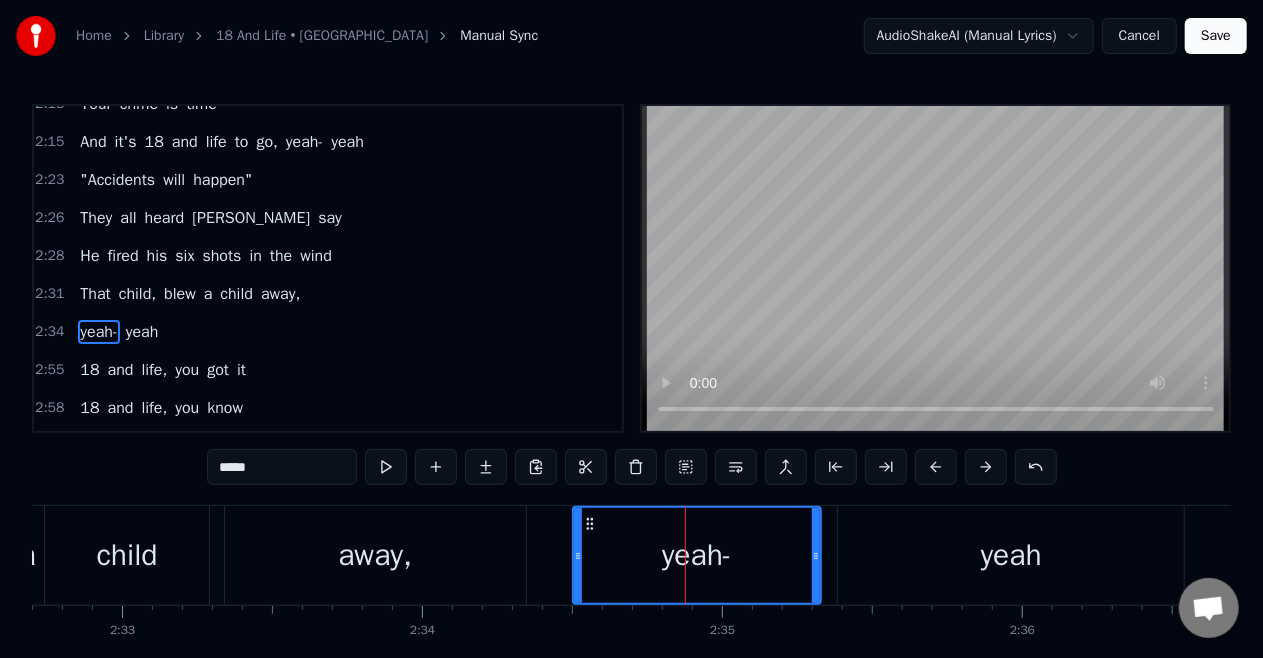 scroll, scrollTop: 1200, scrollLeft: 0, axis: vertical 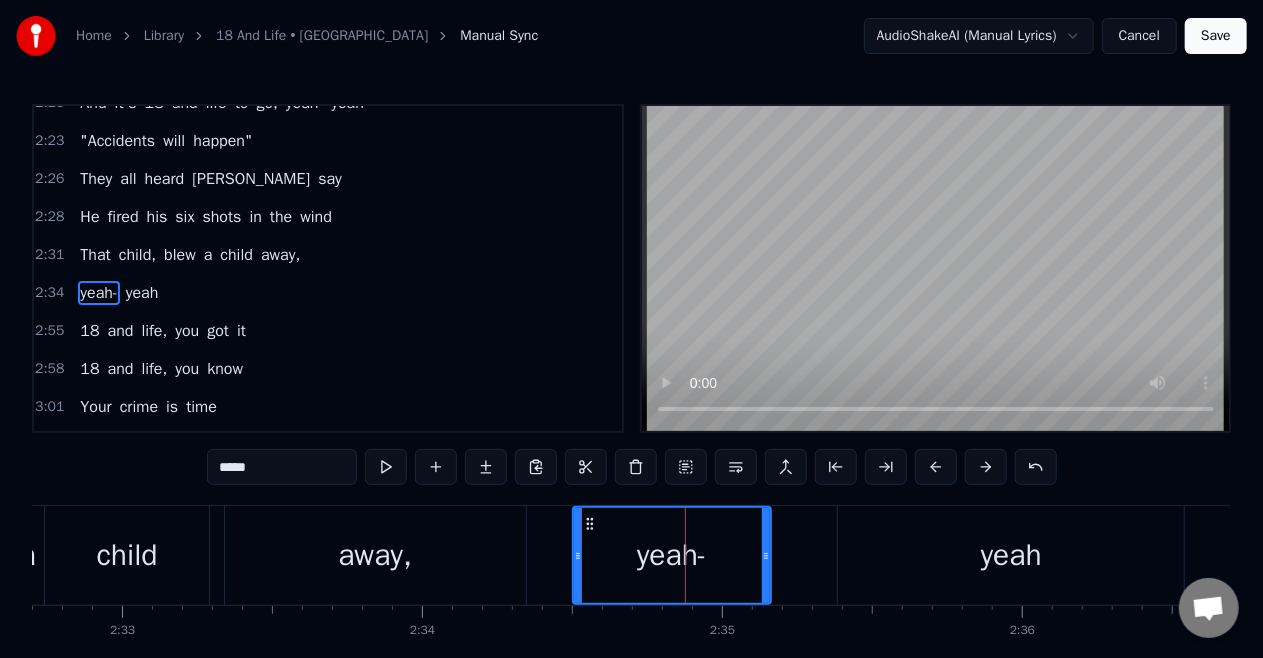 drag, startPoint x: 818, startPoint y: 552, endPoint x: 768, endPoint y: 568, distance: 52.49762 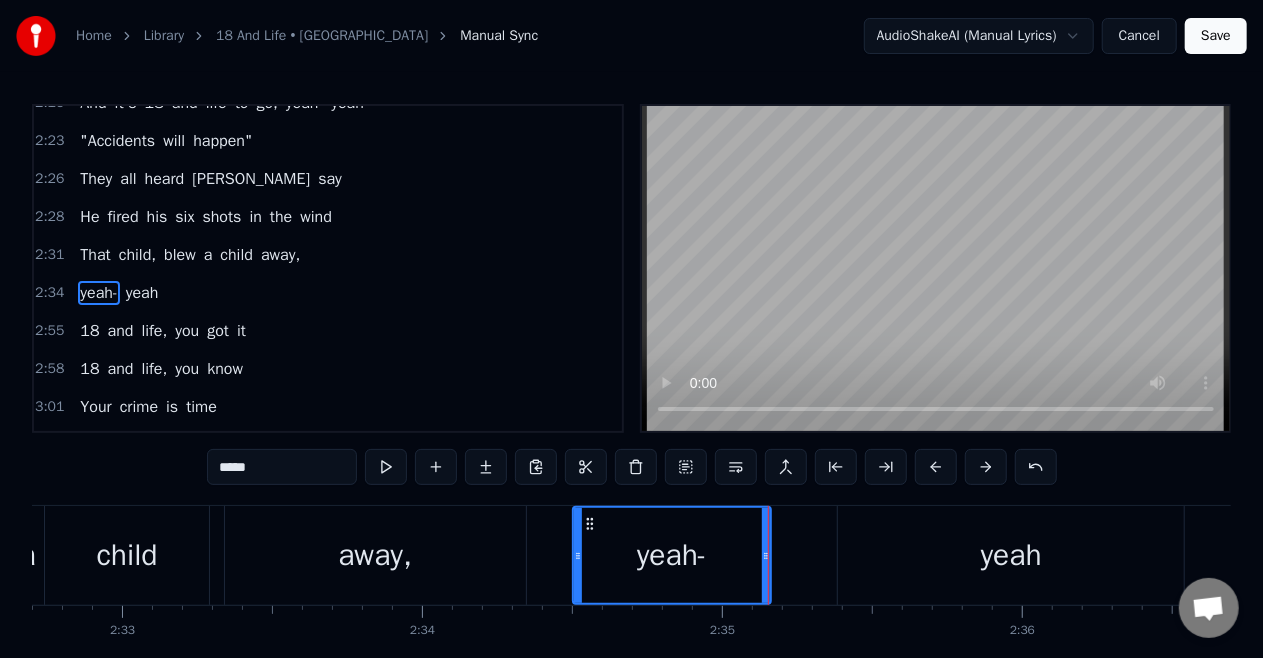 click on "yeah" at bounding box center (1011, 555) 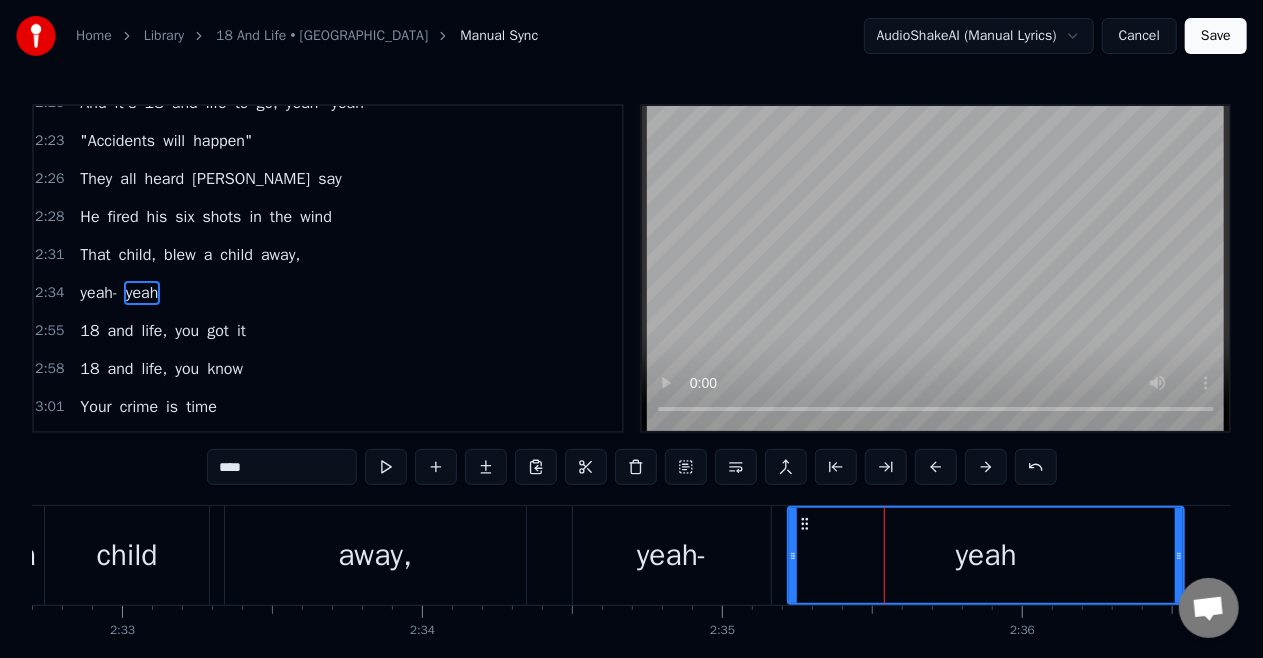 drag, startPoint x: 840, startPoint y: 564, endPoint x: 790, endPoint y: 580, distance: 52.49762 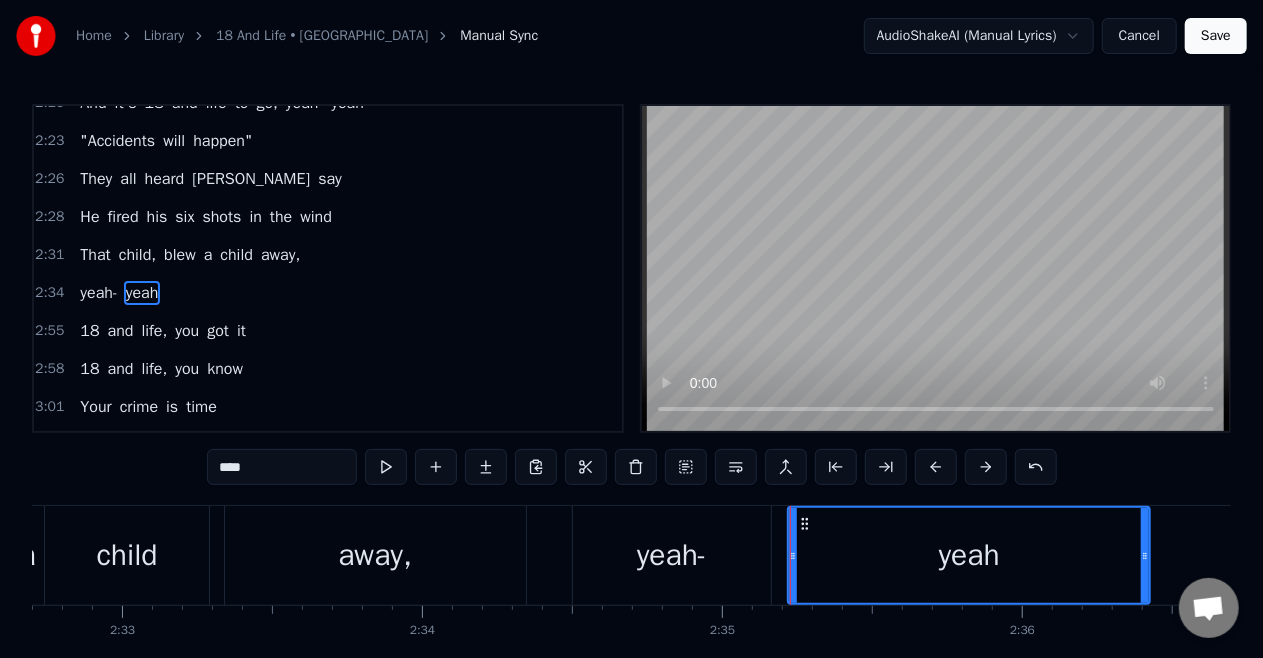 drag, startPoint x: 1182, startPoint y: 554, endPoint x: 1148, endPoint y: 568, distance: 36.769554 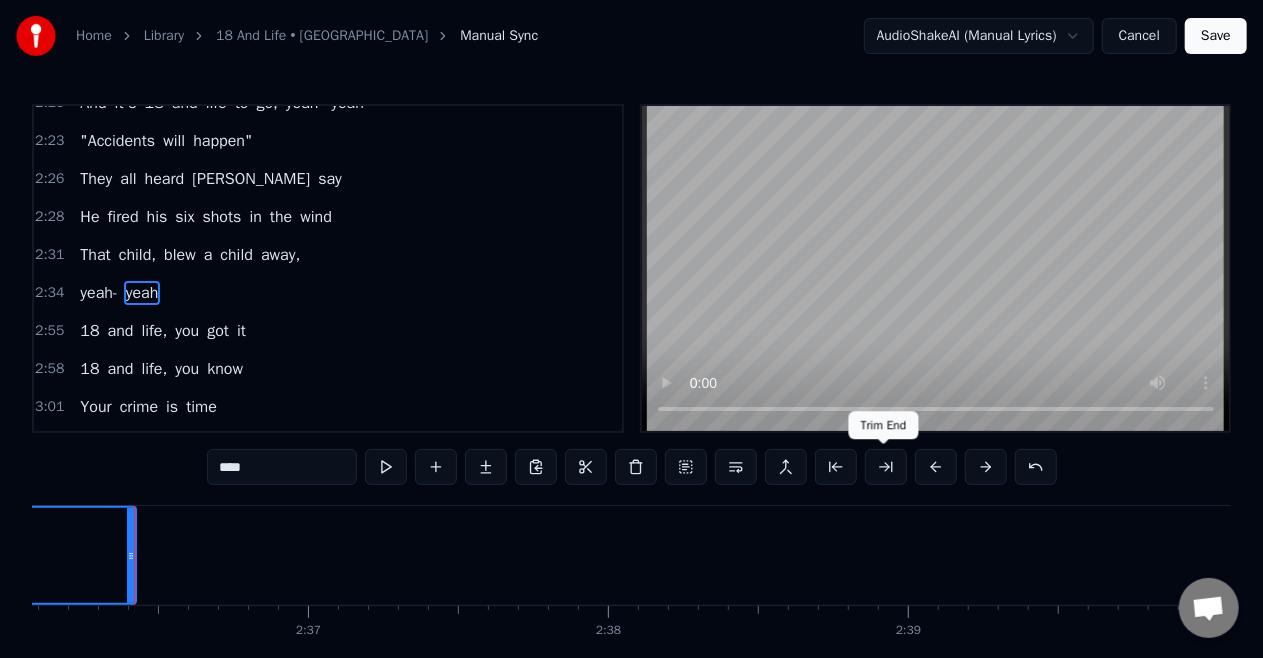 scroll, scrollTop: 0, scrollLeft: 46826, axis: horizontal 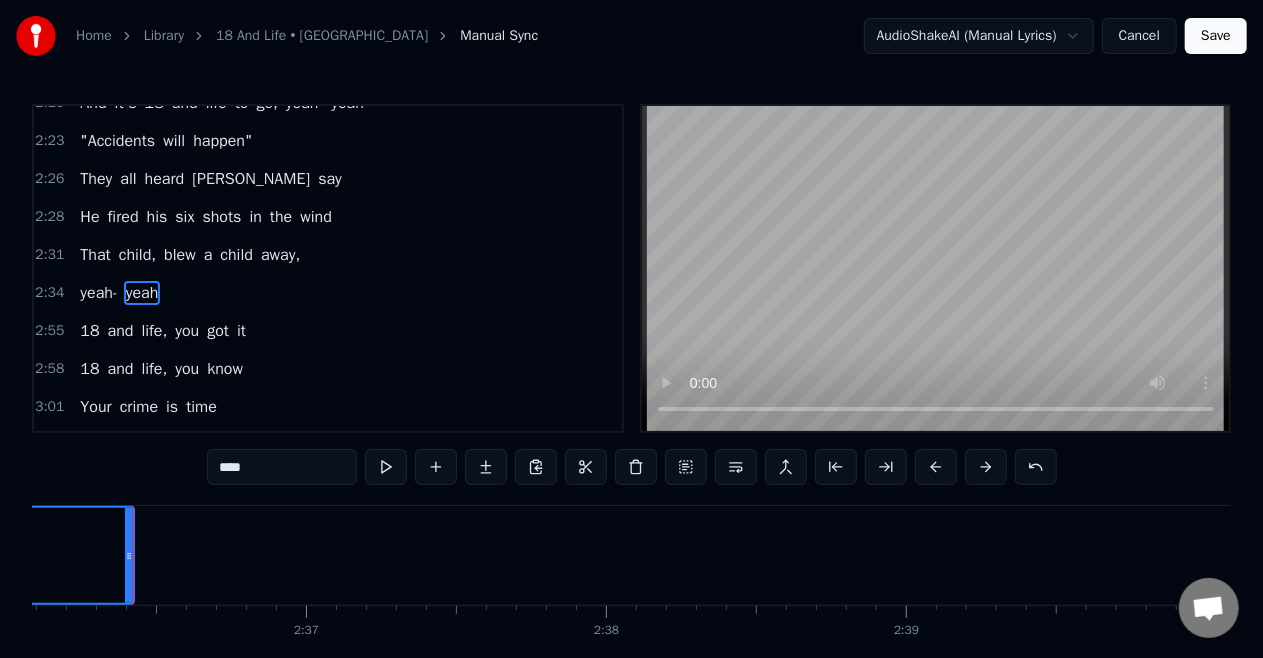 click on "away," at bounding box center (280, 255) 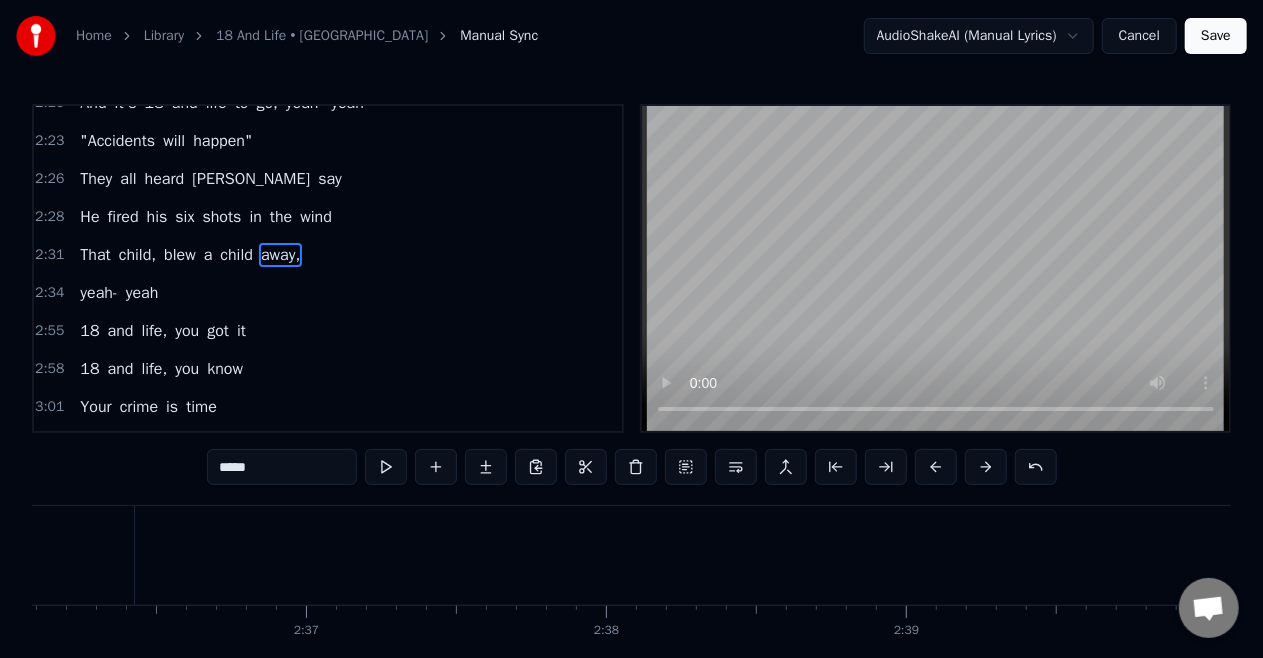 scroll, scrollTop: 1162, scrollLeft: 0, axis: vertical 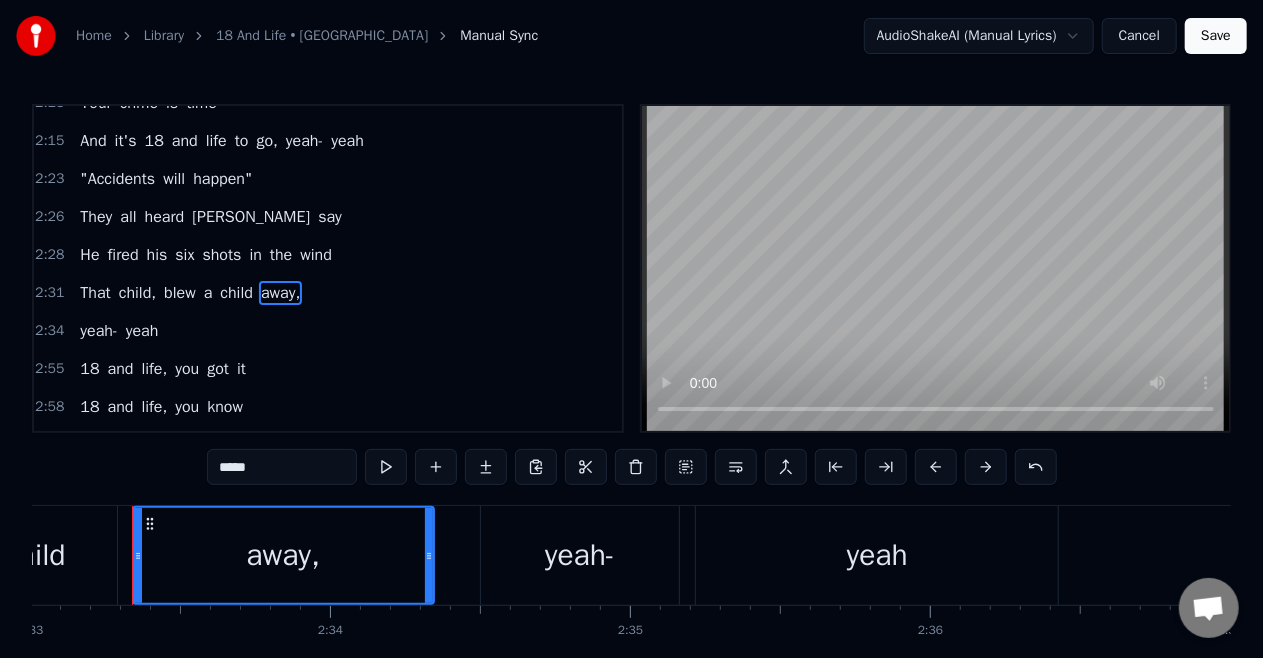 click on "He" at bounding box center [89, 255] 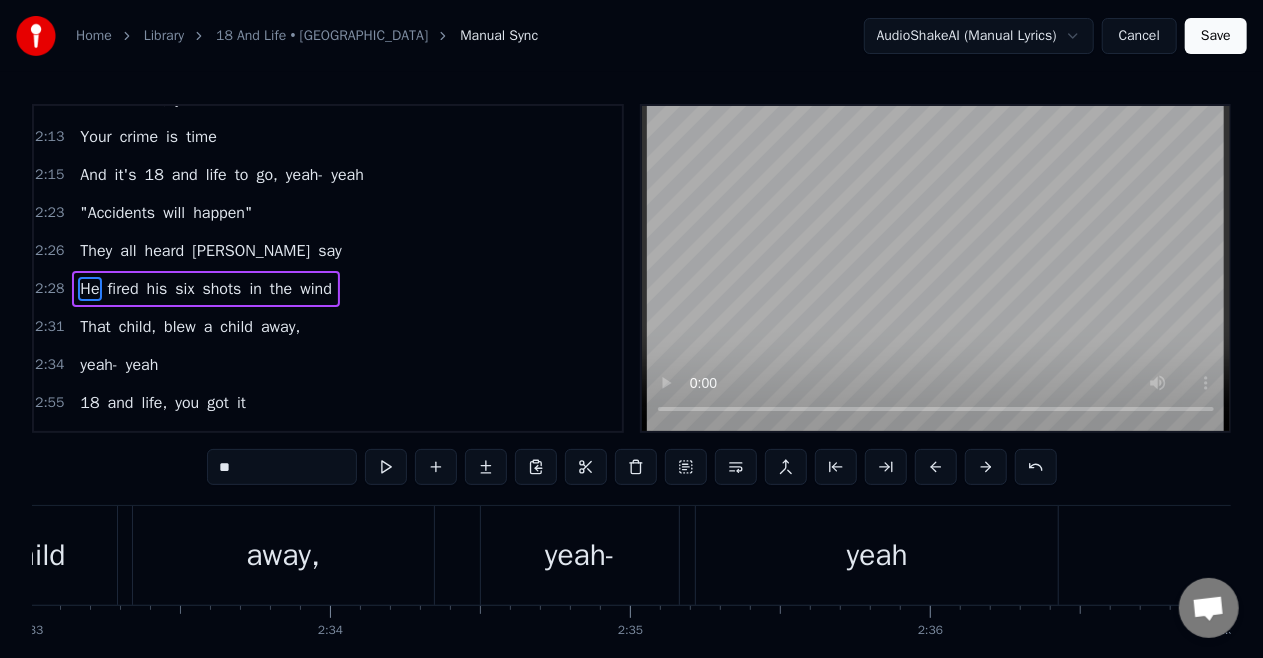 scroll, scrollTop: 1125, scrollLeft: 0, axis: vertical 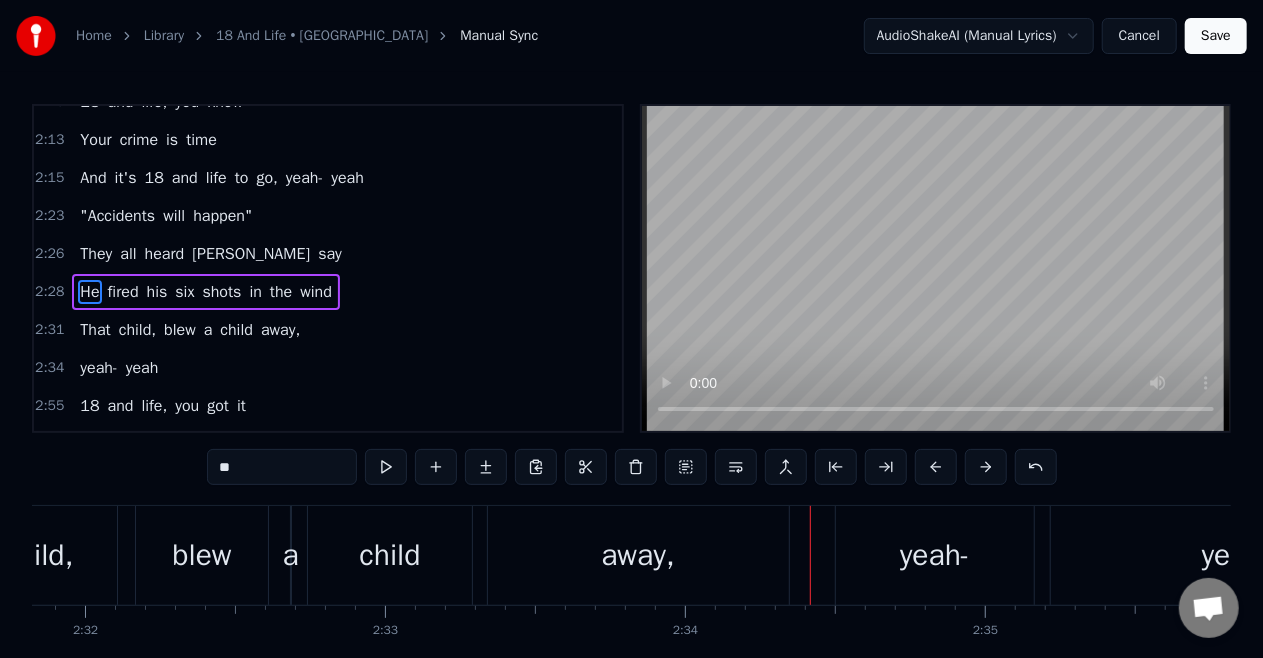 click on "away," at bounding box center [638, 555] 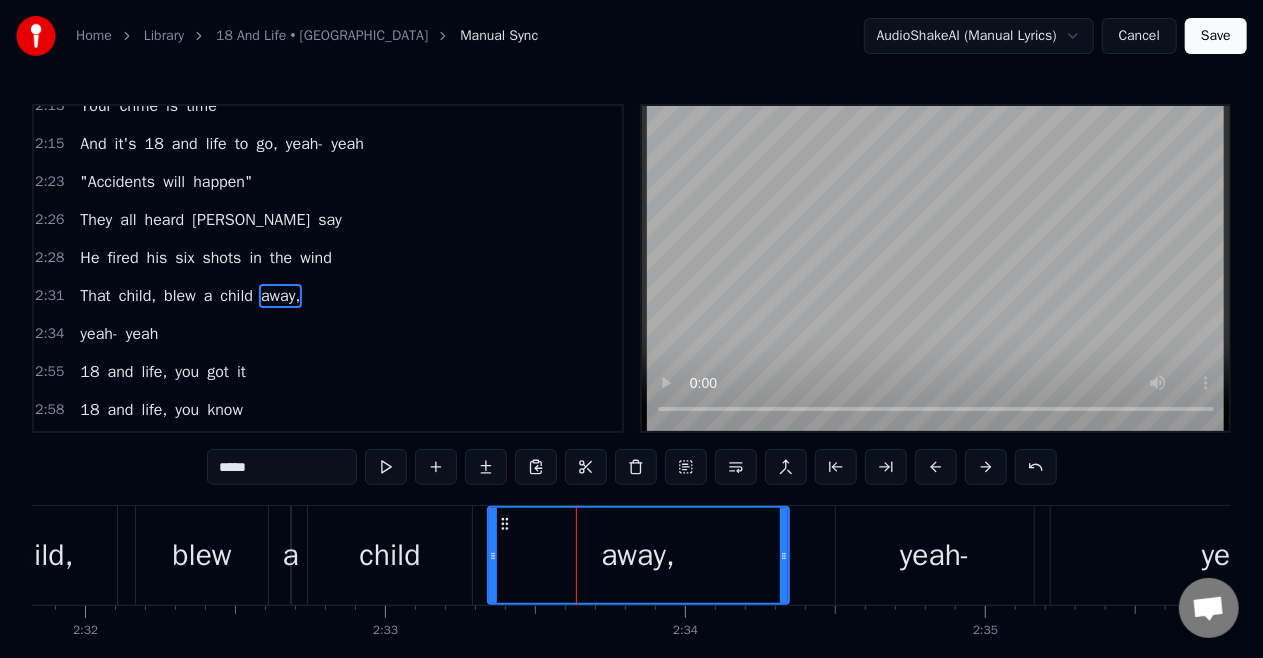 scroll, scrollTop: 1162, scrollLeft: 0, axis: vertical 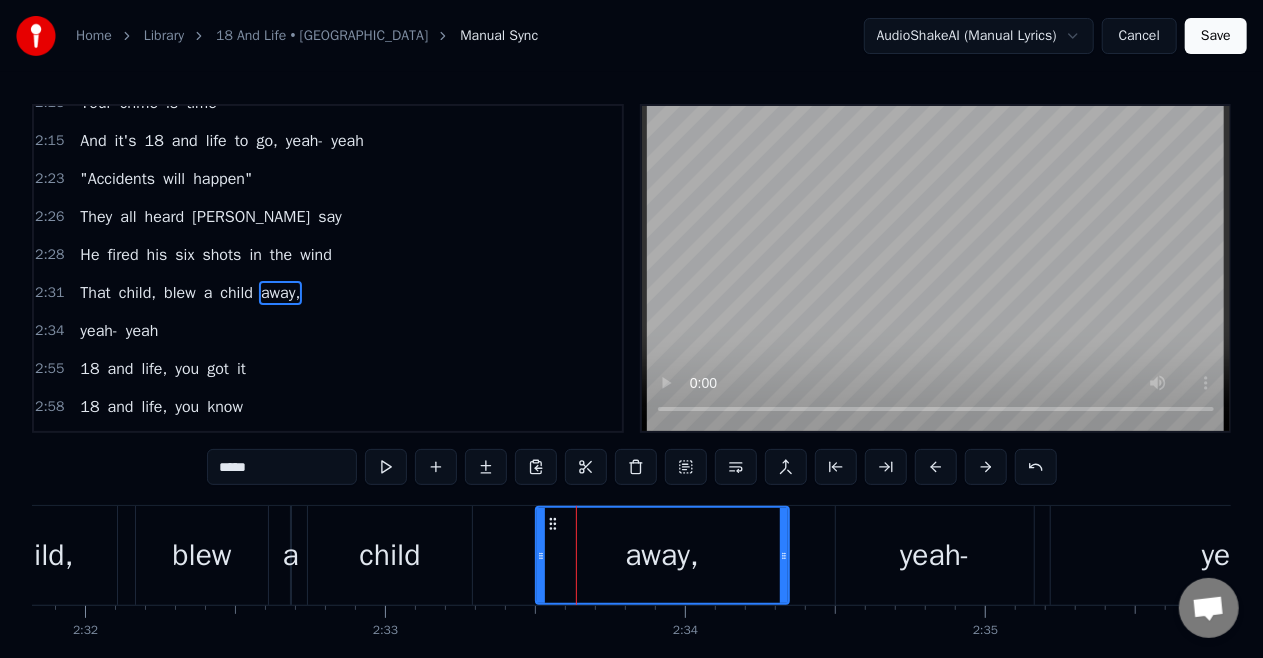 drag, startPoint x: 494, startPoint y: 554, endPoint x: 542, endPoint y: 554, distance: 48 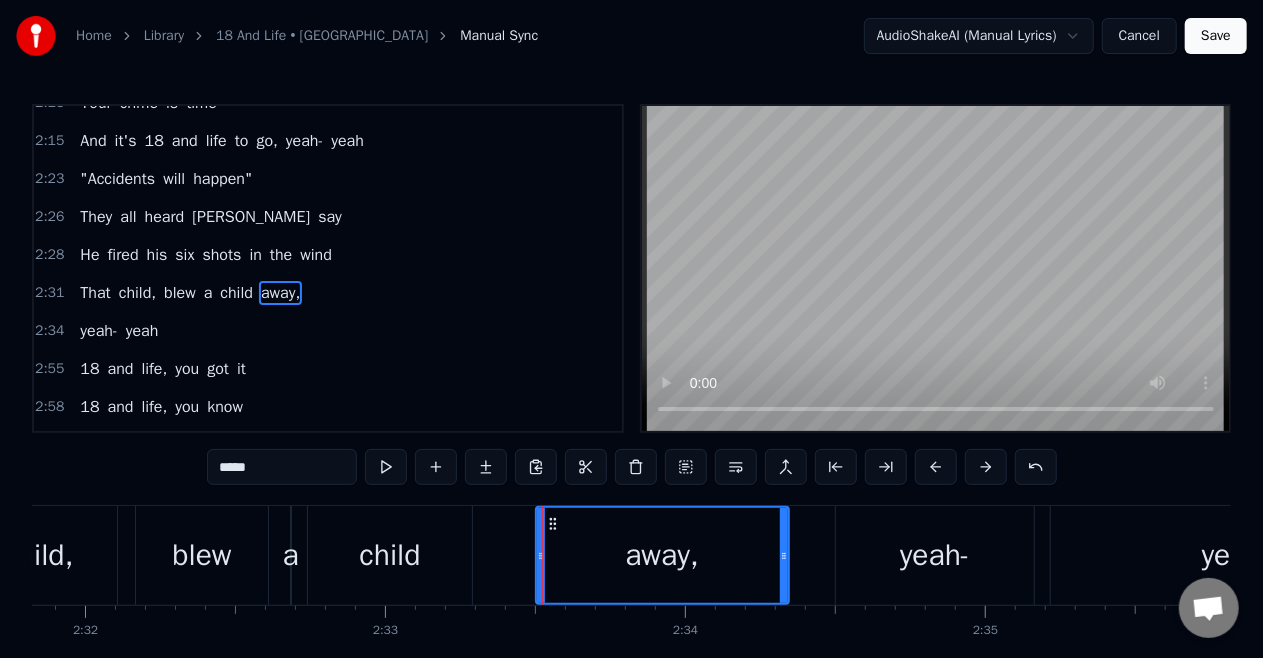 click on "He" at bounding box center (89, 255) 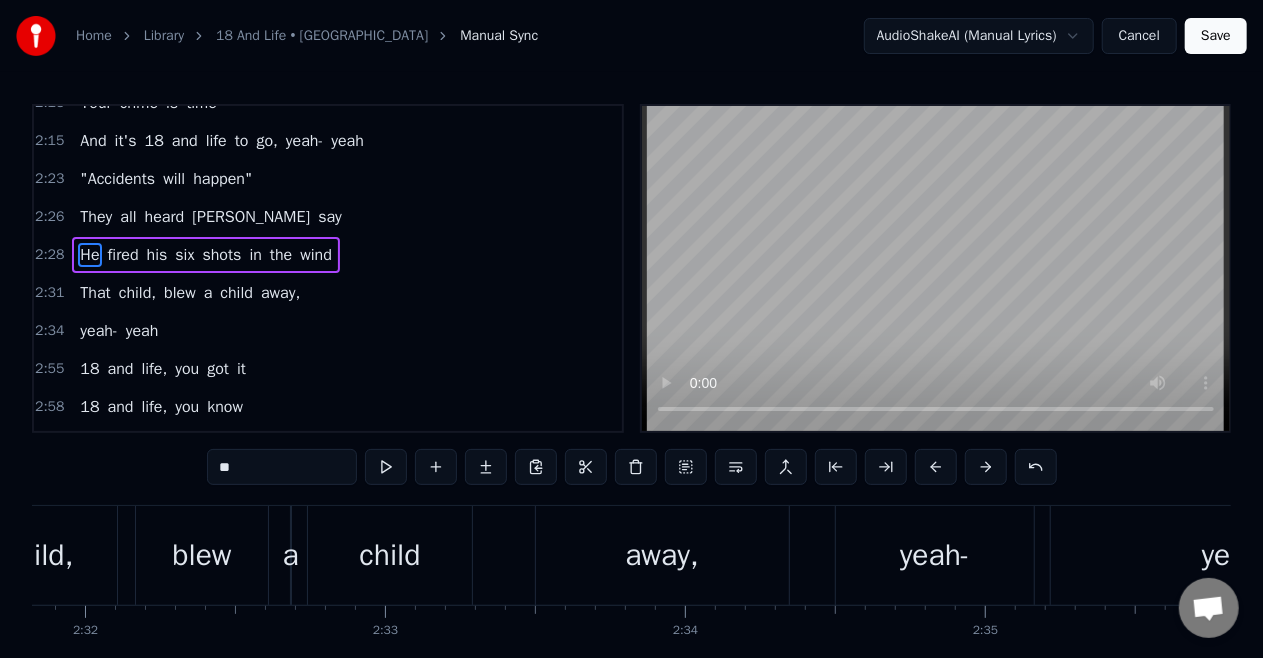 scroll, scrollTop: 1125, scrollLeft: 0, axis: vertical 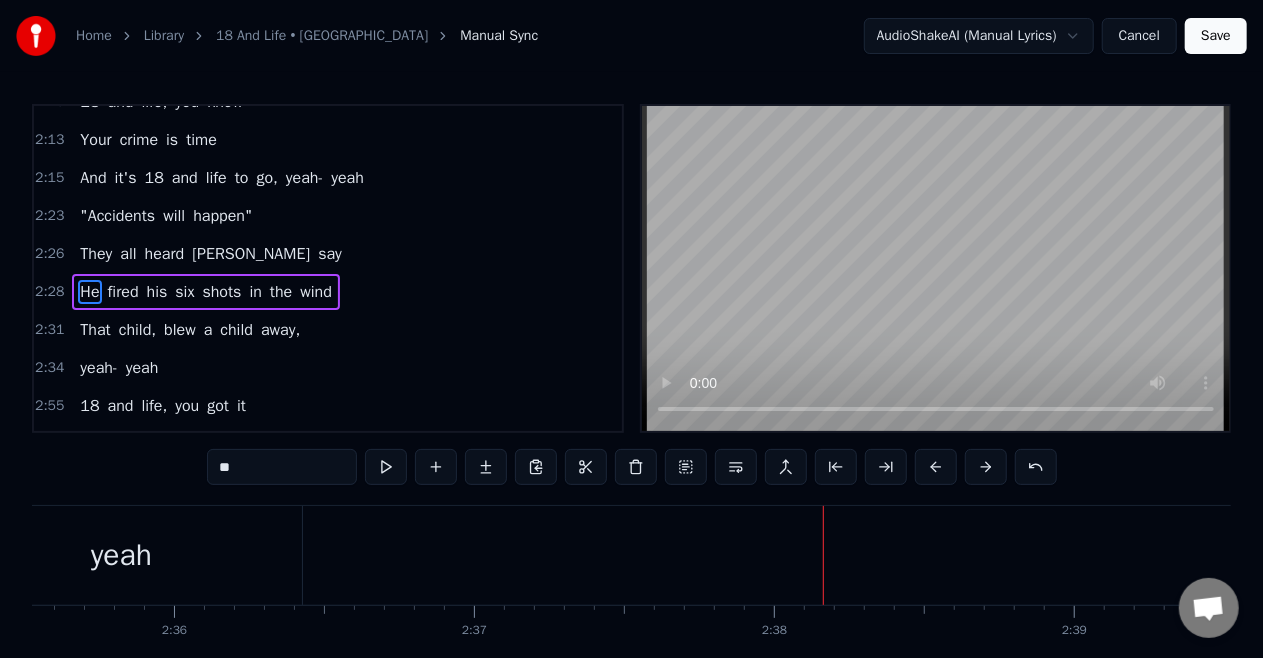 click on "yeah" at bounding box center [142, 368] 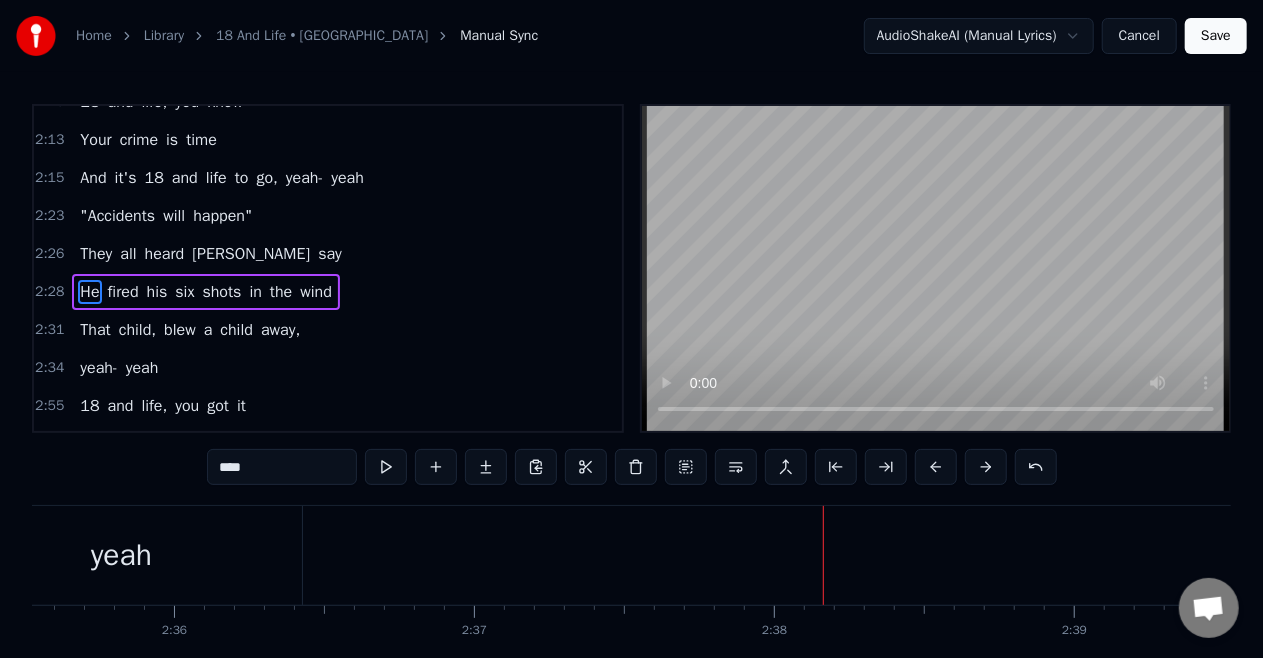 scroll, scrollTop: 1158, scrollLeft: 0, axis: vertical 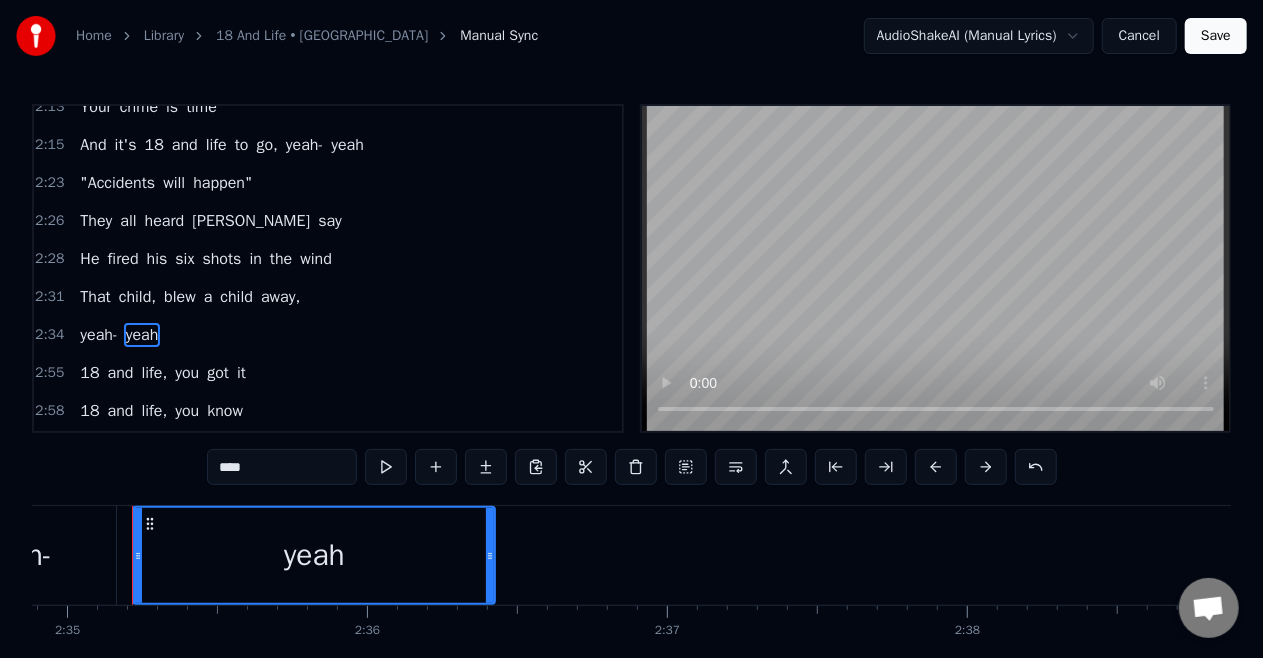 click on "yeah-" at bounding box center (98, 335) 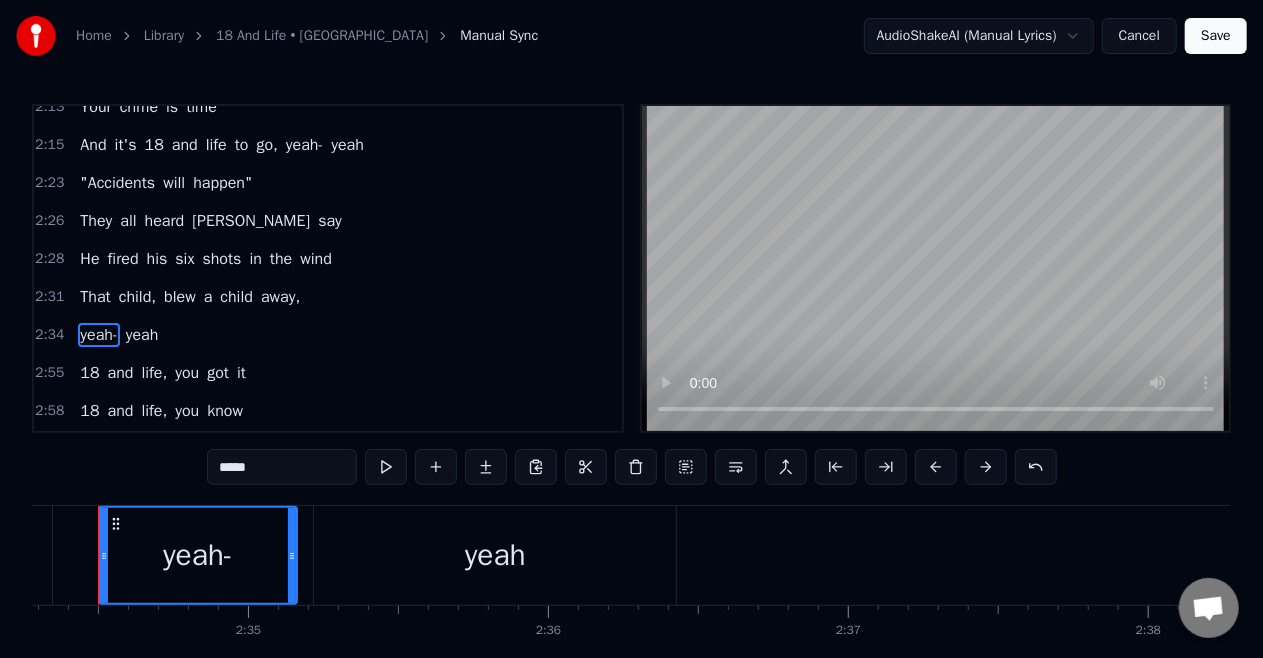 scroll, scrollTop: 0, scrollLeft: 46250, axis: horizontal 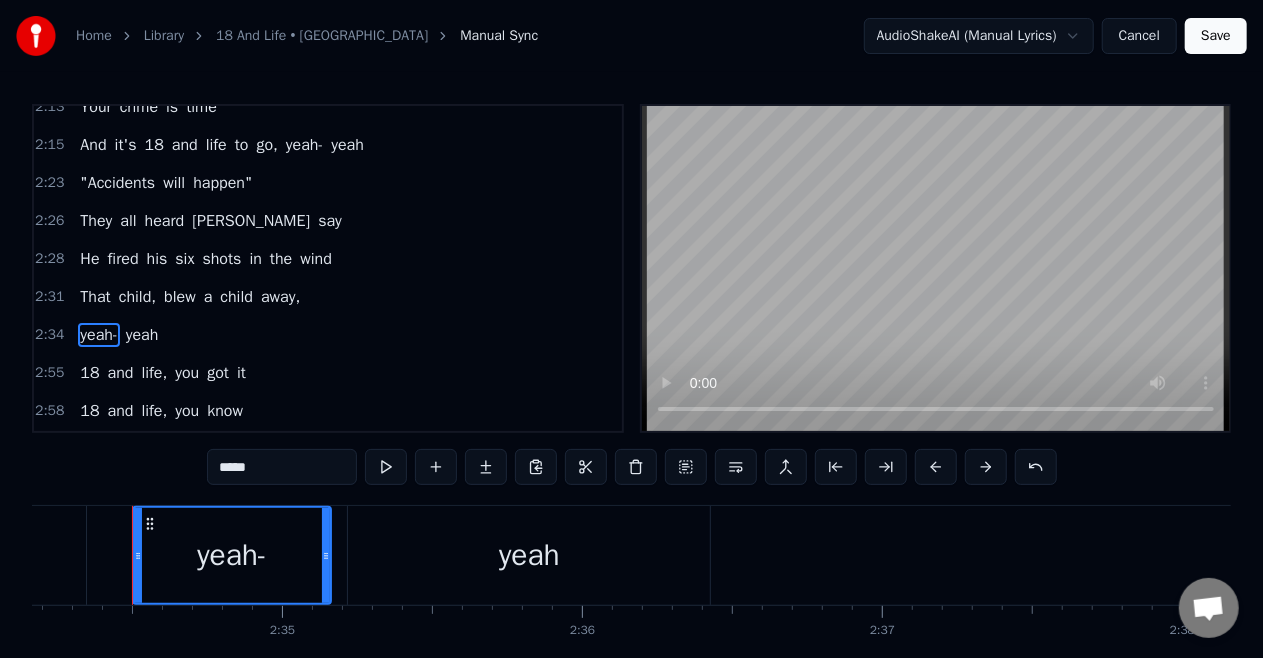 click on "yeah" at bounding box center [529, 555] 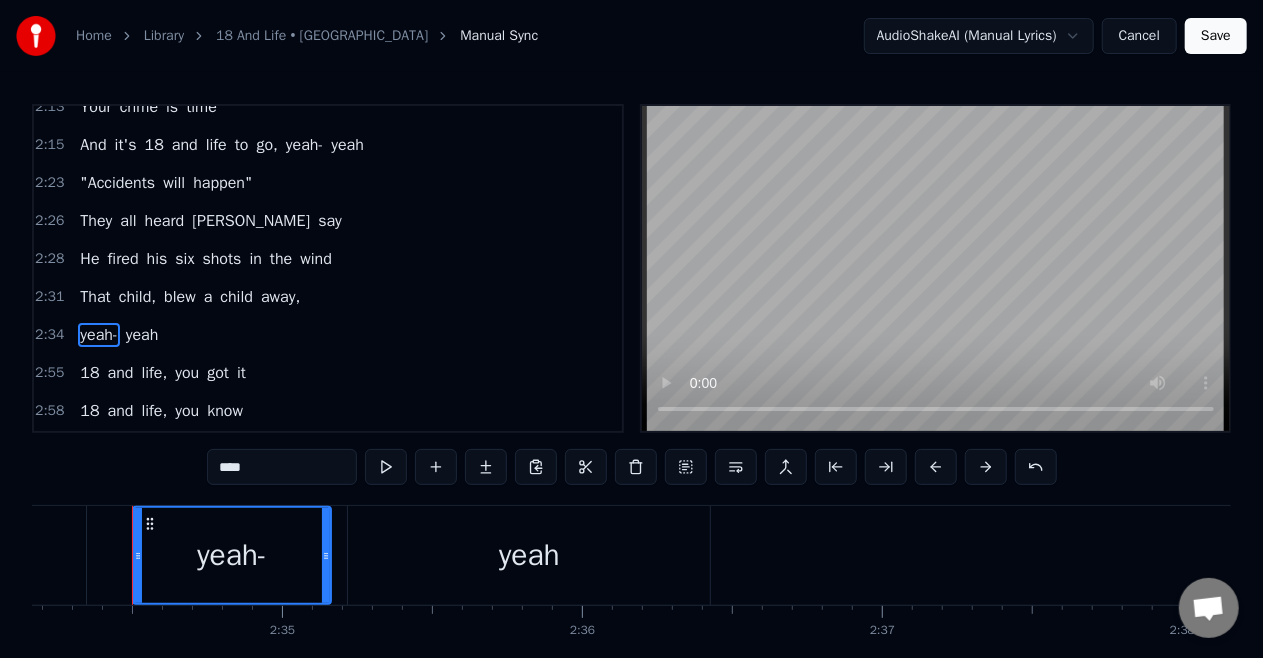 scroll, scrollTop: 1200, scrollLeft: 0, axis: vertical 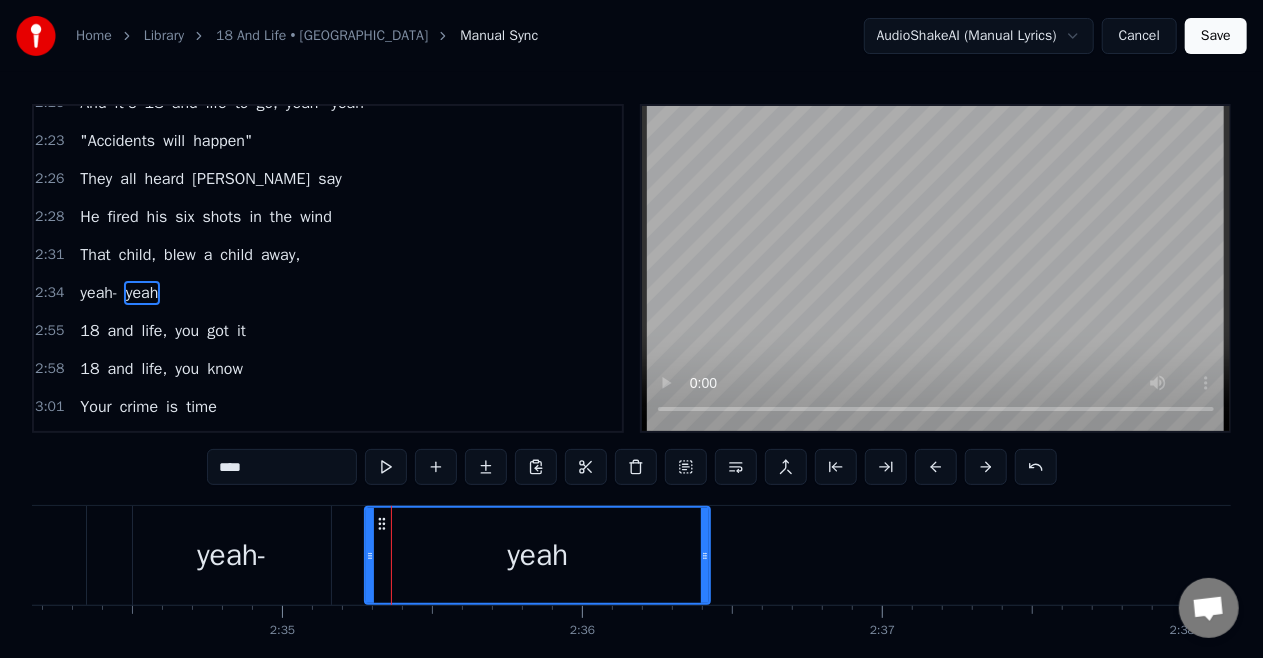drag, startPoint x: 352, startPoint y: 558, endPoint x: 382, endPoint y: 559, distance: 30.016663 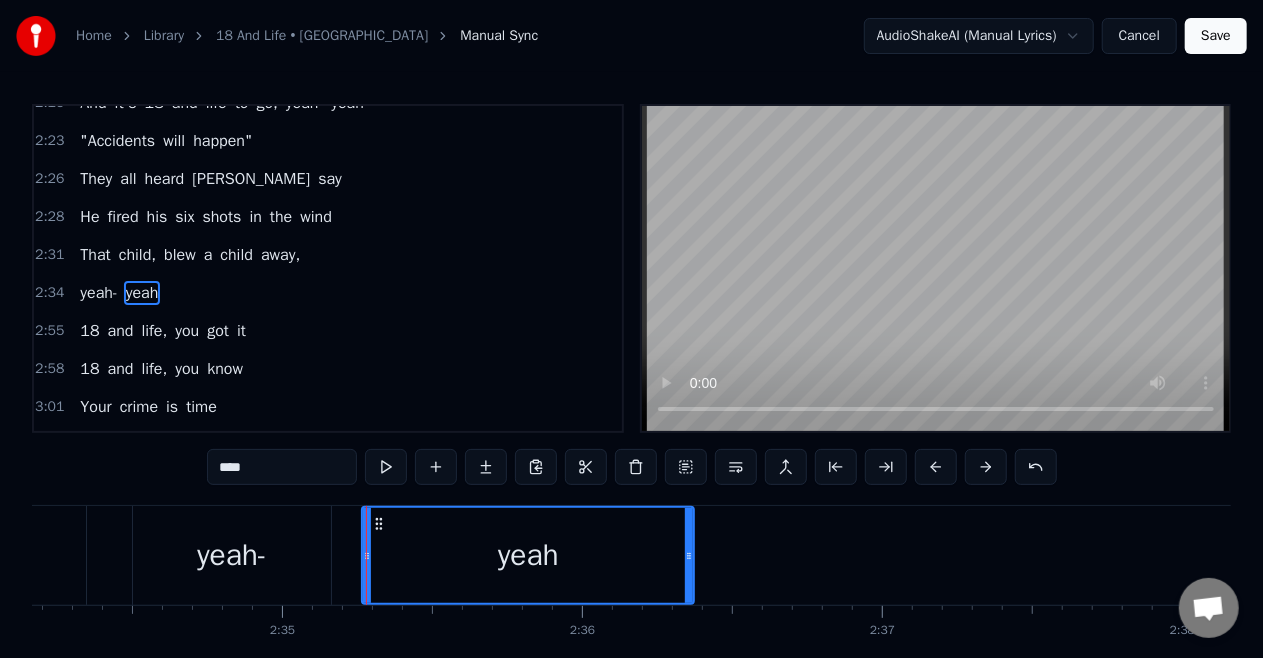 drag, startPoint x: 708, startPoint y: 565, endPoint x: 684, endPoint y: 580, distance: 28.301943 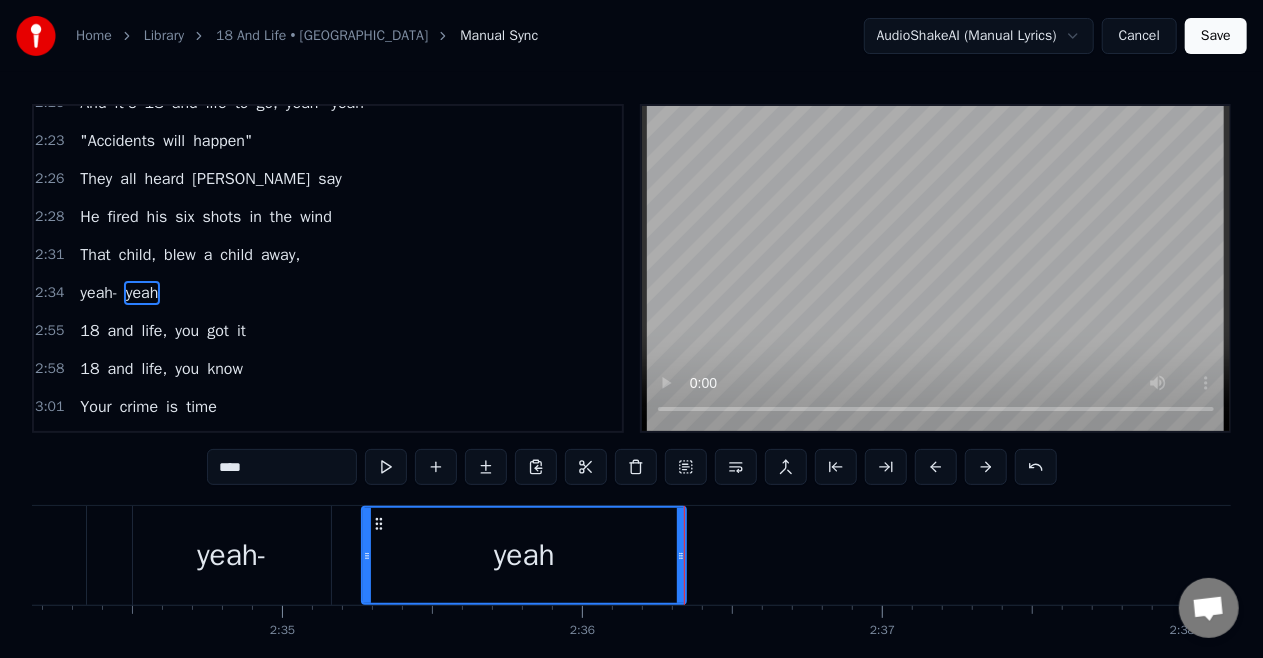 click on "That" at bounding box center [95, 255] 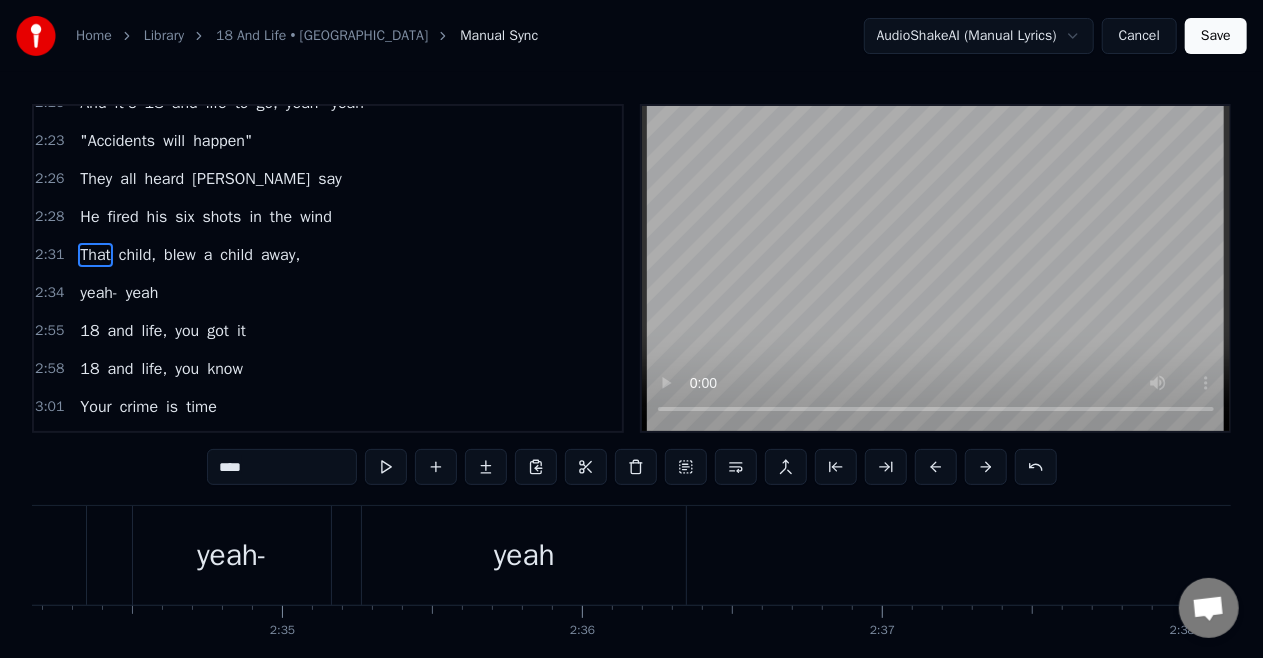 scroll, scrollTop: 1190, scrollLeft: 0, axis: vertical 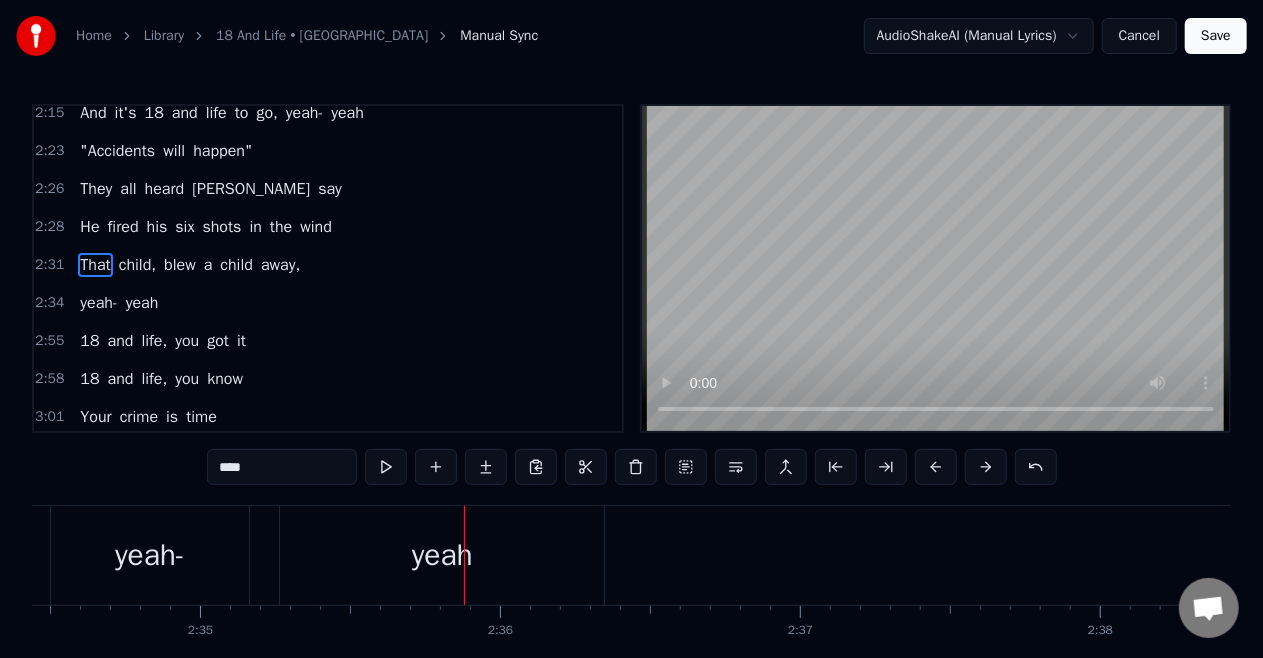 click on "yeah" at bounding box center (442, 555) 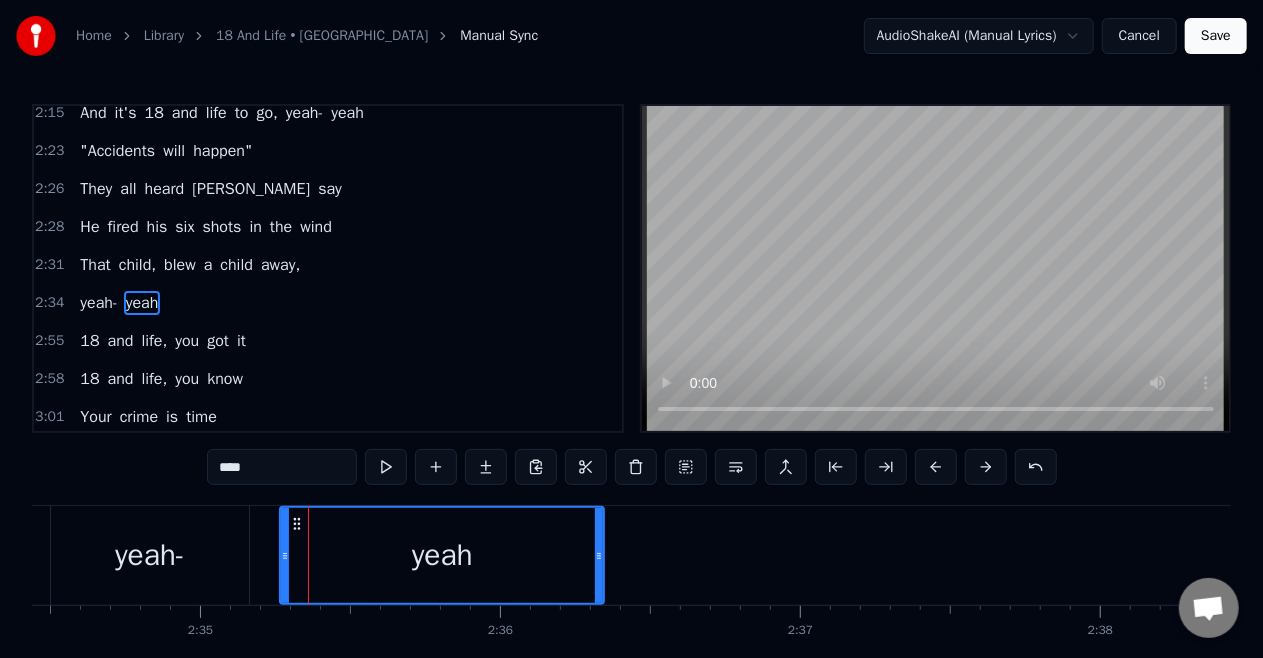 scroll, scrollTop: 1200, scrollLeft: 0, axis: vertical 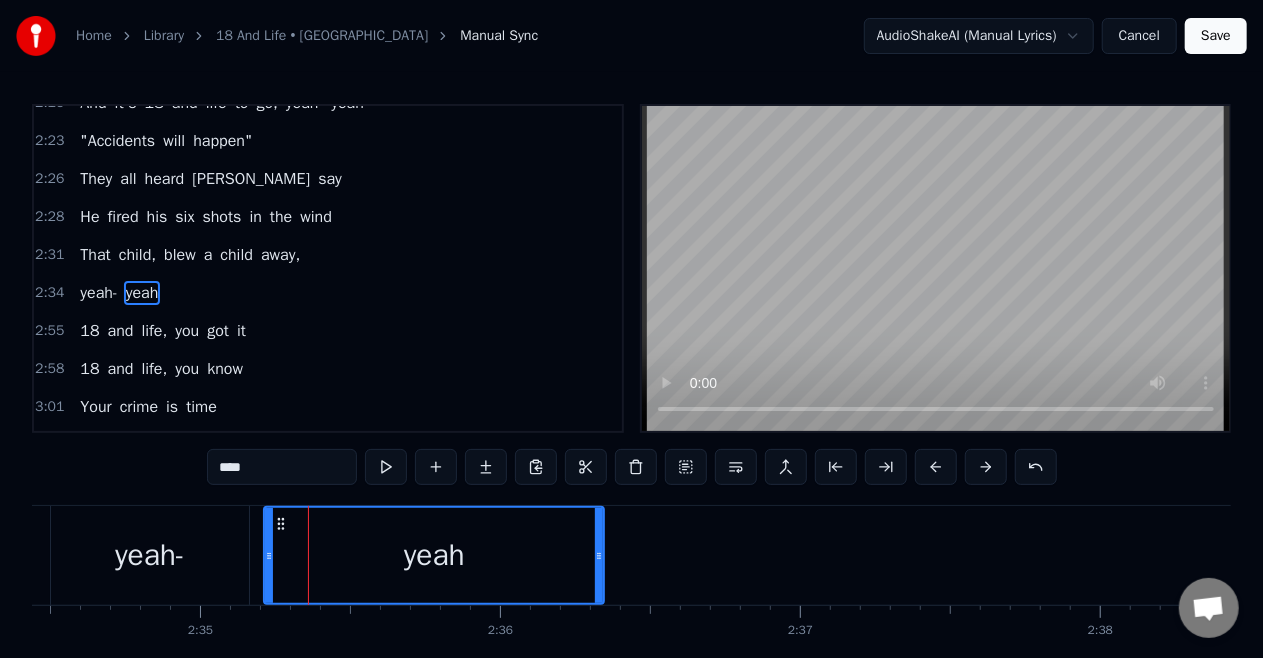 drag, startPoint x: 282, startPoint y: 560, endPoint x: 266, endPoint y: 568, distance: 17.888544 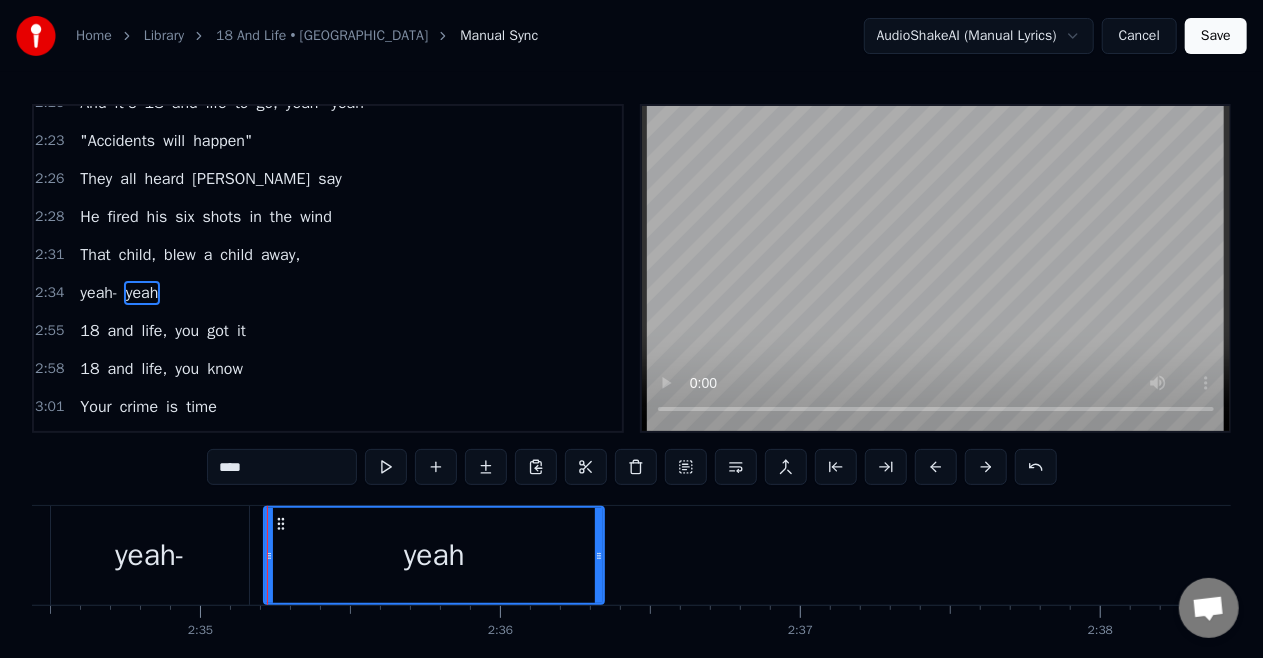 click on "That" at bounding box center (95, 255) 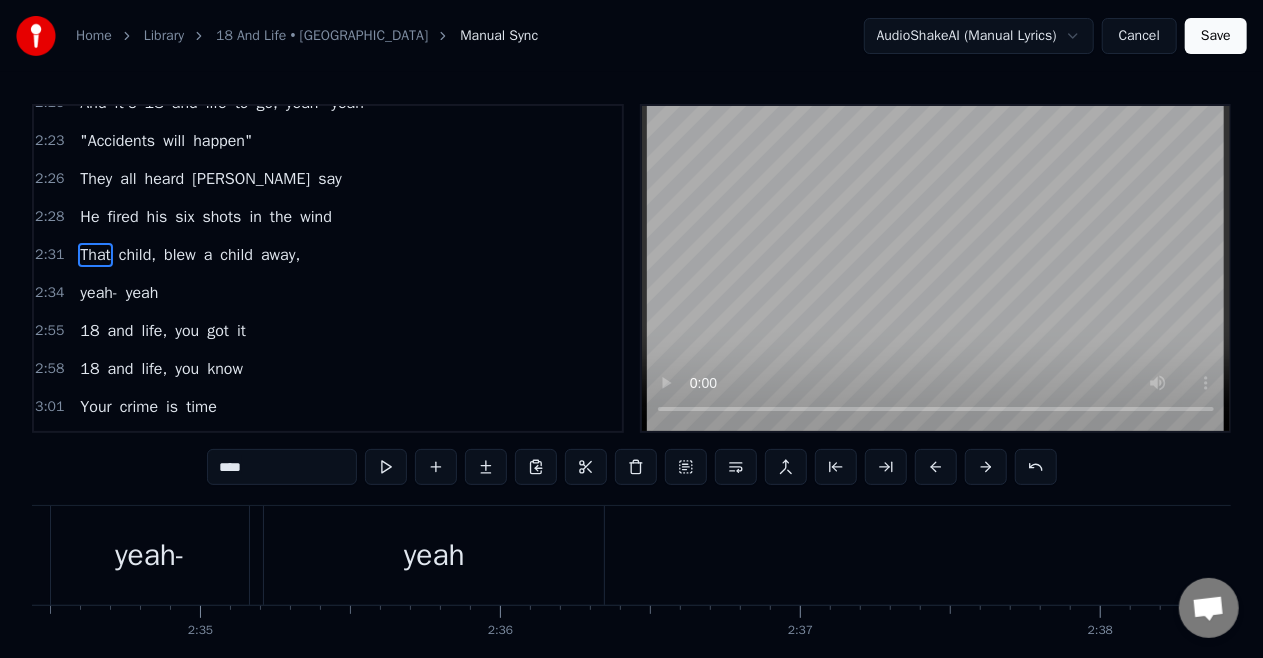 scroll, scrollTop: 1194, scrollLeft: 0, axis: vertical 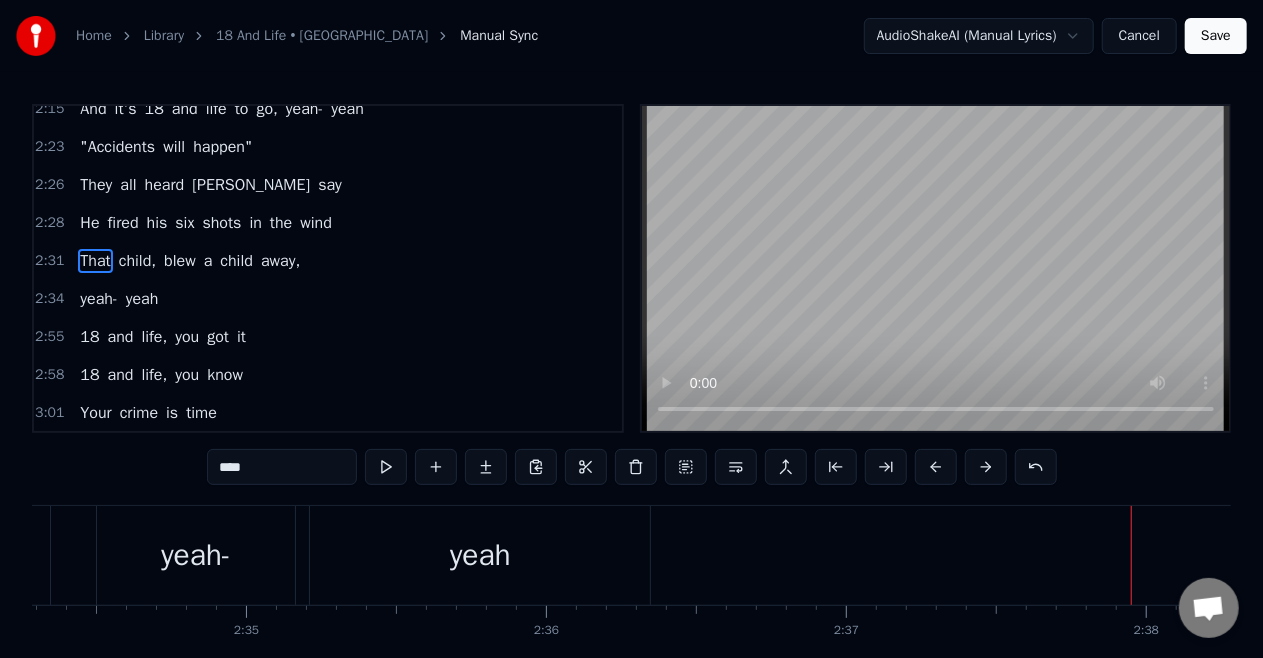 click on "yeah" at bounding box center [480, 555] 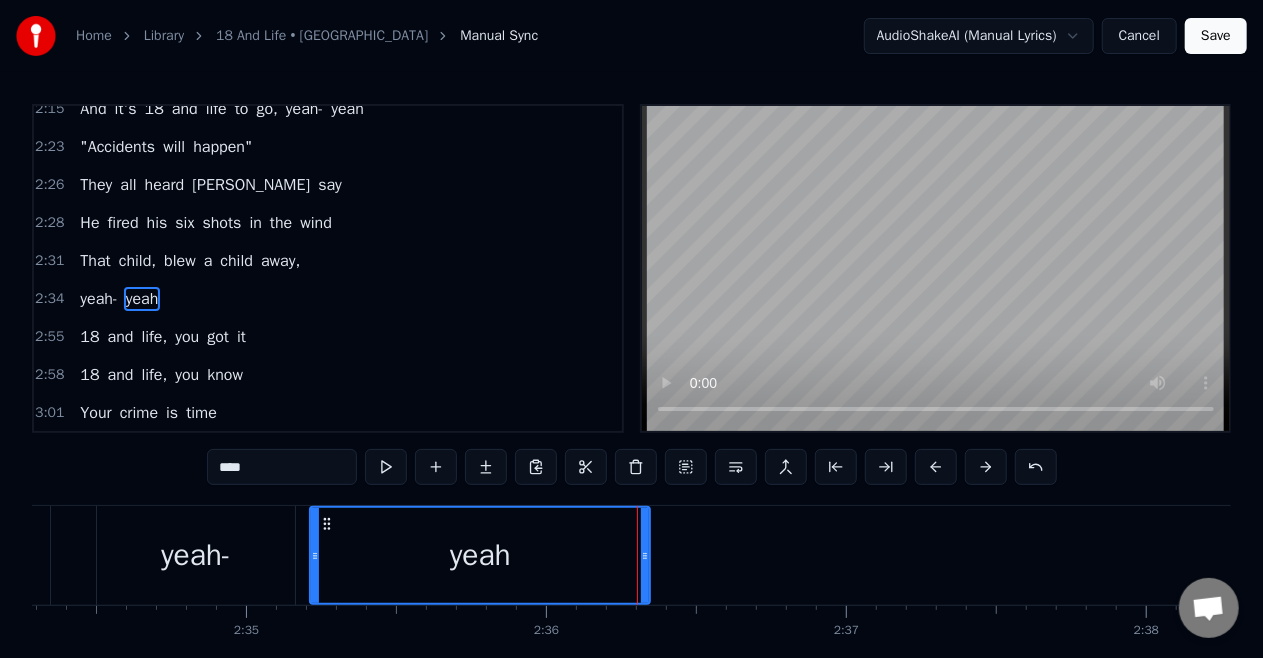 scroll, scrollTop: 1200, scrollLeft: 0, axis: vertical 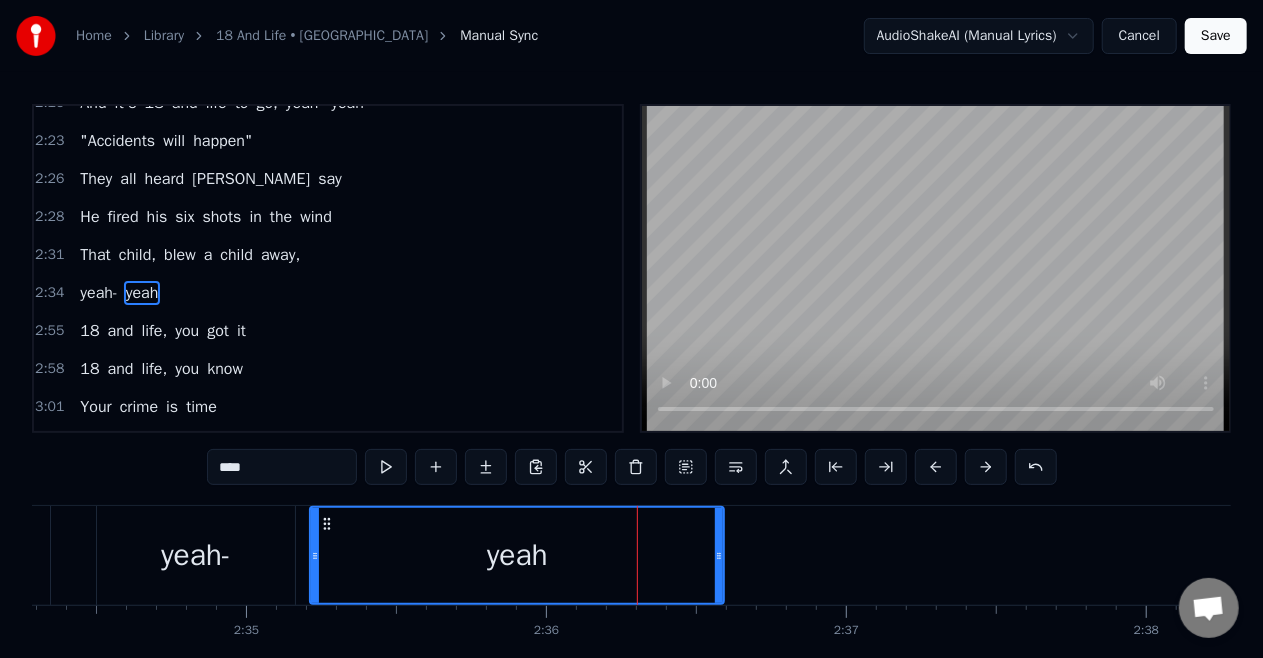 drag, startPoint x: 645, startPoint y: 555, endPoint x: 719, endPoint y: 566, distance: 74.8131 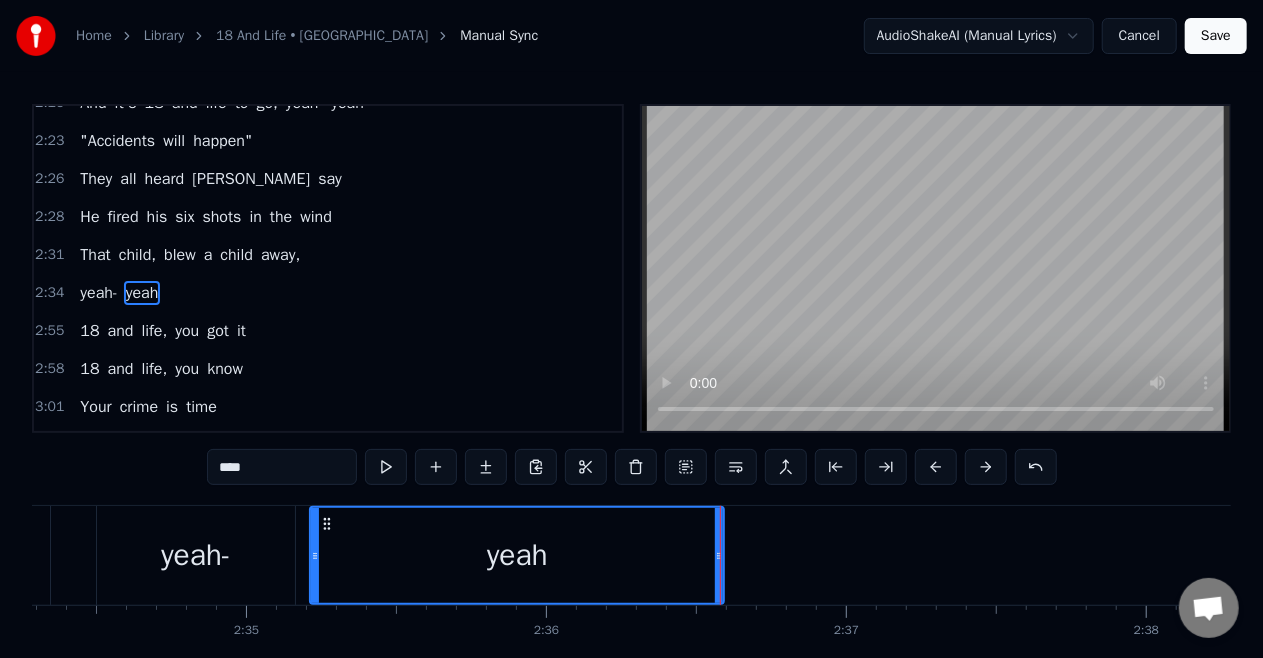click on "yeah-" at bounding box center (196, 555) 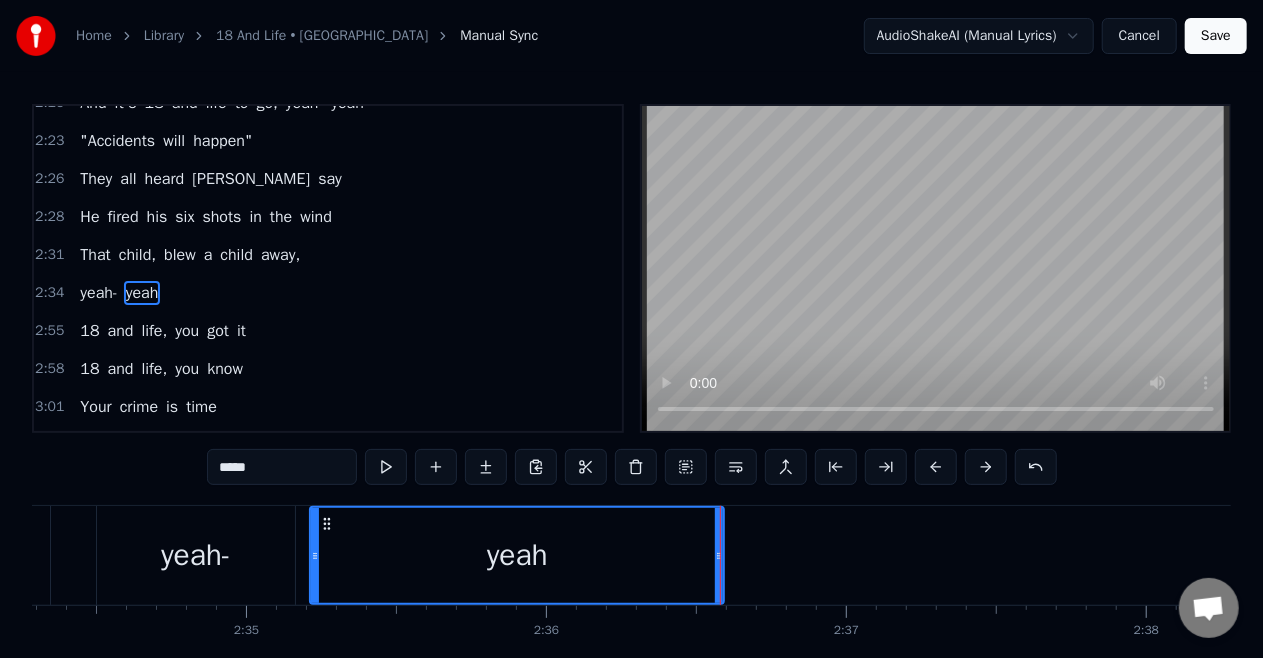 scroll, scrollTop: 0, scrollLeft: 46254, axis: horizontal 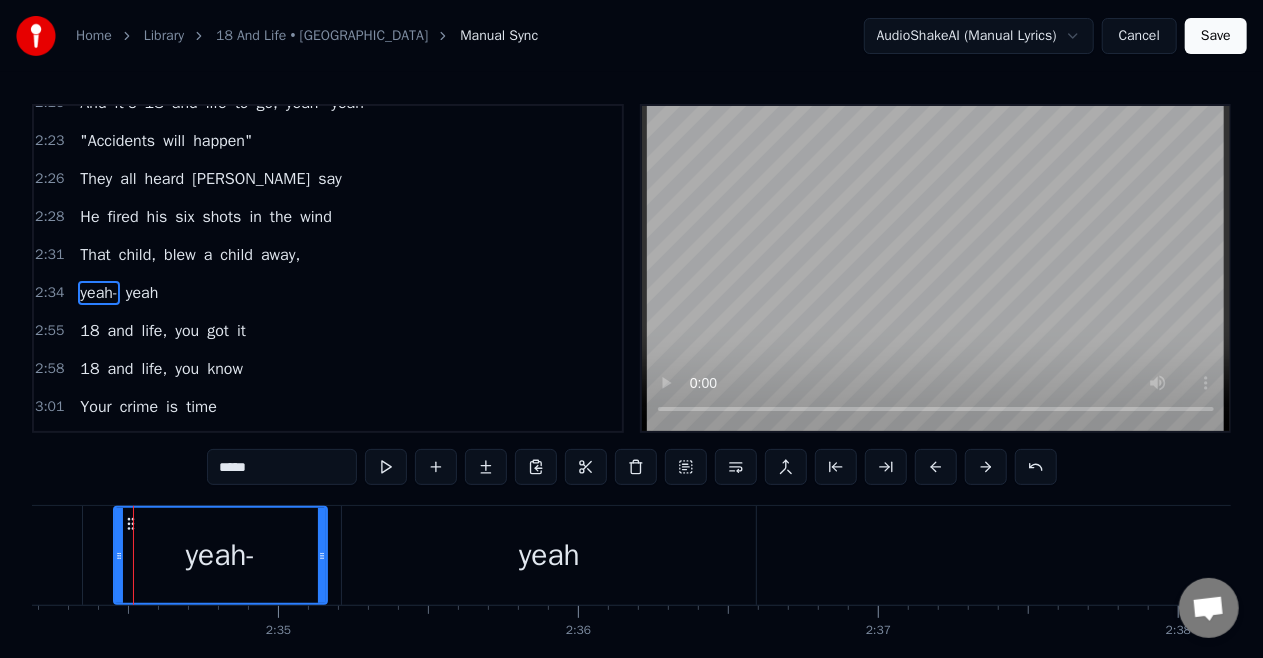 drag, startPoint x: 134, startPoint y: 548, endPoint x: 119, endPoint y: 564, distance: 21.931713 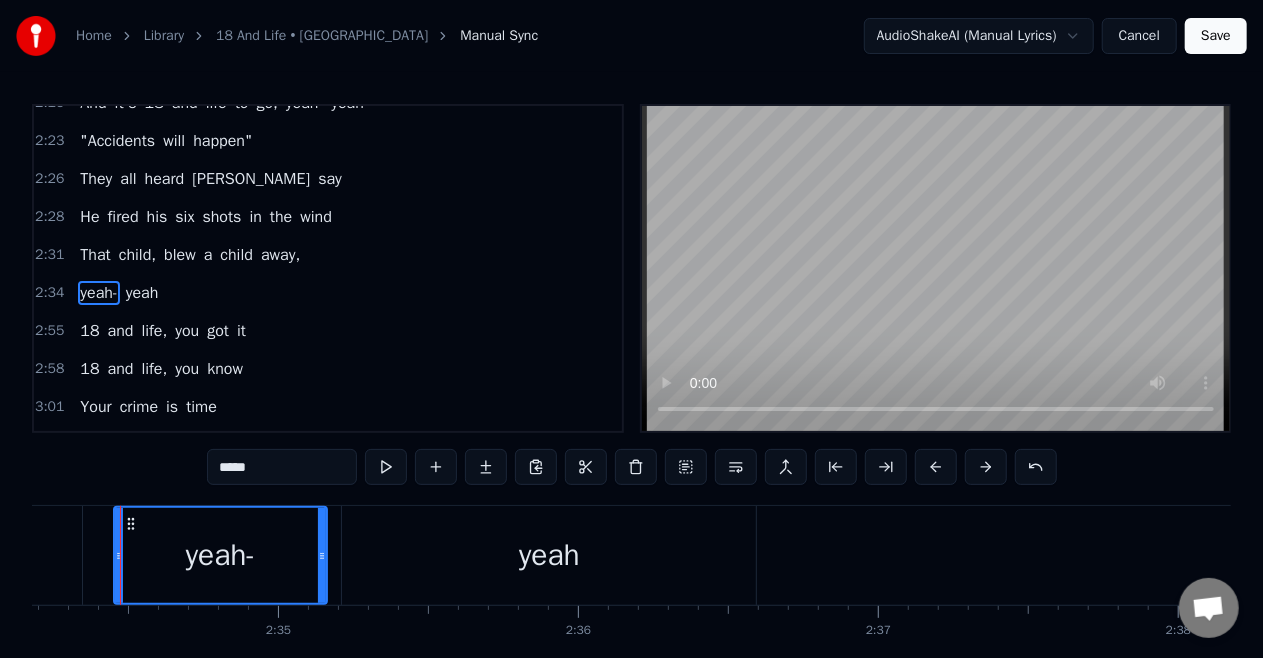 scroll, scrollTop: 0, scrollLeft: 46242, axis: horizontal 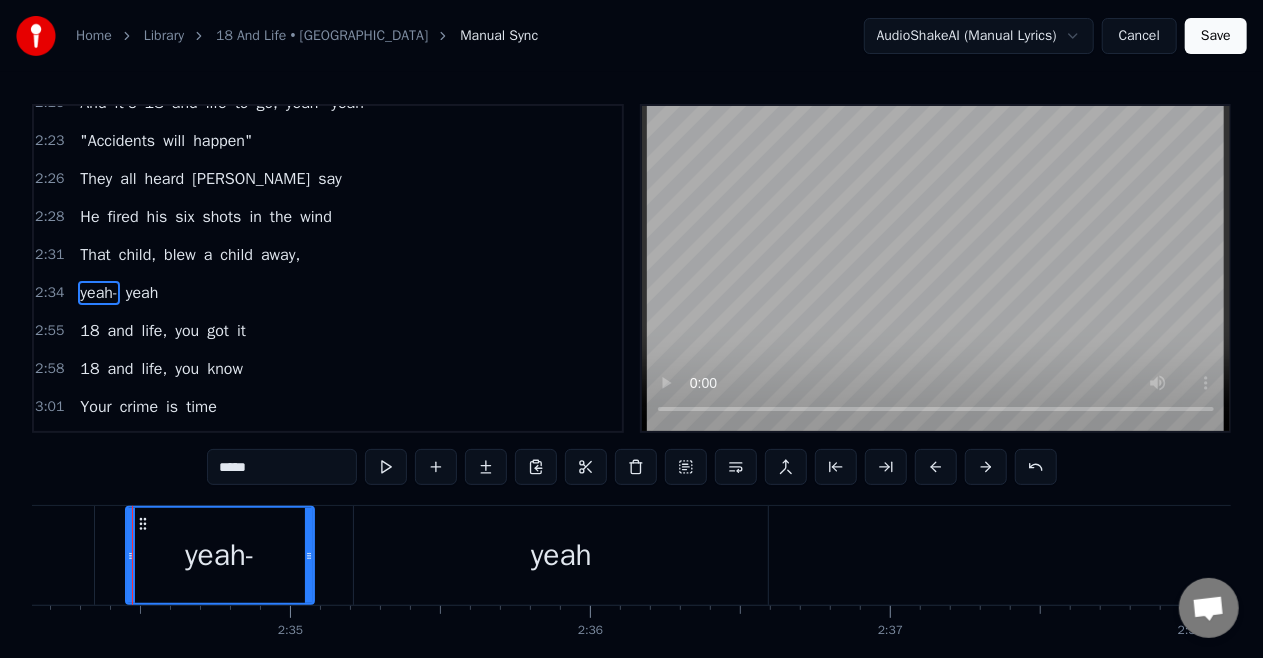 drag, startPoint x: 333, startPoint y: 558, endPoint x: 308, endPoint y: 571, distance: 28.178005 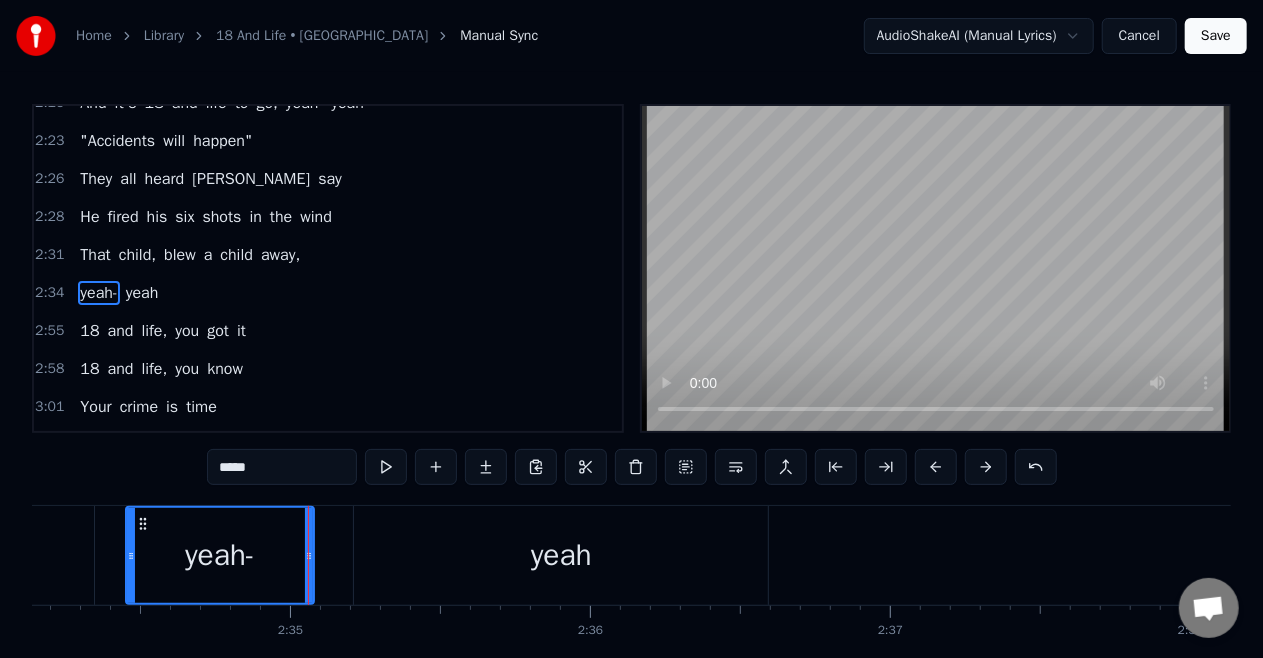 click on "yeah" at bounding box center [561, 555] 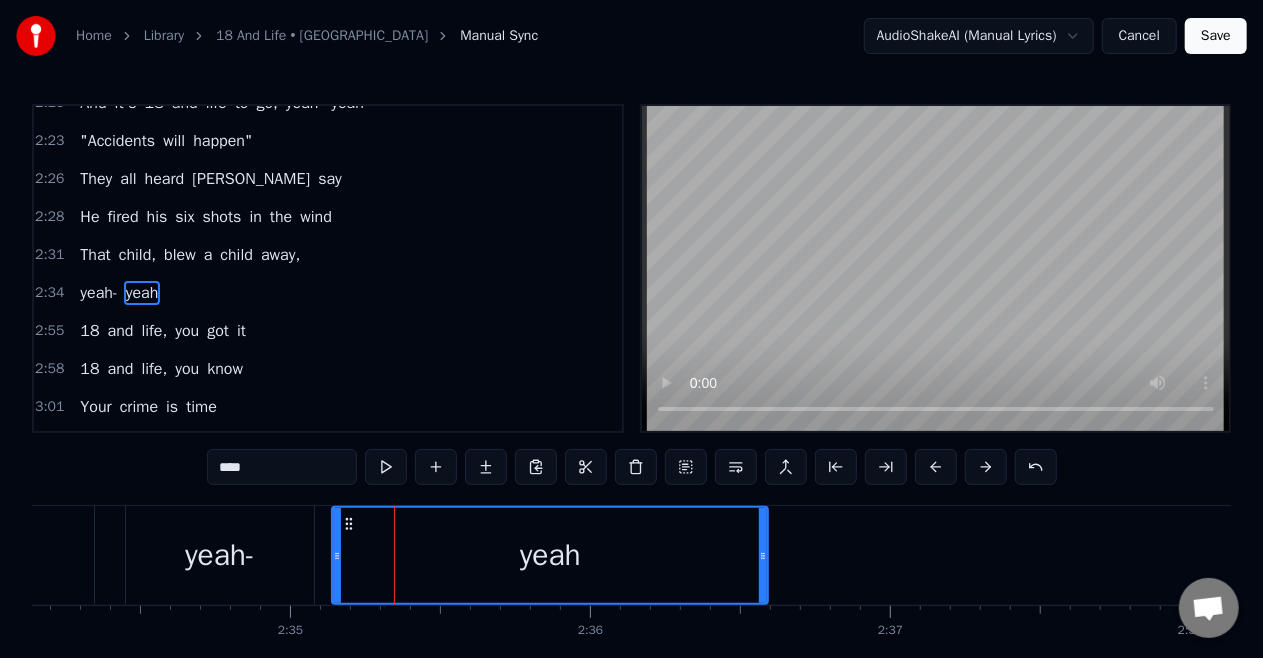 drag, startPoint x: 358, startPoint y: 557, endPoint x: 336, endPoint y: 582, distance: 33.30165 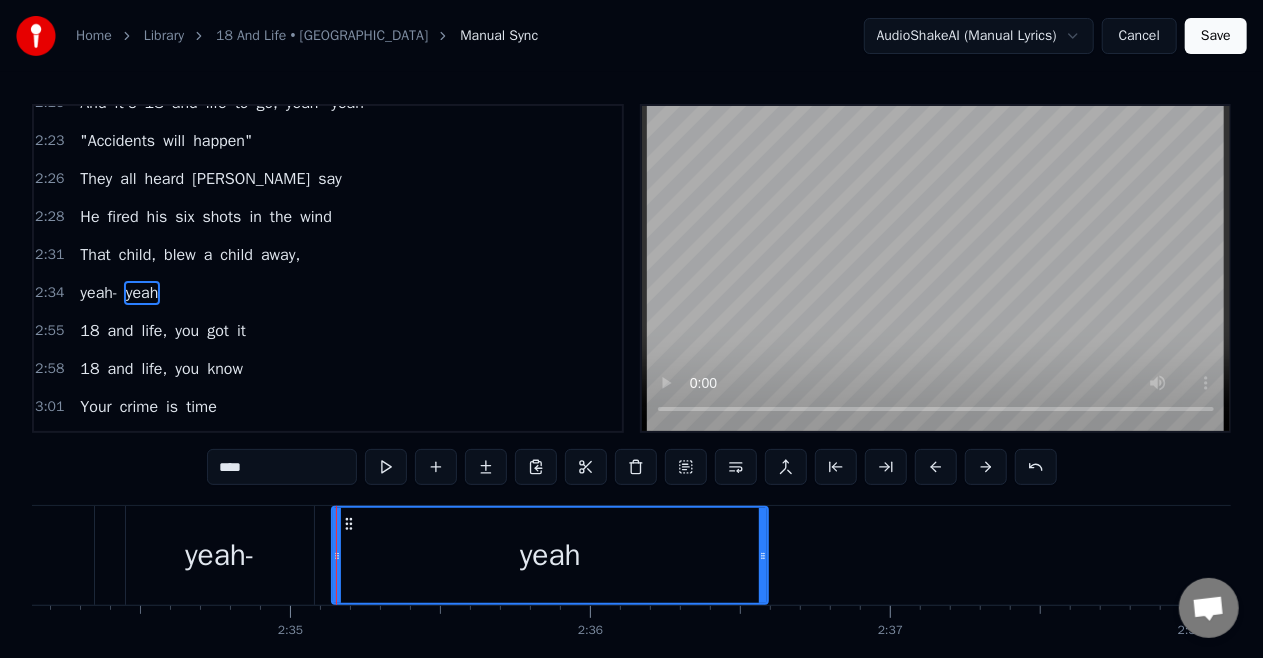 click on "That" at bounding box center [95, 255] 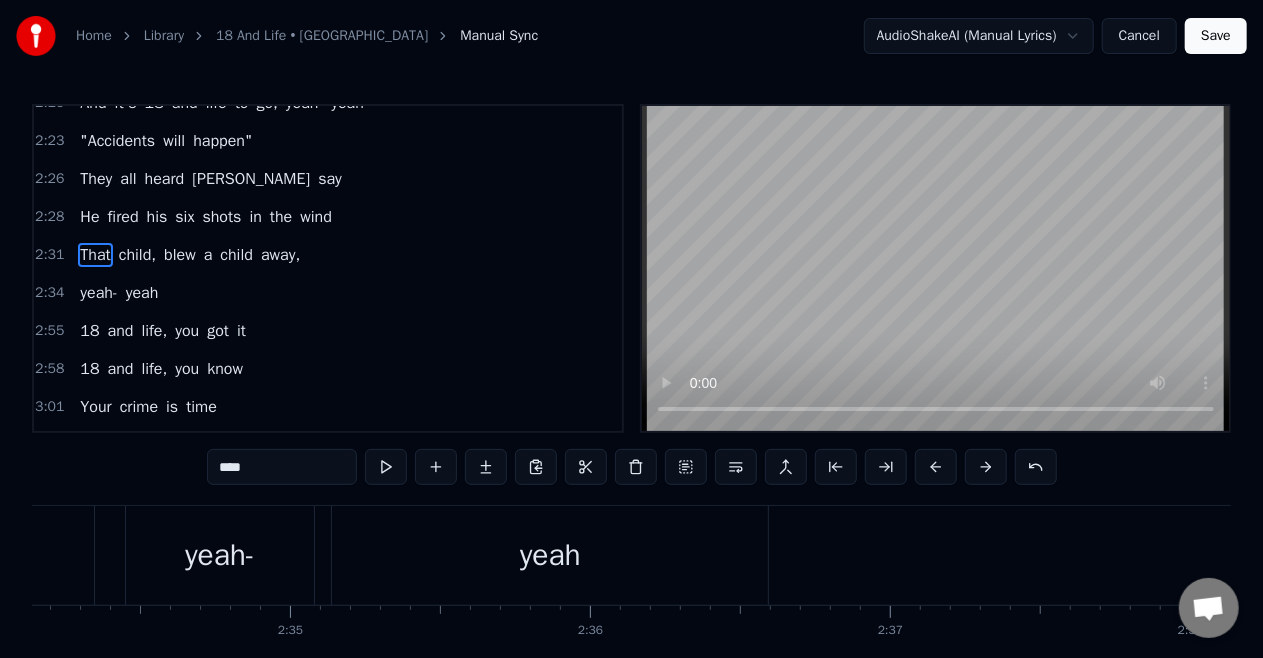 scroll, scrollTop: 1194, scrollLeft: 0, axis: vertical 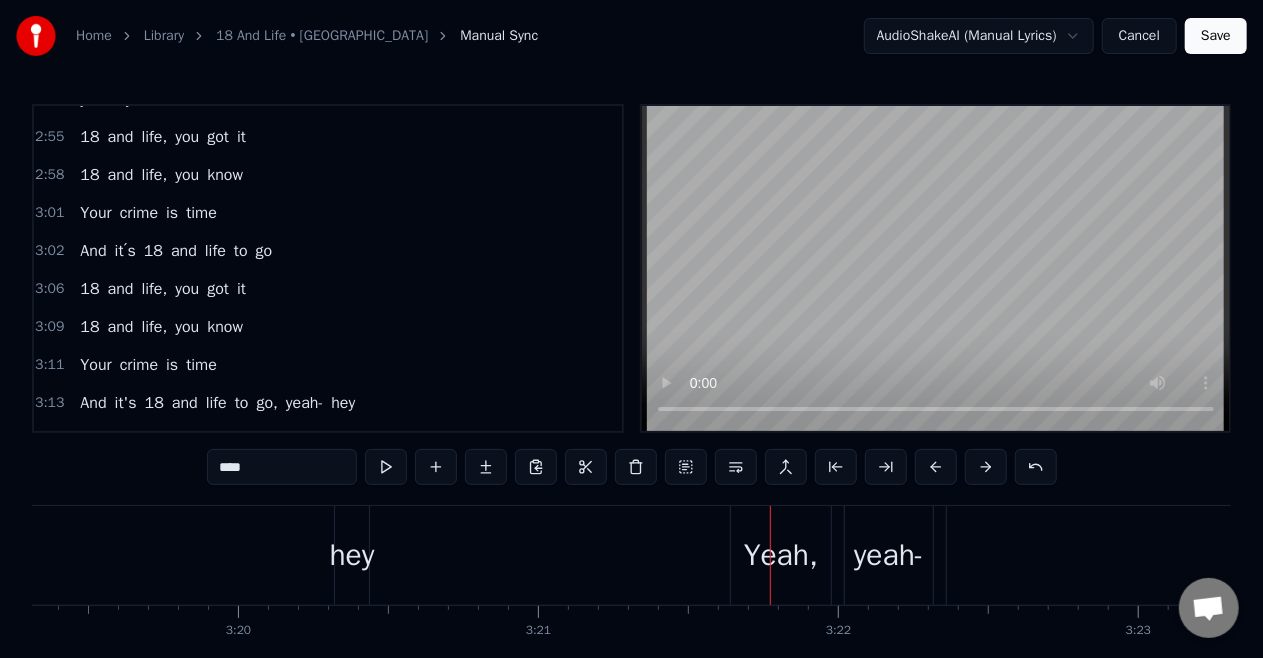 click on "go," at bounding box center [267, 403] 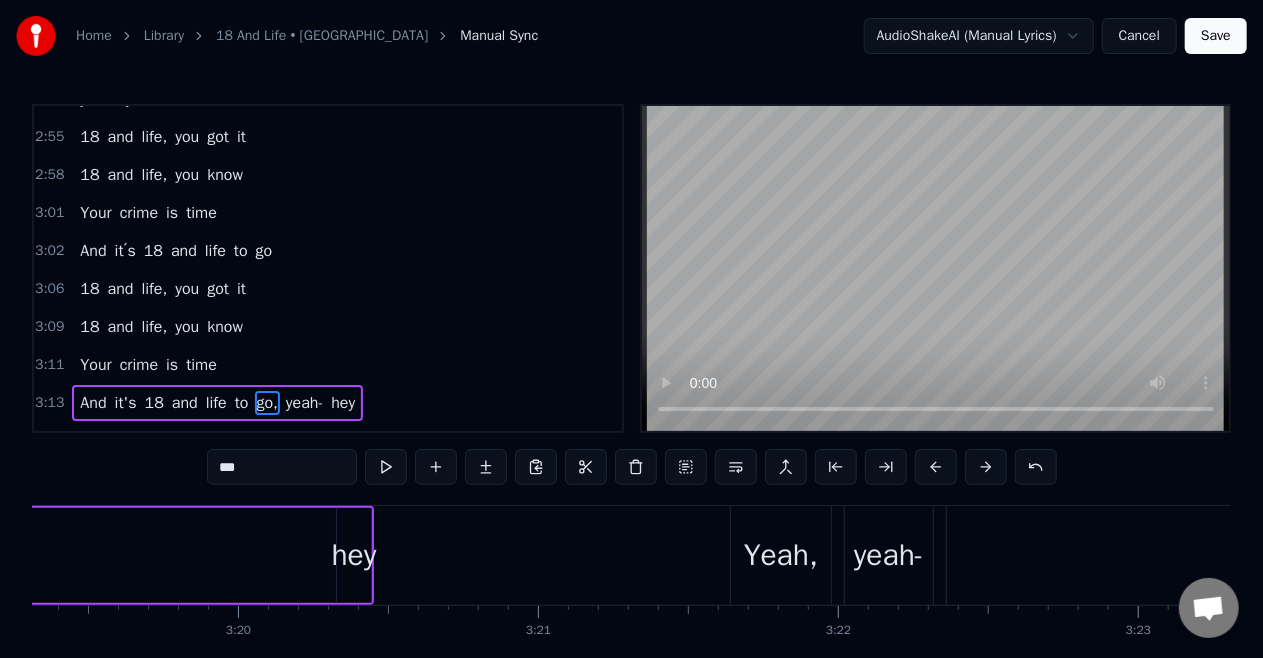 scroll, scrollTop: 1, scrollLeft: 0, axis: vertical 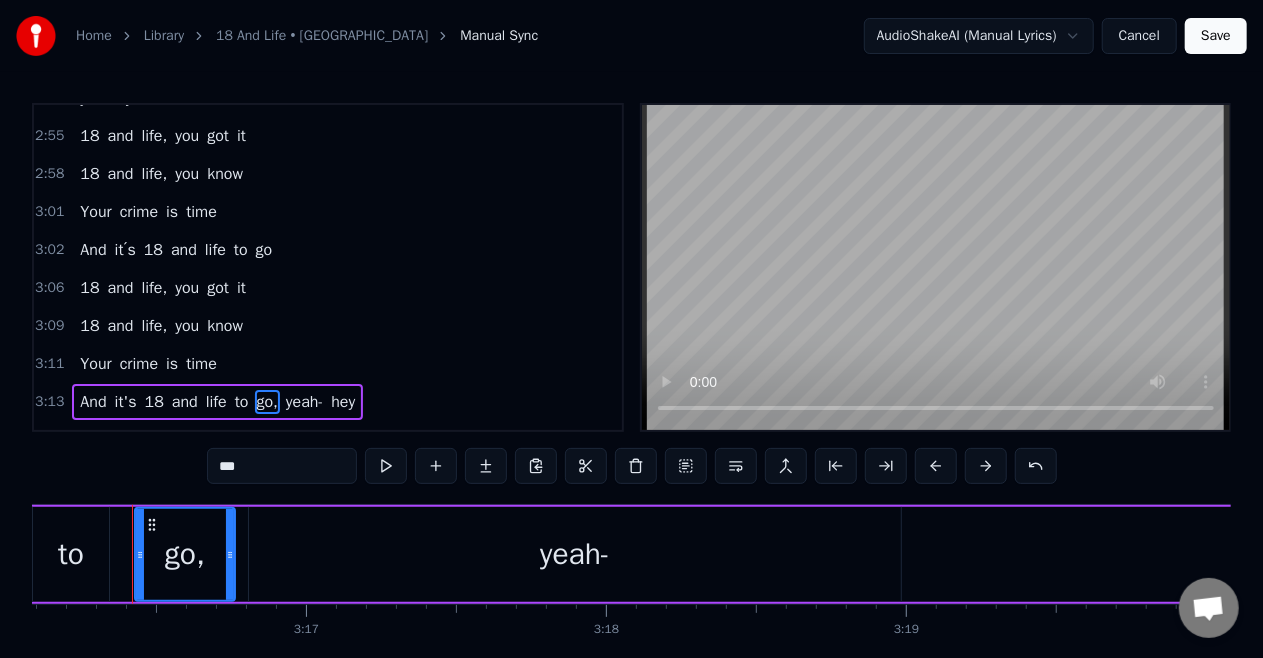 click on "yeah-" at bounding box center [304, 402] 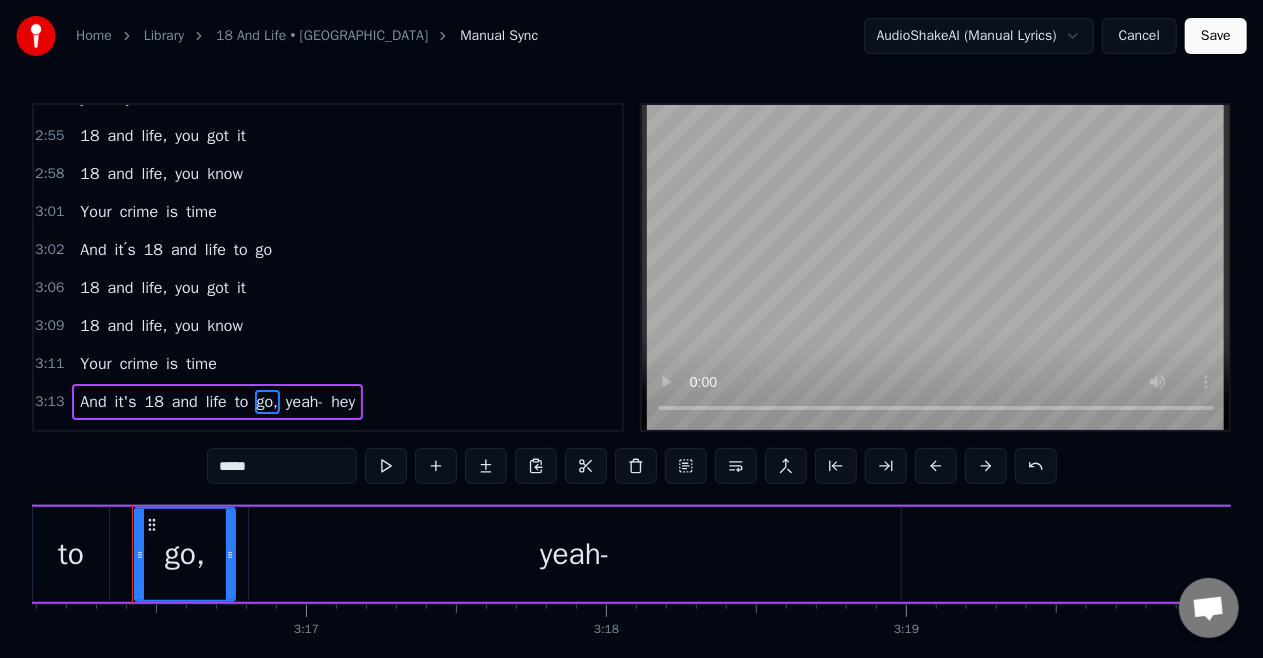 scroll, scrollTop: 8, scrollLeft: 0, axis: vertical 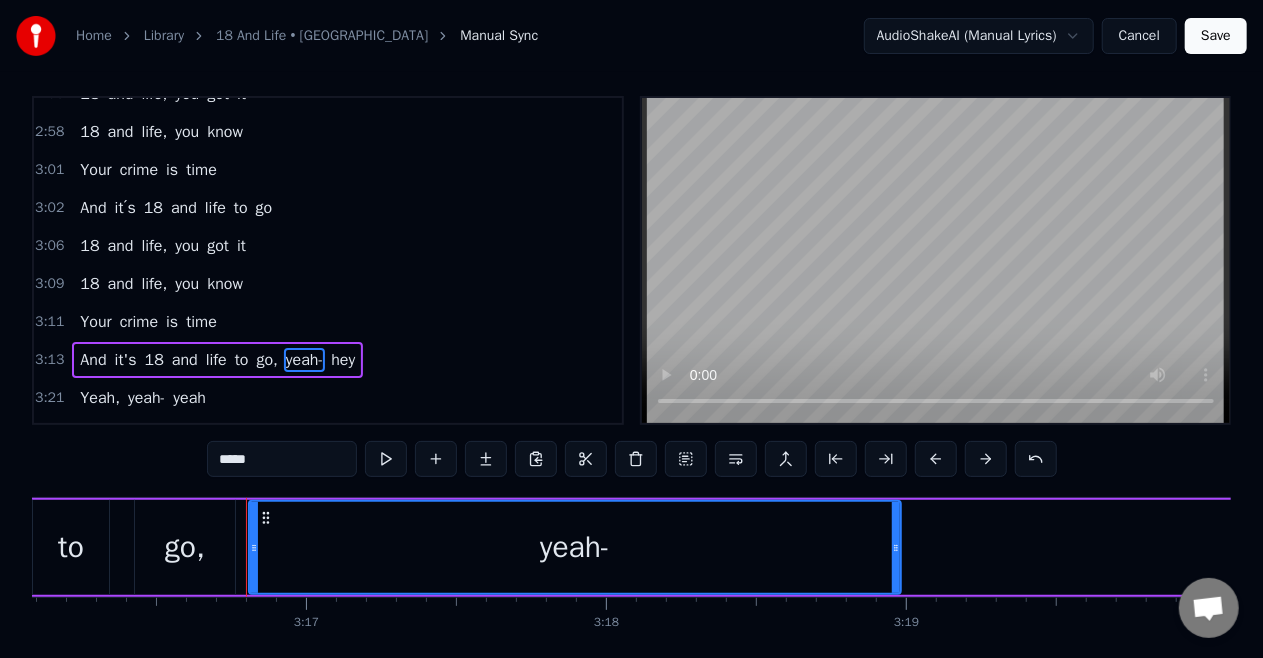 click on "And" at bounding box center (93, 360) 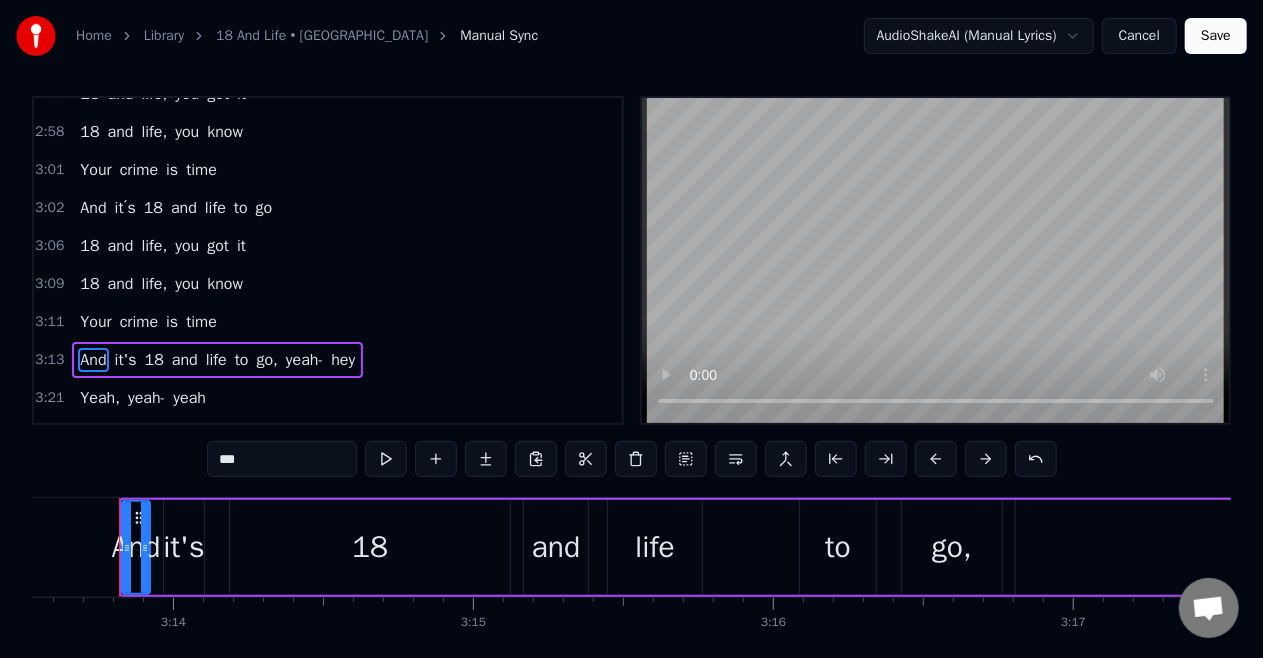 scroll, scrollTop: 0, scrollLeft: 58046, axis: horizontal 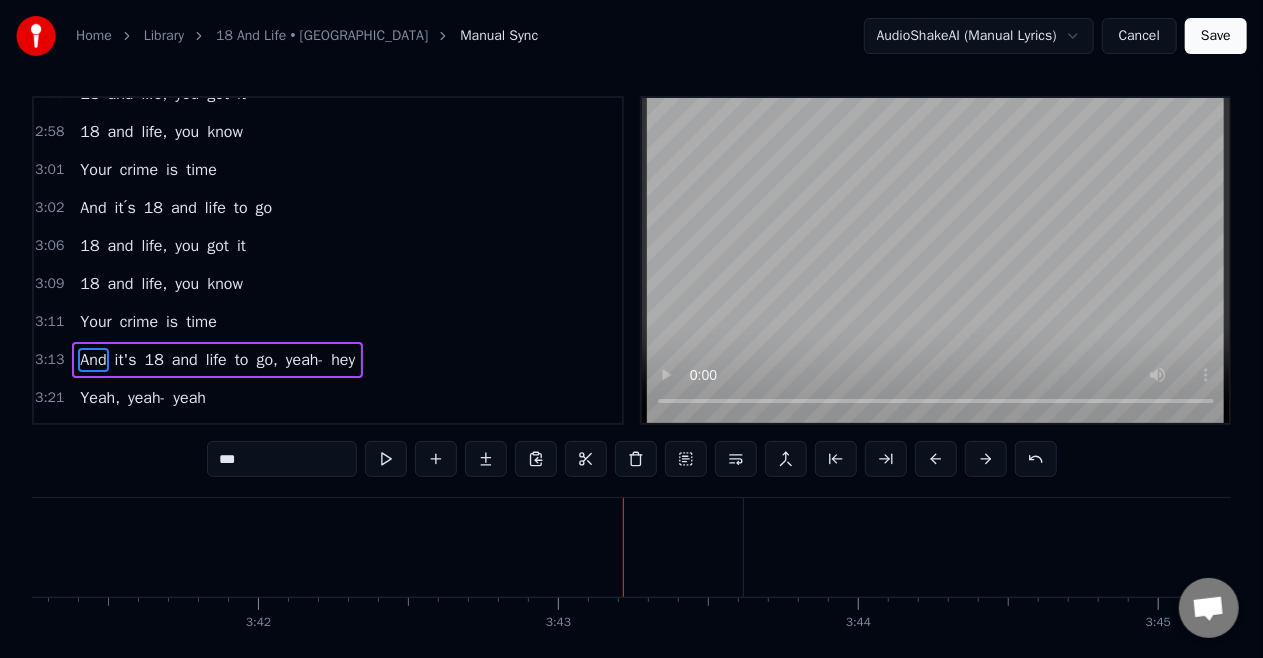 click on "yeah-" at bounding box center [146, 398] 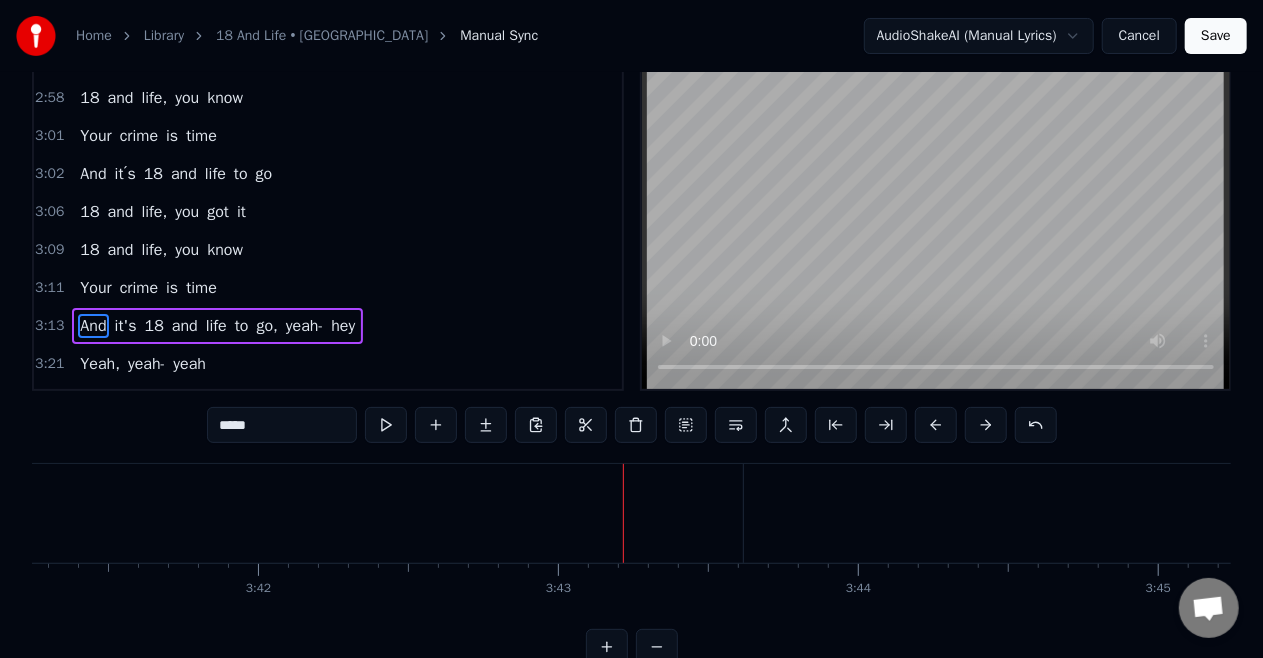 scroll, scrollTop: 45, scrollLeft: 0, axis: vertical 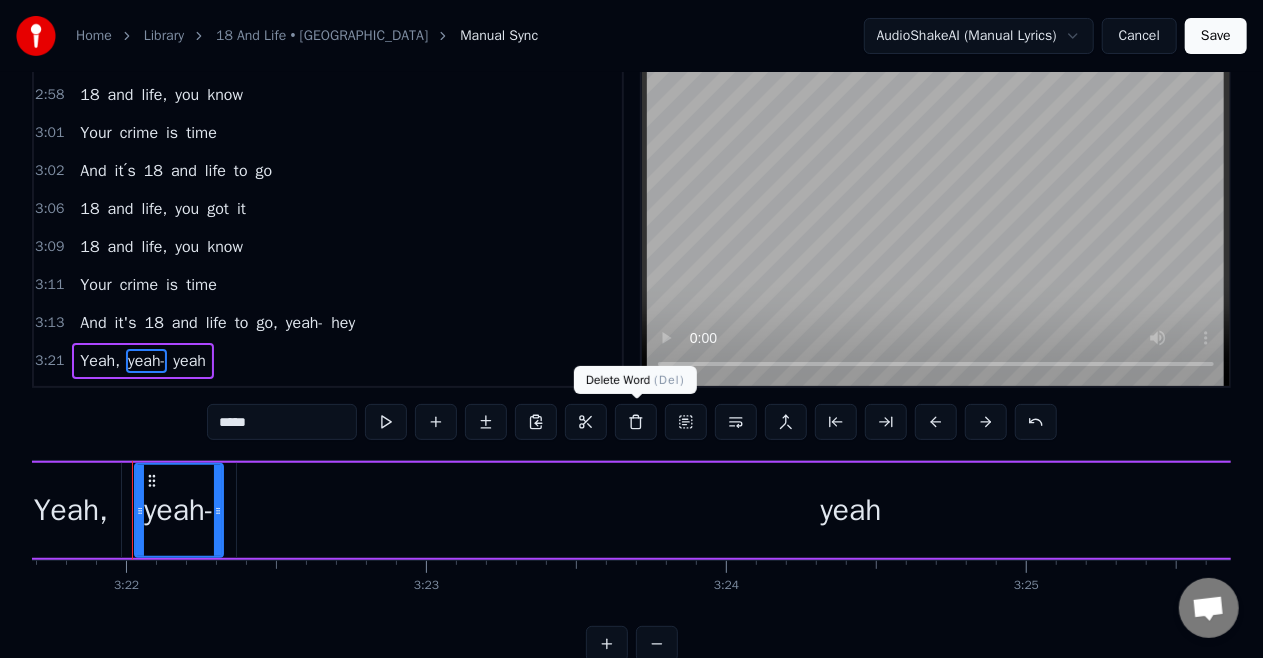 click at bounding box center [636, 422] 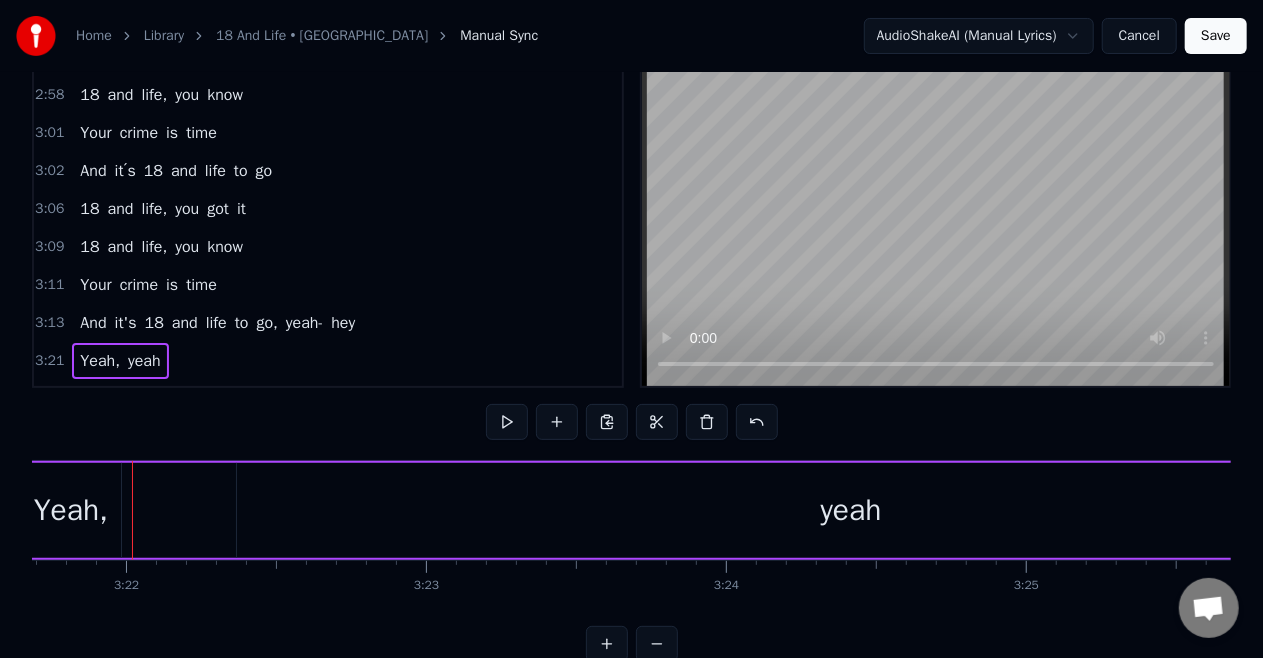 click on "yeah" at bounding box center [144, 361] 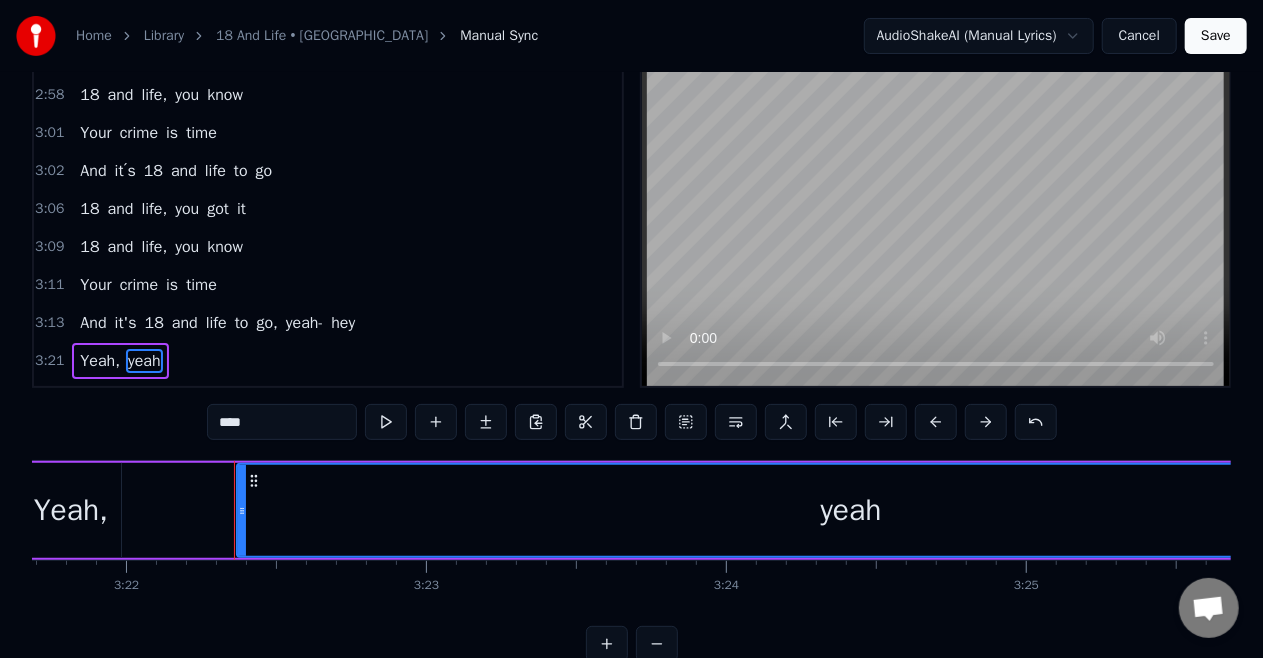 scroll, scrollTop: 46, scrollLeft: 0, axis: vertical 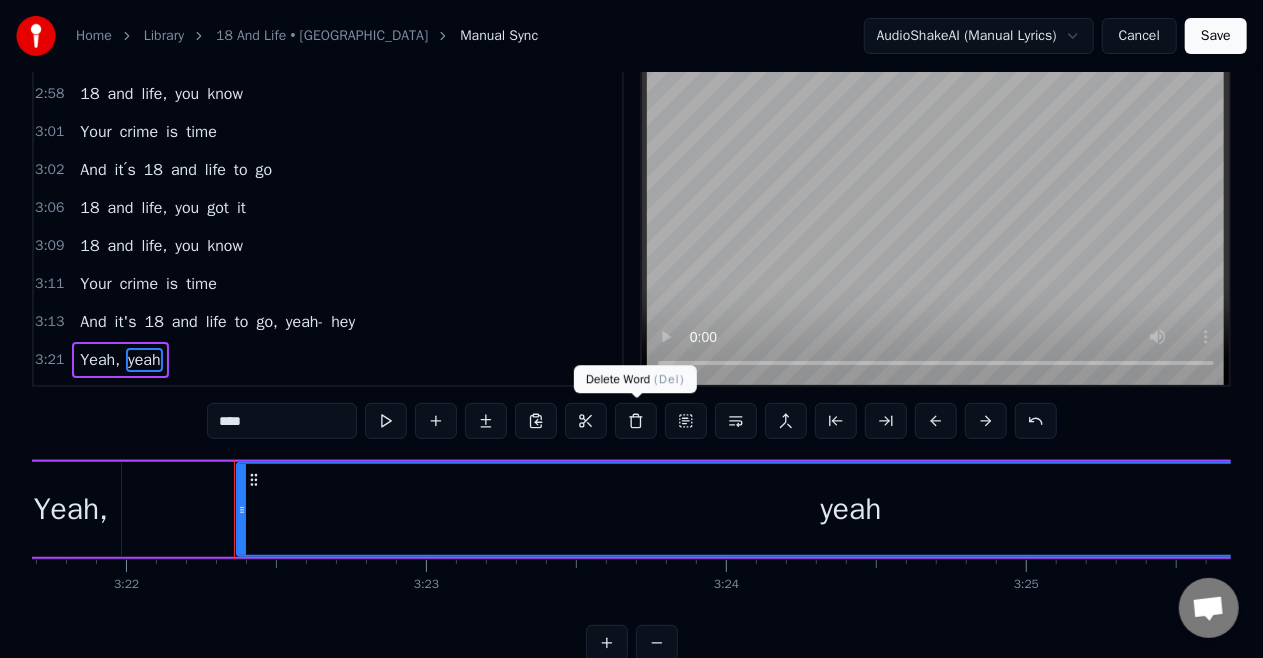 click at bounding box center (636, 421) 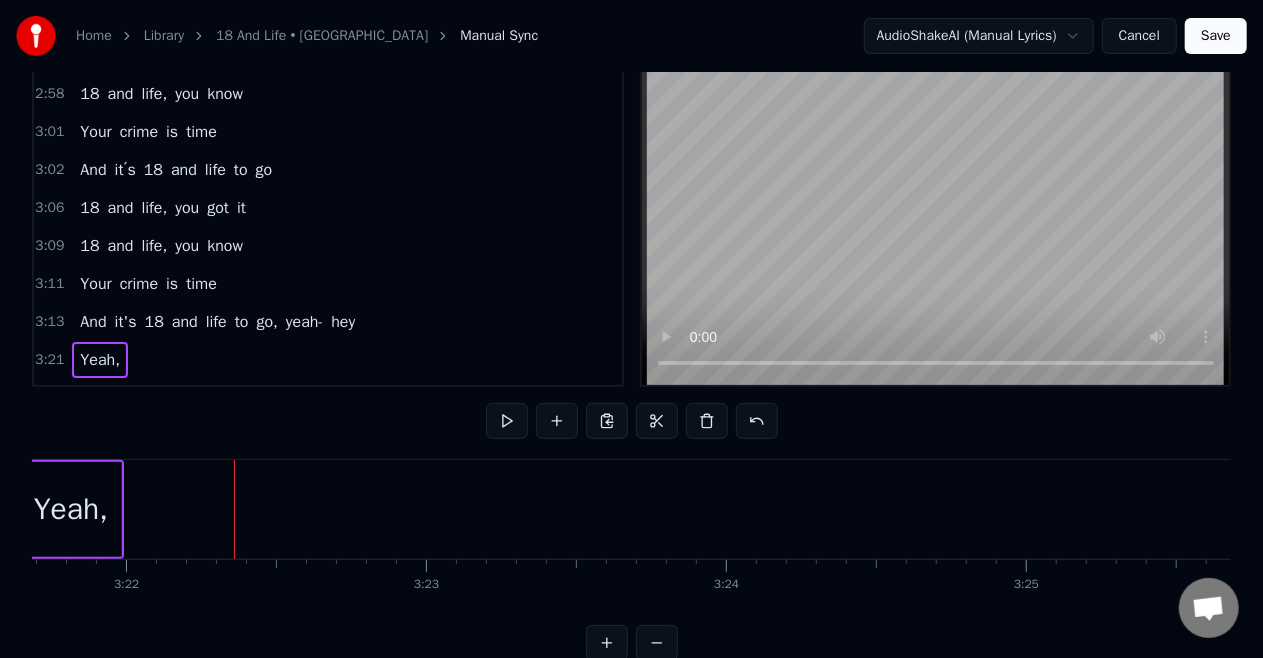 click on "Yeah," at bounding box center [71, 509] 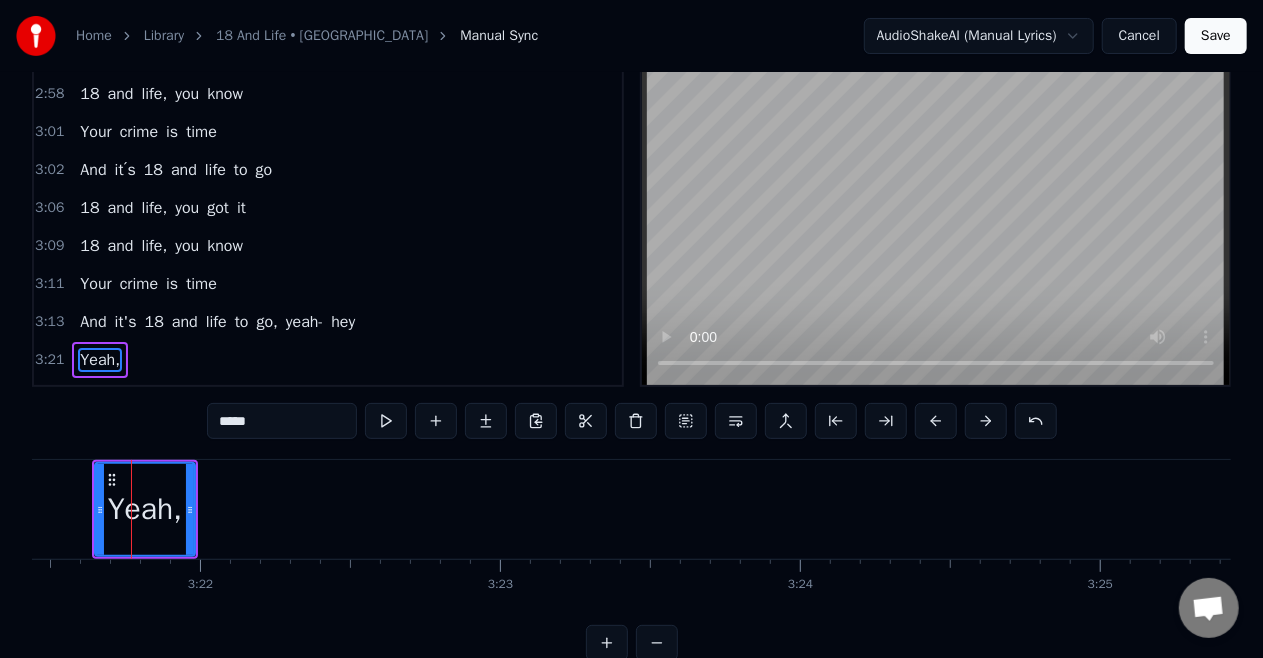 scroll, scrollTop: 0, scrollLeft: 60431, axis: horizontal 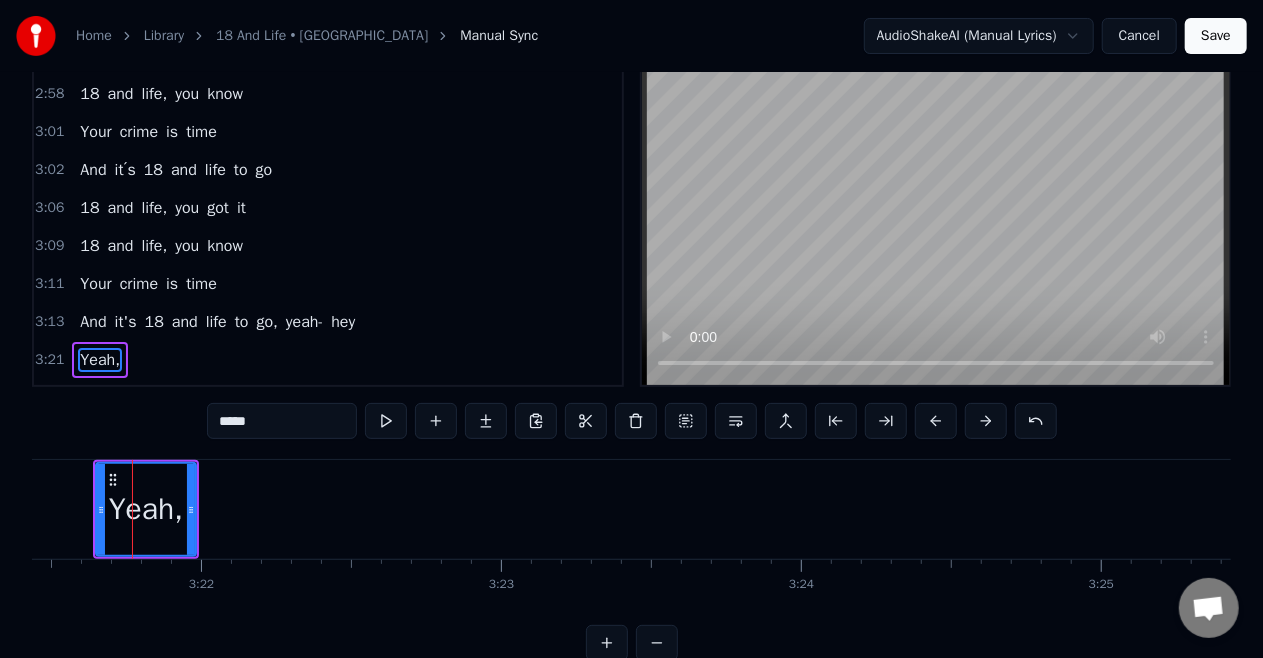 click on "Whoa," at bounding box center [102, 398] 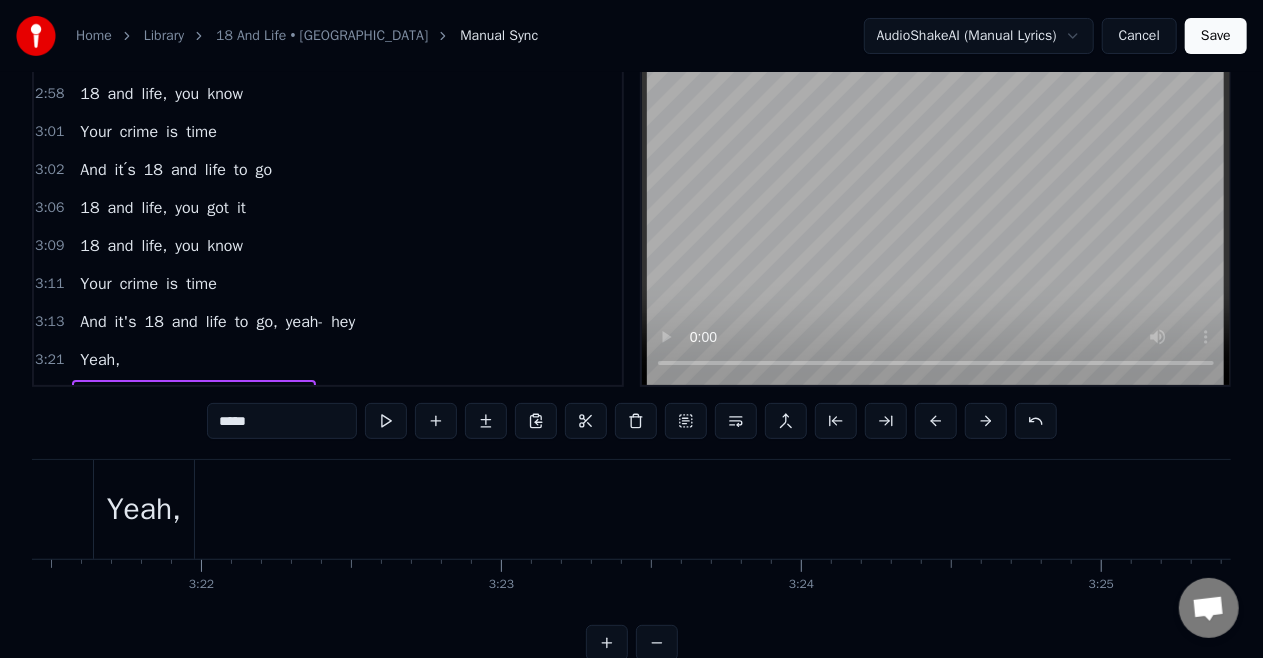 scroll, scrollTop: 46, scrollLeft: 0, axis: vertical 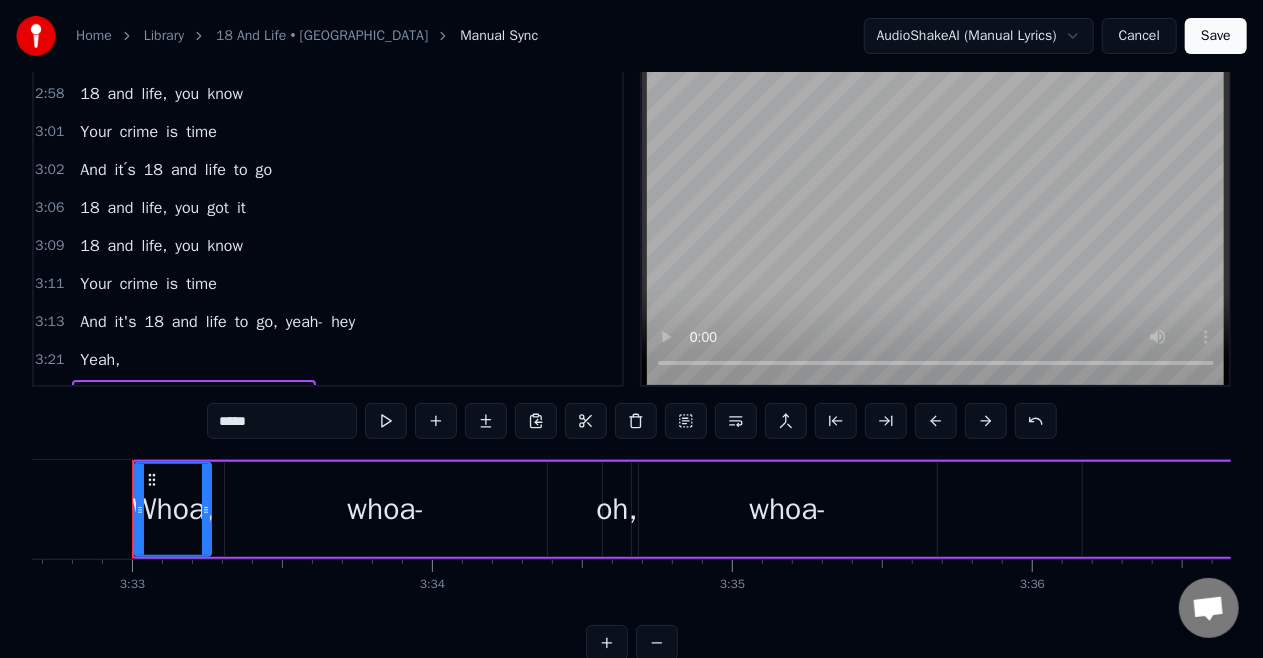 click on "Yeah," at bounding box center (100, 360) 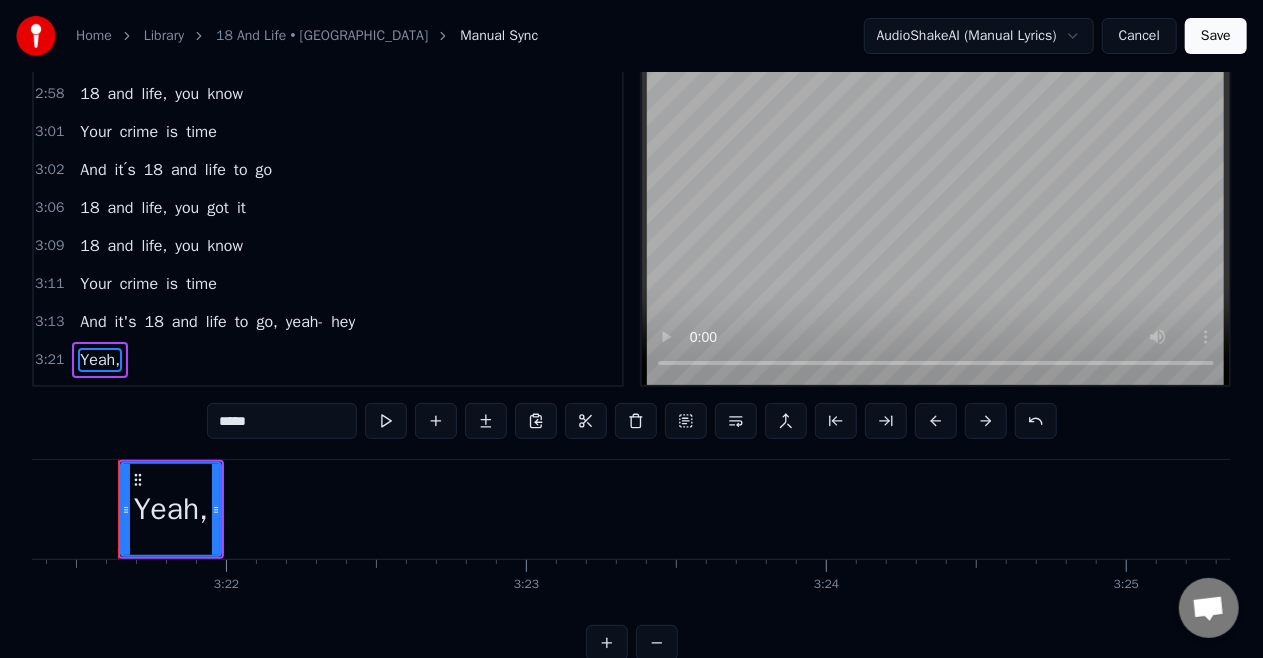 scroll, scrollTop: 0, scrollLeft: 60392, axis: horizontal 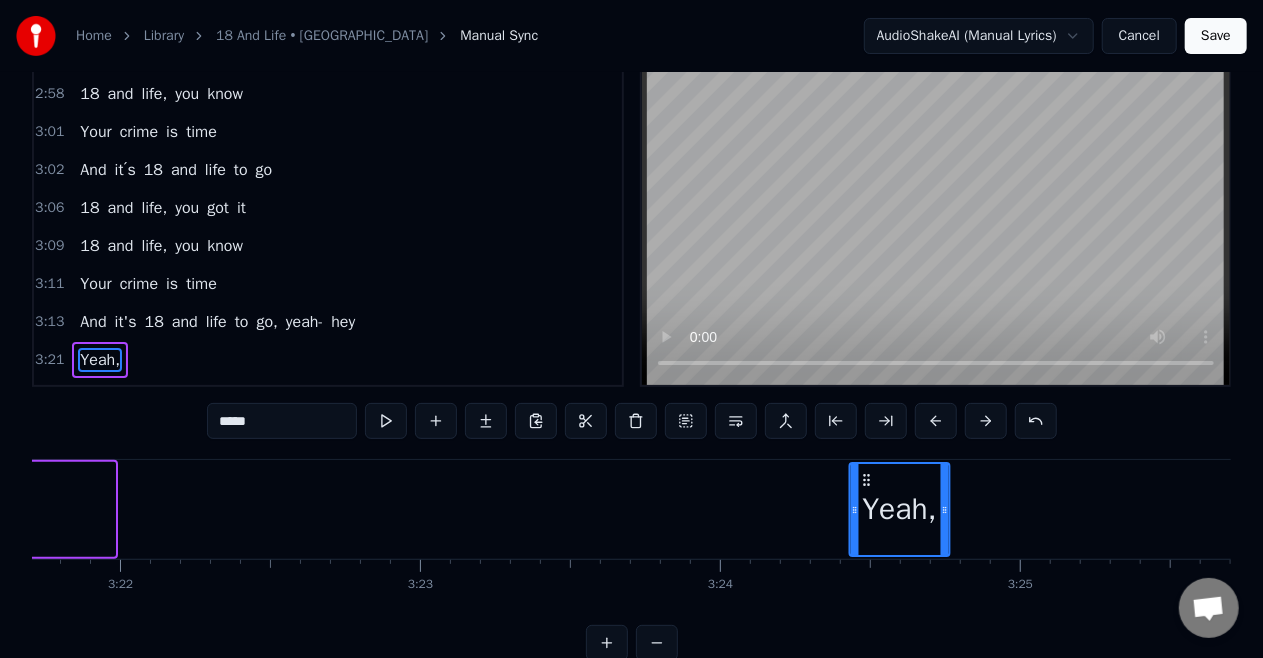 drag, startPoint x: 149, startPoint y: 476, endPoint x: 924, endPoint y: 511, distance: 775.7899 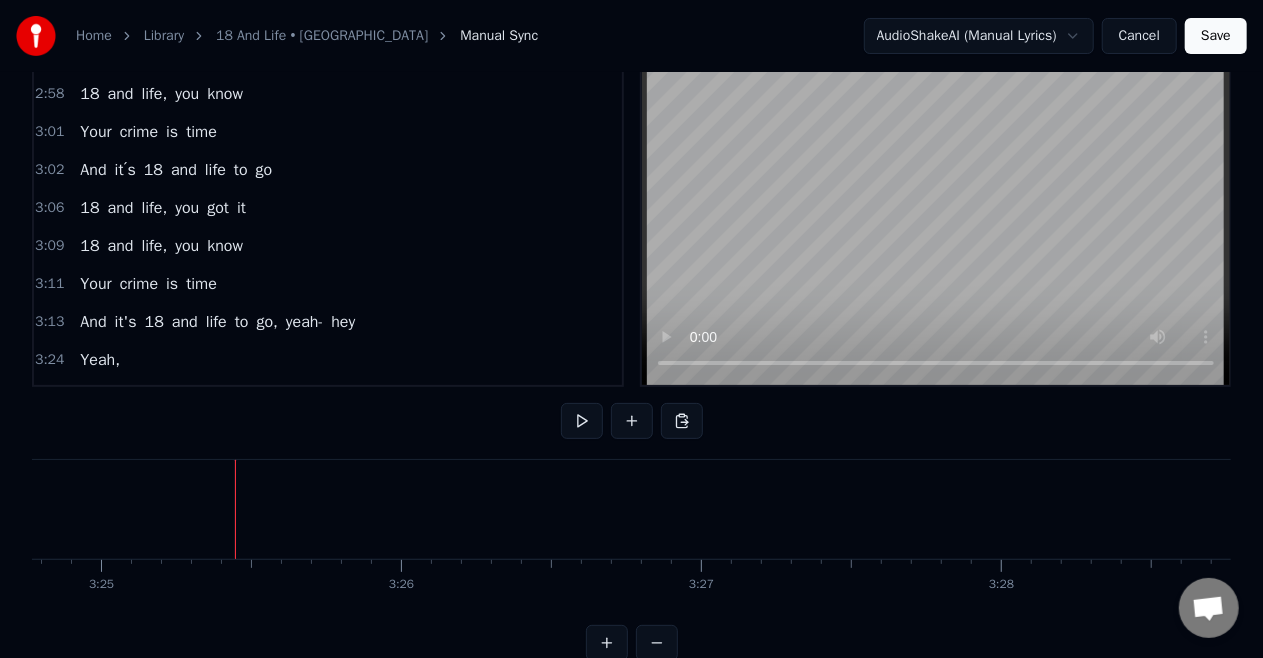 scroll, scrollTop: 0, scrollLeft: 61534, axis: horizontal 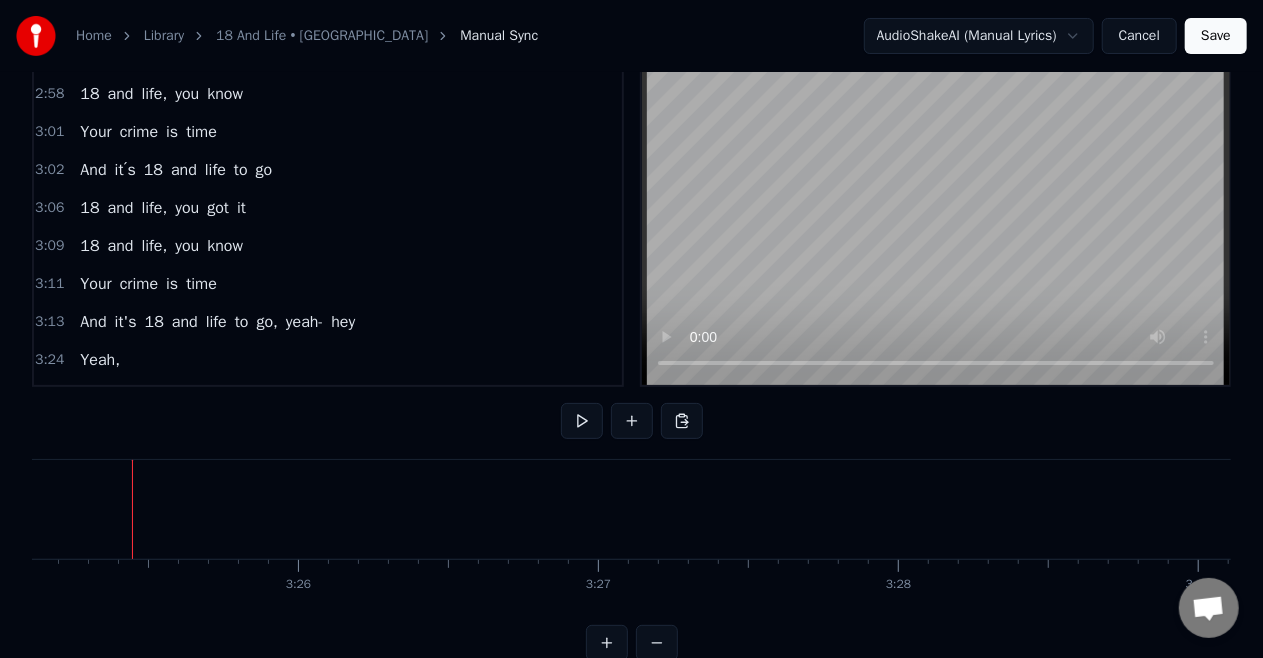 click on "Yeah," at bounding box center [100, 360] 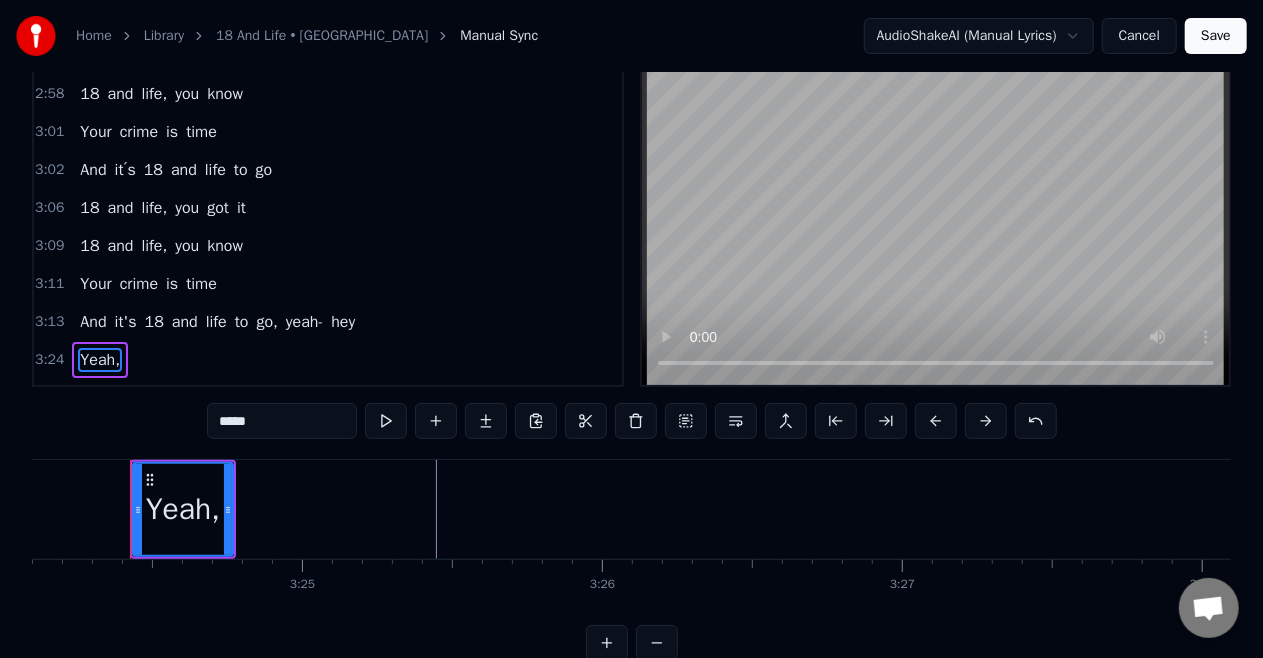 scroll, scrollTop: 0, scrollLeft: 61228, axis: horizontal 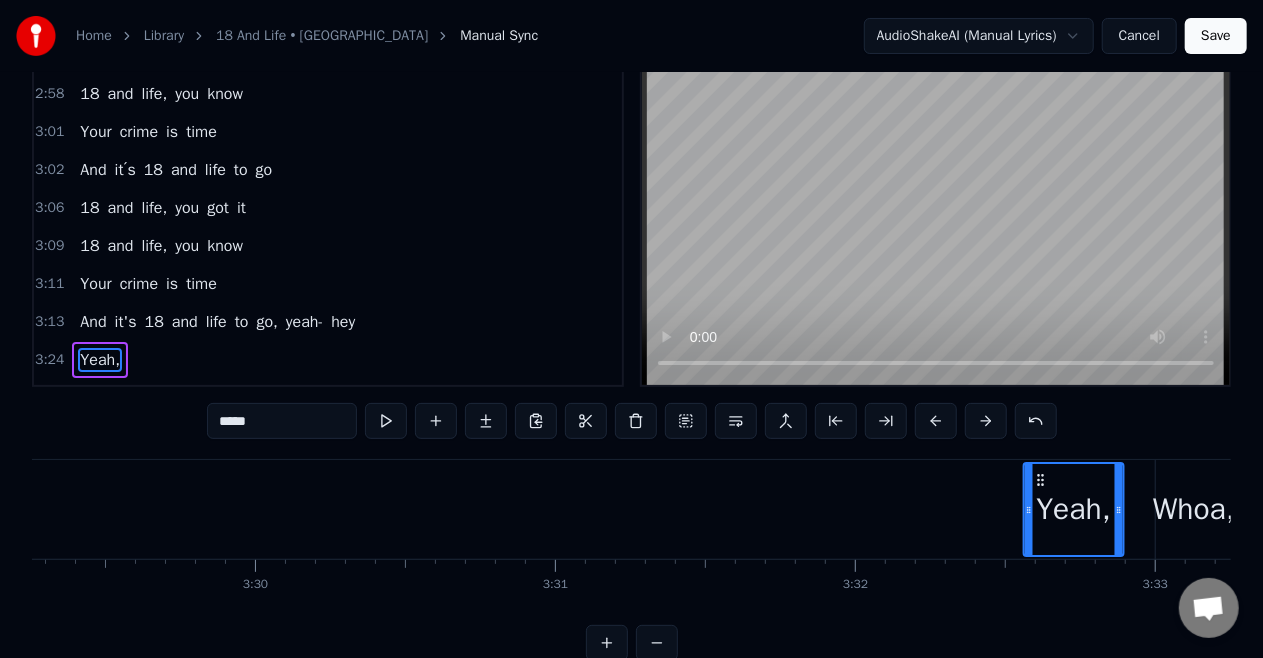 drag, startPoint x: 152, startPoint y: 476, endPoint x: 1044, endPoint y: 484, distance: 892.0359 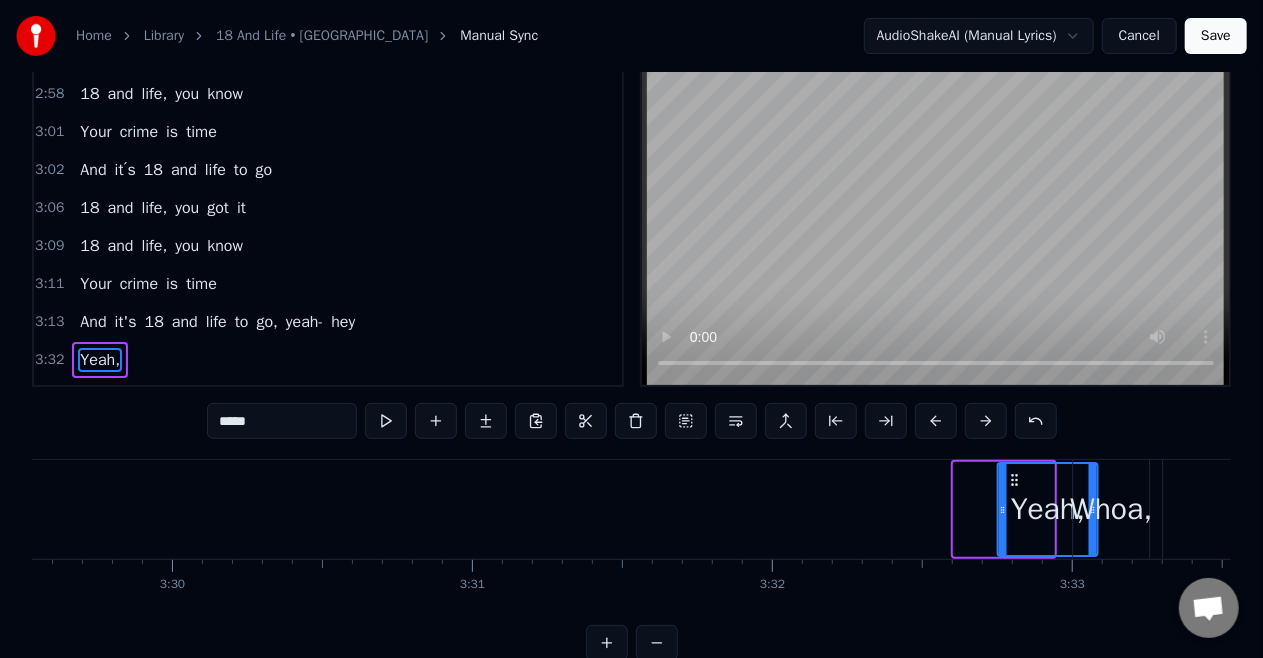 scroll, scrollTop: 0, scrollLeft: 62870, axis: horizontal 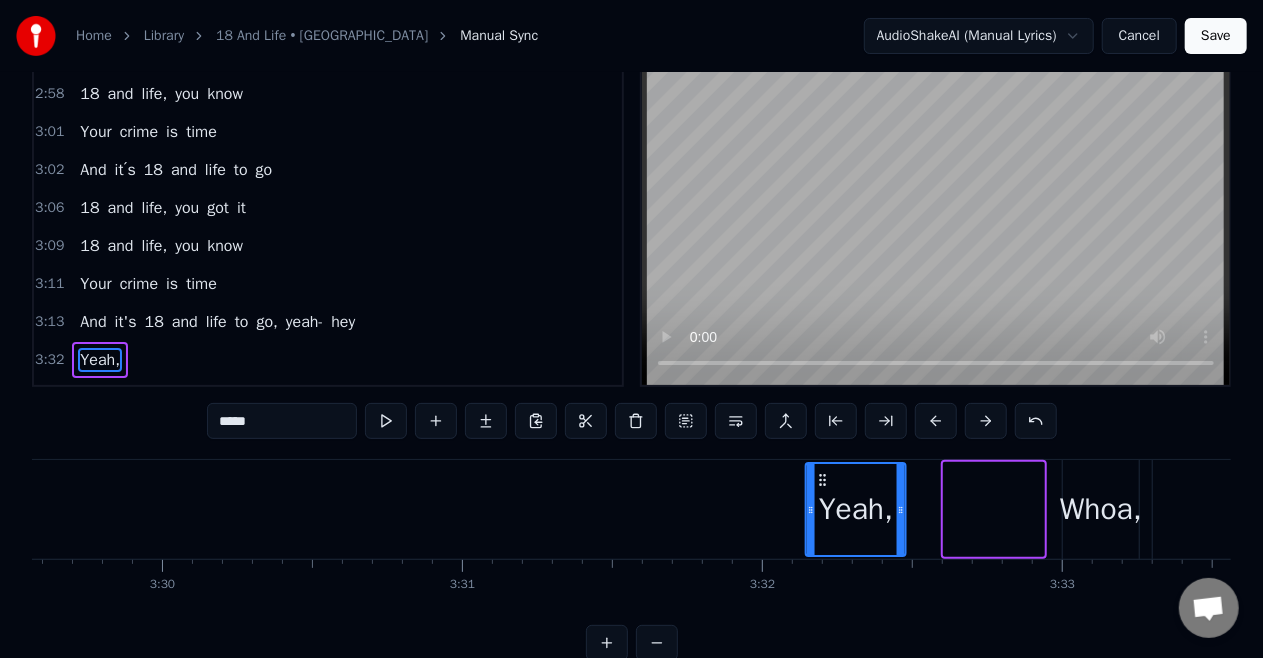 drag, startPoint x: 1044, startPoint y: 473, endPoint x: 823, endPoint y: 486, distance: 221.38202 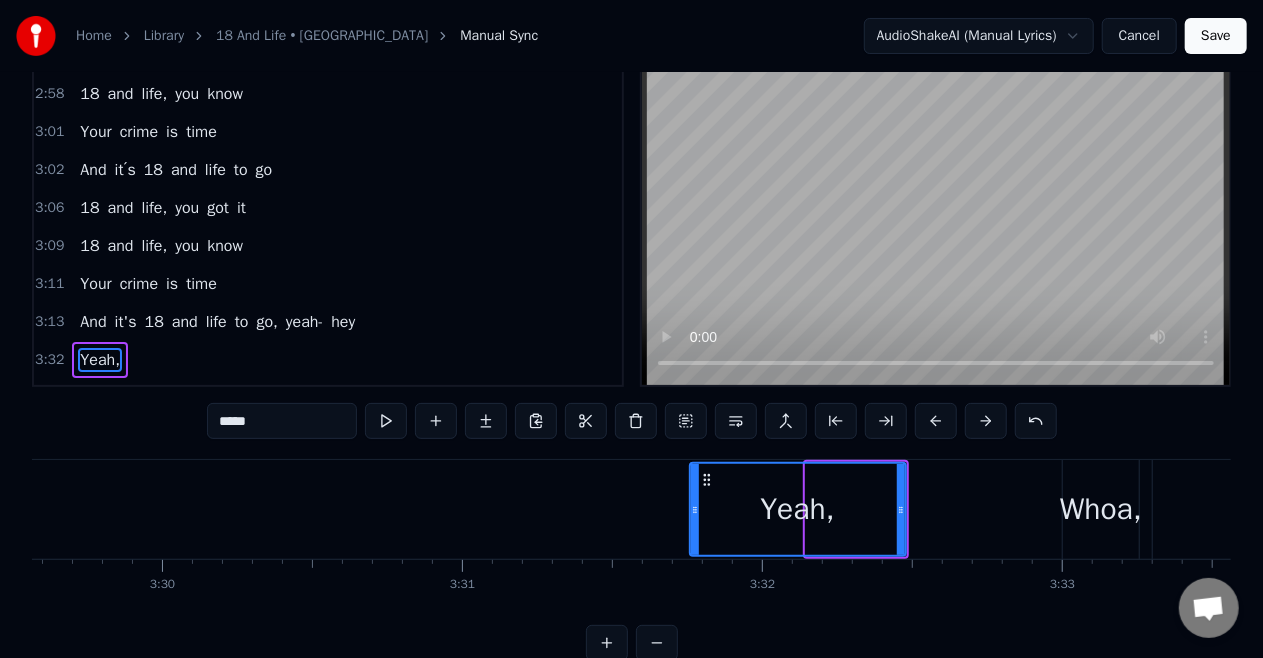 drag, startPoint x: 812, startPoint y: 511, endPoint x: 696, endPoint y: 522, distance: 116.520386 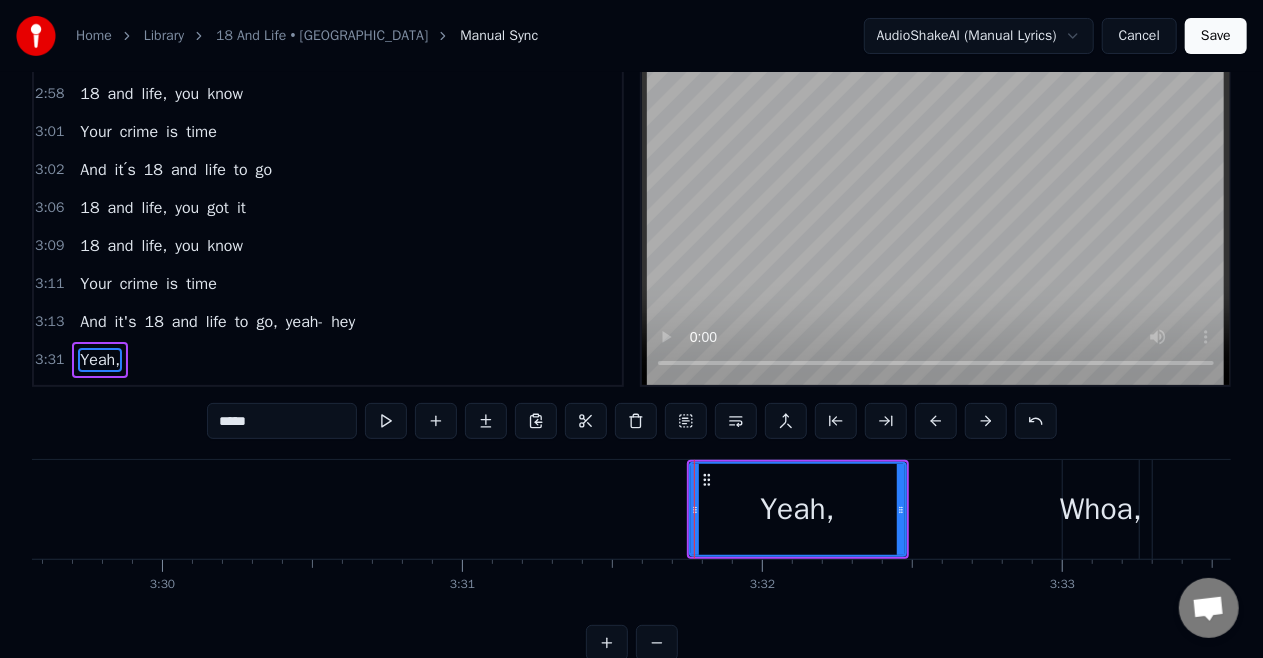 click on "hey" at bounding box center [343, 322] 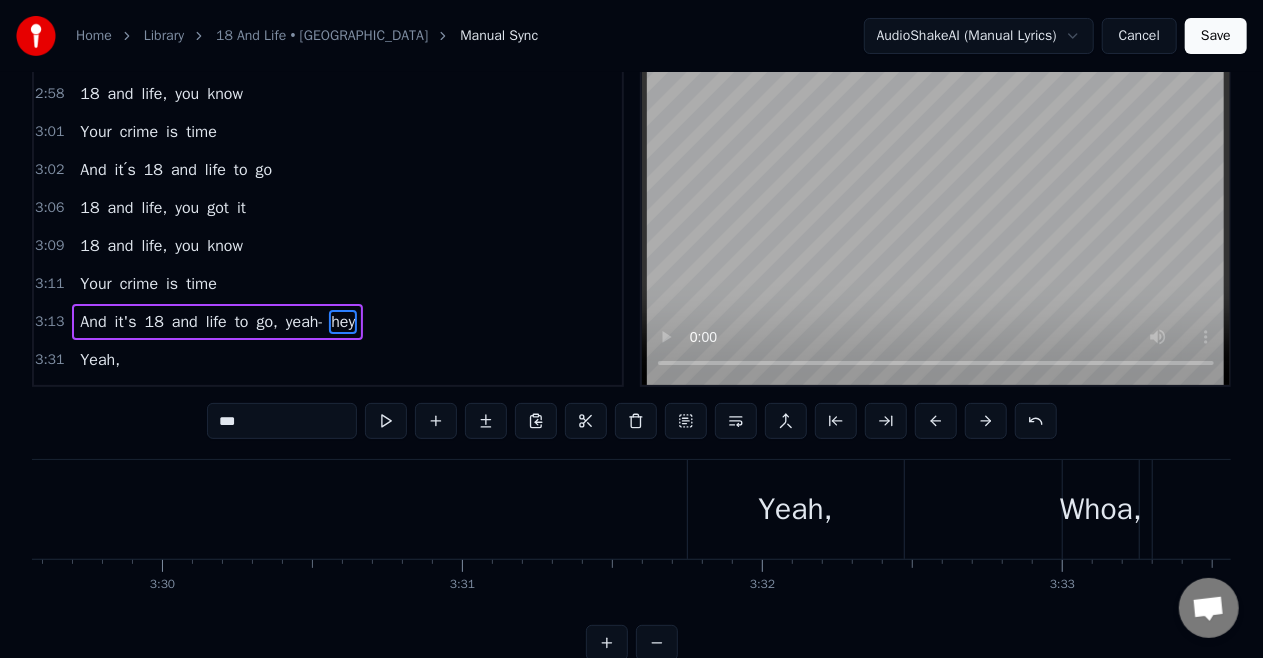 scroll, scrollTop: 45, scrollLeft: 0, axis: vertical 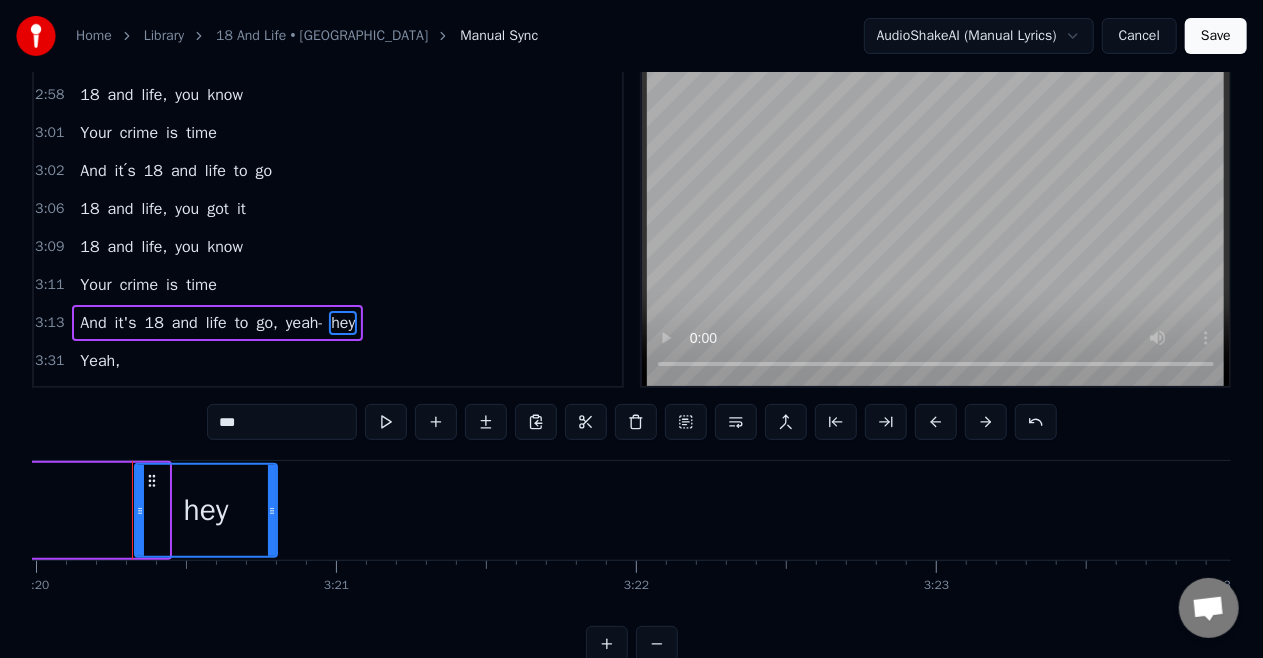 drag, startPoint x: 165, startPoint y: 508, endPoint x: 273, endPoint y: 513, distance: 108.11568 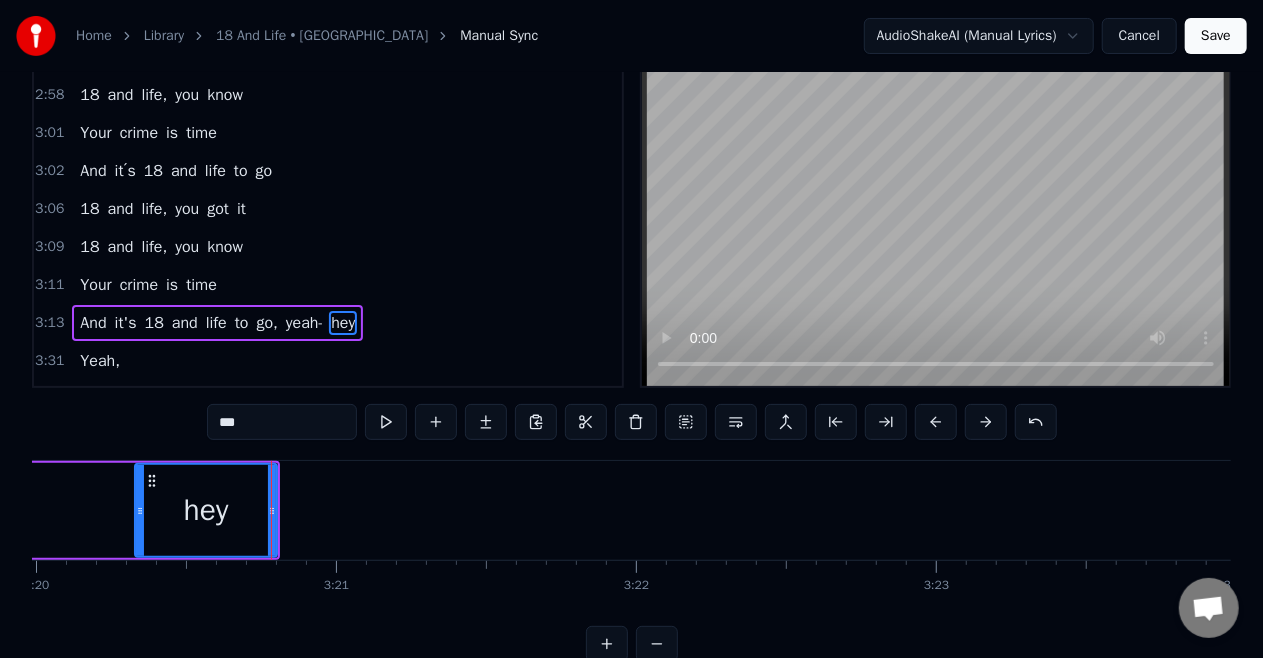 scroll, scrollTop: 8, scrollLeft: 0, axis: vertical 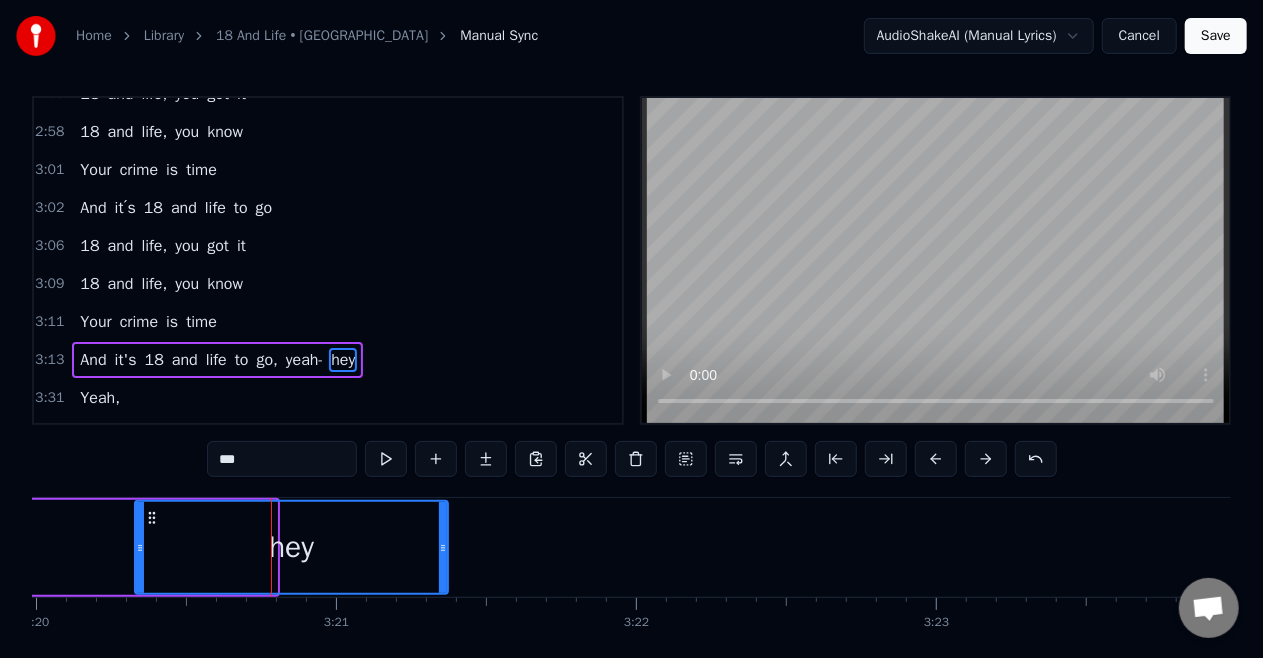 drag, startPoint x: 272, startPoint y: 546, endPoint x: 444, endPoint y: 576, distance: 174.59668 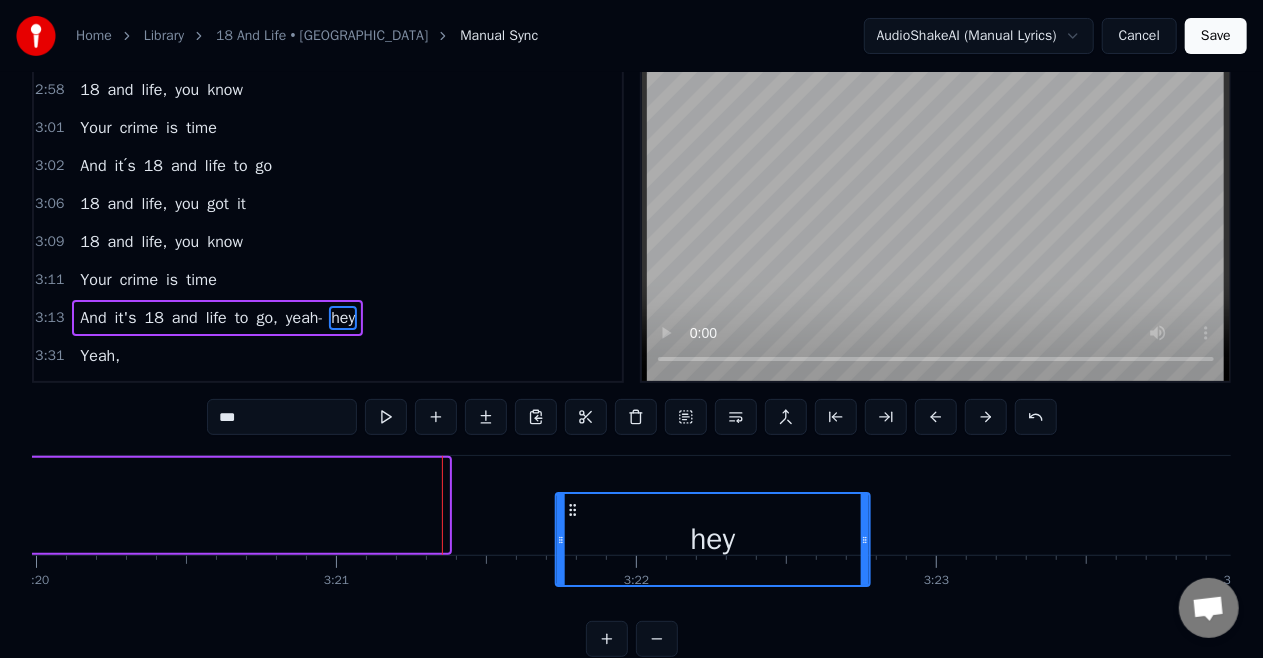 scroll, scrollTop: 66, scrollLeft: 0, axis: vertical 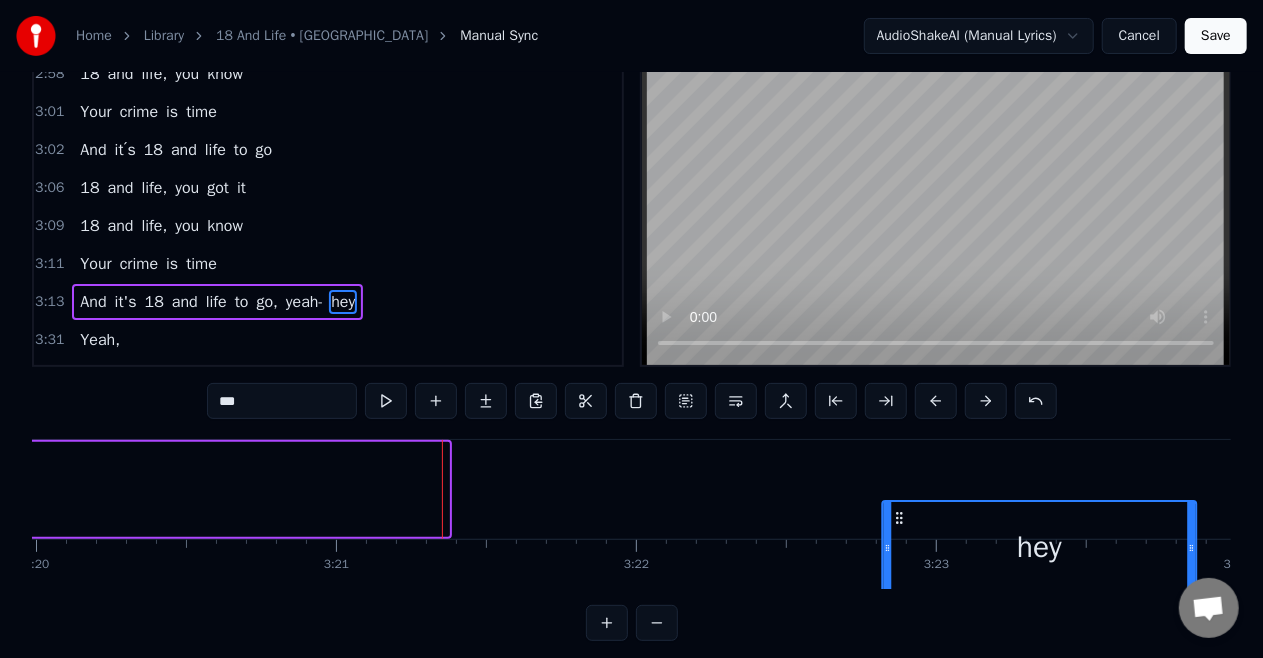 drag, startPoint x: 152, startPoint y: 515, endPoint x: 899, endPoint y: 466, distance: 748.60535 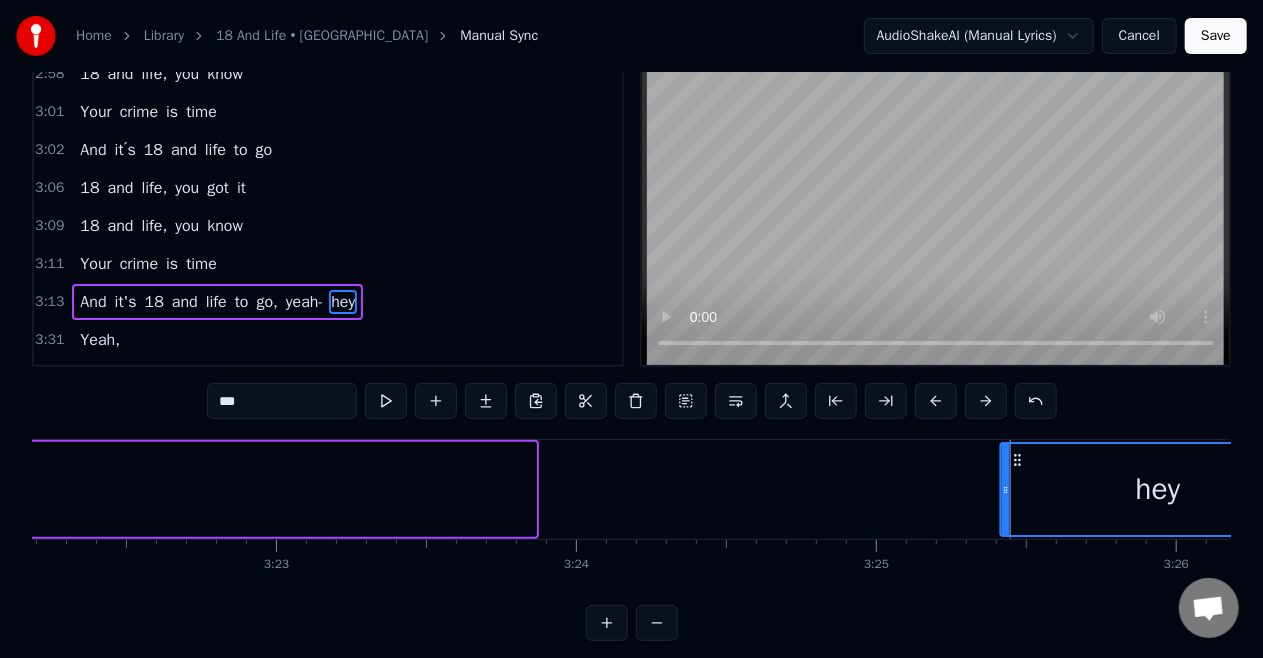 drag, startPoint x: 897, startPoint y: 458, endPoint x: 1068, endPoint y: 464, distance: 171.10522 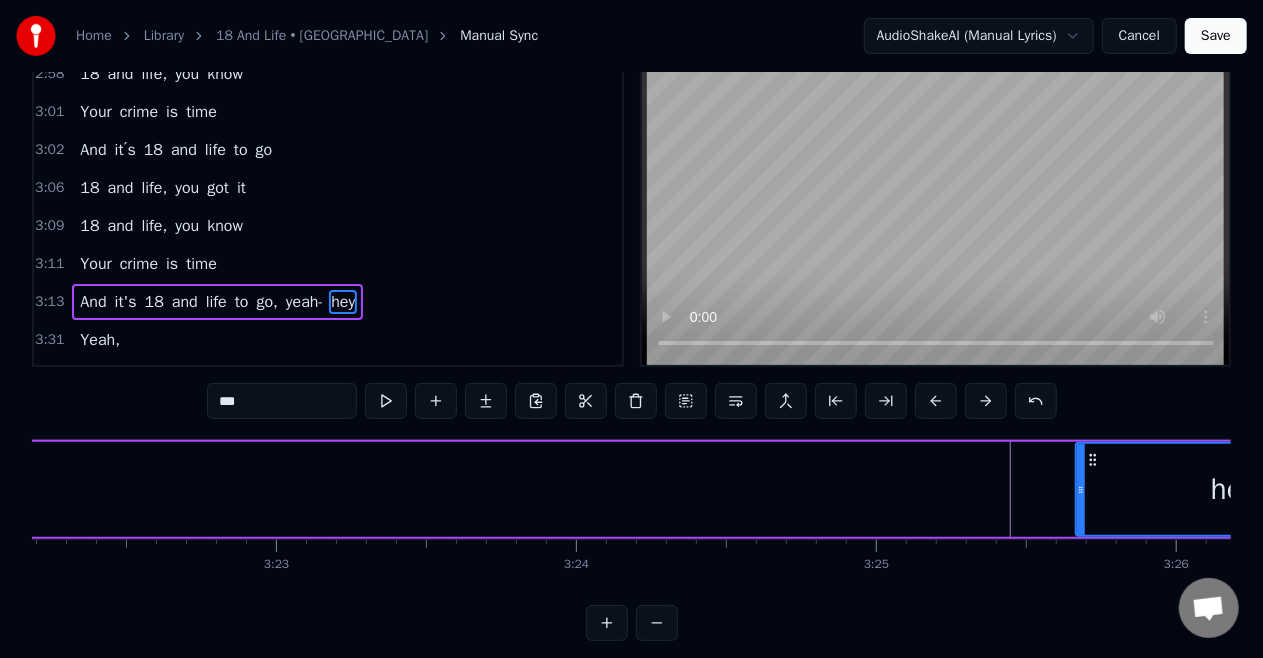 scroll, scrollTop: 0, scrollLeft: 60666, axis: horizontal 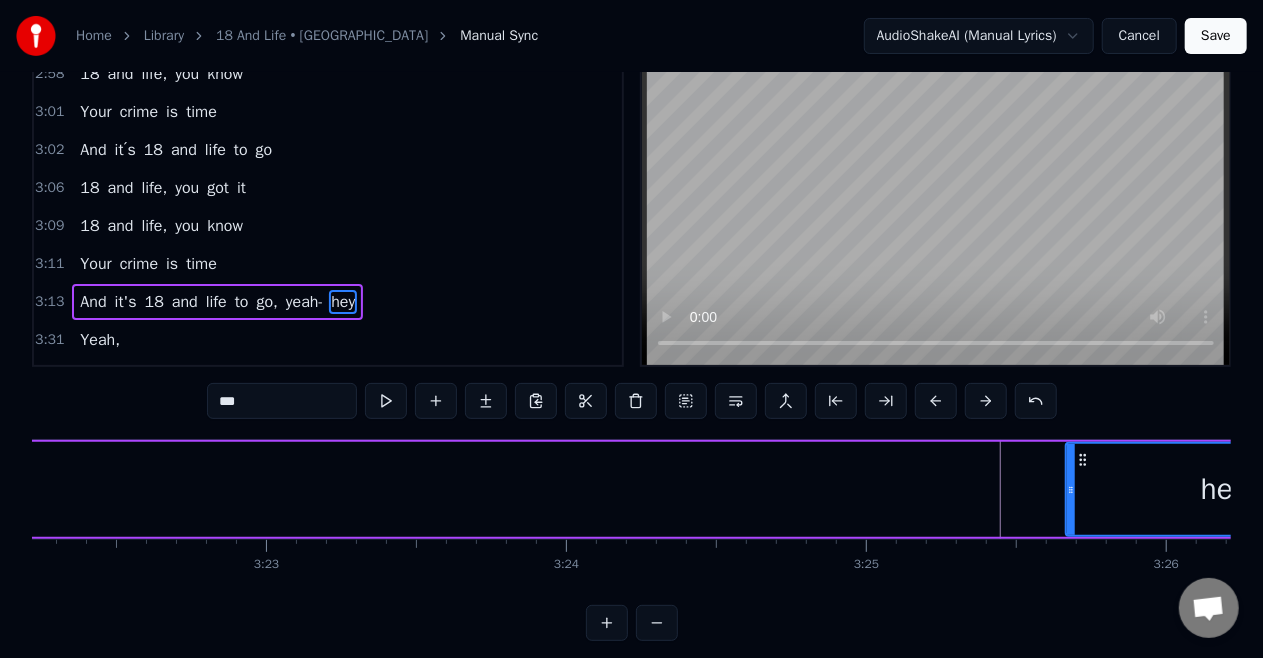 click on "yeah-" at bounding box center (304, 302) 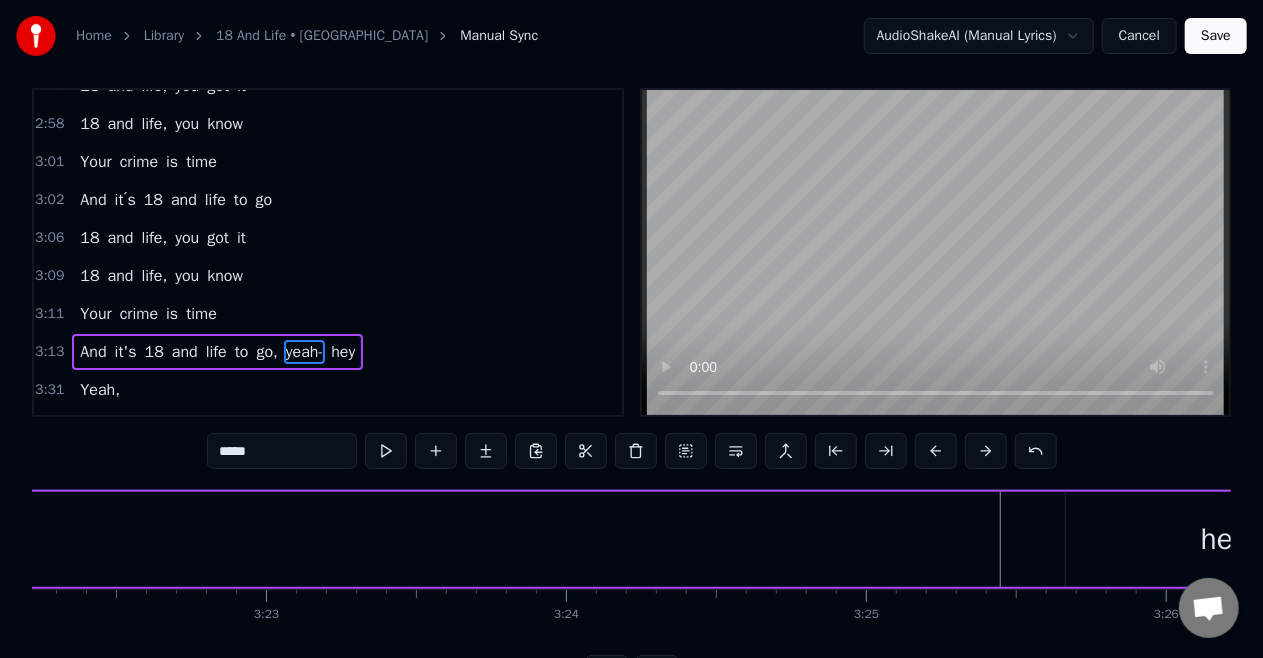 scroll, scrollTop: 9, scrollLeft: 0, axis: vertical 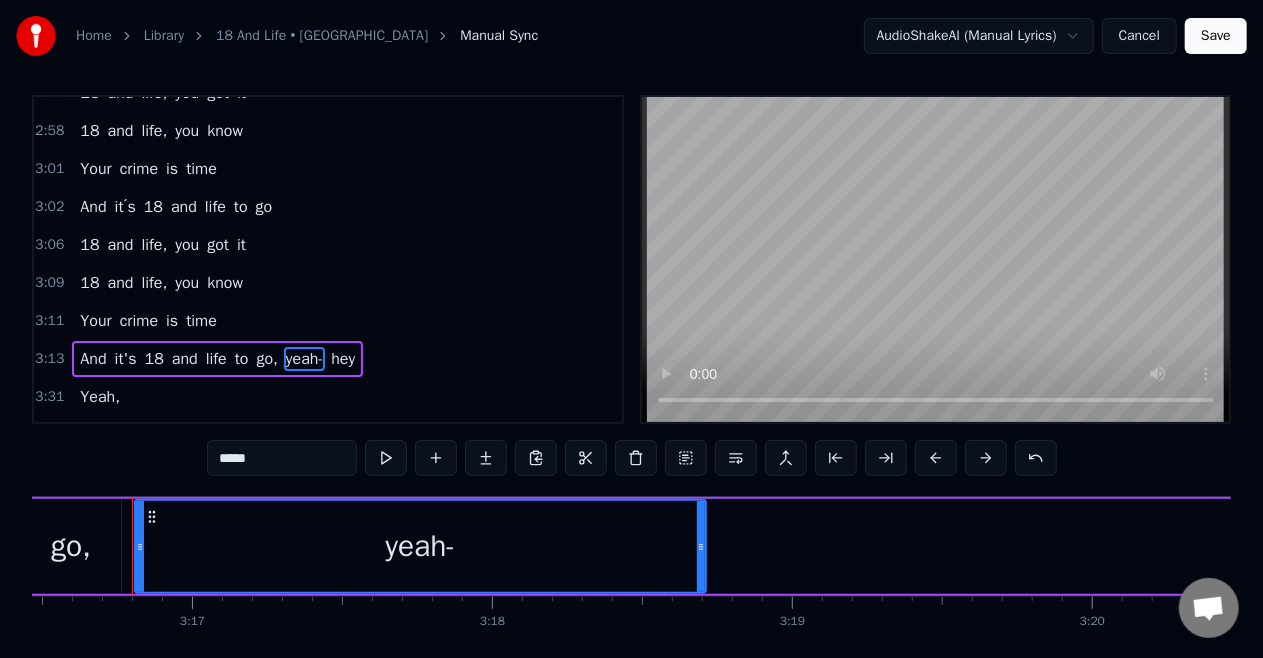 drag, startPoint x: 784, startPoint y: 542, endPoint x: 701, endPoint y: 582, distance: 92.13577 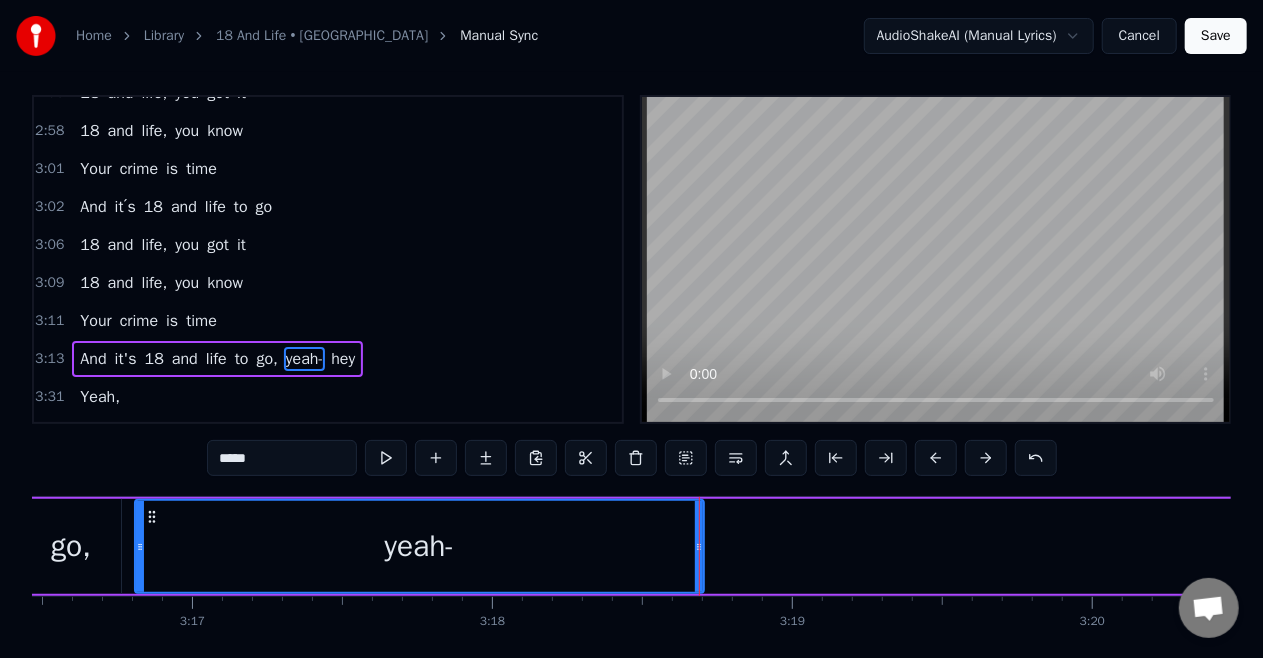 scroll, scrollTop: 8, scrollLeft: 0, axis: vertical 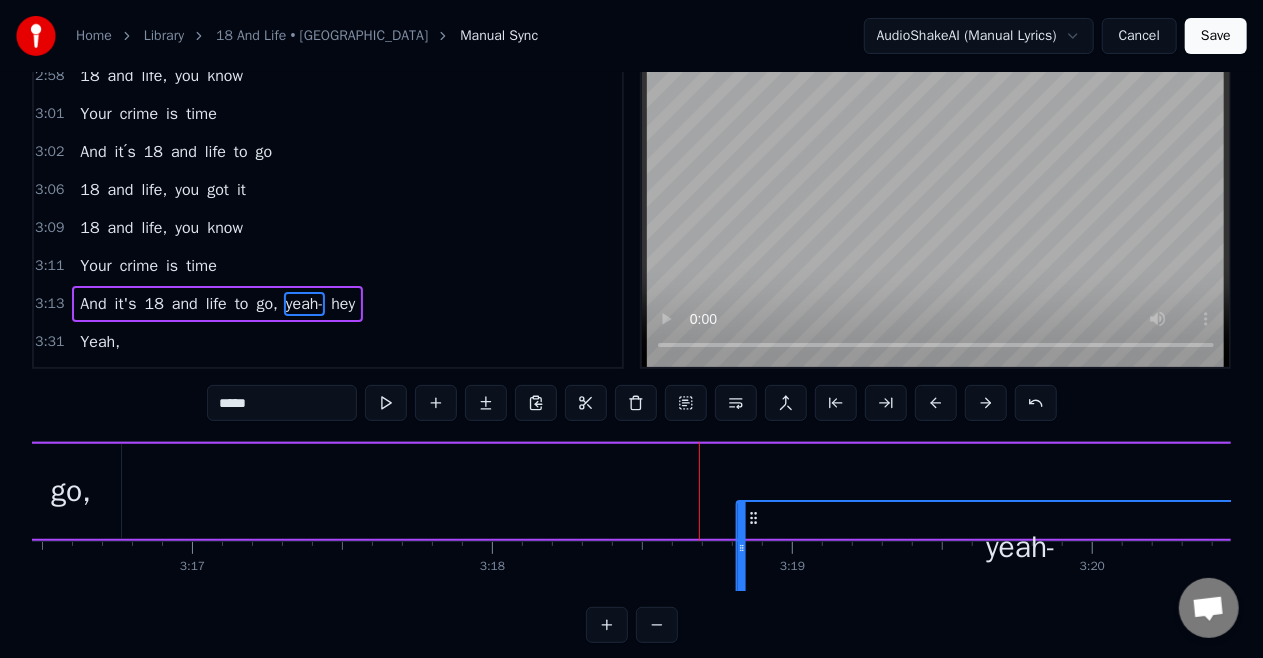 drag, startPoint x: 155, startPoint y: 518, endPoint x: 756, endPoint y: 490, distance: 601.6519 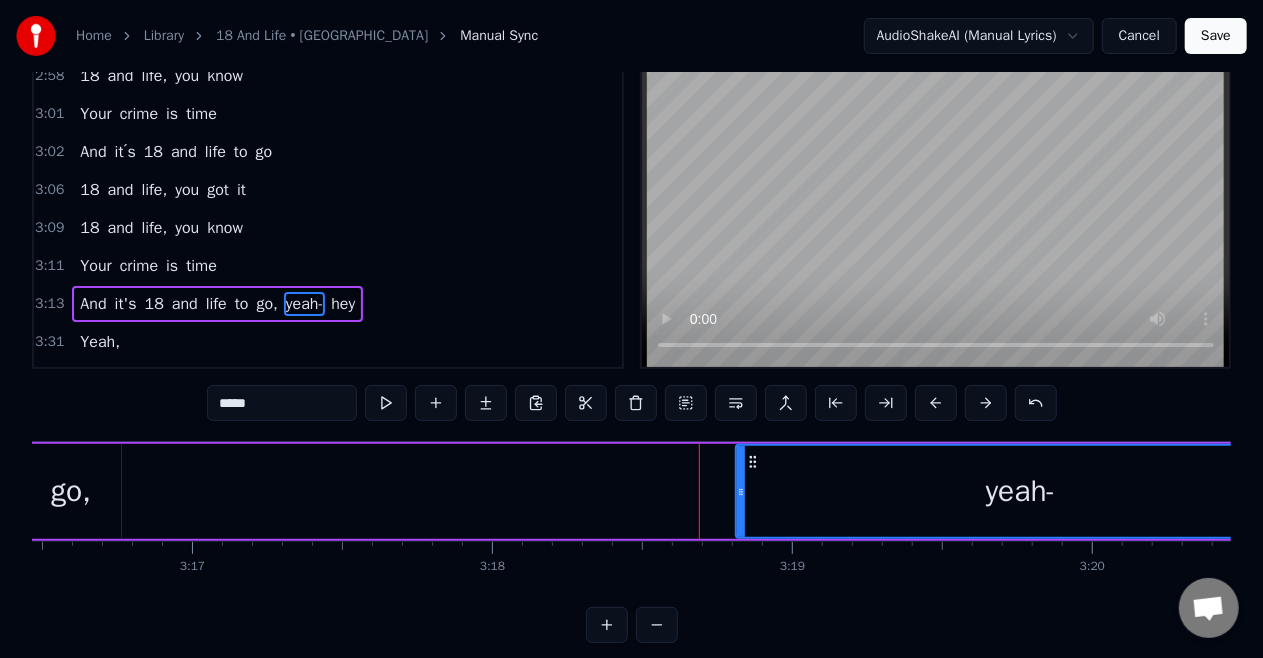 click on "yeah-" at bounding box center [1020, 491] 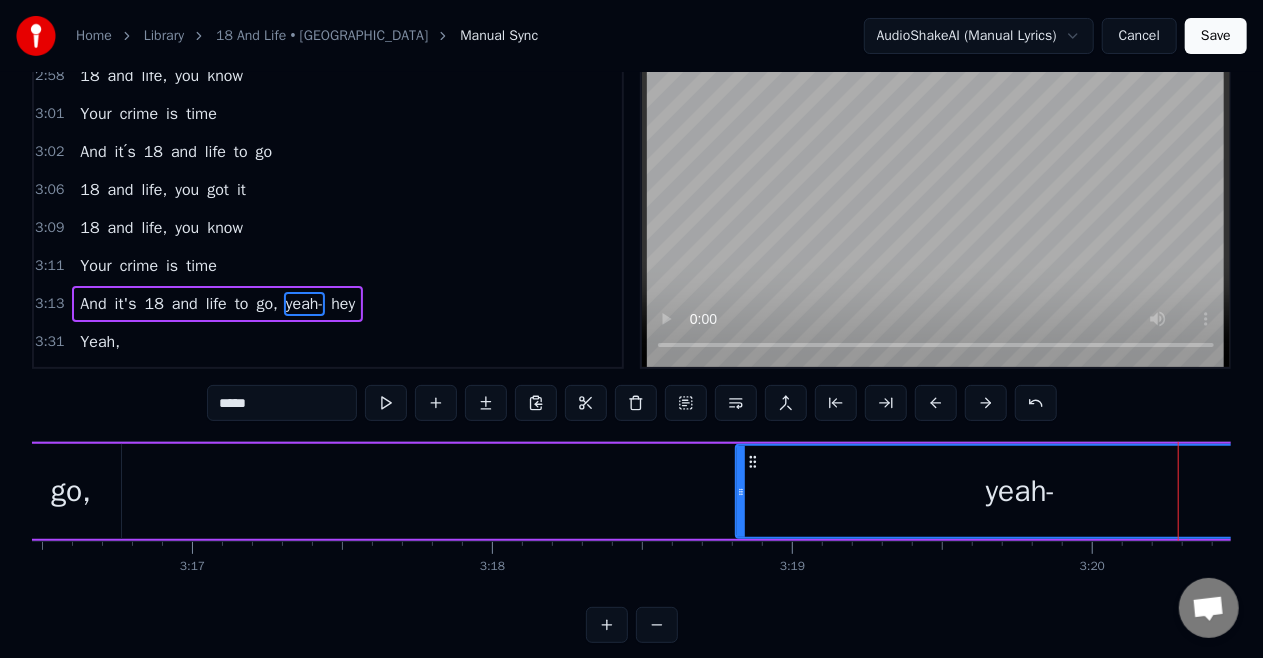 scroll, scrollTop: 61, scrollLeft: 0, axis: vertical 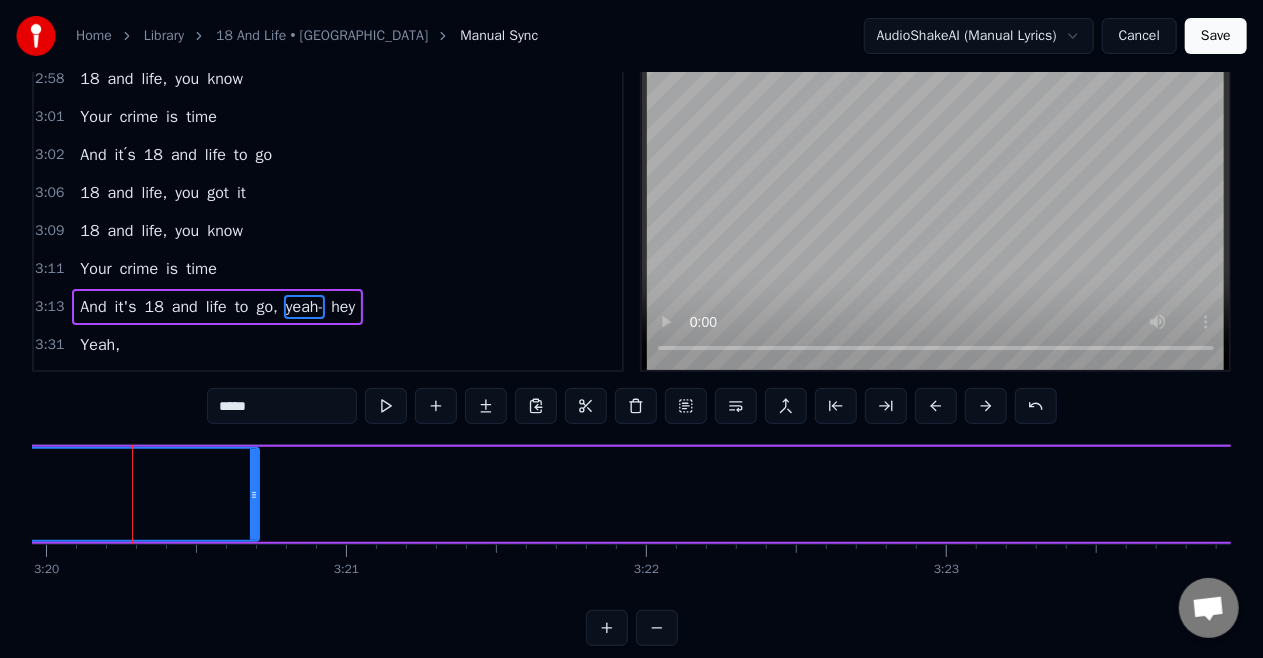 click on "yeah-" at bounding box center [-26, 494] 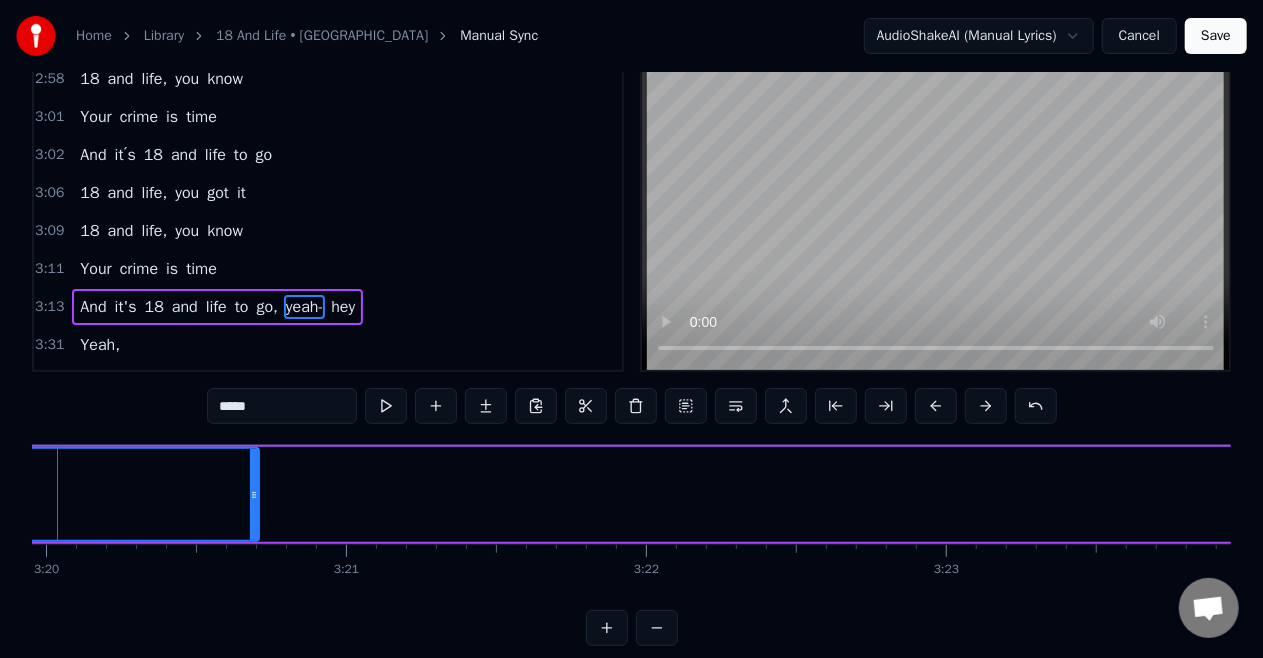 scroll, scrollTop: 58, scrollLeft: 0, axis: vertical 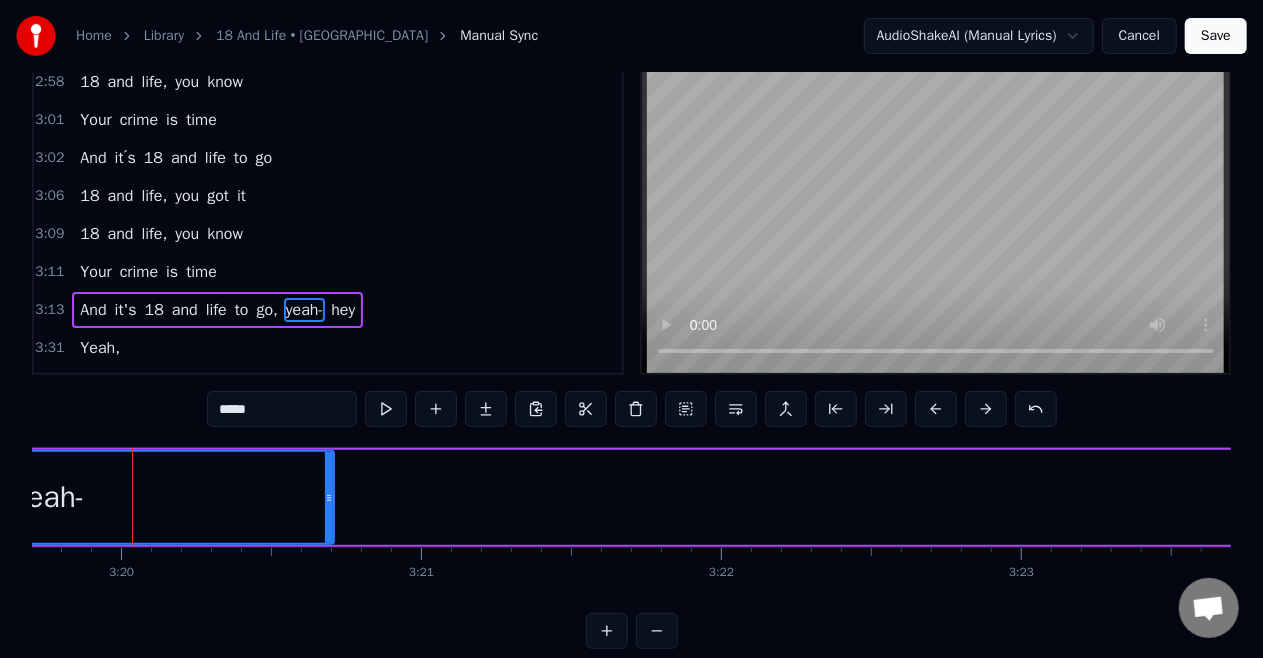 click on "yeah-" at bounding box center (49, 497) 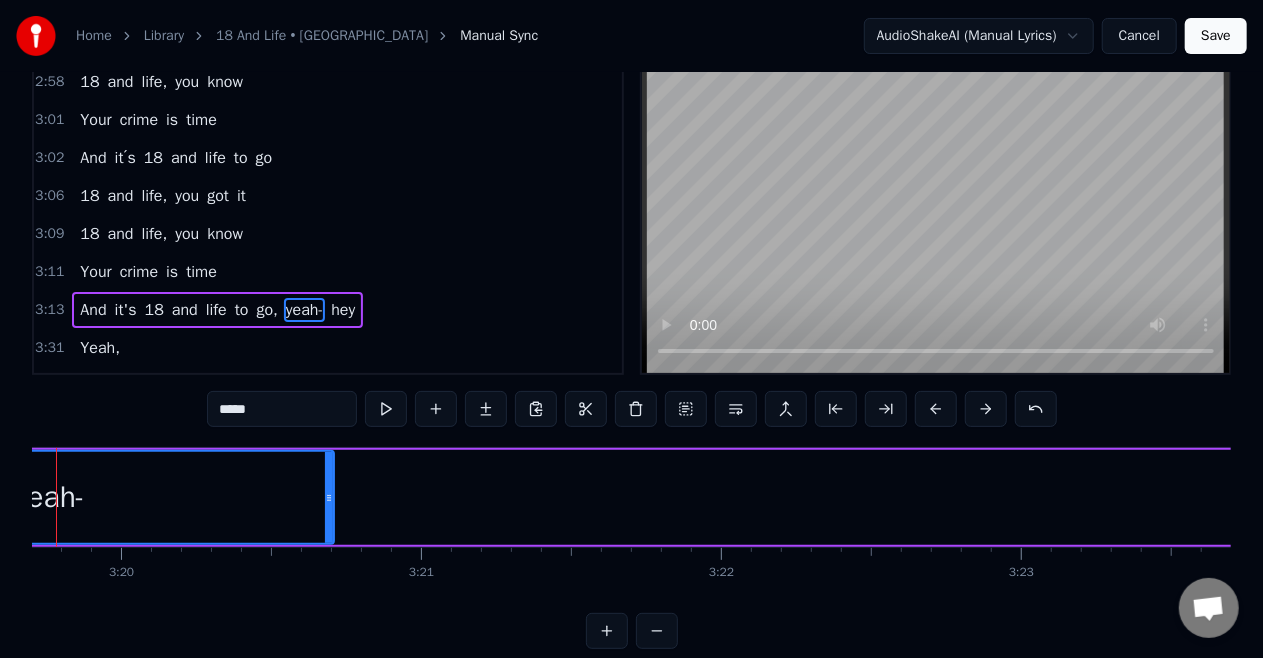 scroll, scrollTop: 8, scrollLeft: 0, axis: vertical 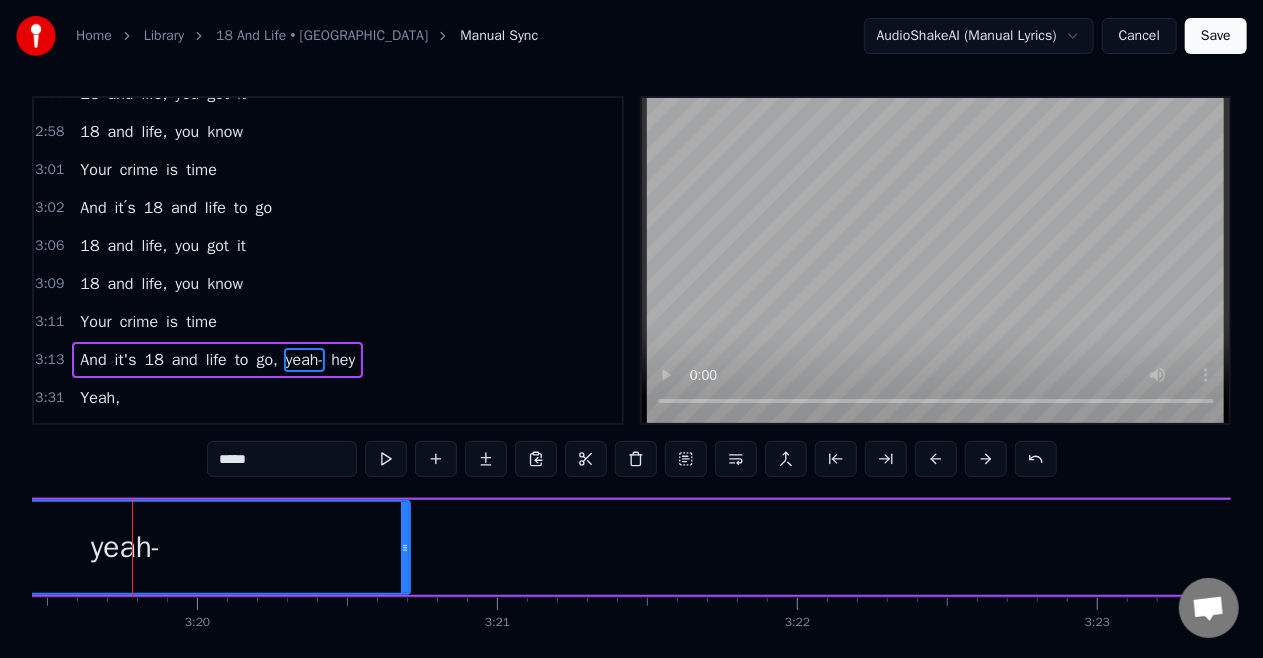 click on "yeah-" at bounding box center [125, 547] 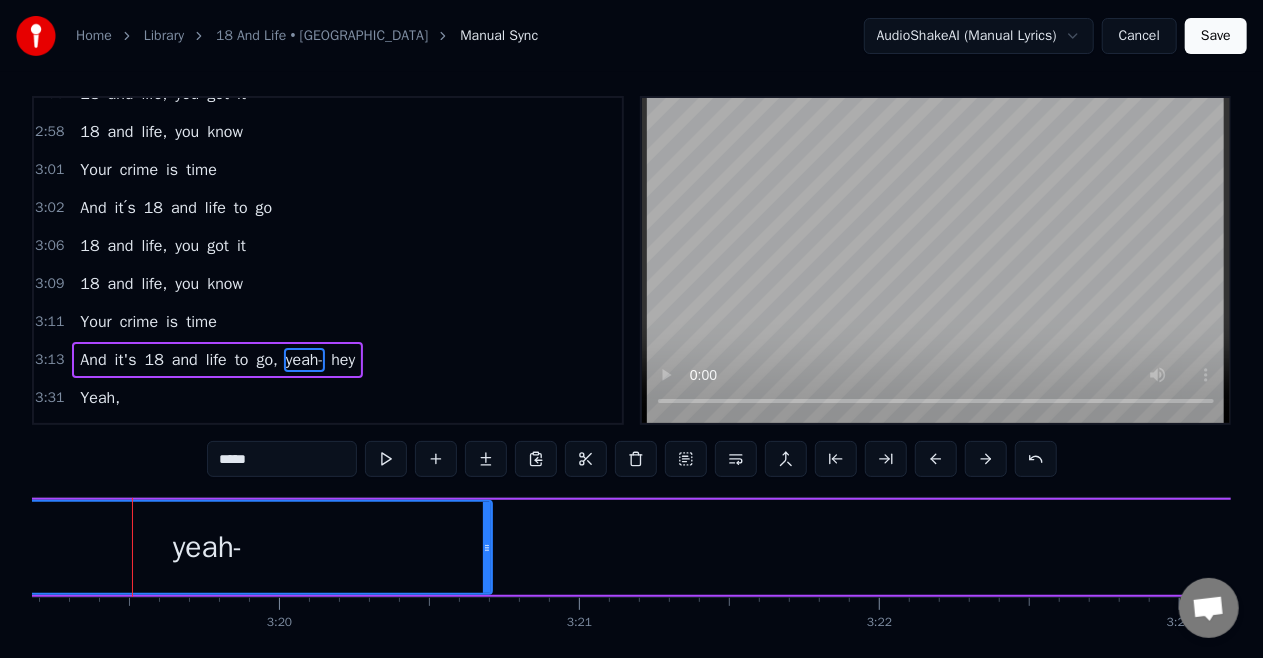 click on "yeah-" at bounding box center (207, 547) 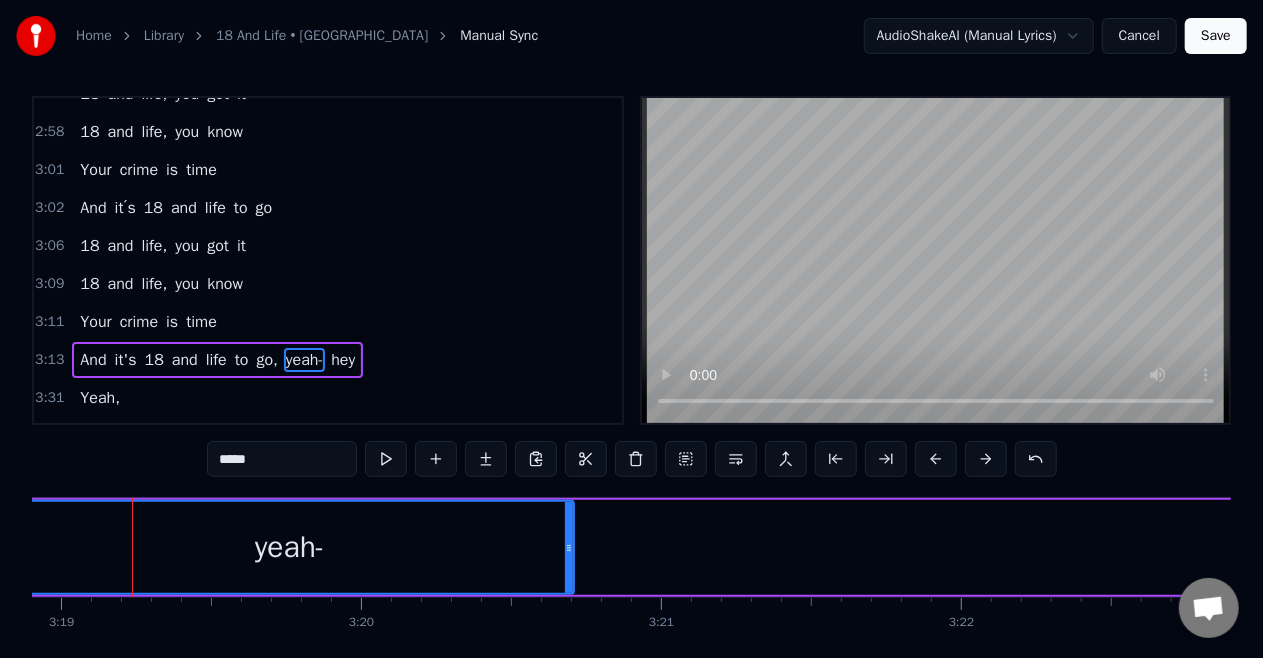 click on "yeah-" at bounding box center [289, 547] 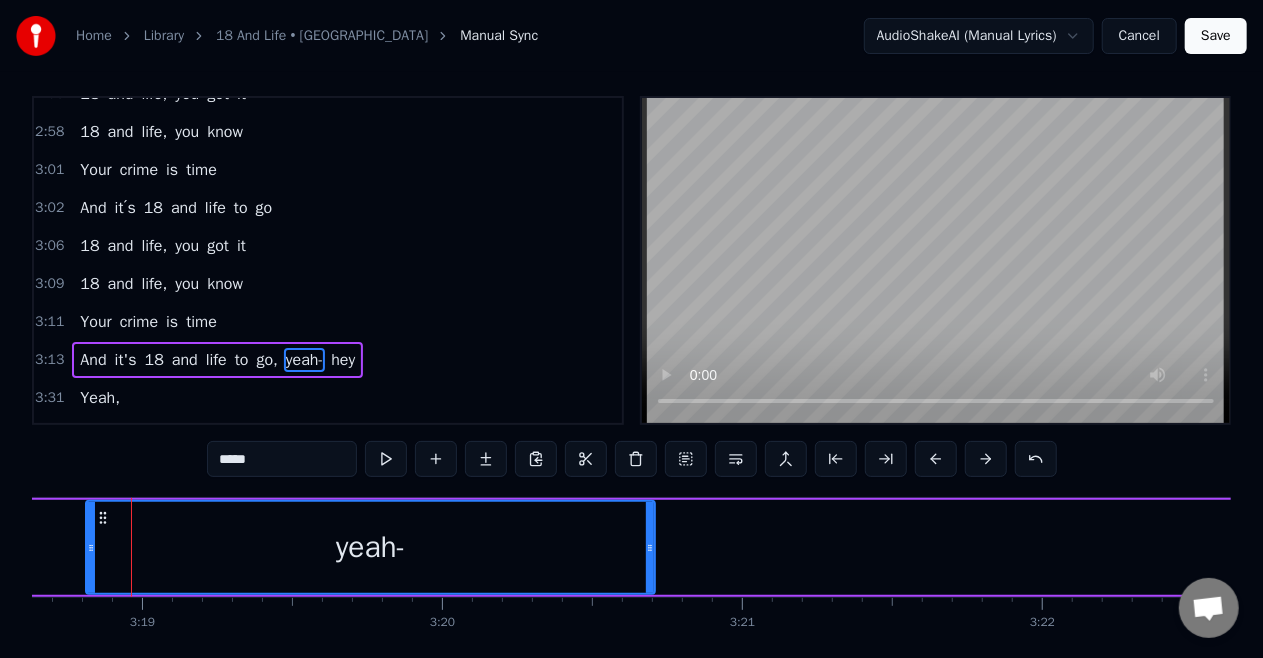 scroll, scrollTop: 0, scrollLeft: 59589, axis: horizontal 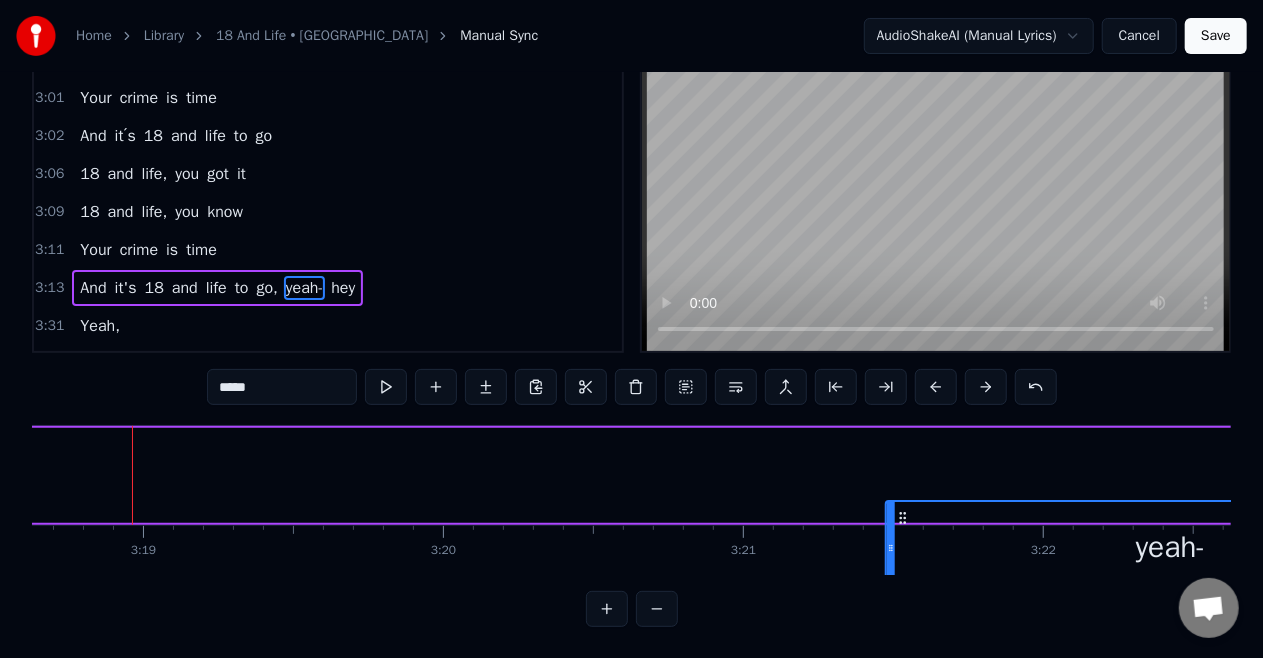 drag, startPoint x: 105, startPoint y: 520, endPoint x: 904, endPoint y: 465, distance: 800.89075 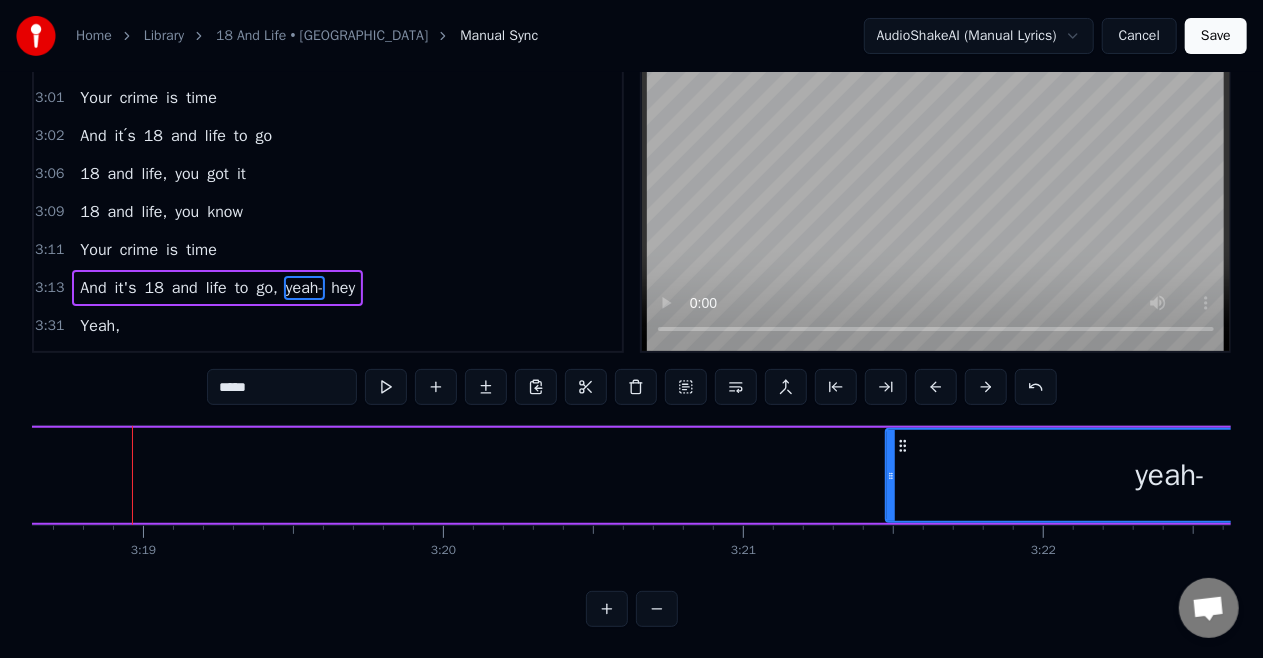 click on "yeah-" at bounding box center [1170, 475] 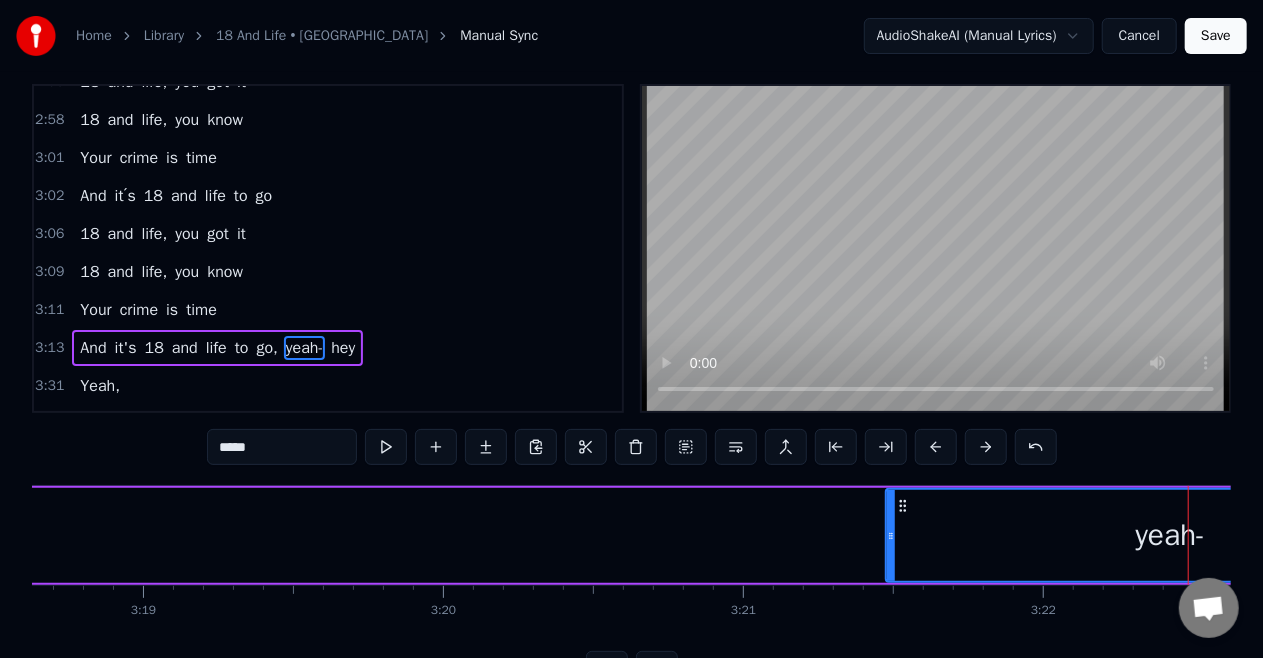 scroll, scrollTop: 8, scrollLeft: 0, axis: vertical 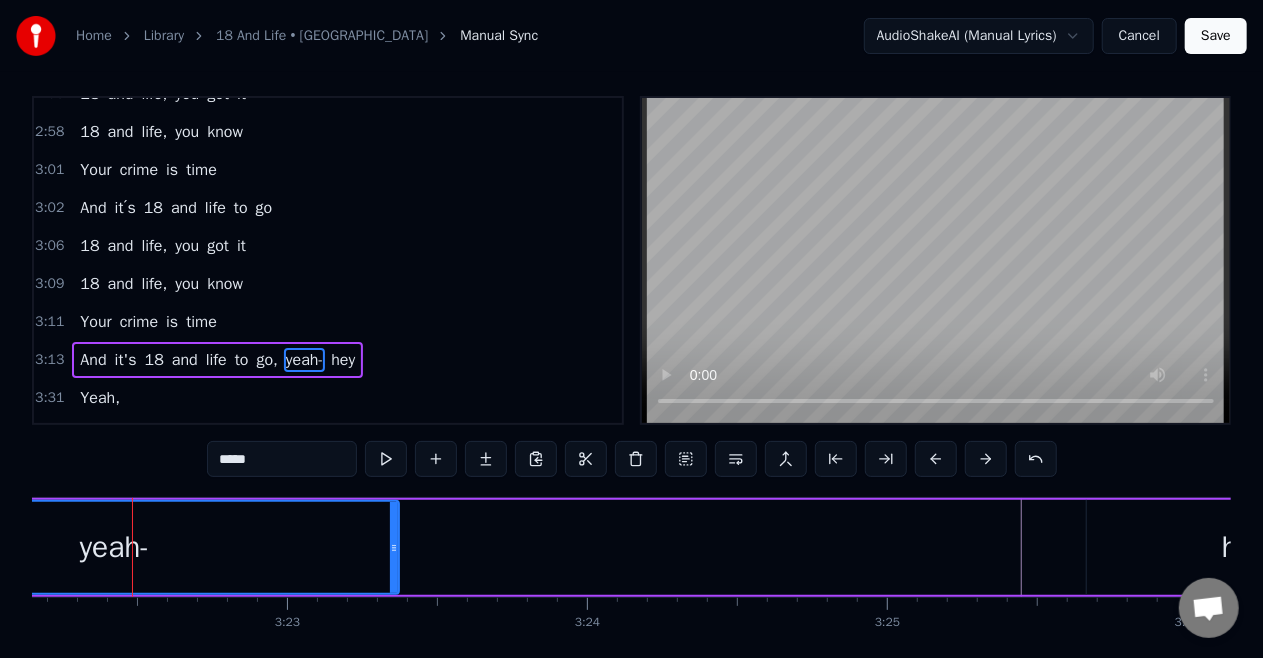 click on "yeah-" at bounding box center [114, 547] 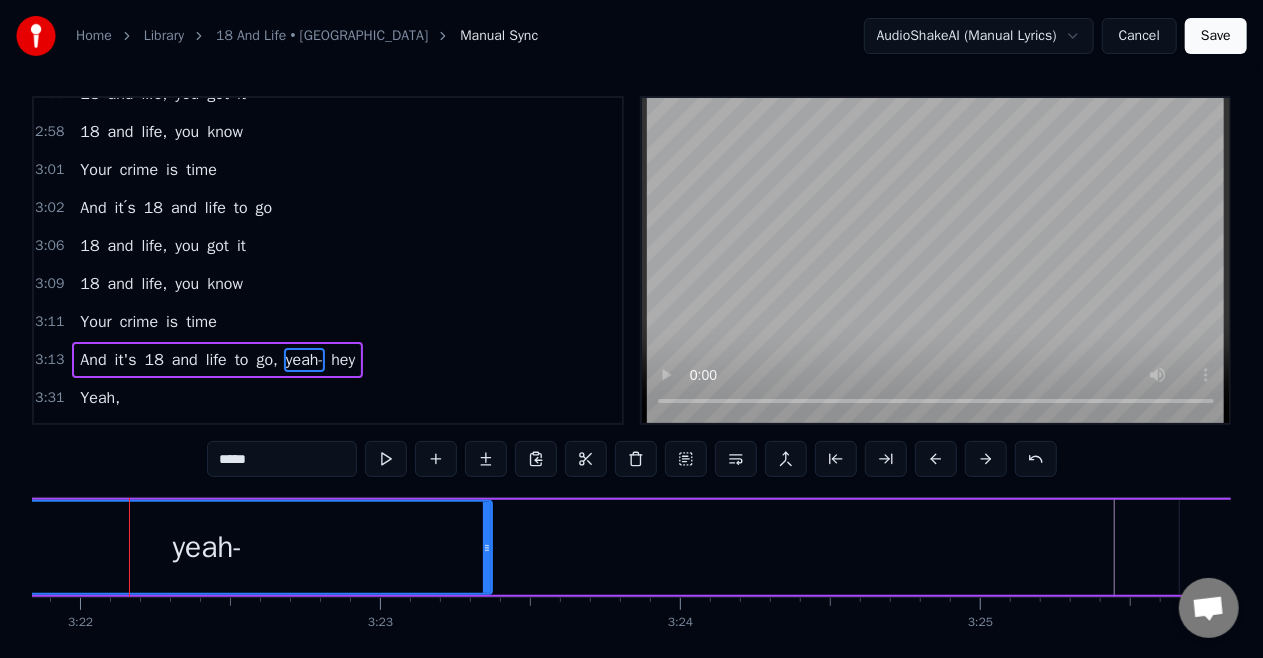 scroll, scrollTop: 0, scrollLeft: 60549, axis: horizontal 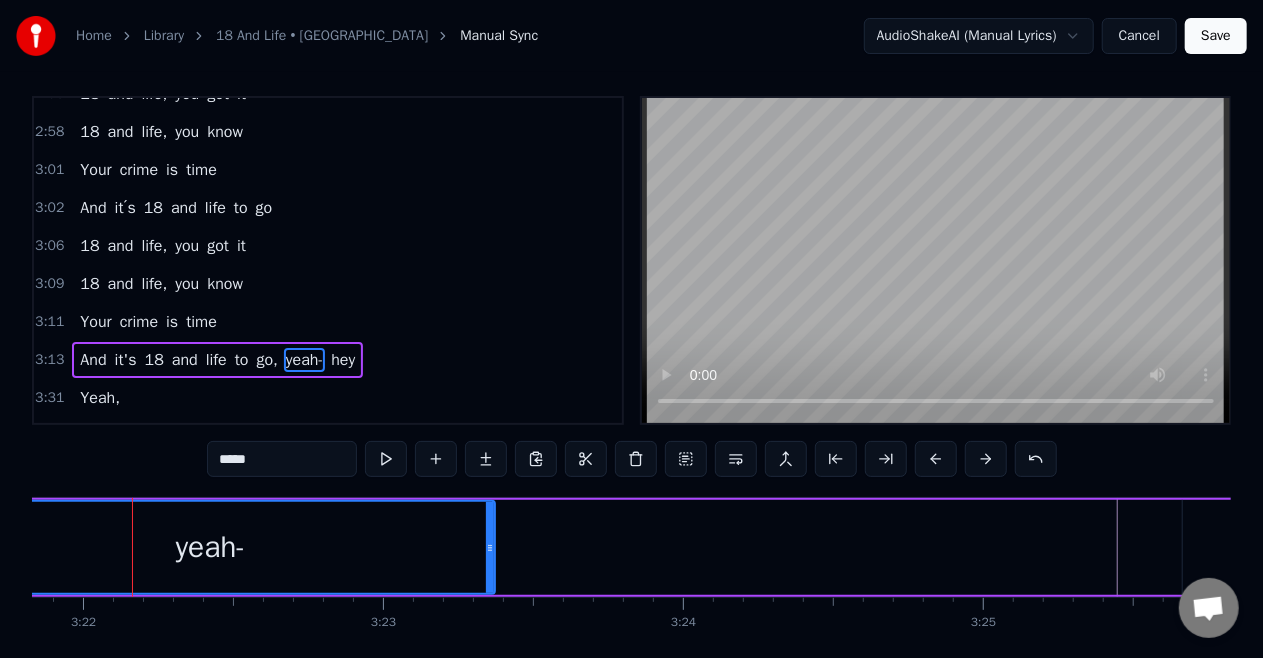 click on "yeah-" at bounding box center [210, 547] 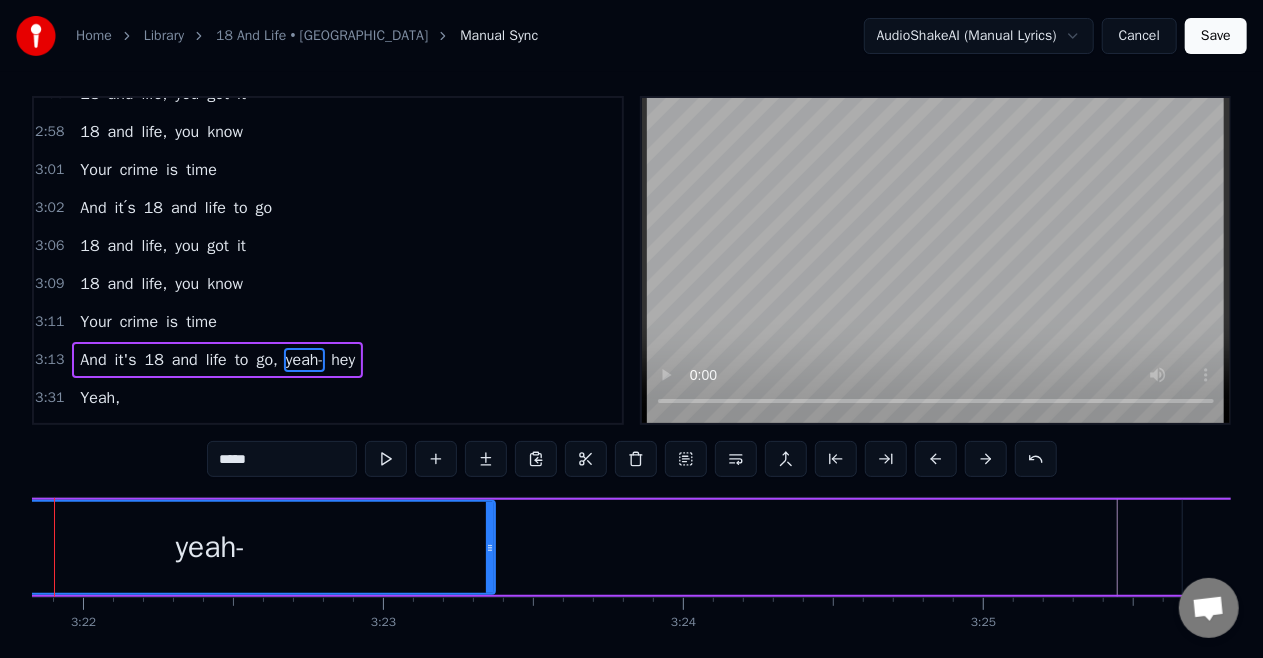scroll, scrollTop: 0, scrollLeft: 60471, axis: horizontal 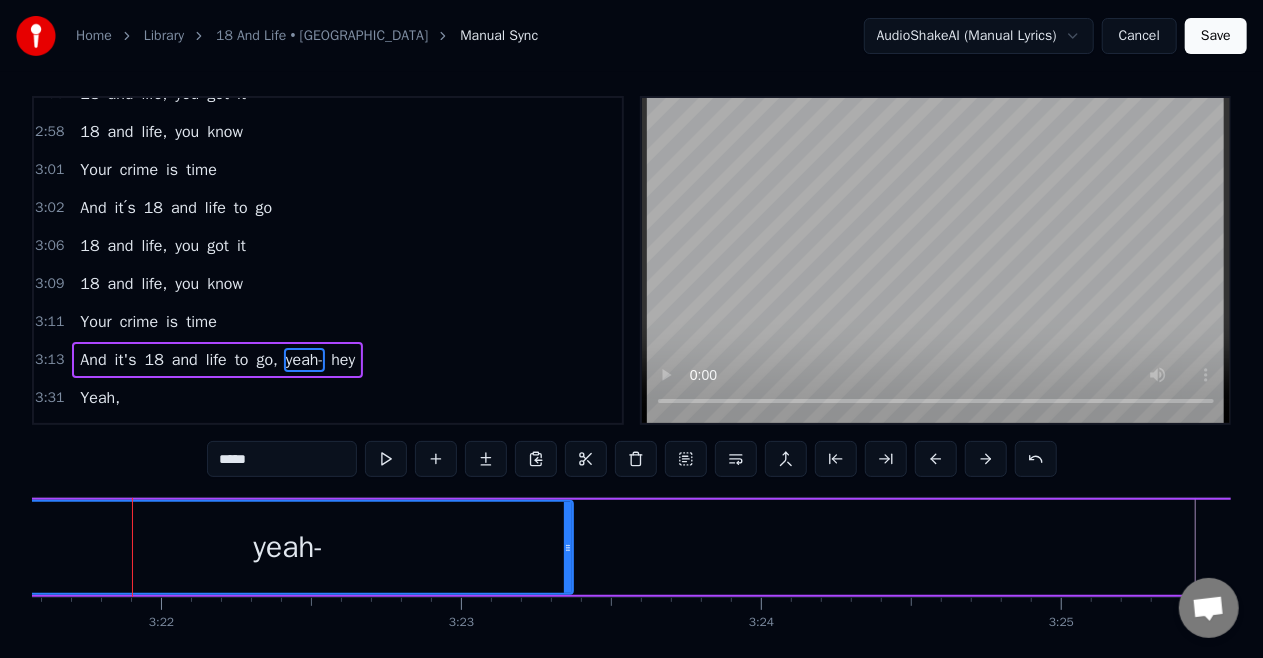 click on "yeah-" at bounding box center [288, 547] 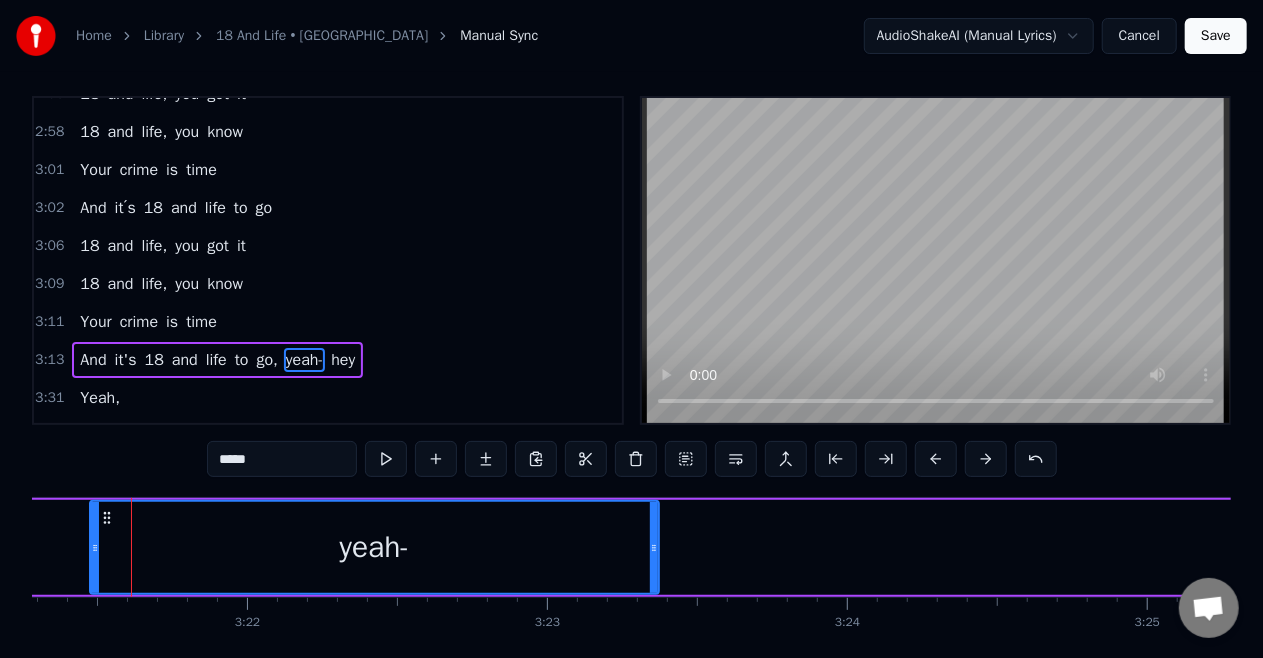 scroll, scrollTop: 0, scrollLeft: 60384, axis: horizontal 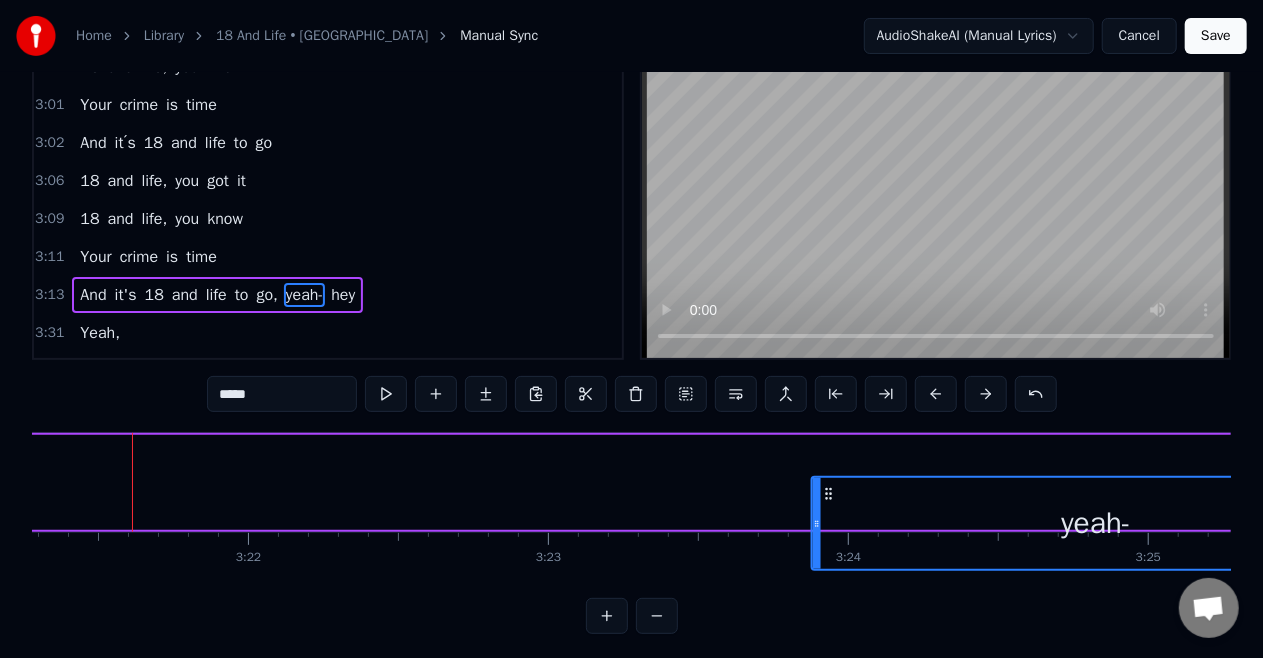 drag, startPoint x: 108, startPoint y: 516, endPoint x: 828, endPoint y: 545, distance: 720.5838 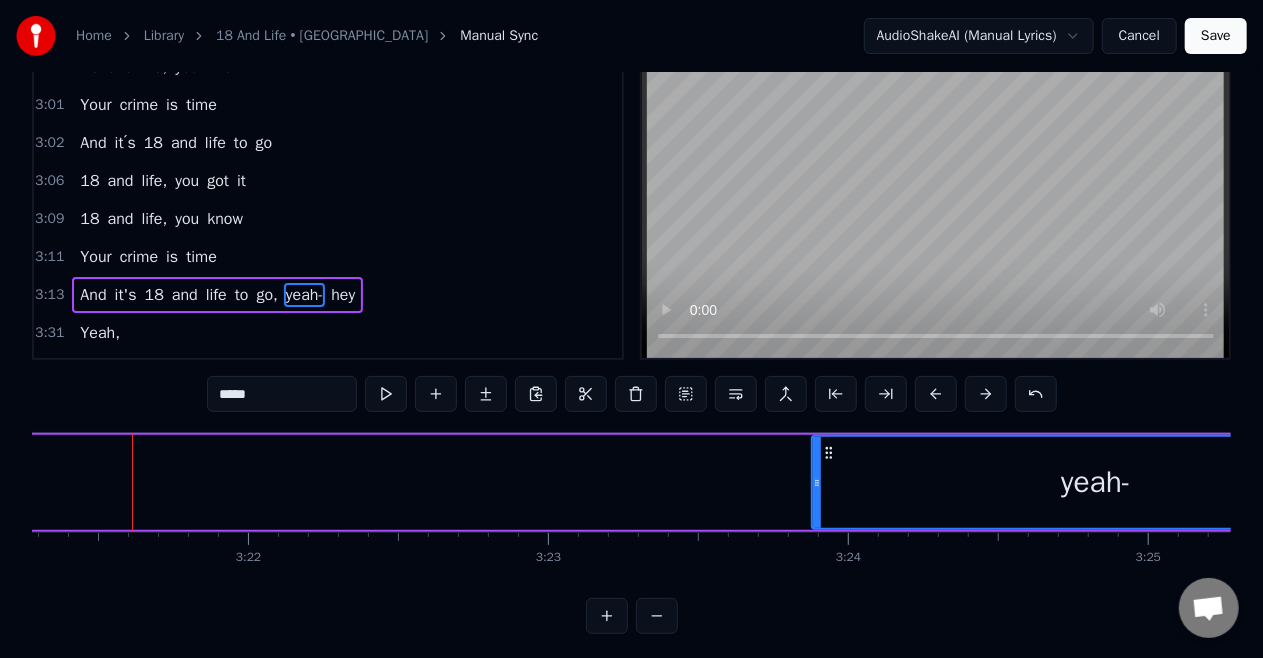 scroll, scrollTop: 74, scrollLeft: 0, axis: vertical 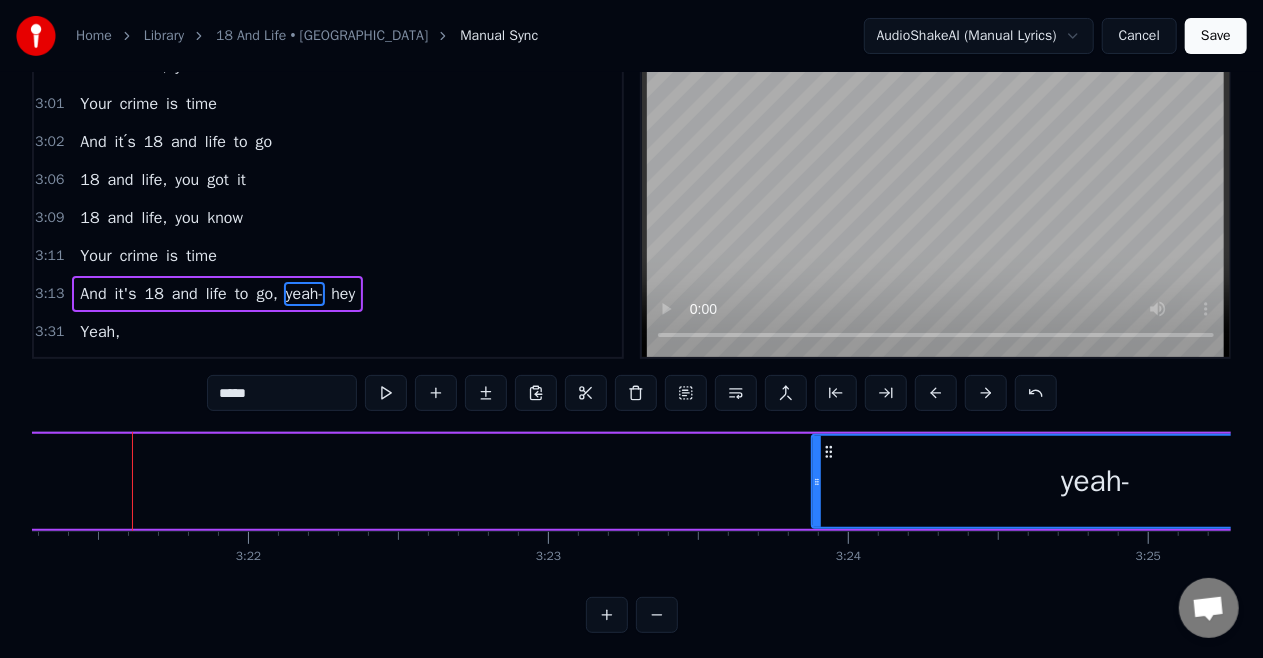 click on "yeah-" at bounding box center (1096, 481) 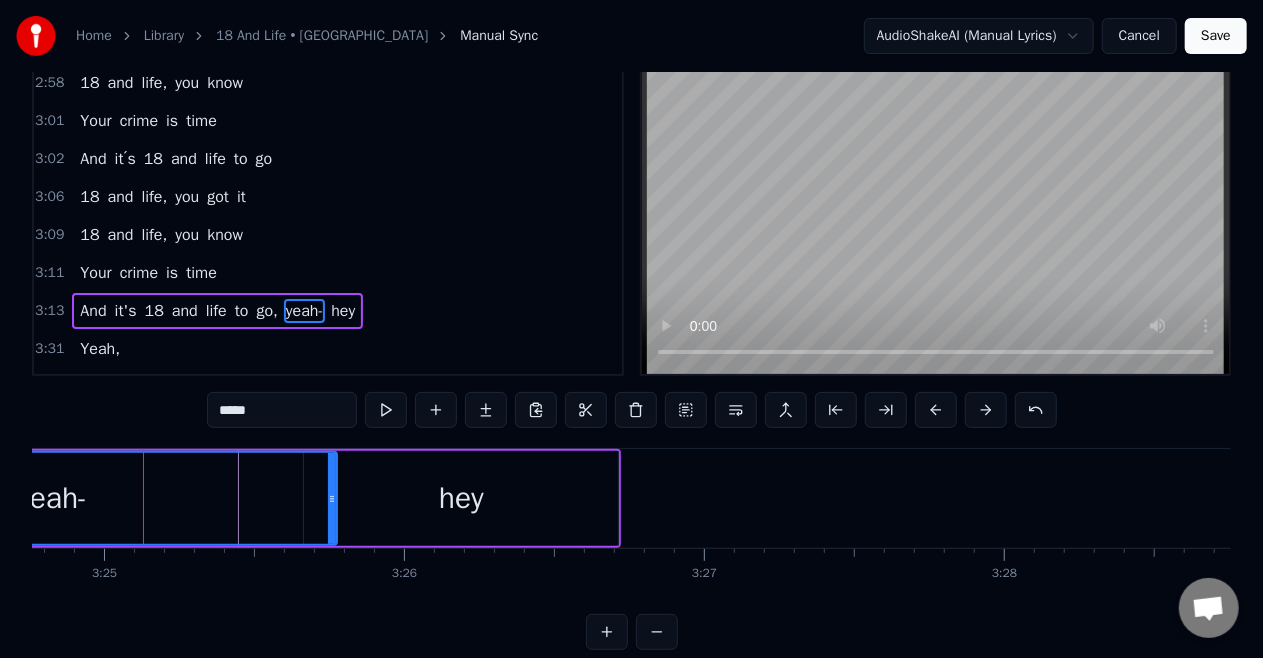 scroll, scrollTop: 0, scrollLeft: 61438, axis: horizontal 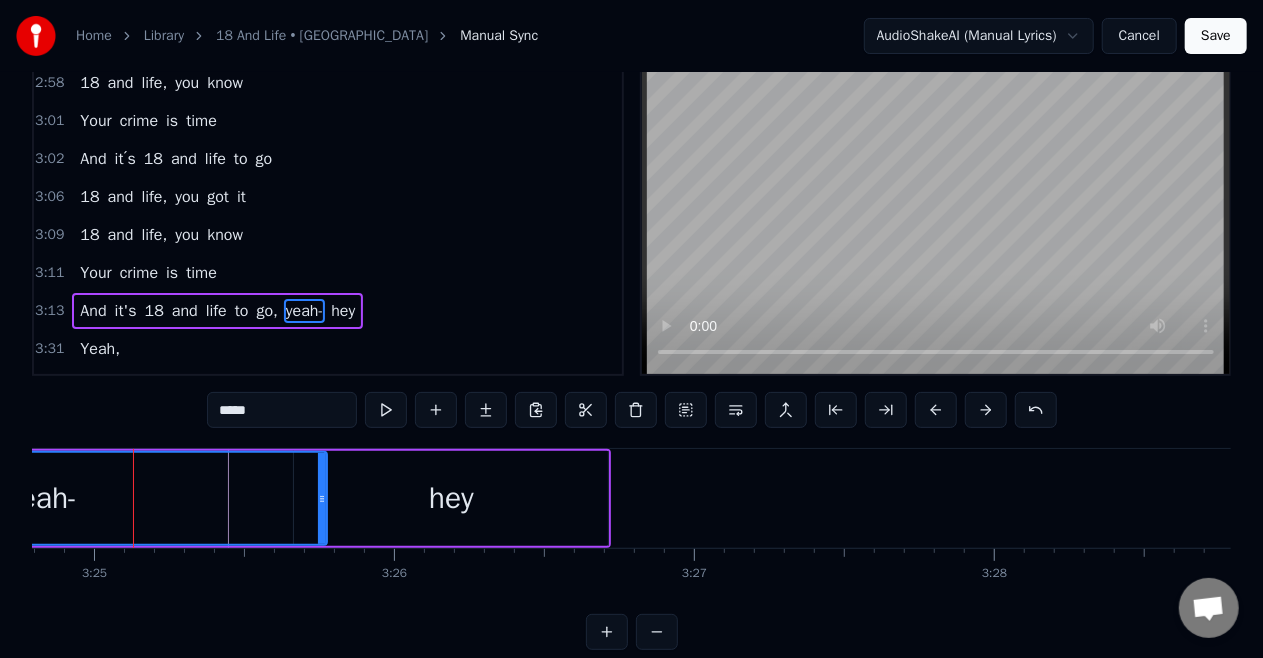 click on "hey" at bounding box center [451, 498] 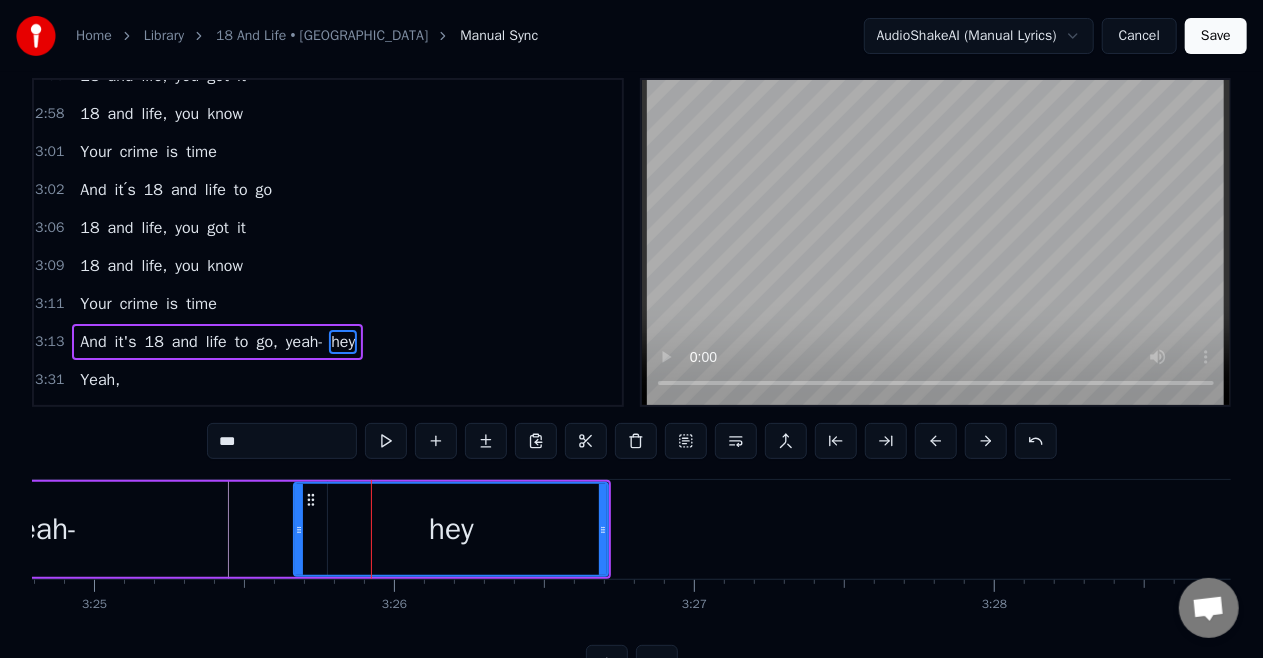 scroll, scrollTop: 8, scrollLeft: 0, axis: vertical 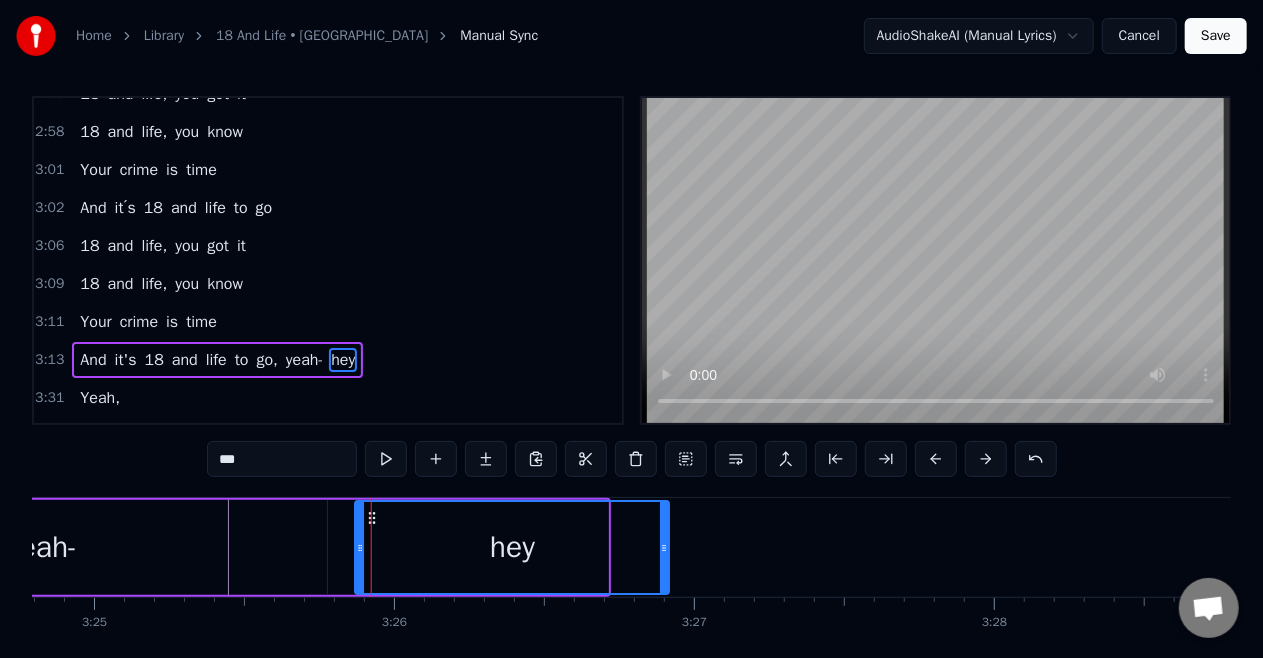 drag, startPoint x: 310, startPoint y: 514, endPoint x: 373, endPoint y: 516, distance: 63.03174 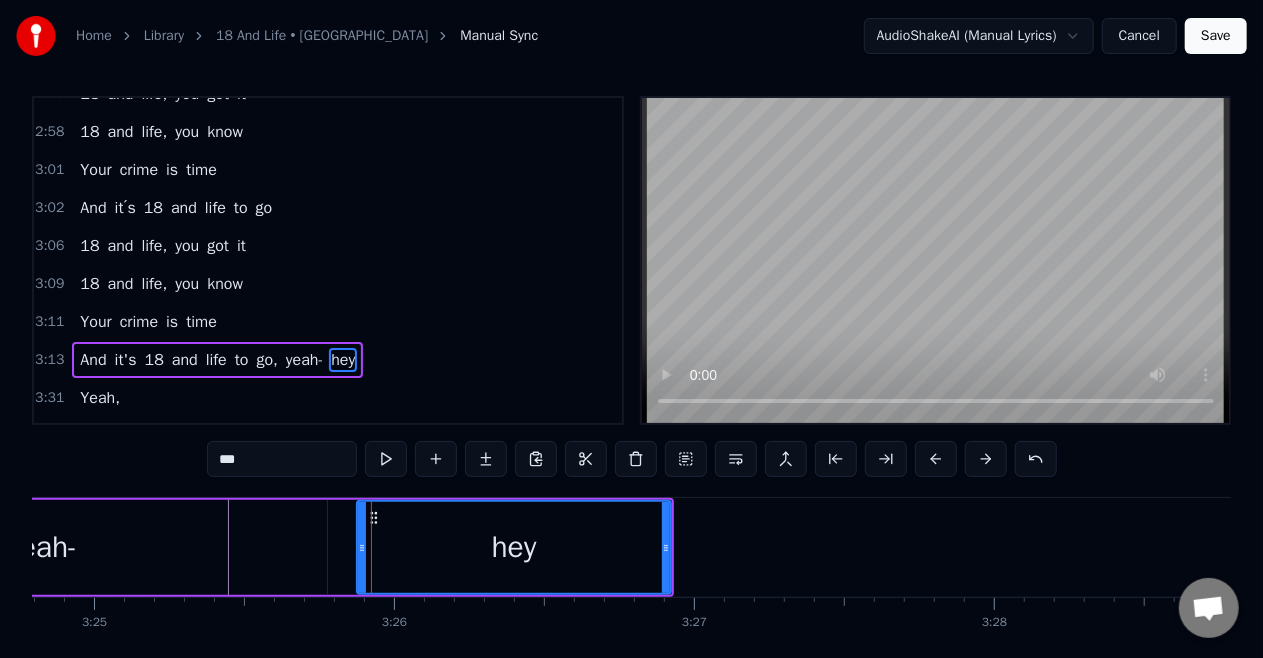 click on "yeah-" at bounding box center [42, 547] 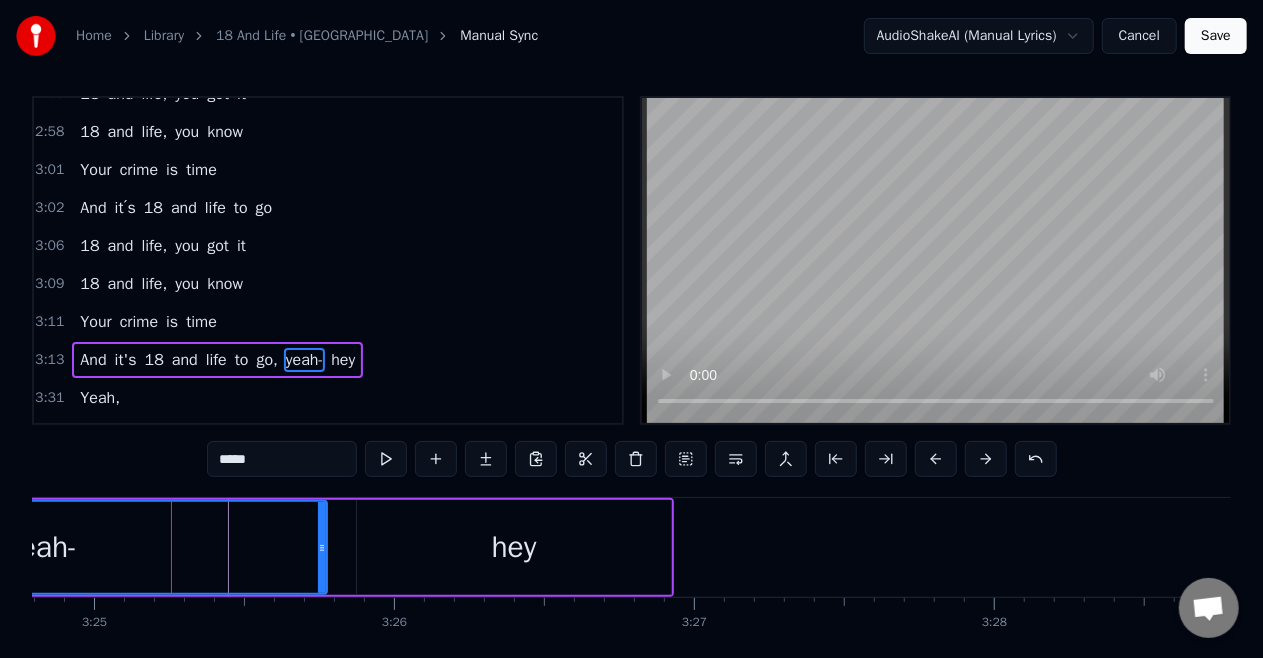 click on "yeah-" at bounding box center (42, 547) 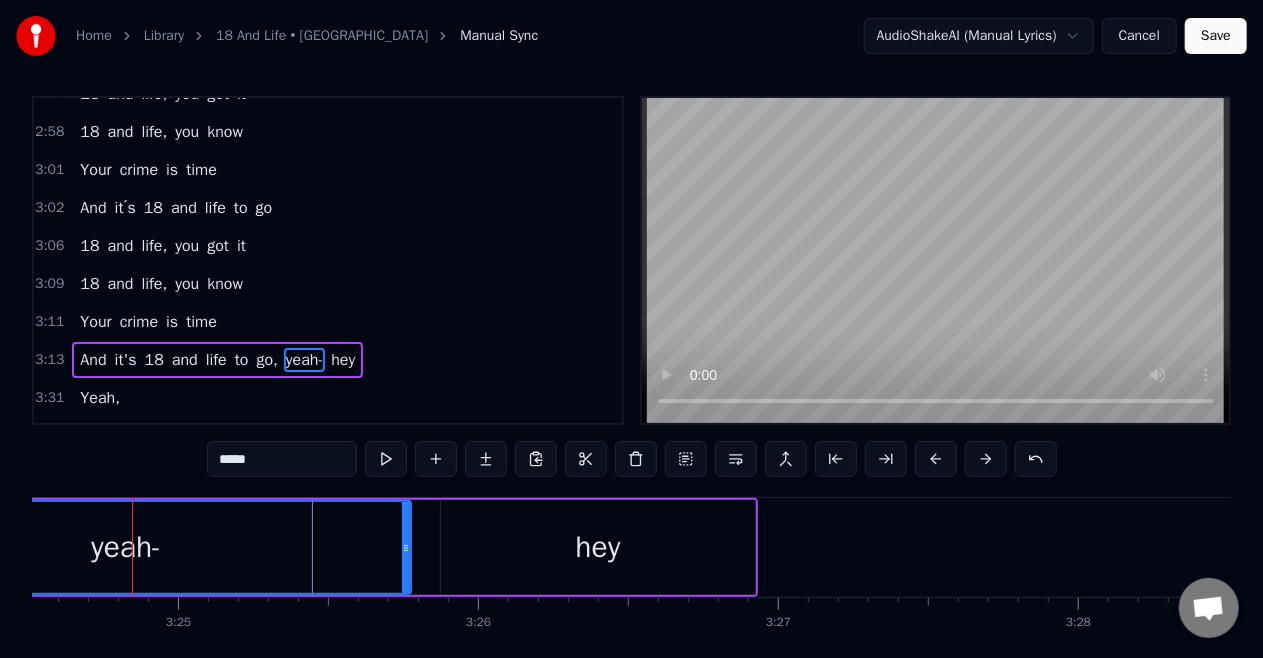 scroll, scrollTop: 0, scrollLeft: 61354, axis: horizontal 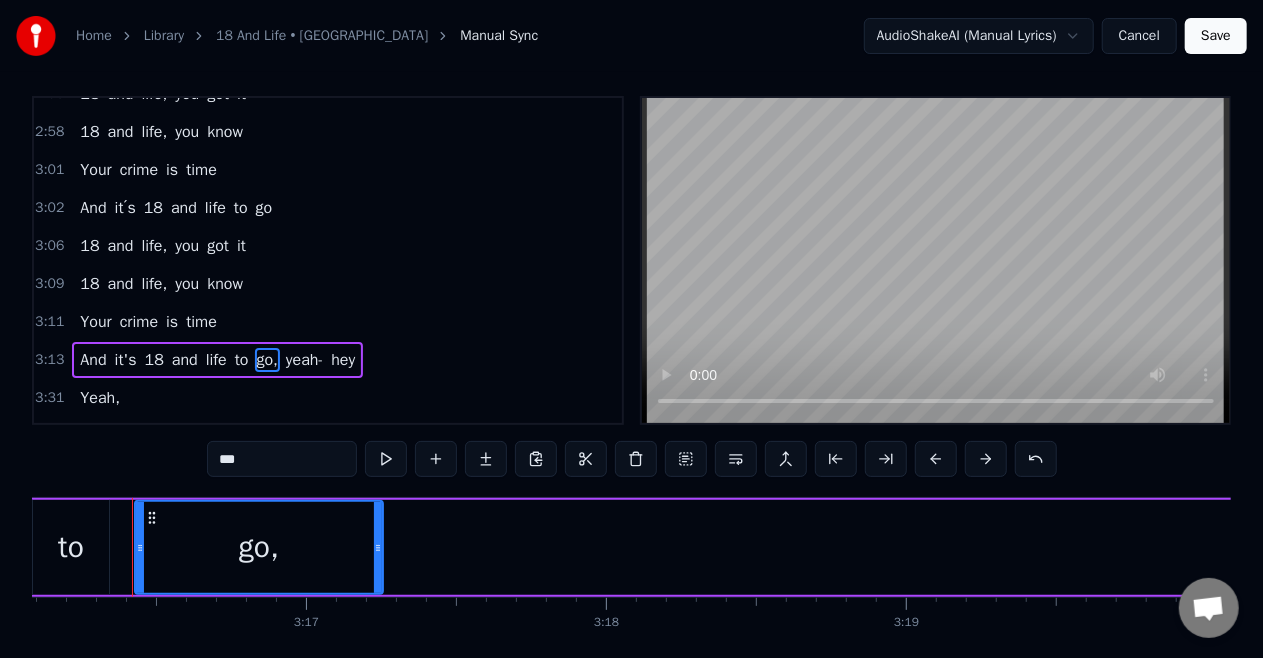 drag, startPoint x: 228, startPoint y: 545, endPoint x: 376, endPoint y: 549, distance: 148.05405 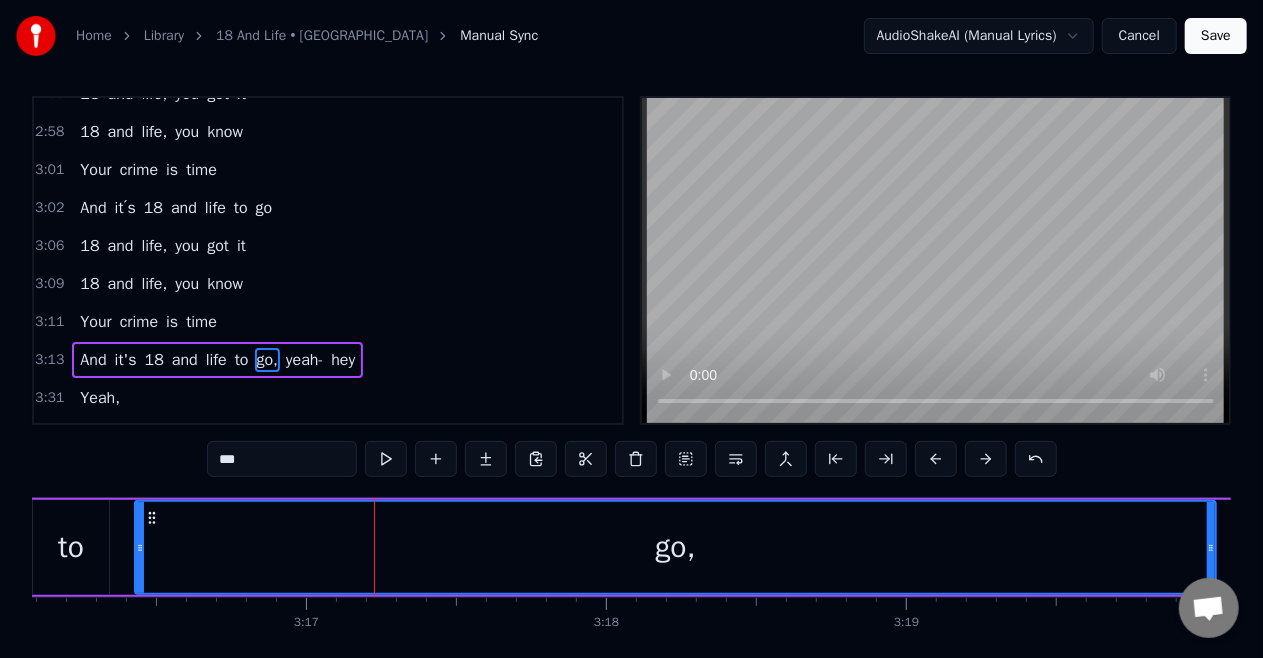 drag, startPoint x: 378, startPoint y: 546, endPoint x: 1211, endPoint y: 547, distance: 833.0006 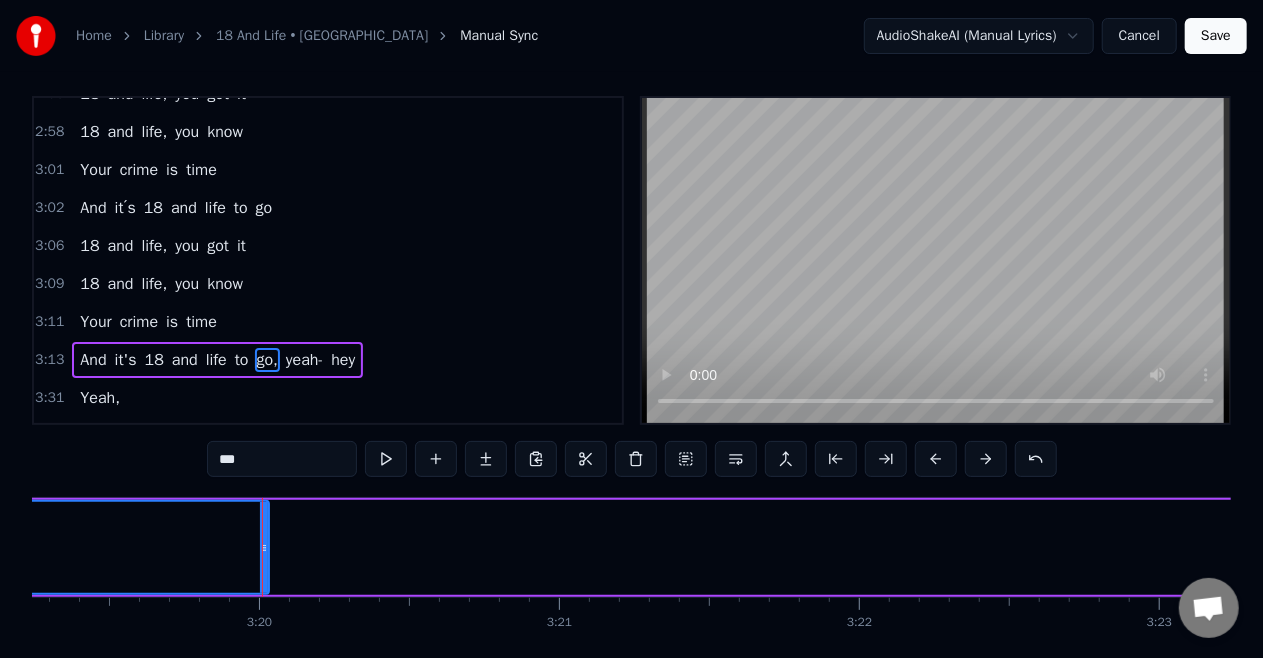 scroll, scrollTop: 0, scrollLeft: 59903, axis: horizontal 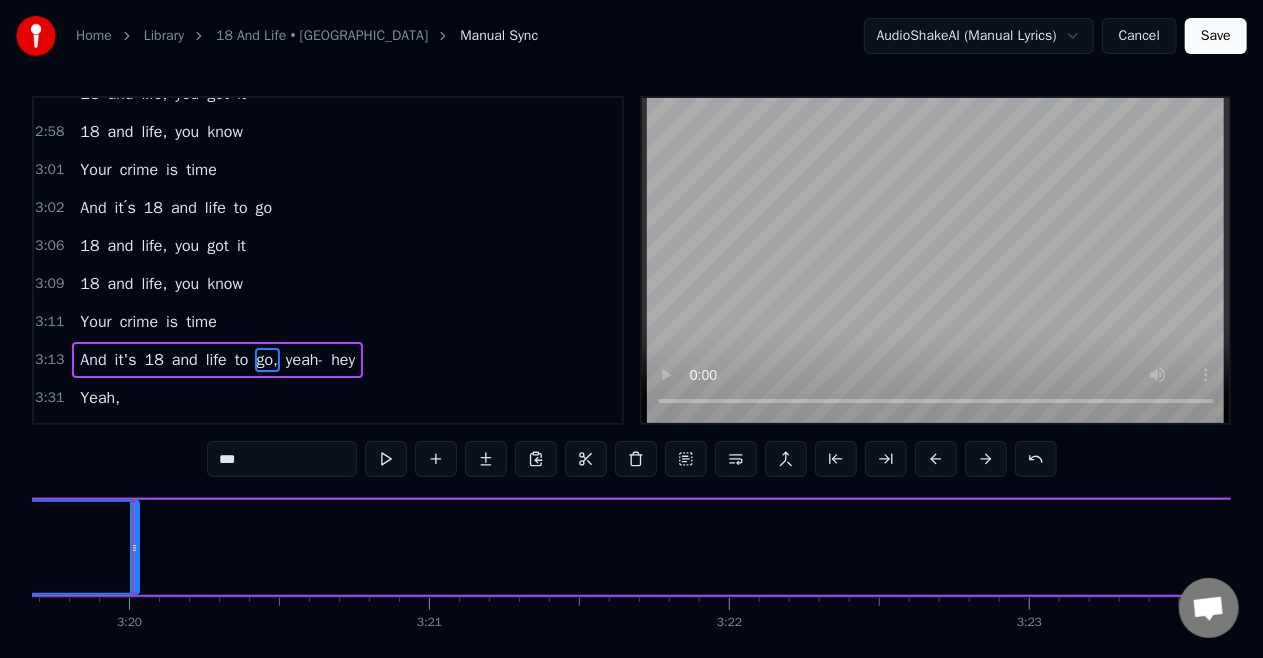 click on "Your" at bounding box center [95, 322] 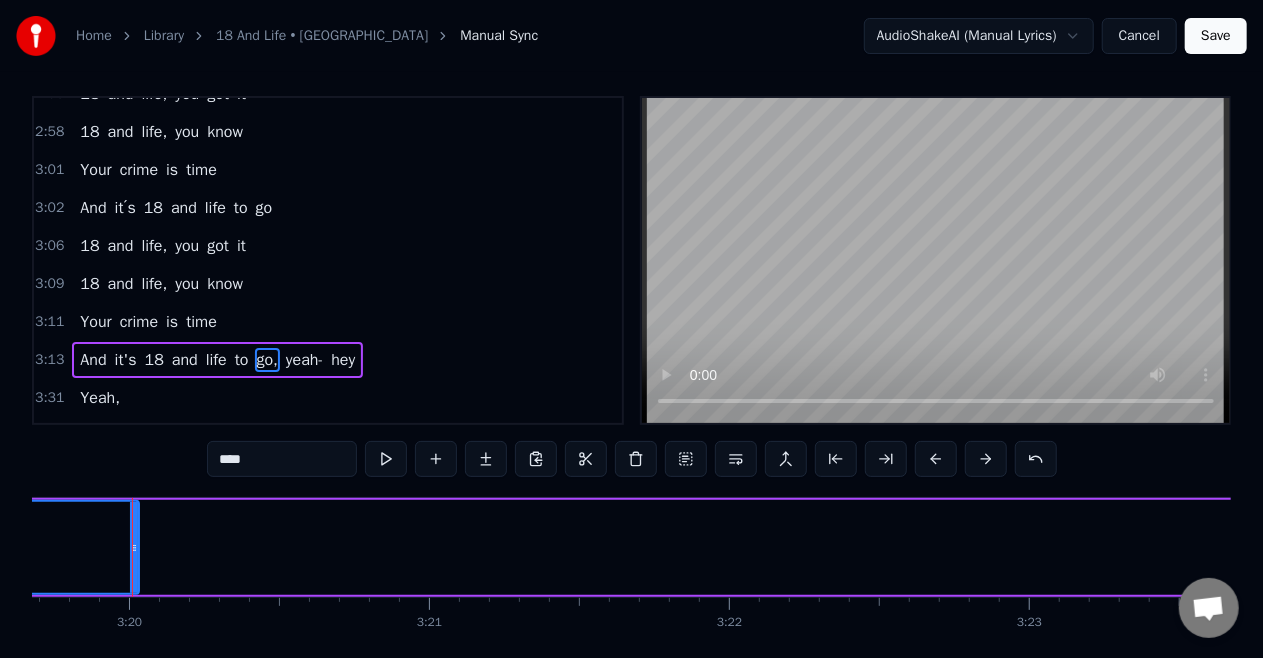 scroll, scrollTop: 6, scrollLeft: 0, axis: vertical 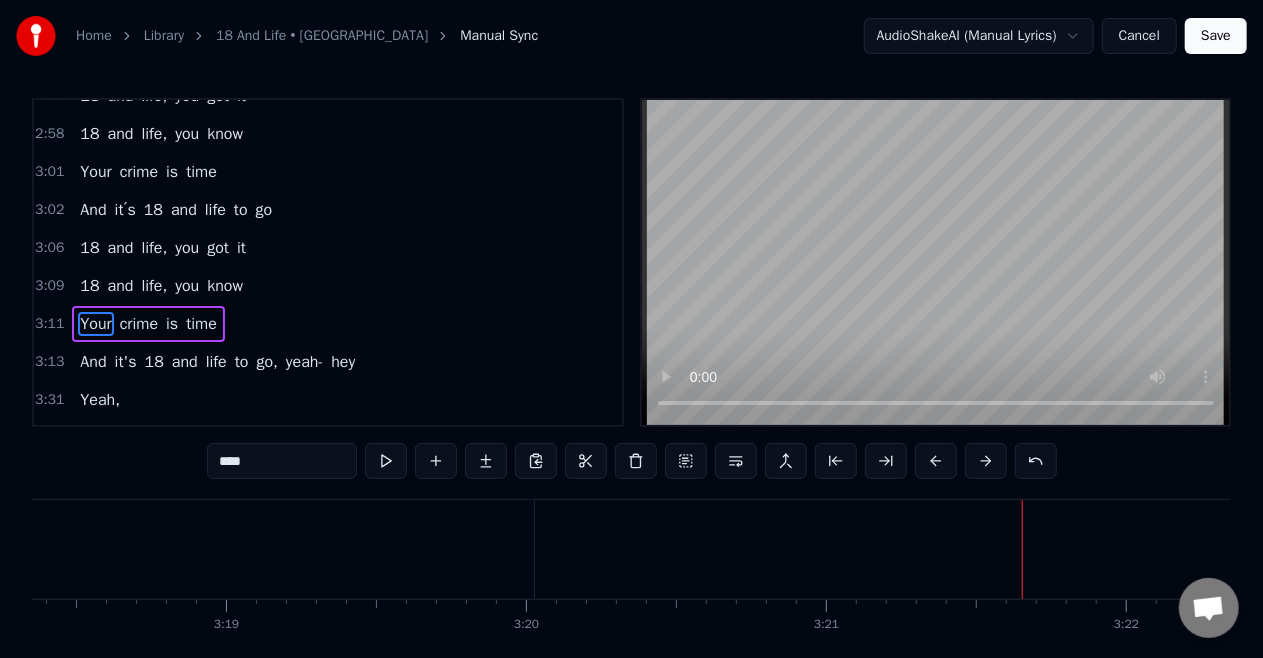 click on "go," at bounding box center (267, 362) 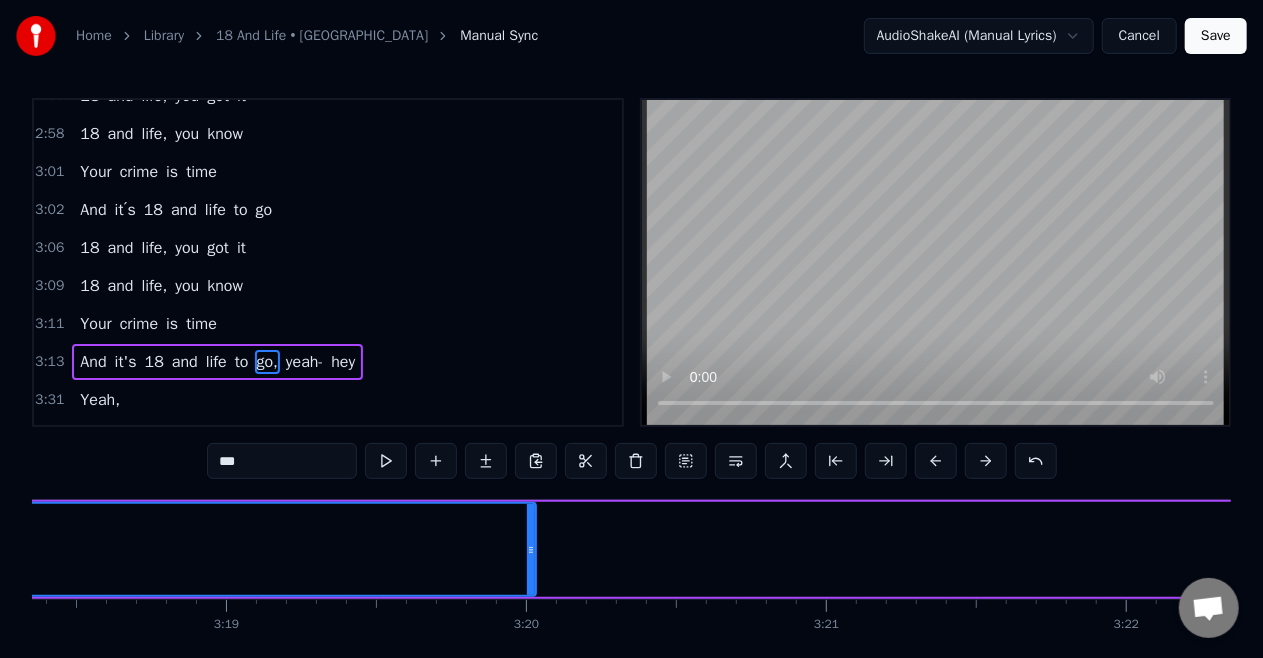 scroll, scrollTop: 7, scrollLeft: 0, axis: vertical 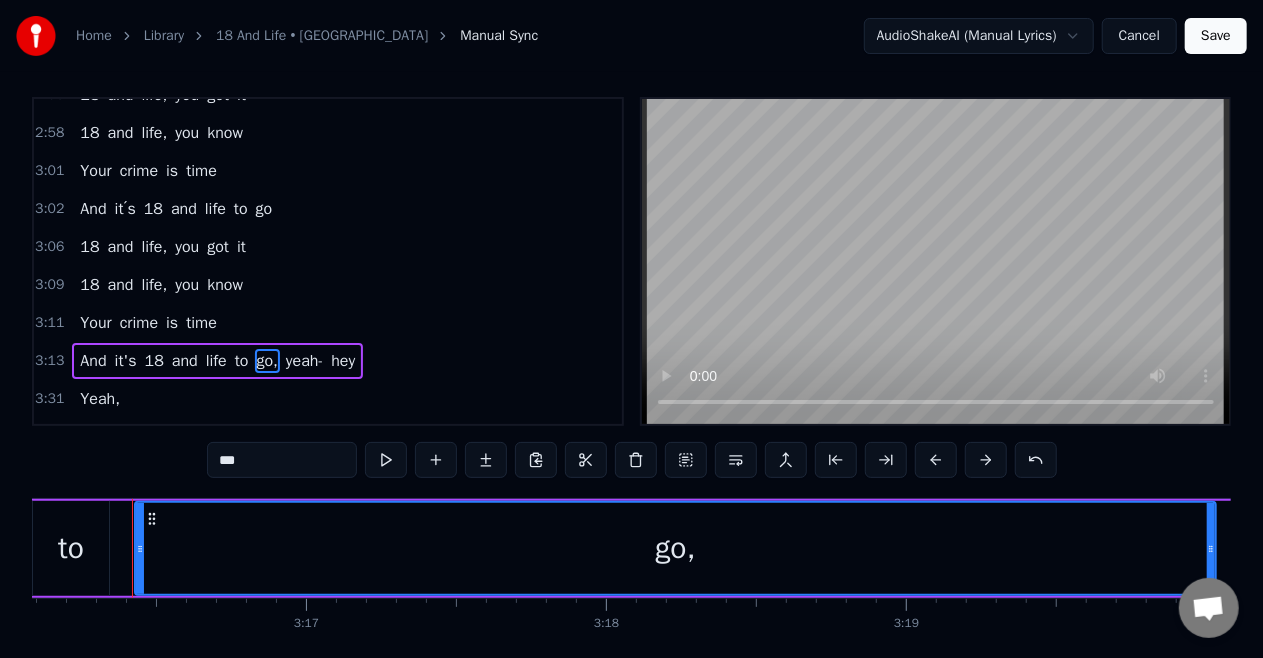 click on "go," at bounding box center [675, 548] 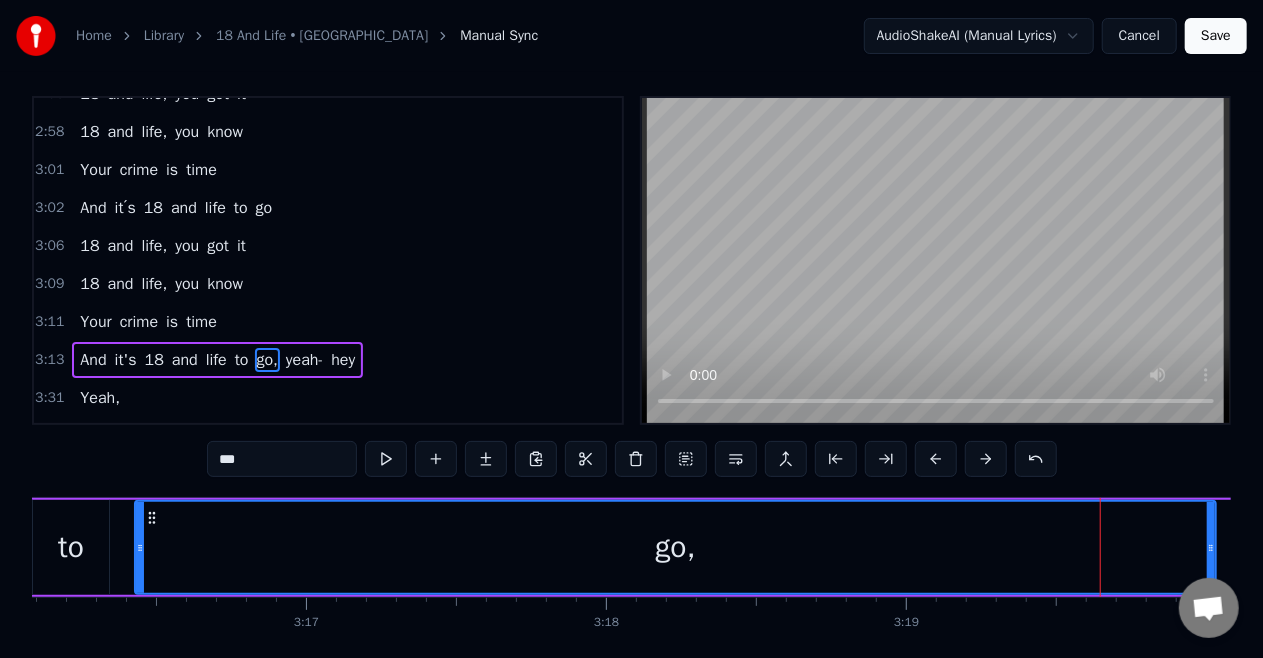 click on "go," at bounding box center (675, 547) 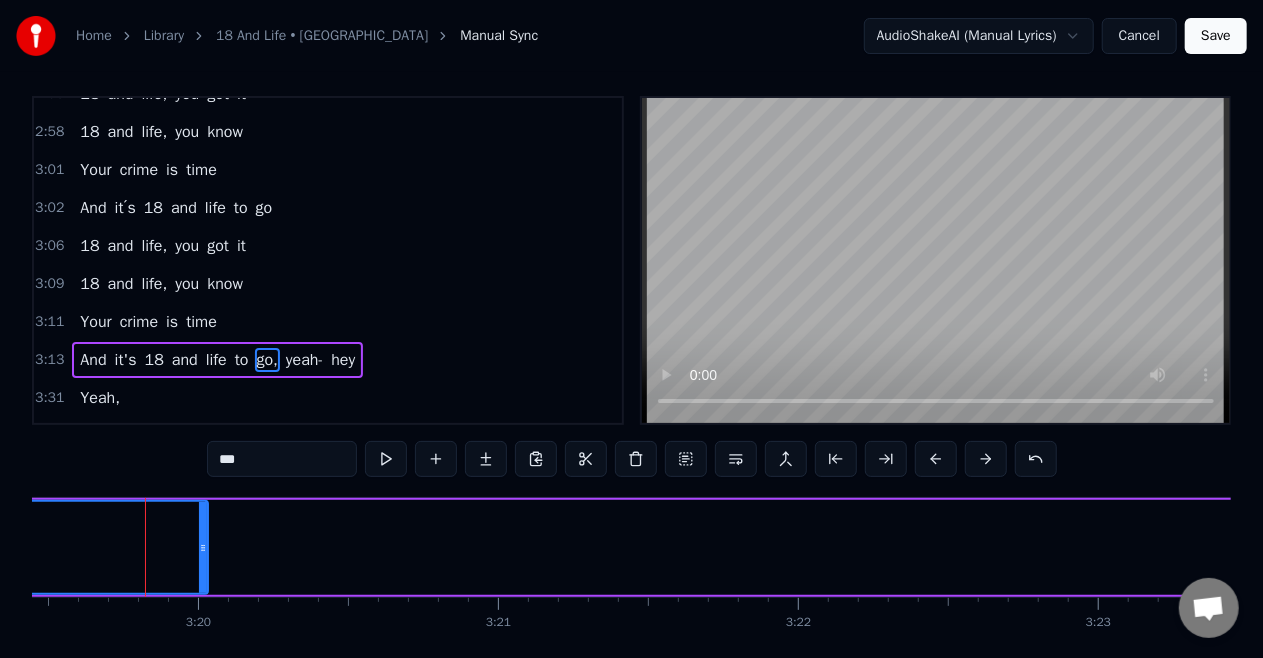 scroll, scrollTop: 0, scrollLeft: 59847, axis: horizontal 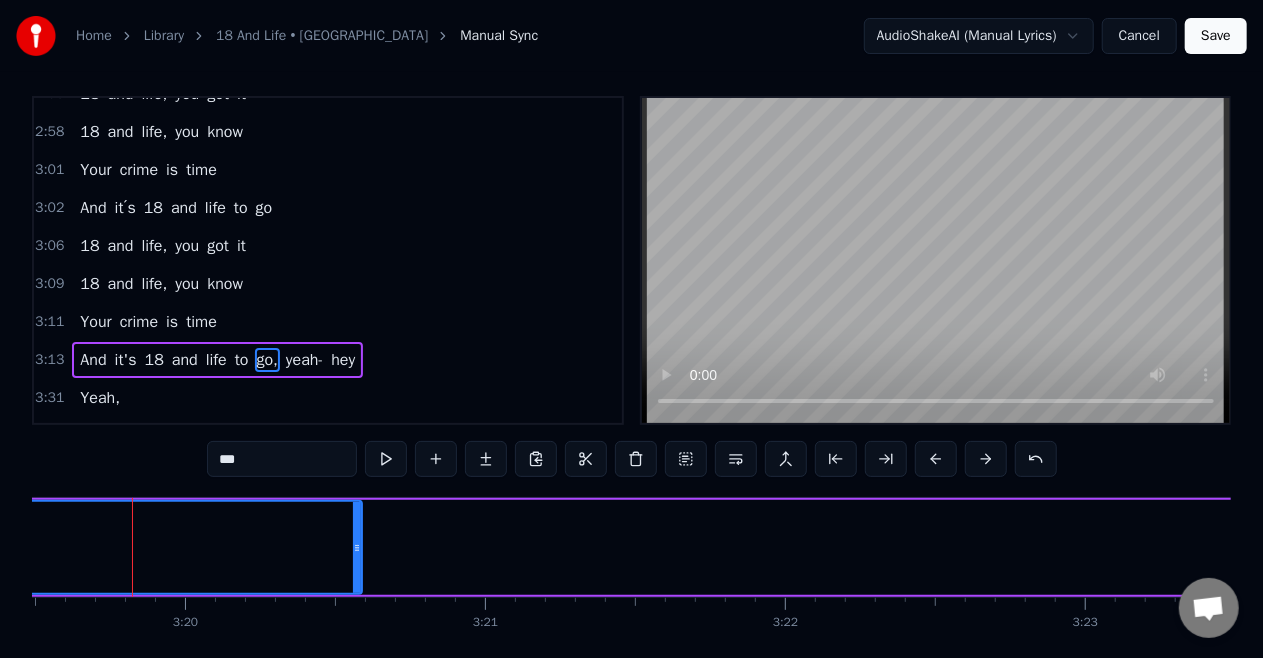 drag, startPoint x: 192, startPoint y: 553, endPoint x: 359, endPoint y: 543, distance: 167.29913 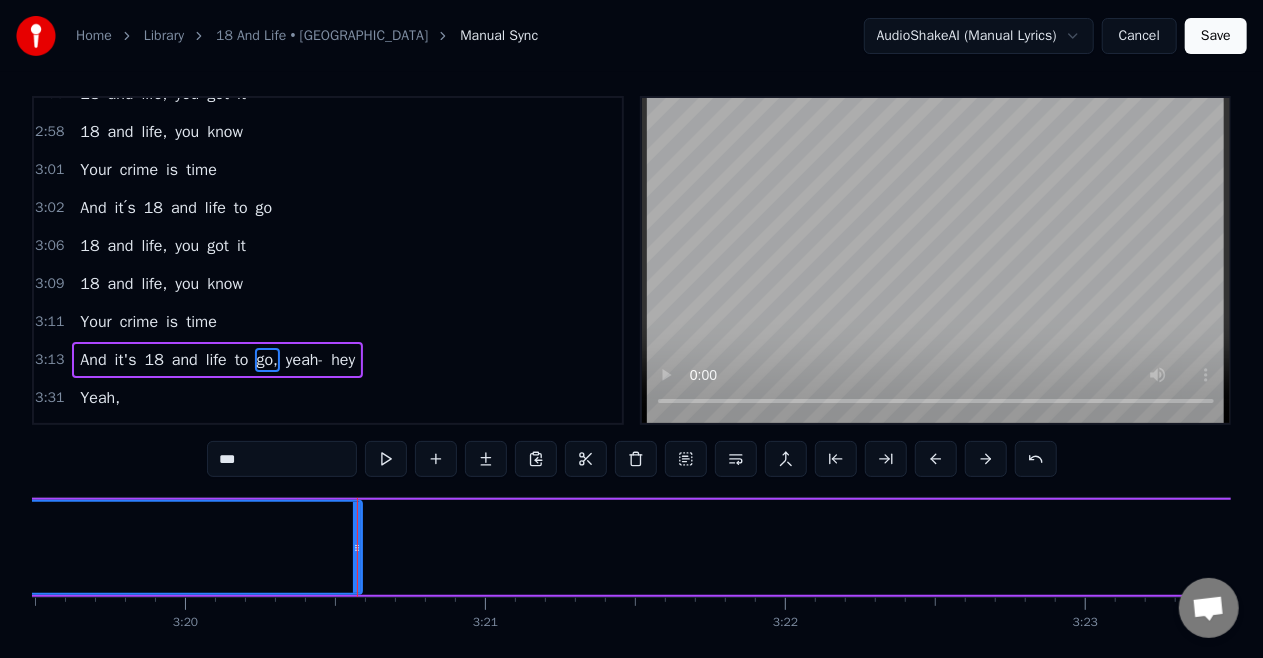 click on "yeah-" at bounding box center [304, 360] 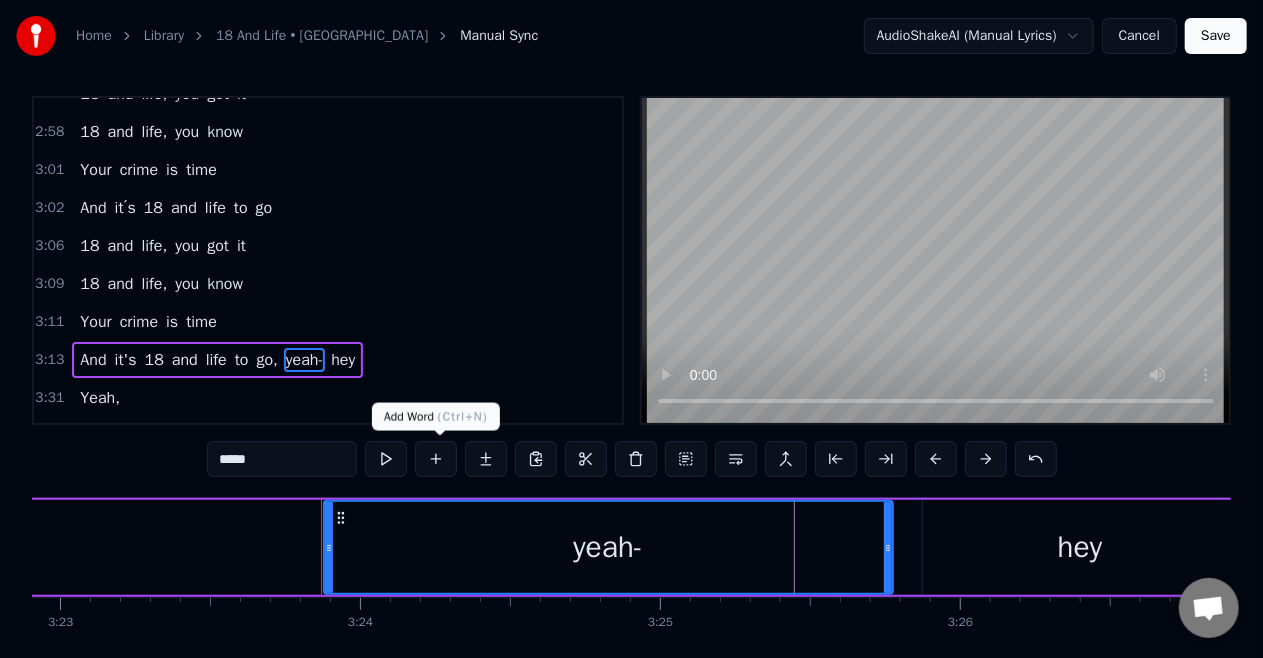 scroll, scrollTop: 0, scrollLeft: 61060, axis: horizontal 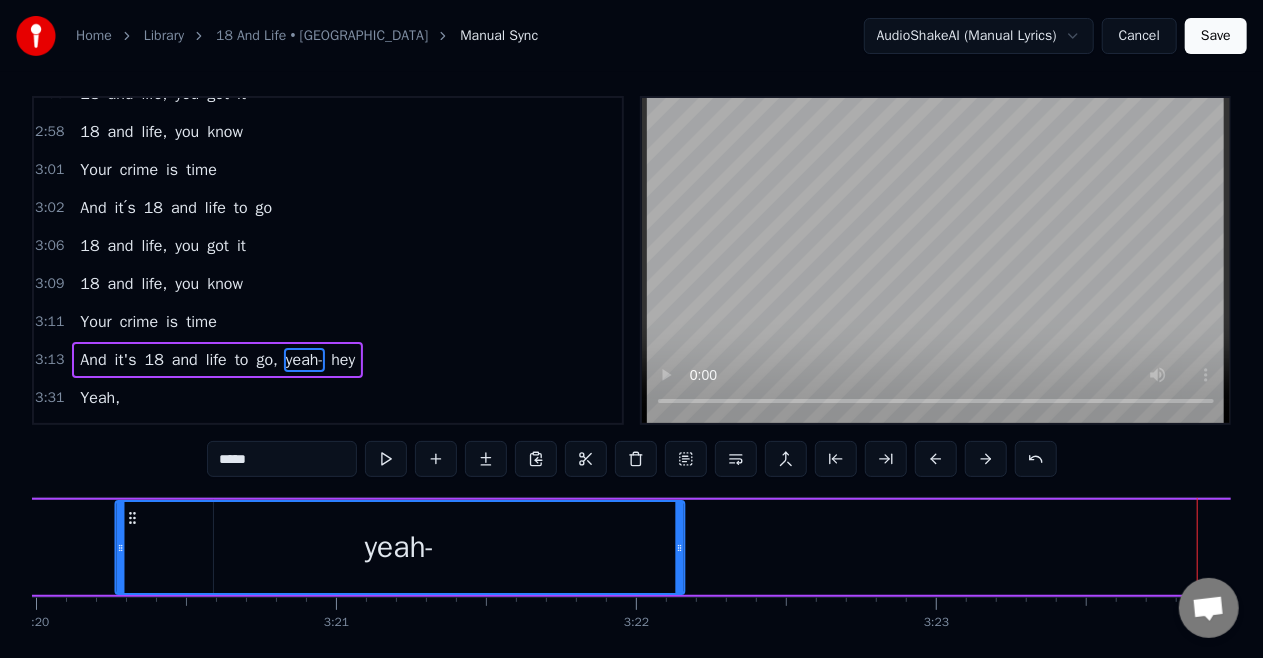 click 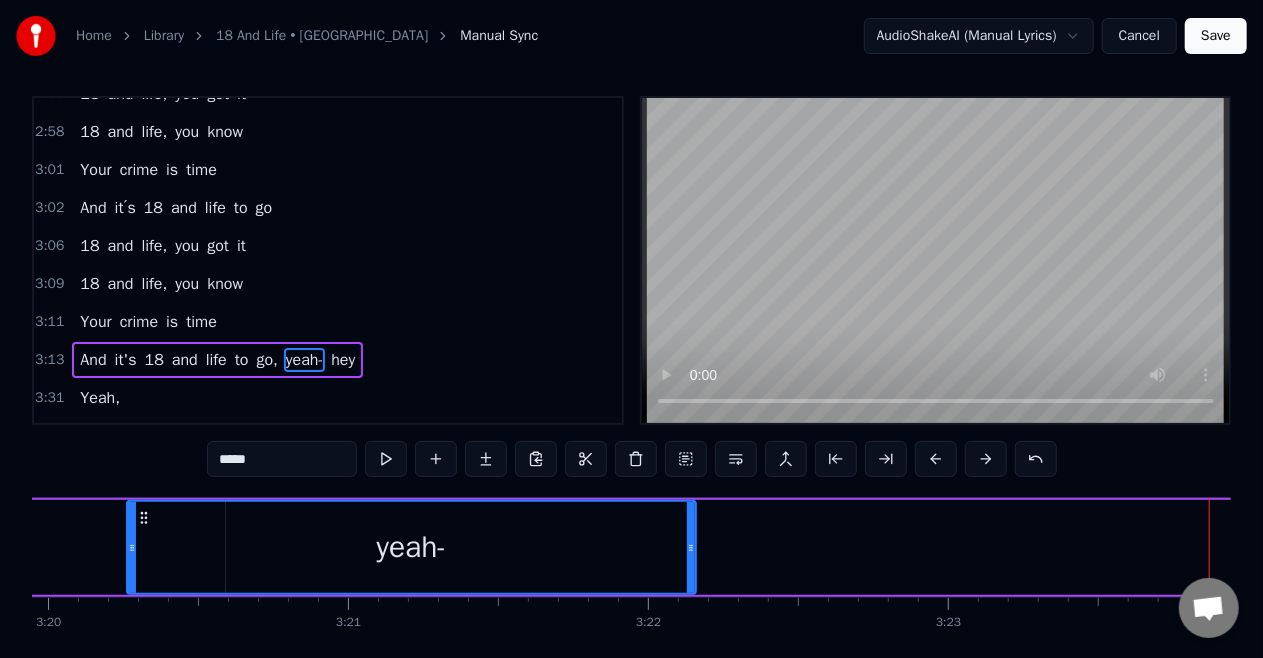 click on "go," at bounding box center (-399, 547) 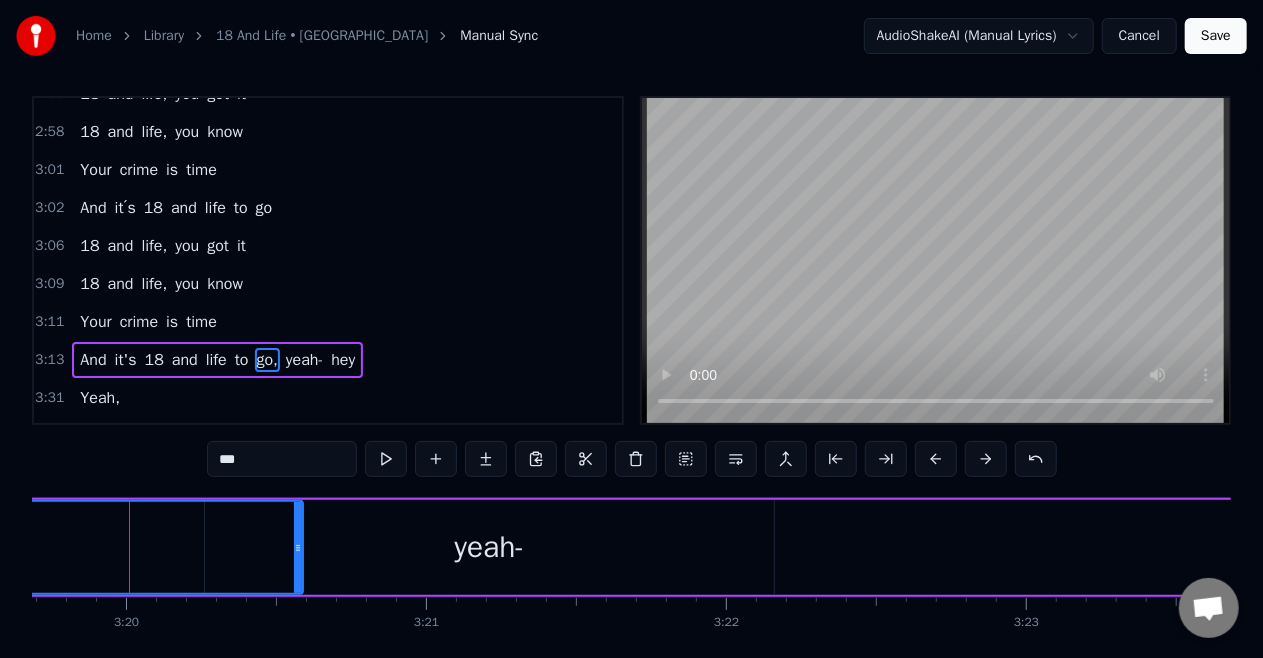 scroll, scrollTop: 0, scrollLeft: 59903, axis: horizontal 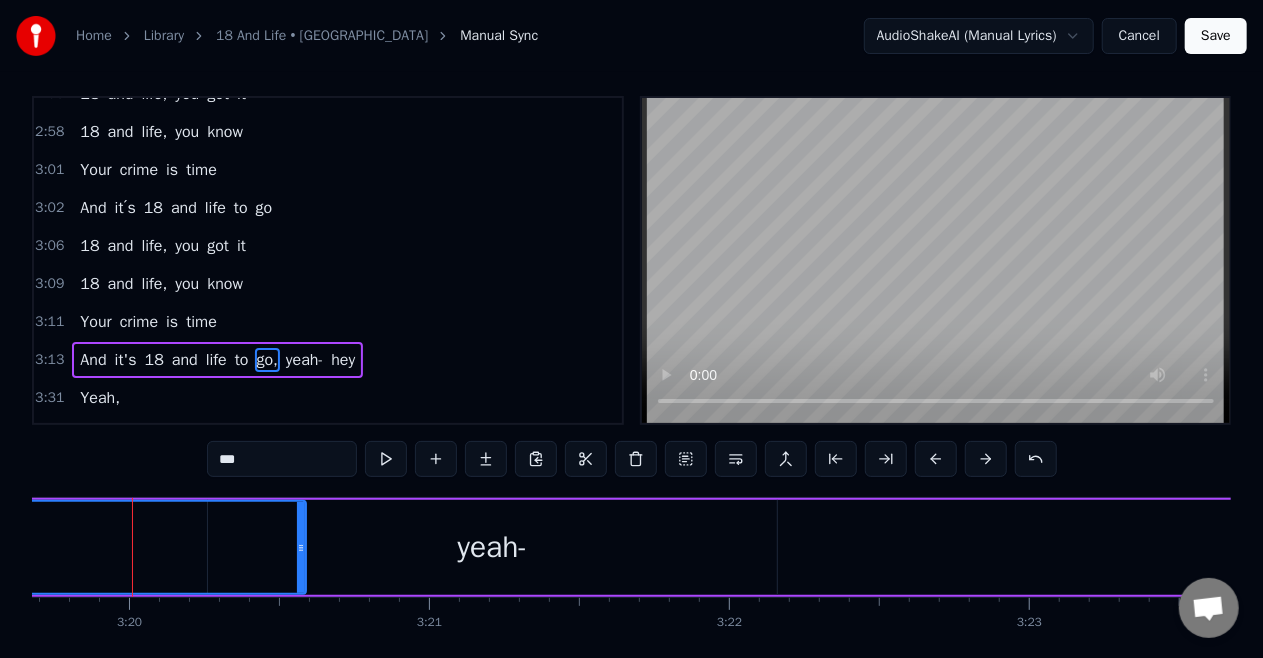 click on "yeah-" at bounding box center (492, 547) 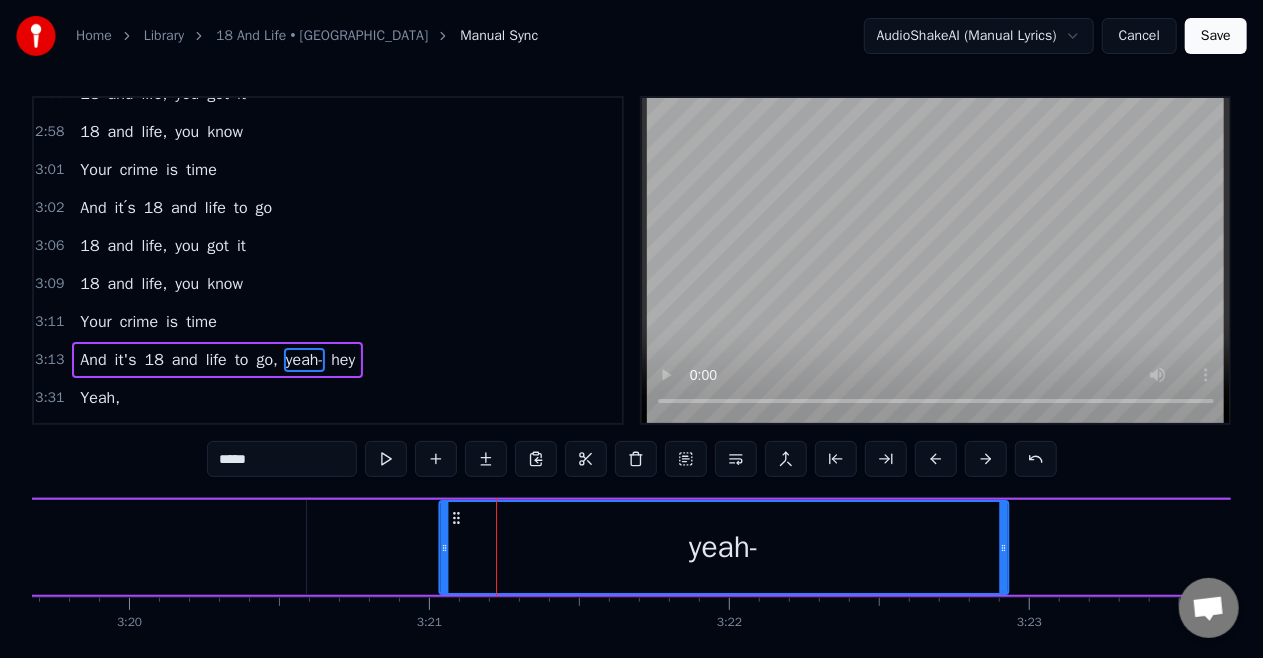 drag, startPoint x: 223, startPoint y: 514, endPoint x: 454, endPoint y: 522, distance: 231.13849 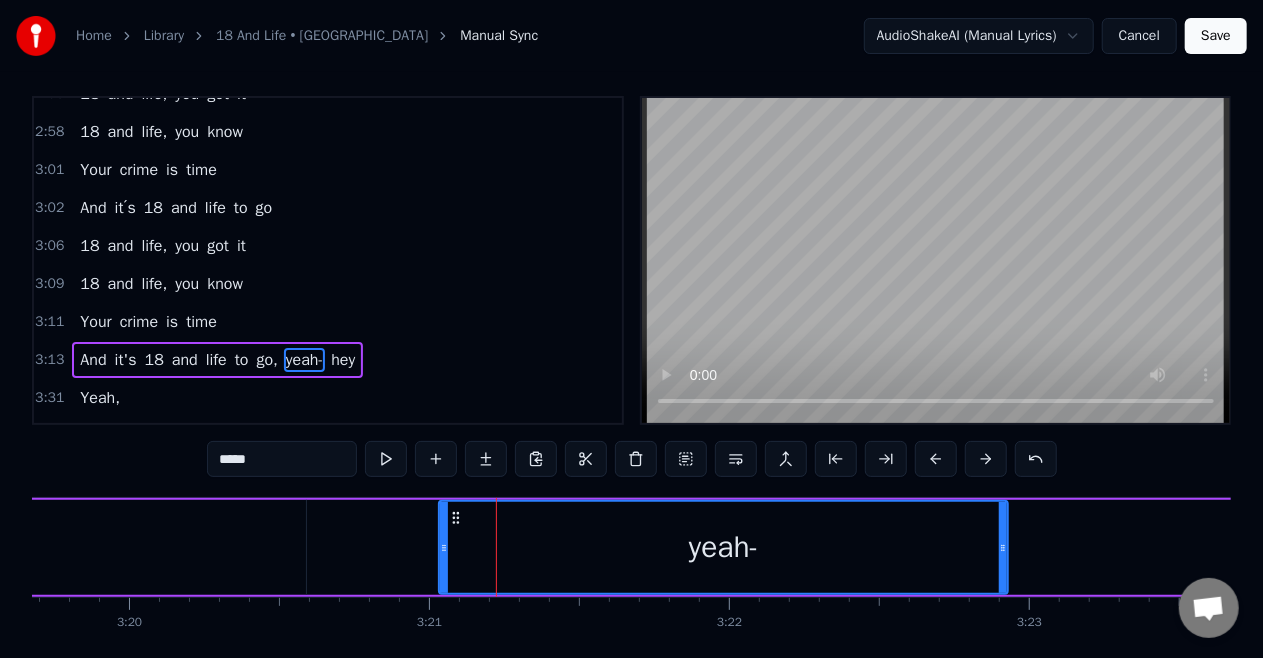 click on "go," at bounding box center [-318, 547] 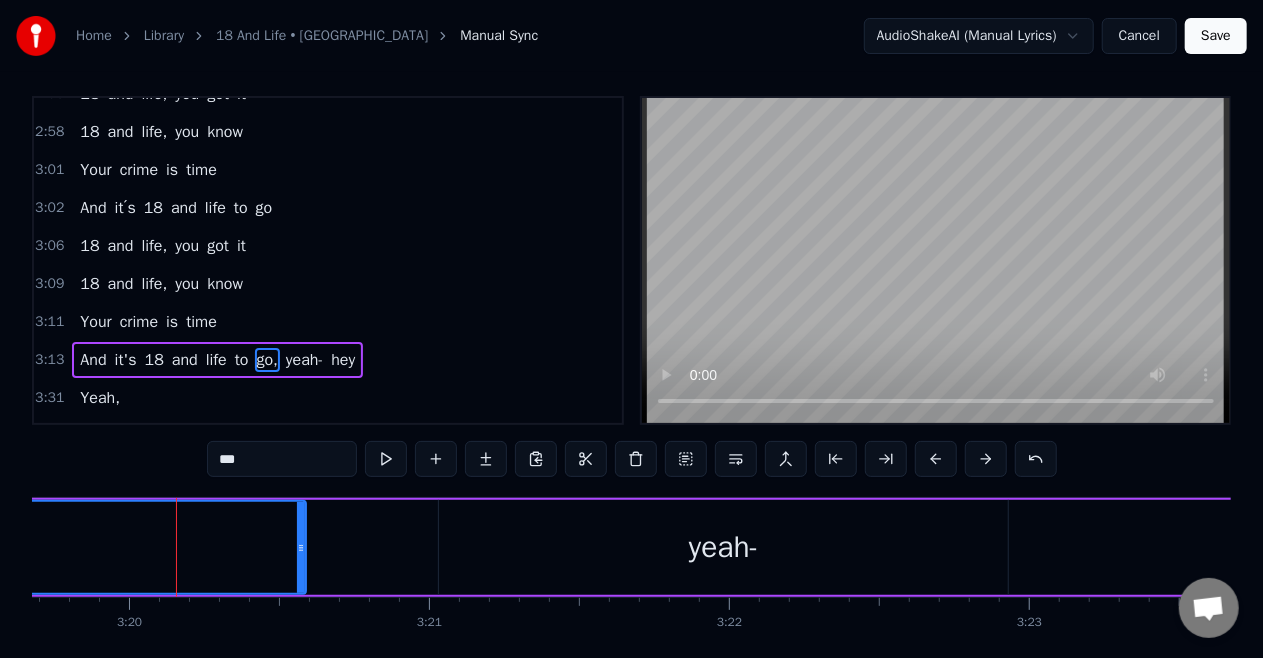 click on "yeah-" at bounding box center [723, 547] 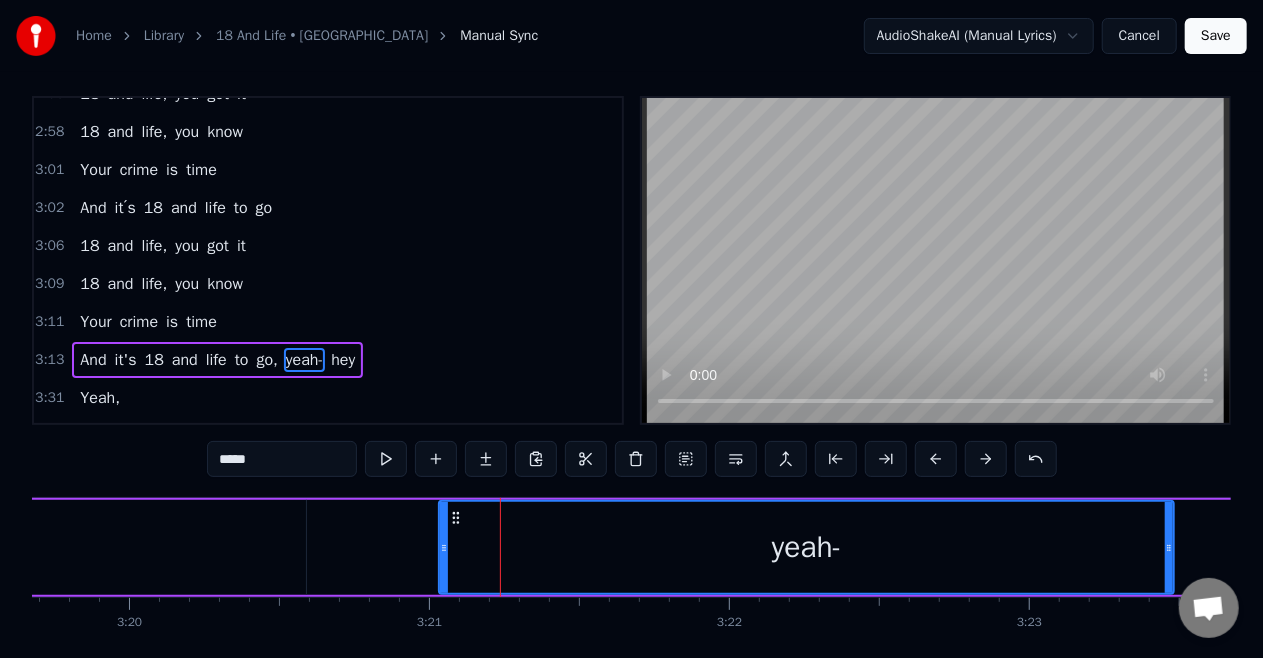 drag, startPoint x: 1005, startPoint y: 558, endPoint x: 1171, endPoint y: 555, distance: 166.0271 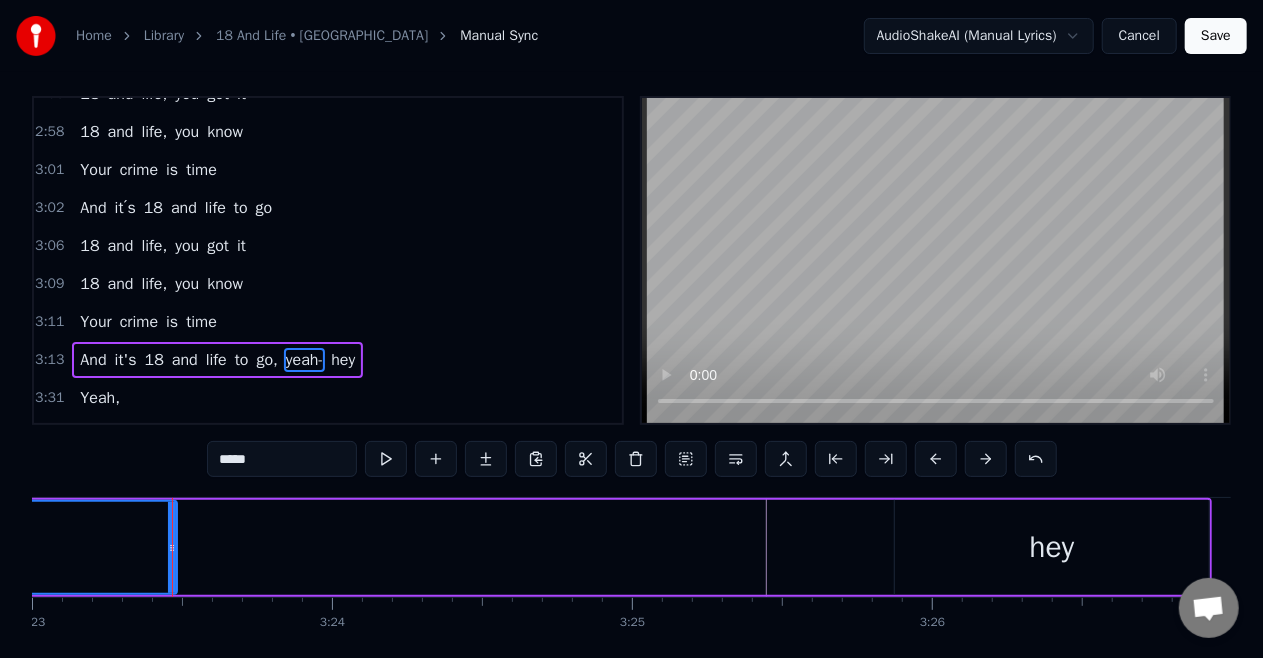scroll, scrollTop: 0, scrollLeft: 60940, axis: horizontal 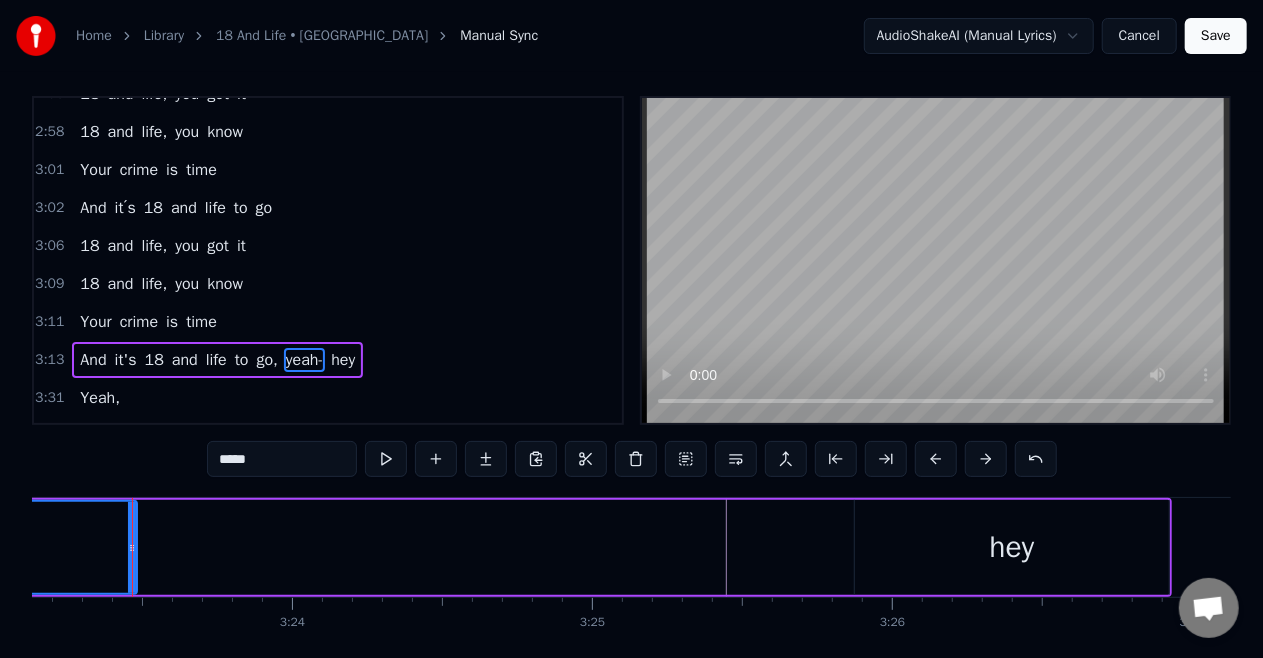 click on "Your" at bounding box center (95, 322) 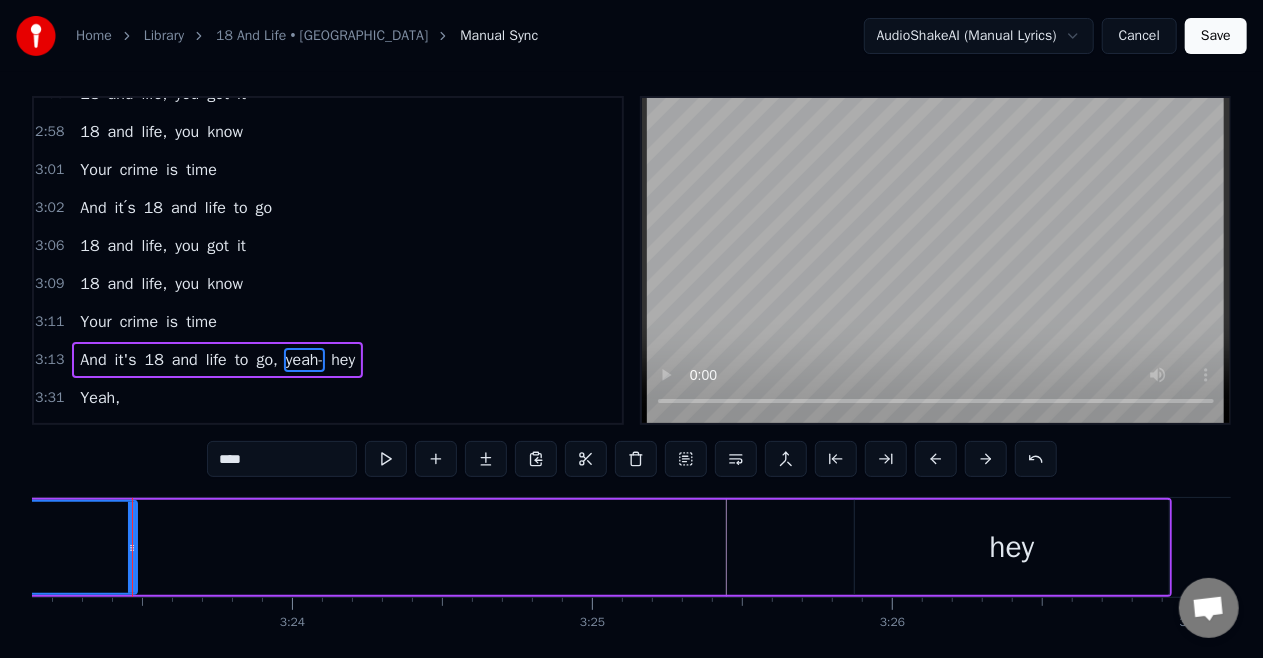 scroll, scrollTop: 8, scrollLeft: 0, axis: vertical 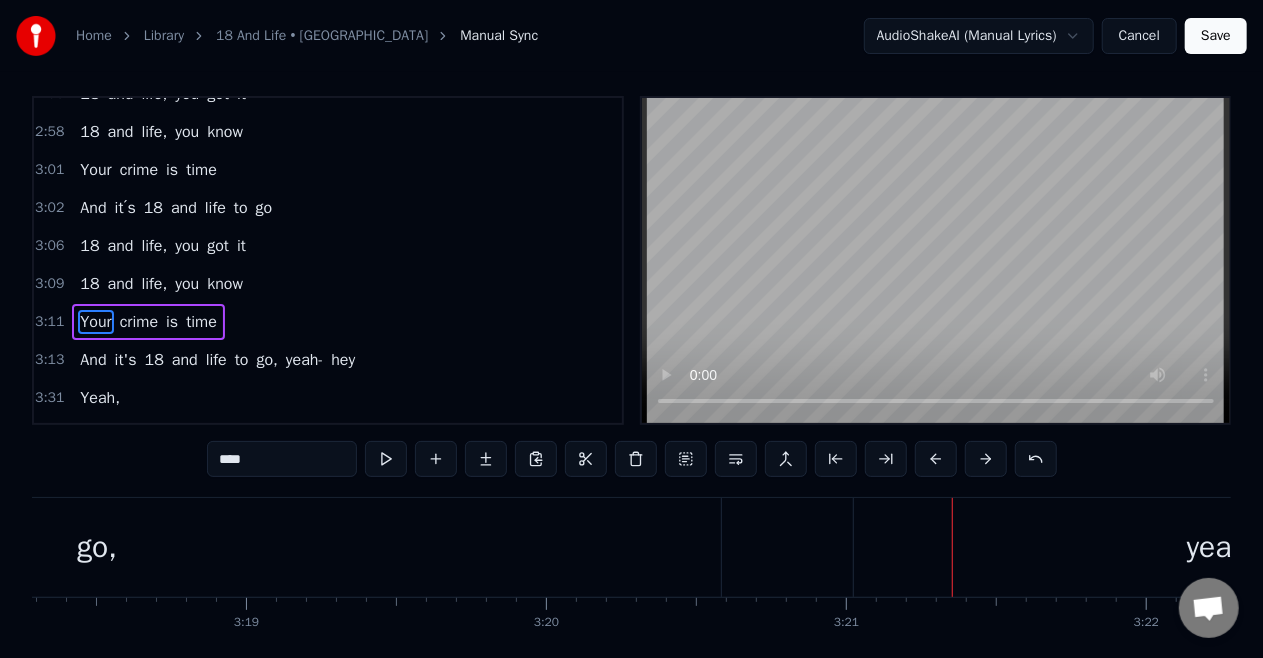 click on "yeah-" at bounding box center (304, 360) 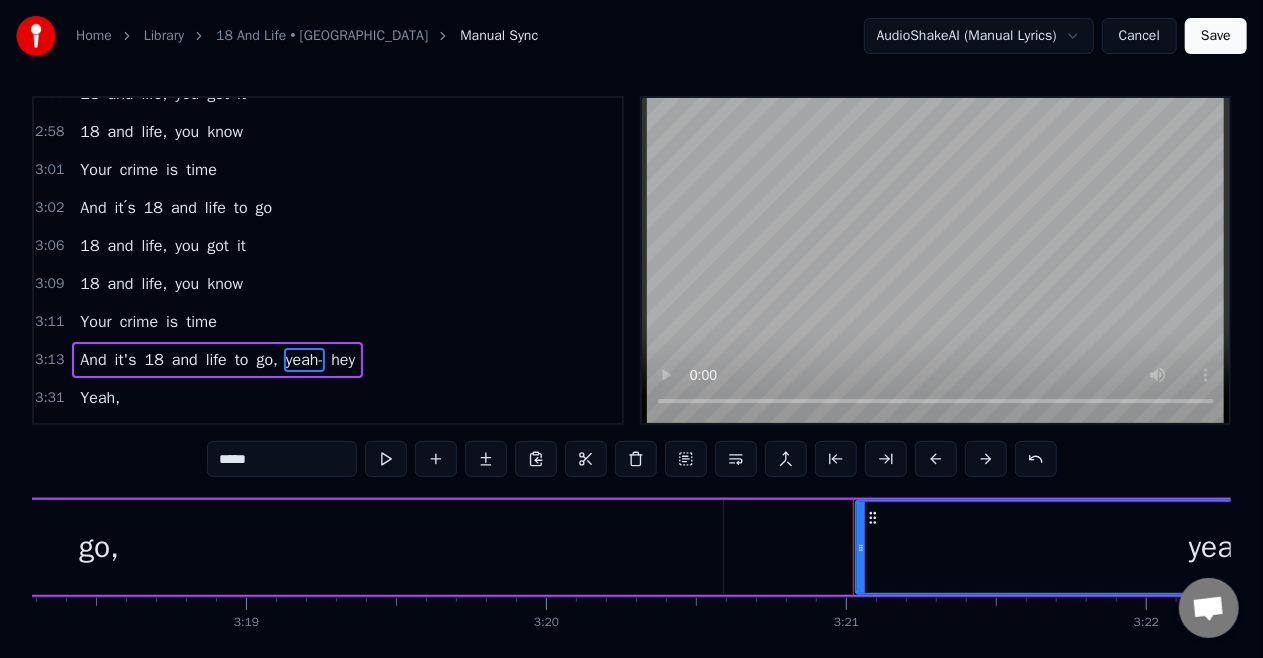 scroll, scrollTop: 8, scrollLeft: 0, axis: vertical 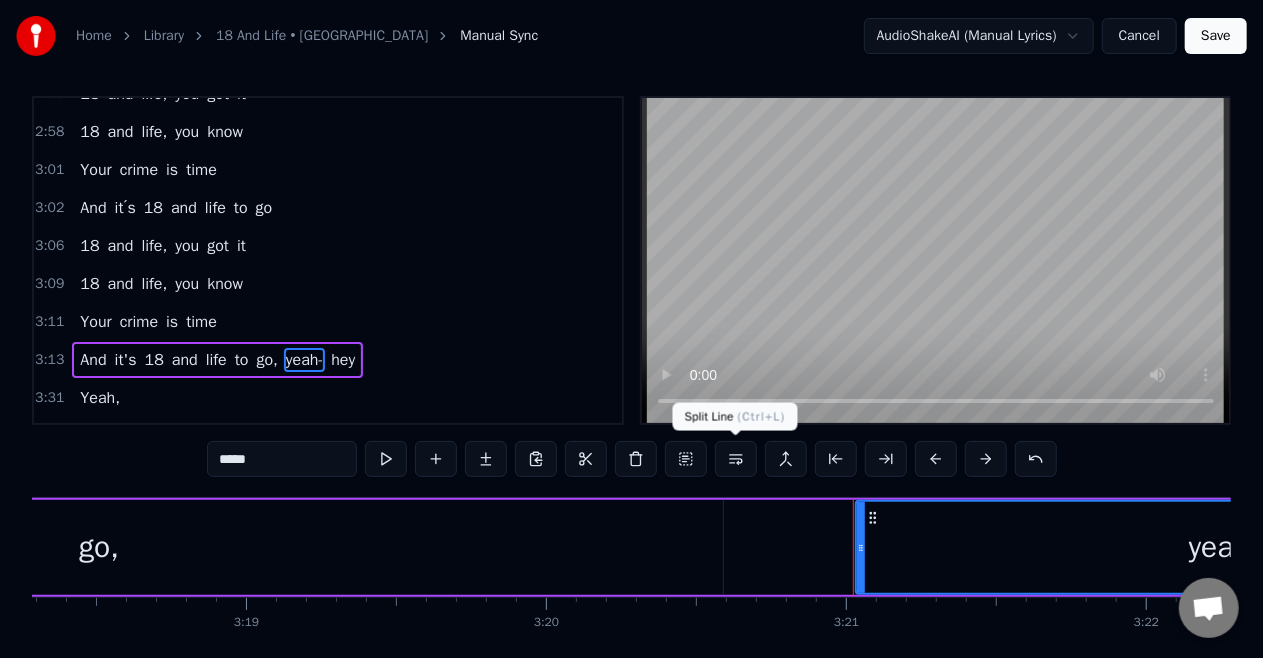 click at bounding box center (736, 459) 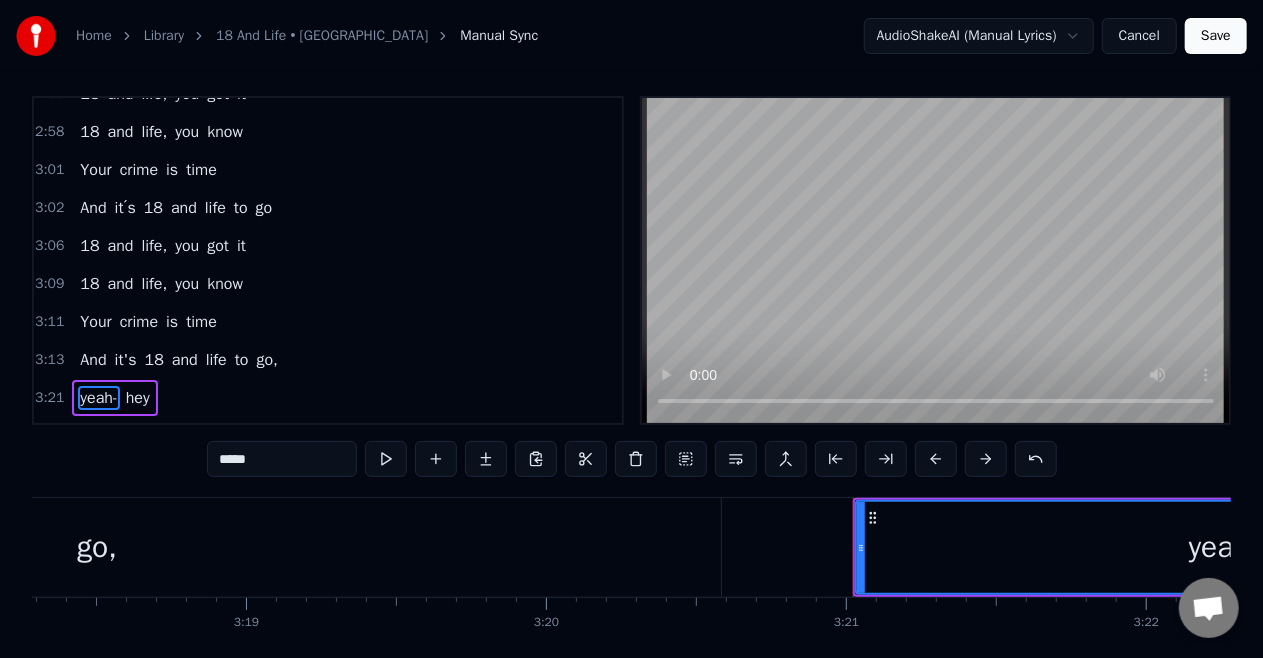 click on "go," at bounding box center (267, 360) 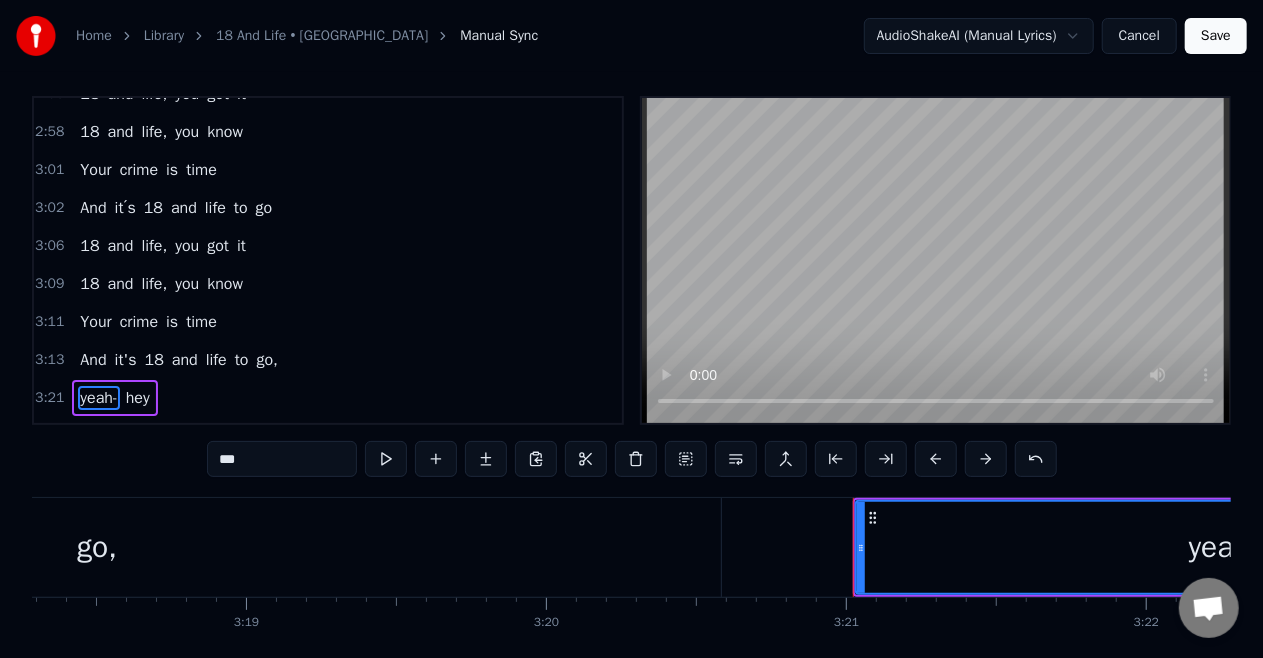 scroll, scrollTop: 8, scrollLeft: 0, axis: vertical 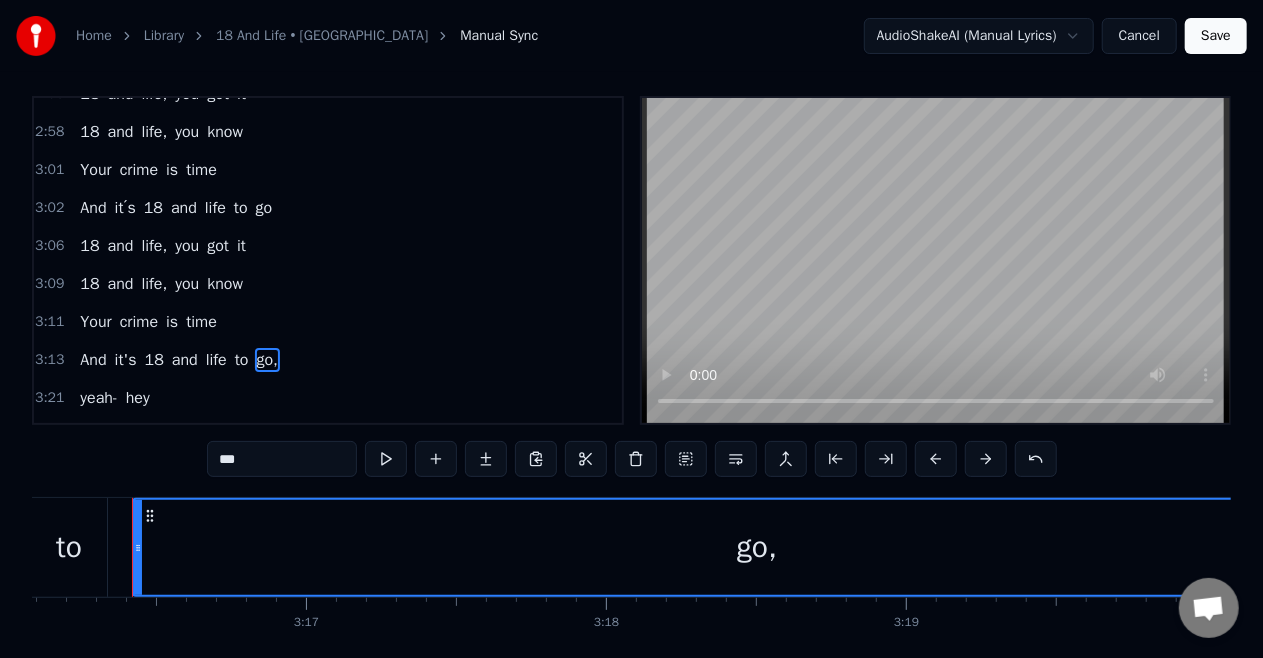 click on "***" at bounding box center (282, 459) 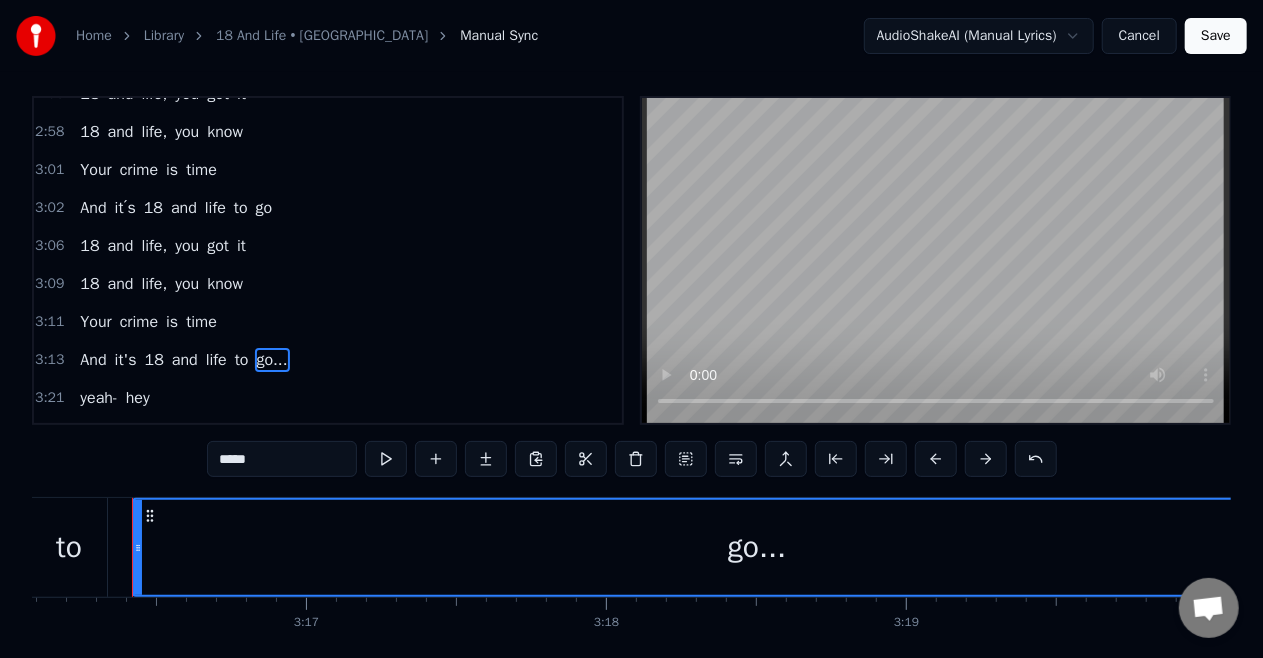 click on "yeah-" at bounding box center (98, 398) 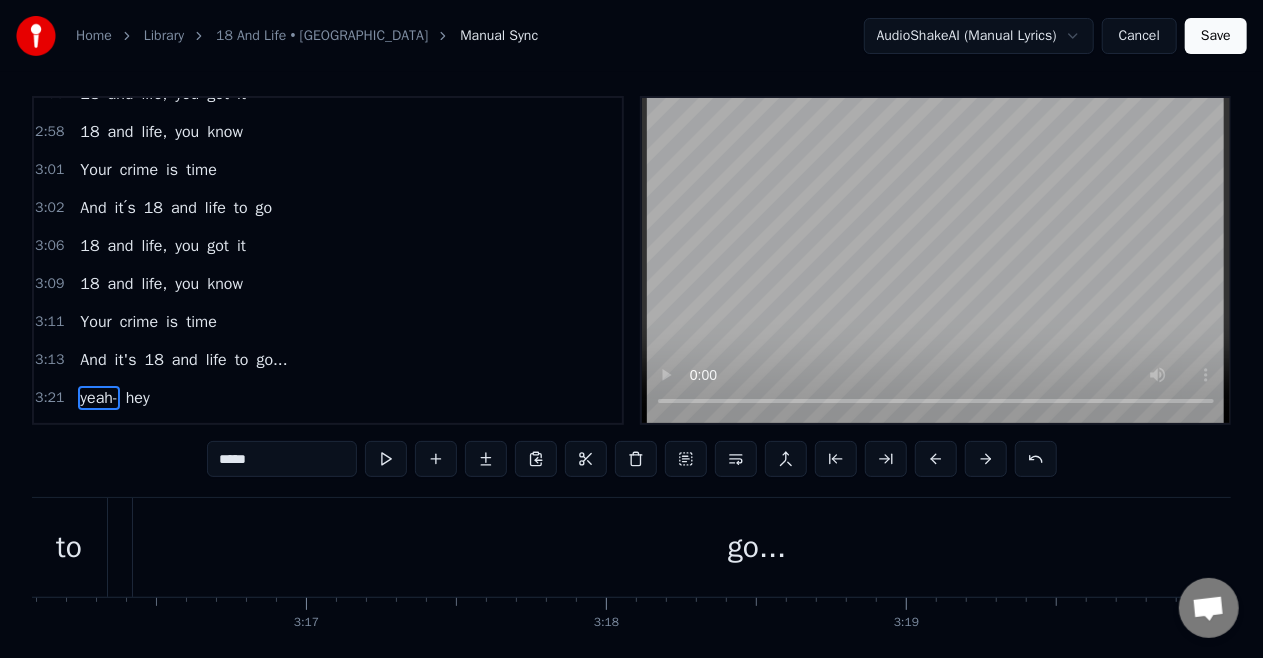 scroll, scrollTop: 8, scrollLeft: 0, axis: vertical 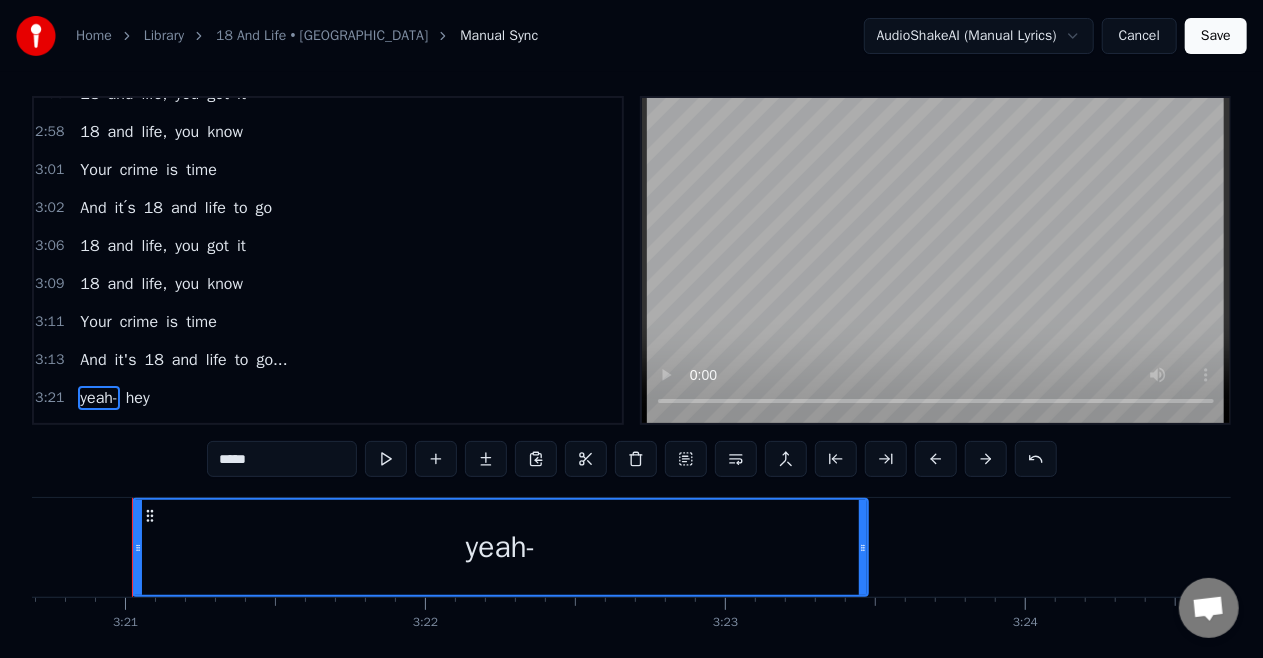 click at bounding box center [-25675, 547] 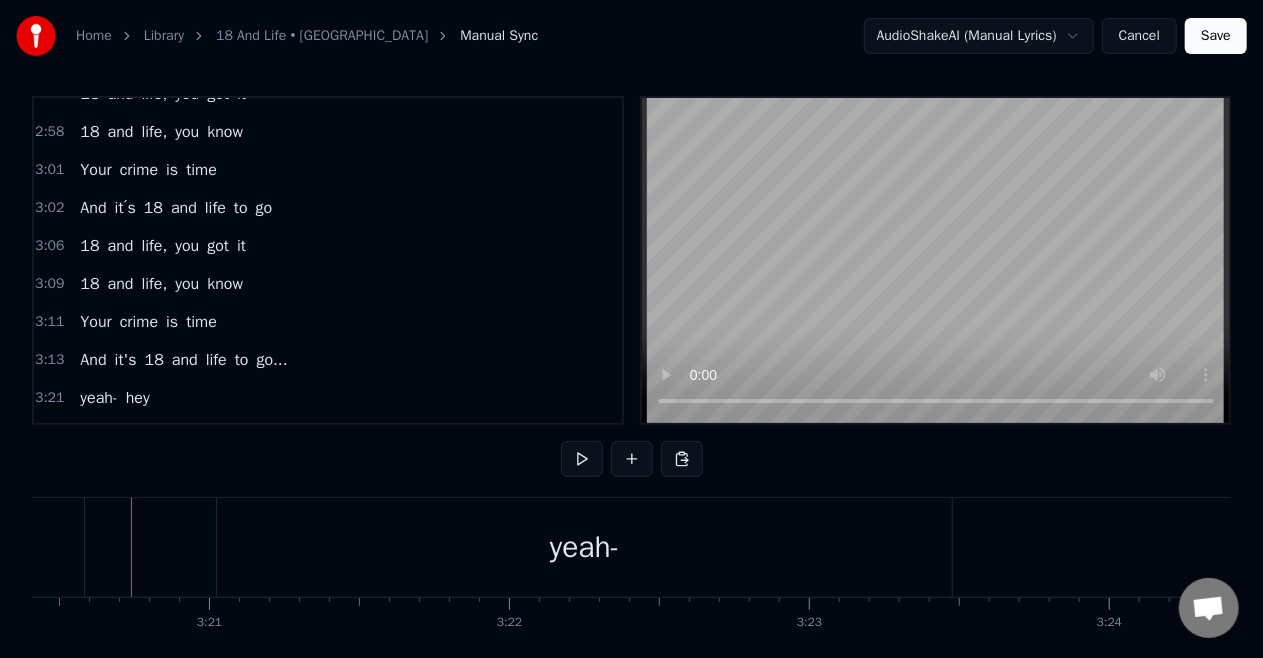 scroll, scrollTop: 0, scrollLeft: 60122, axis: horizontal 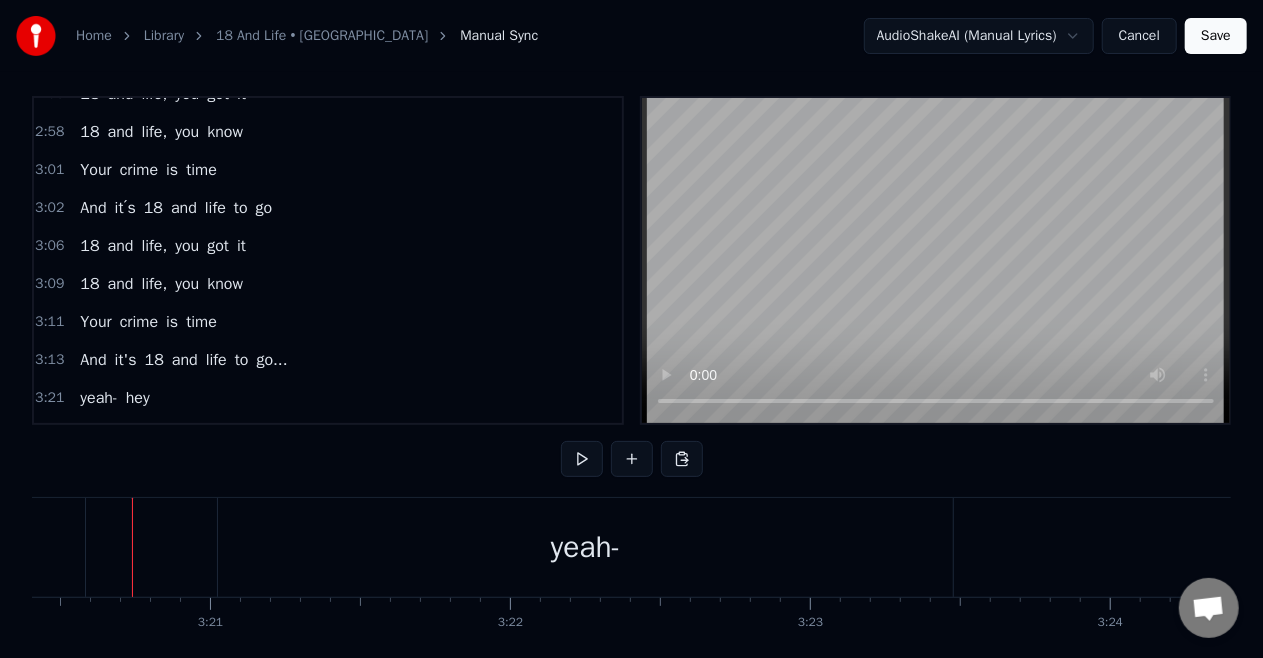 click on "go..." at bounding box center [-539, 547] 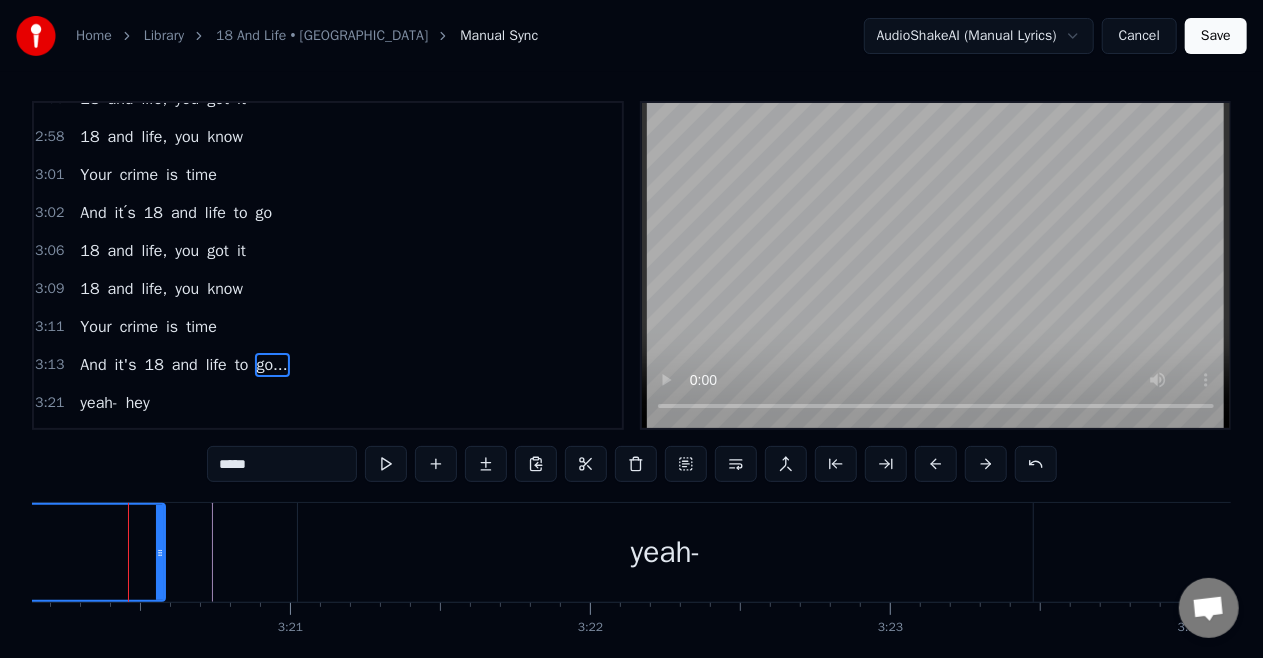 scroll, scrollTop: 0, scrollLeft: 60038, axis: horizontal 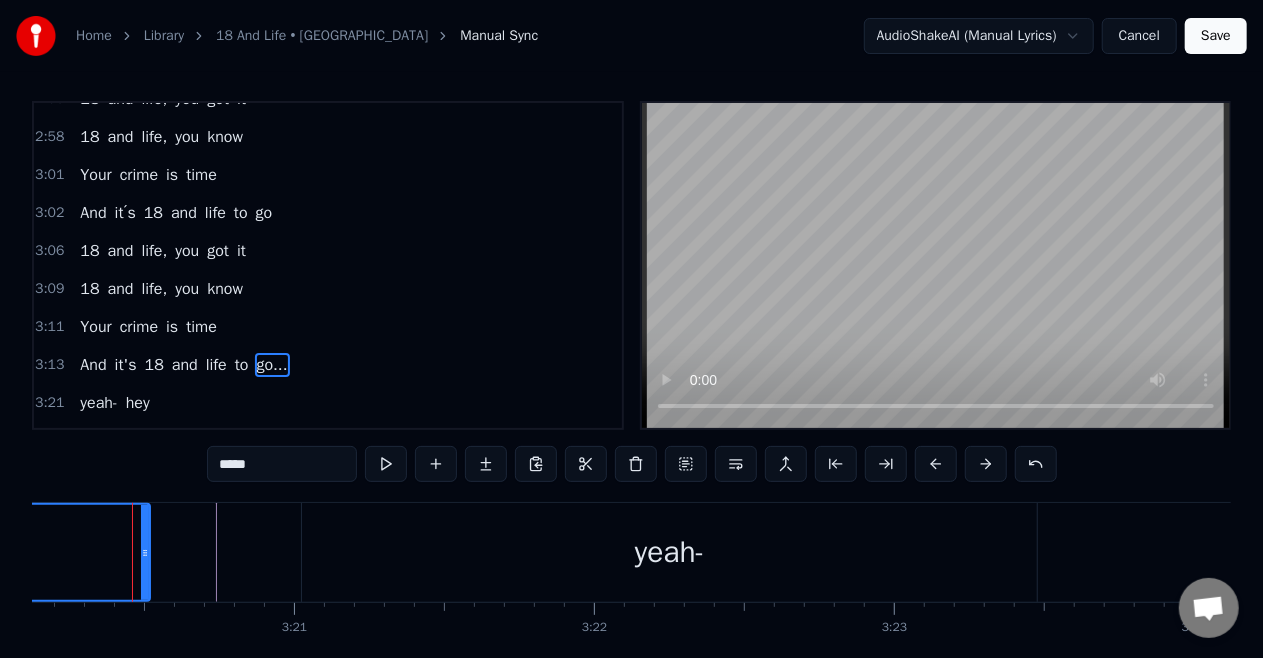 drag, startPoint x: 162, startPoint y: 556, endPoint x: 143, endPoint y: 572, distance: 24.839485 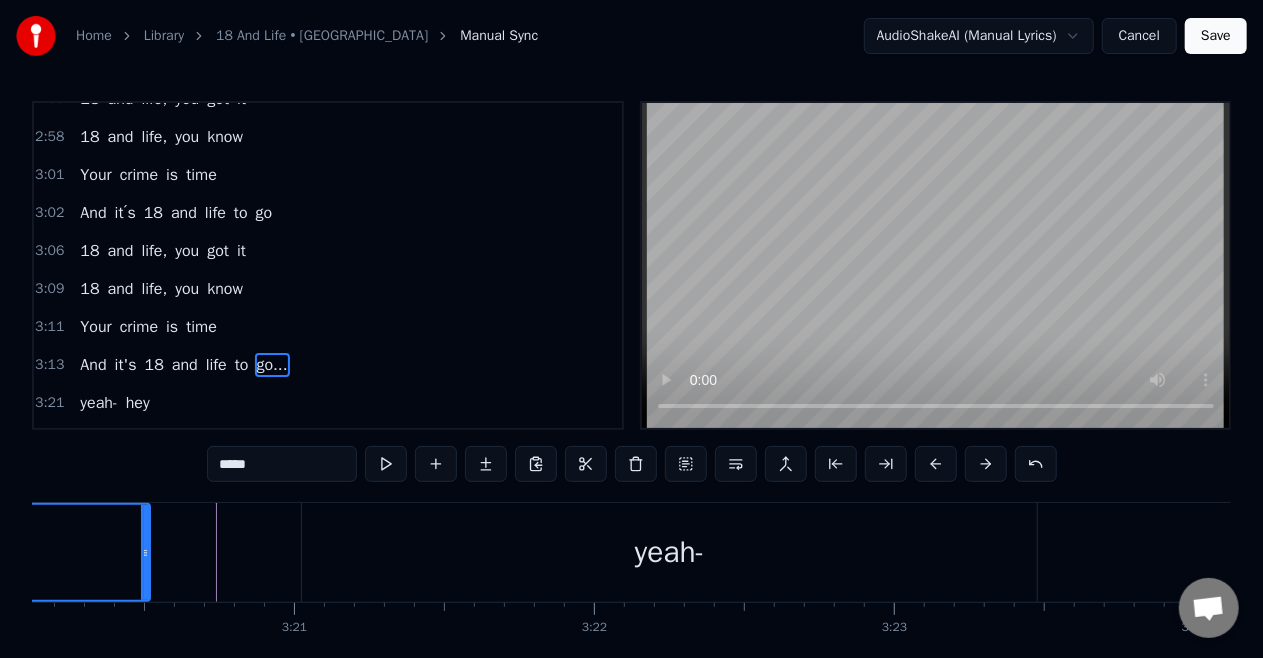 scroll, scrollTop: 0, scrollLeft: 0, axis: both 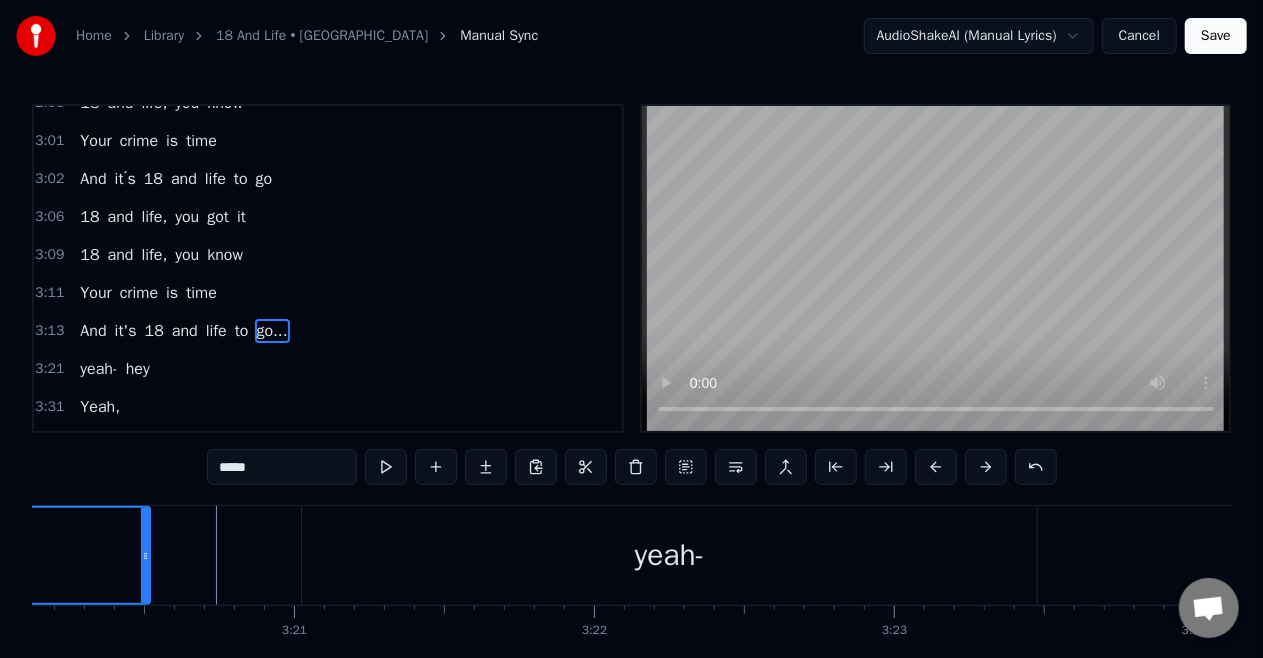 click on "yeah-" at bounding box center [669, 555] 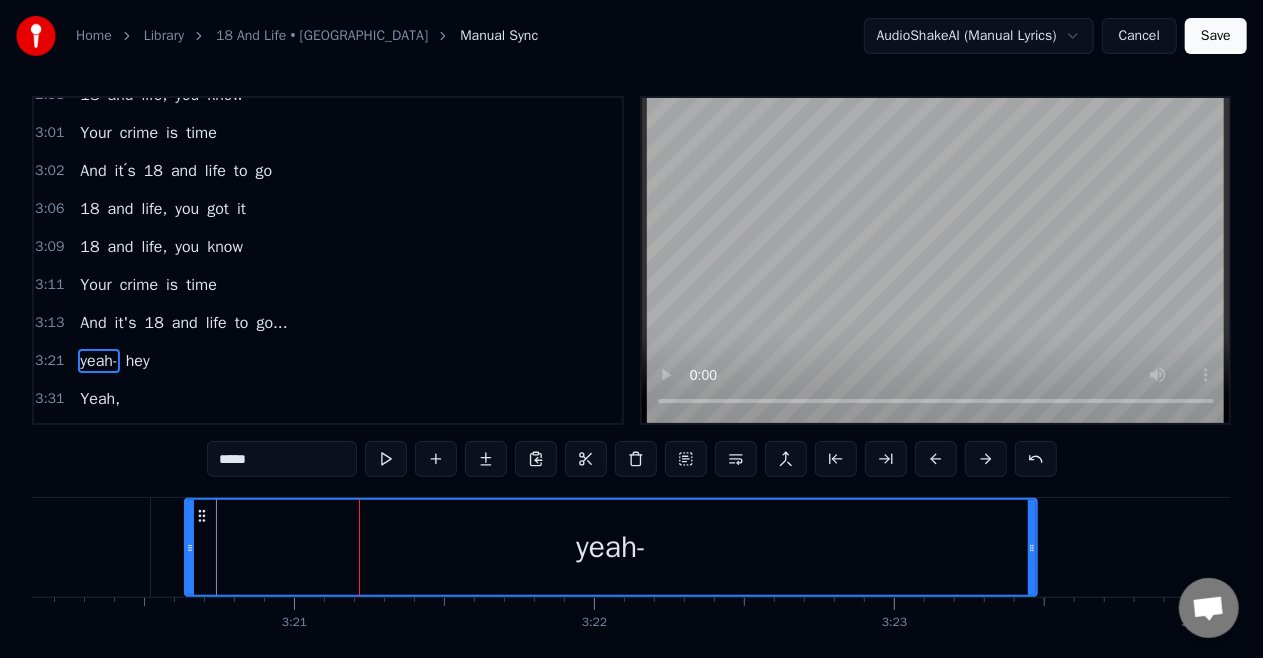 drag, startPoint x: 309, startPoint y: 542, endPoint x: 191, endPoint y: 567, distance: 120.61923 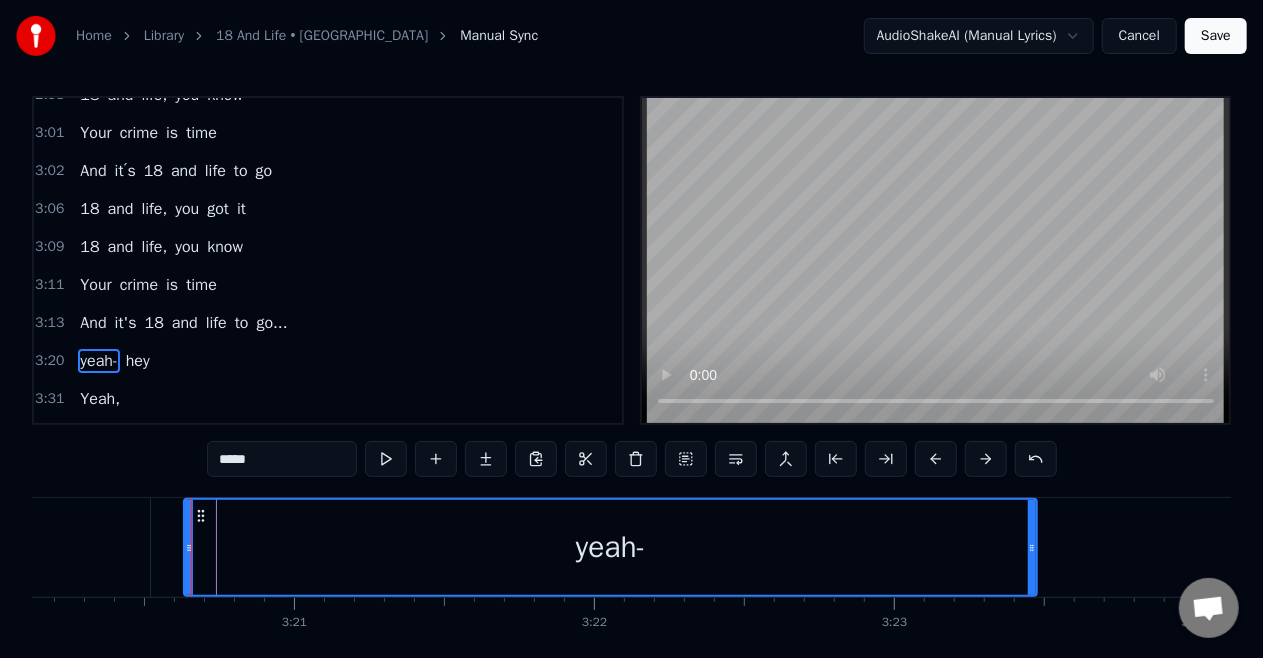 click on "Your" at bounding box center (95, 285) 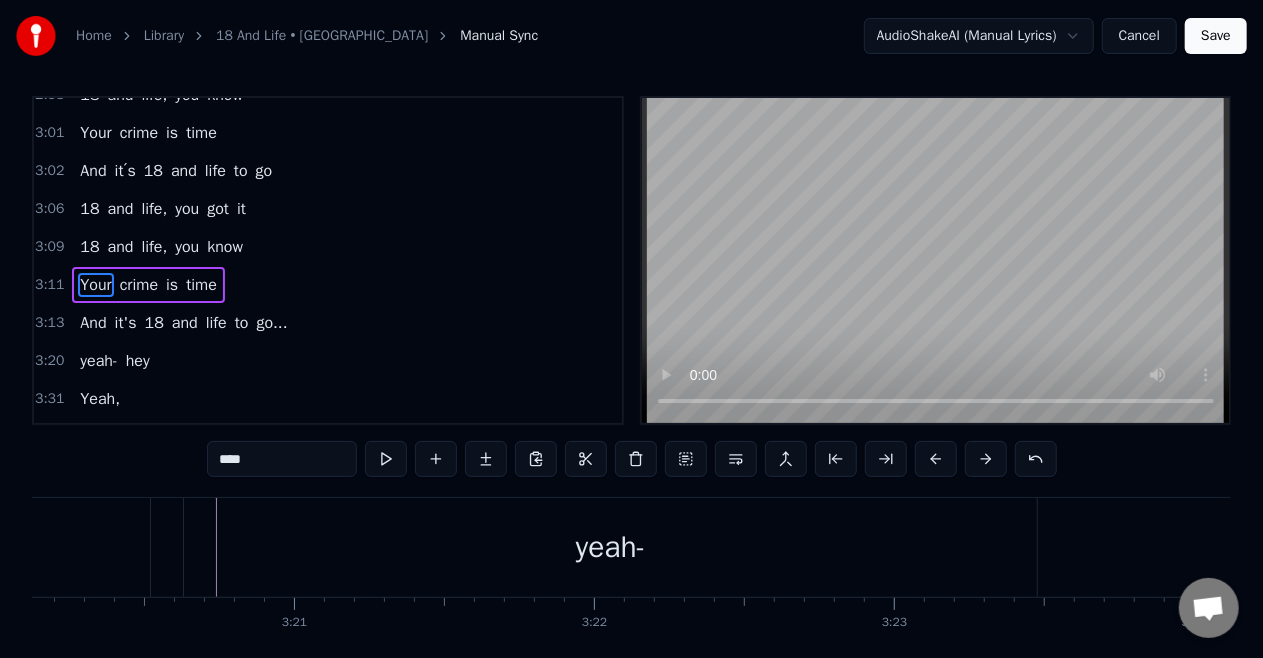 scroll, scrollTop: 8, scrollLeft: 0, axis: vertical 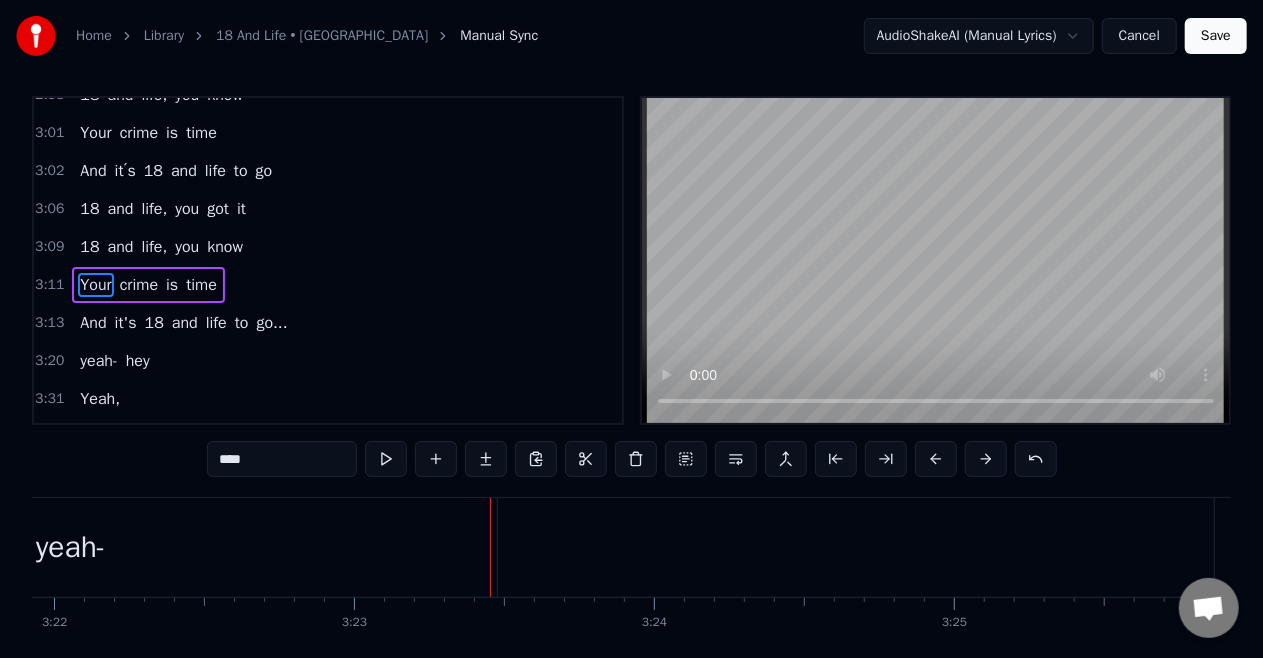 click on "hey" at bounding box center [138, 361] 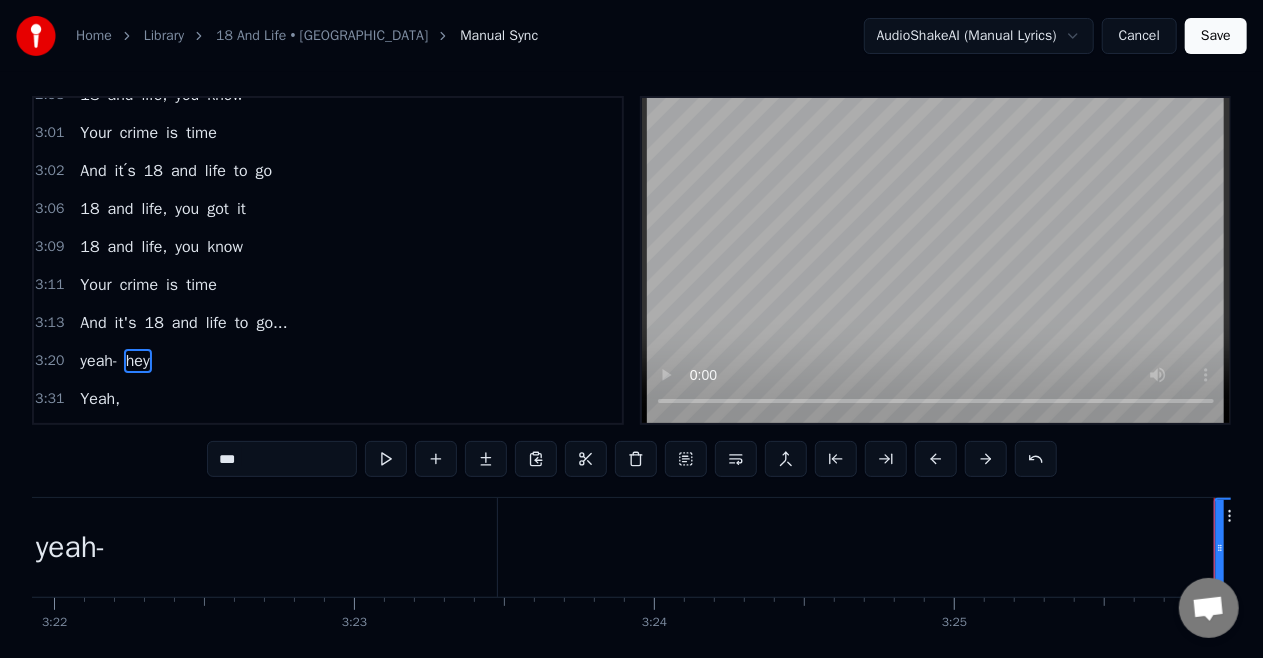 scroll, scrollTop: 8, scrollLeft: 0, axis: vertical 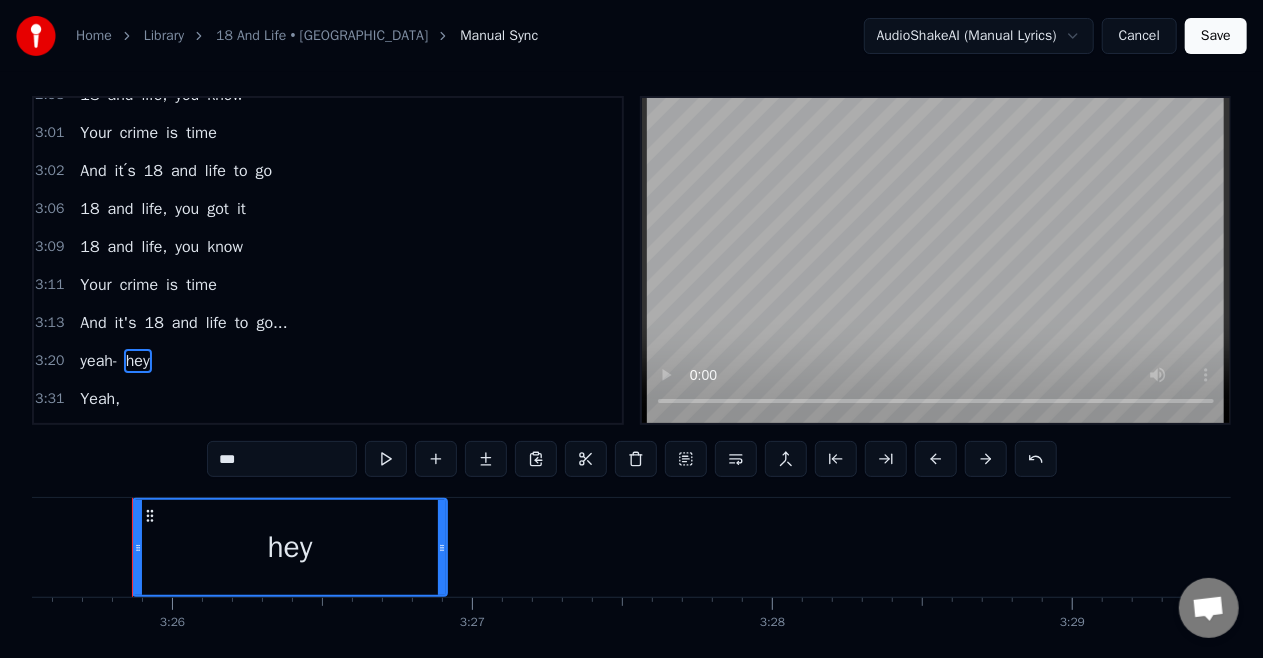 click on "yeah-" at bounding box center (98, 361) 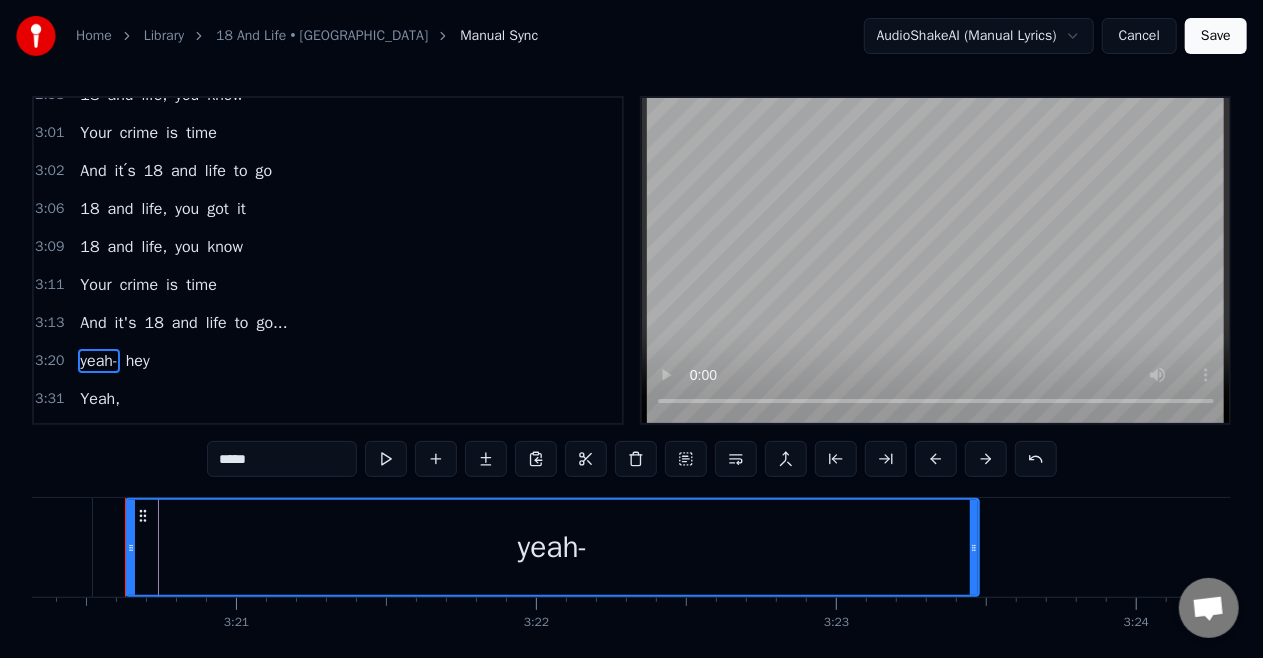 scroll, scrollTop: 0, scrollLeft: 60089, axis: horizontal 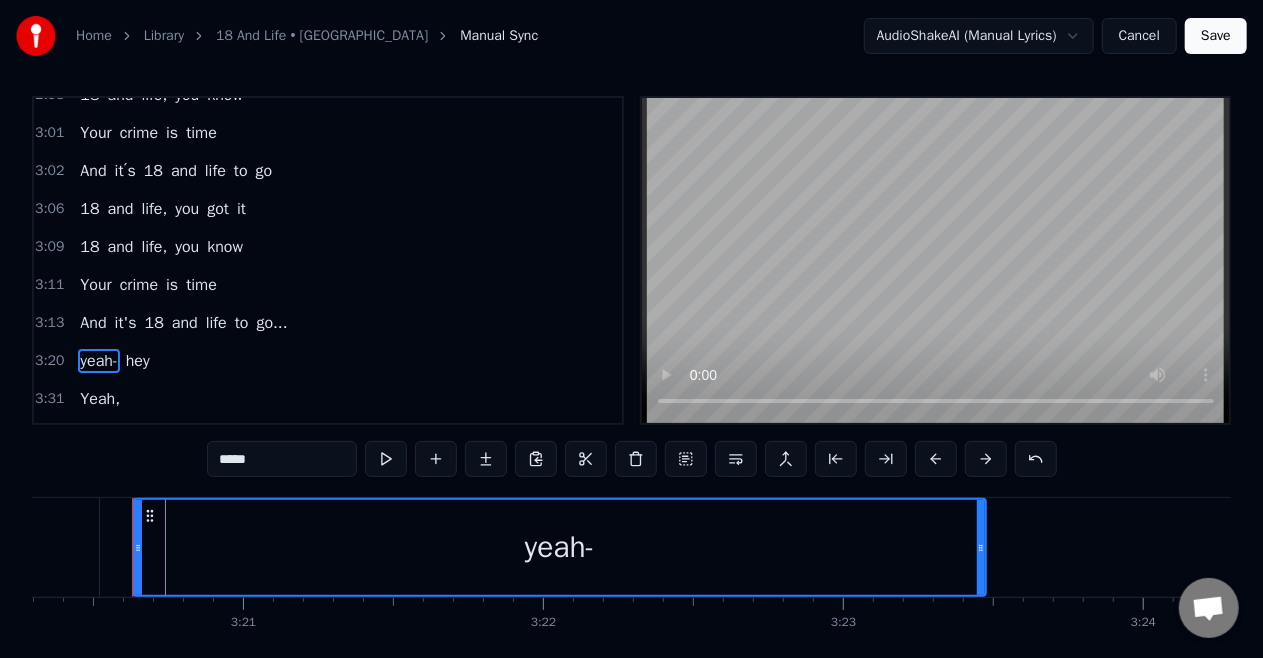 click on "hey" at bounding box center (138, 361) 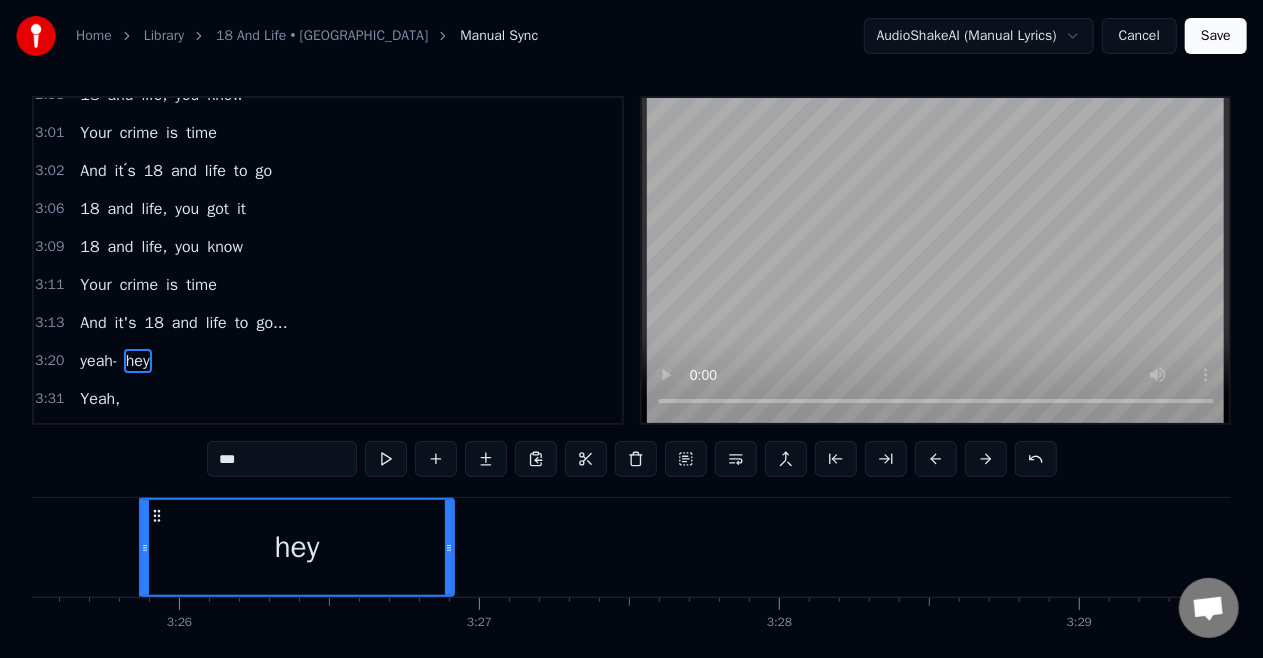 scroll, scrollTop: 0, scrollLeft: 61660, axis: horizontal 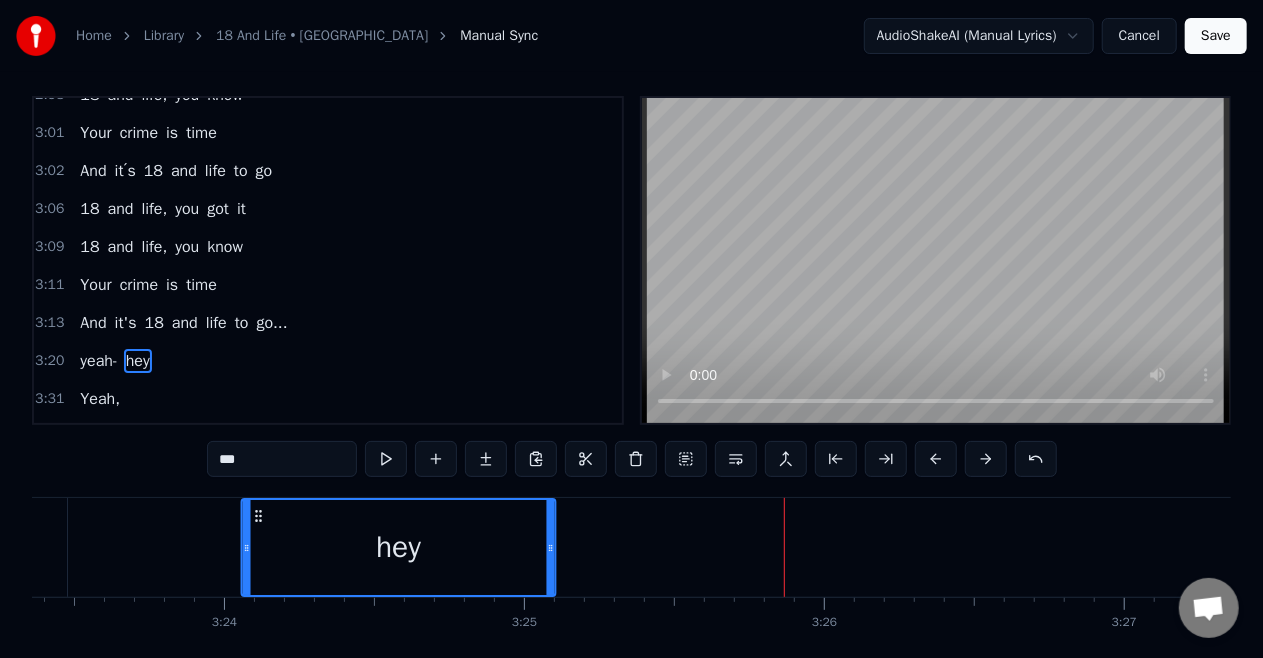 drag, startPoint x: 150, startPoint y: 513, endPoint x: 125, endPoint y: 513, distance: 25 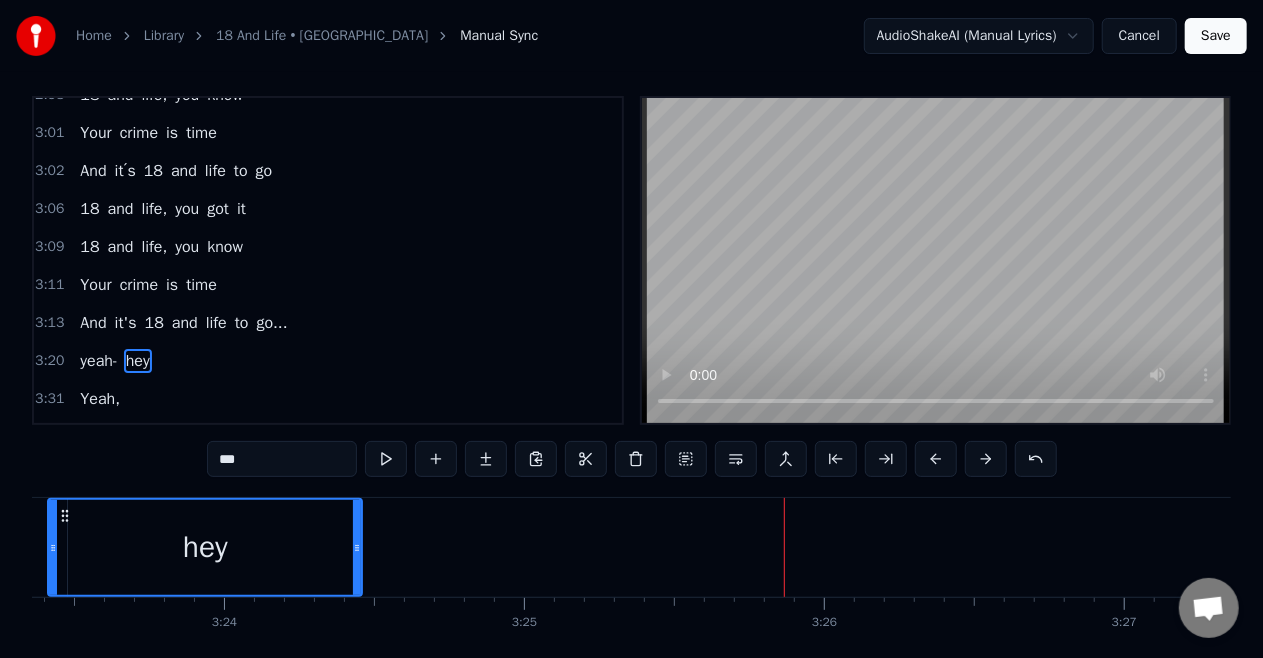 scroll, scrollTop: 0, scrollLeft: 60948, axis: horizontal 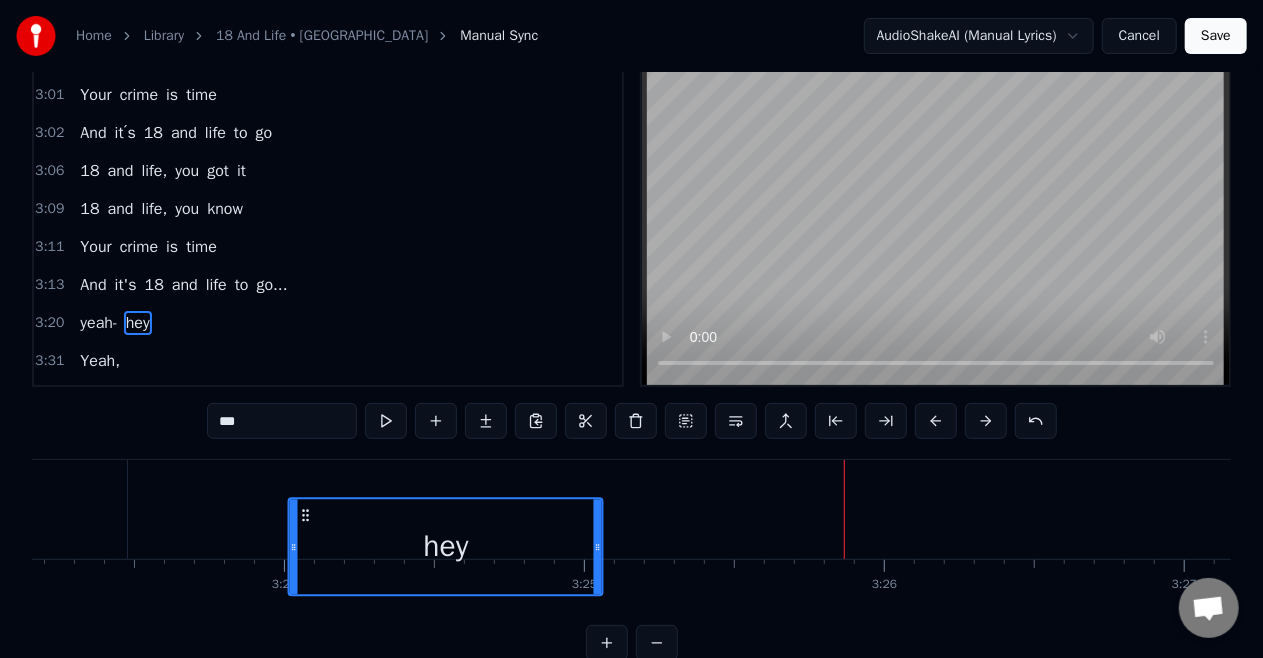 drag, startPoint x: 123, startPoint y: 516, endPoint x: 301, endPoint y: 508, distance: 178.17969 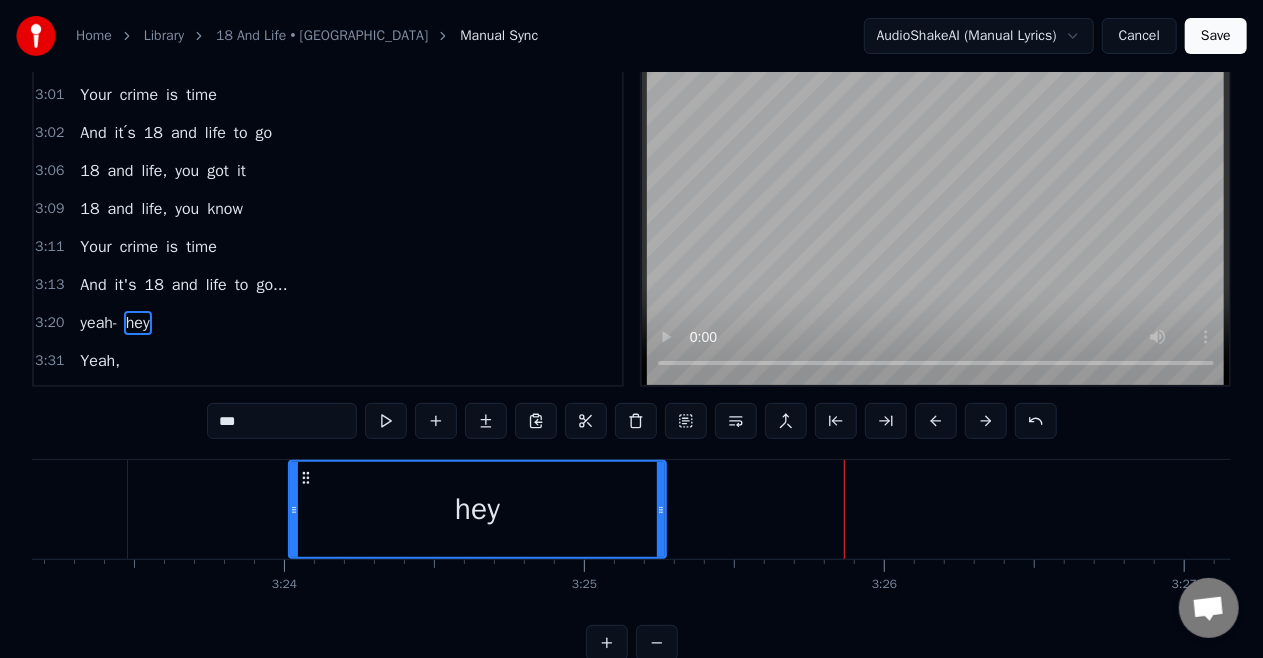 drag, startPoint x: 600, startPoint y: 514, endPoint x: 663, endPoint y: 526, distance: 64.132675 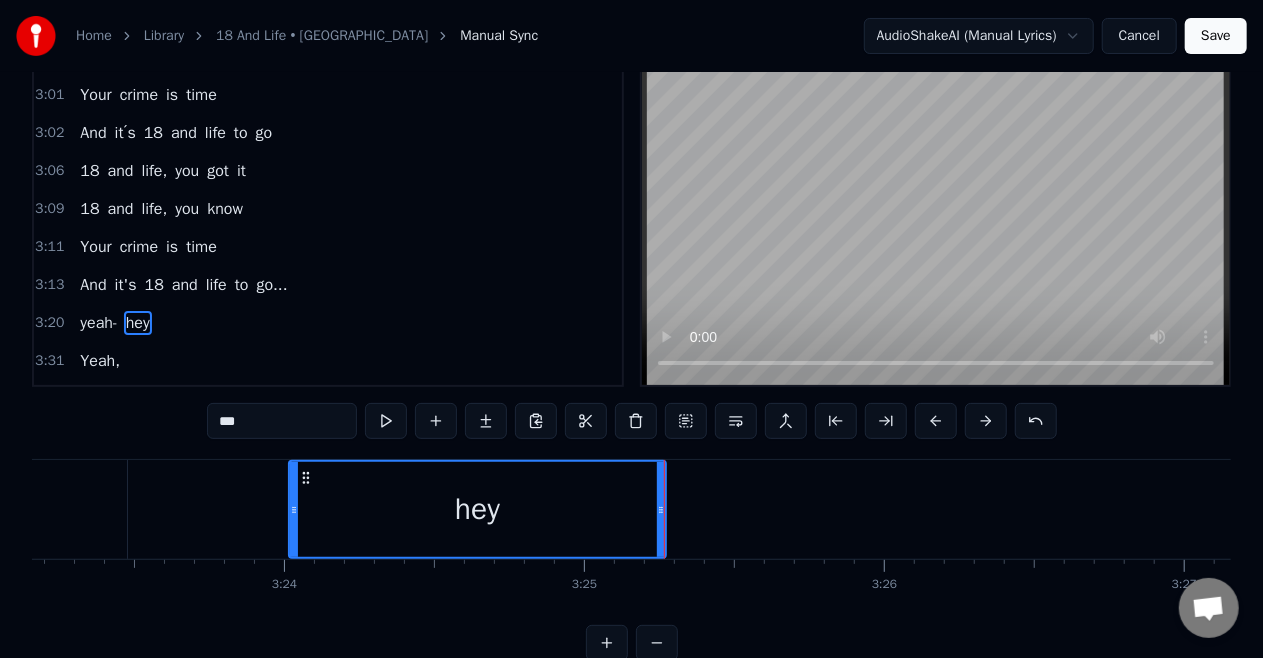 scroll, scrollTop: 8, scrollLeft: 0, axis: vertical 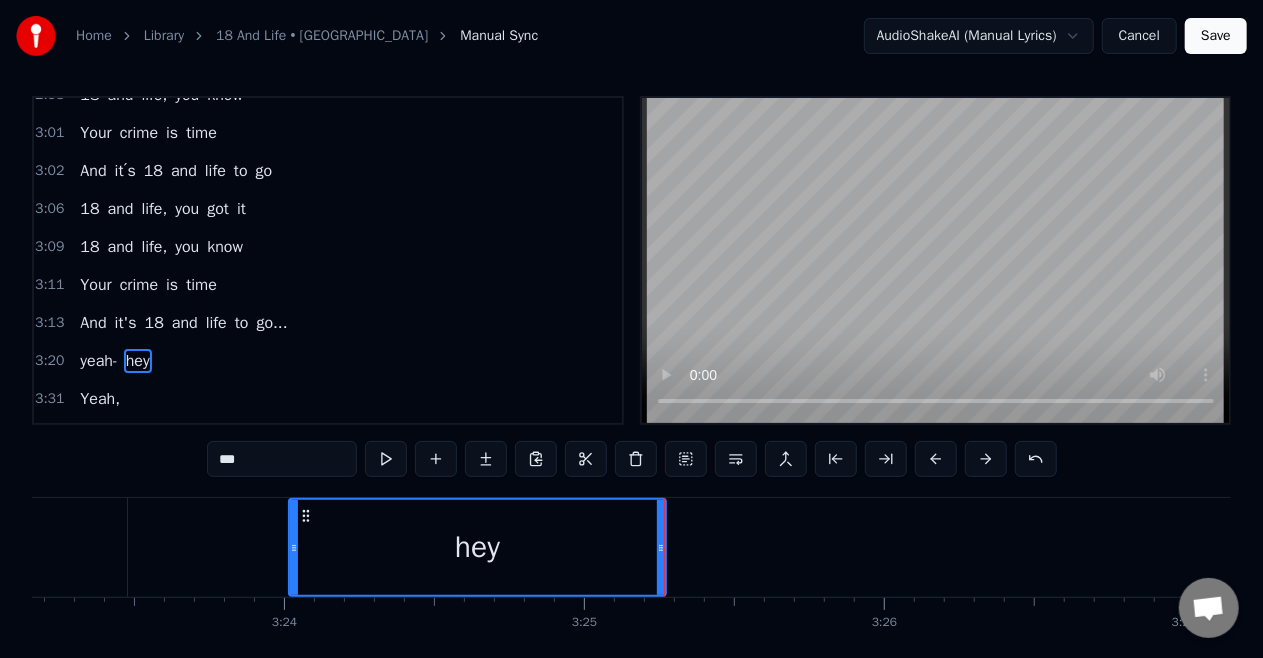 click on "Your" at bounding box center [95, 285] 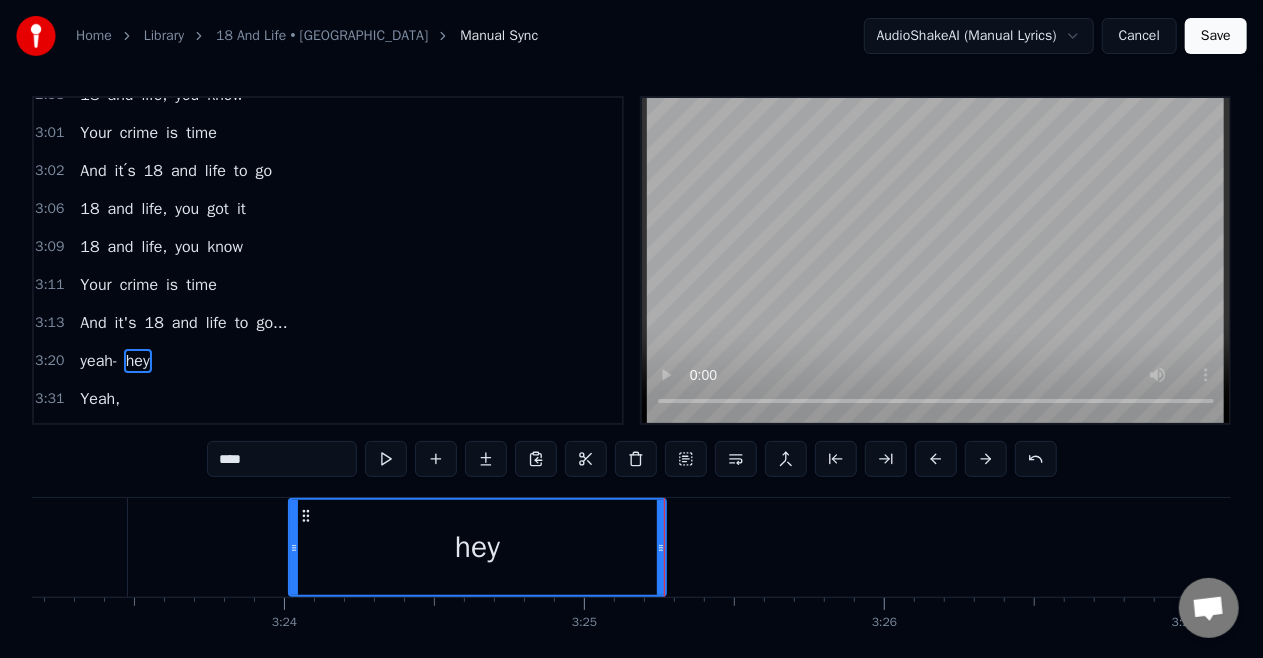 scroll, scrollTop: 6, scrollLeft: 0, axis: vertical 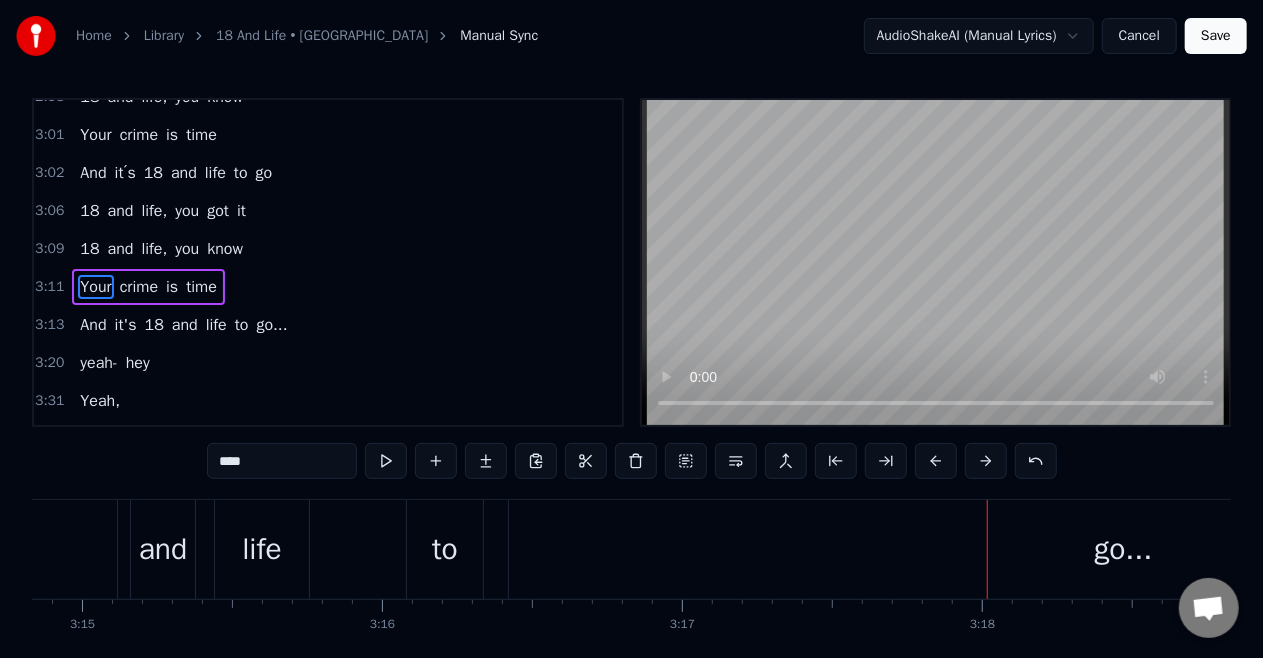 click on "18" at bounding box center (89, 249) 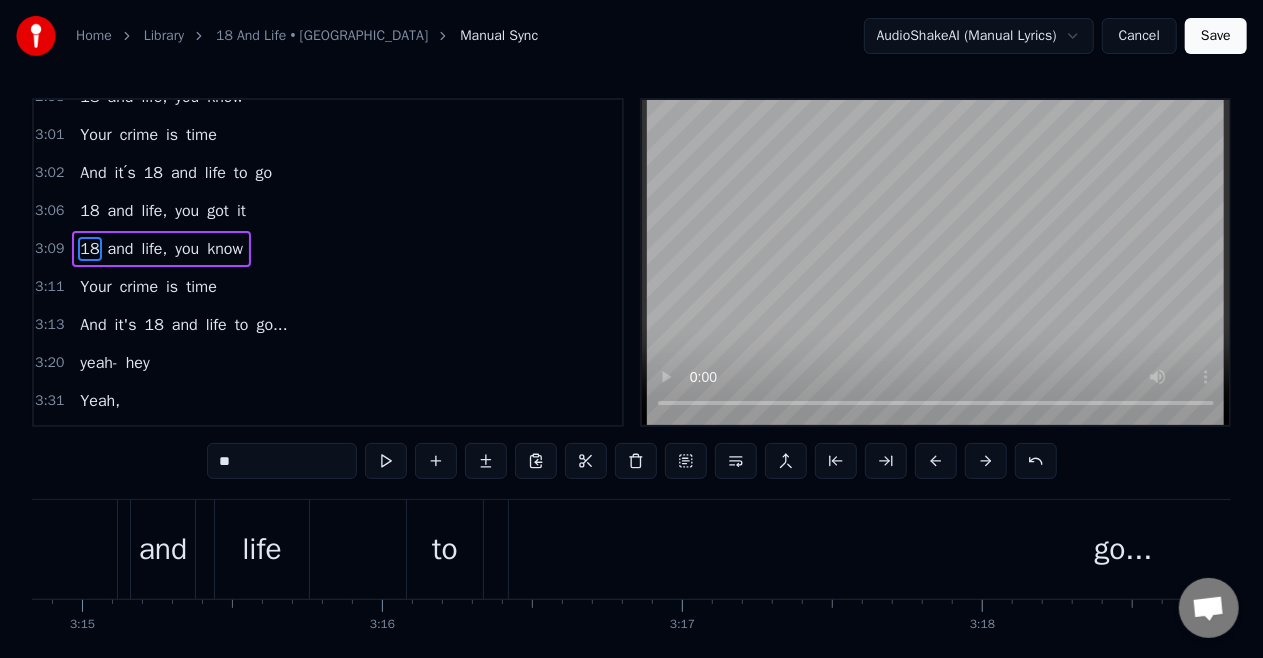 scroll, scrollTop: 0, scrollLeft: 0, axis: both 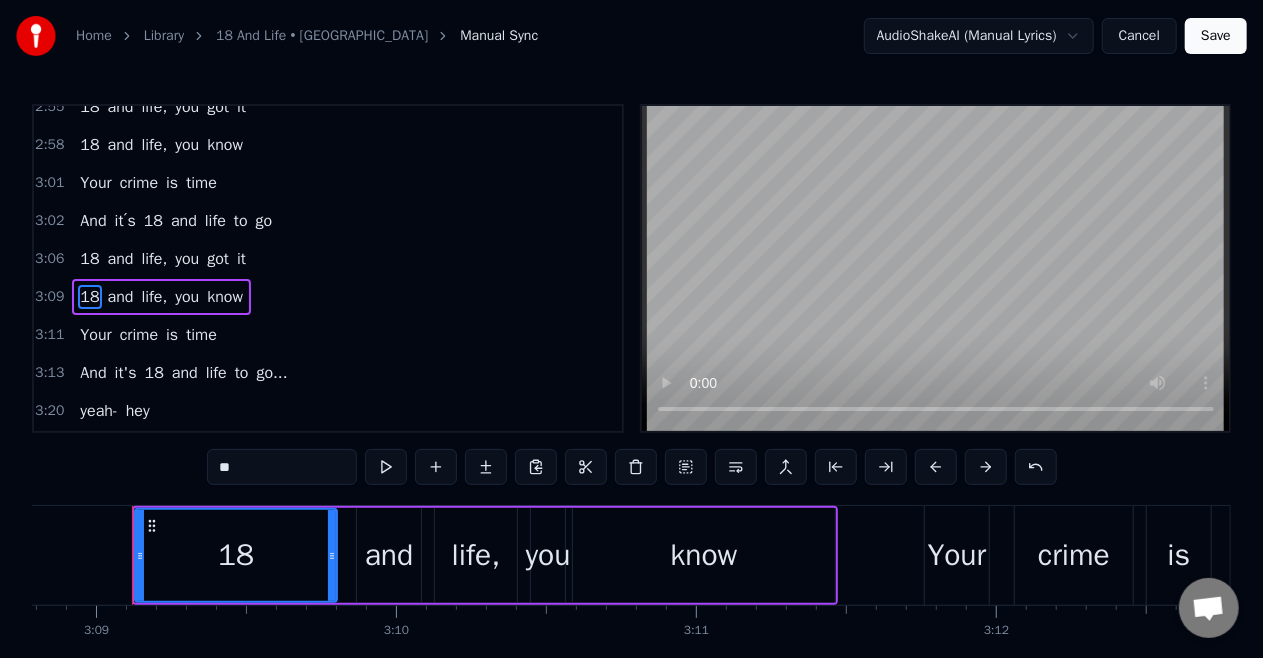 click on "Your" at bounding box center (95, 335) 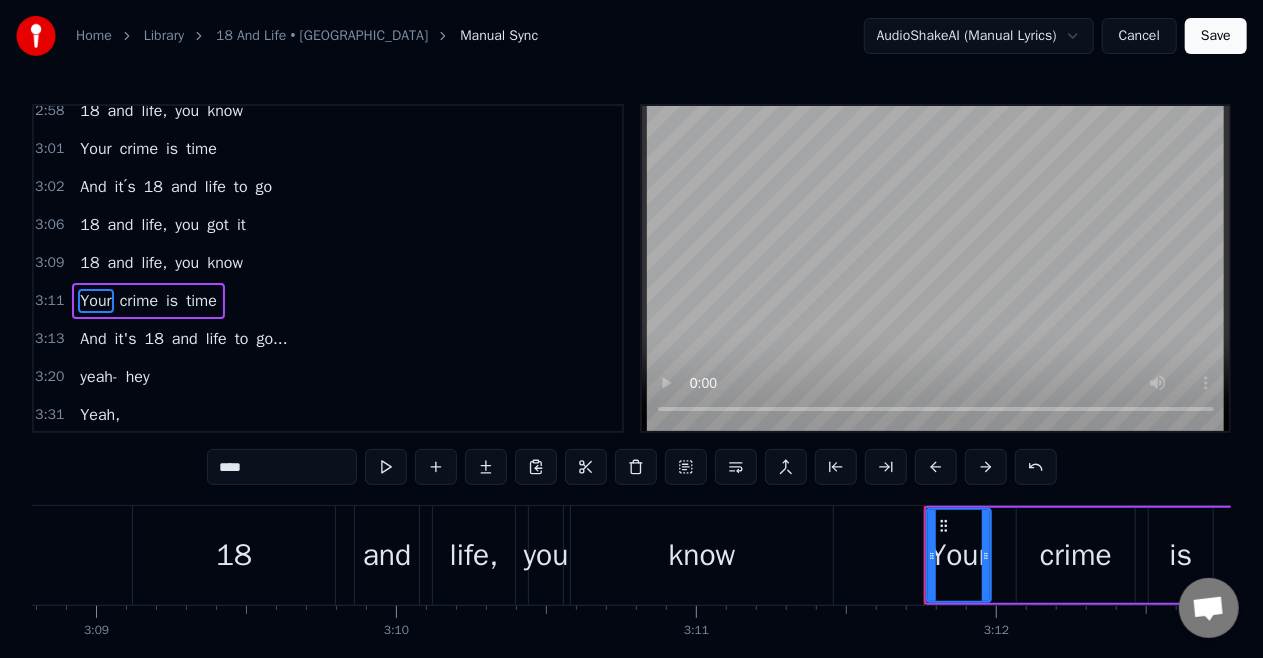 scroll, scrollTop: 1461, scrollLeft: 0, axis: vertical 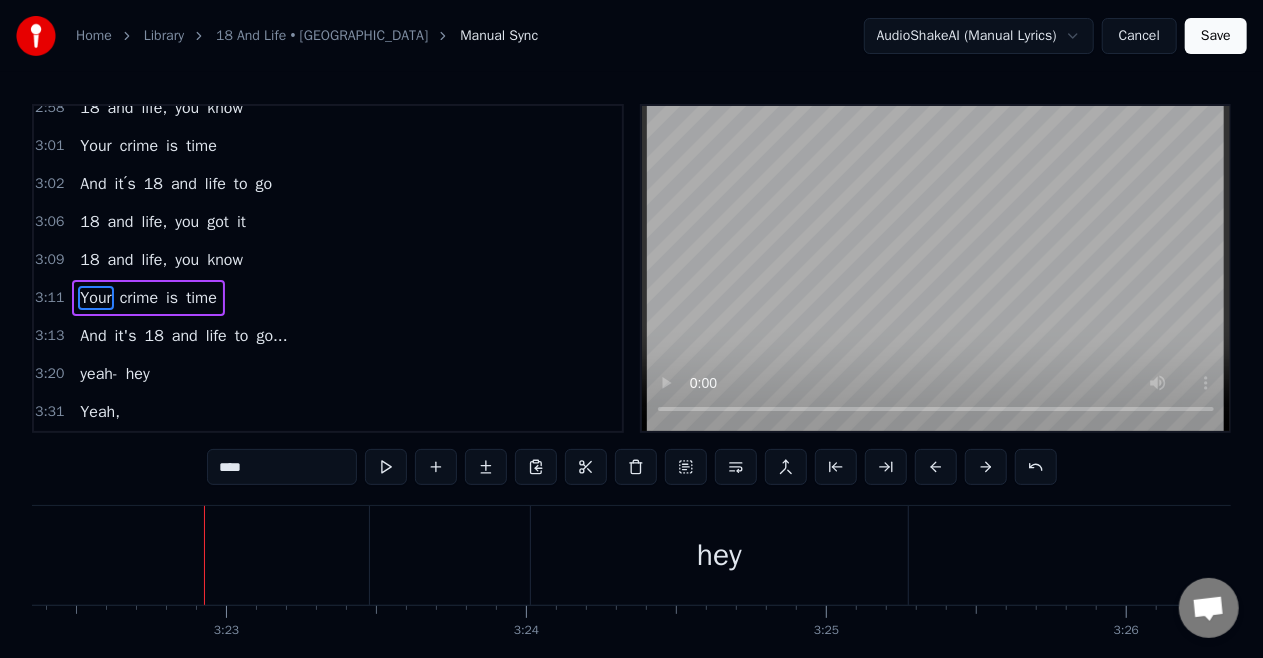 click on "yeah-" at bounding box center [98, 374] 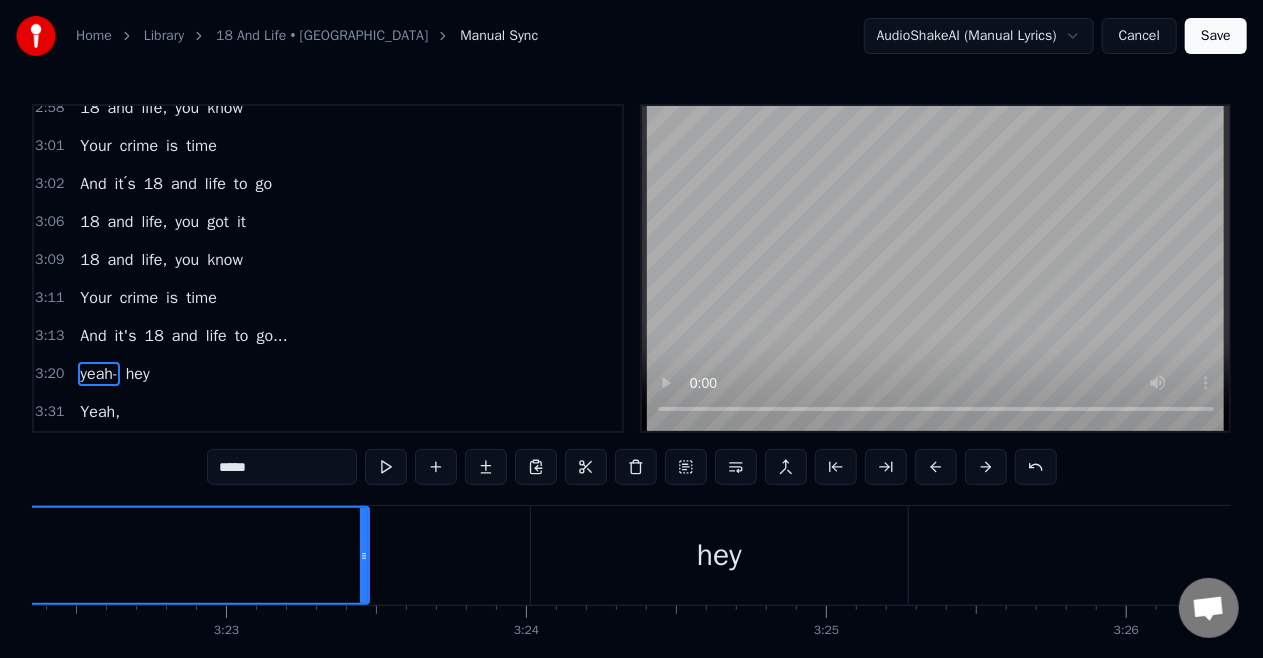 scroll, scrollTop: 2, scrollLeft: 0, axis: vertical 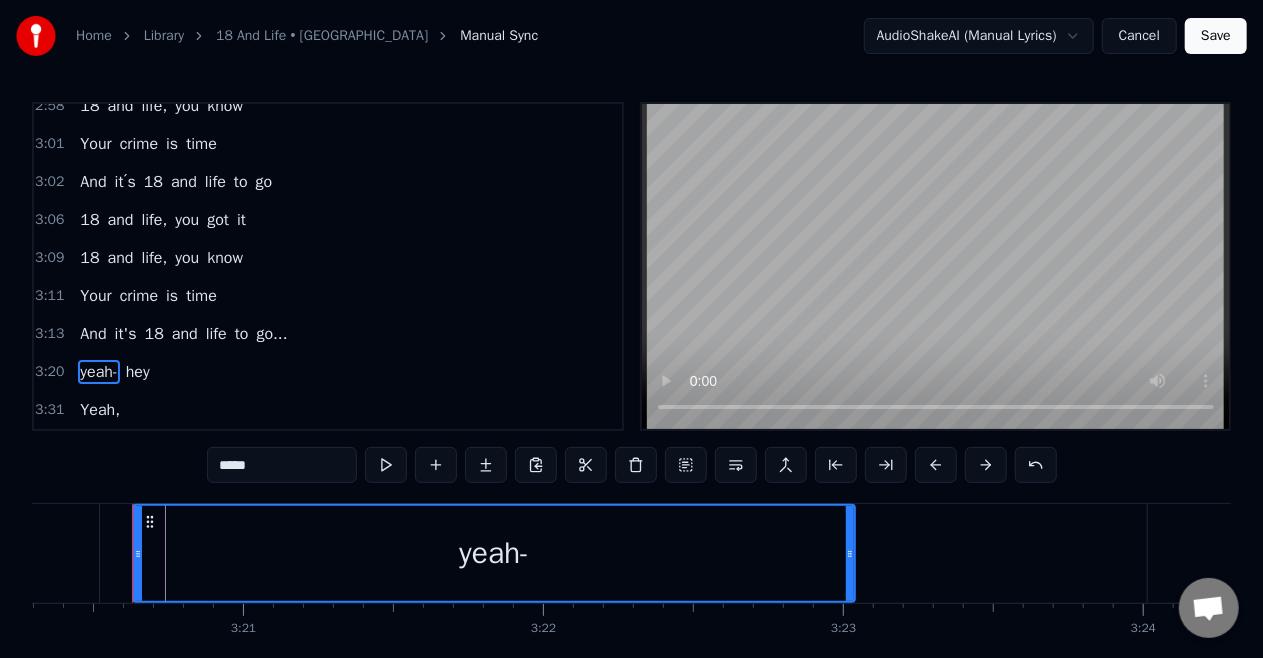 drag, startPoint x: 980, startPoint y: 549, endPoint x: 849, endPoint y: 598, distance: 139.86423 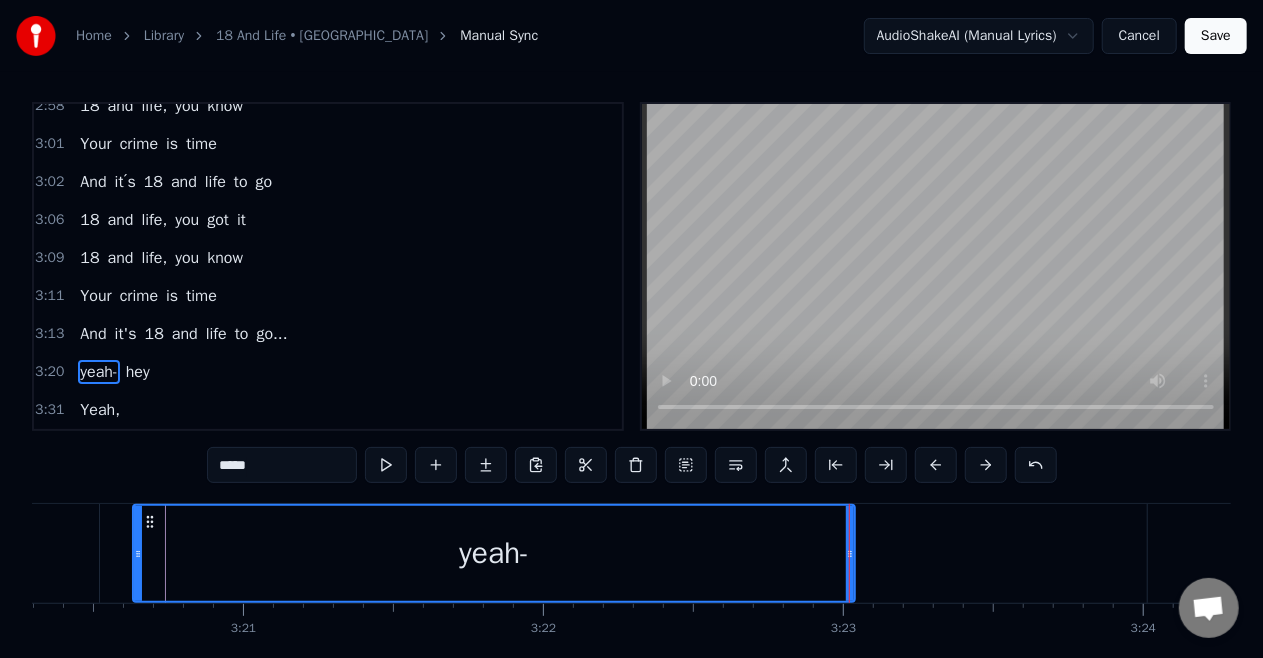scroll, scrollTop: 8, scrollLeft: 0, axis: vertical 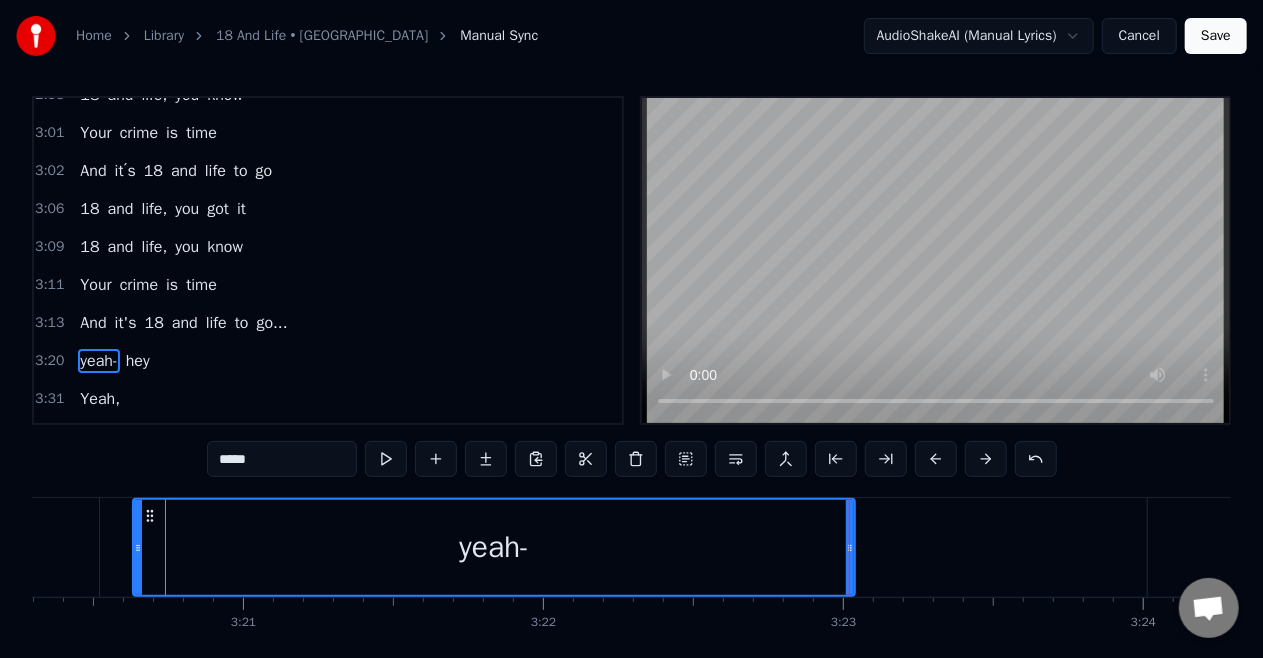 click on "hey" at bounding box center (138, 361) 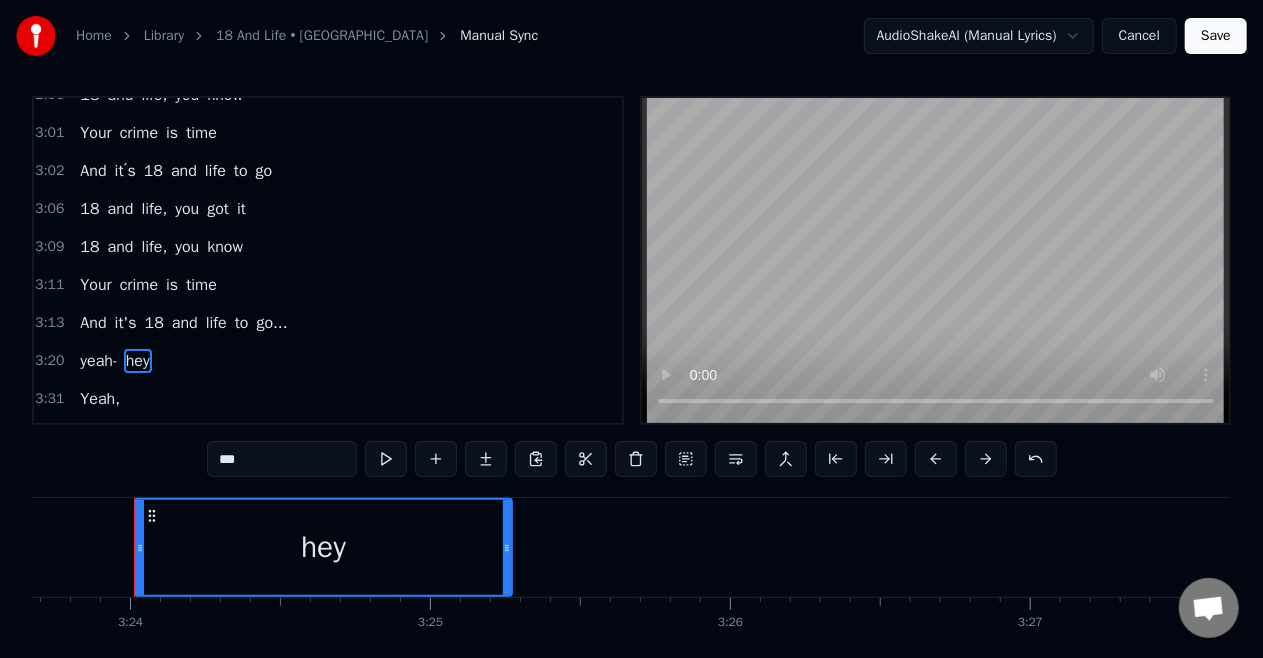 scroll, scrollTop: 0, scrollLeft: 61104, axis: horizontal 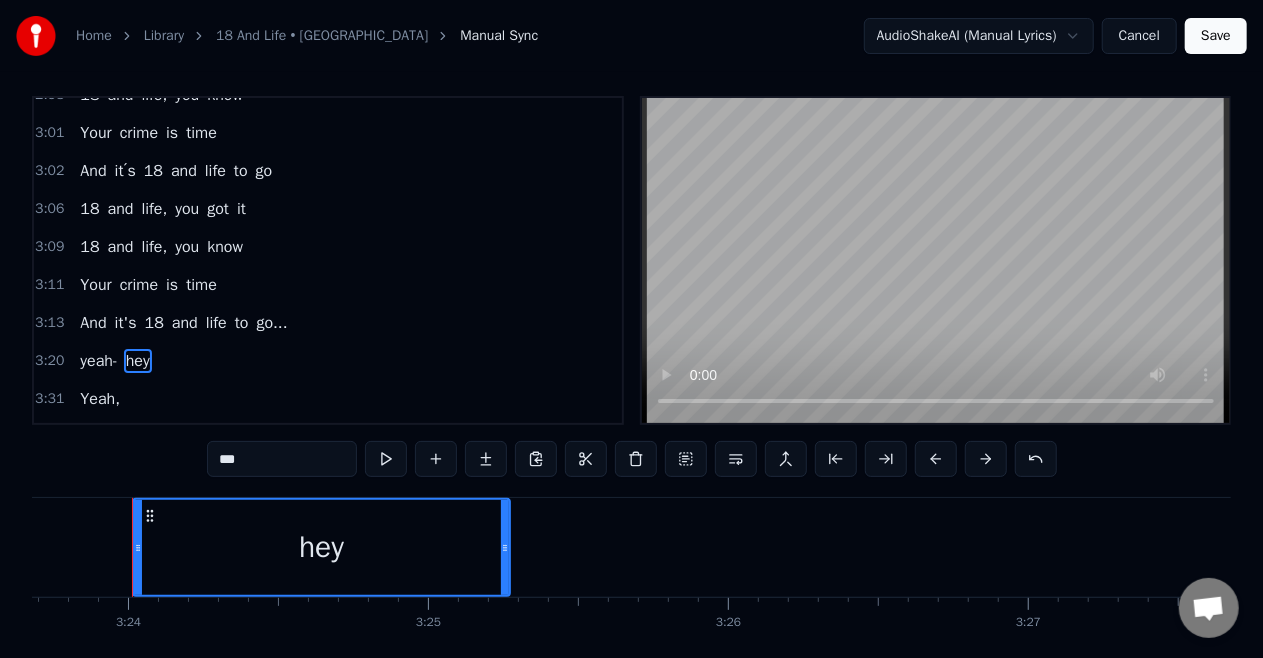 click on "yeah- hey" at bounding box center (-184, 547) 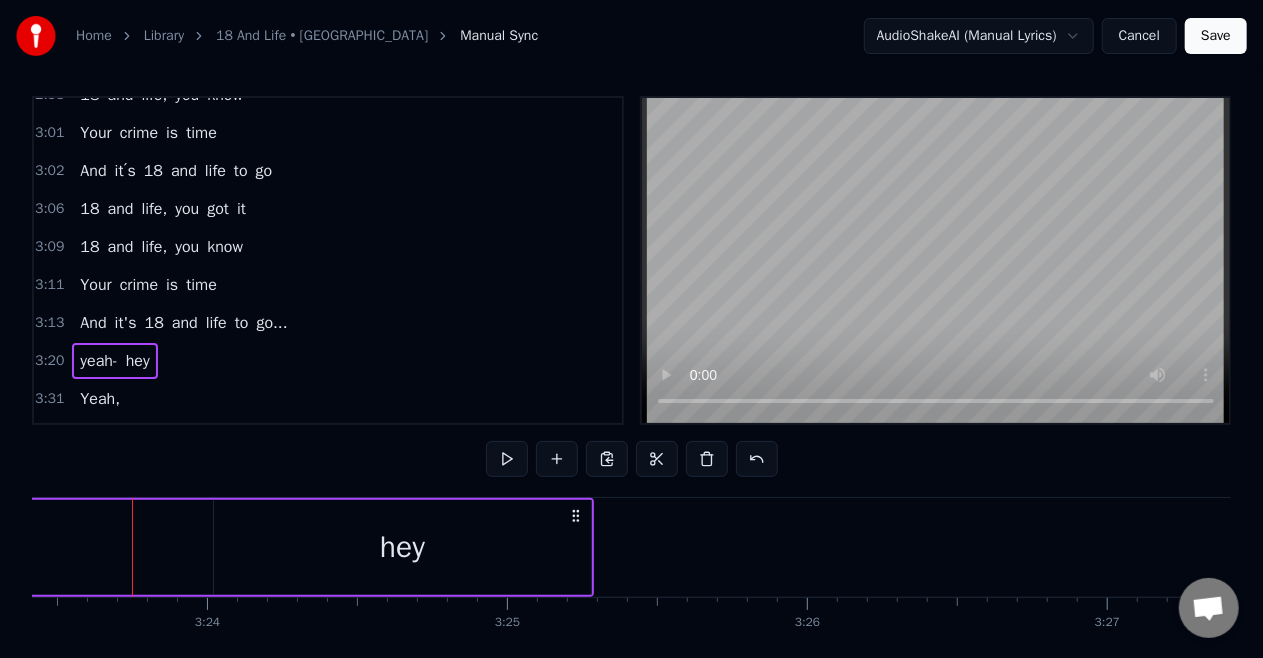 click on "yeah- hey" at bounding box center [-105, 547] 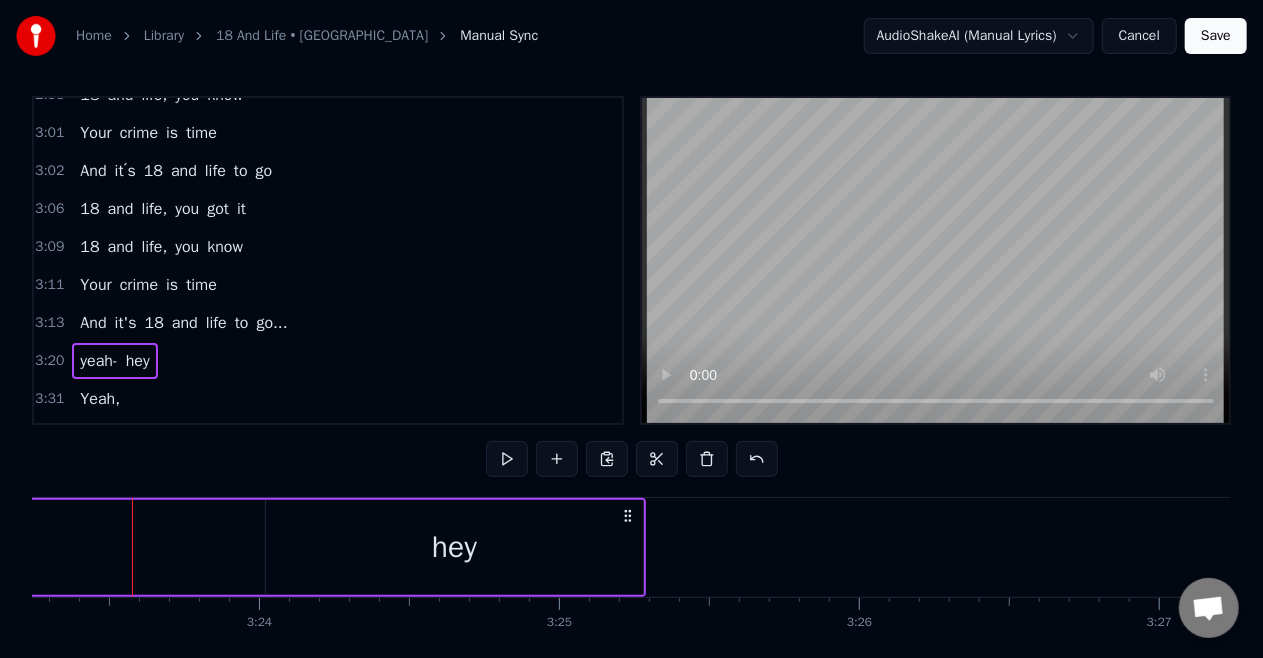 click on "yeah- hey" at bounding box center [-53, 547] 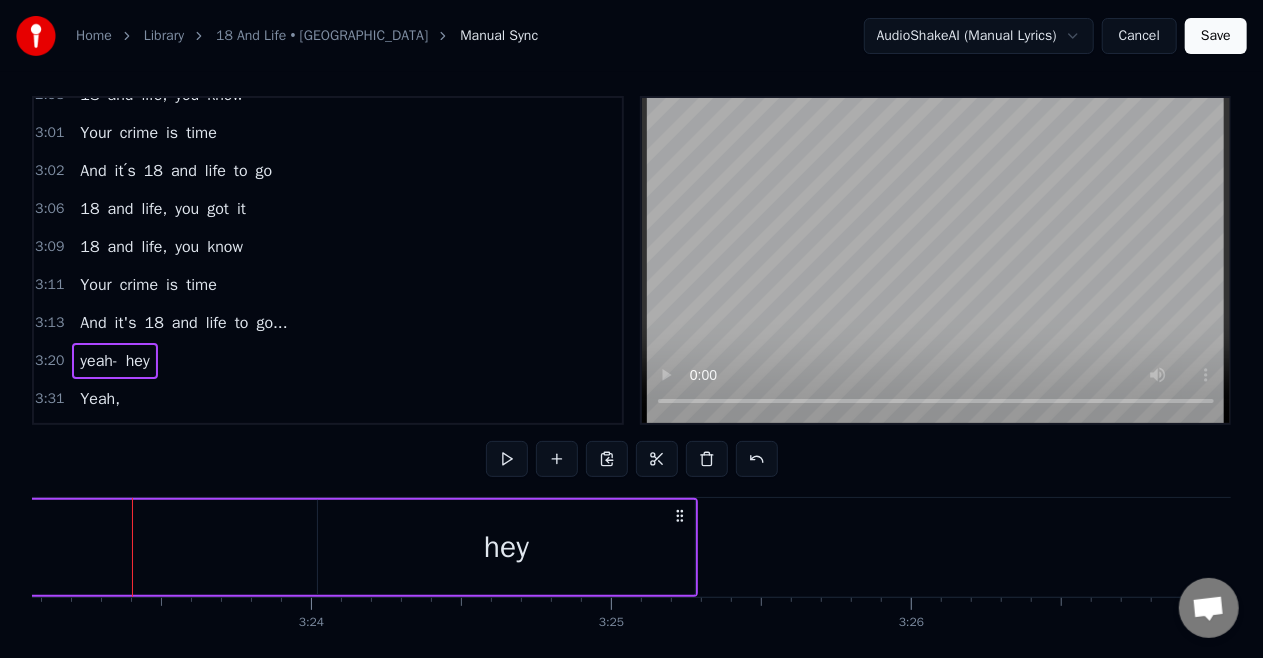 click on "yeah- hey" at bounding box center (-1, 547) 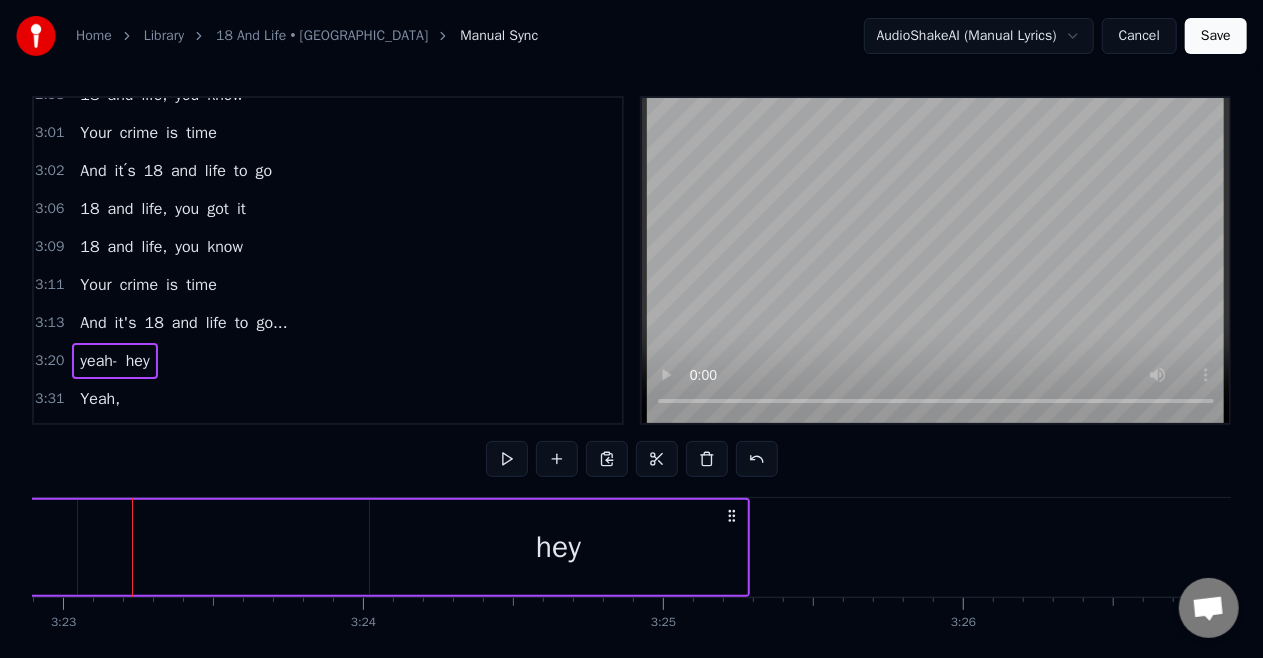 click on "yeah- hey" at bounding box center (51, 547) 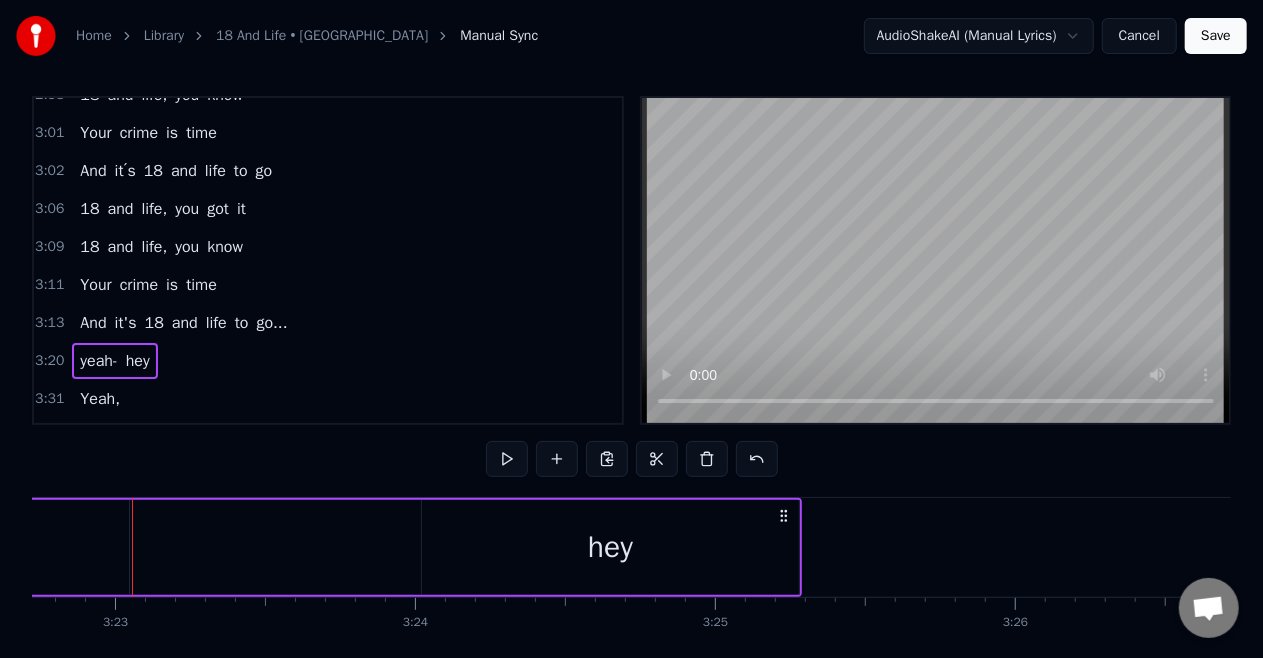 click on "hey" at bounding box center (610, 547) 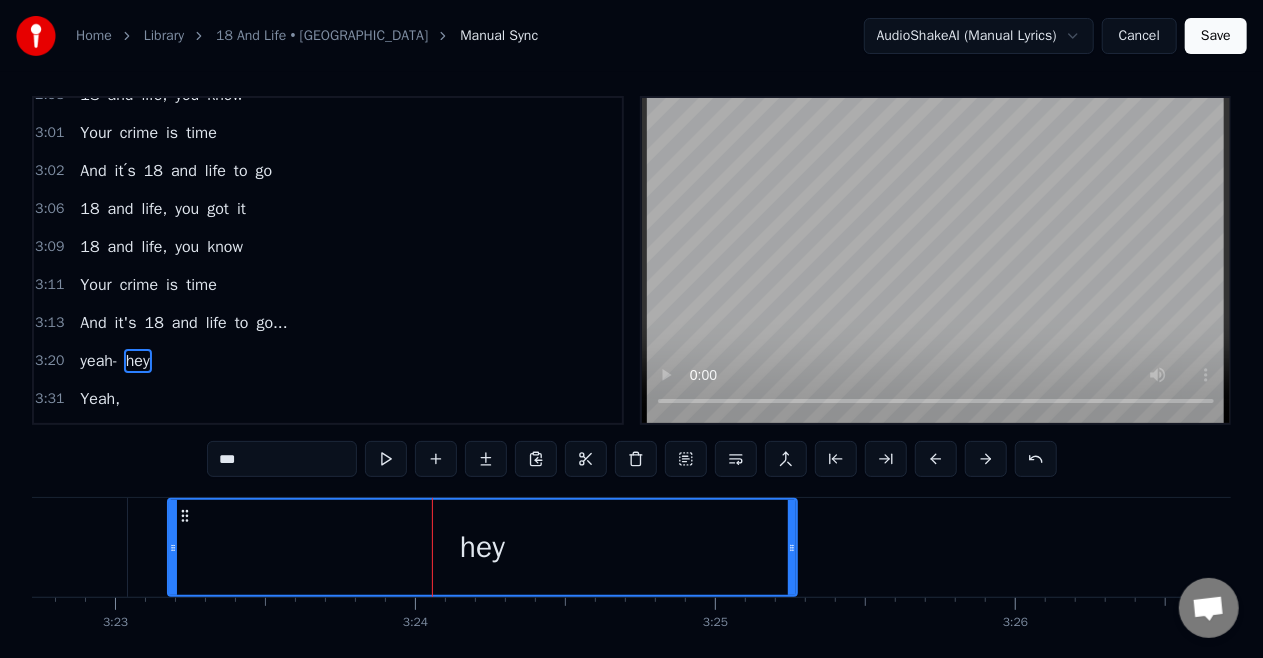 drag, startPoint x: 424, startPoint y: 542, endPoint x: 172, endPoint y: 604, distance: 259.51492 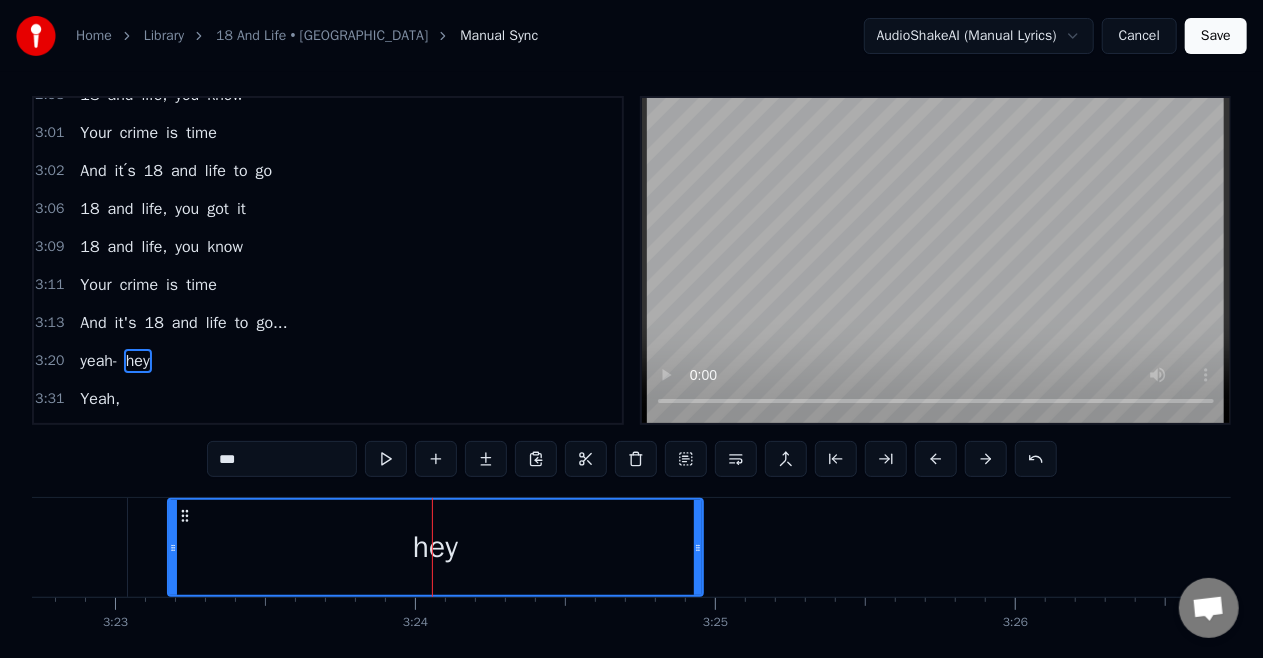 drag, startPoint x: 791, startPoint y: 542, endPoint x: 693, endPoint y: 579, distance: 104.75209 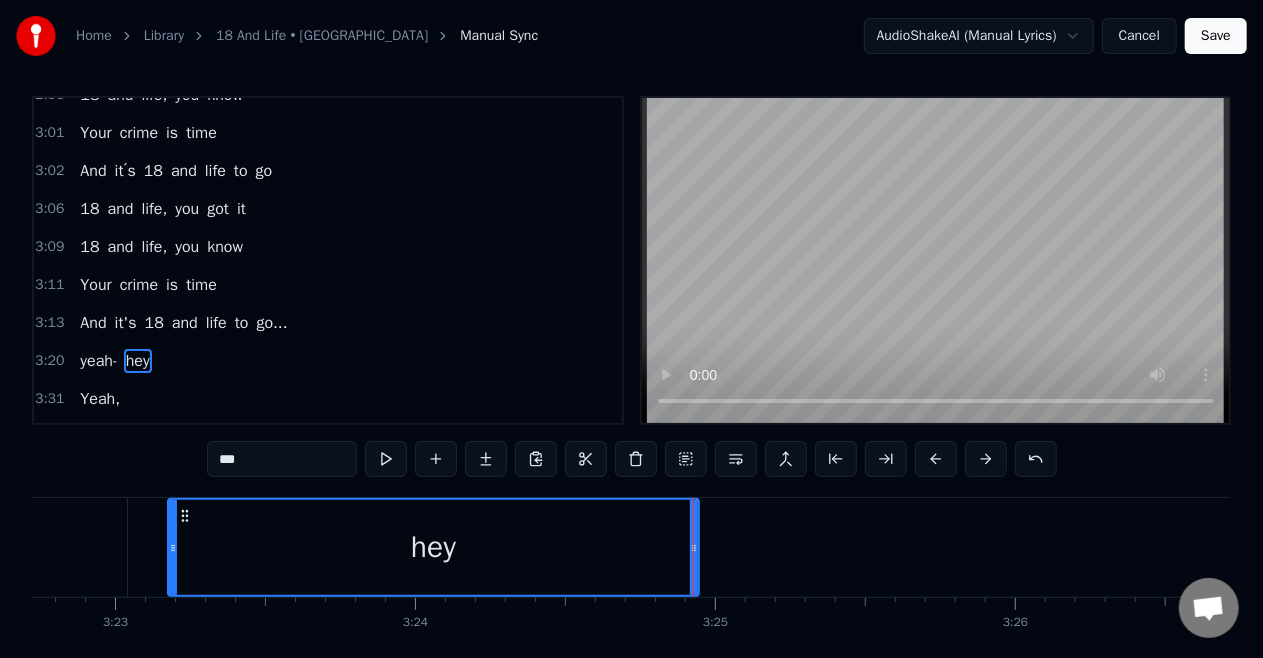 click on "Your" at bounding box center [95, 285] 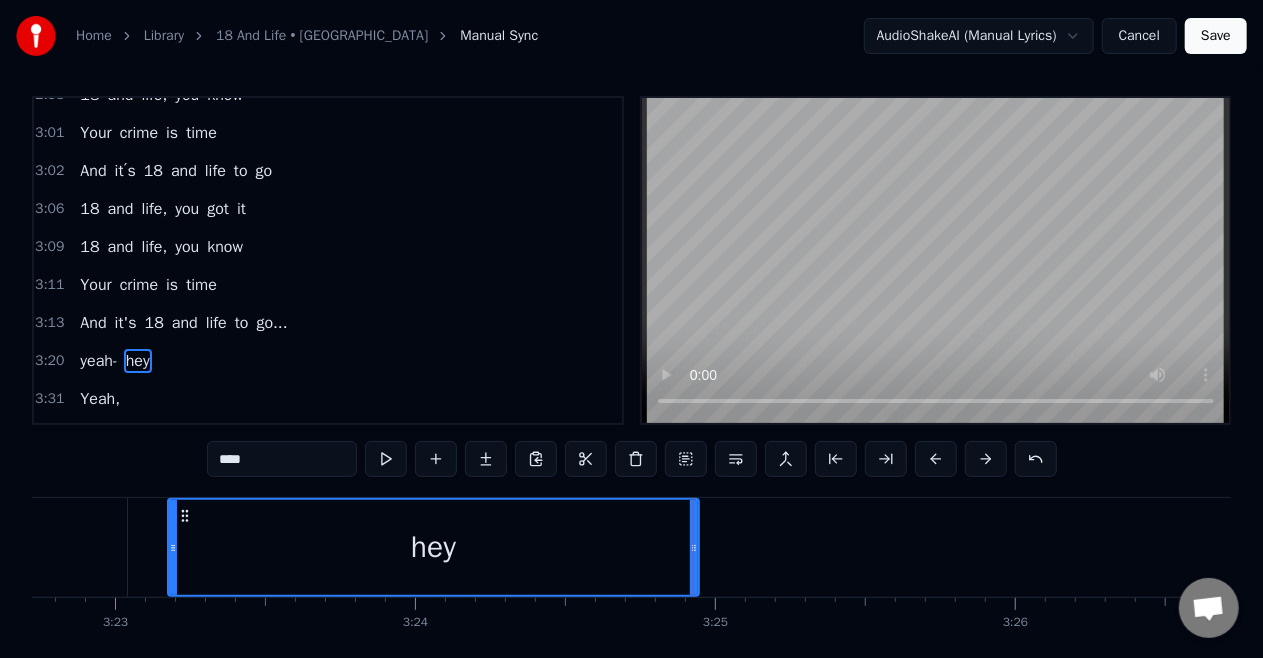 scroll, scrollTop: 8, scrollLeft: 0, axis: vertical 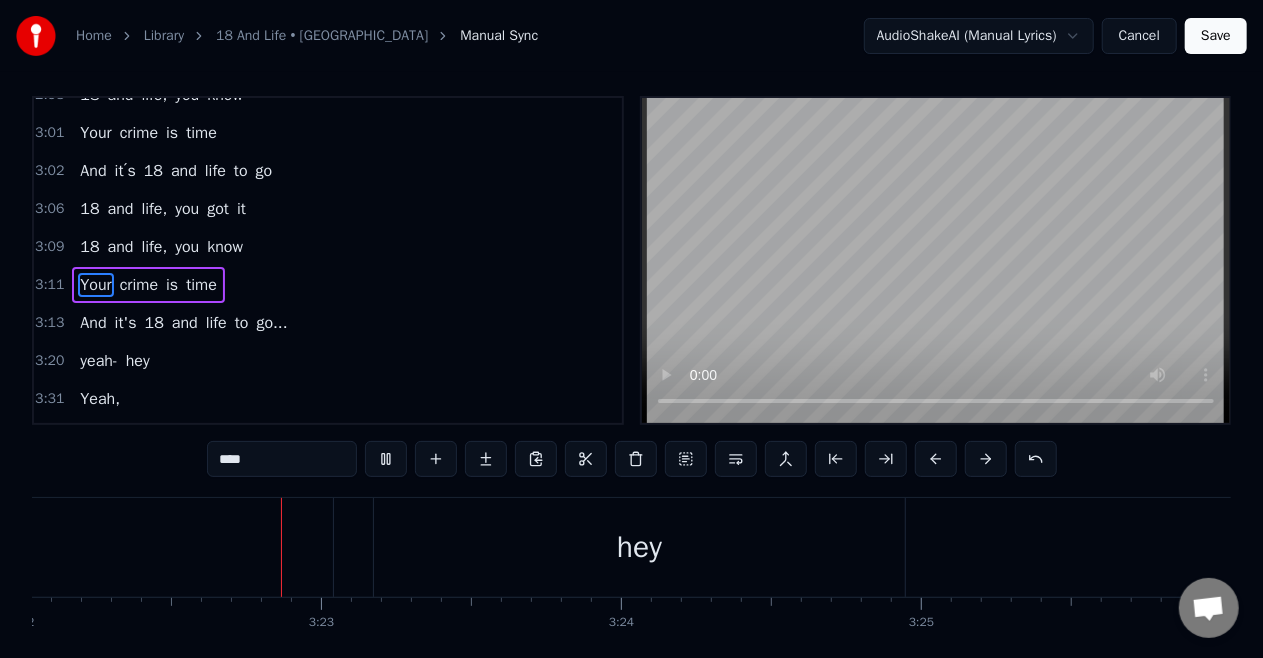 click at bounding box center (936, 260) 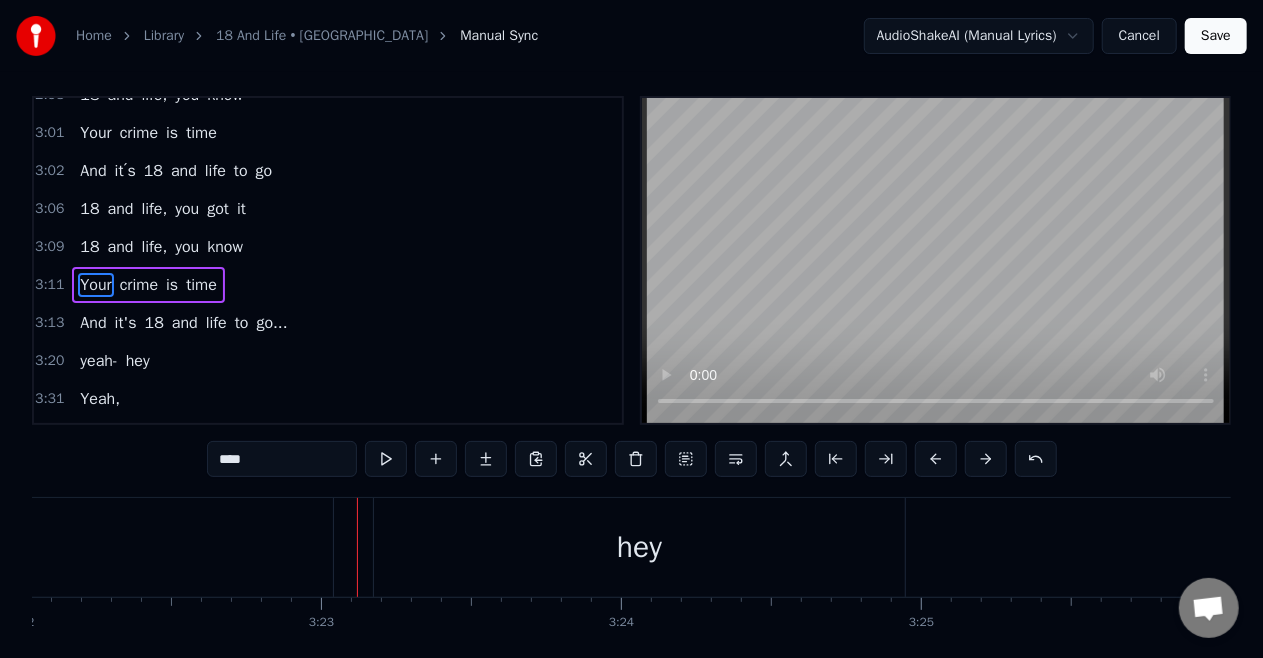 click on "yeah-" at bounding box center (-28, 547) 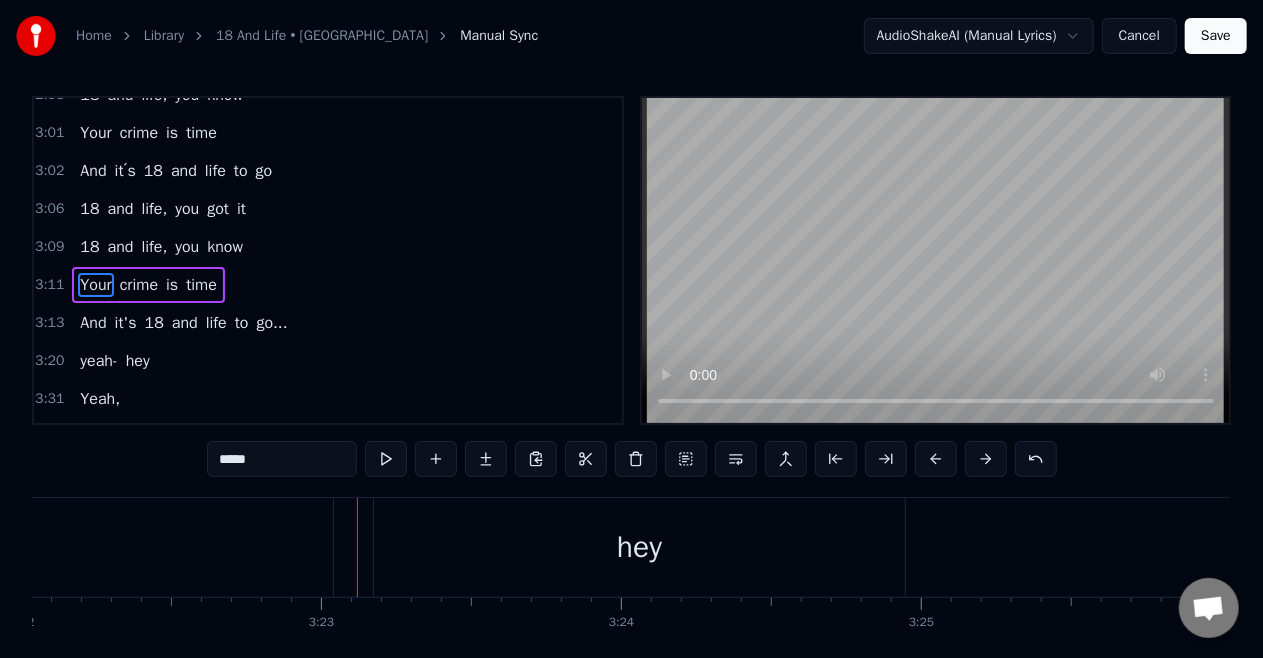 scroll, scrollTop: 8, scrollLeft: 0, axis: vertical 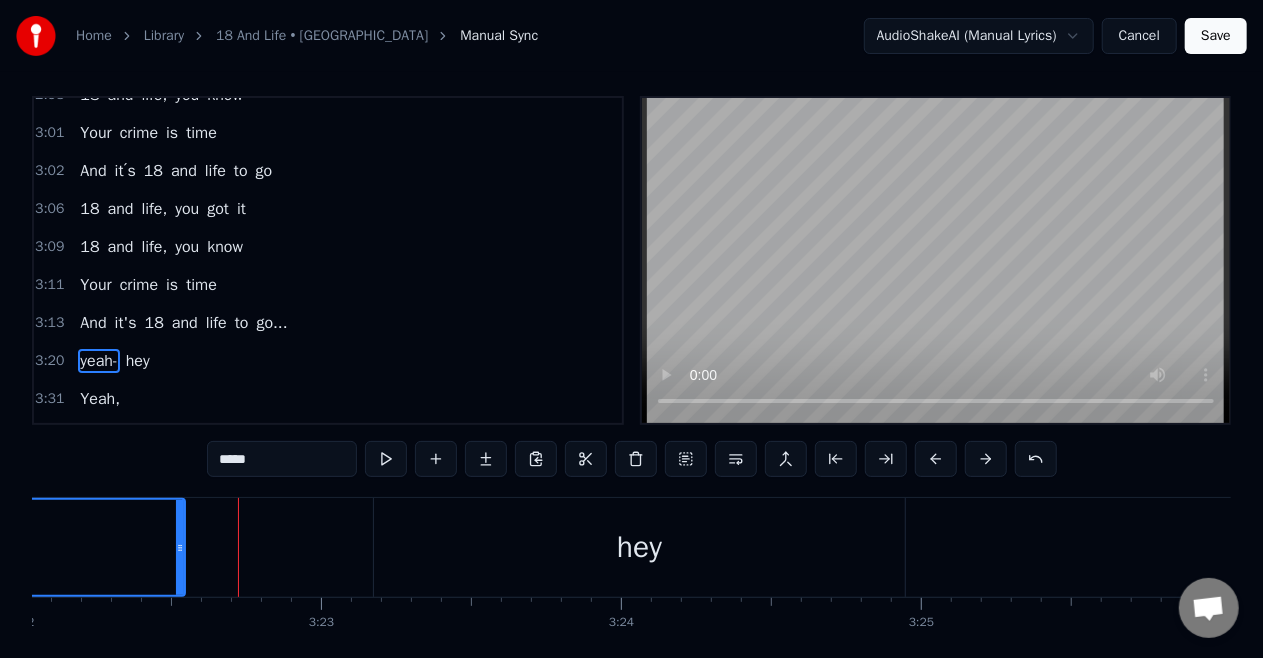drag, startPoint x: 329, startPoint y: 546, endPoint x: 181, endPoint y: 589, distance: 154.12009 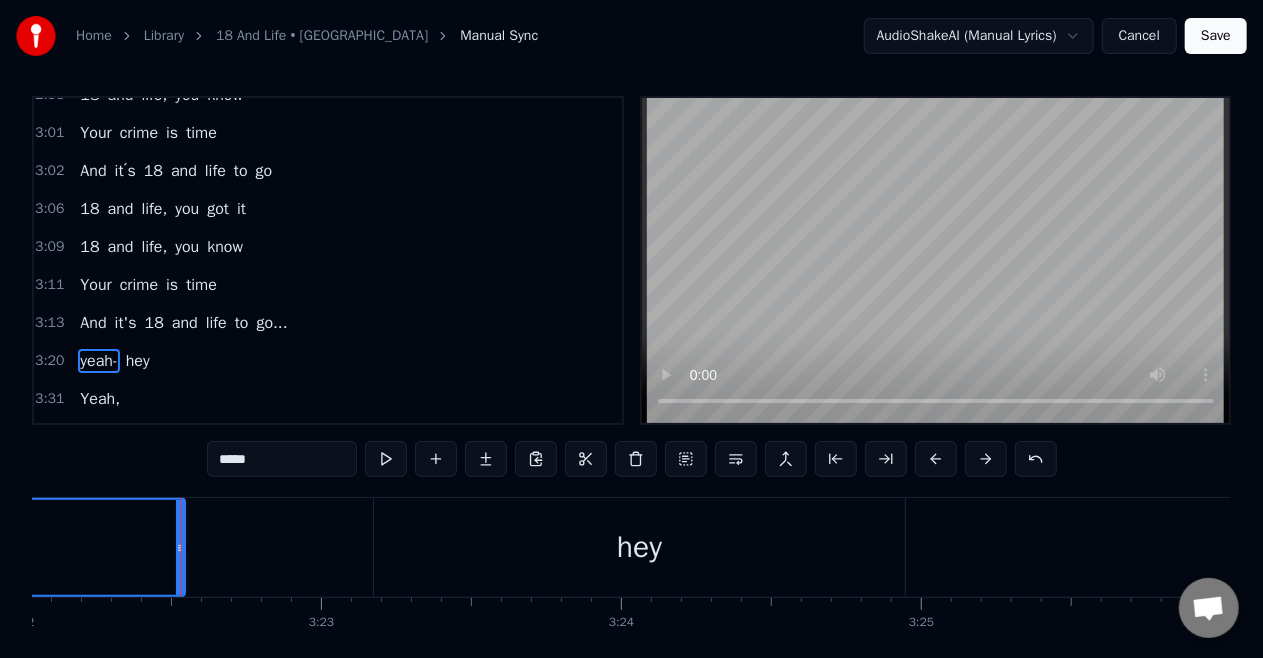 click on "hey" at bounding box center (639, 547) 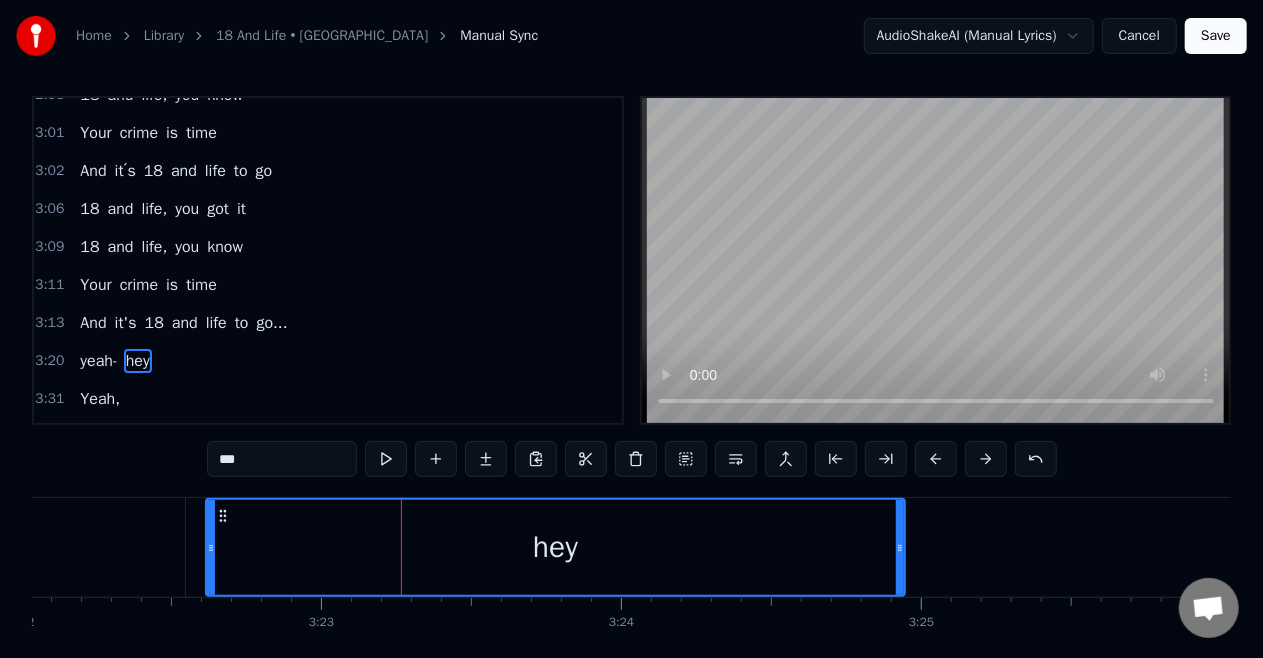 drag, startPoint x: 379, startPoint y: 546, endPoint x: 211, endPoint y: 591, distance: 173.9224 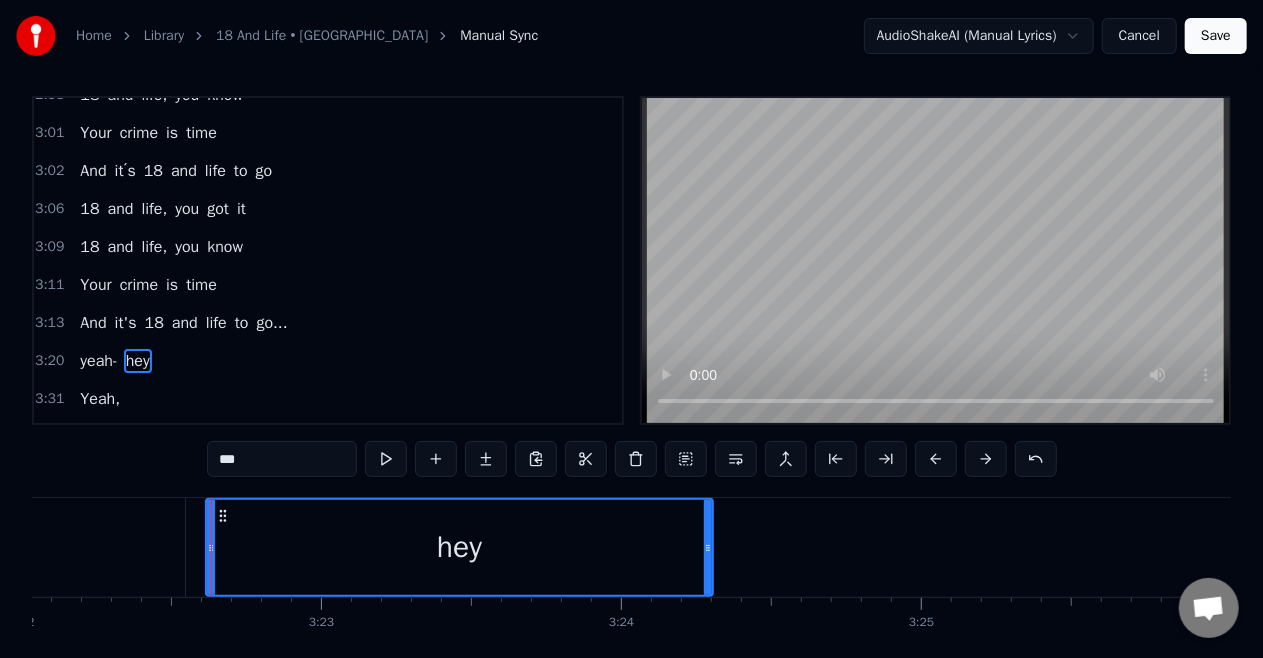 drag, startPoint x: 897, startPoint y: 550, endPoint x: 705, endPoint y: 602, distance: 198.91707 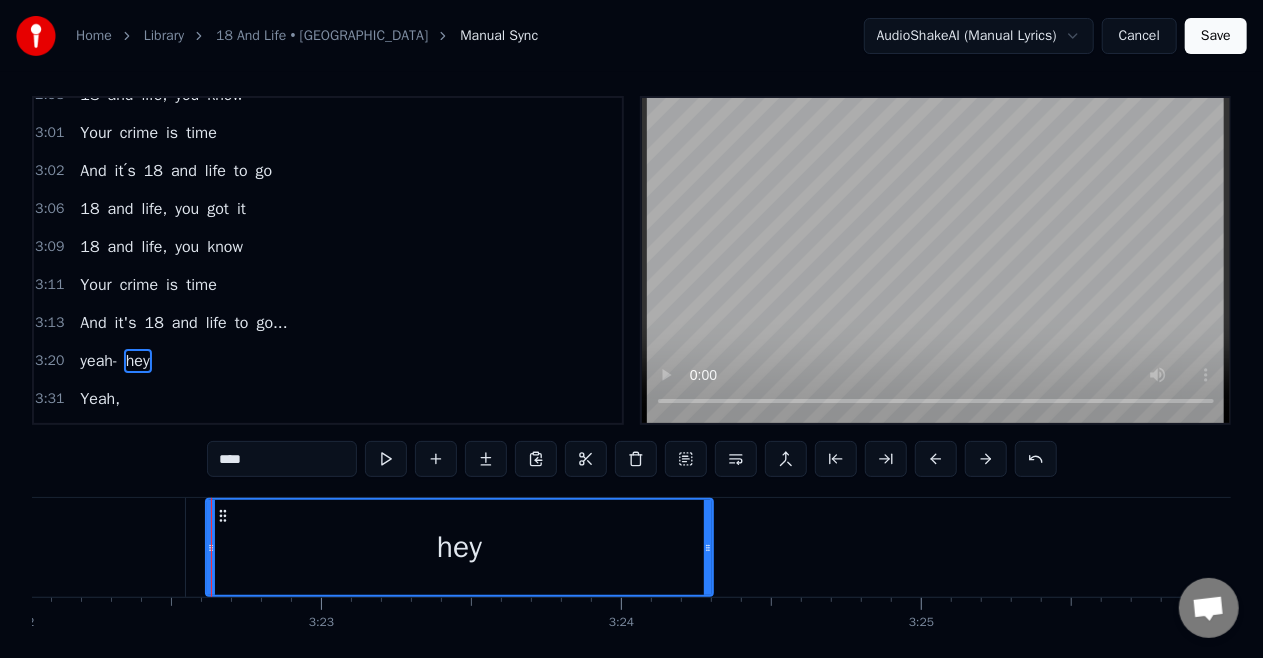 scroll, scrollTop: 7, scrollLeft: 0, axis: vertical 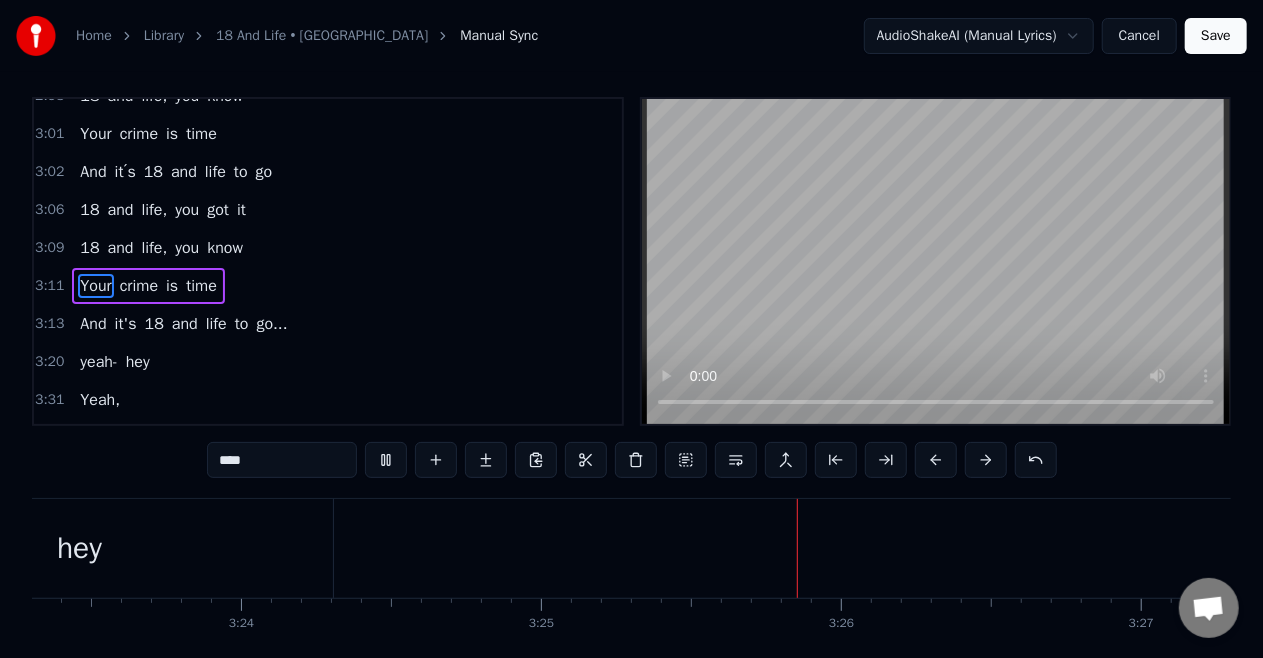 click at bounding box center (936, 261) 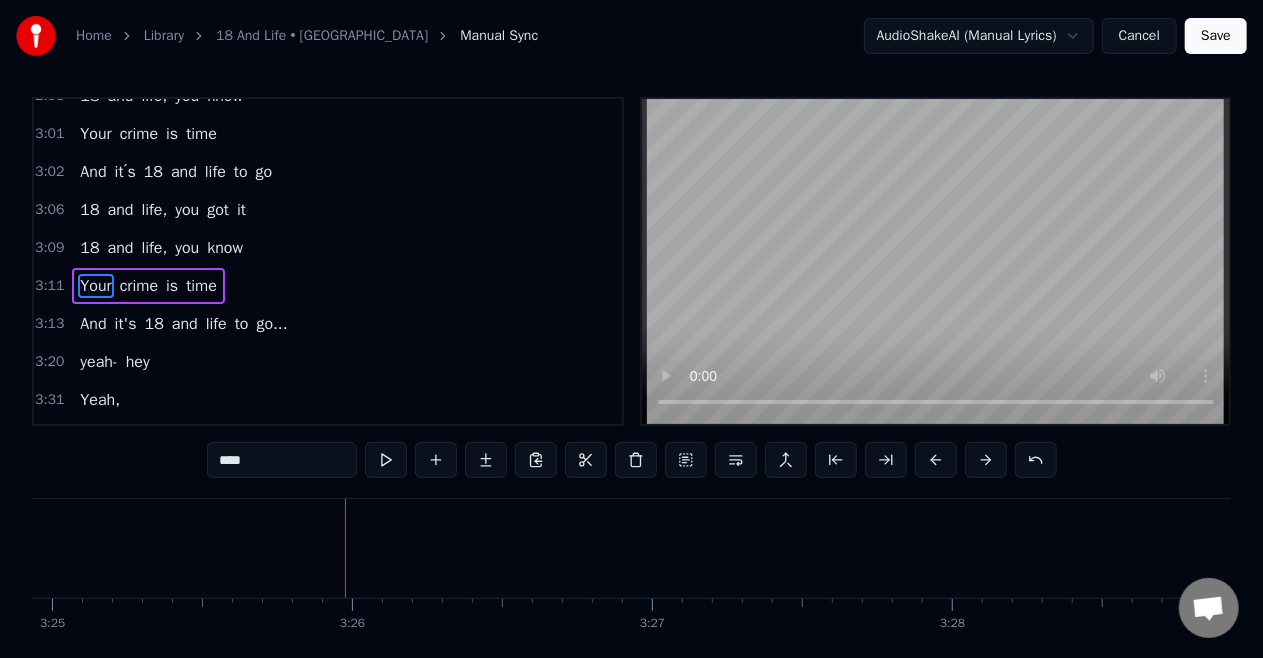 scroll, scrollTop: 0, scrollLeft: 61567, axis: horizontal 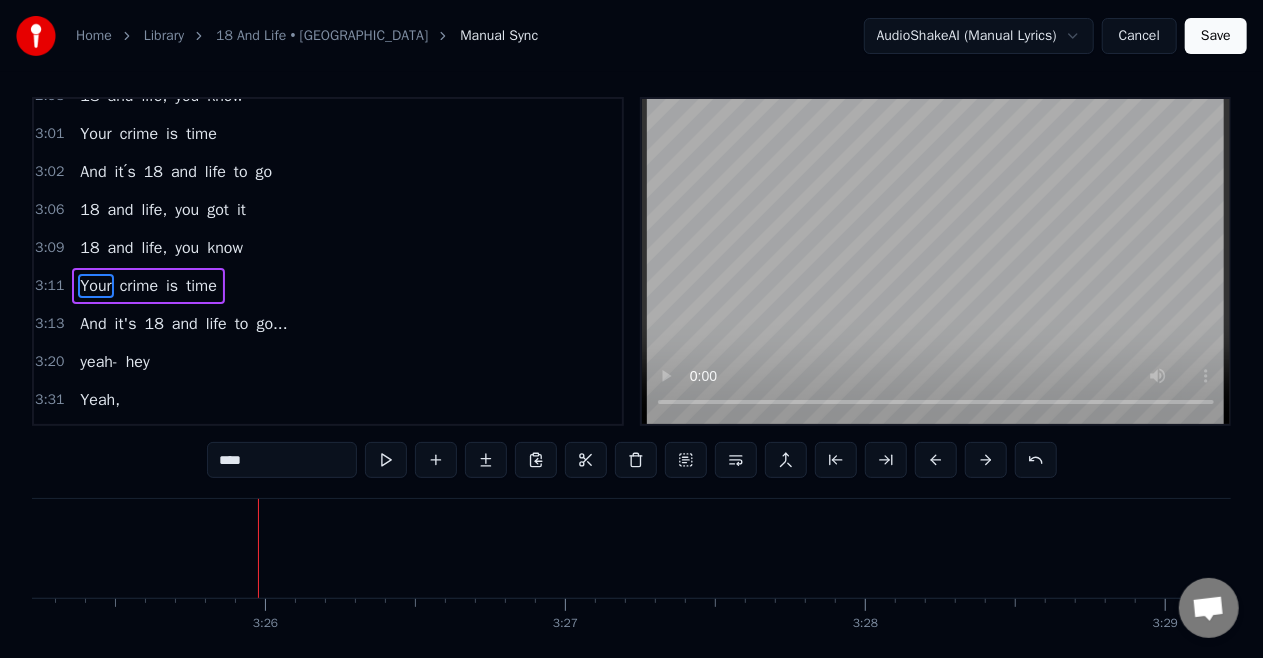 click on "yeah-" at bounding box center (98, 362) 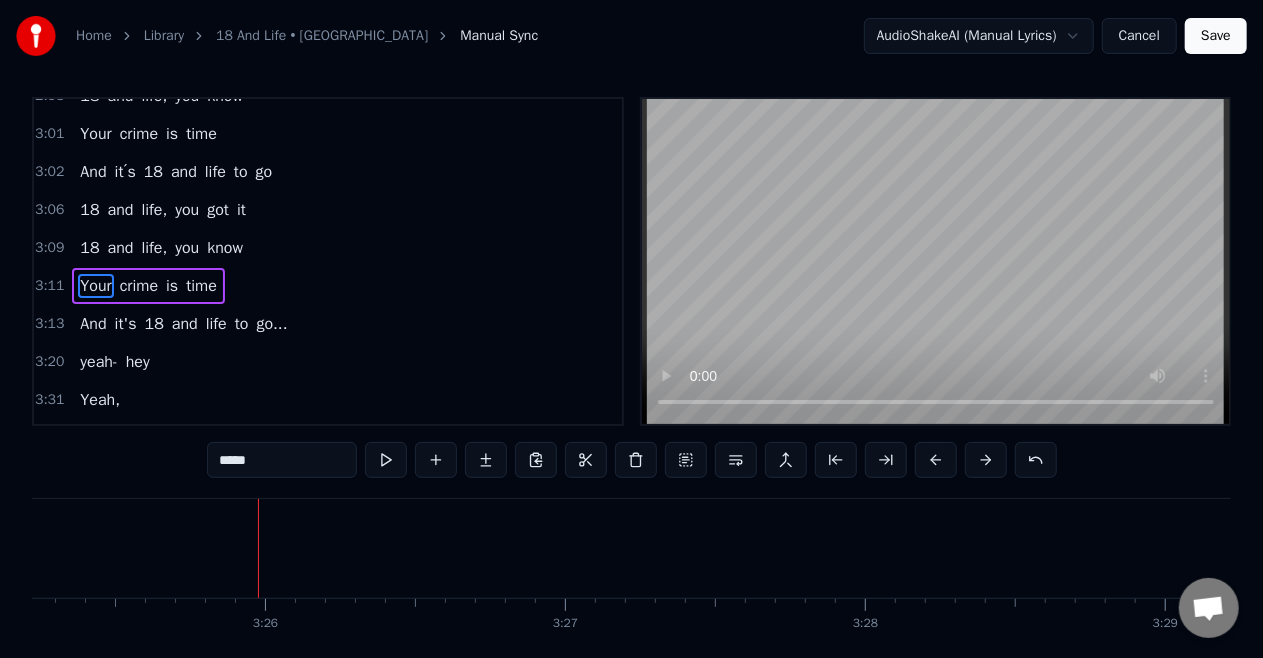 scroll, scrollTop: 8, scrollLeft: 0, axis: vertical 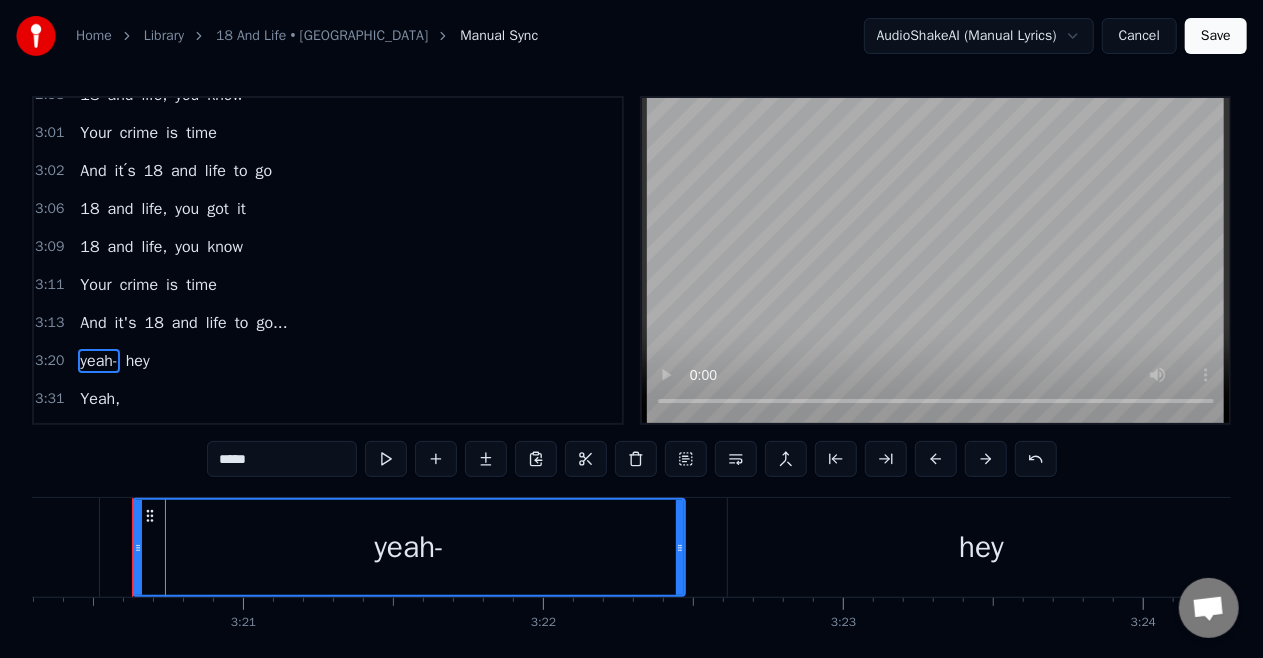drag, startPoint x: 704, startPoint y: 547, endPoint x: 682, endPoint y: 556, distance: 23.769728 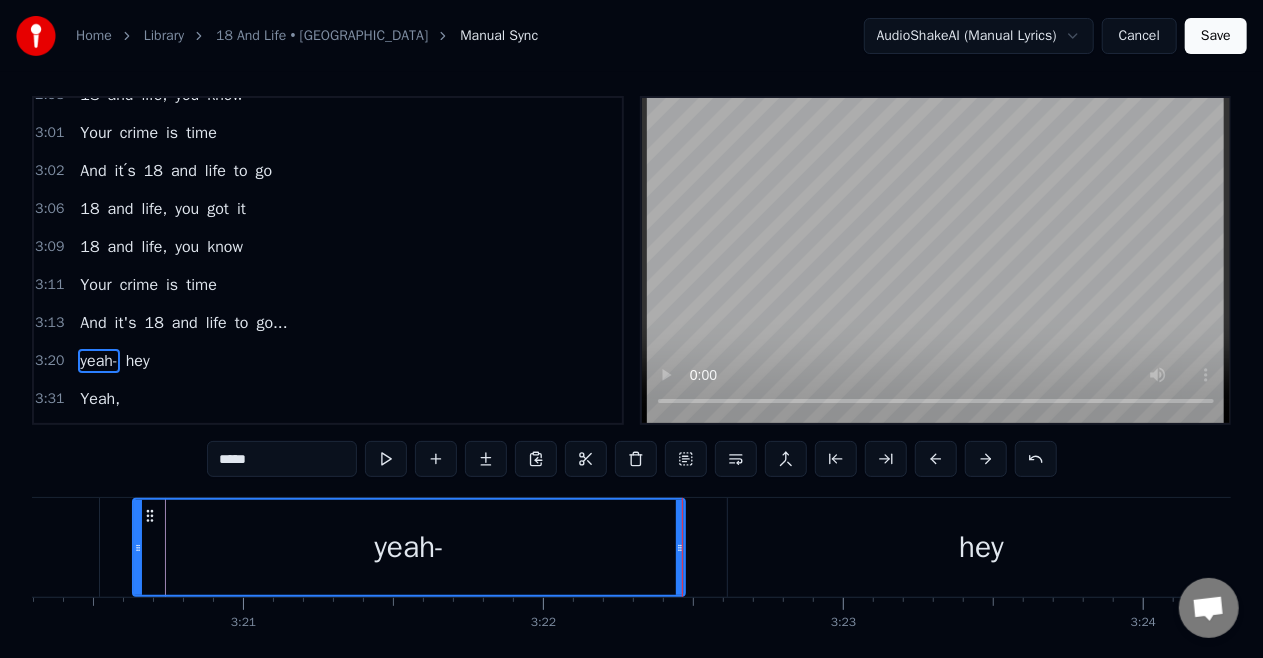 click on "hey" at bounding box center [981, 547] 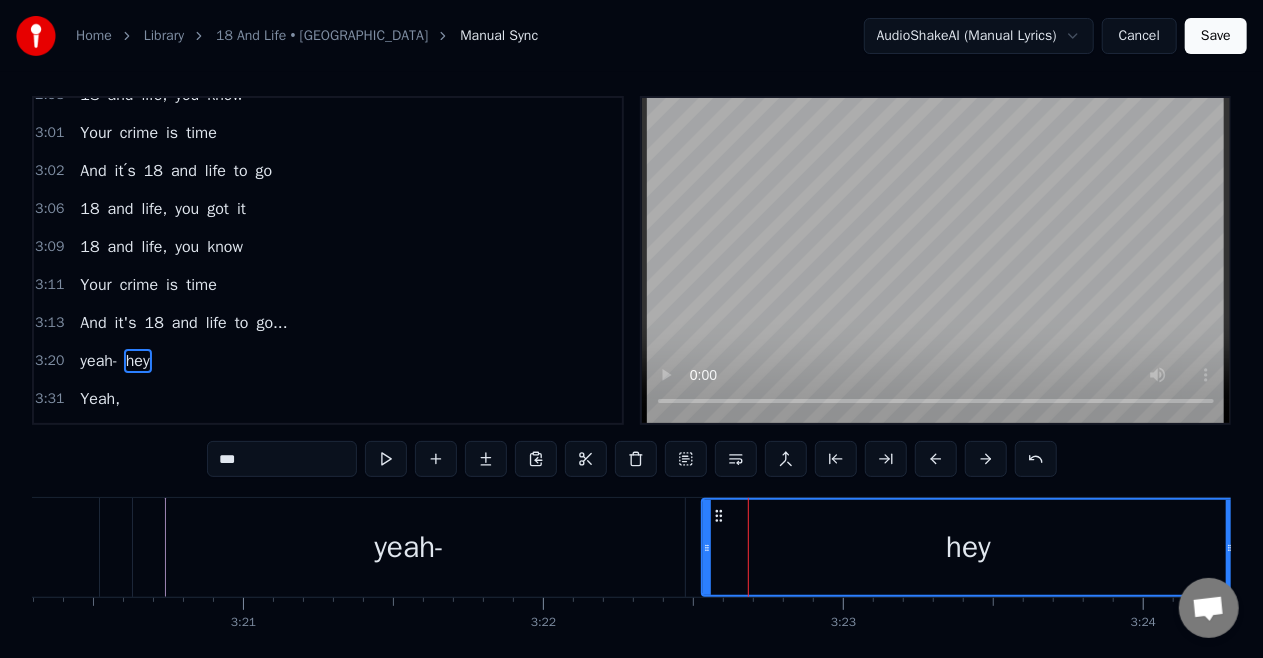 drag, startPoint x: 734, startPoint y: 542, endPoint x: 708, endPoint y: 569, distance: 37.48333 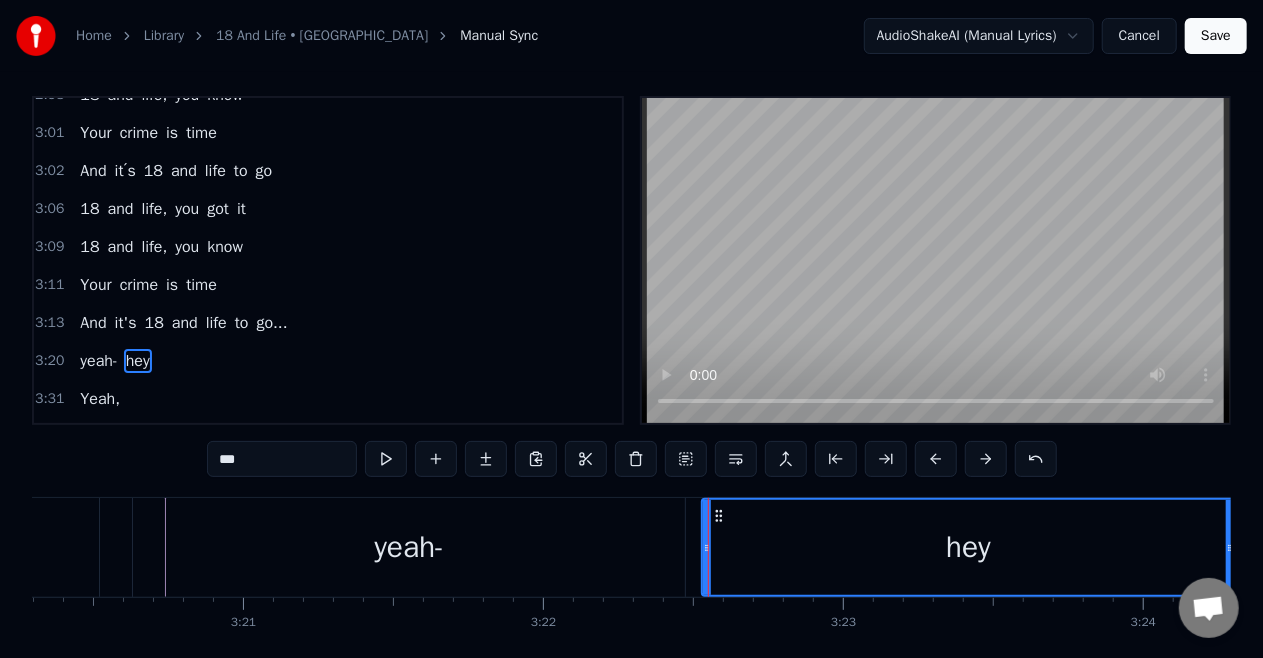 click on "hey" at bounding box center [968, 547] 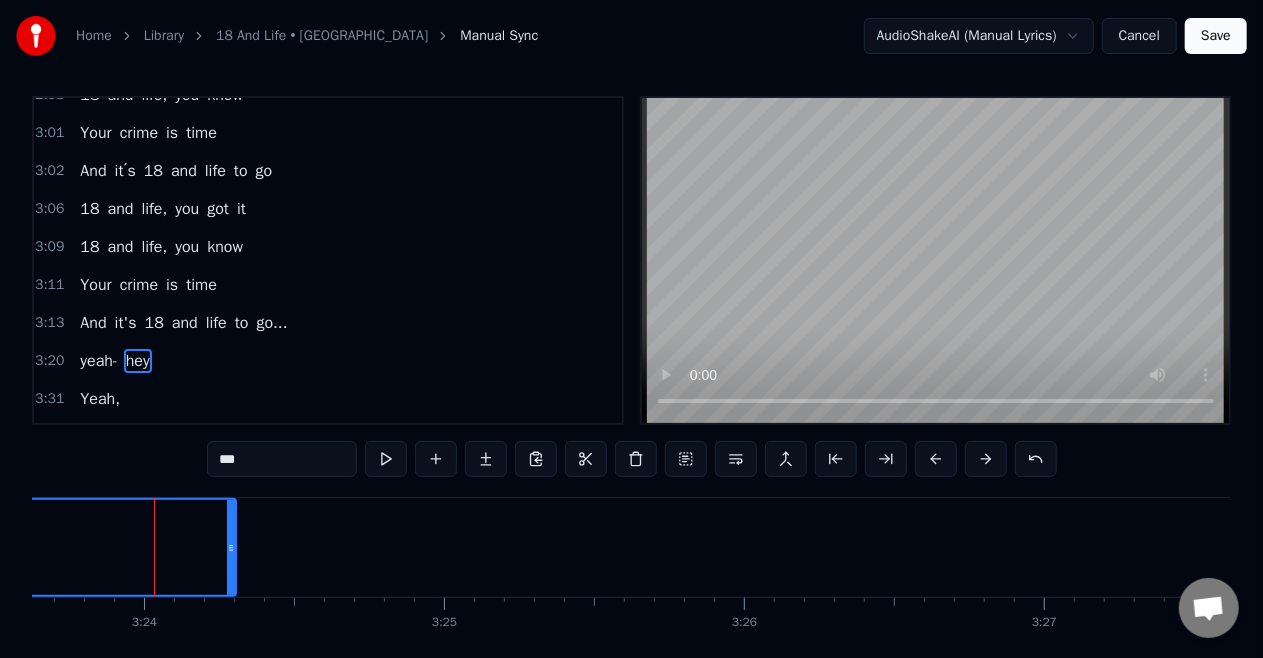 scroll, scrollTop: 0, scrollLeft: 61110, axis: horizontal 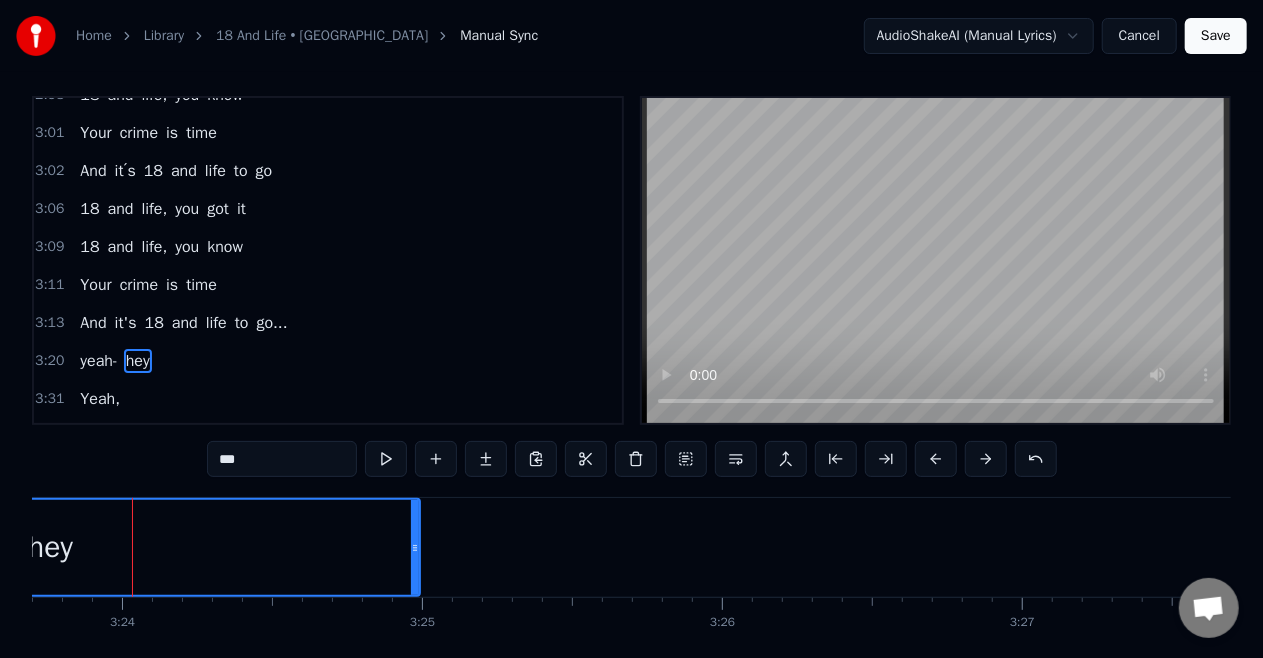 drag, startPoint x: 204, startPoint y: 547, endPoint x: 410, endPoint y: 569, distance: 207.17143 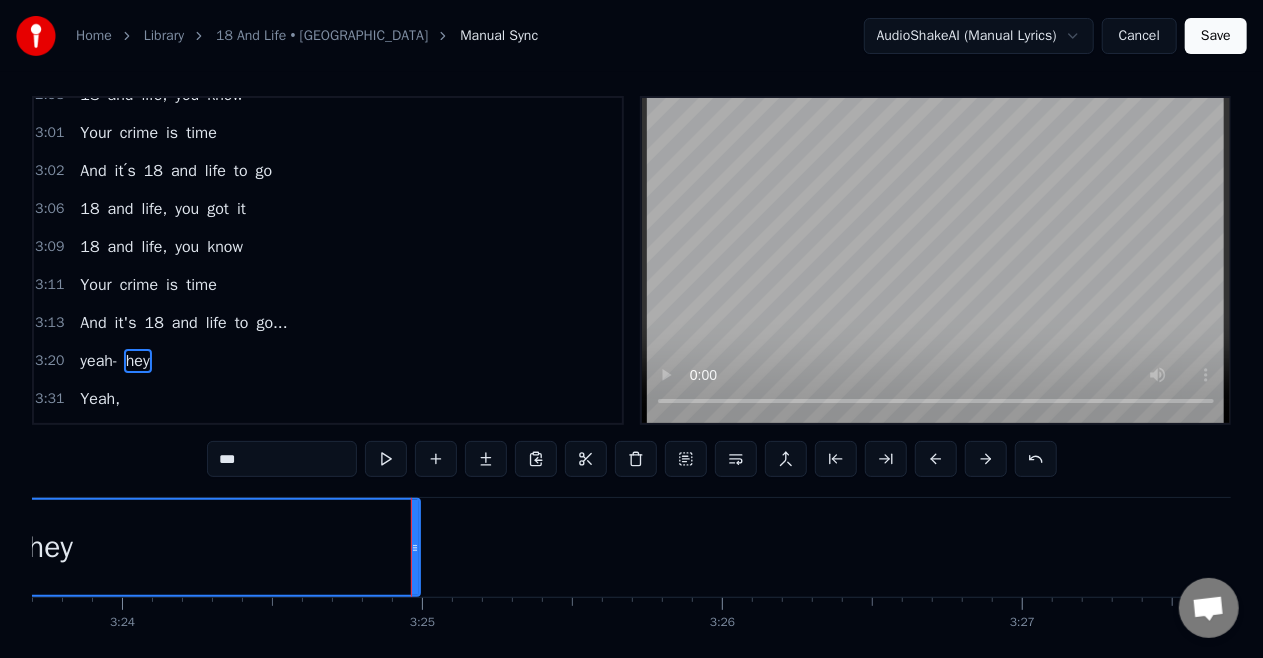 click on "Your" at bounding box center (95, 285) 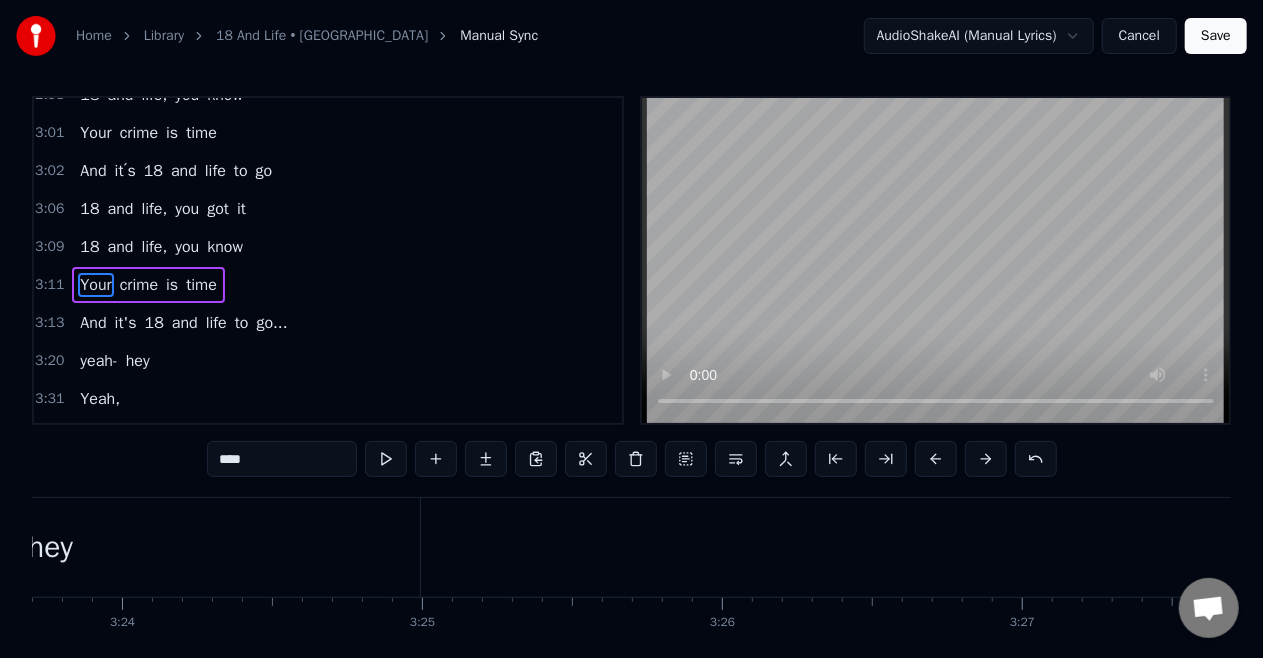 scroll, scrollTop: 8, scrollLeft: 0, axis: vertical 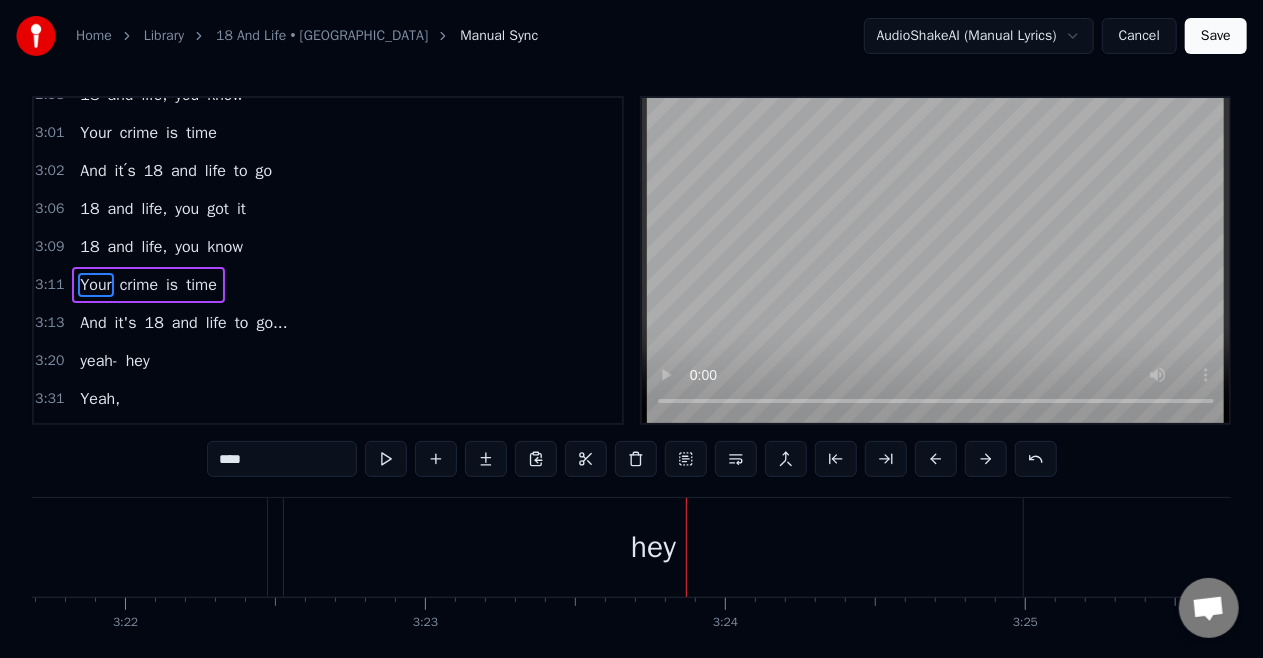 click on "yeah-" at bounding box center [98, 361] 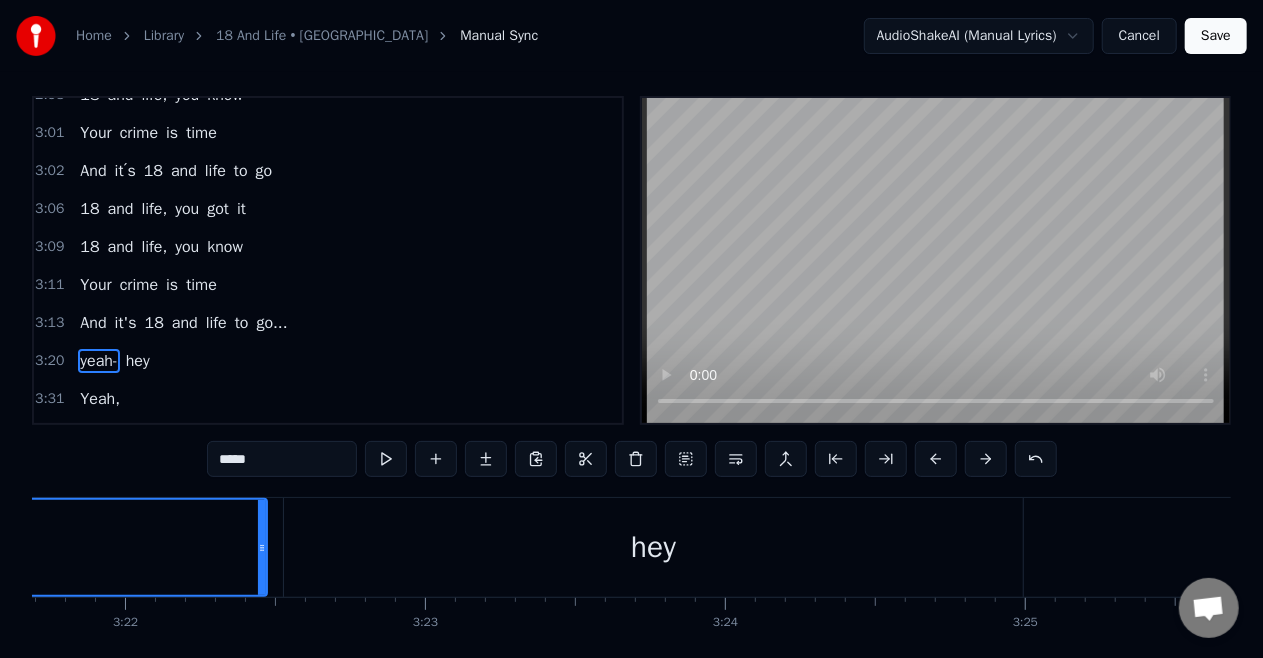 scroll, scrollTop: 8, scrollLeft: 0, axis: vertical 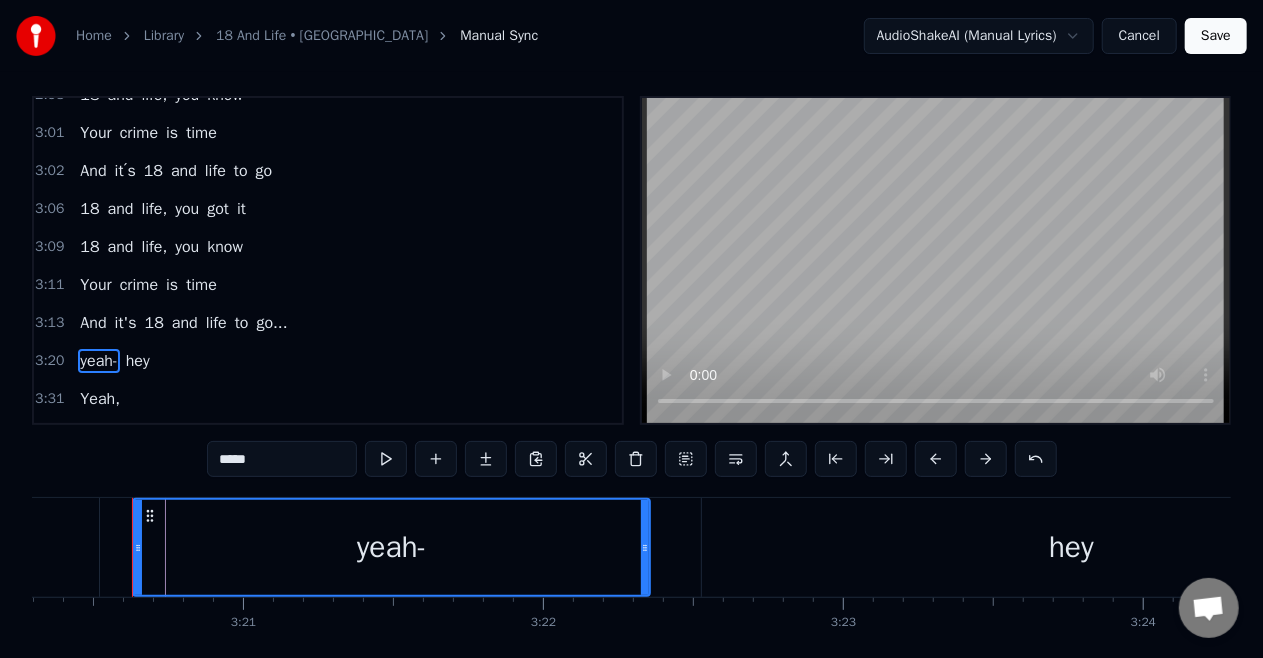 drag, startPoint x: 679, startPoint y: 551, endPoint x: 644, endPoint y: 576, distance: 43.011627 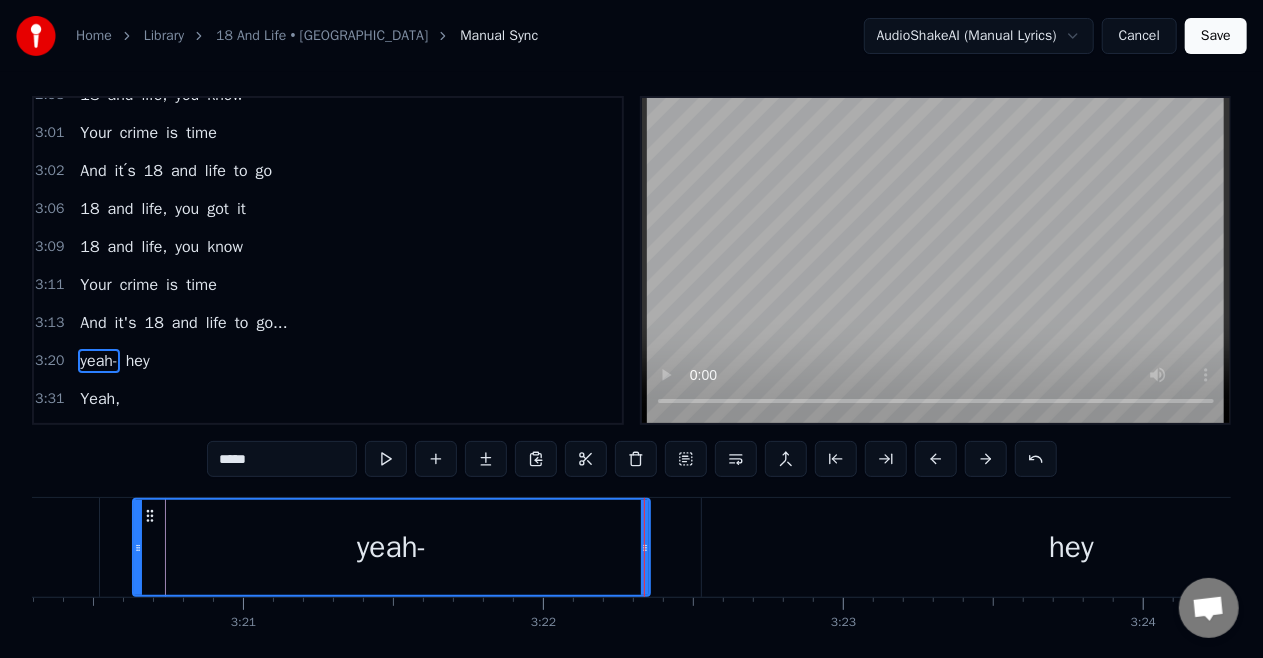 click on "hey" at bounding box center [1071, 547] 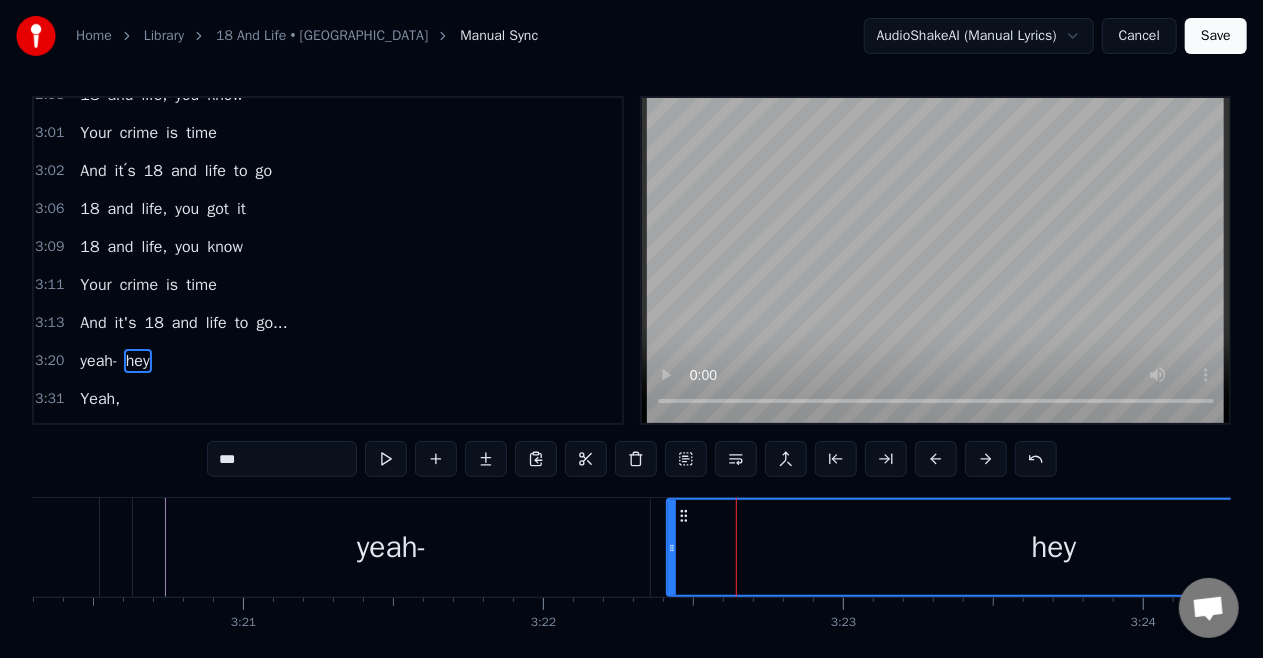 drag, startPoint x: 704, startPoint y: 548, endPoint x: 669, endPoint y: 572, distance: 42.43819 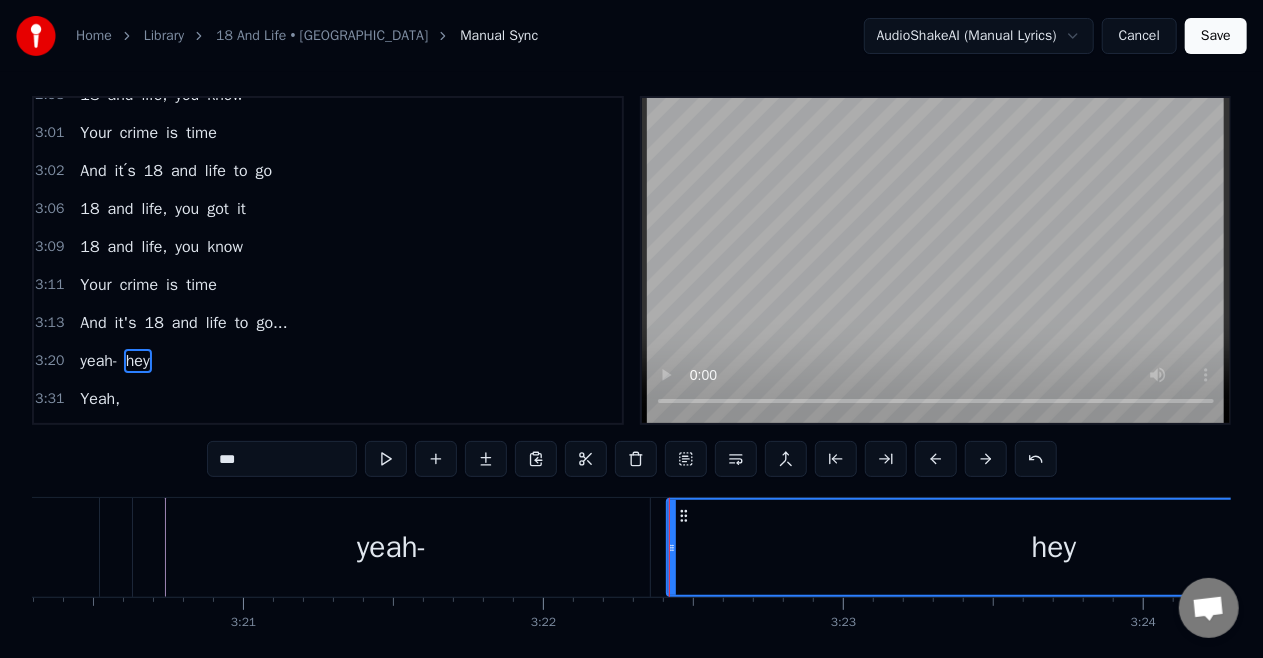 click on "Your" at bounding box center [95, 285] 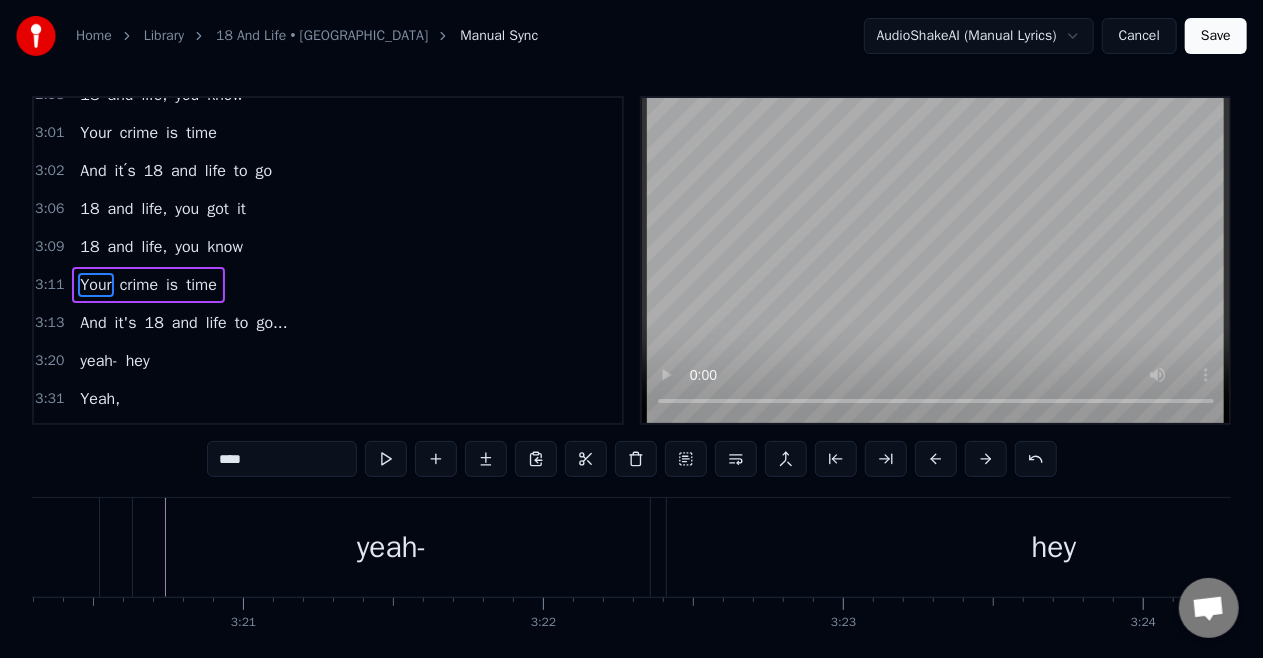 scroll, scrollTop: 5, scrollLeft: 0, axis: vertical 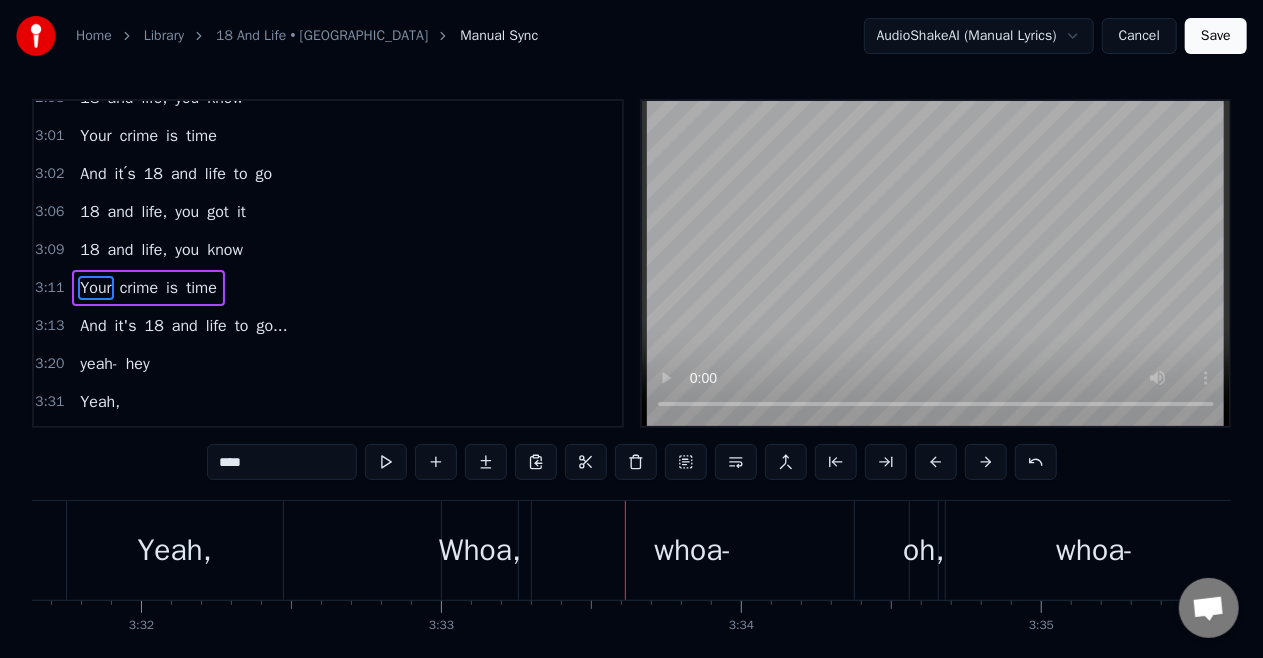 click on "hey" at bounding box center [138, 364] 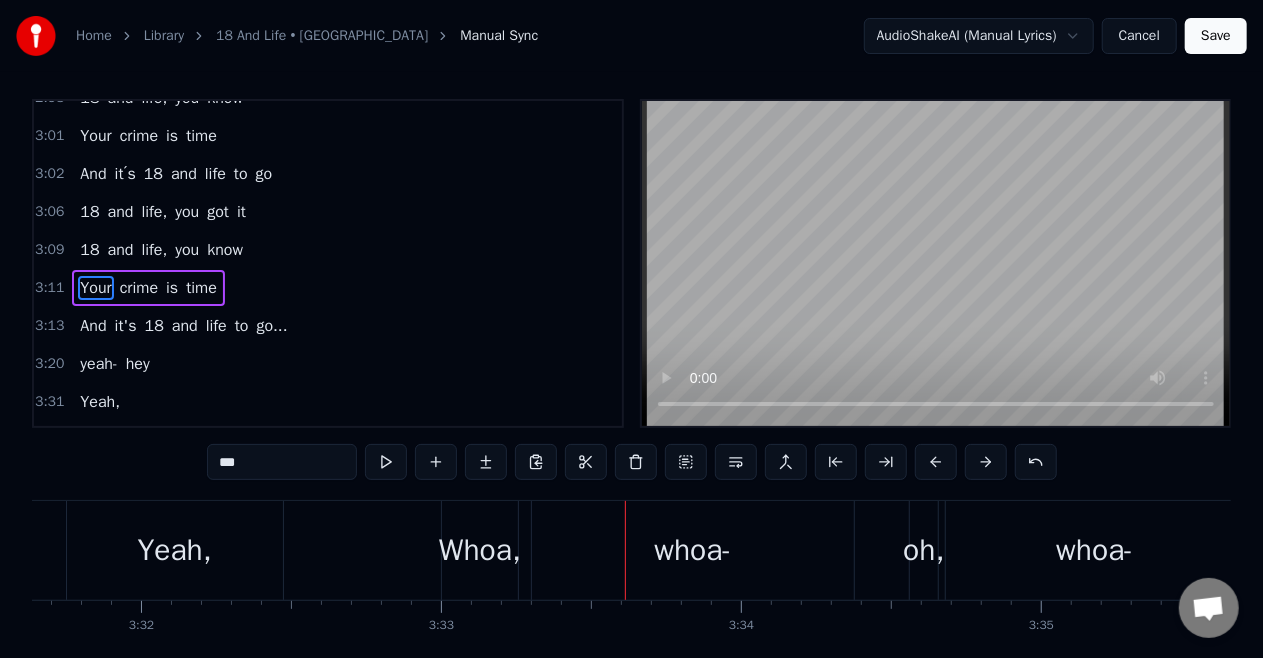 scroll, scrollTop: 8, scrollLeft: 0, axis: vertical 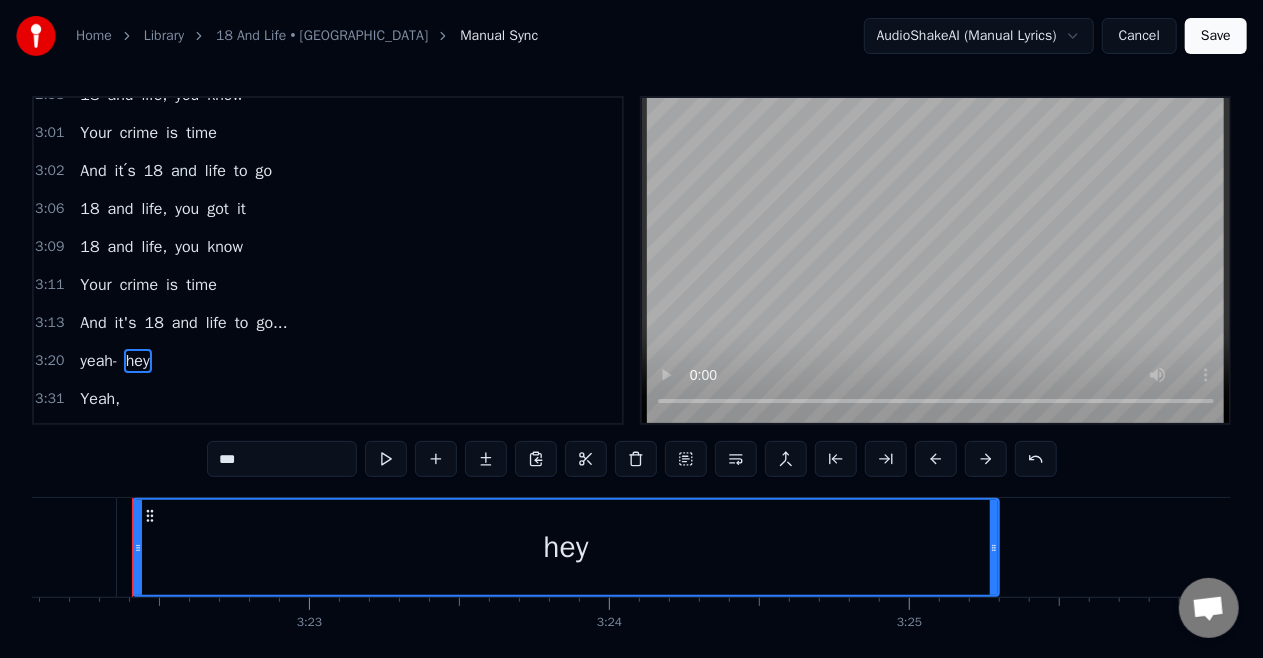 drag, startPoint x: 902, startPoint y: 550, endPoint x: 994, endPoint y: 550, distance: 92 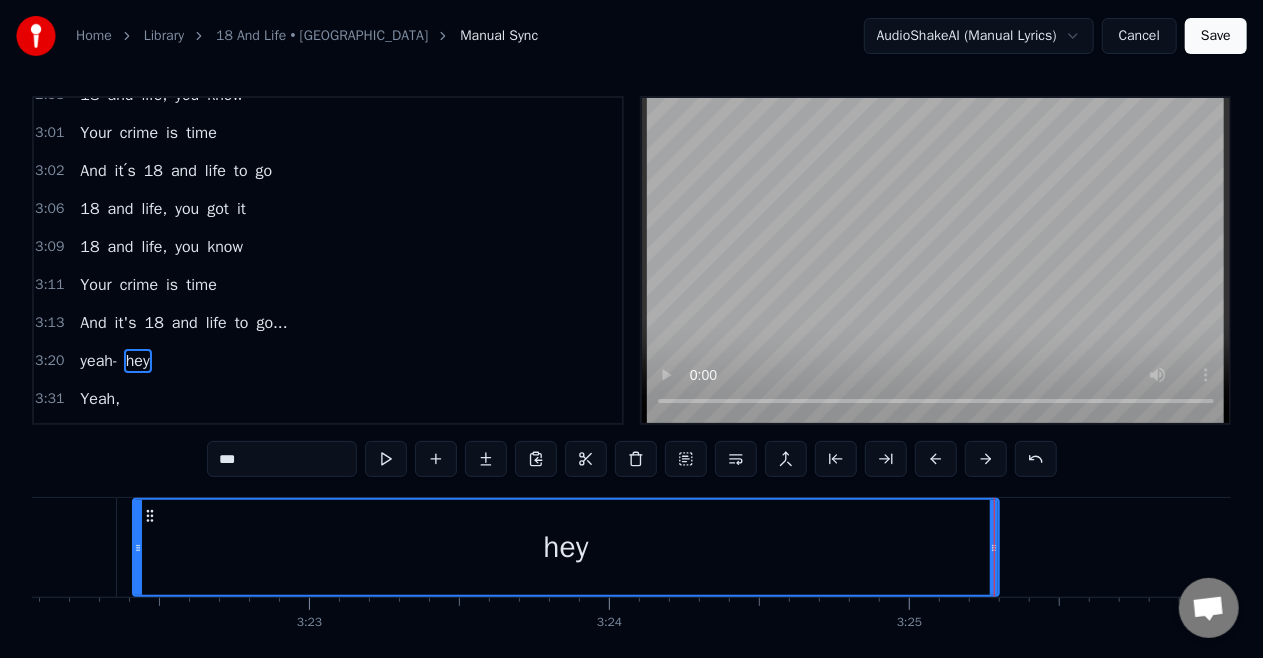 click on "Yeah," at bounding box center [100, 399] 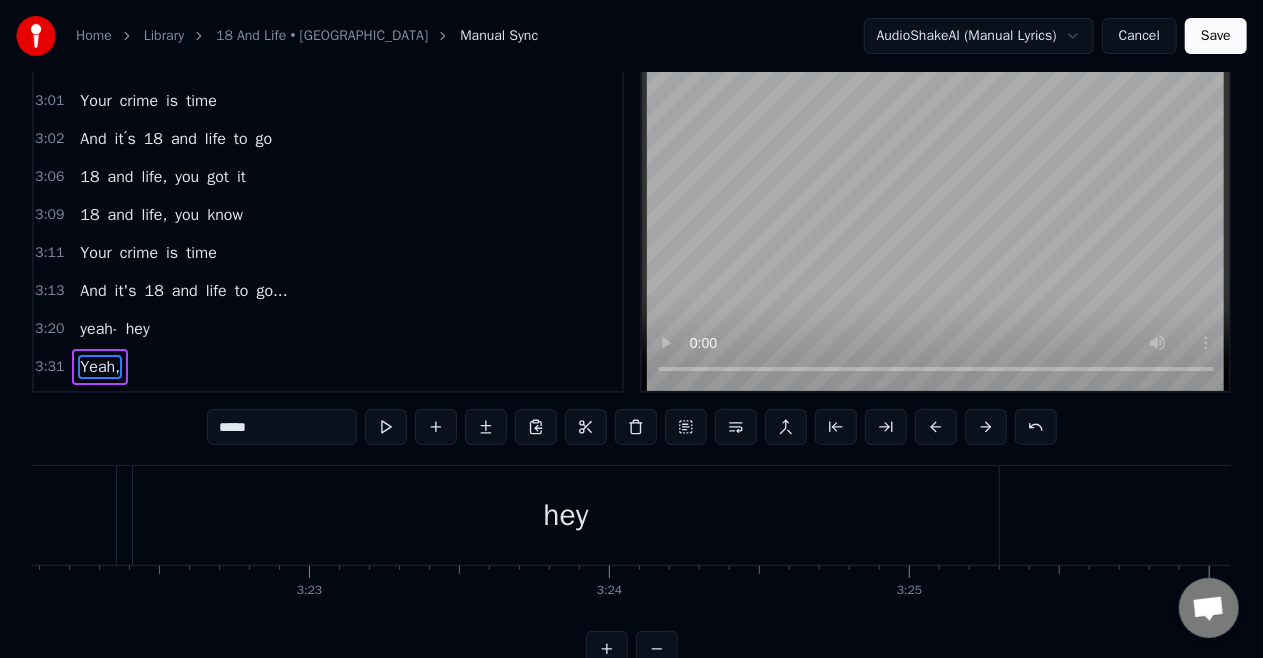 scroll, scrollTop: 46, scrollLeft: 0, axis: vertical 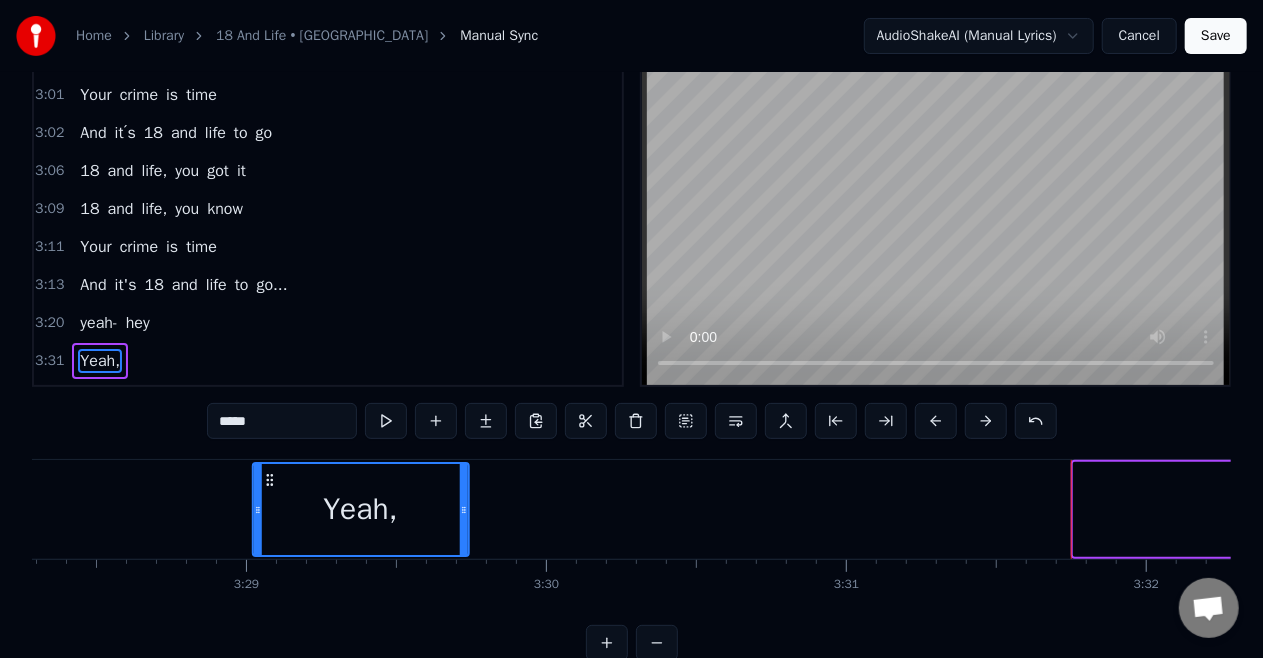 click 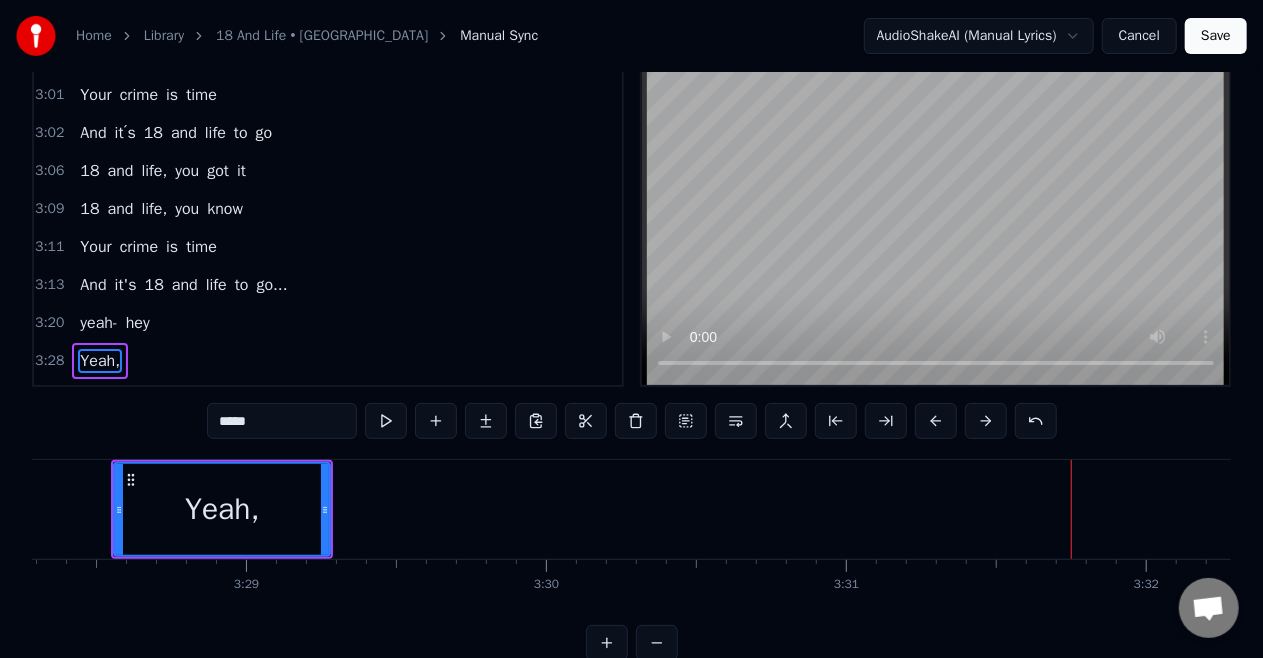scroll, scrollTop: 0, scrollLeft: 62470, axis: horizontal 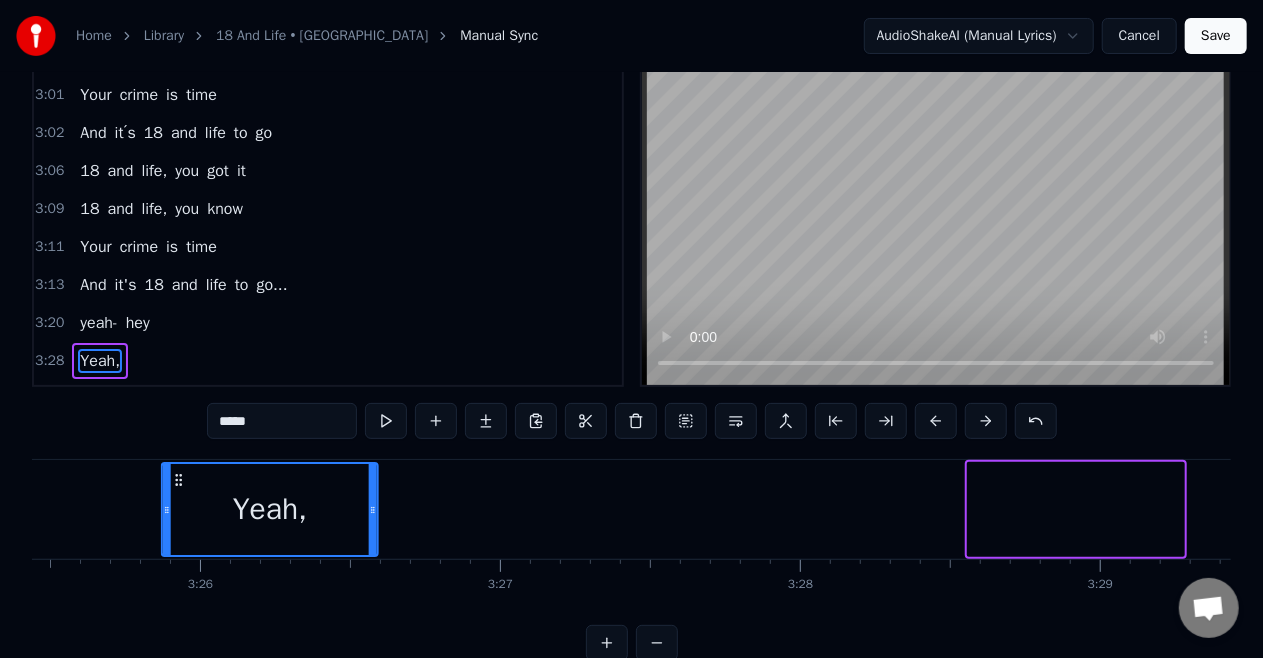 click 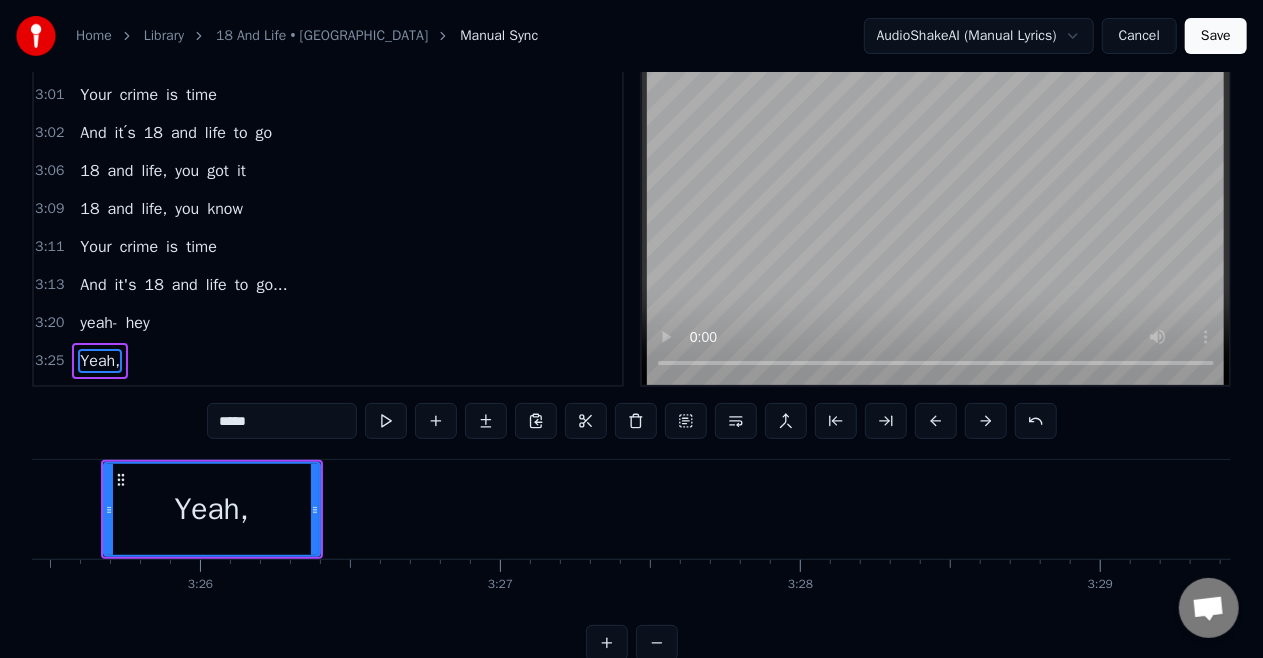 scroll, scrollTop: 0, scrollLeft: 61606, axis: horizontal 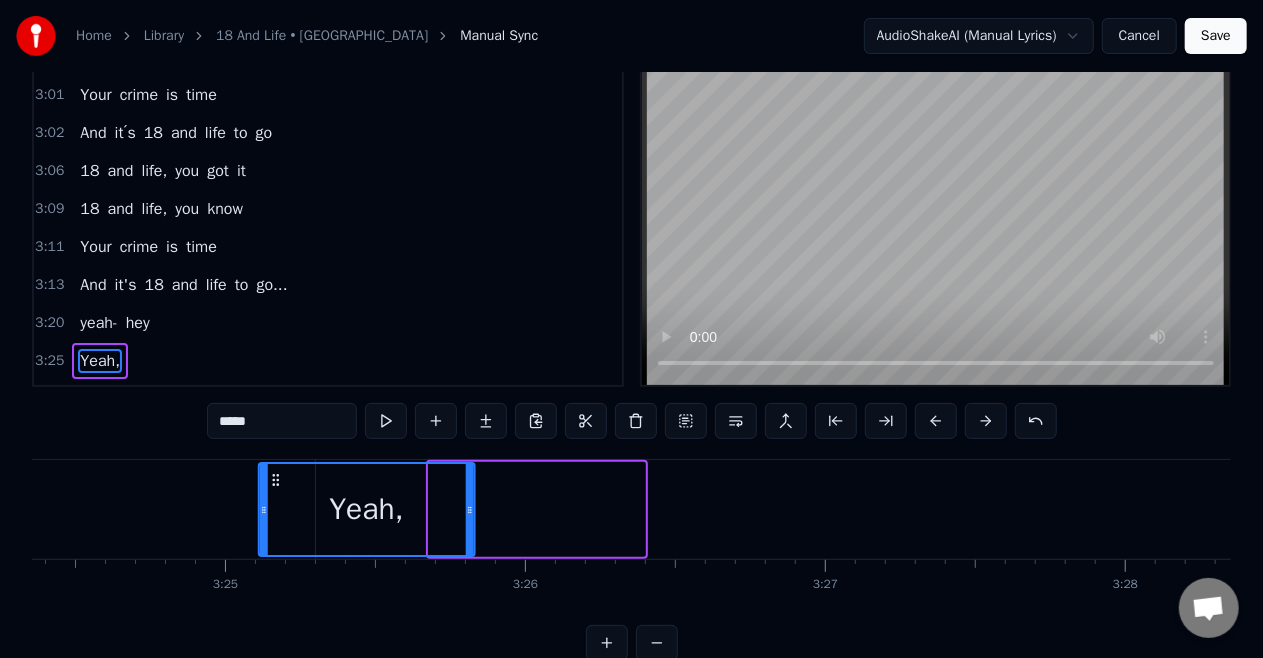click 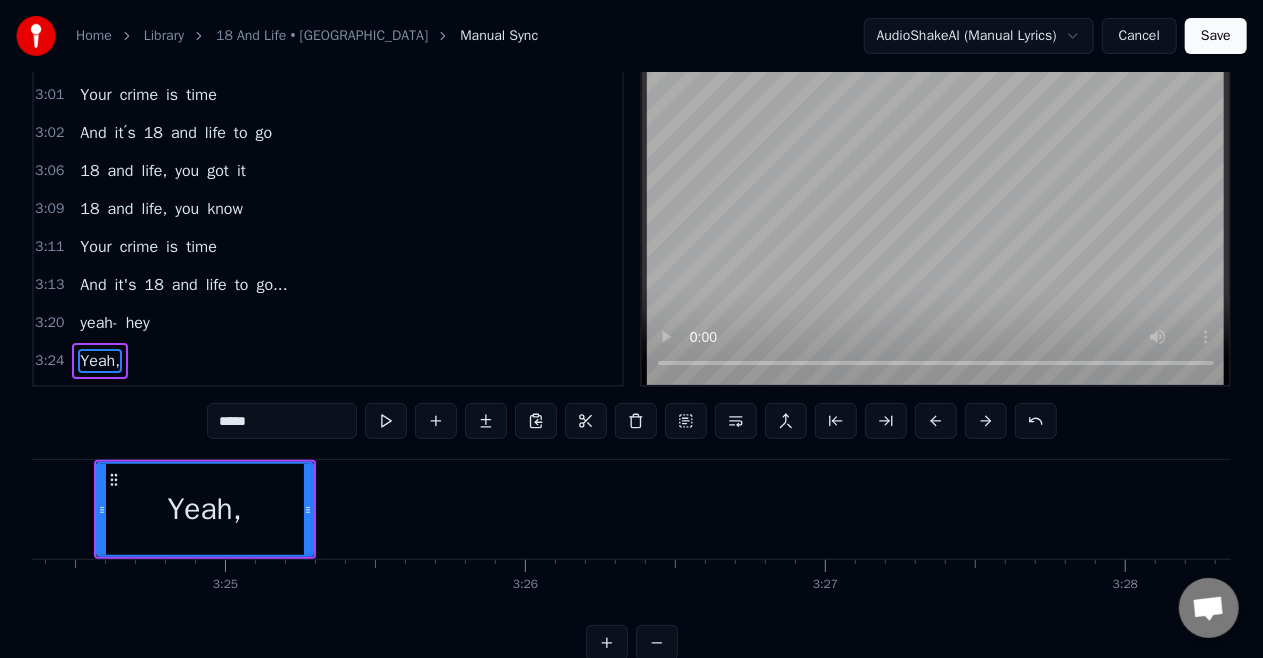 scroll, scrollTop: 0, scrollLeft: 61277, axis: horizontal 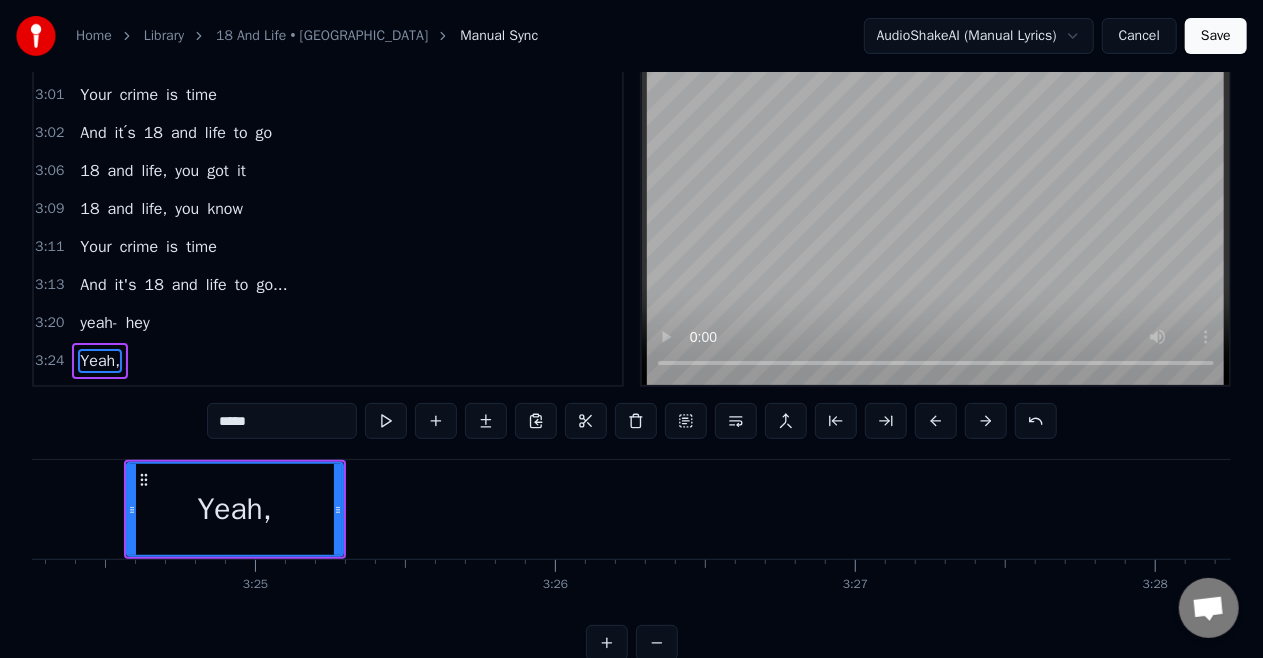 click on "hey" at bounding box center (-88, 509) 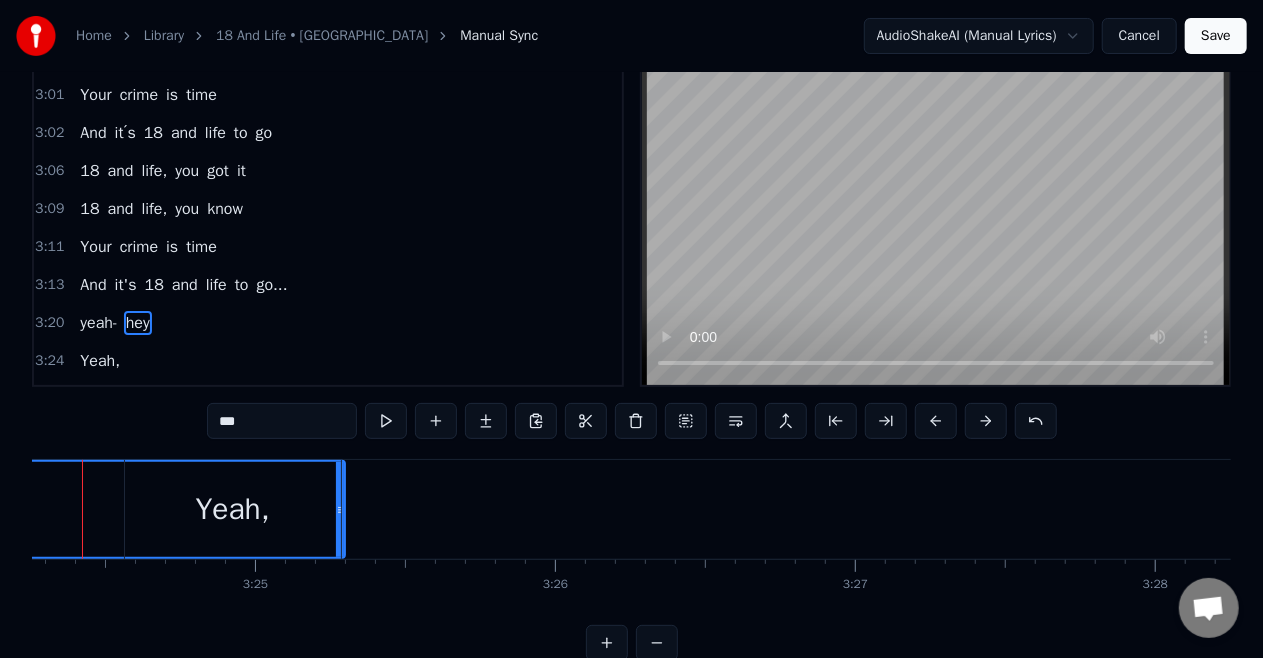 scroll, scrollTop: 42, scrollLeft: 0, axis: vertical 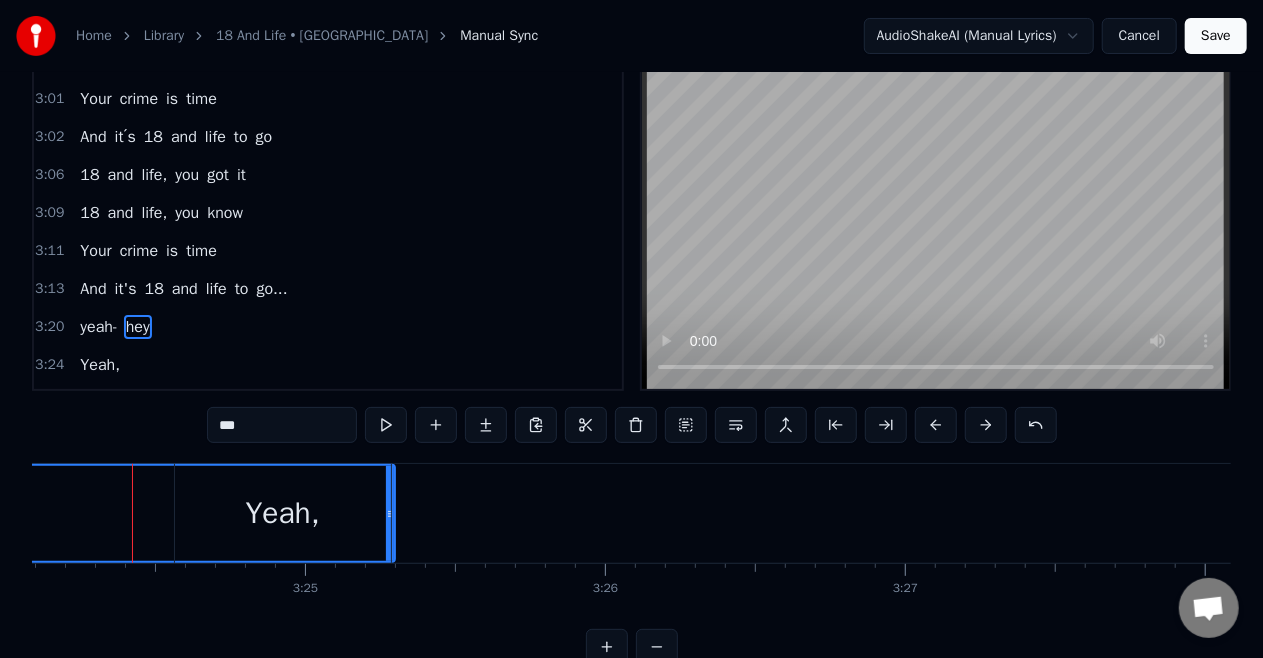 click on "Yeah," at bounding box center [283, 513] 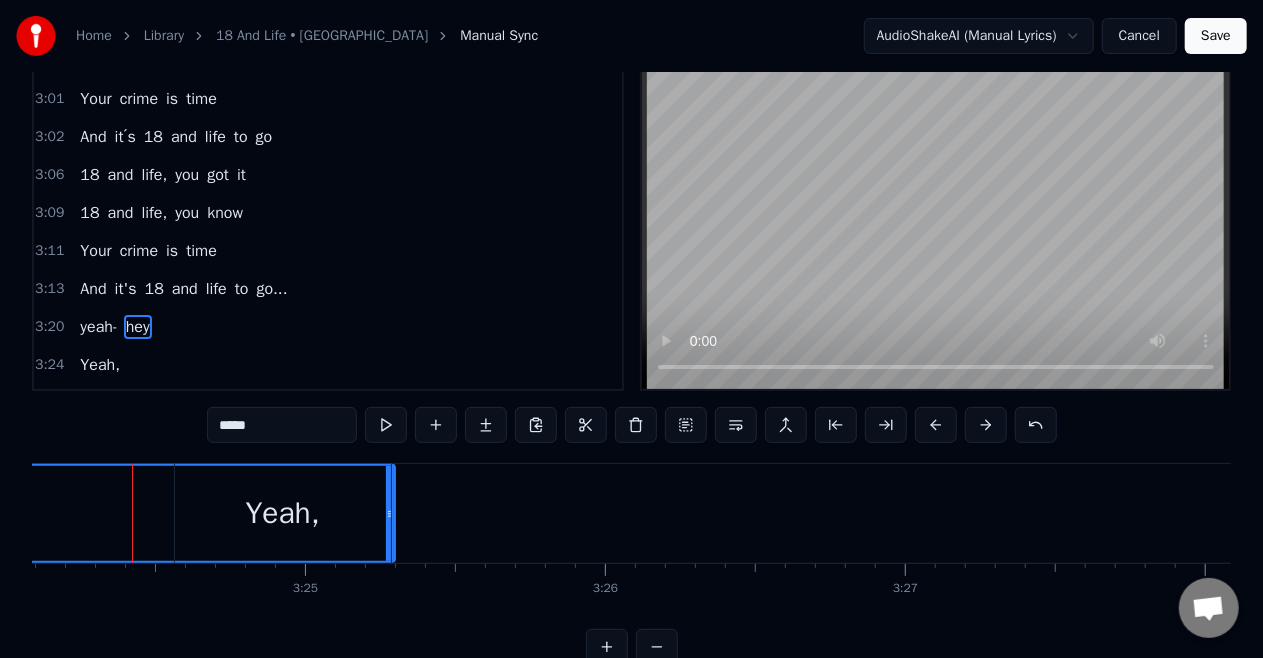 scroll, scrollTop: 46, scrollLeft: 0, axis: vertical 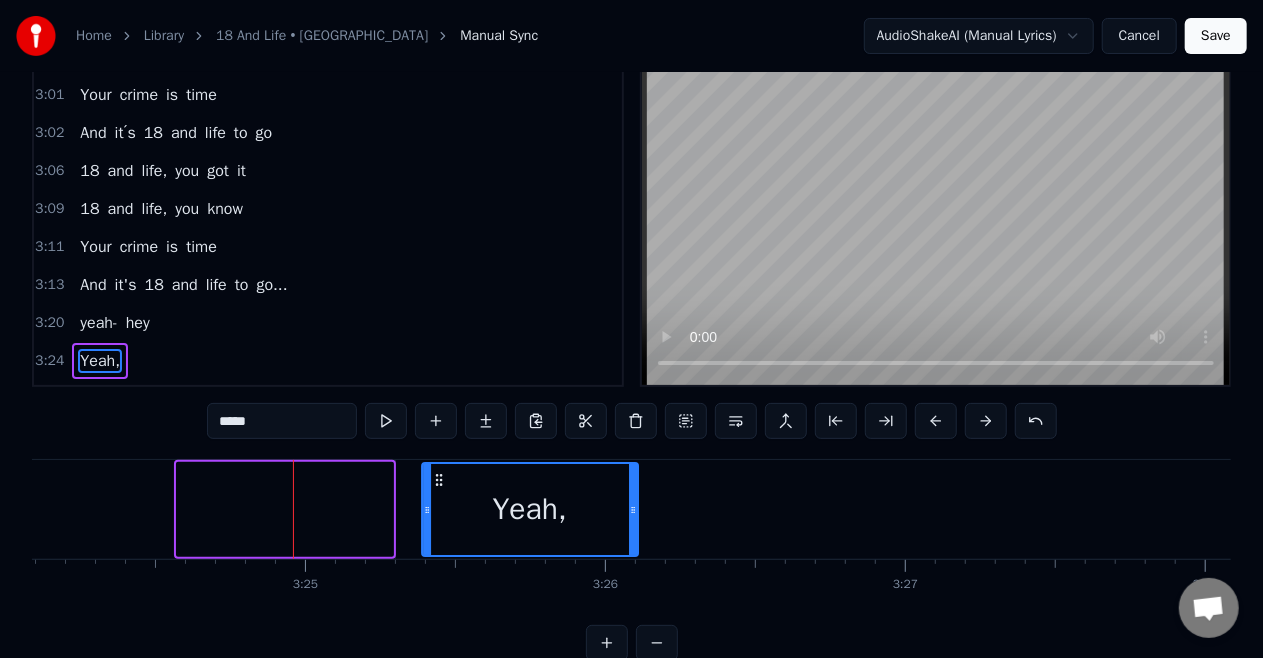 drag, startPoint x: 188, startPoint y: 478, endPoint x: 434, endPoint y: 489, distance: 246.24582 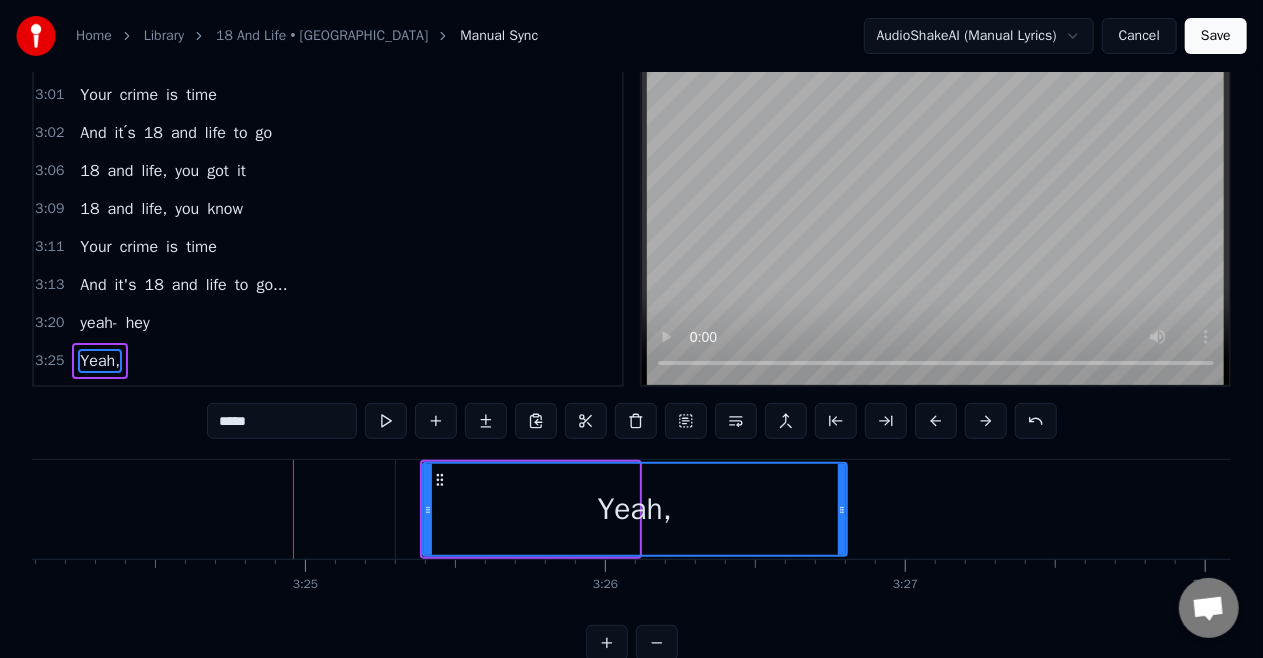 drag, startPoint x: 630, startPoint y: 514, endPoint x: 838, endPoint y: 516, distance: 208.00961 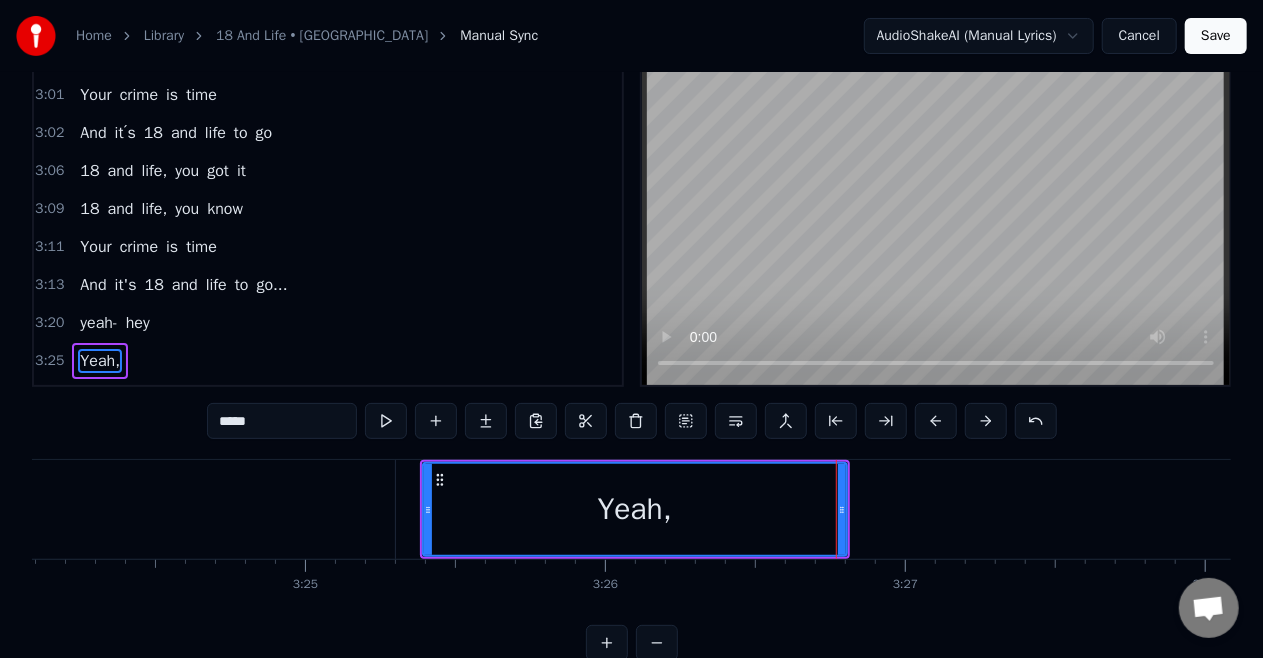 click on "Your" at bounding box center (95, 247) 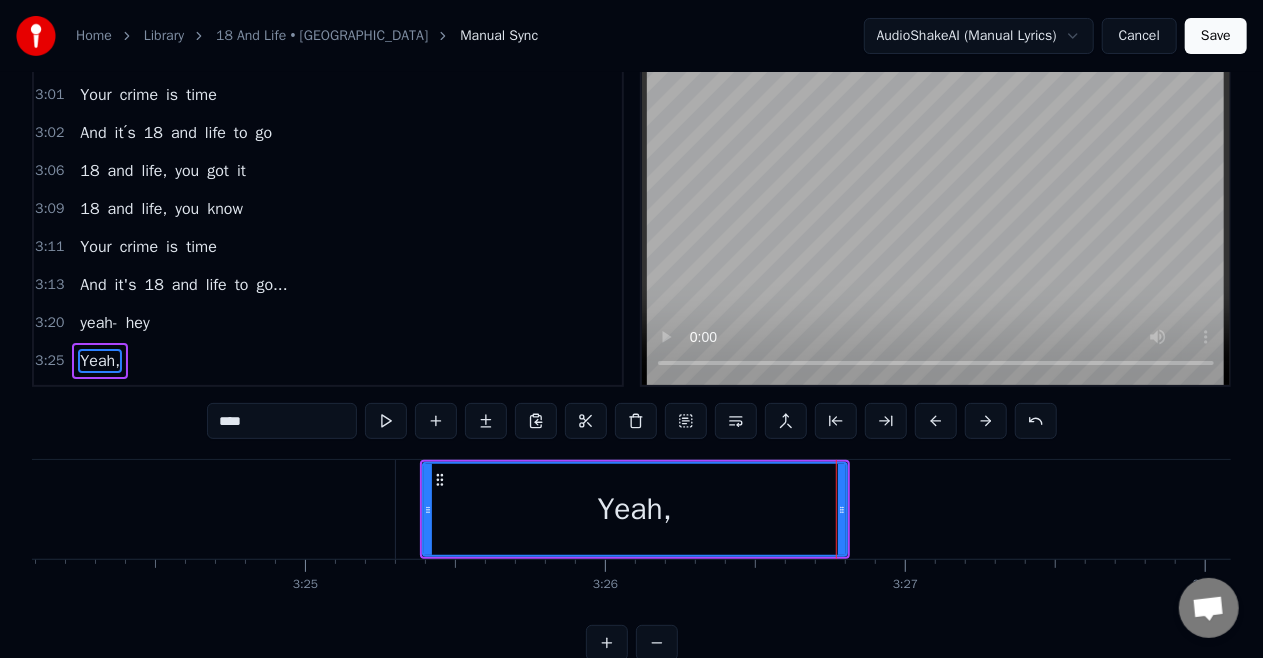 scroll, scrollTop: 44, scrollLeft: 0, axis: vertical 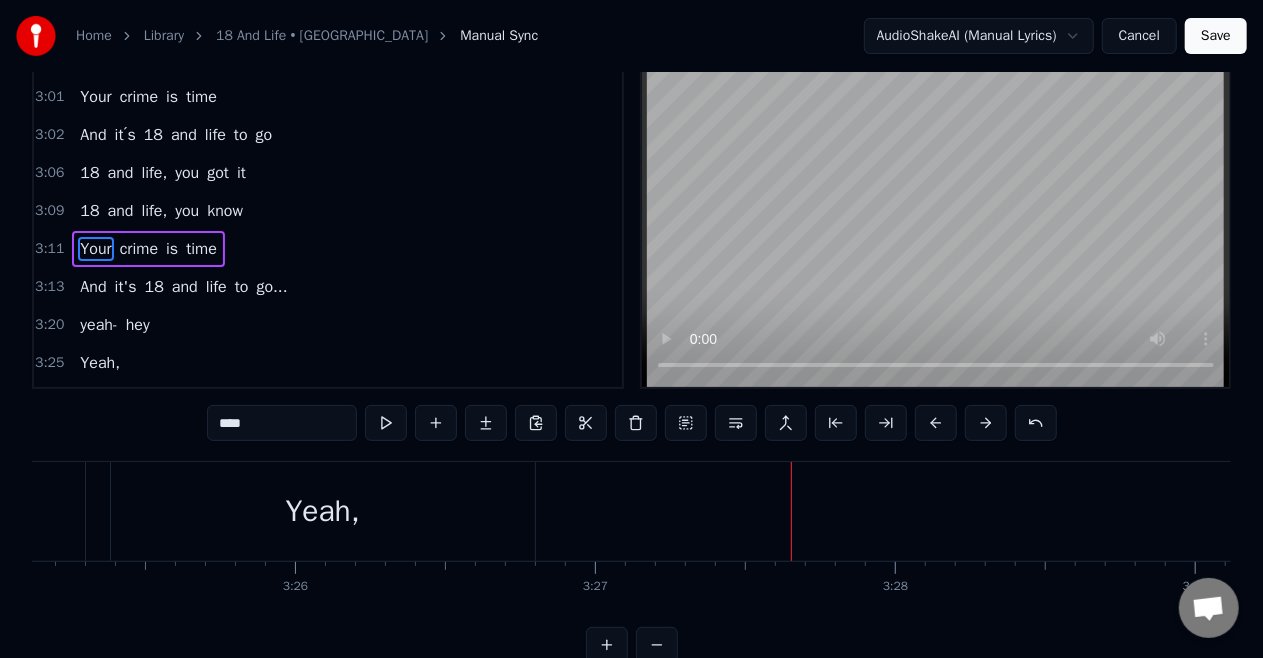 click on "Yeah," at bounding box center (323, 511) 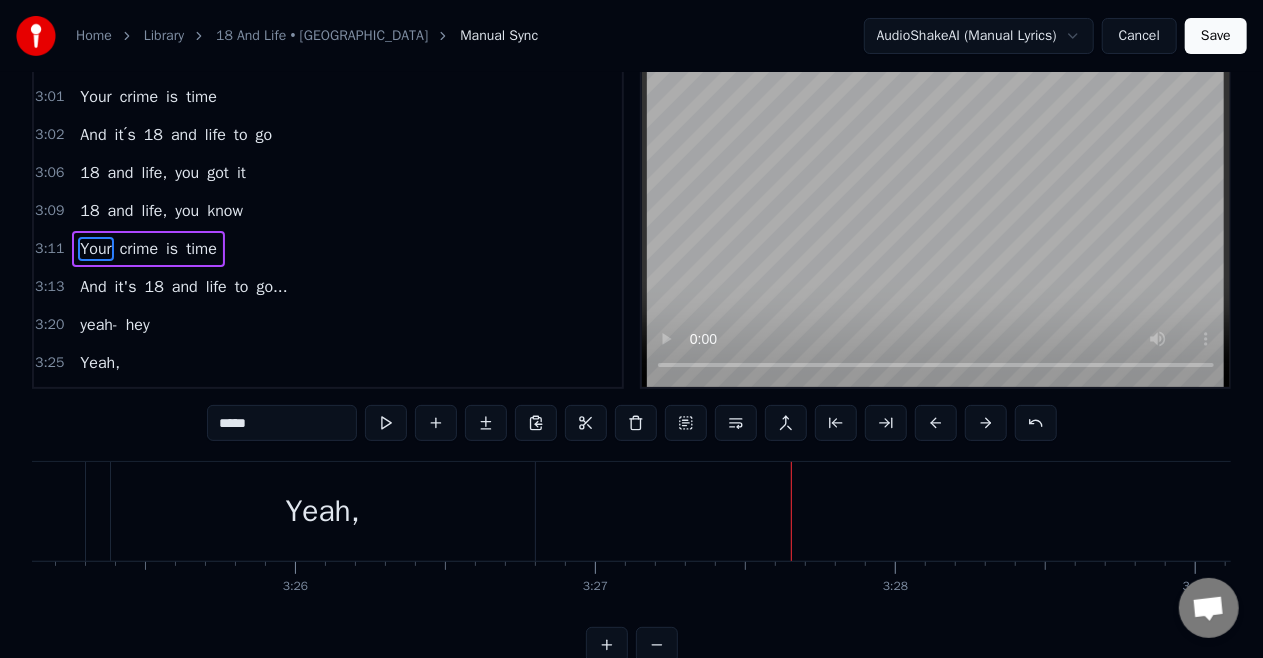 scroll, scrollTop: 46, scrollLeft: 0, axis: vertical 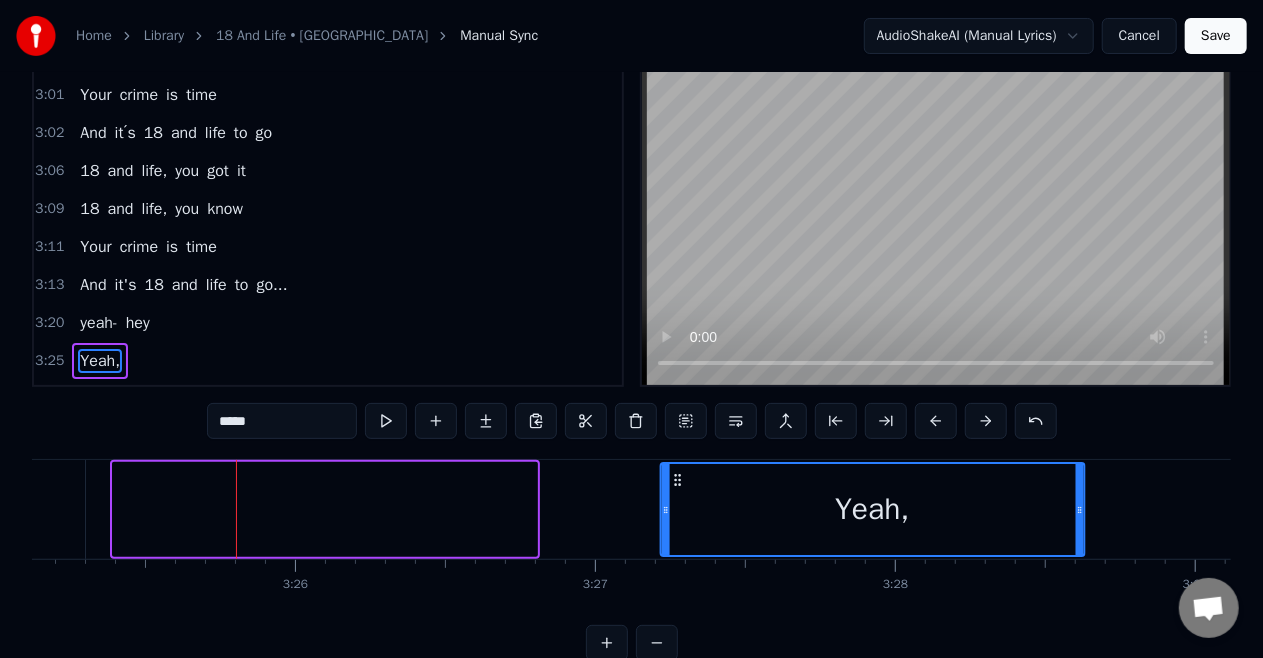 drag, startPoint x: 126, startPoint y: 477, endPoint x: 674, endPoint y: 505, distance: 548.71484 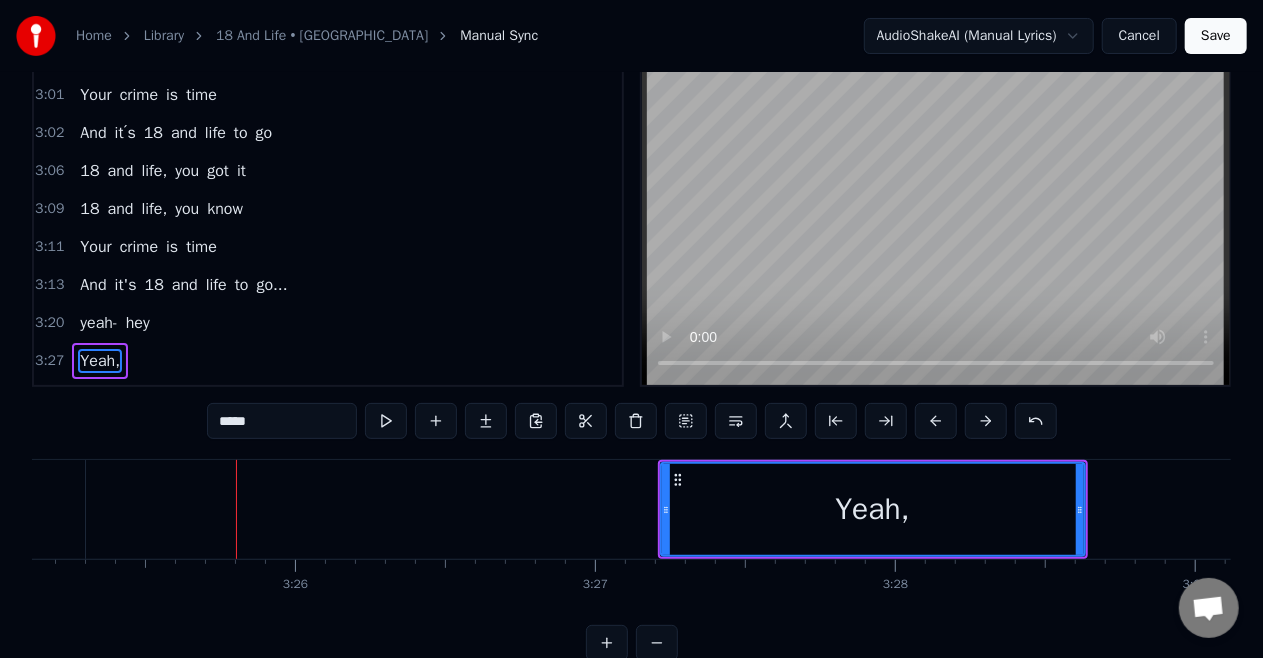 click on "hey" at bounding box center (-348, 509) 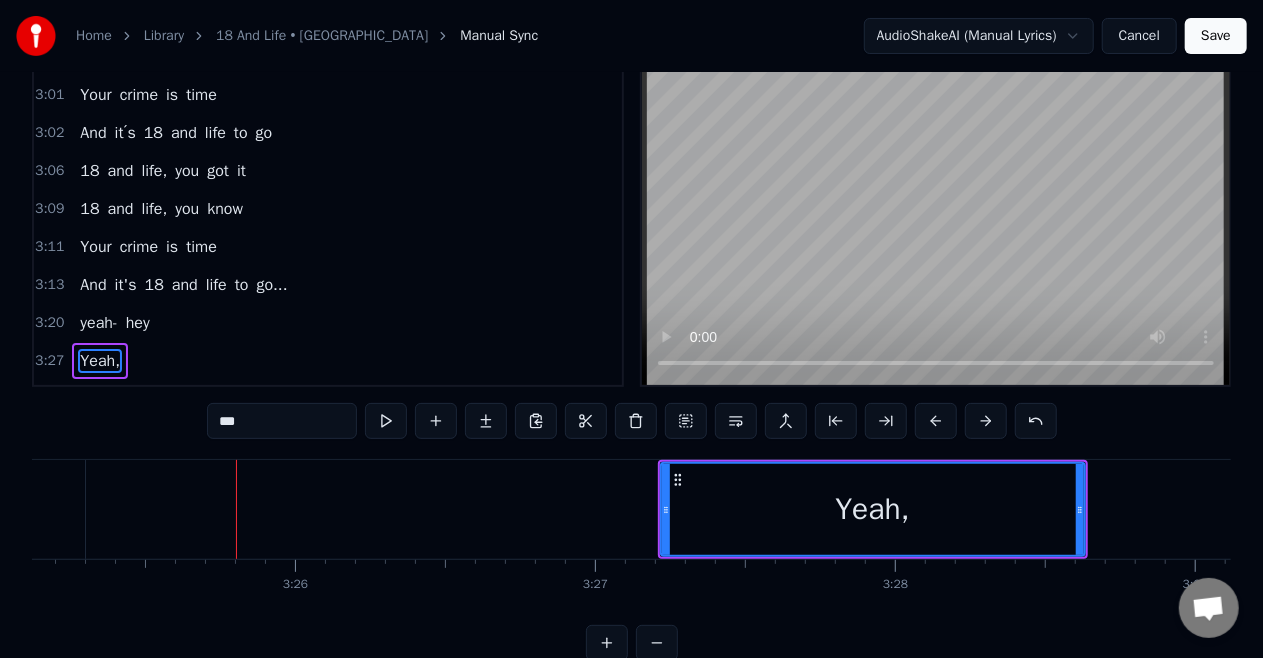 scroll, scrollTop: 14, scrollLeft: 0, axis: vertical 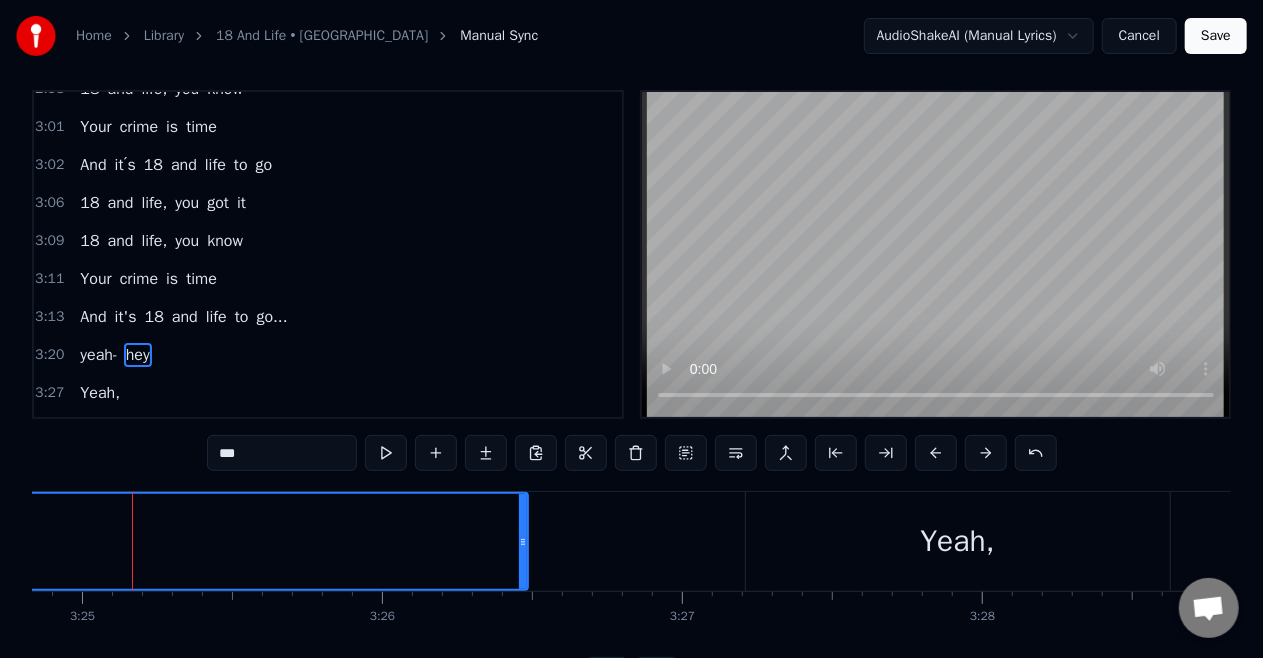 drag, startPoint x: 167, startPoint y: 542, endPoint x: 522, endPoint y: 562, distance: 355.56293 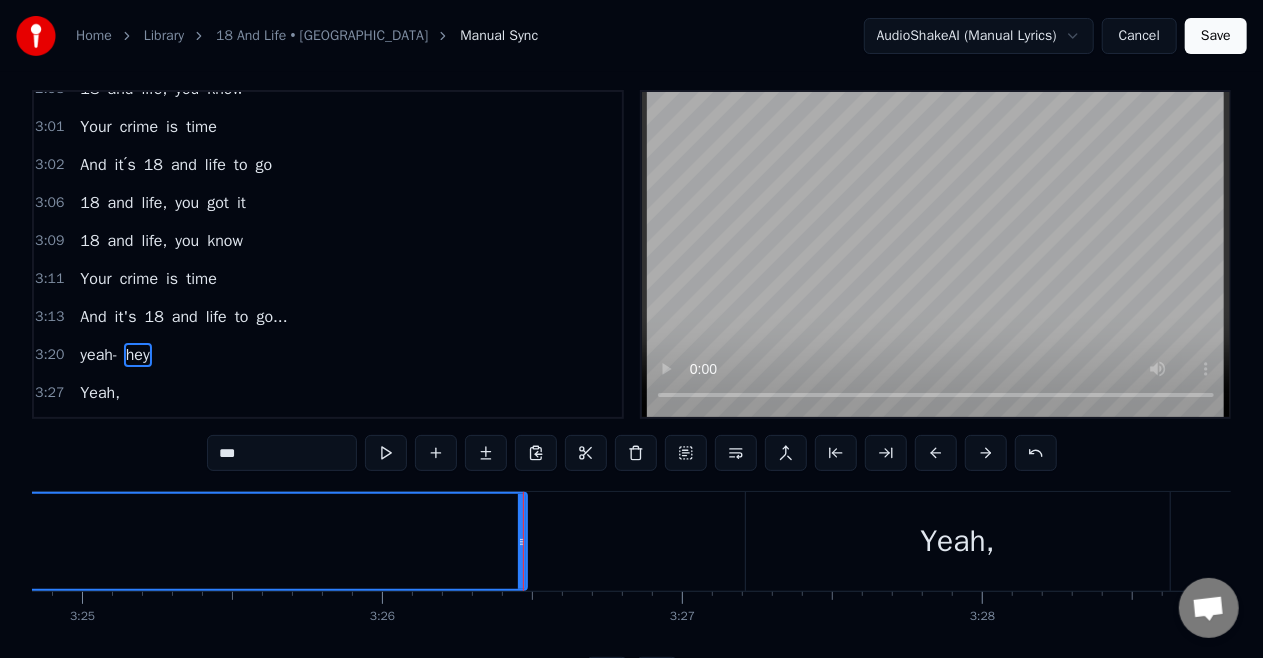 scroll, scrollTop: 8, scrollLeft: 0, axis: vertical 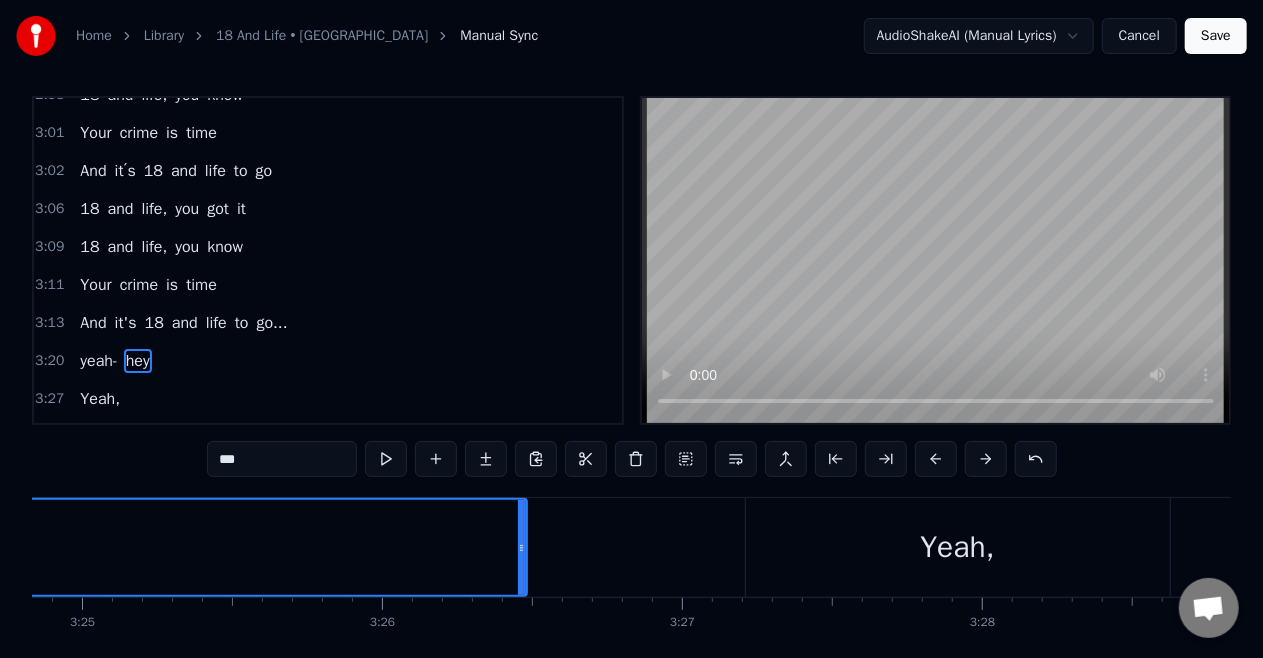 click on "And" at bounding box center [93, 323] 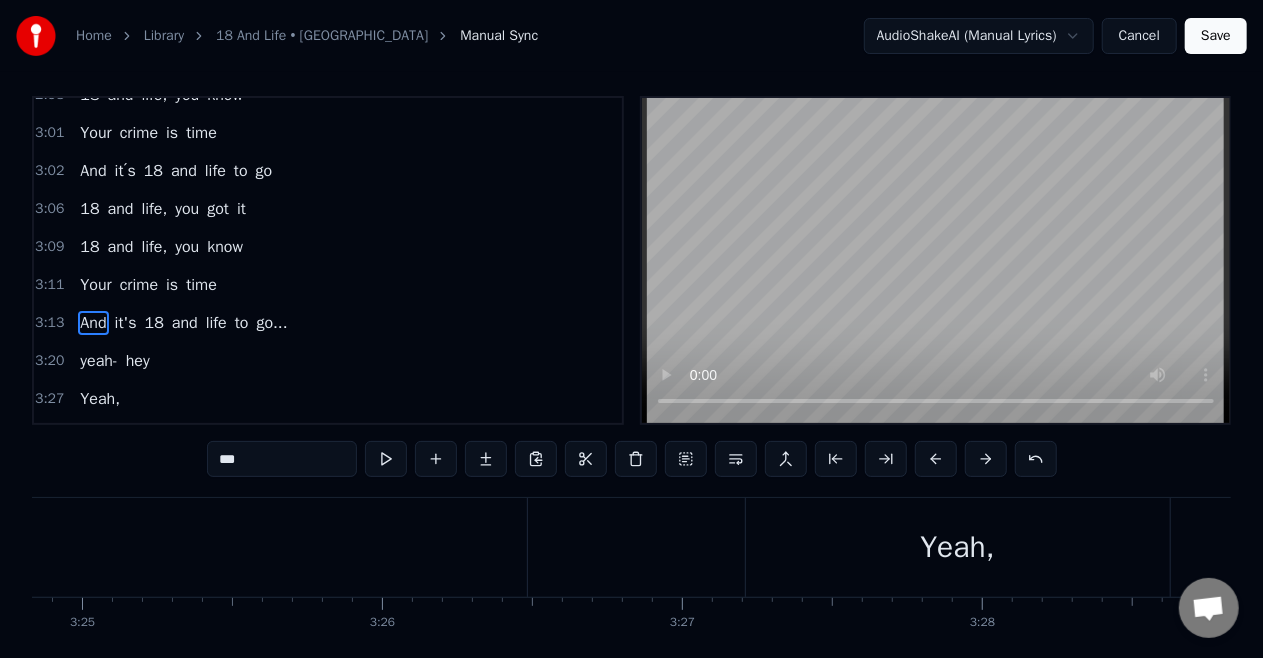 scroll, scrollTop: 0, scrollLeft: 0, axis: both 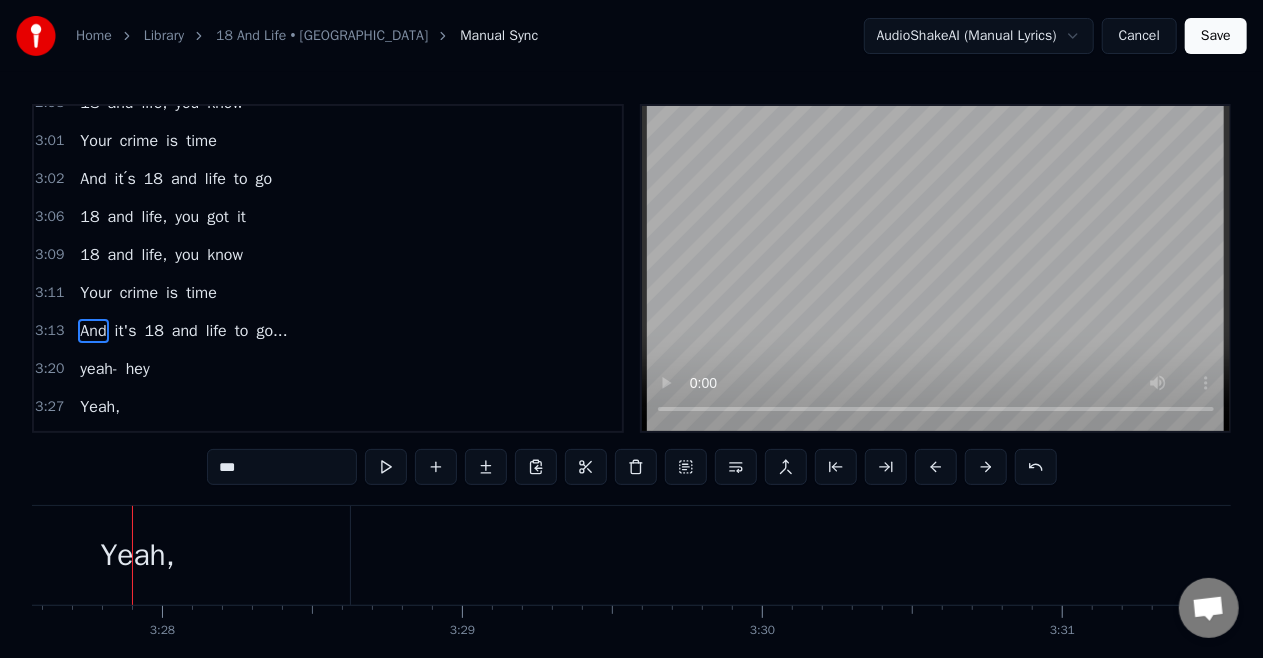 click on "Yeah," at bounding box center (100, 407) 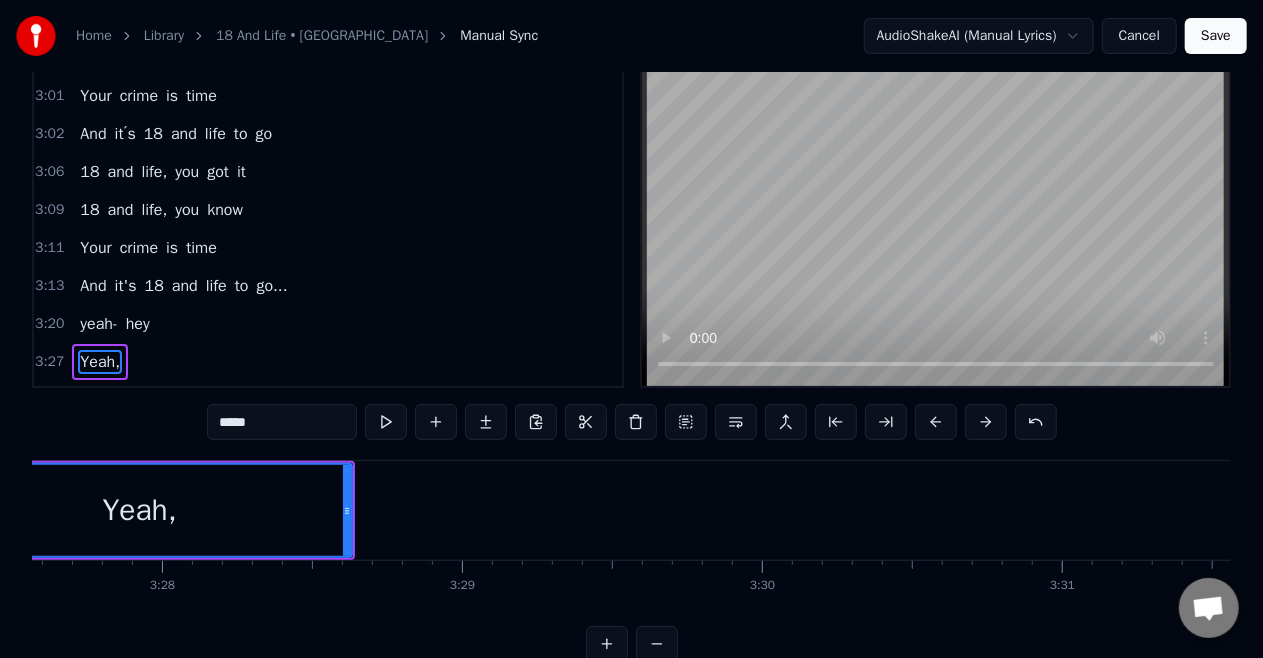 scroll, scrollTop: 46, scrollLeft: 0, axis: vertical 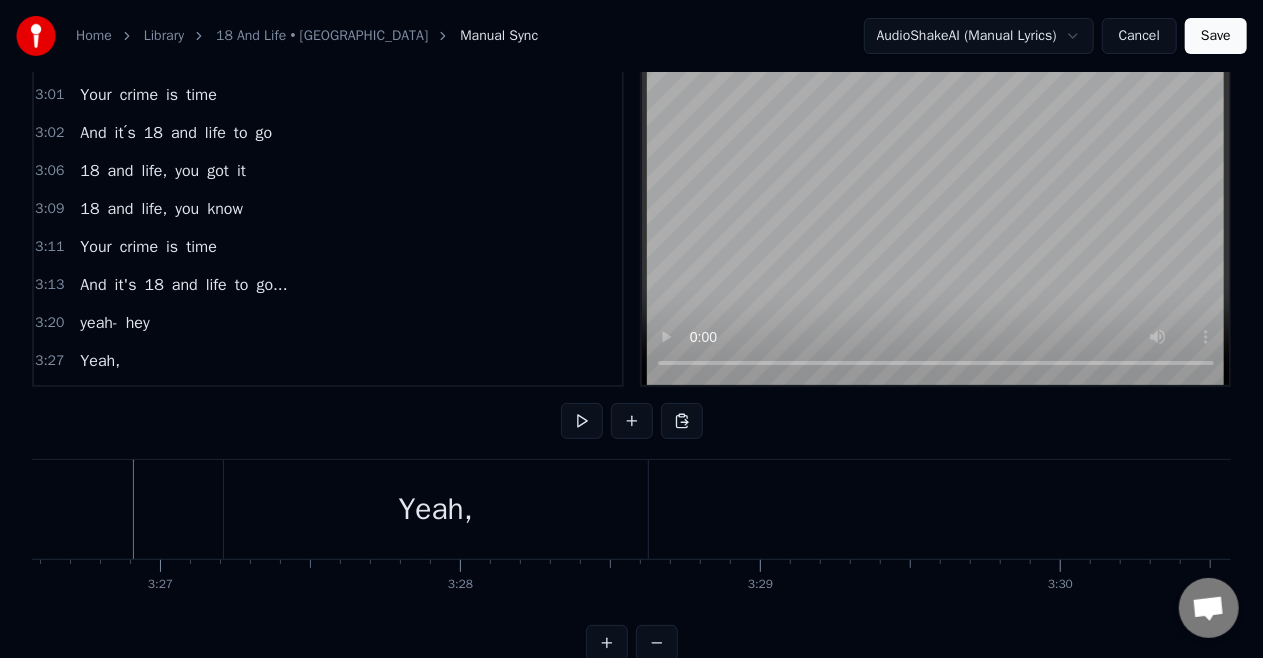click at bounding box center (-27440, 509) 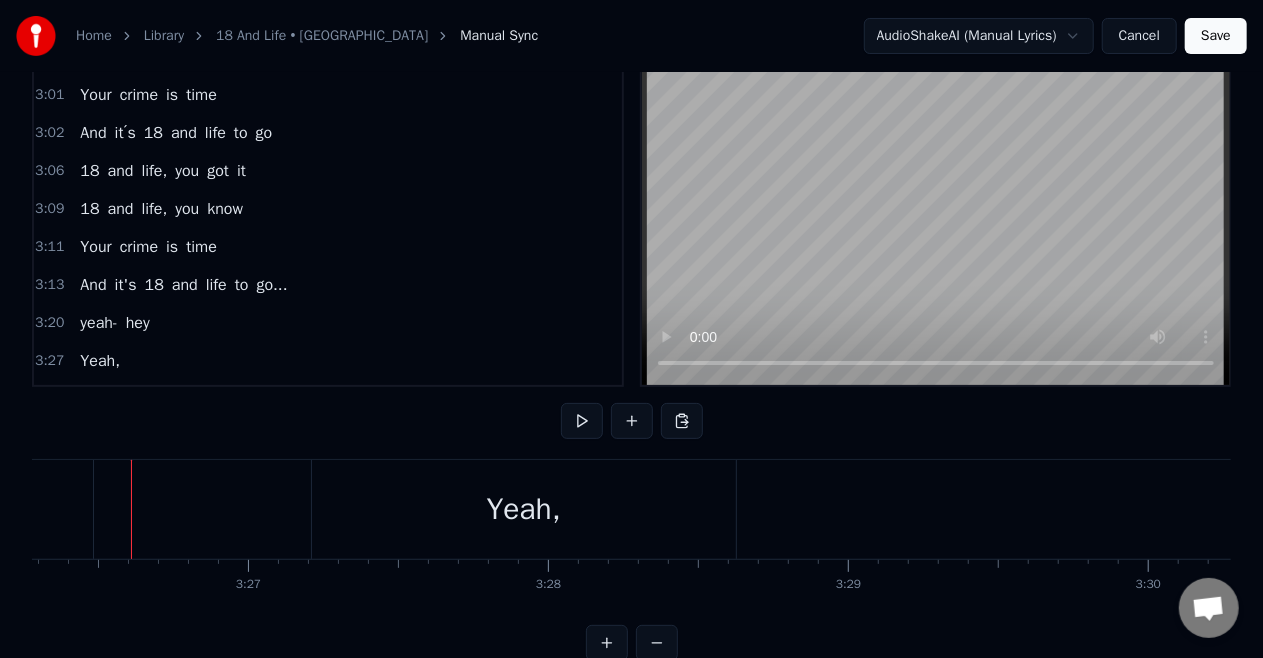 scroll, scrollTop: 0, scrollLeft: 61882, axis: horizontal 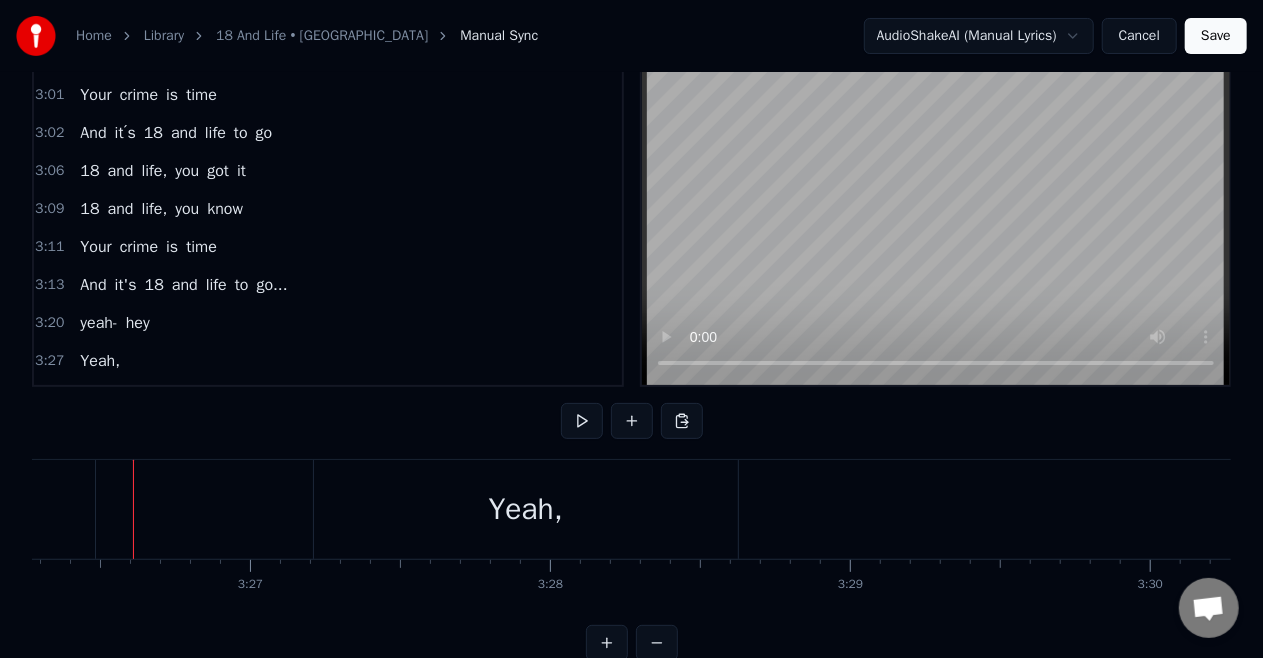 click on "Yeah," at bounding box center (526, 509) 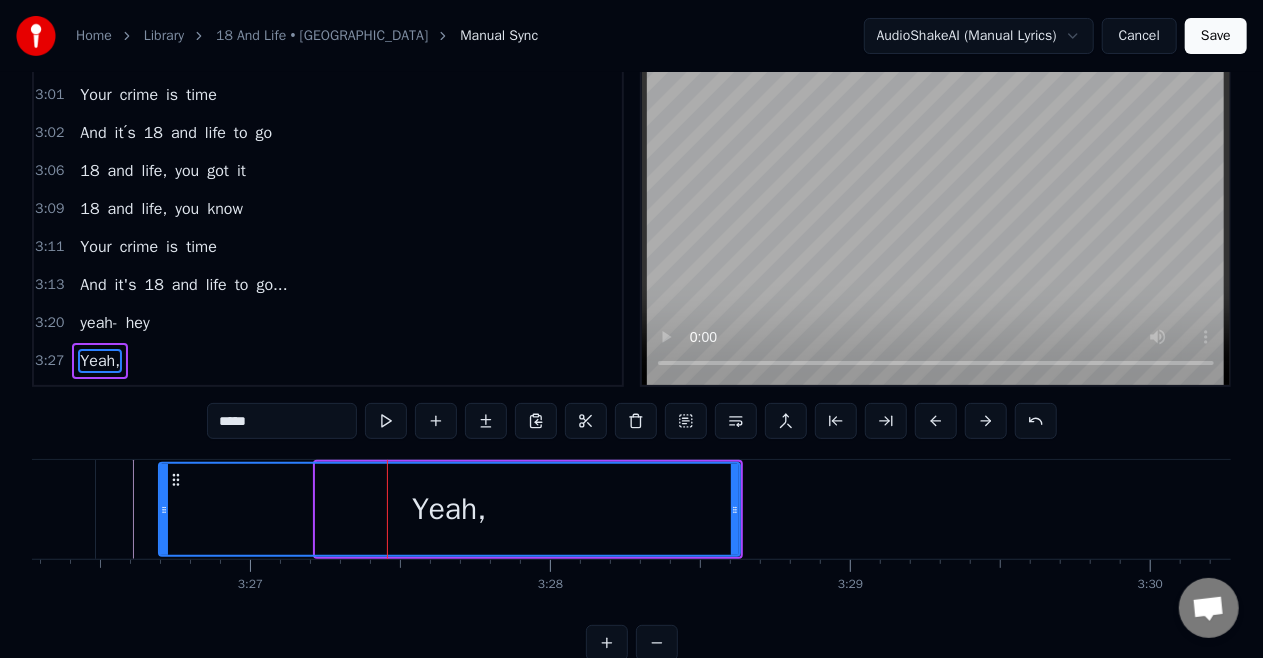 drag, startPoint x: 318, startPoint y: 504, endPoint x: 161, endPoint y: 526, distance: 158.5339 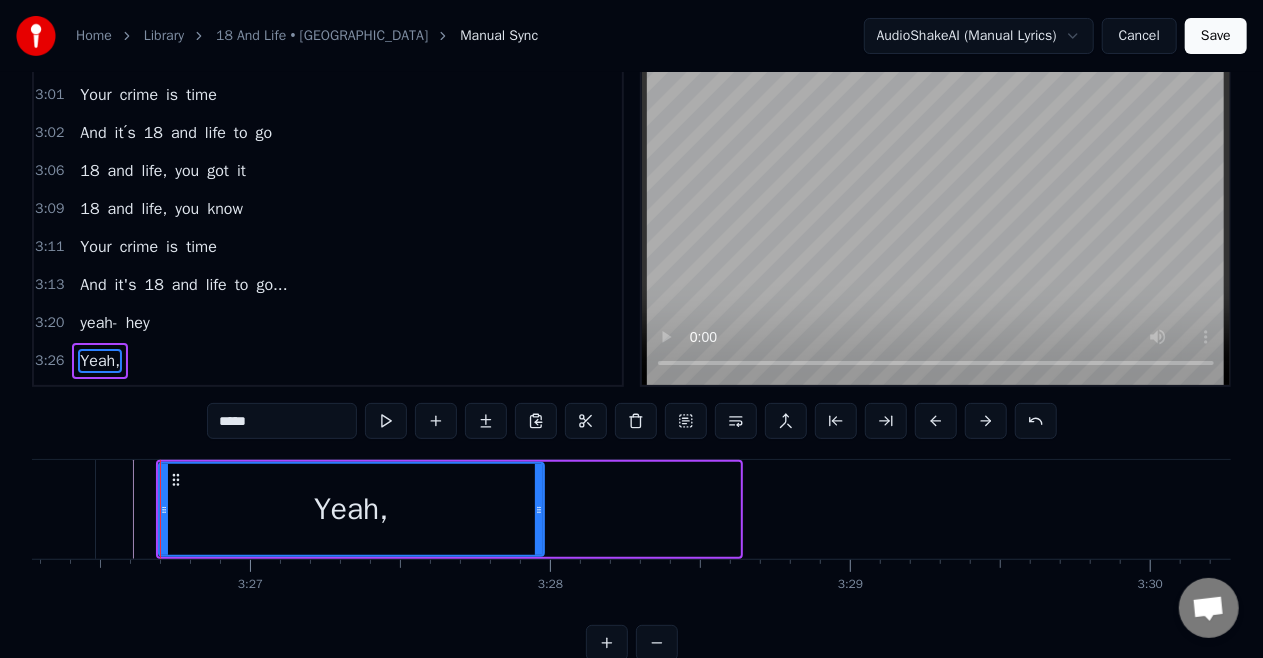 drag, startPoint x: 733, startPoint y: 504, endPoint x: 537, endPoint y: 578, distance: 209.50418 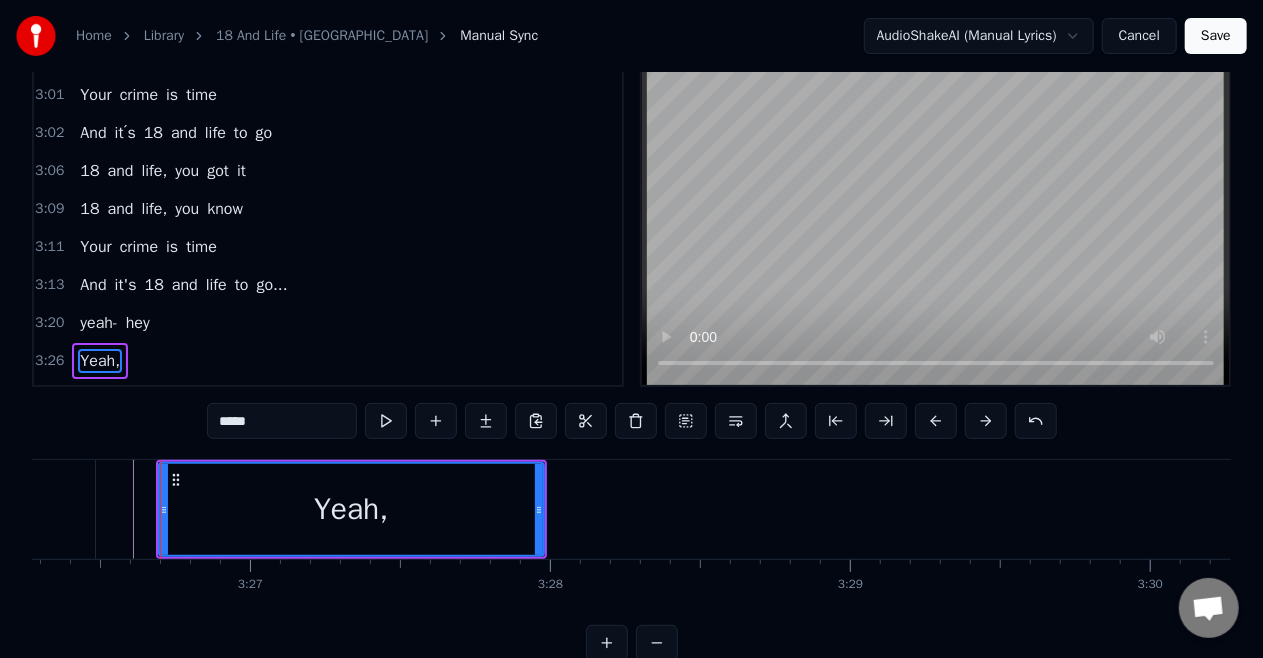 click on "And" at bounding box center (93, 285) 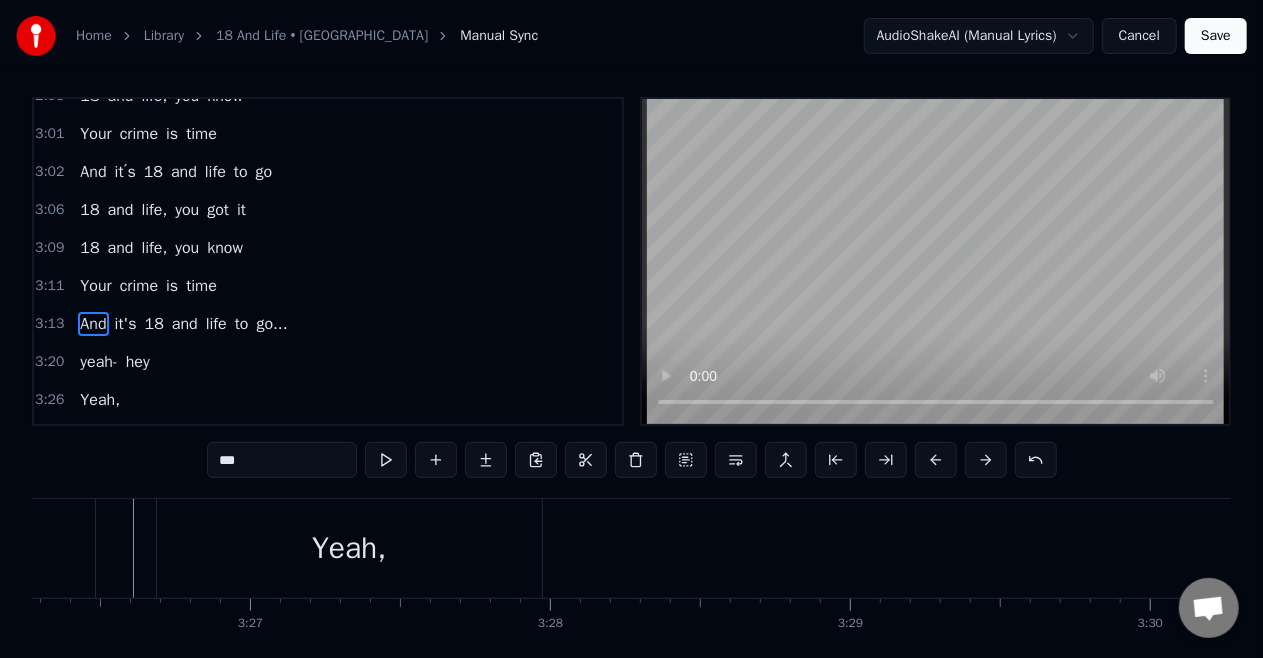 scroll, scrollTop: 0, scrollLeft: 0, axis: both 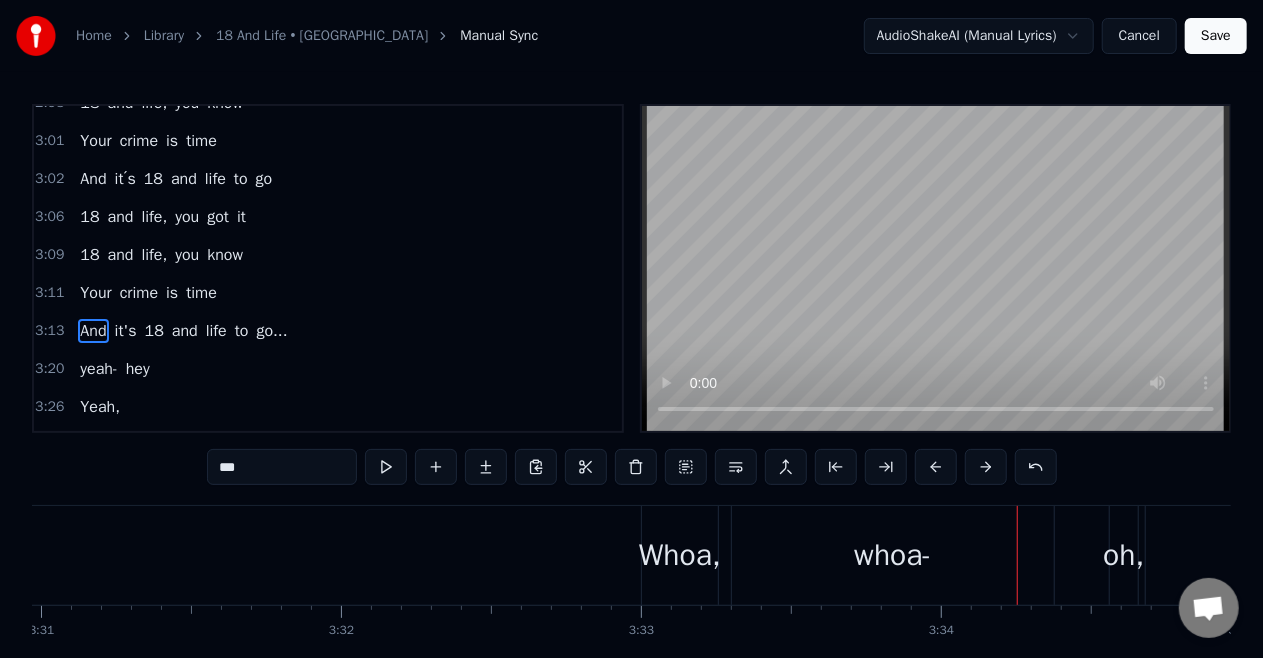click on "yeah-" at bounding box center [98, 369] 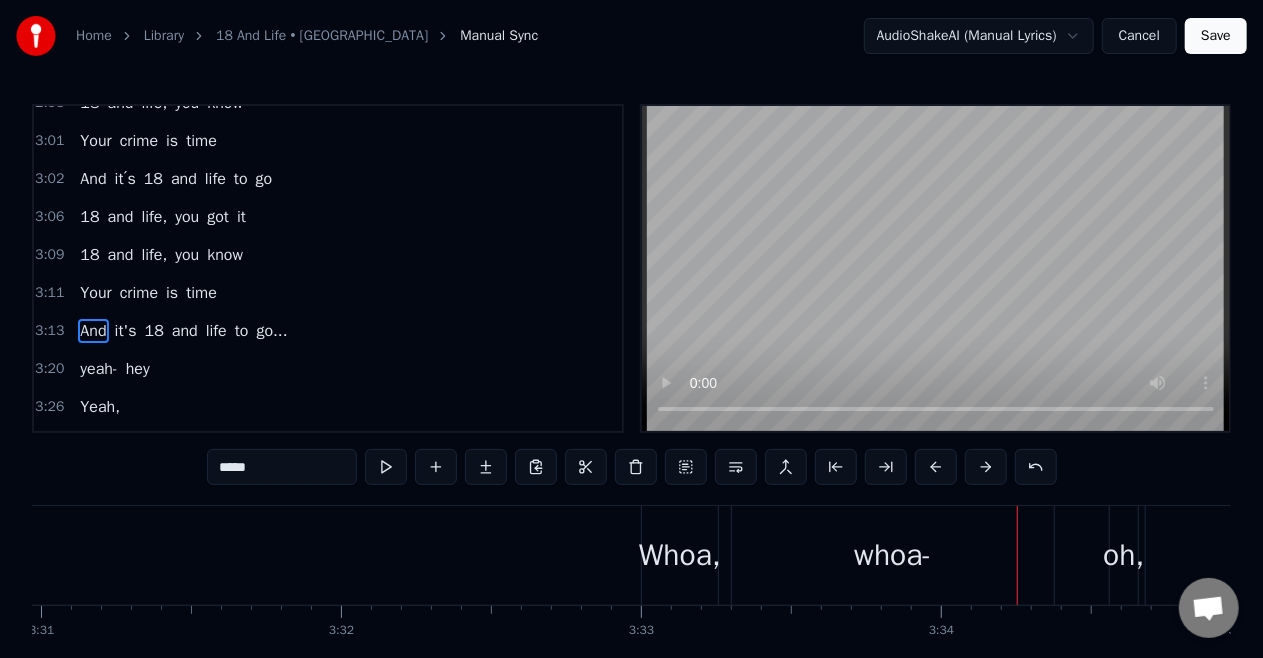 scroll, scrollTop: 3, scrollLeft: 0, axis: vertical 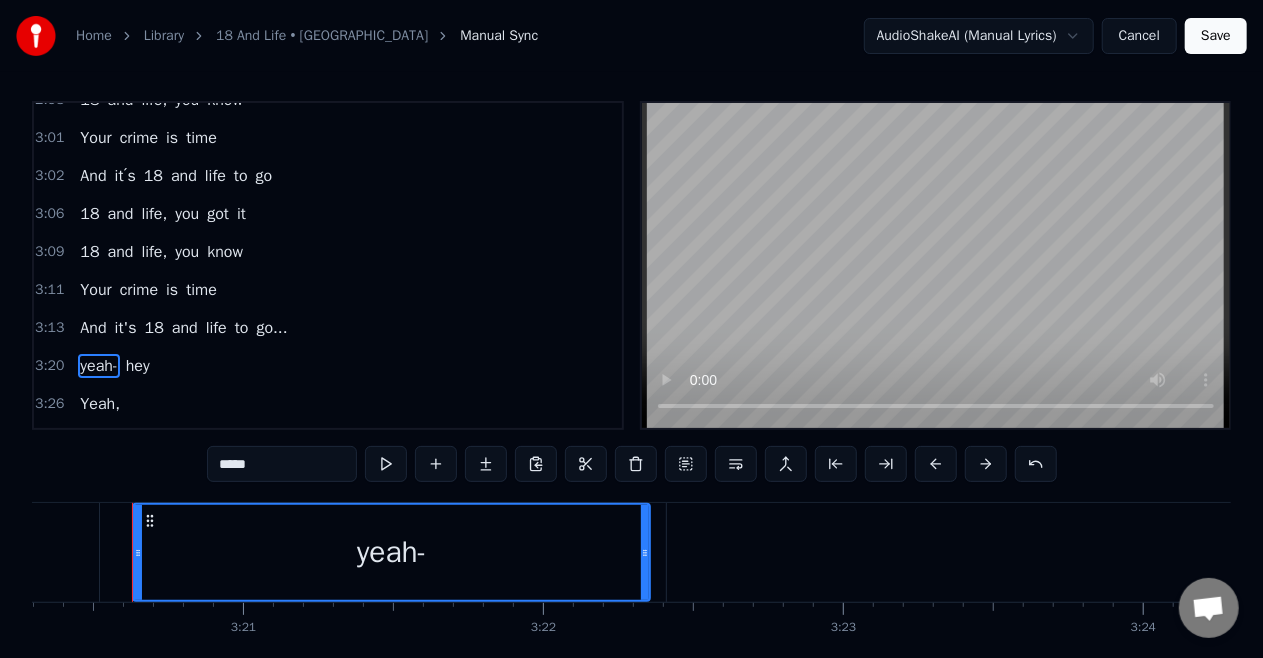 drag, startPoint x: 258, startPoint y: 464, endPoint x: 206, endPoint y: 468, distance: 52.153618 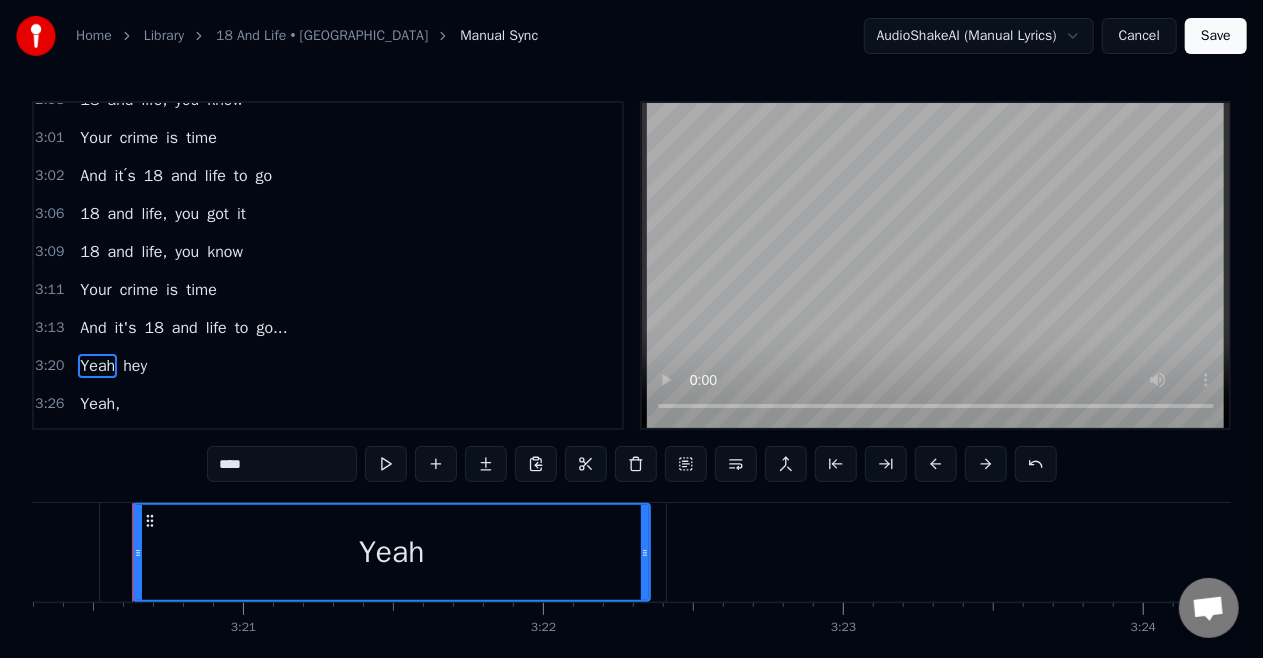 type on "****" 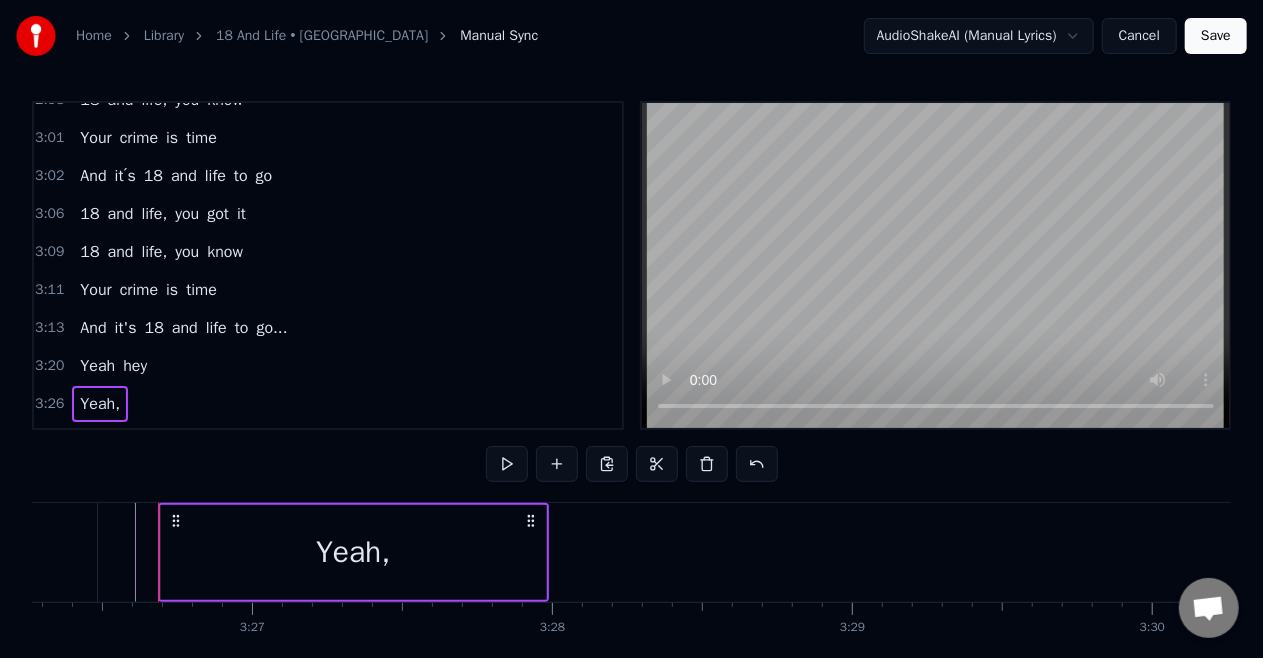 scroll, scrollTop: 0, scrollLeft: 61906, axis: horizontal 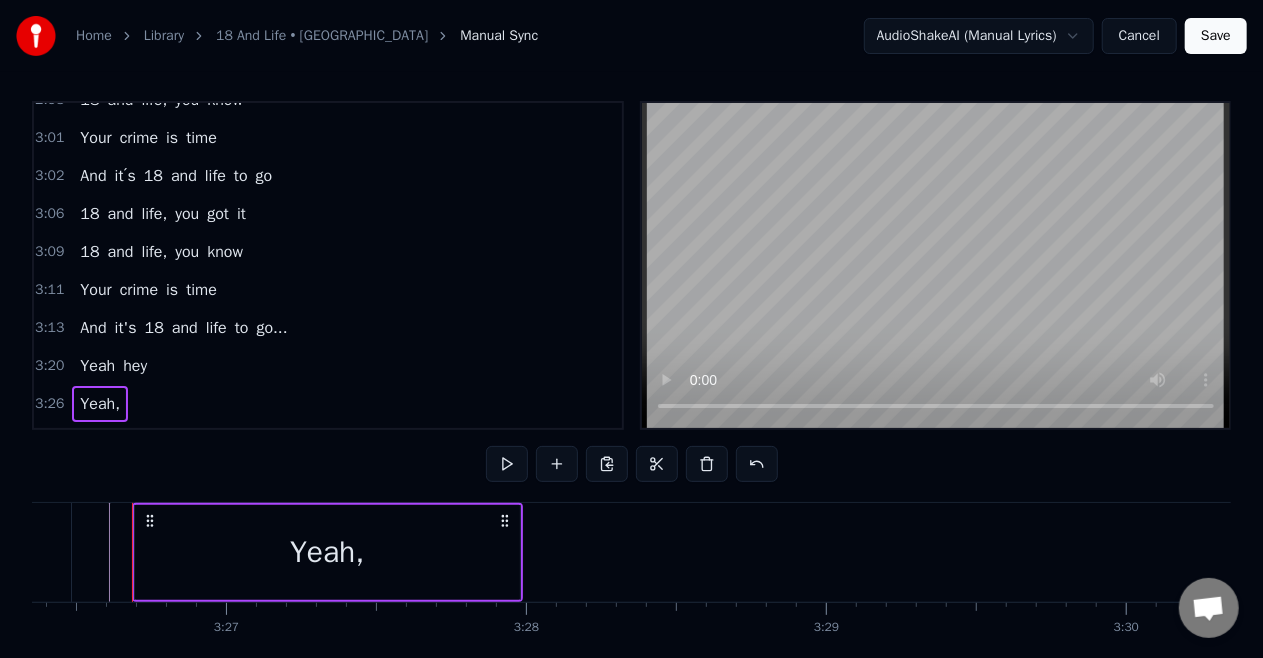 click on "Yeah" at bounding box center [97, 366] 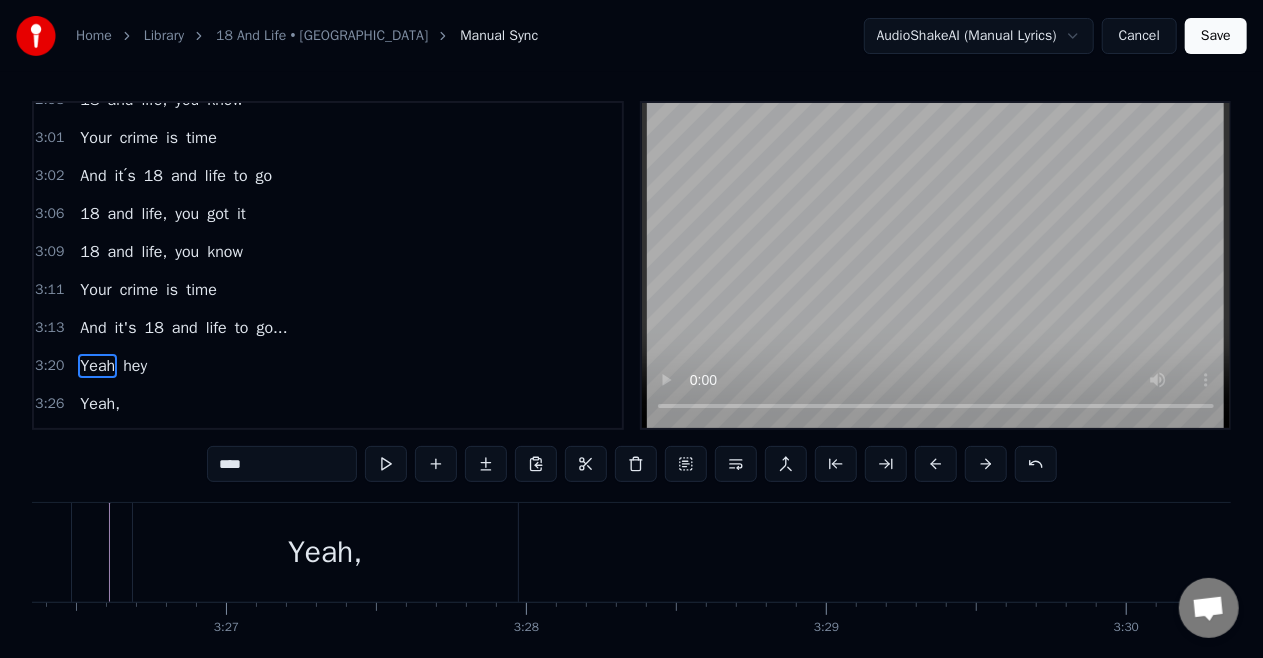 scroll, scrollTop: 4, scrollLeft: 0, axis: vertical 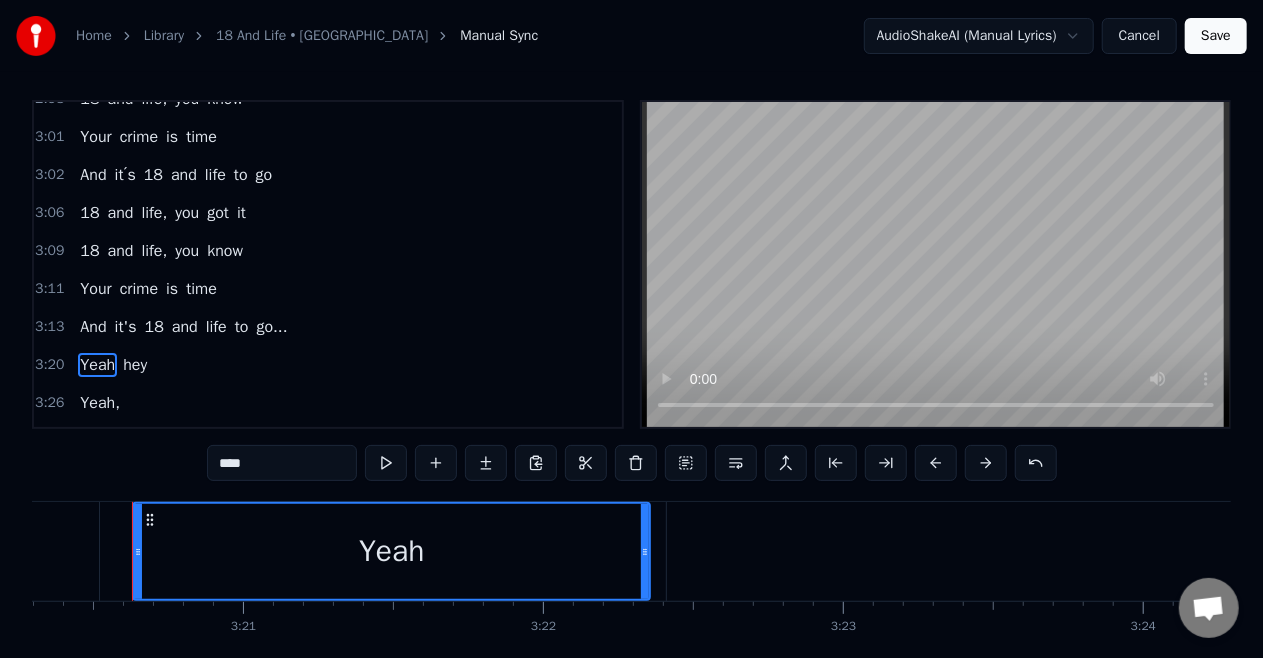 click on "****" at bounding box center [282, 463] 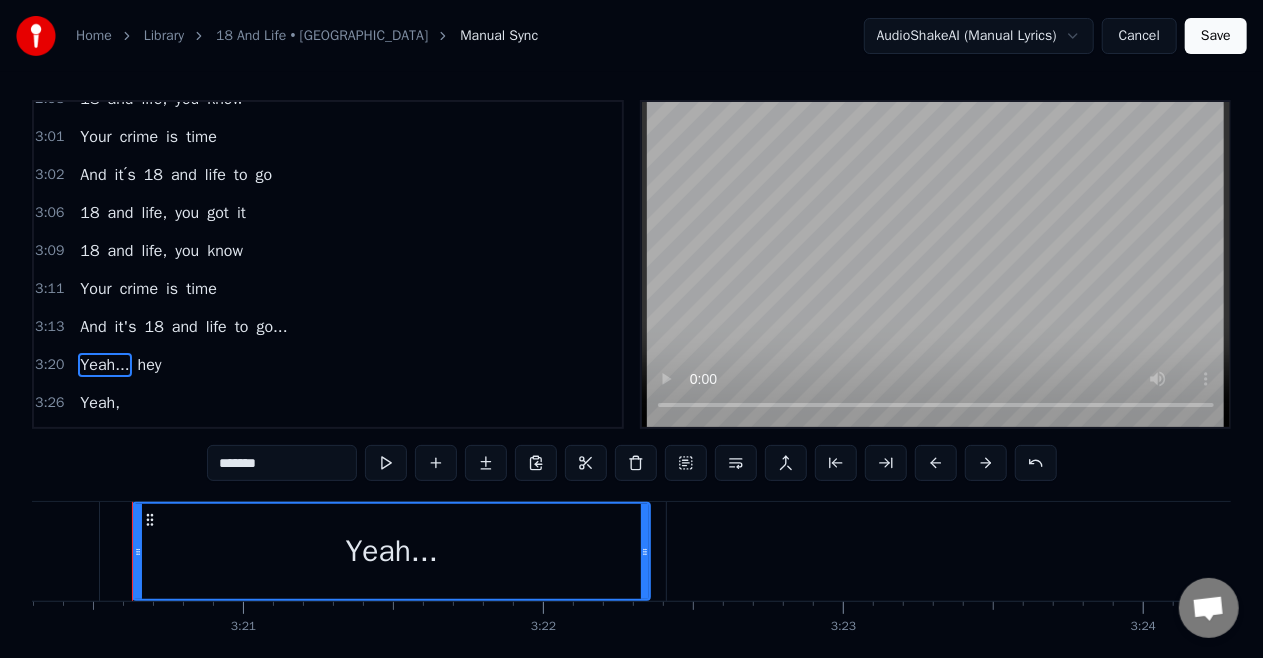 click on "hey" at bounding box center (150, 365) 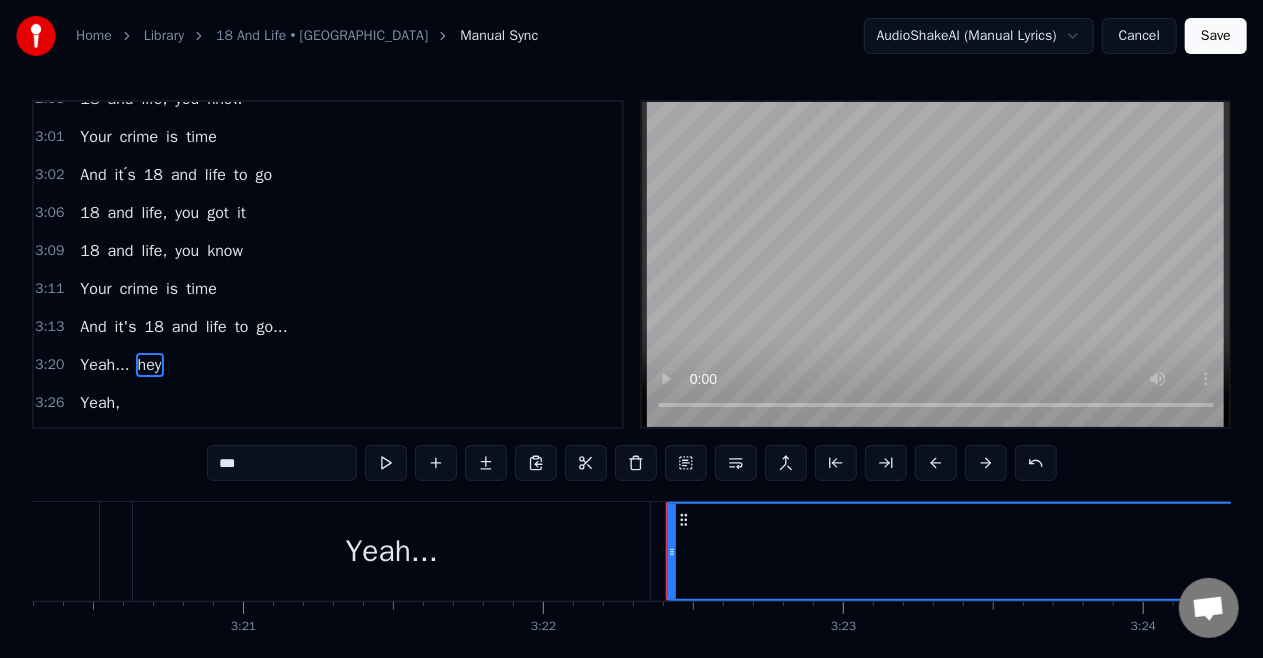 scroll, scrollTop: 8, scrollLeft: 0, axis: vertical 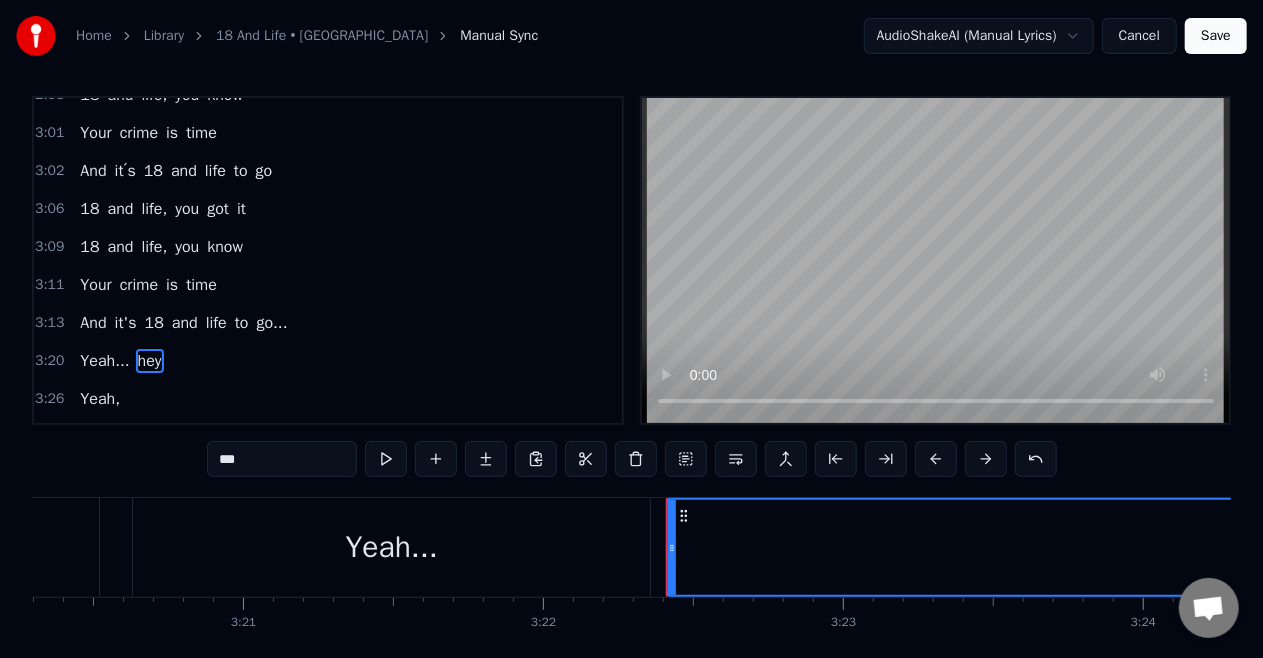 click on "***" at bounding box center (282, 459) 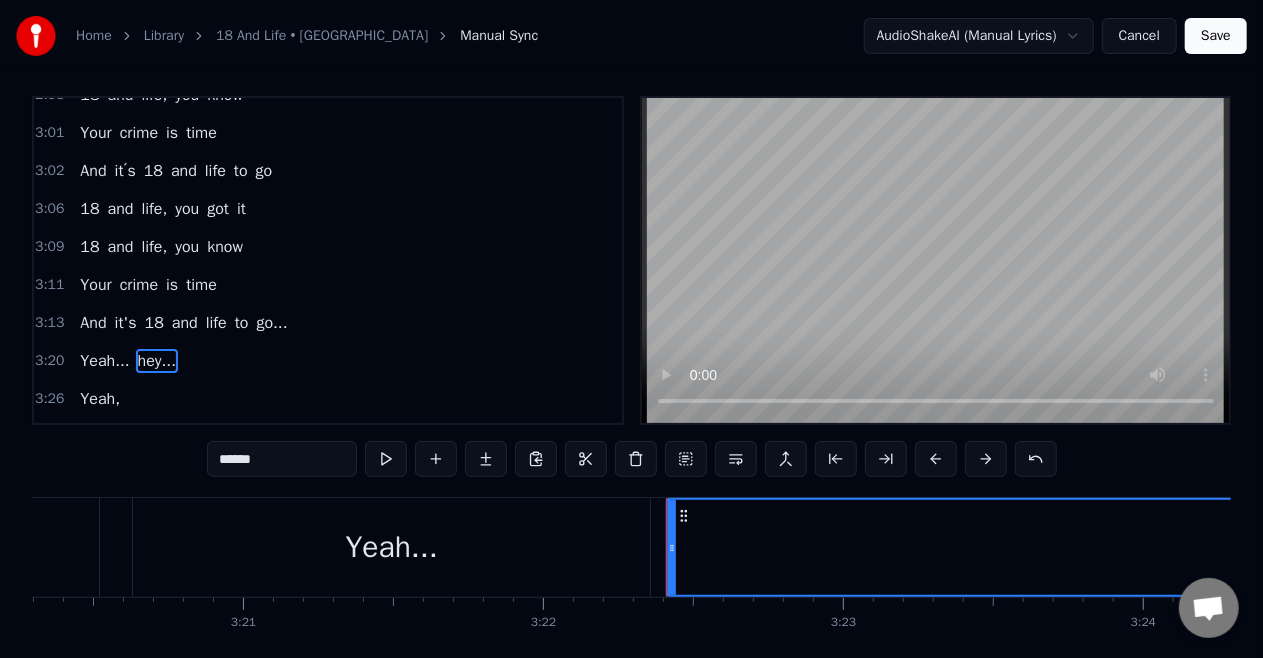 click on "Yeah," at bounding box center (100, 399) 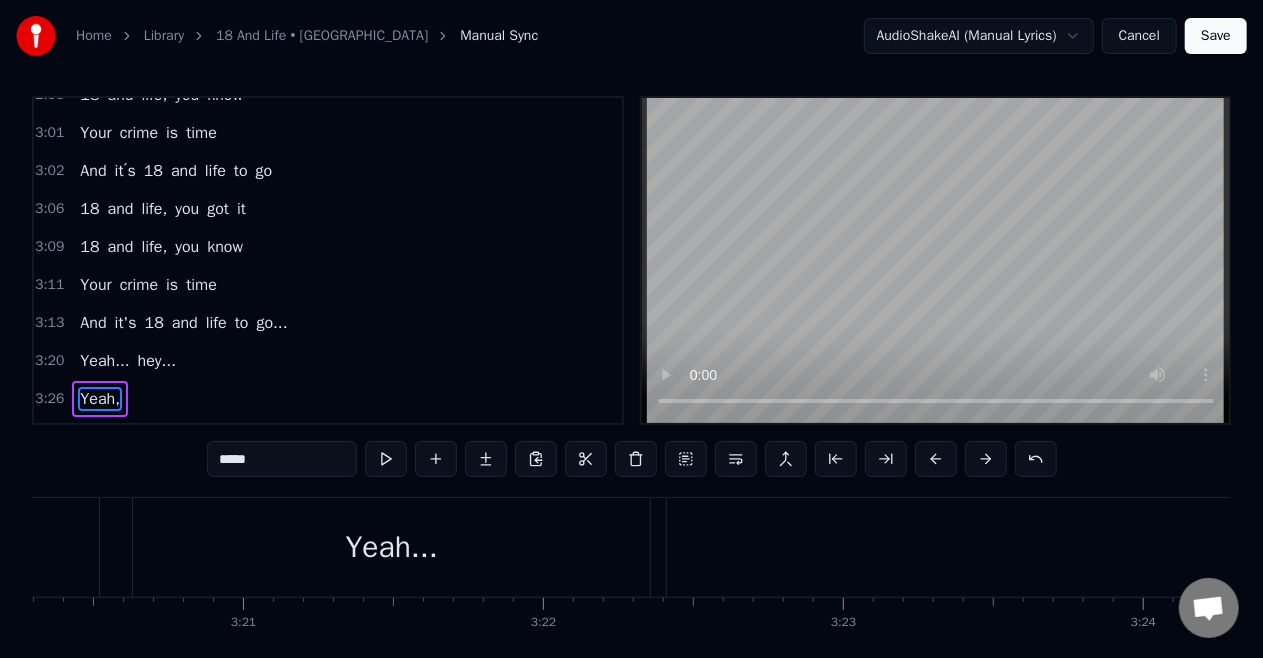 scroll, scrollTop: 46, scrollLeft: 0, axis: vertical 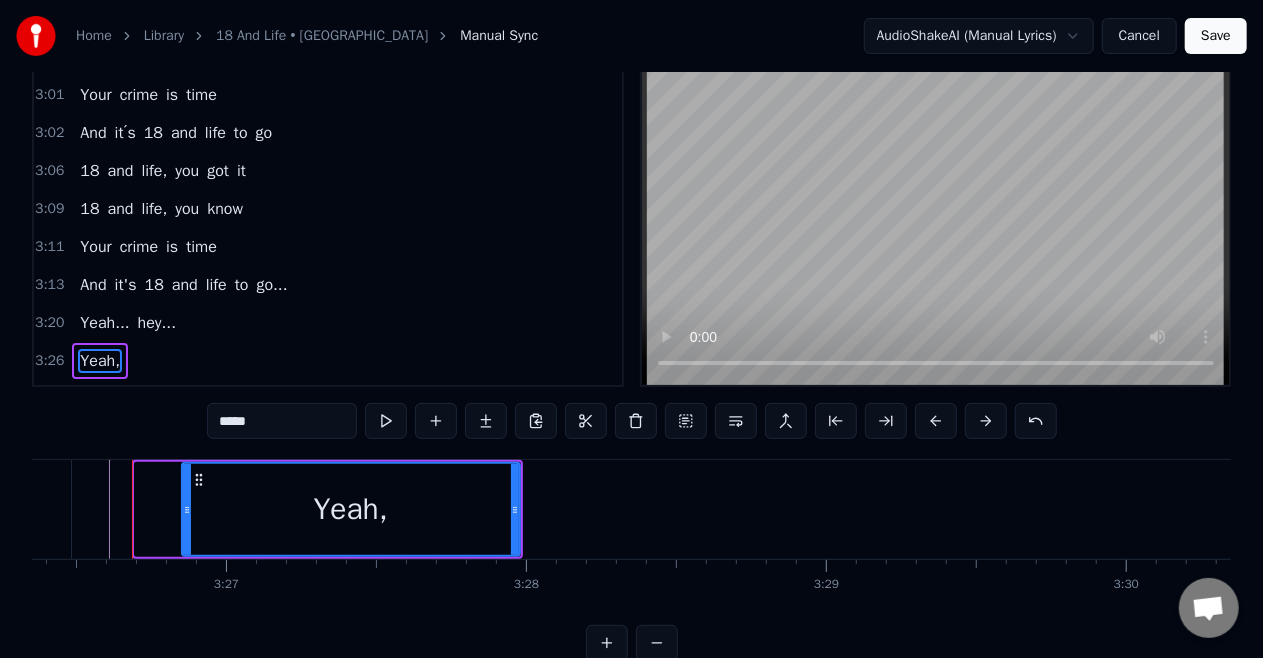 drag, startPoint x: 136, startPoint y: 514, endPoint x: 183, endPoint y: 535, distance: 51.47815 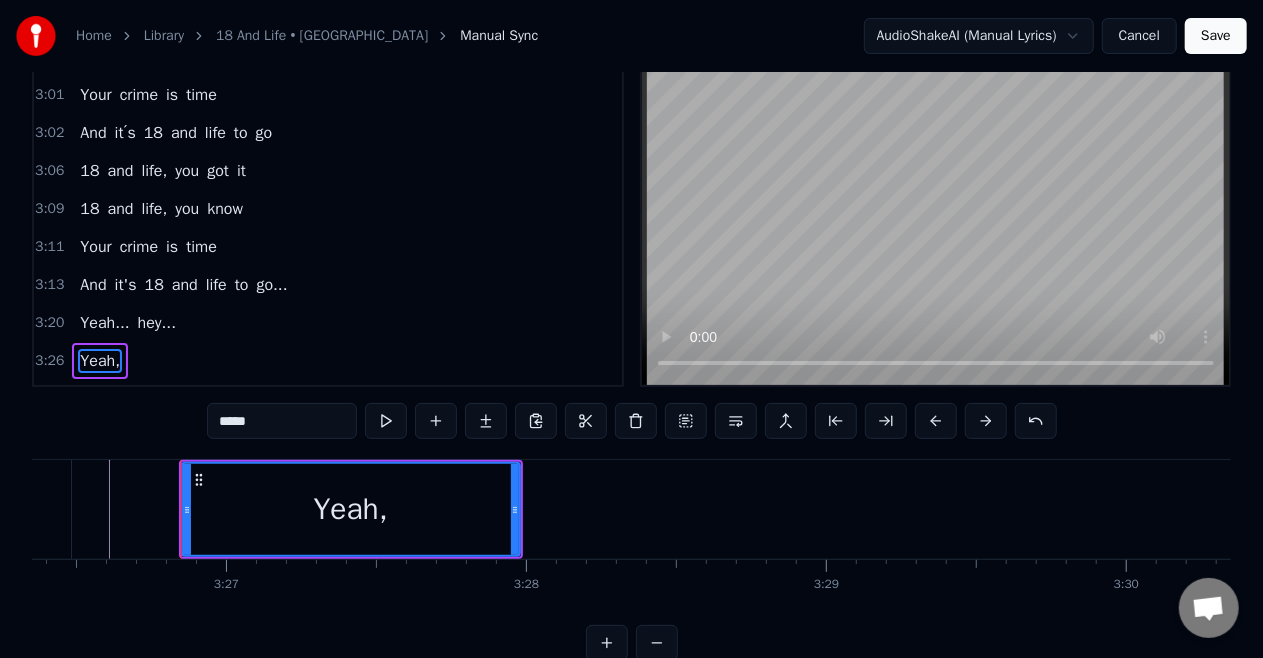 click on "Your" at bounding box center [95, 247] 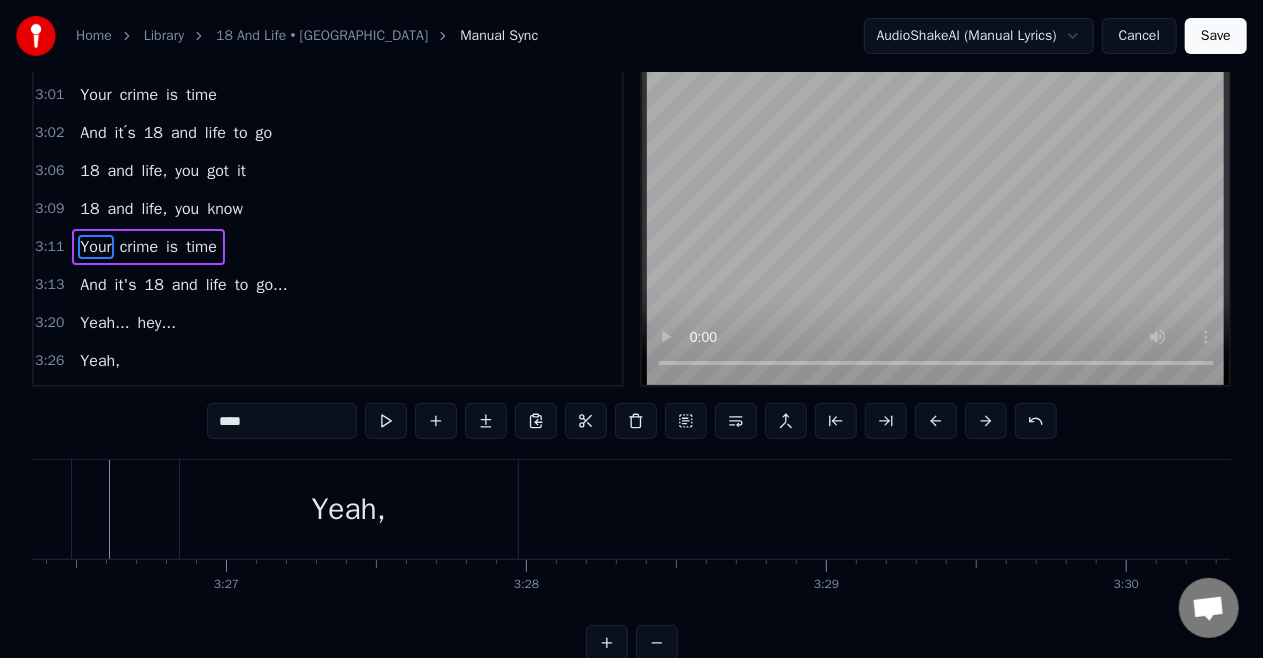 scroll, scrollTop: 45, scrollLeft: 0, axis: vertical 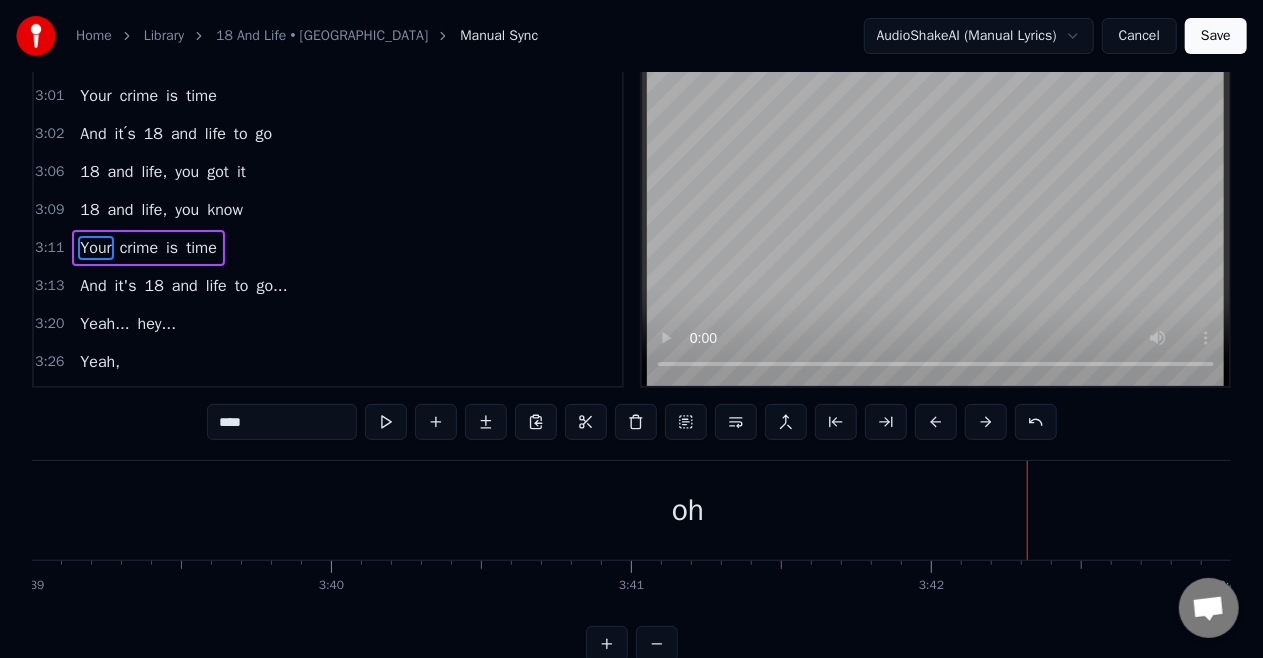 click on "oh-" at bounding box center [272, 400] 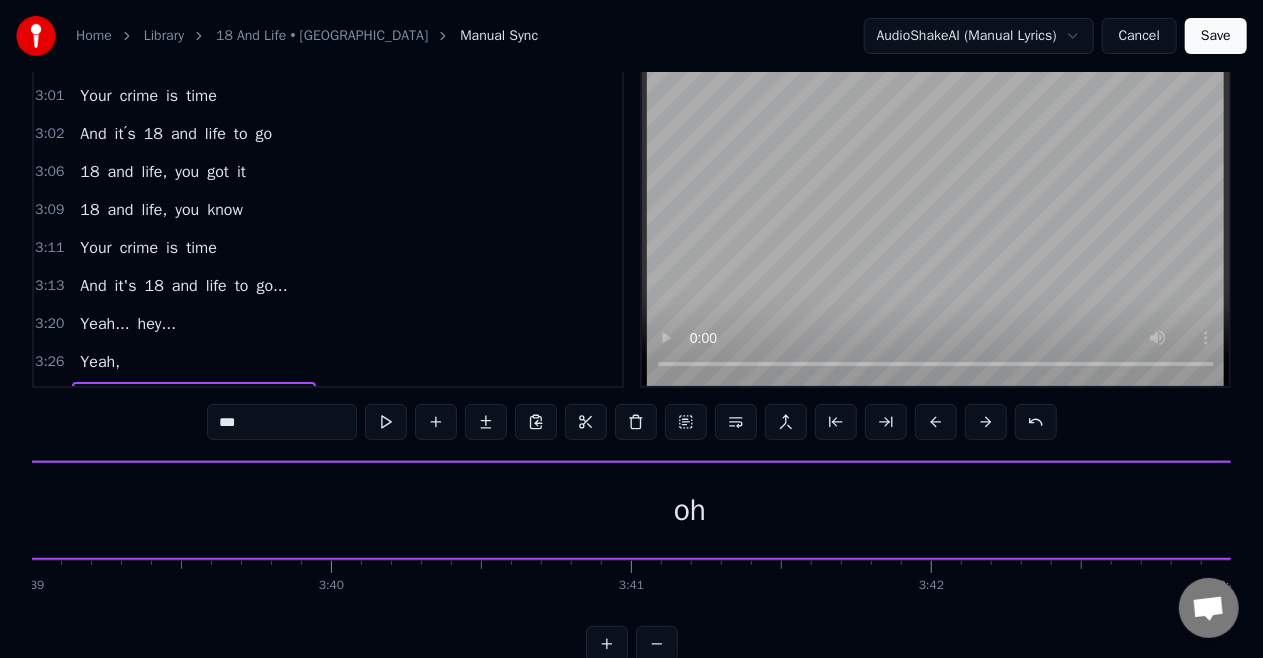 scroll, scrollTop: 83, scrollLeft: 0, axis: vertical 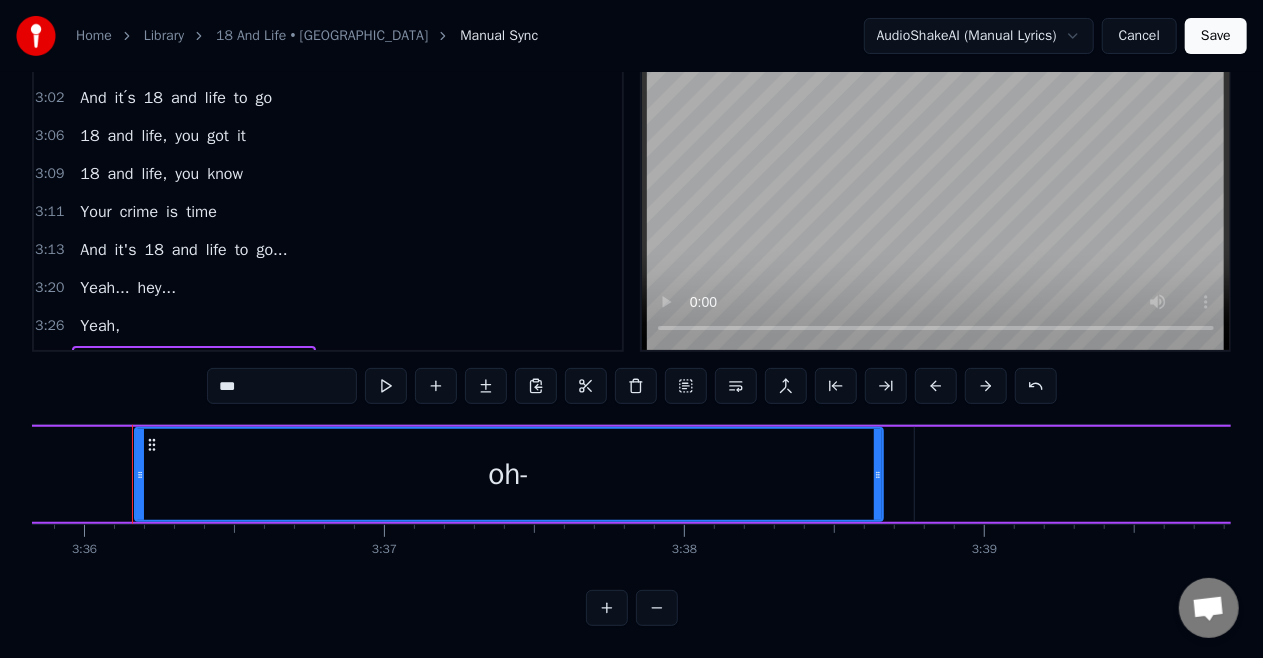 click on "***" at bounding box center (282, 386) 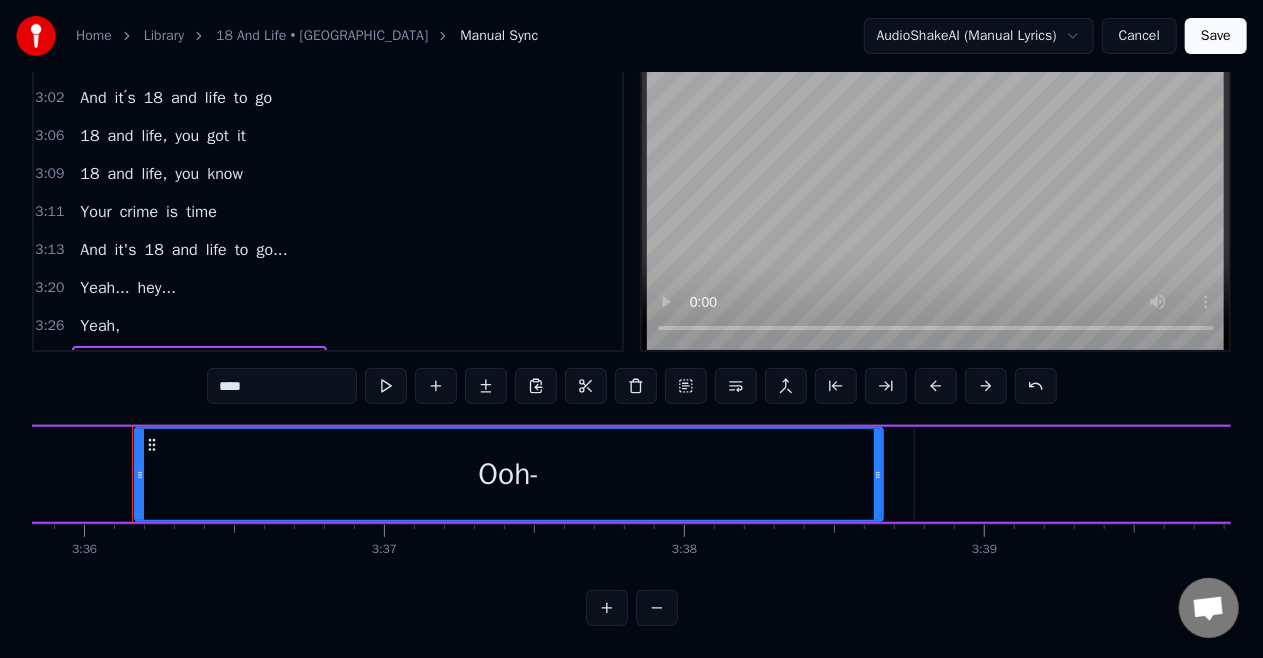 click on "oh" at bounding box center [309, 364] 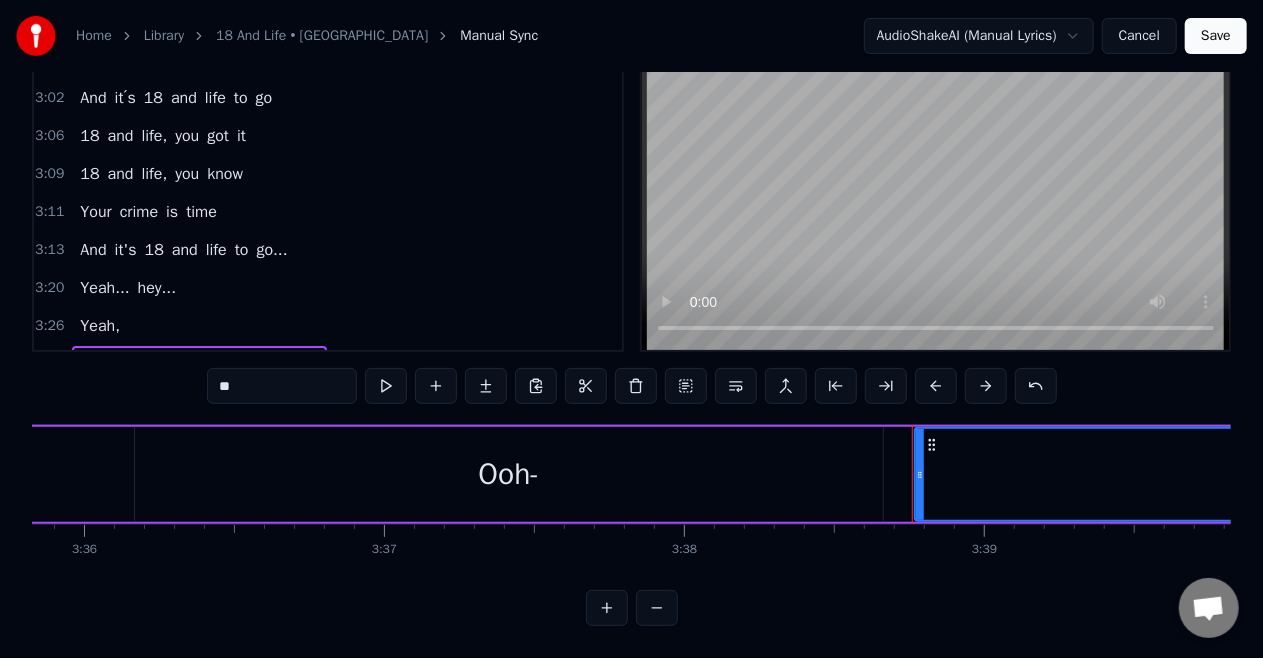 click on "**" at bounding box center (282, 386) 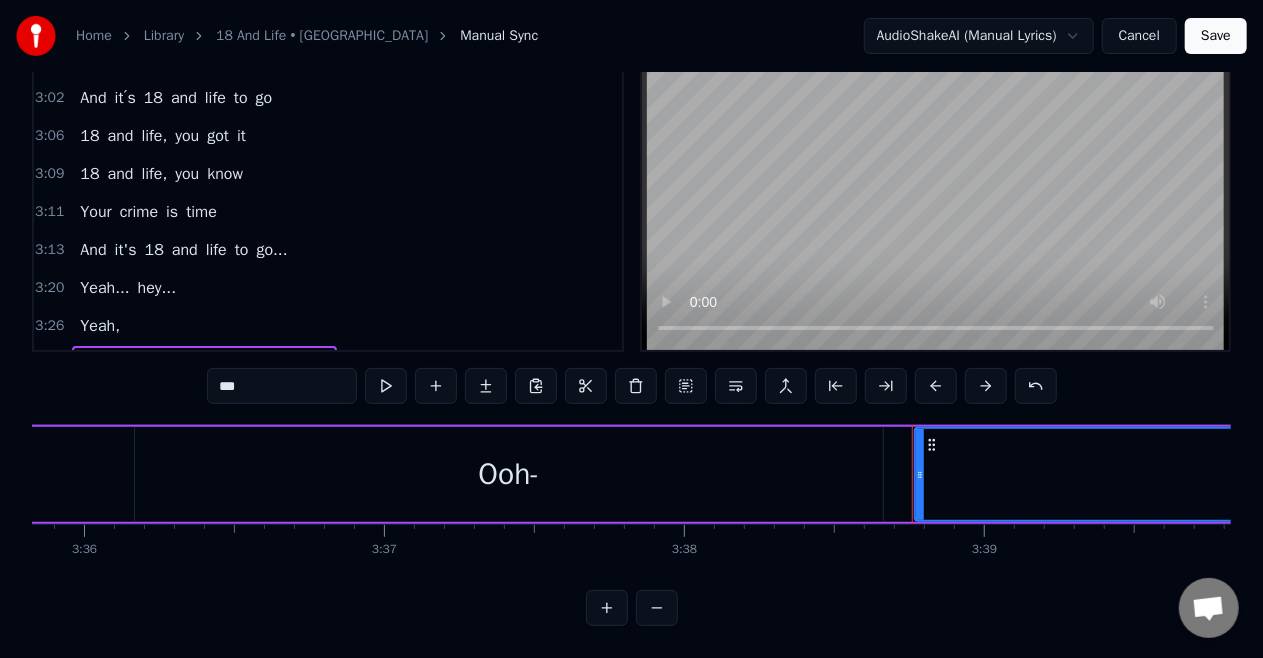 click on "whoa-" at bounding box center (152, 364) 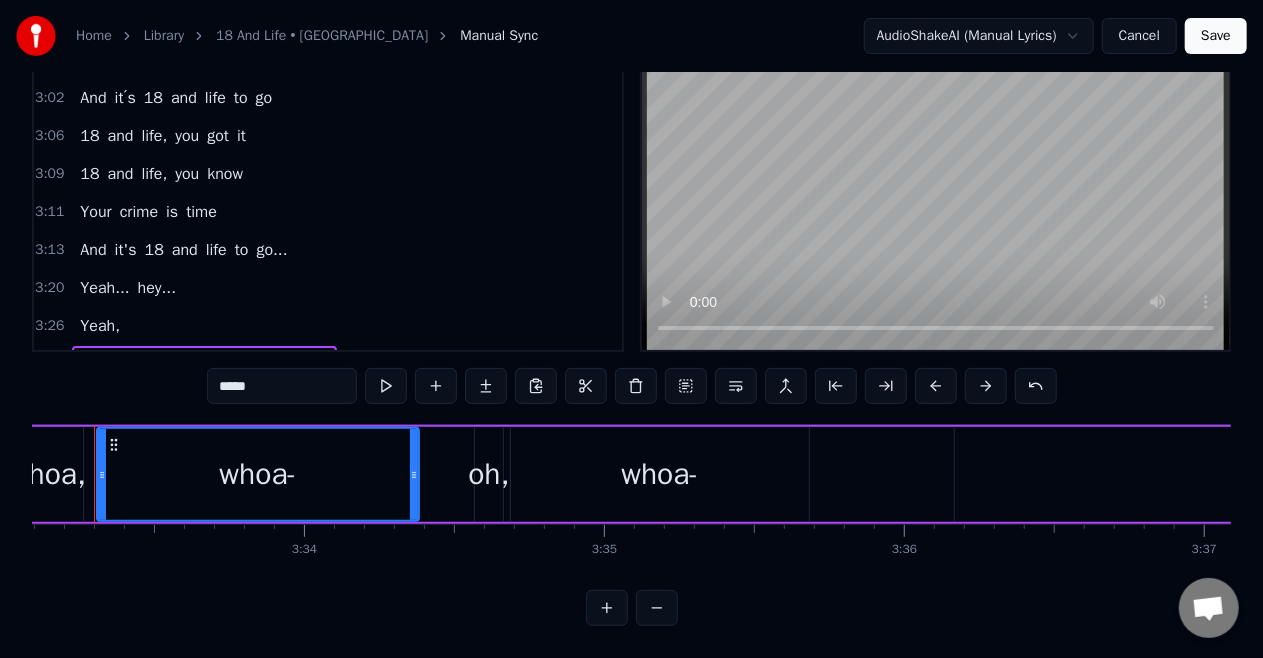 scroll, scrollTop: 0, scrollLeft: 63890, axis: horizontal 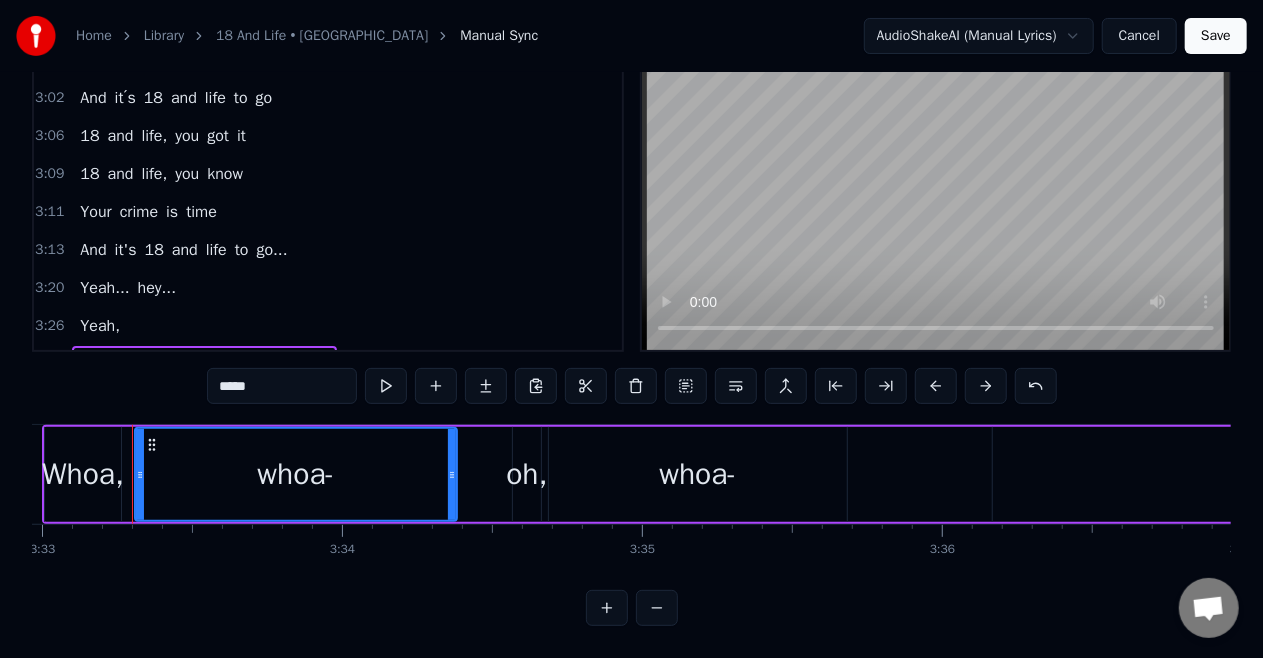 click on "Yeah..." at bounding box center (104, 288) 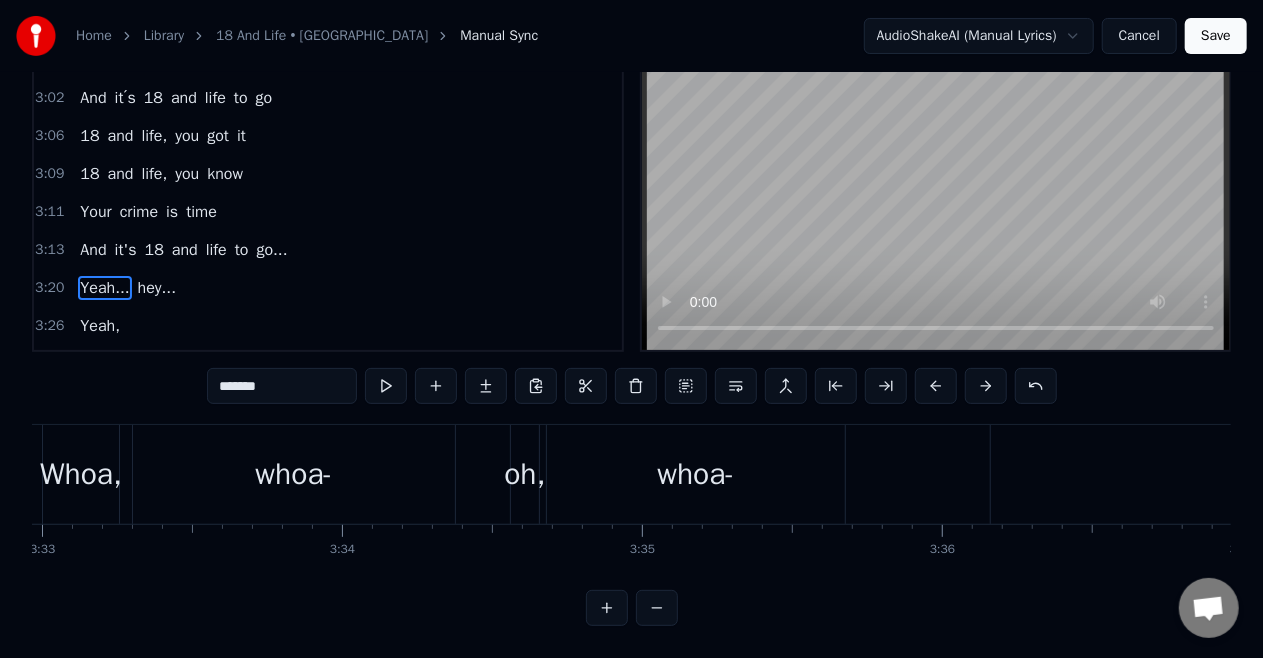 scroll, scrollTop: 82, scrollLeft: 0, axis: vertical 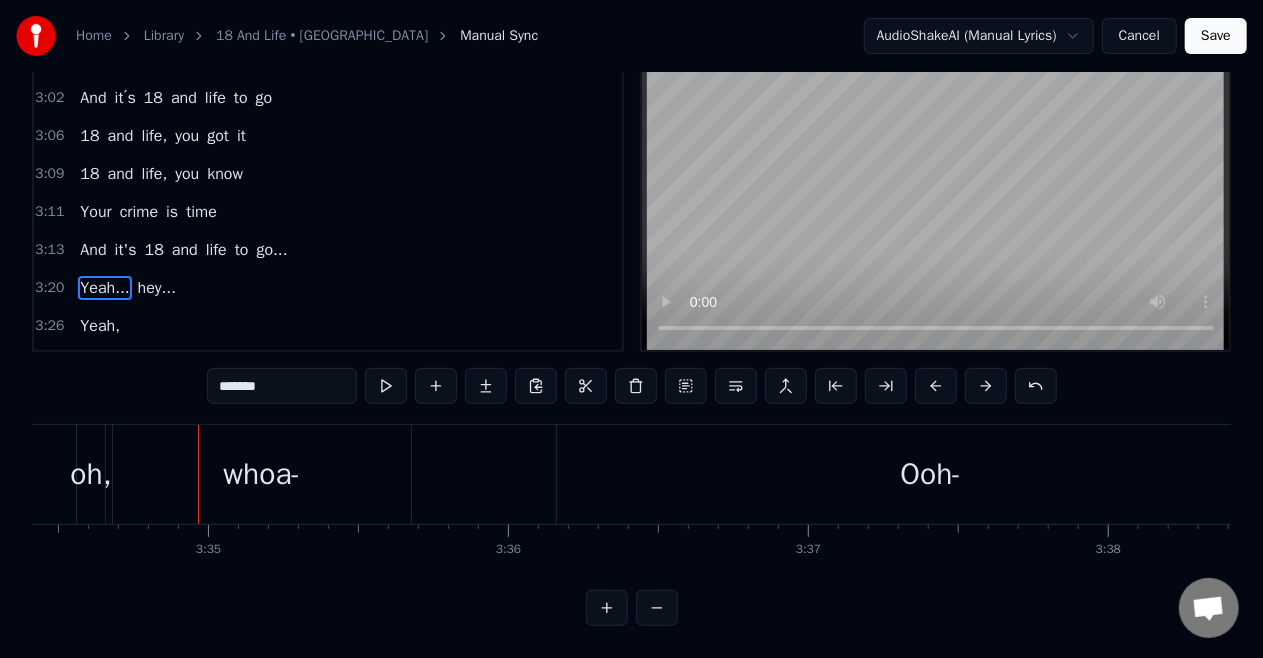 click on "whoa-" at bounding box center [152, 364] 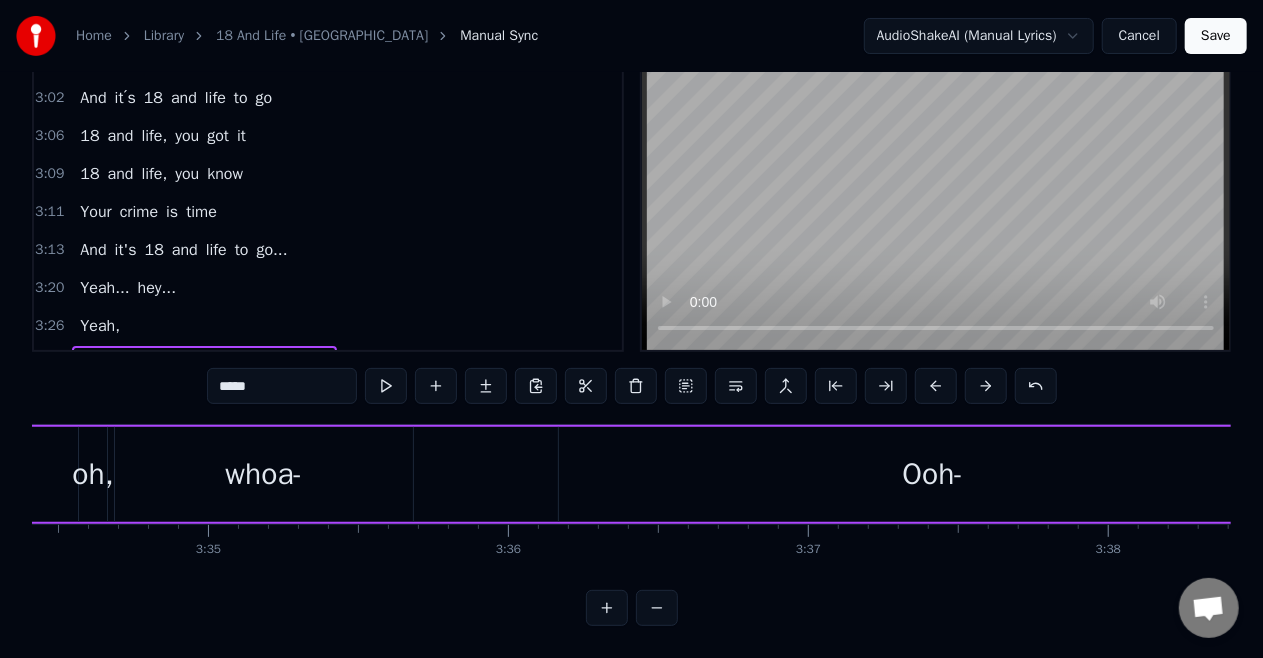 scroll, scrollTop: 83, scrollLeft: 0, axis: vertical 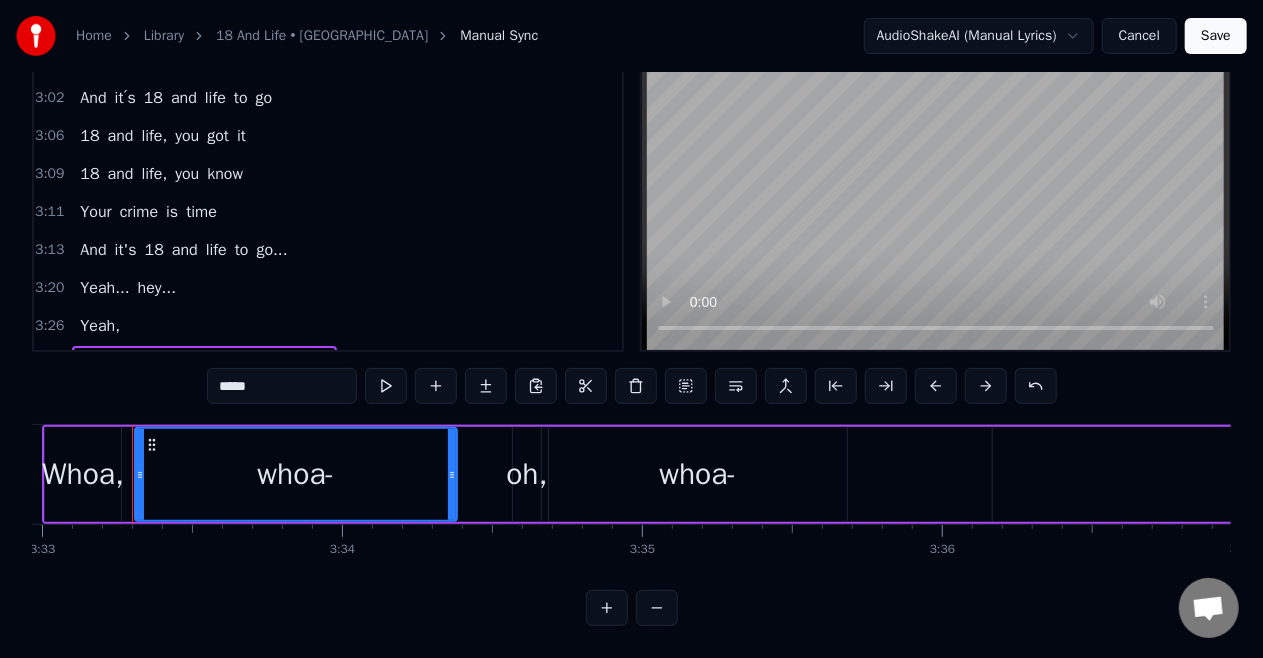 click at bounding box center (636, 386) 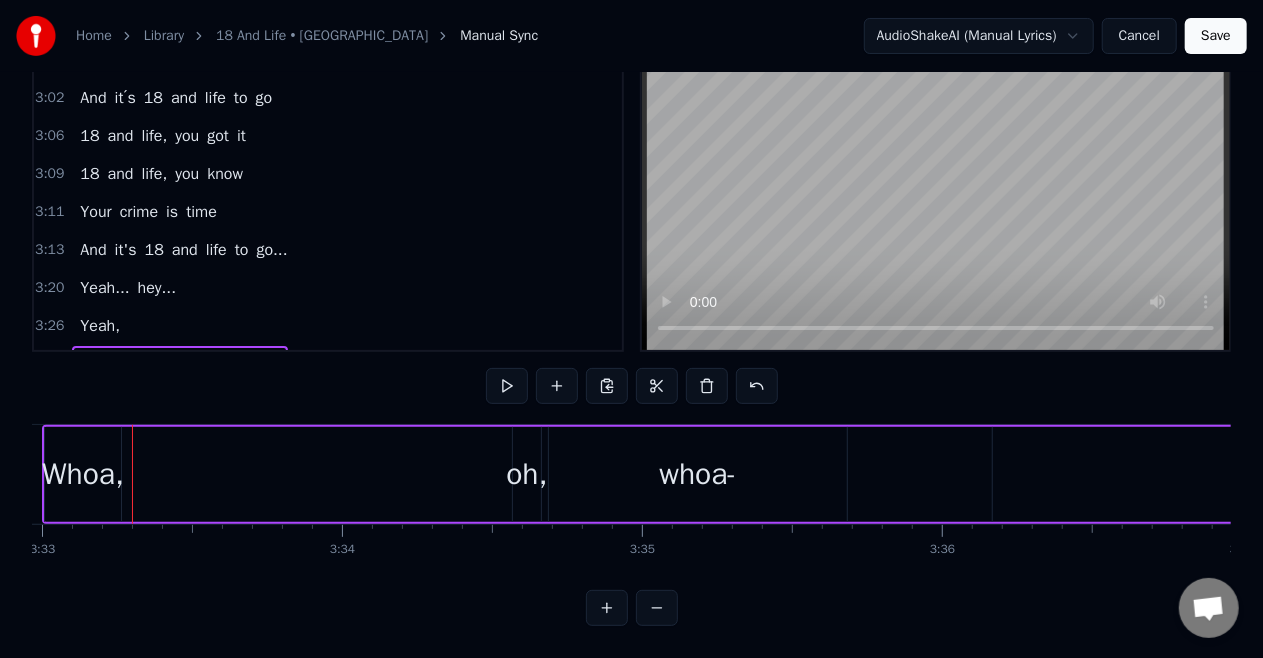 click on "Whoa," at bounding box center (83, 474) 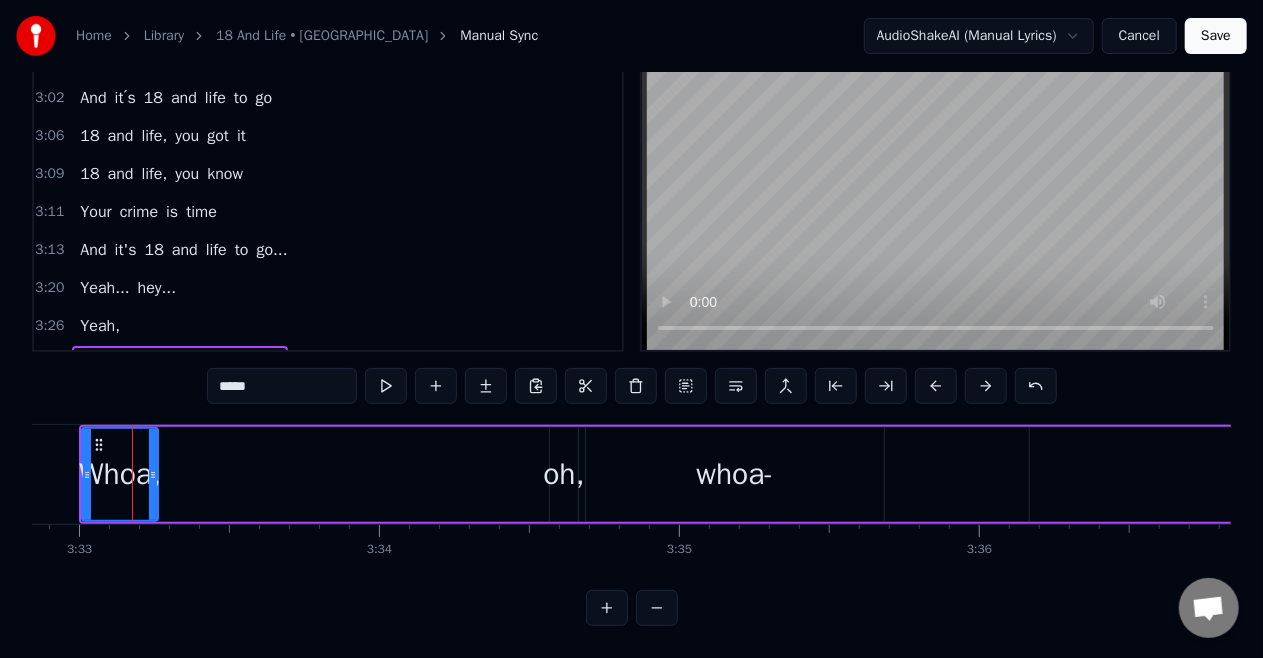 click on "Whoa, oh, whoa- Ooh- Ooh" at bounding box center [1674, 474] 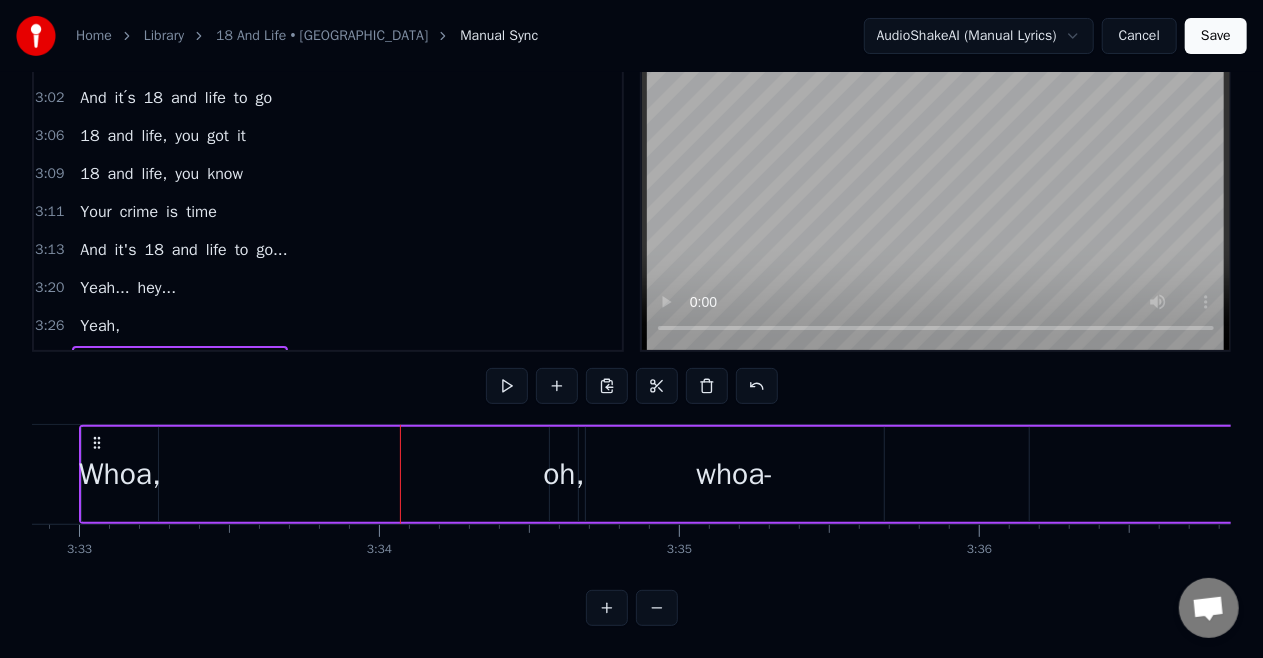 click on "Whoa," at bounding box center (120, 474) 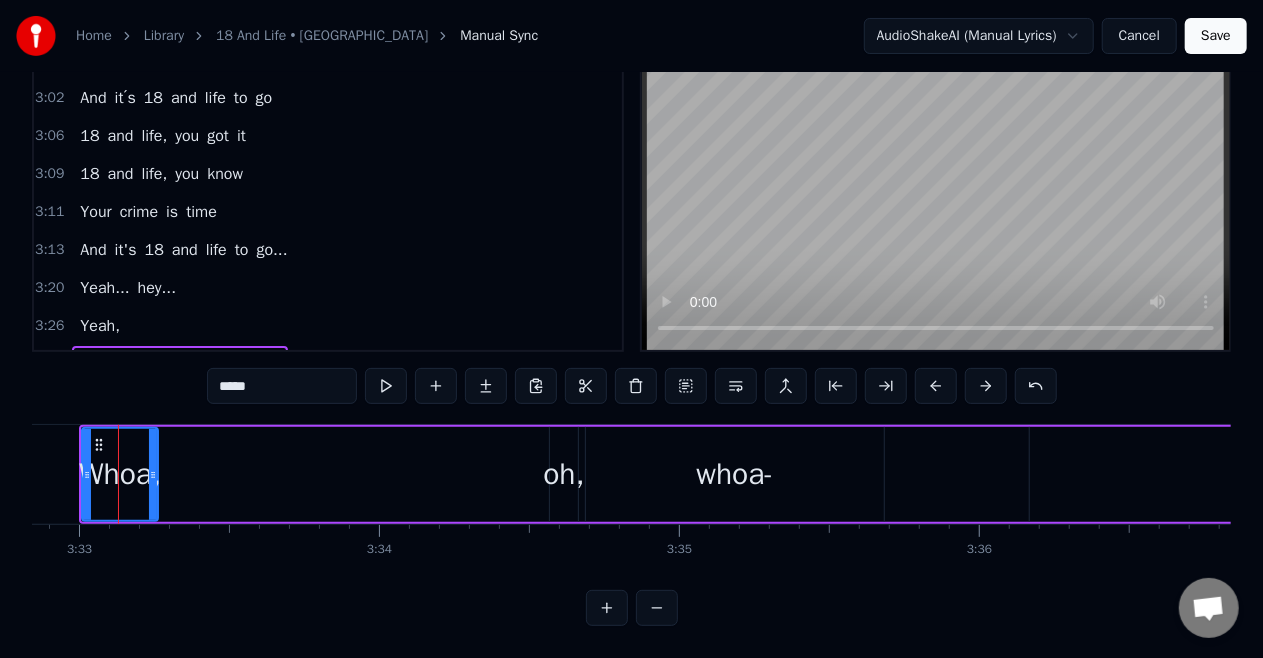 scroll, scrollTop: 0, scrollLeft: 63839, axis: horizontal 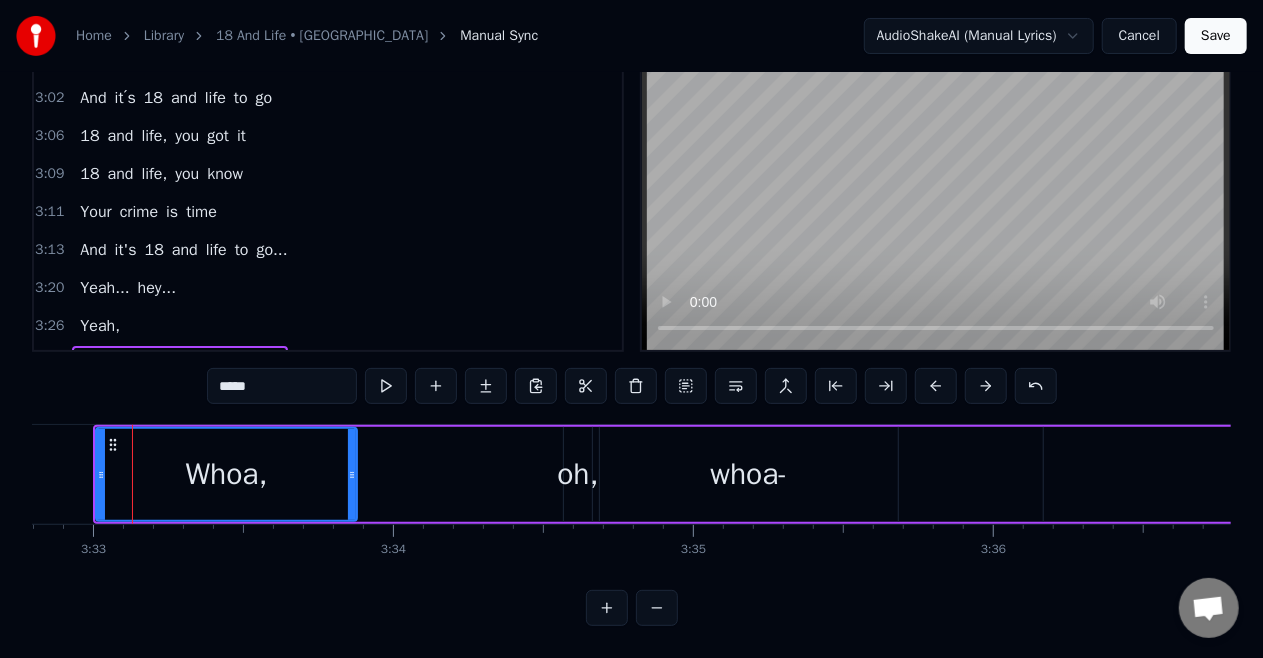 drag, startPoint x: 168, startPoint y: 478, endPoint x: 358, endPoint y: 482, distance: 190.0421 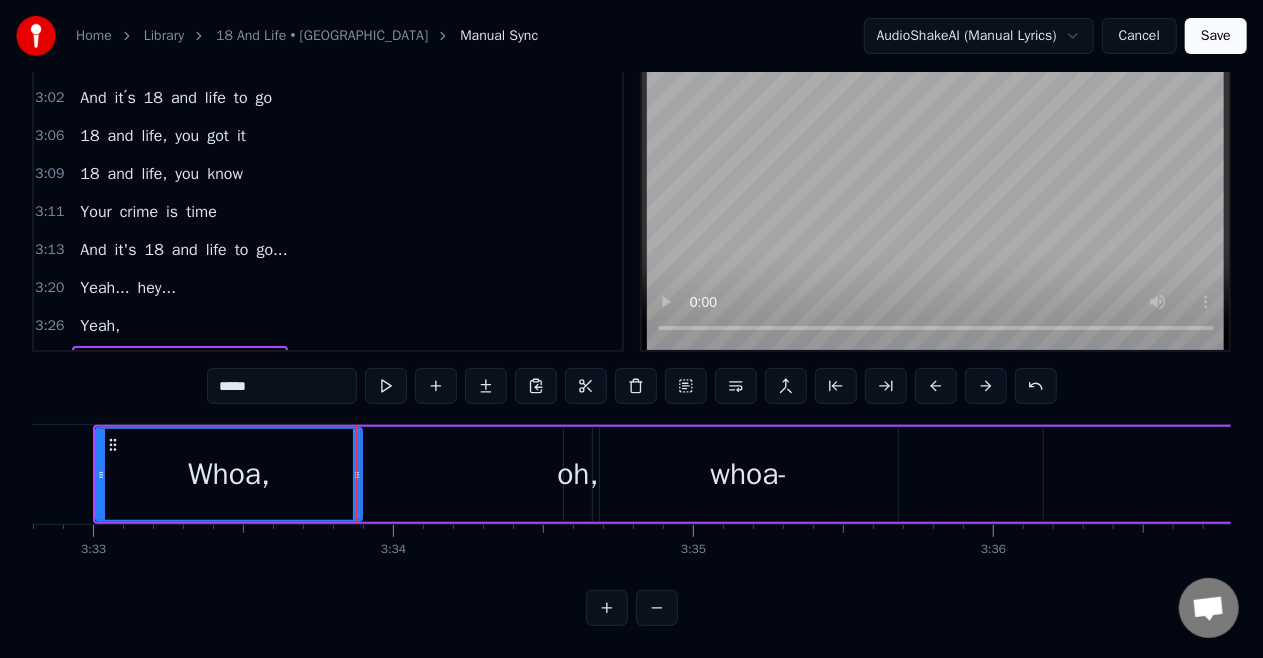 click on "*****" at bounding box center (282, 386) 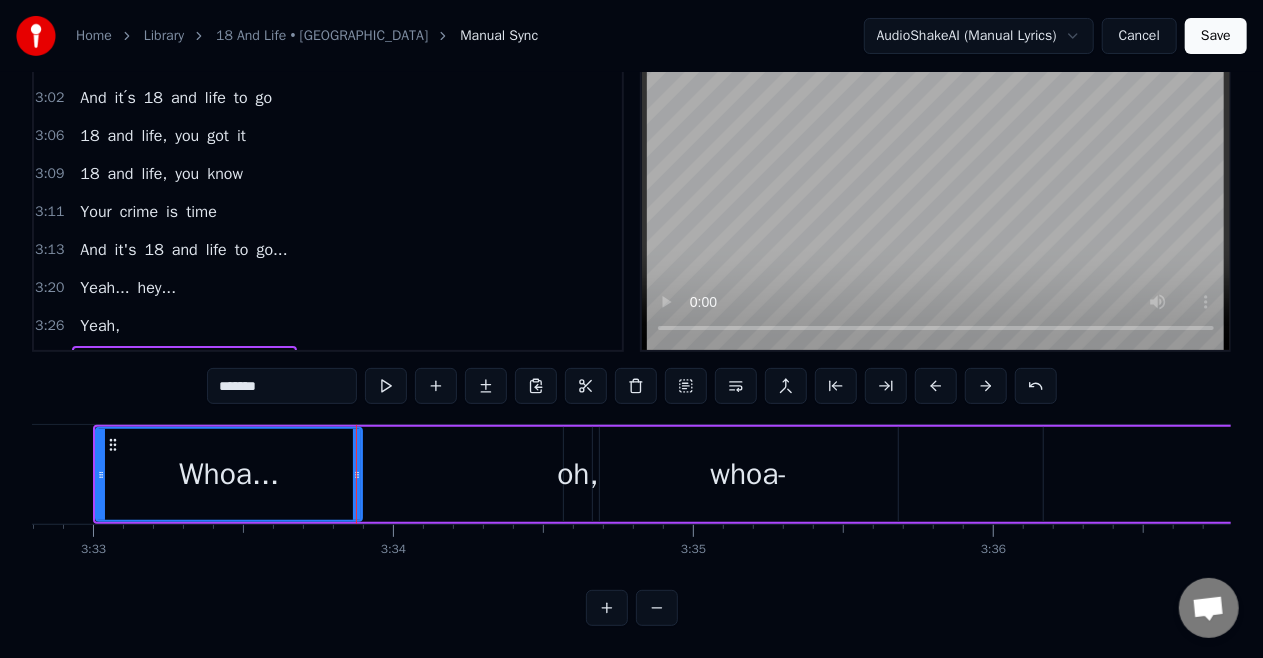 click on "oh," at bounding box center [577, 474] 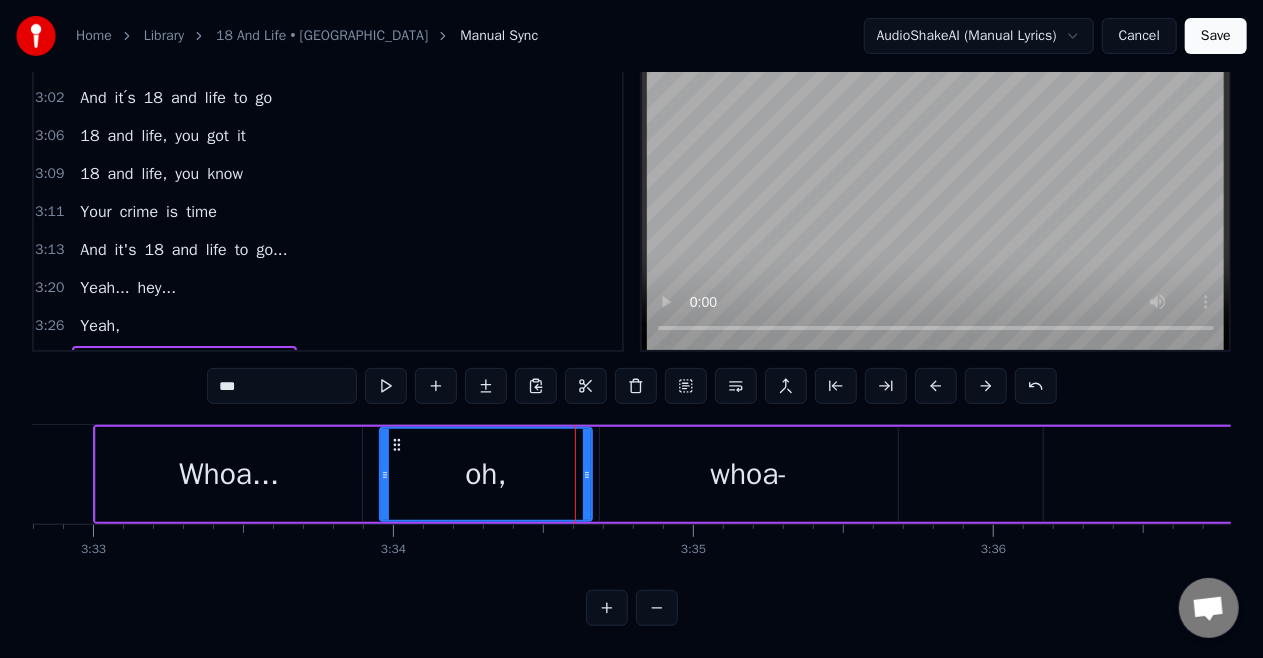 drag, startPoint x: 572, startPoint y: 481, endPoint x: 388, endPoint y: 516, distance: 187.29922 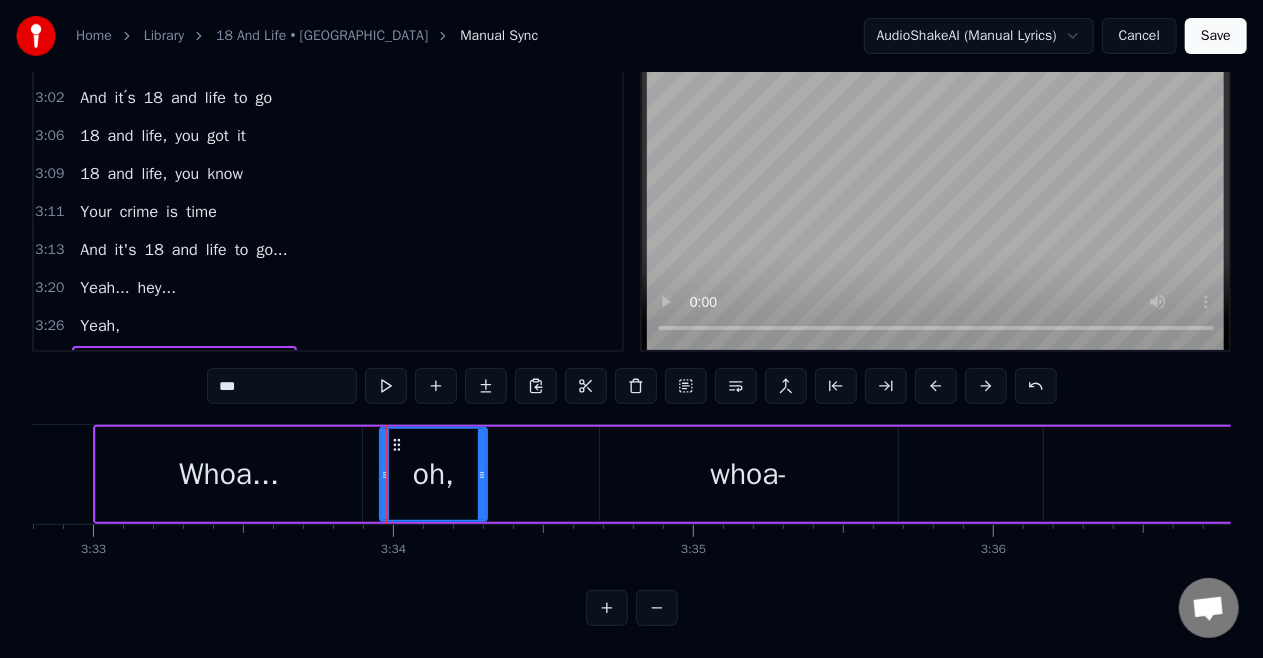 drag, startPoint x: 586, startPoint y: 480, endPoint x: 481, endPoint y: 510, distance: 109.201645 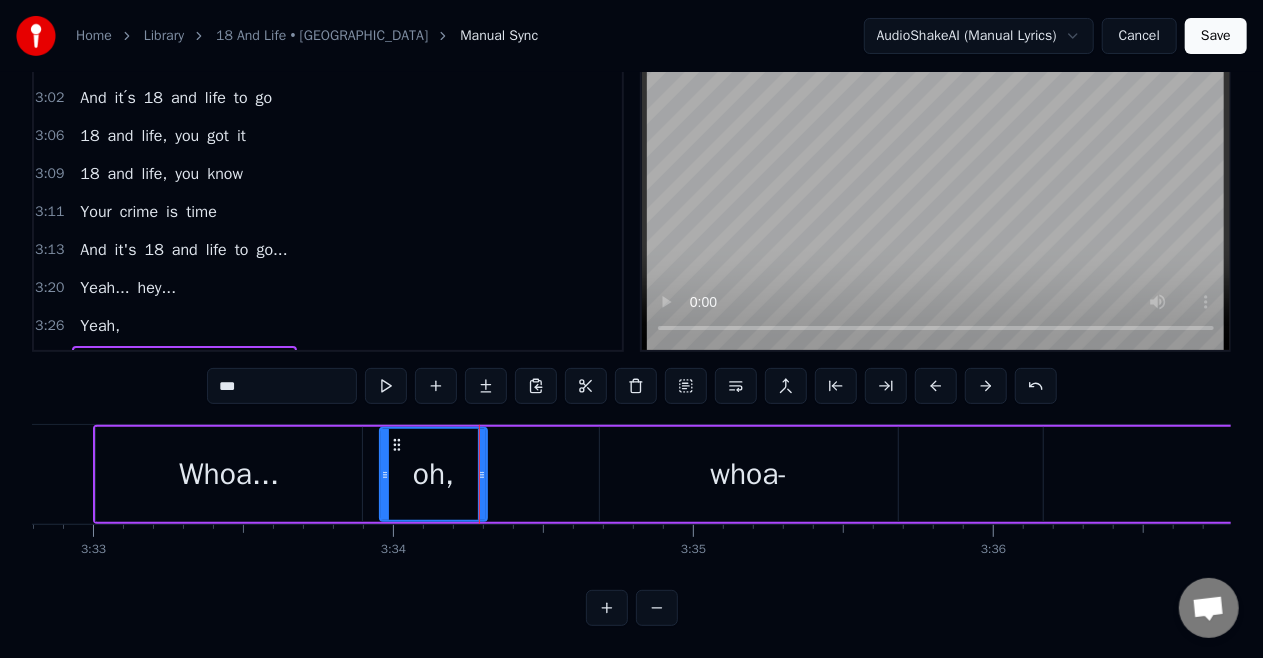 click on "***" at bounding box center (282, 386) 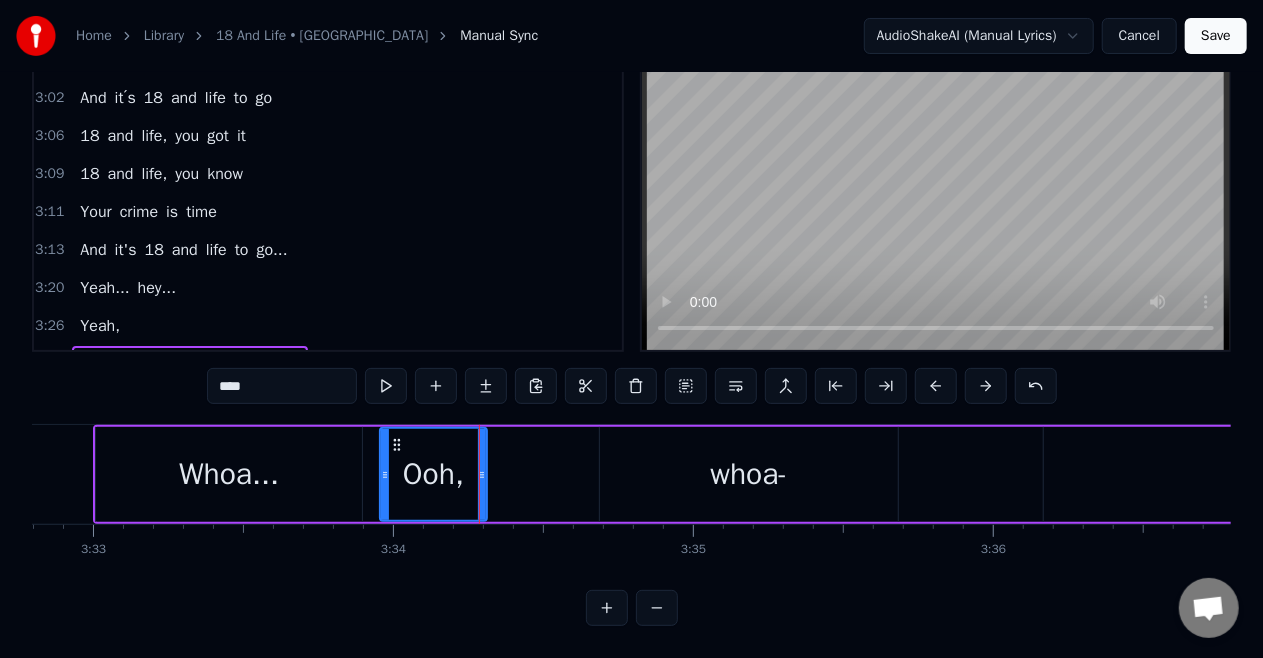 click on "whoa-" at bounding box center (749, 474) 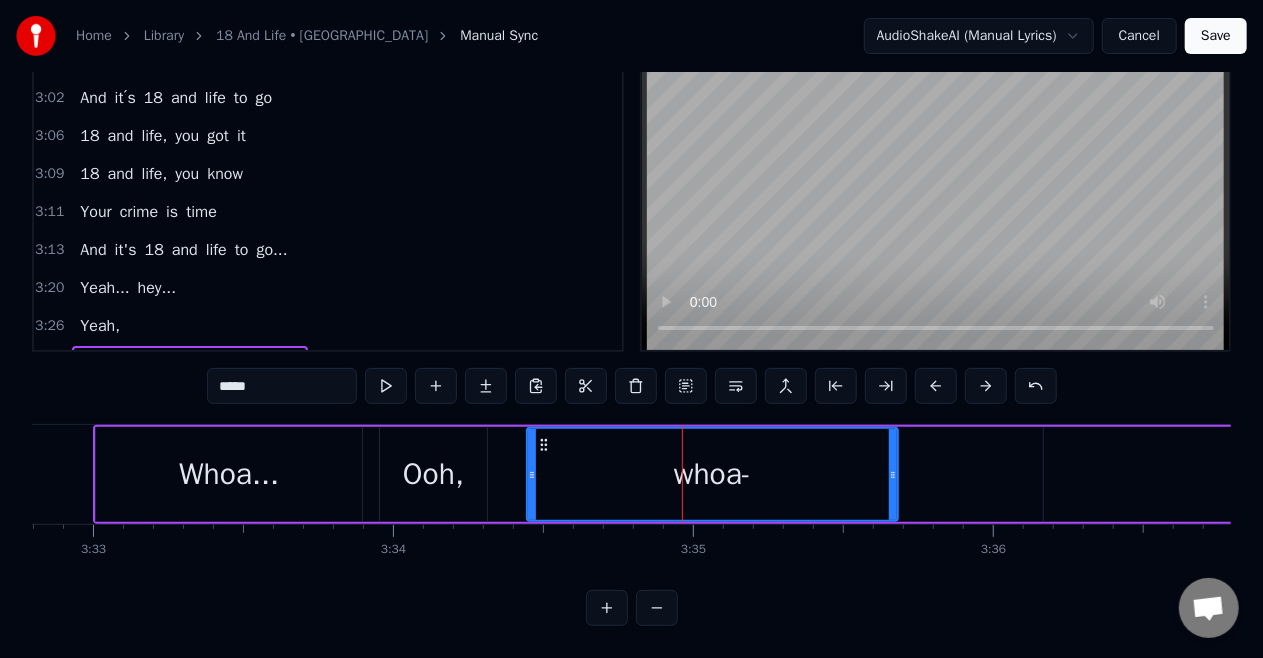 drag, startPoint x: 606, startPoint y: 466, endPoint x: 533, endPoint y: 494, distance: 78.18568 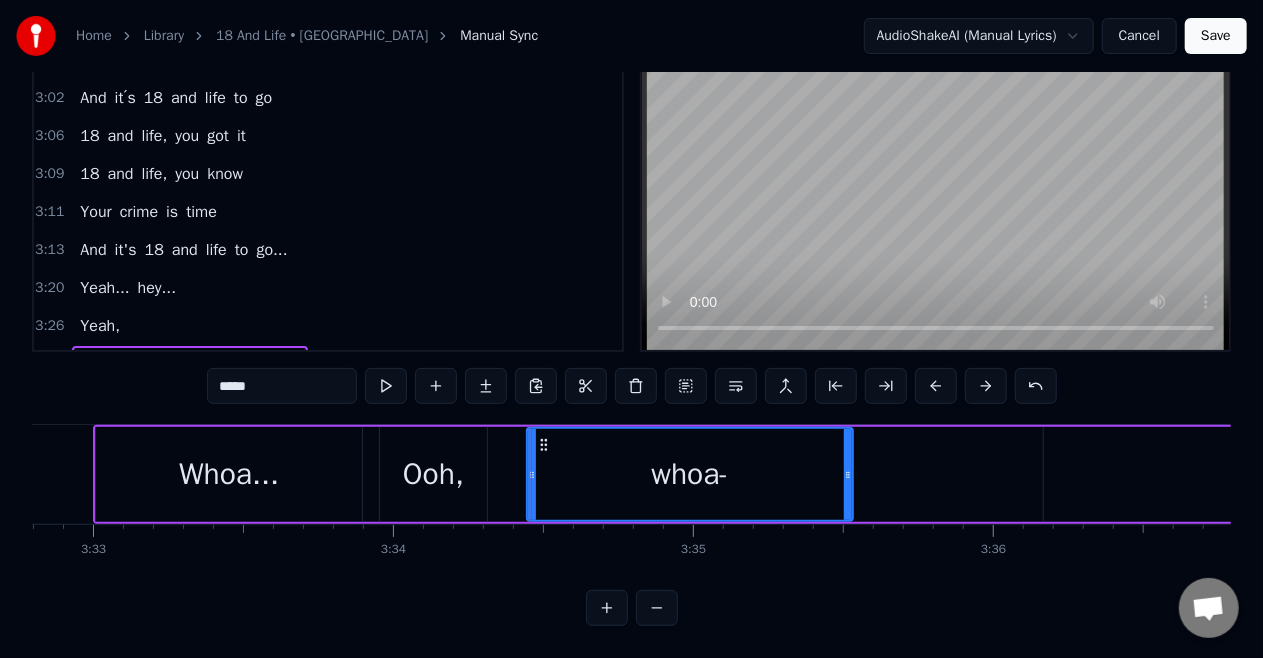 drag, startPoint x: 890, startPoint y: 473, endPoint x: 837, endPoint y: 496, distance: 57.77543 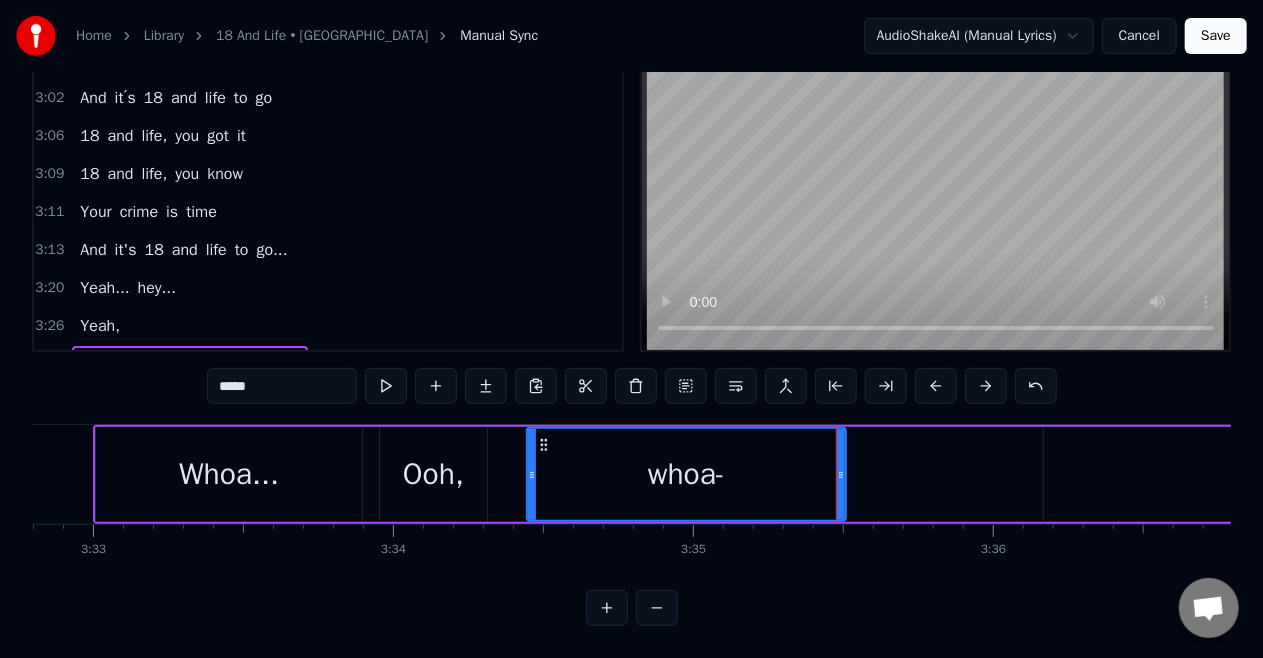 click on "Yeah..." at bounding box center [104, 288] 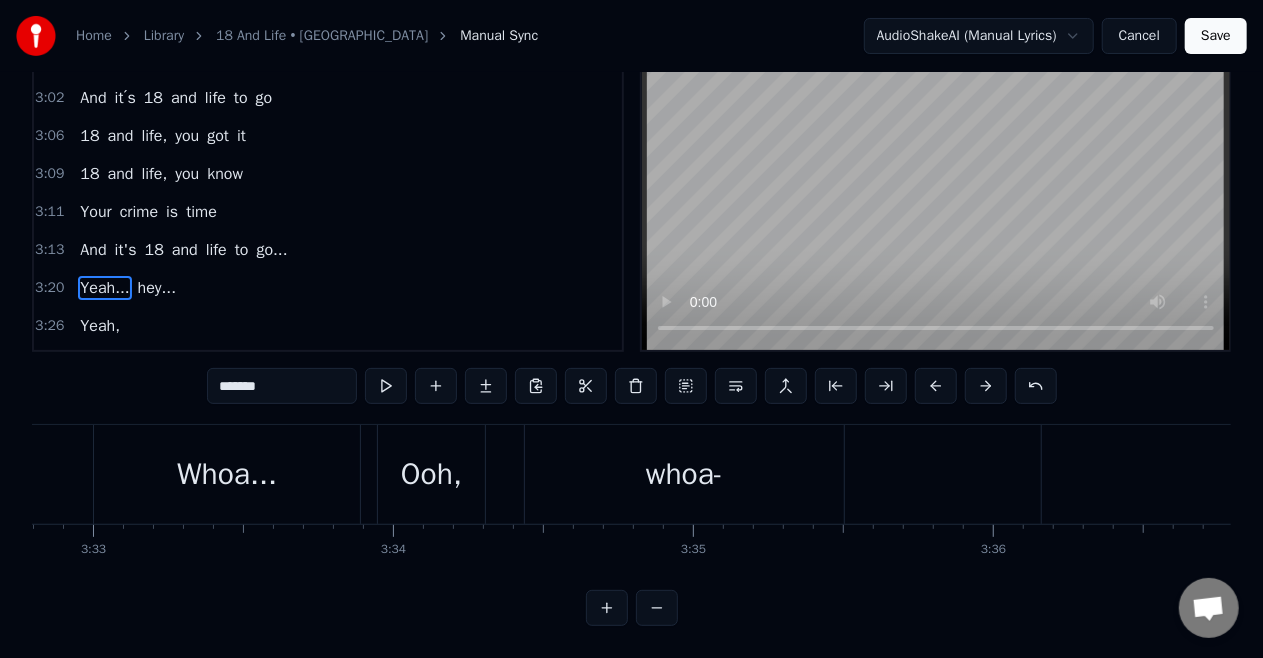 scroll, scrollTop: 82, scrollLeft: 0, axis: vertical 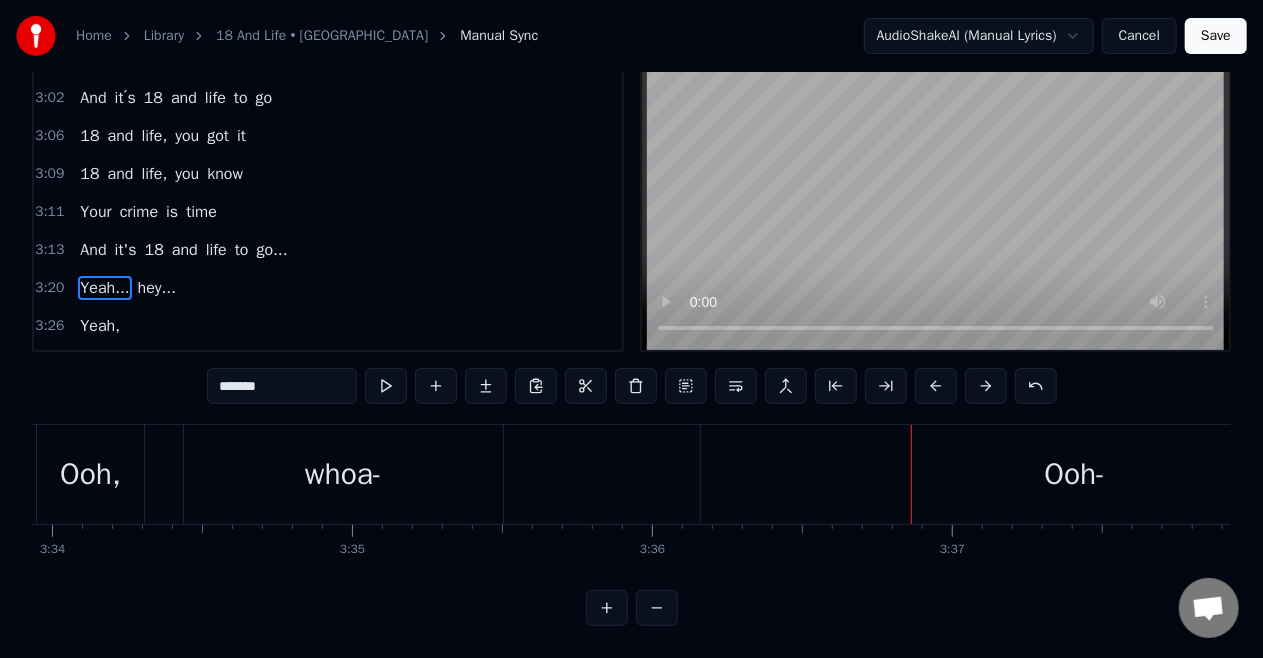 click on "whoa-" at bounding box center (202, 364) 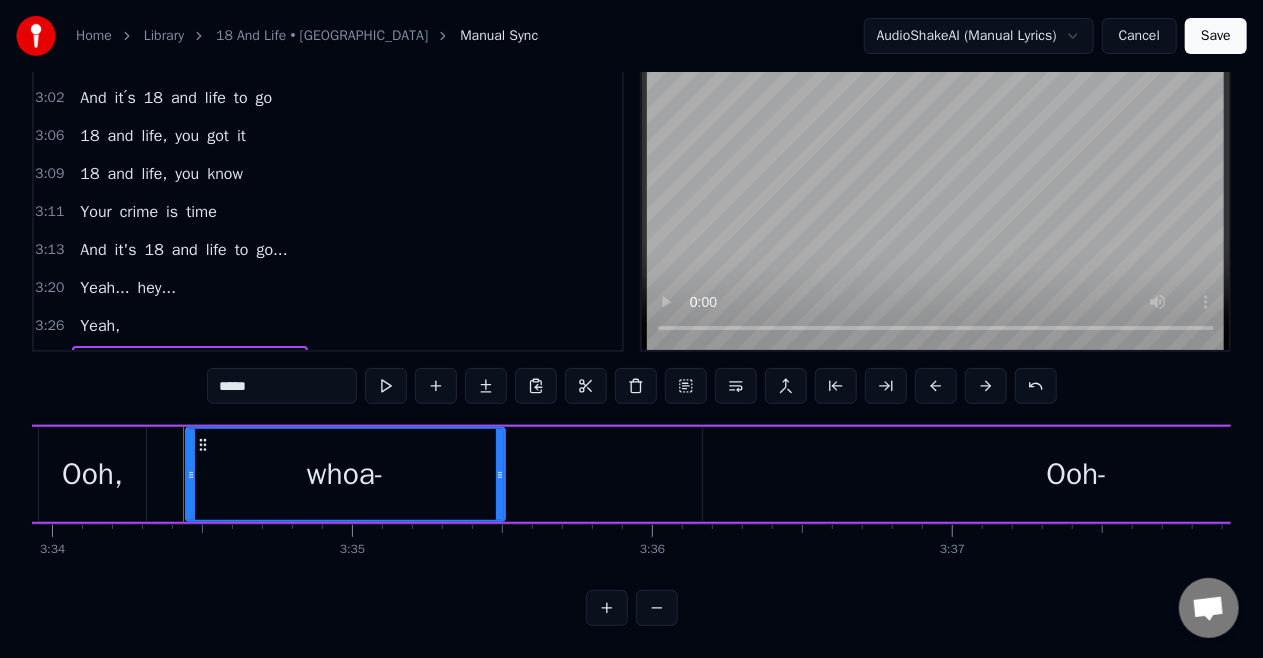 scroll, scrollTop: 83, scrollLeft: 0, axis: vertical 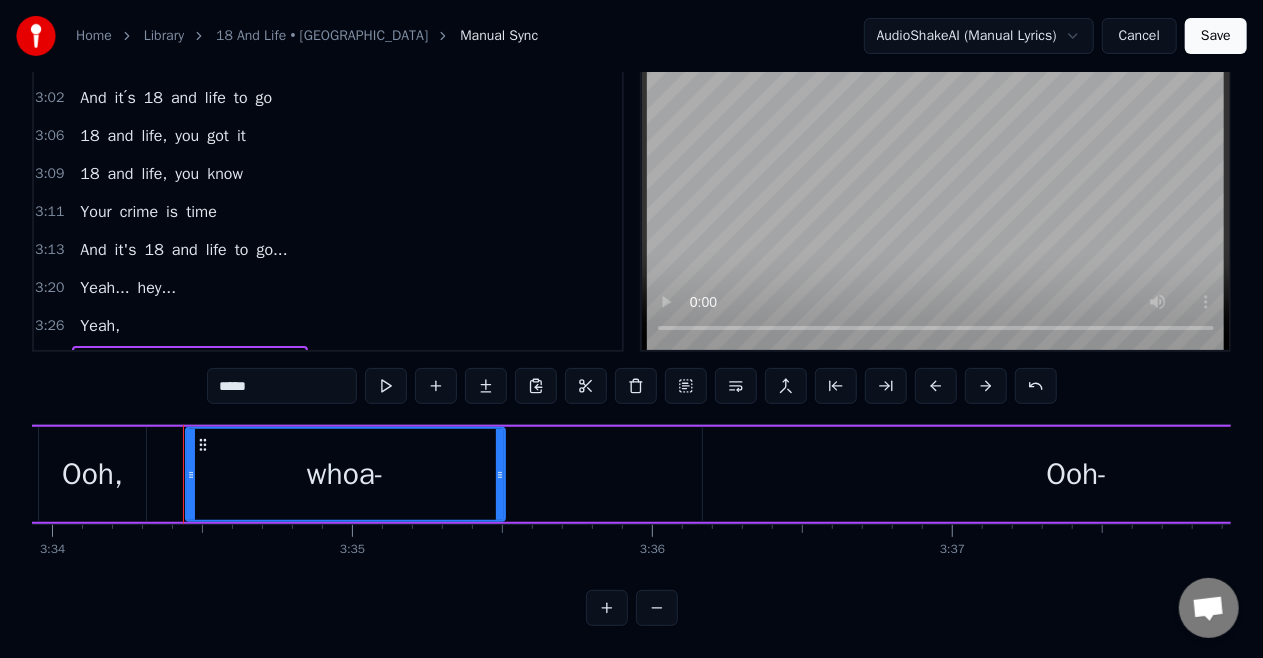 click on "whoa-" at bounding box center [202, 364] 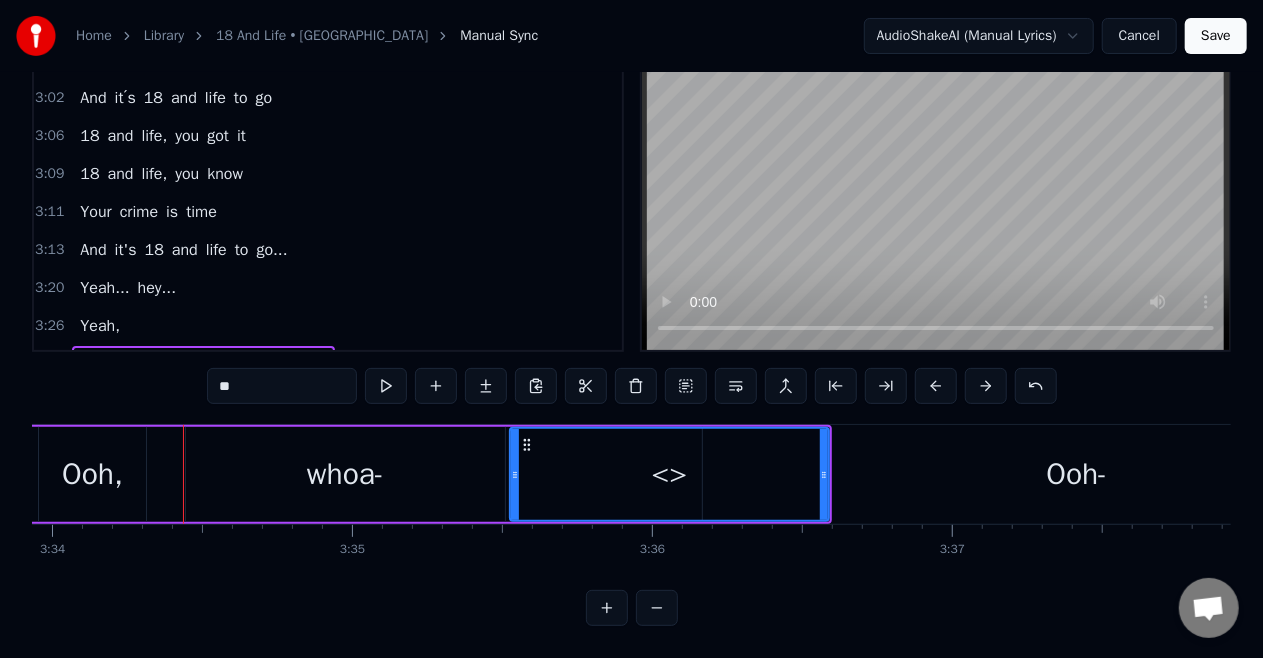 click on "**" at bounding box center [282, 386] 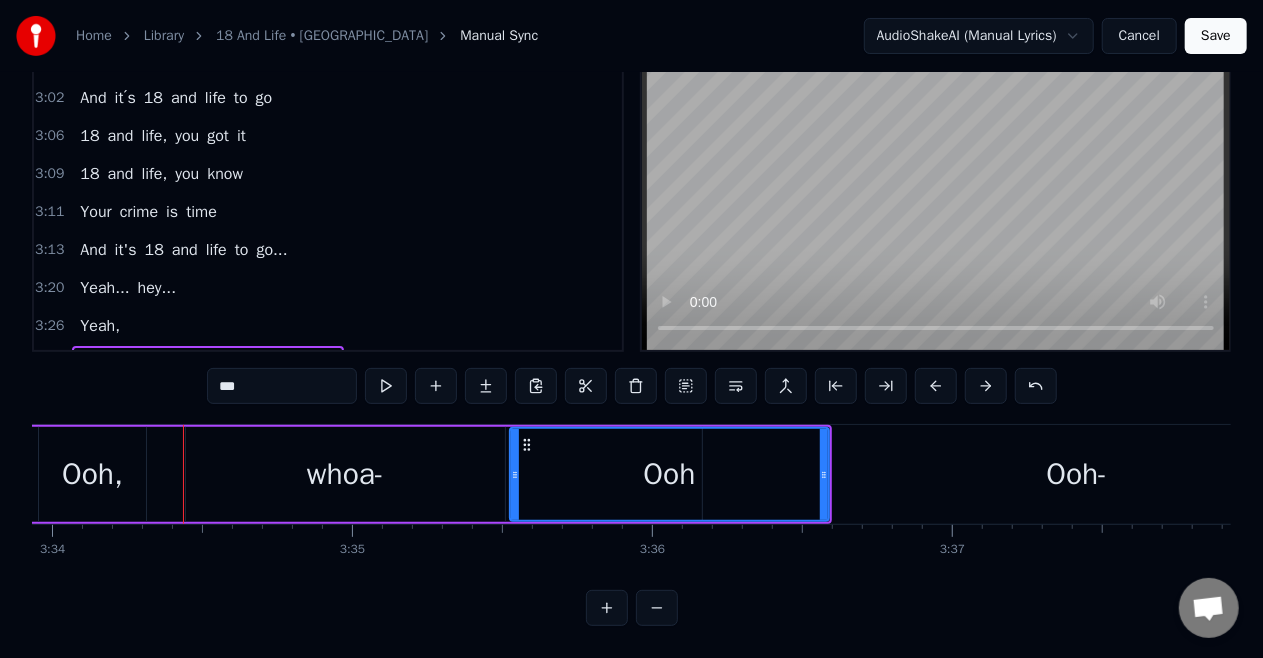 click on "whoa-" at bounding box center (202, 364) 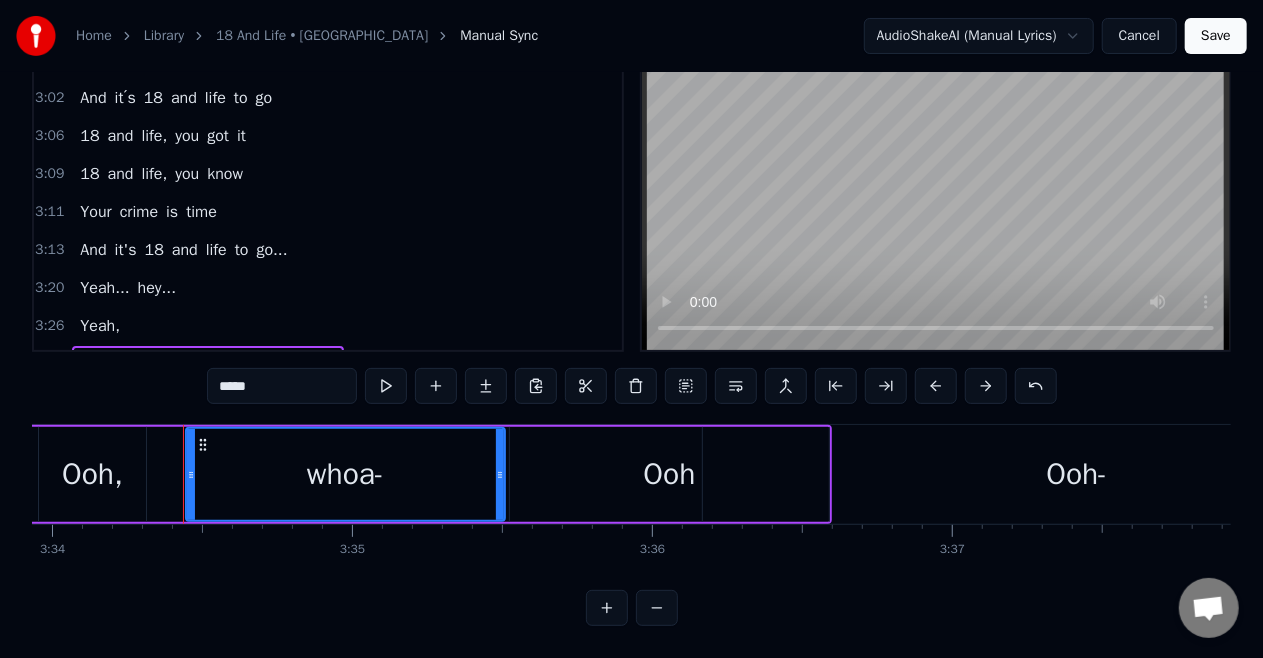 click on "*****" at bounding box center [282, 386] 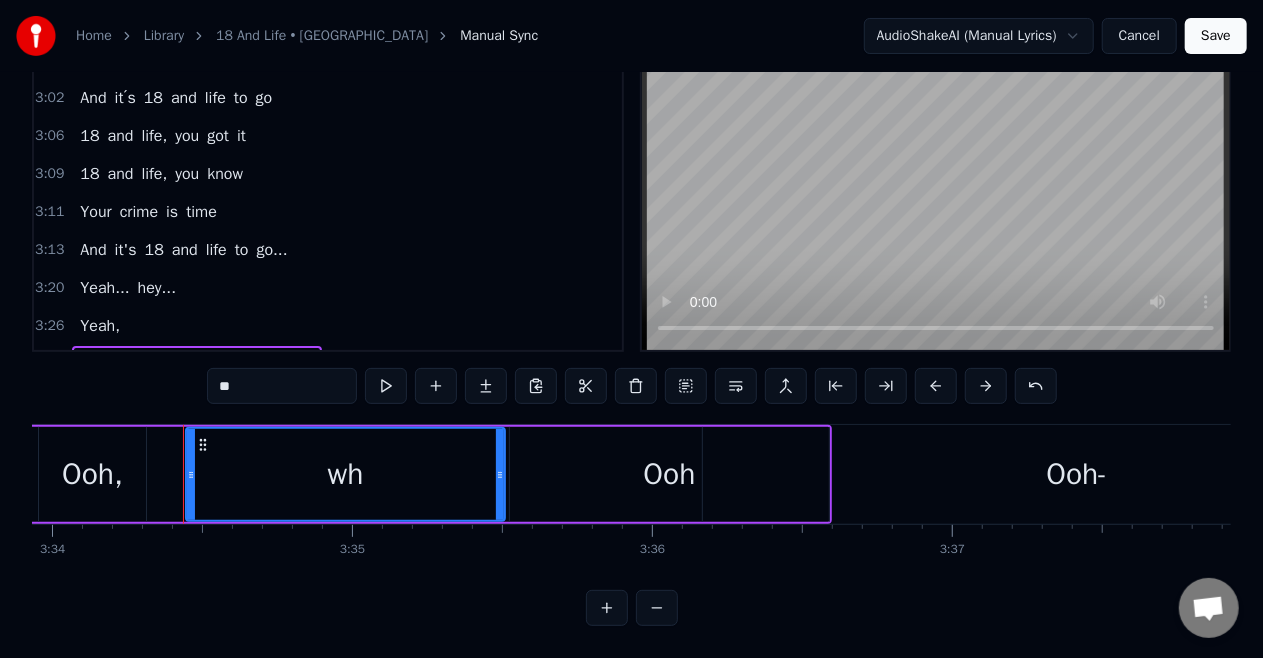 type on "*" 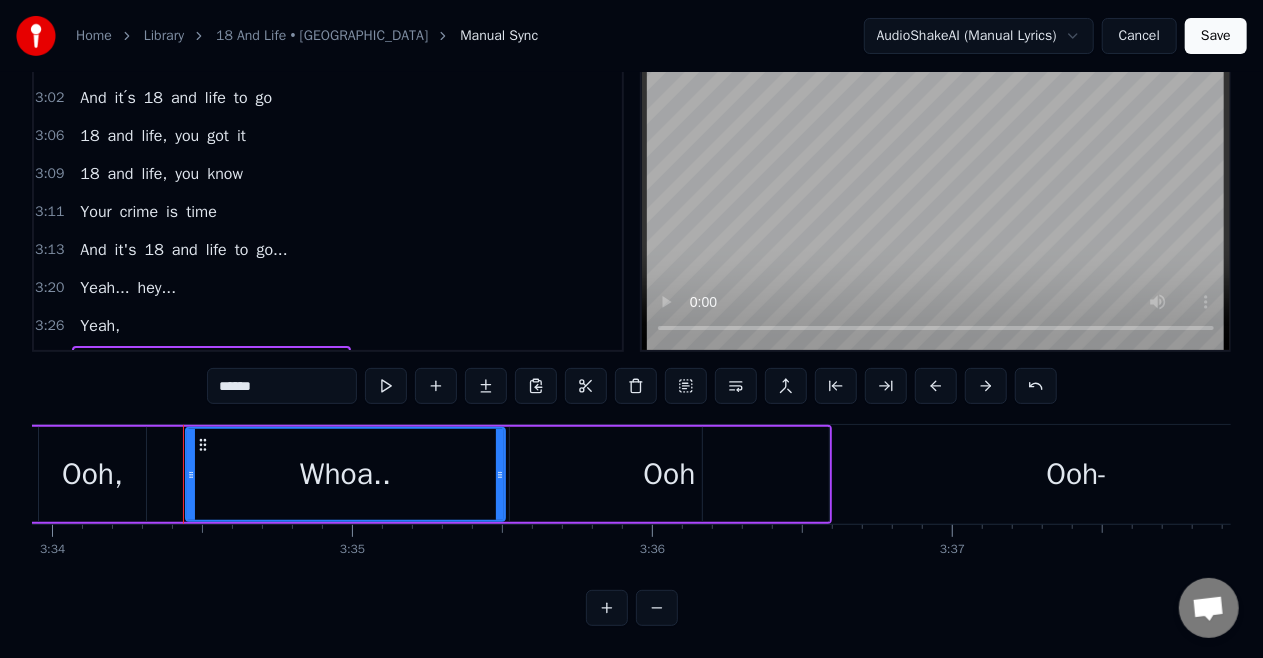 click on "Ooh" at bounding box center [253, 364] 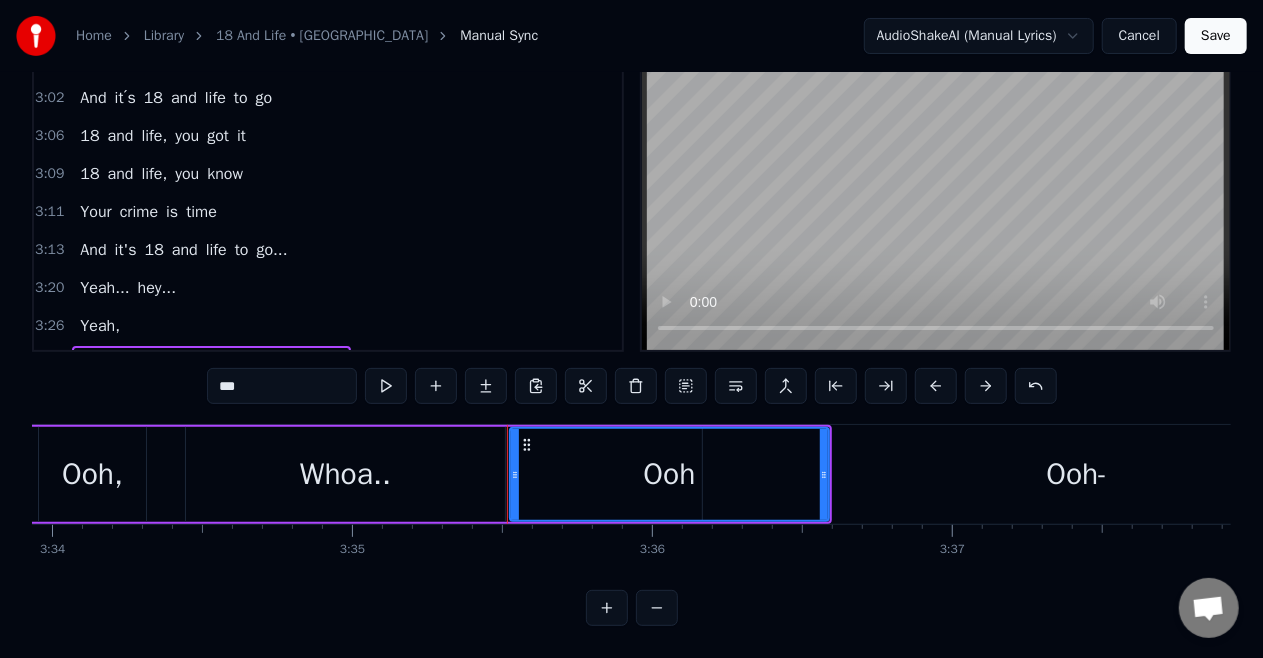 click on "***" at bounding box center (282, 386) 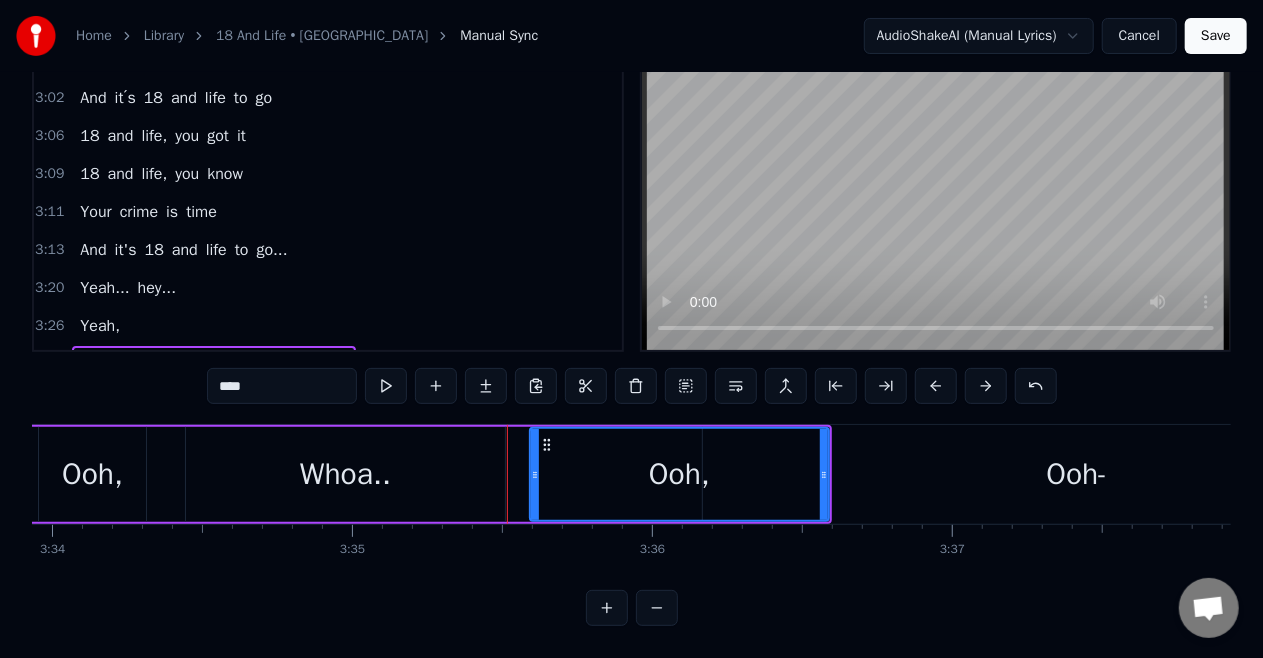 drag, startPoint x: 511, startPoint y: 467, endPoint x: 531, endPoint y: 495, distance: 34.4093 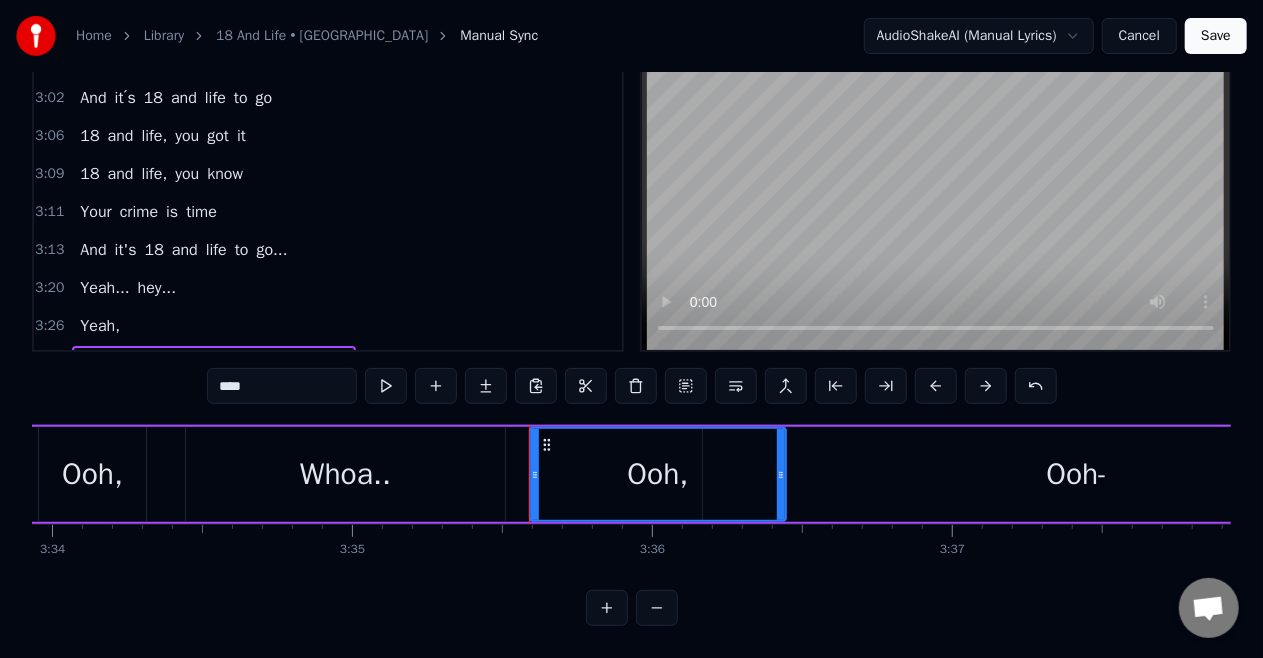 drag, startPoint x: 823, startPoint y: 473, endPoint x: 780, endPoint y: 498, distance: 49.73932 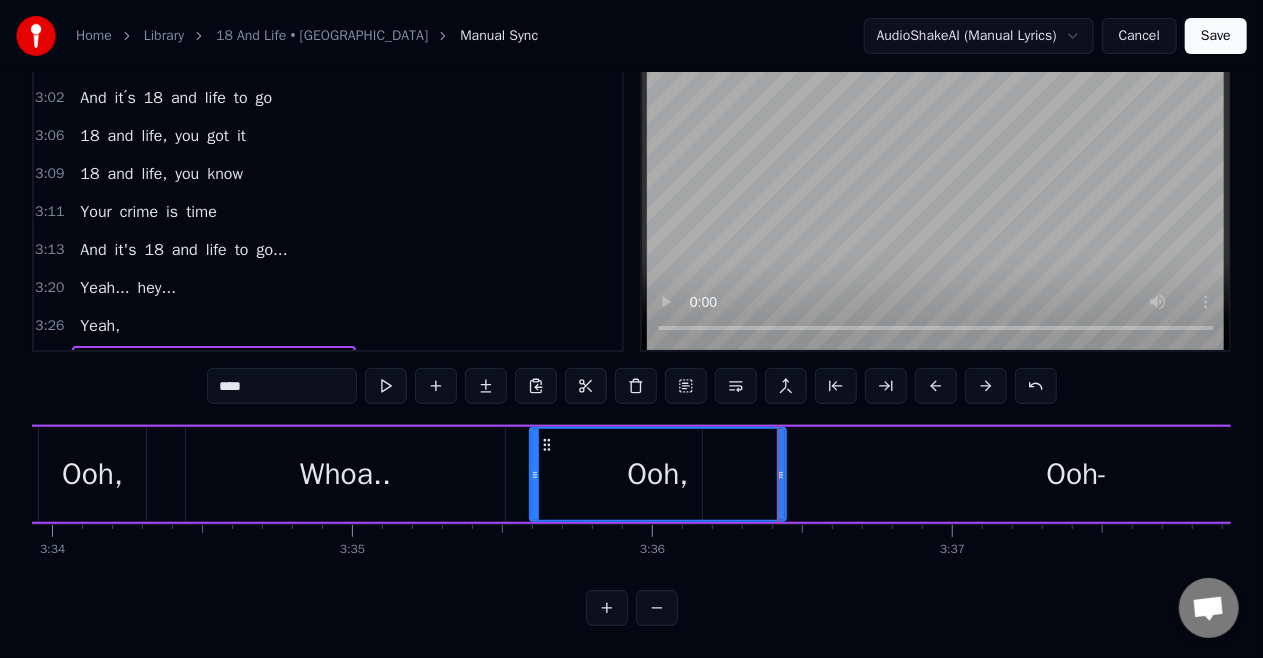 click on "Yeah..." at bounding box center (104, 288) 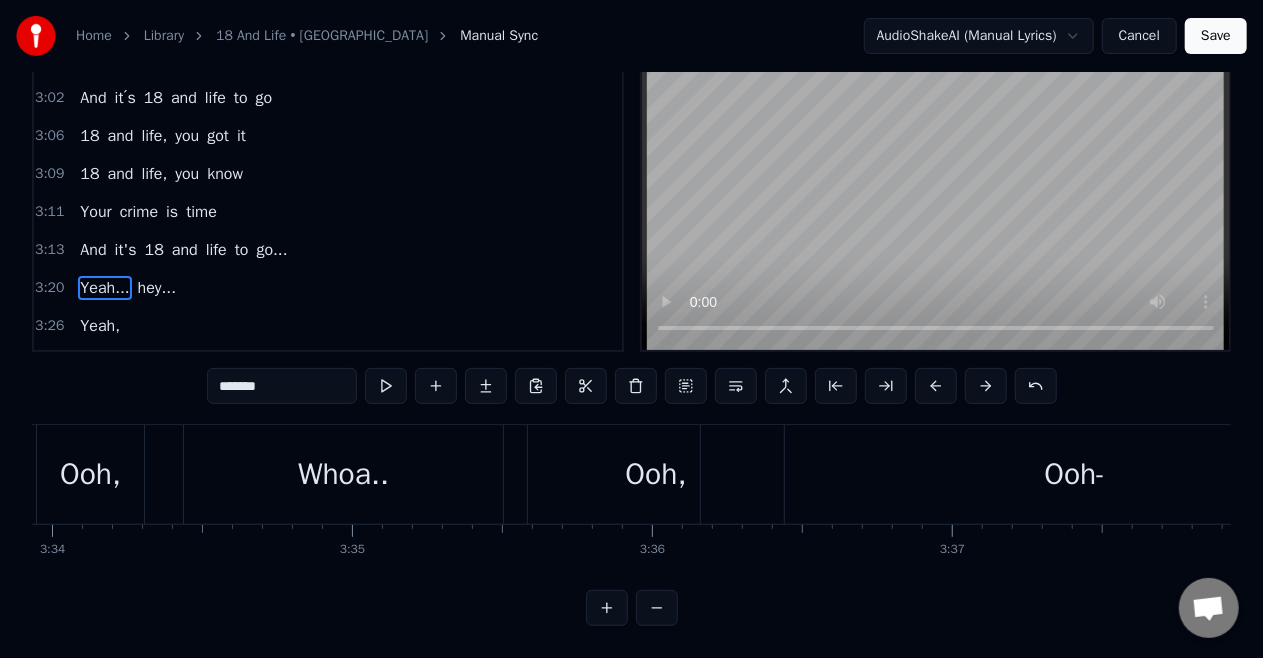 scroll, scrollTop: 82, scrollLeft: 0, axis: vertical 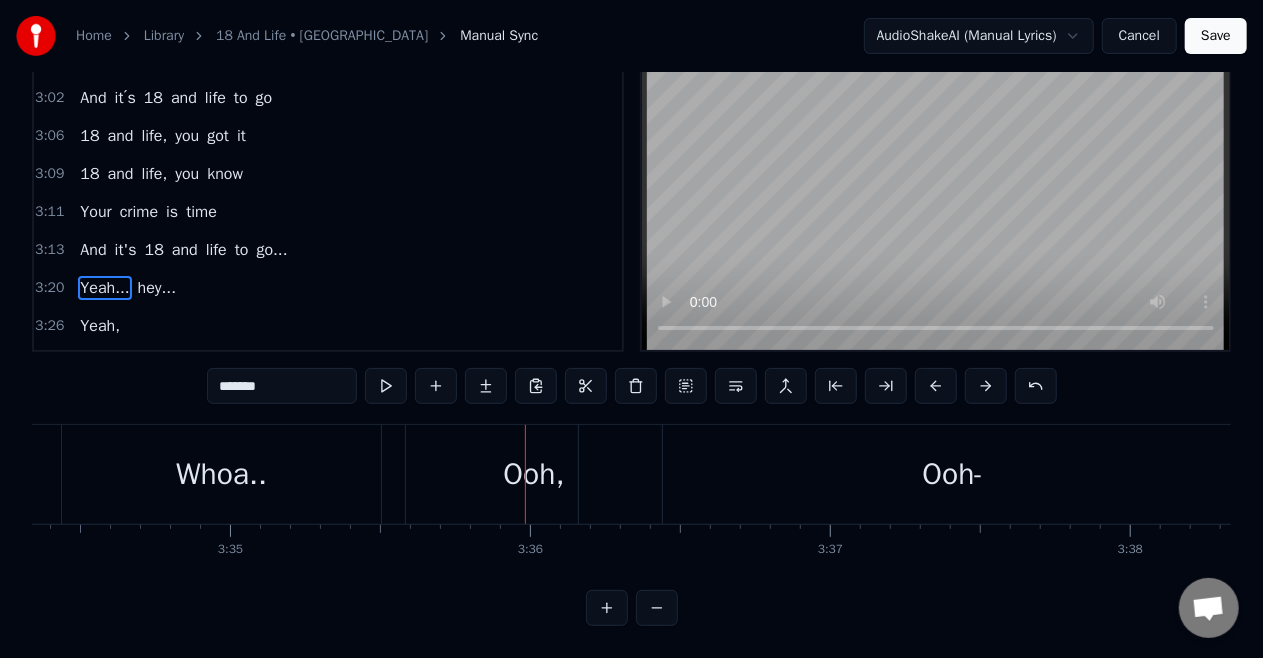 click on "Whoa.." at bounding box center [206, 364] 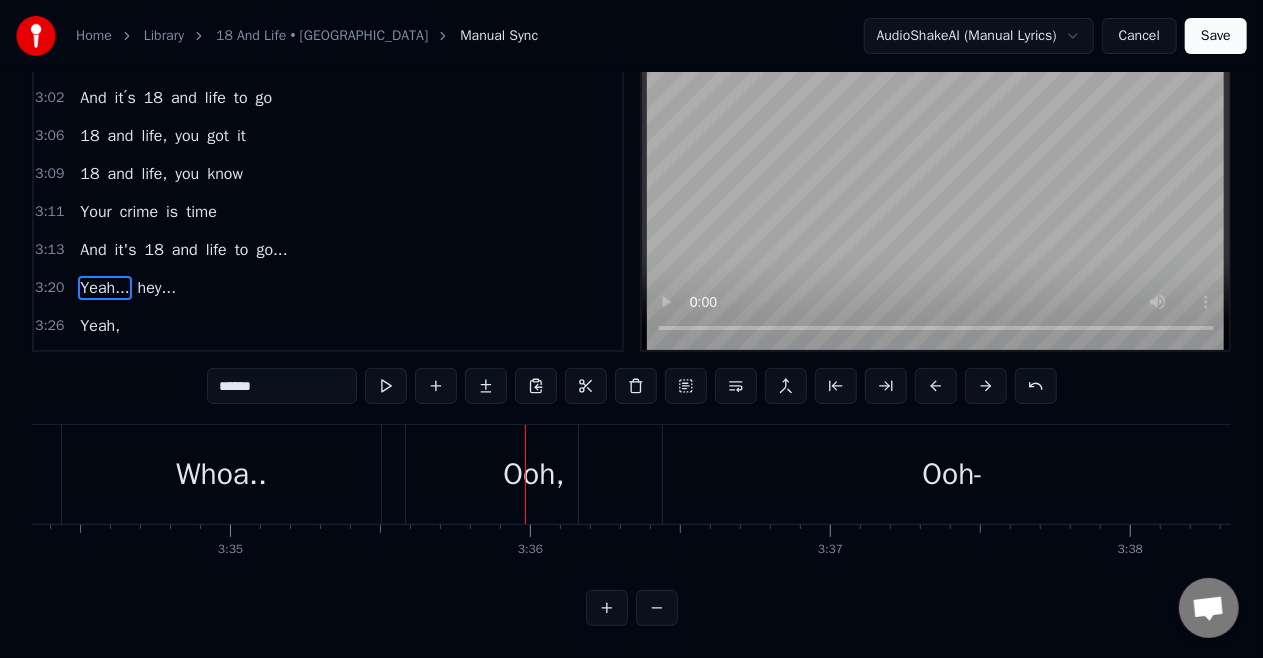 scroll, scrollTop: 83, scrollLeft: 0, axis: vertical 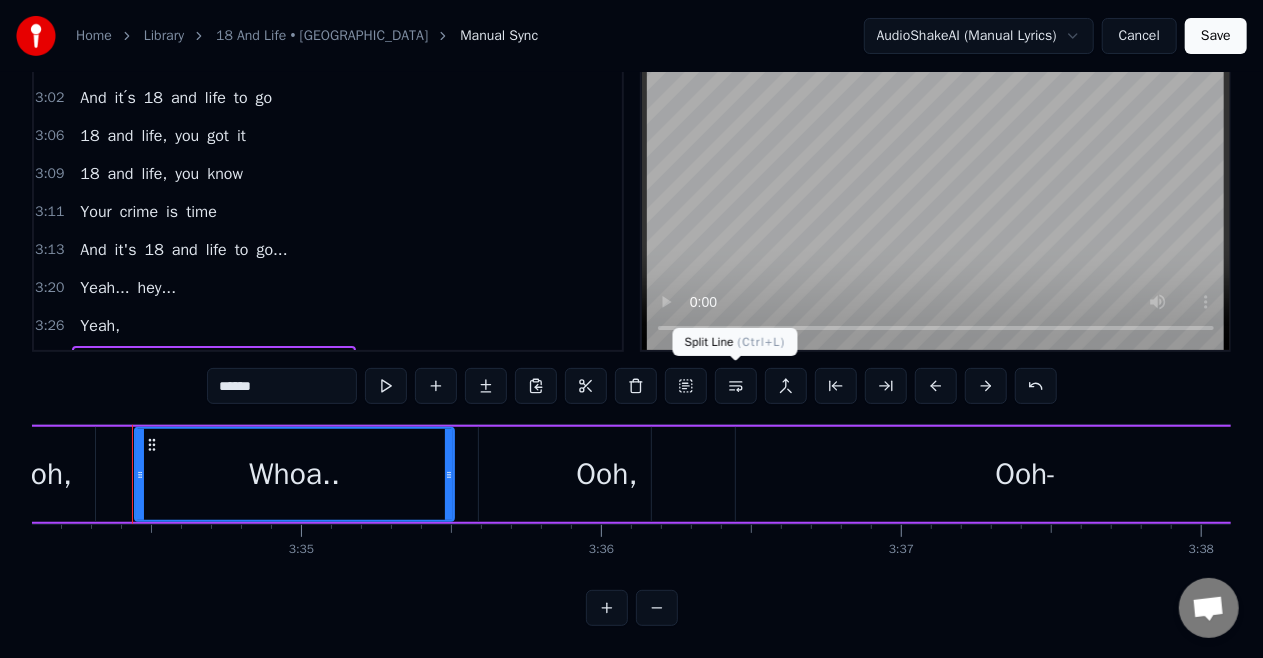 click at bounding box center [736, 386] 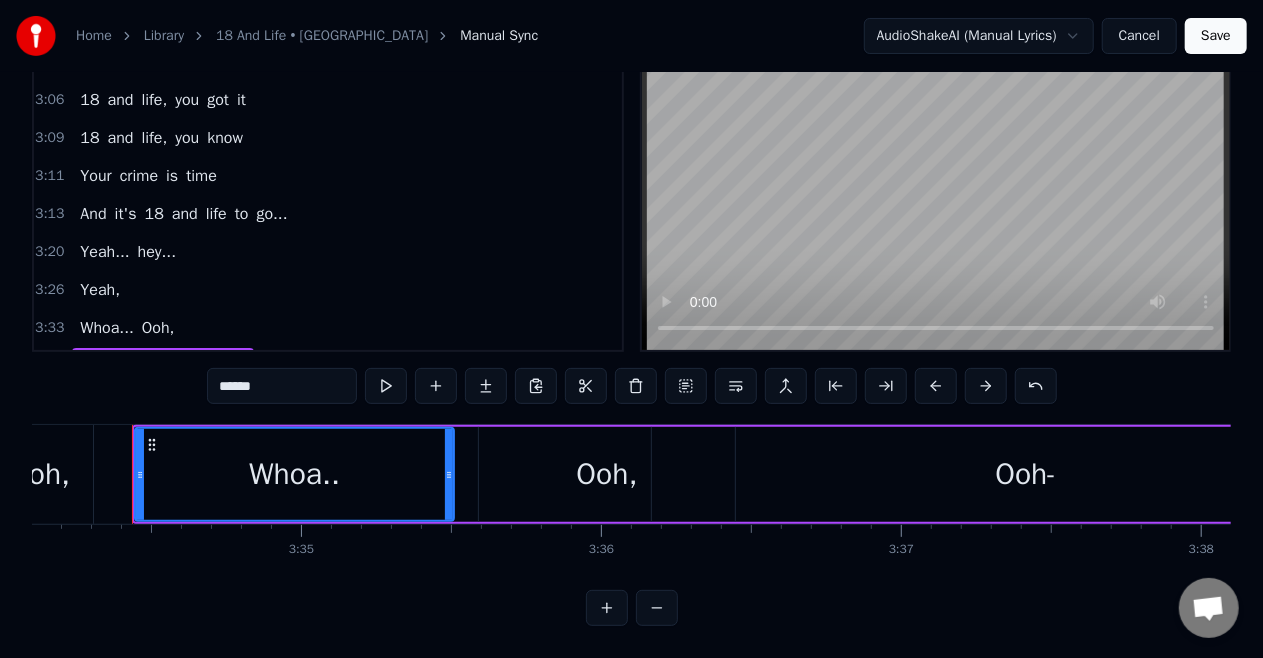 scroll, scrollTop: 1504, scrollLeft: 0, axis: vertical 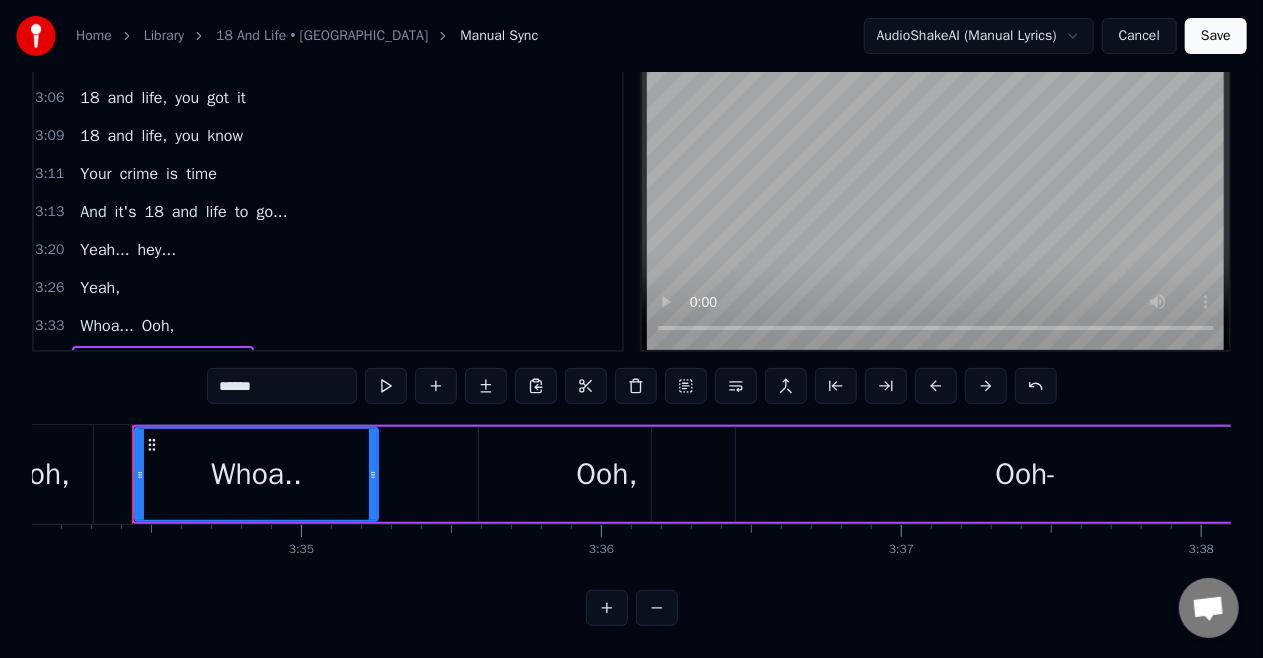 drag, startPoint x: 449, startPoint y: 470, endPoint x: 373, endPoint y: 508, distance: 84.97058 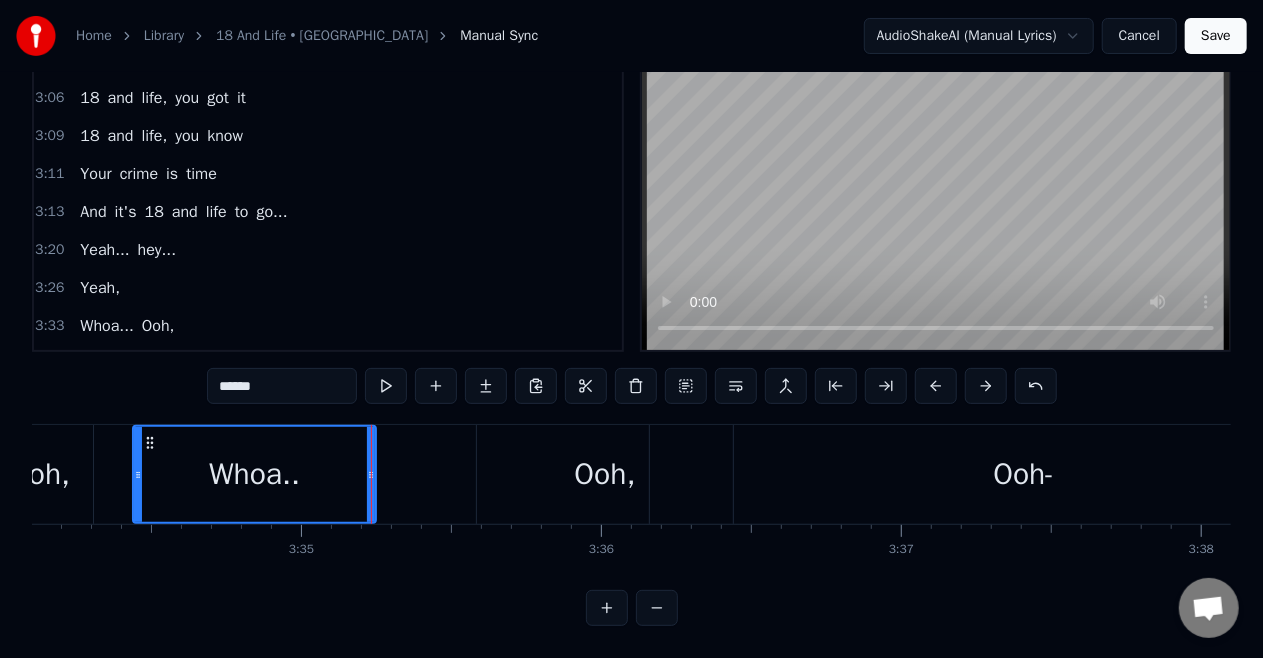 click on "Ooh," at bounding box center (605, 474) 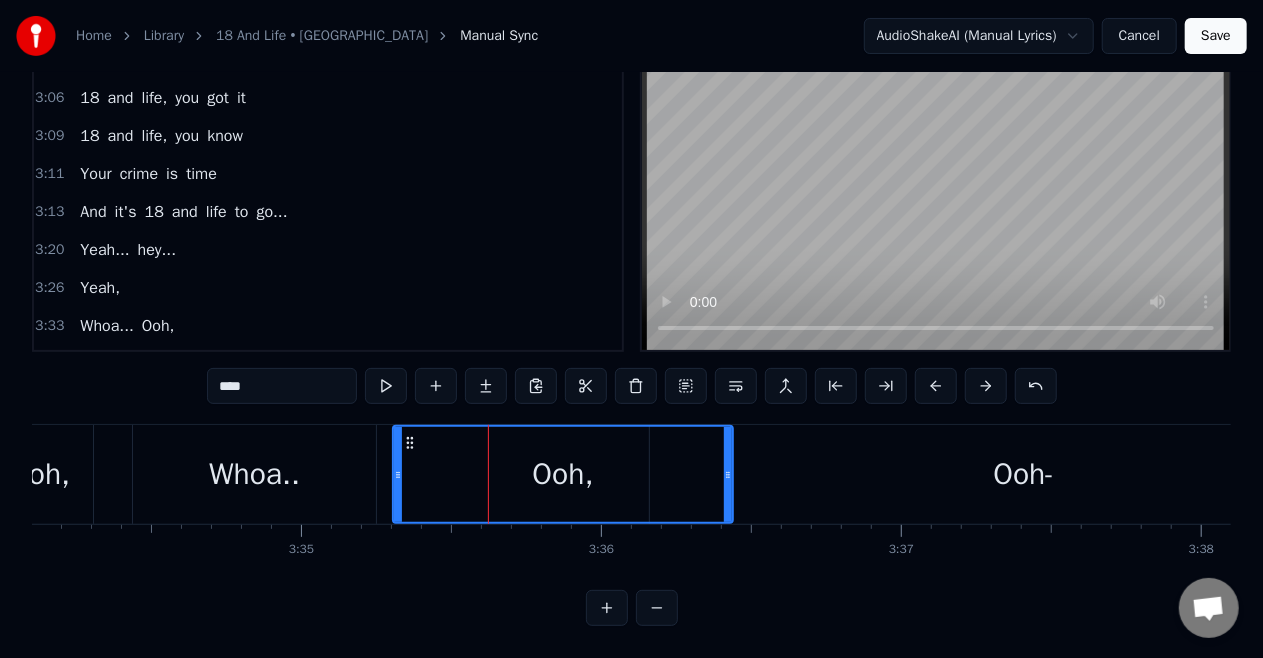 drag, startPoint x: 482, startPoint y: 470, endPoint x: 398, endPoint y: 510, distance: 93.03763 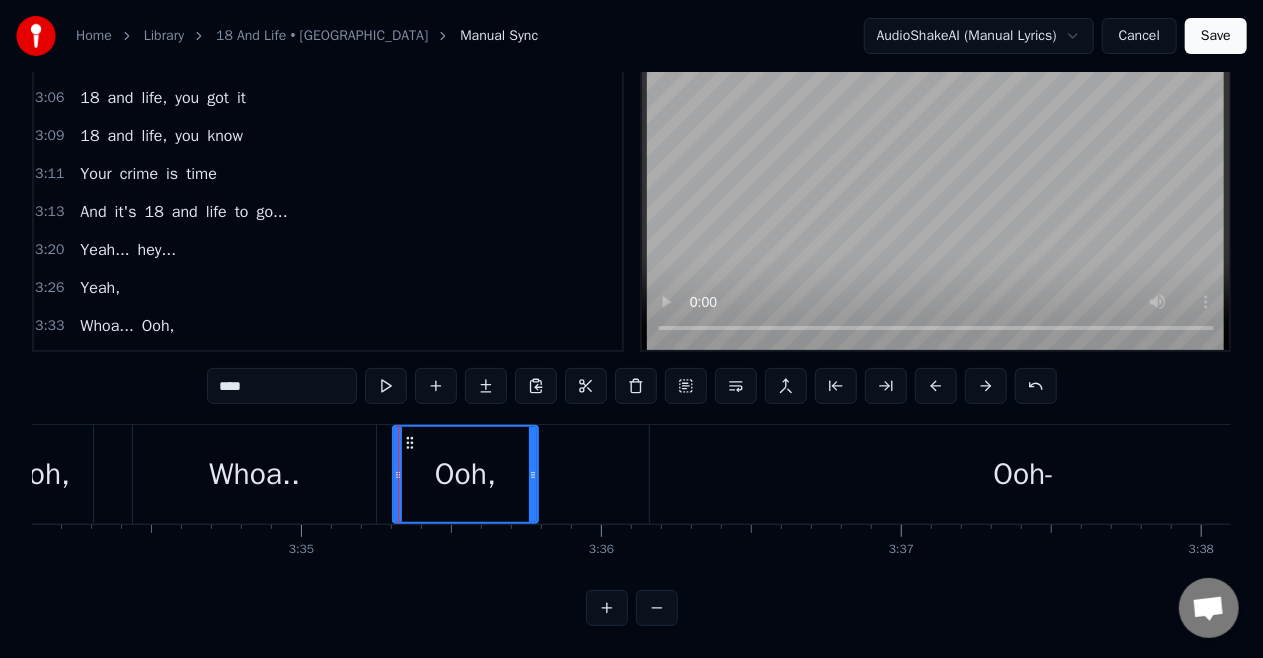 drag, startPoint x: 728, startPoint y: 471, endPoint x: 534, endPoint y: 538, distance: 205.24376 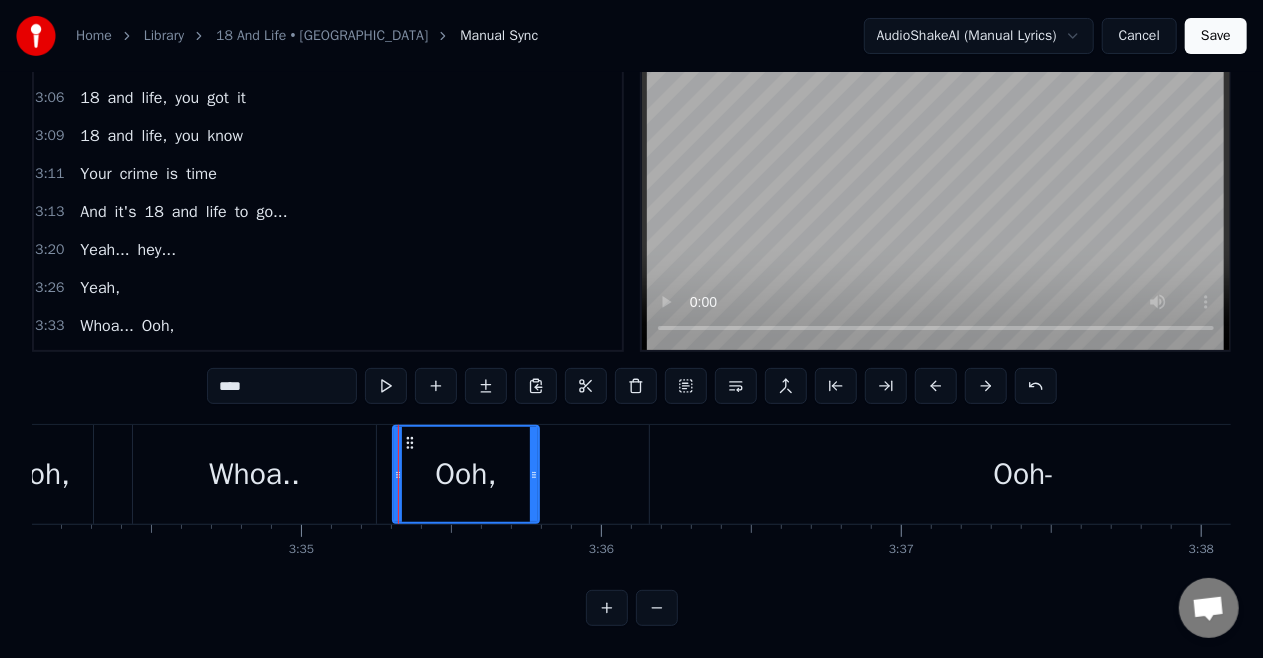 click on "Yeah," at bounding box center [100, 288] 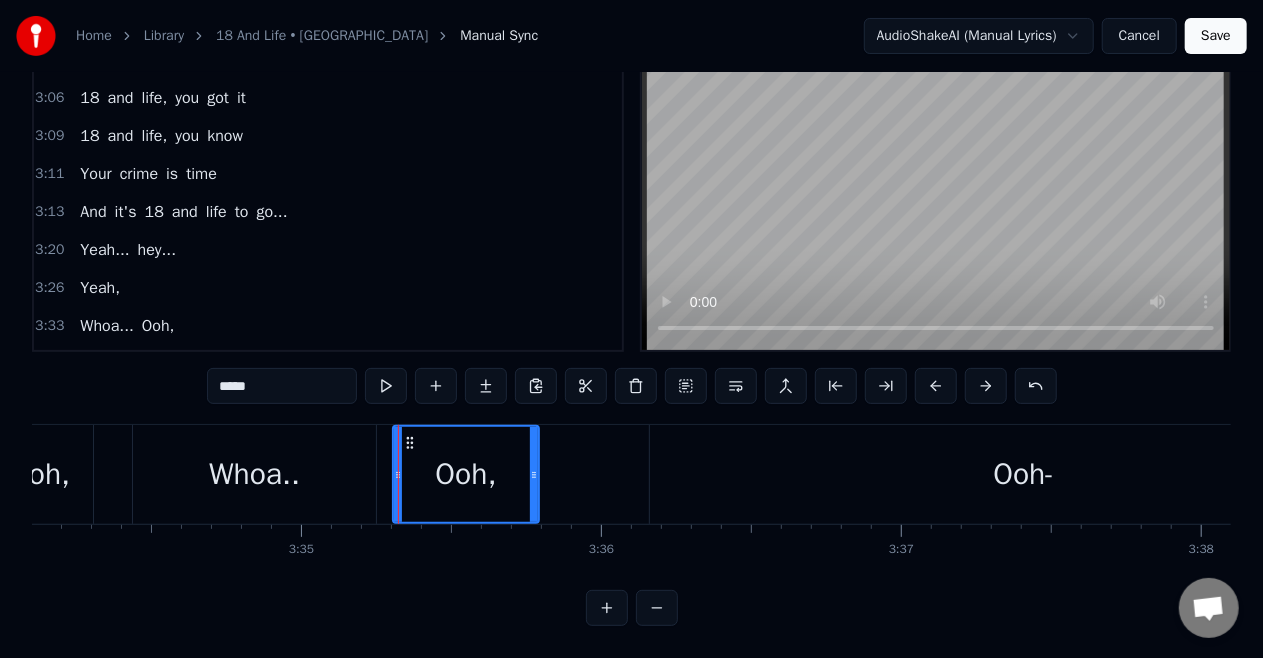 scroll, scrollTop: 8, scrollLeft: 0, axis: vertical 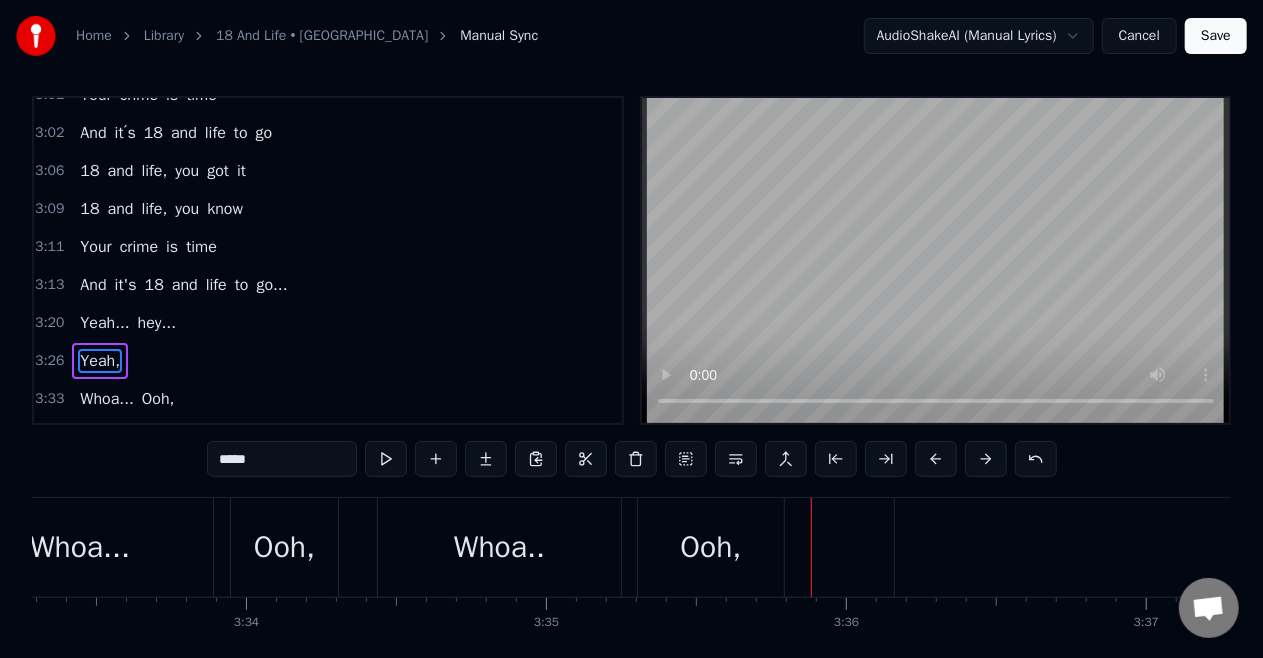 click on "Whoa..." at bounding box center (80, 547) 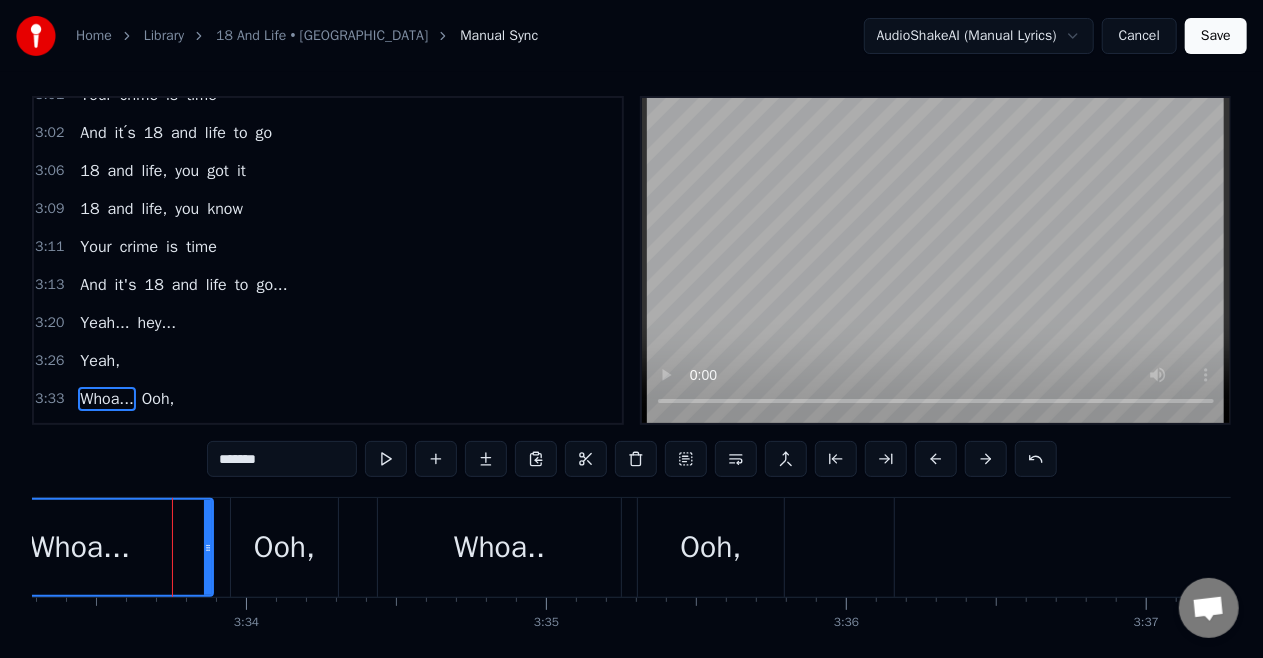 scroll, scrollTop: 46, scrollLeft: 0, axis: vertical 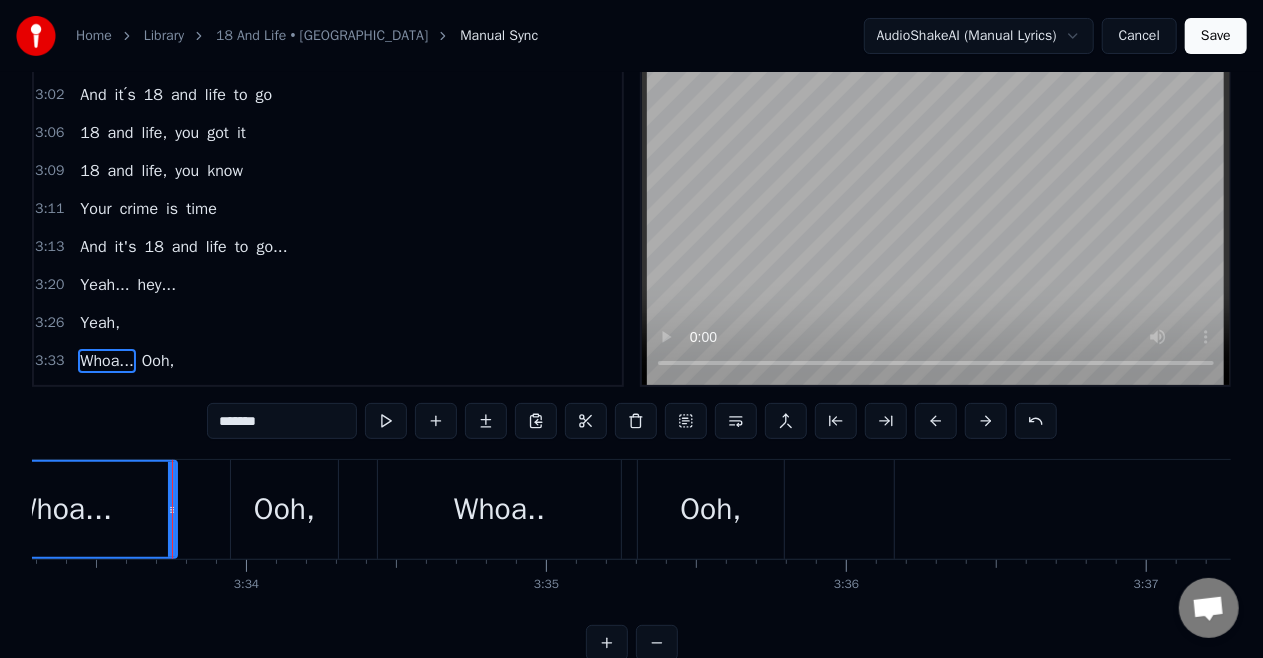 drag, startPoint x: 210, startPoint y: 516, endPoint x: 174, endPoint y: 531, distance: 39 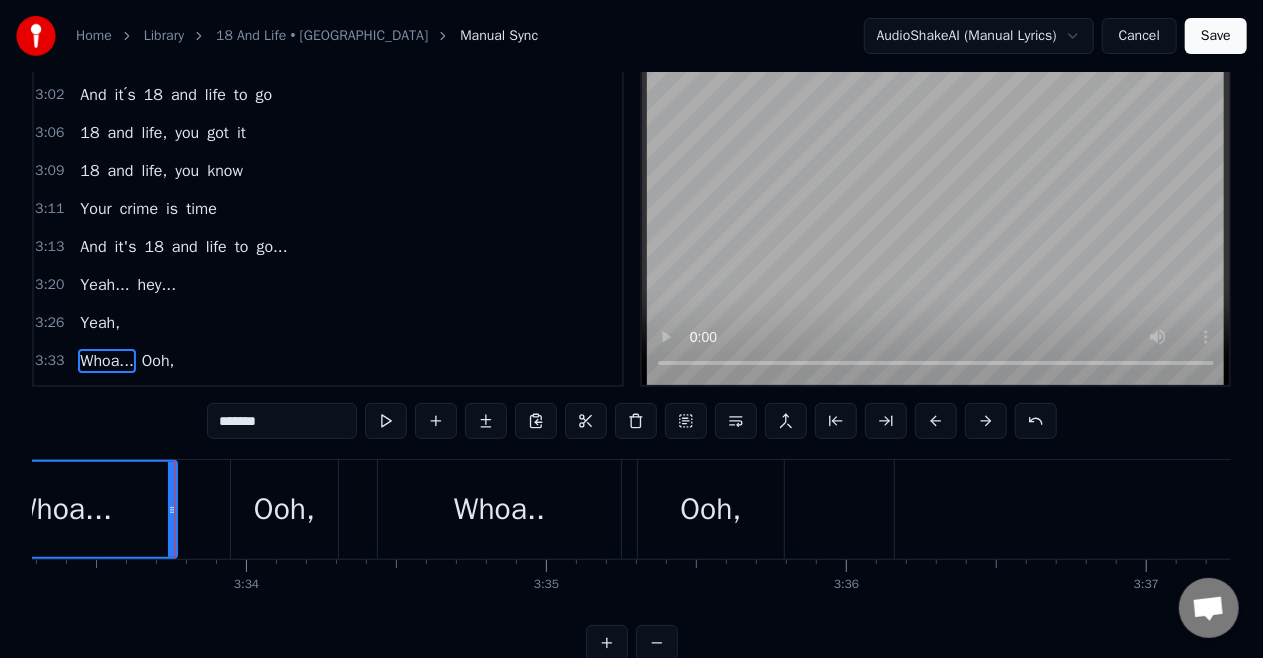 click on "Ooh," at bounding box center (284, 509) 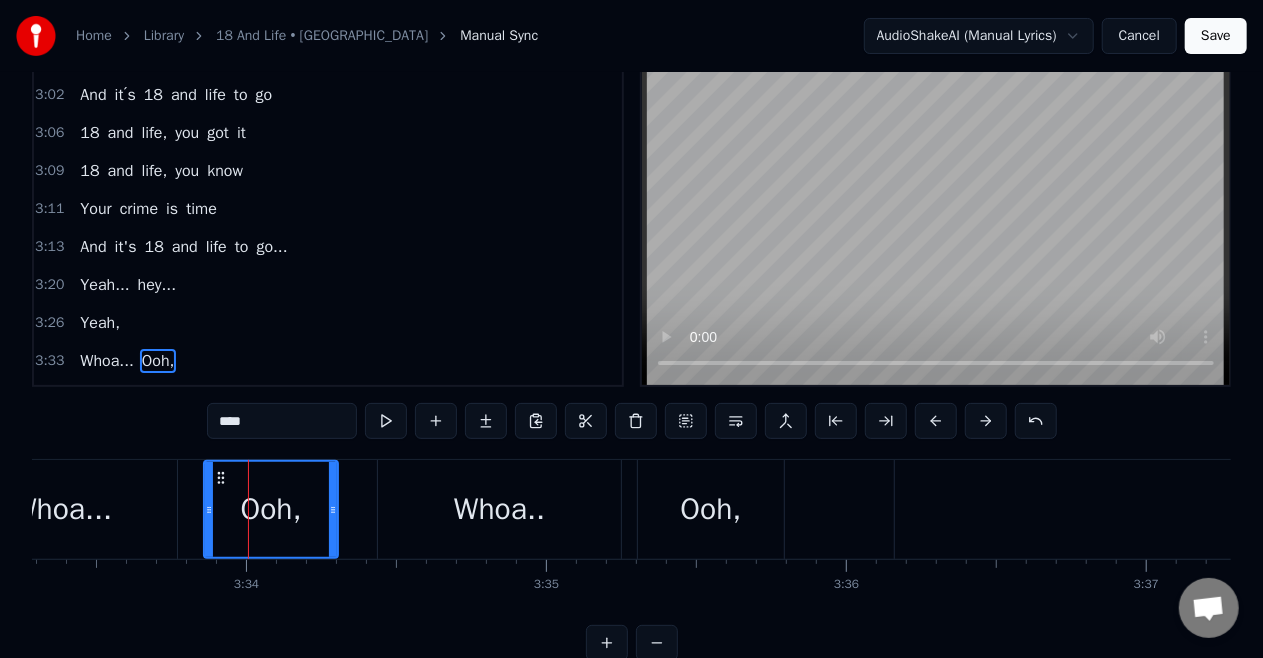 drag, startPoint x: 237, startPoint y: 504, endPoint x: 210, endPoint y: 516, distance: 29.546574 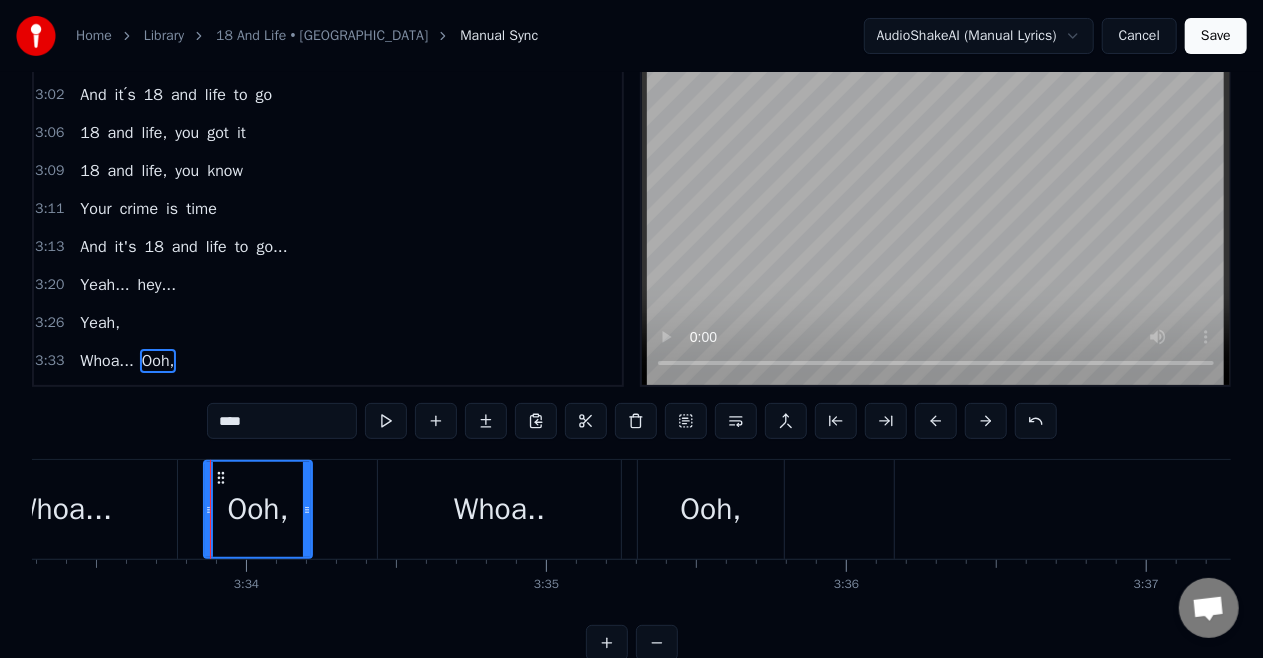 drag, startPoint x: 336, startPoint y: 507, endPoint x: 310, endPoint y: 520, distance: 29.068884 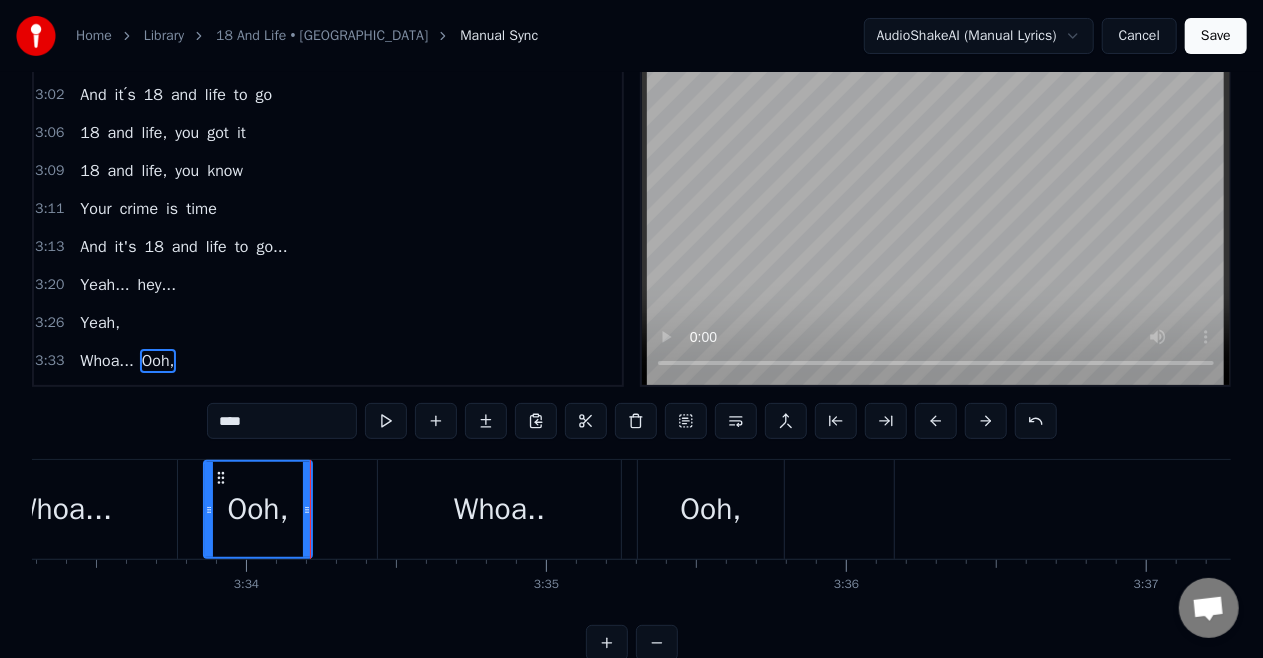 click on "Yeah," at bounding box center (100, 323) 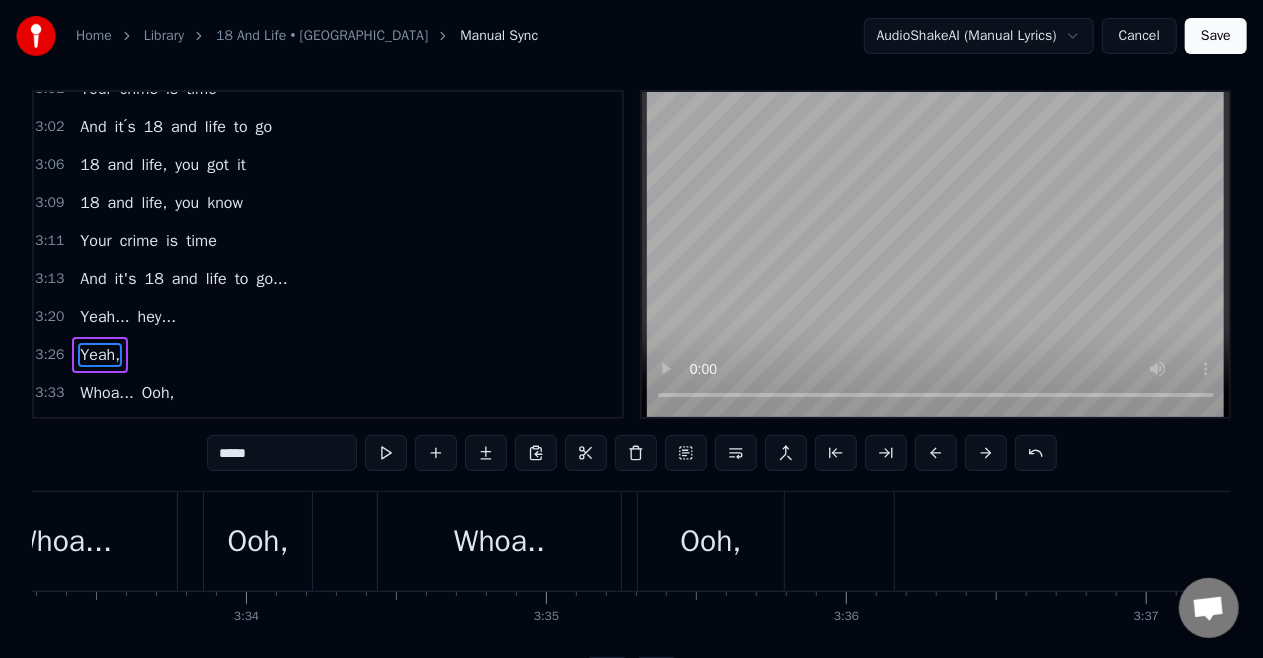 scroll, scrollTop: 8, scrollLeft: 0, axis: vertical 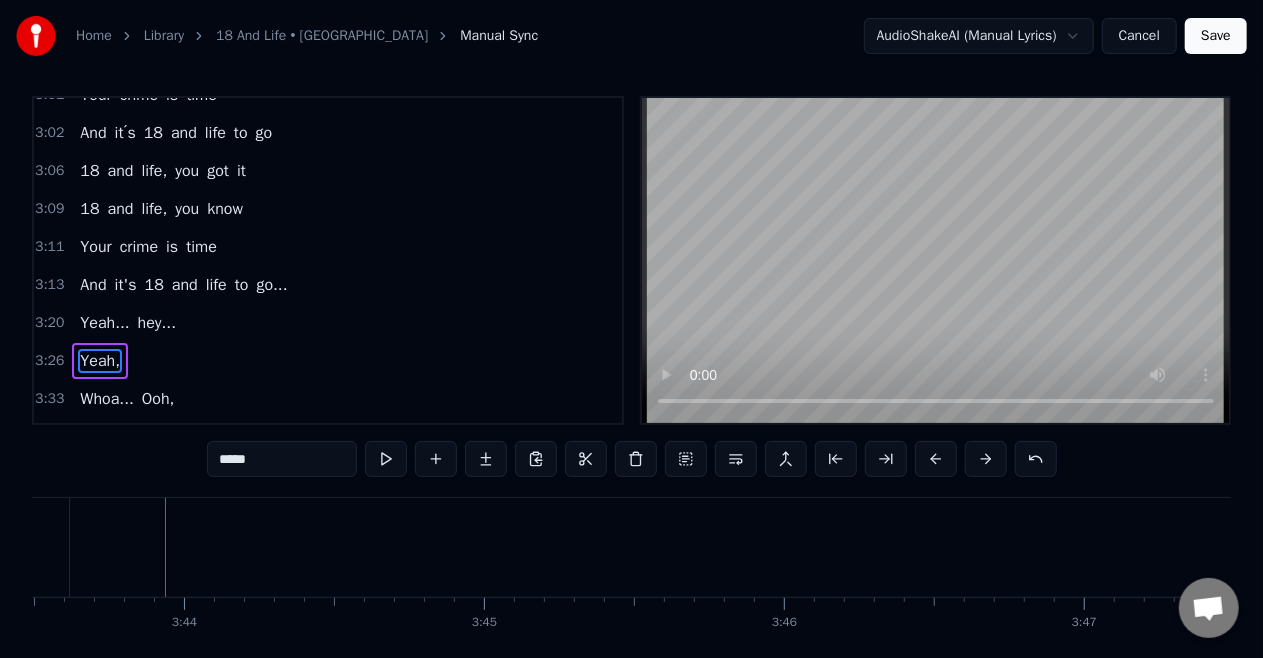 click on "Ooh," at bounding box center [153, 437] 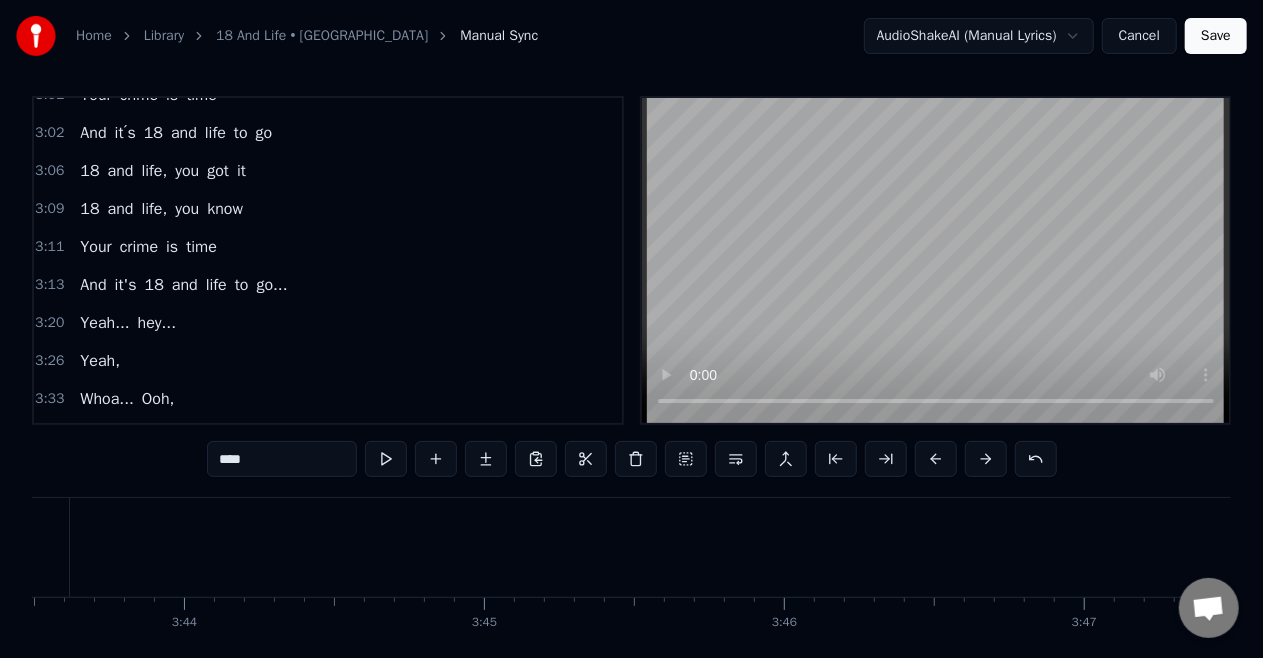 scroll, scrollTop: 83, scrollLeft: 0, axis: vertical 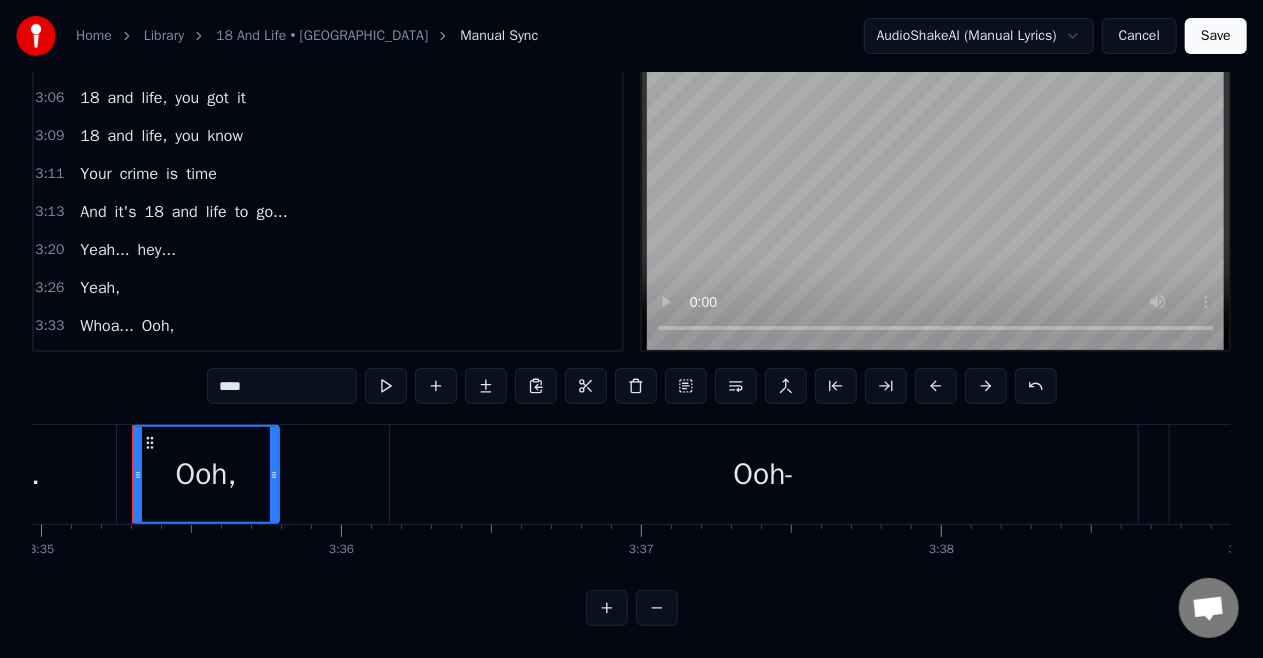 click on "Whoa.." at bounding box center [-6, 474] 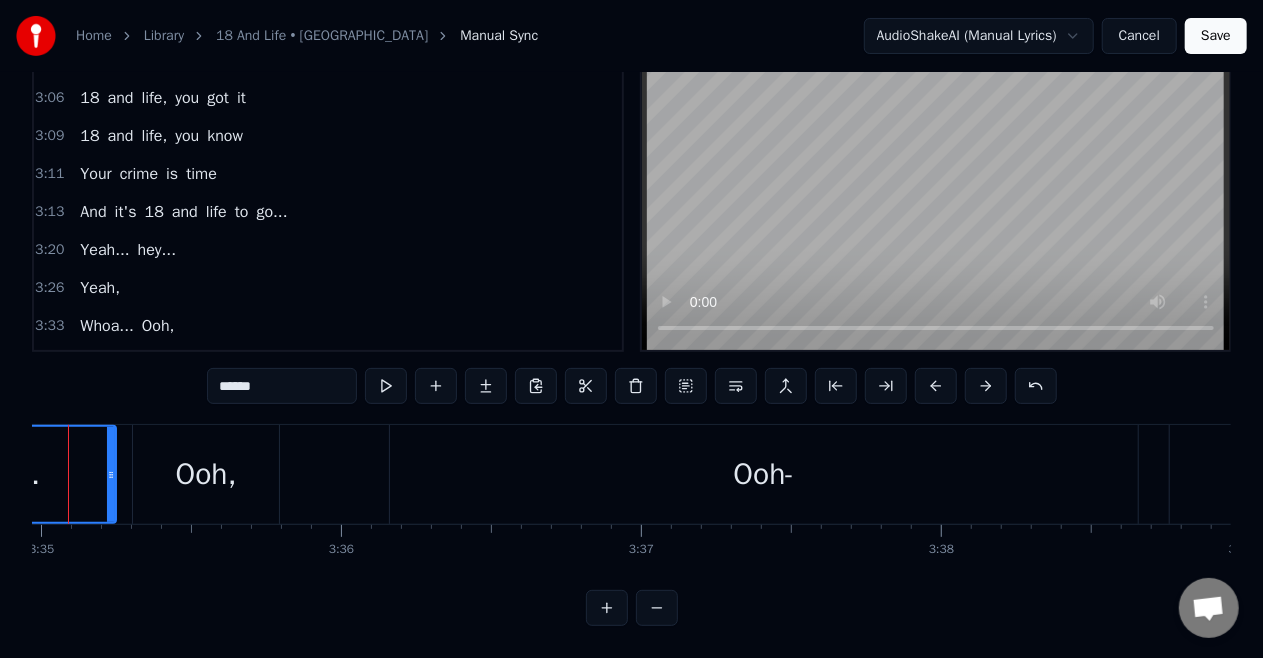 scroll, scrollTop: 0, scrollLeft: 64427, axis: horizontal 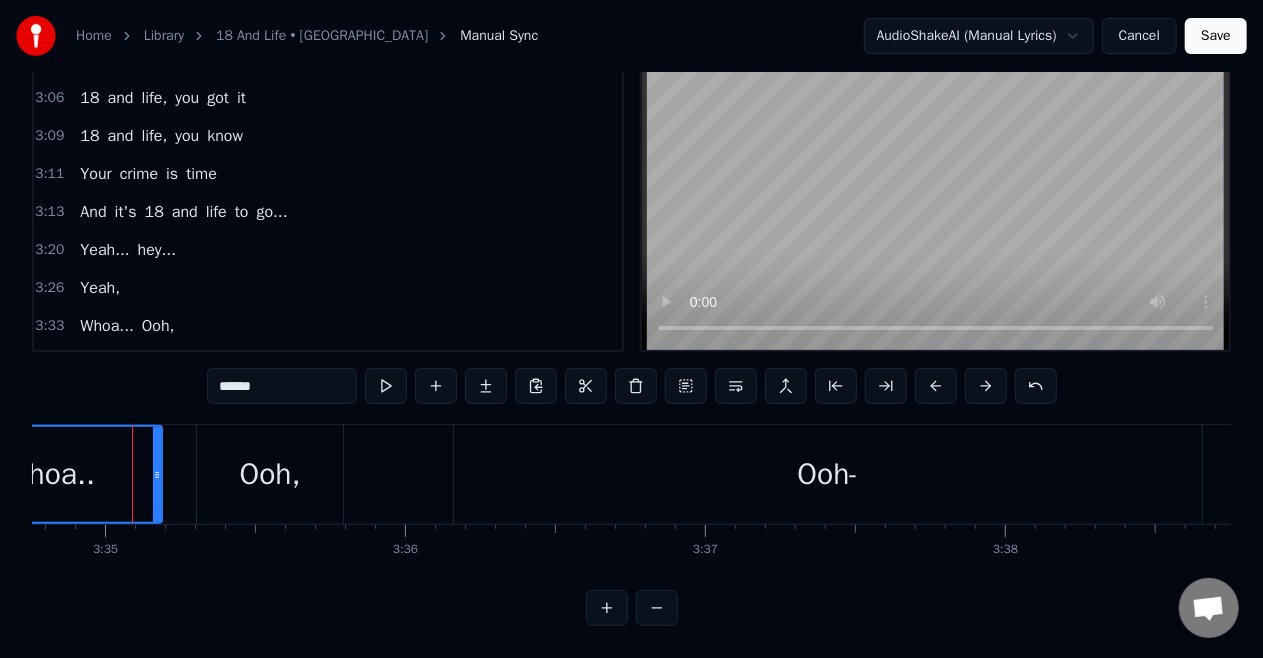 drag, startPoint x: 172, startPoint y: 472, endPoint x: 153, endPoint y: 486, distance: 23.600847 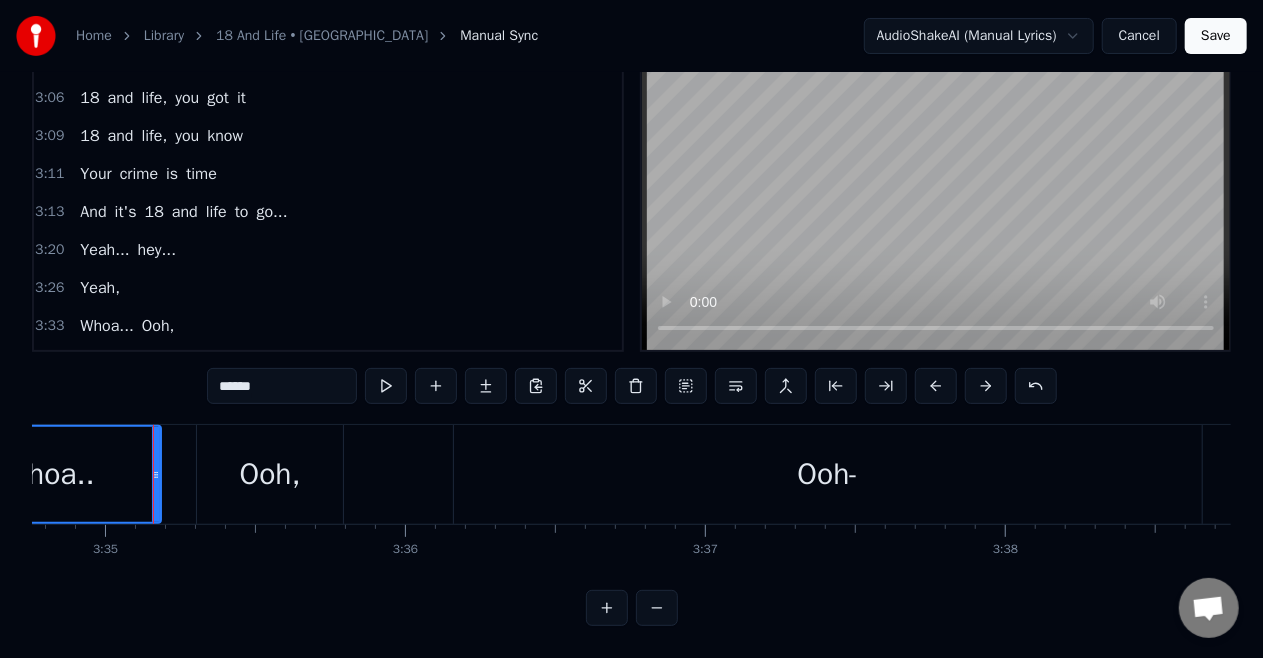click on "Ooh," at bounding box center (270, 474) 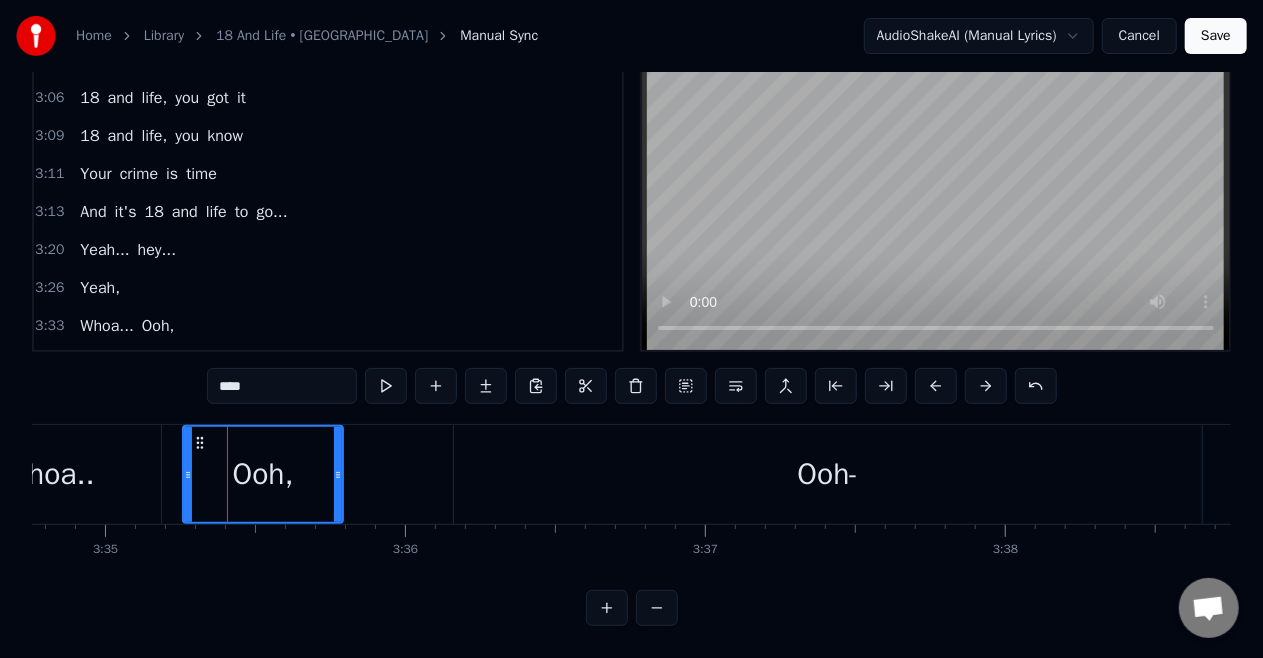 drag, startPoint x: 204, startPoint y: 470, endPoint x: 190, endPoint y: 480, distance: 17.20465 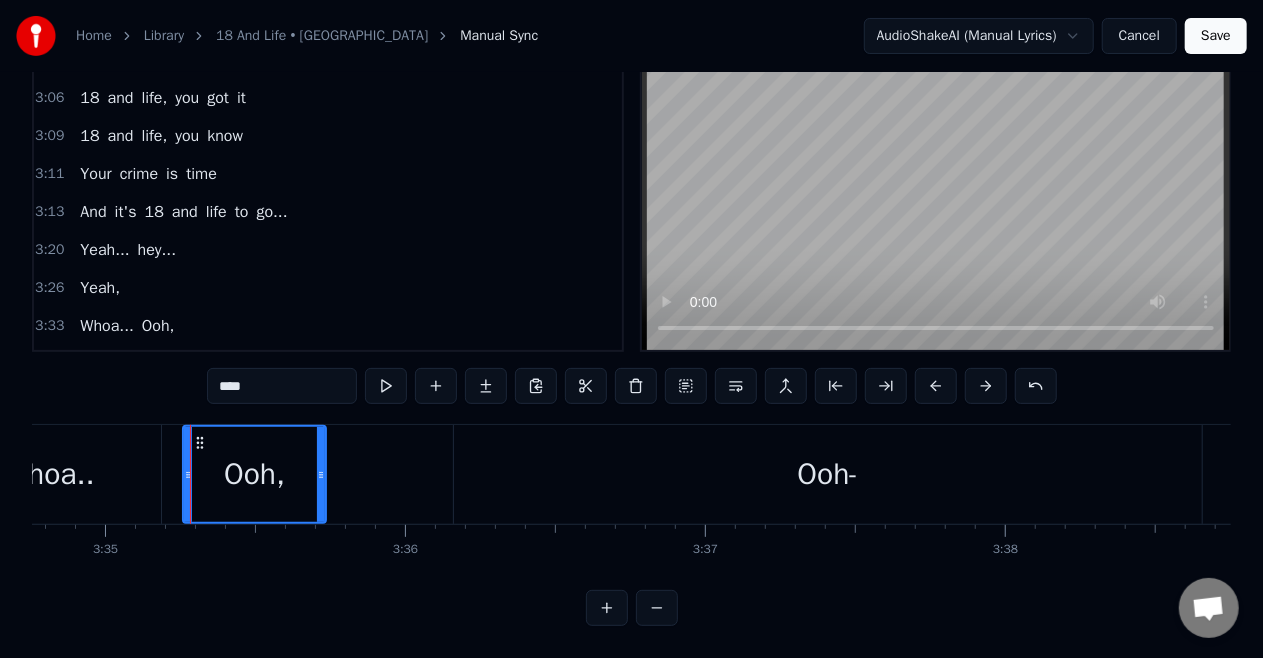 drag, startPoint x: 341, startPoint y: 470, endPoint x: 324, endPoint y: 486, distance: 23.345236 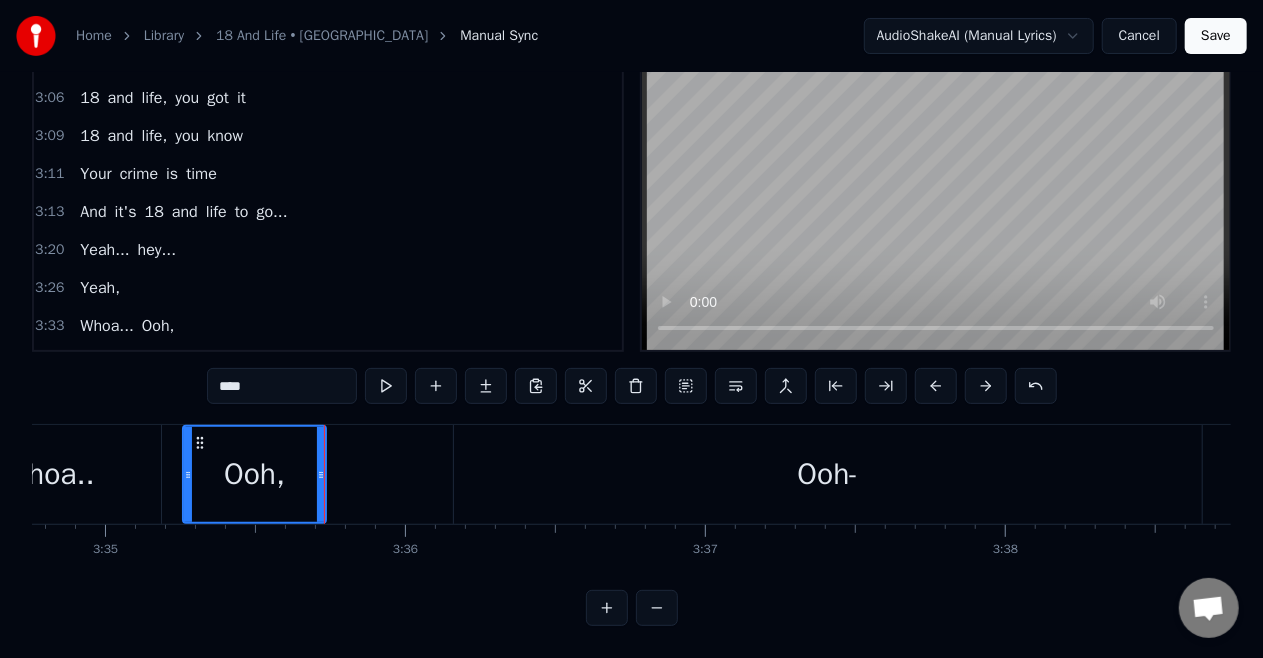 click on "Ooh-" at bounding box center (828, 474) 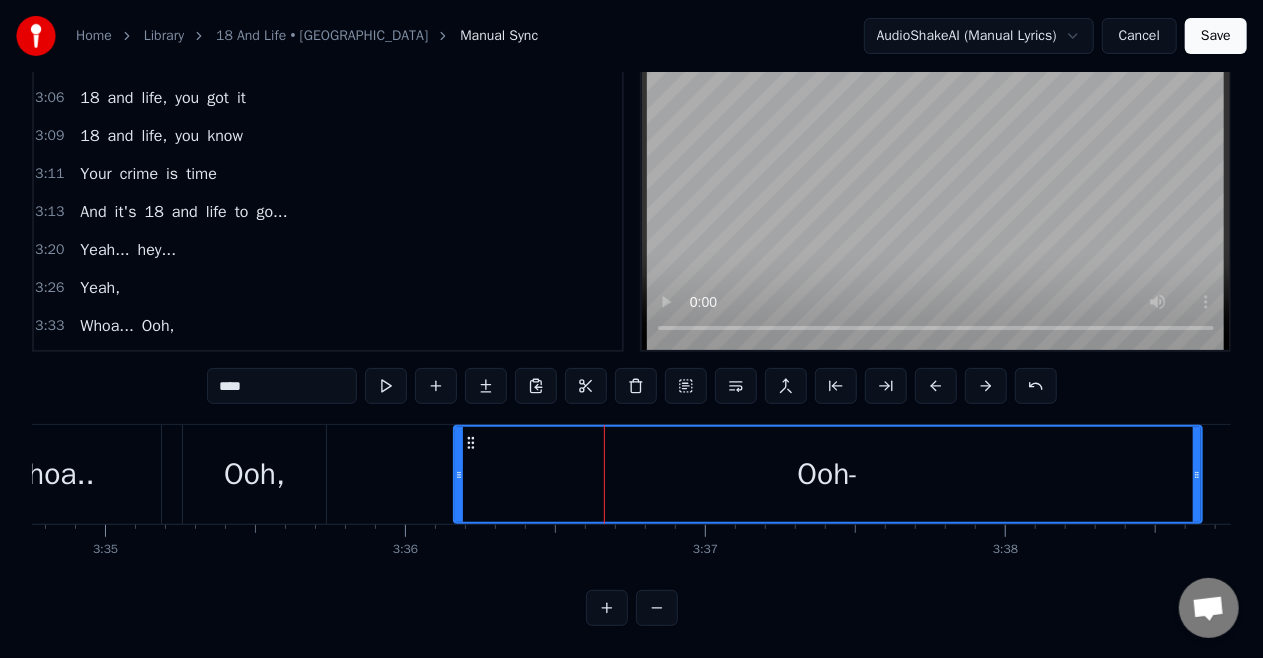 click on "****" at bounding box center (282, 386) 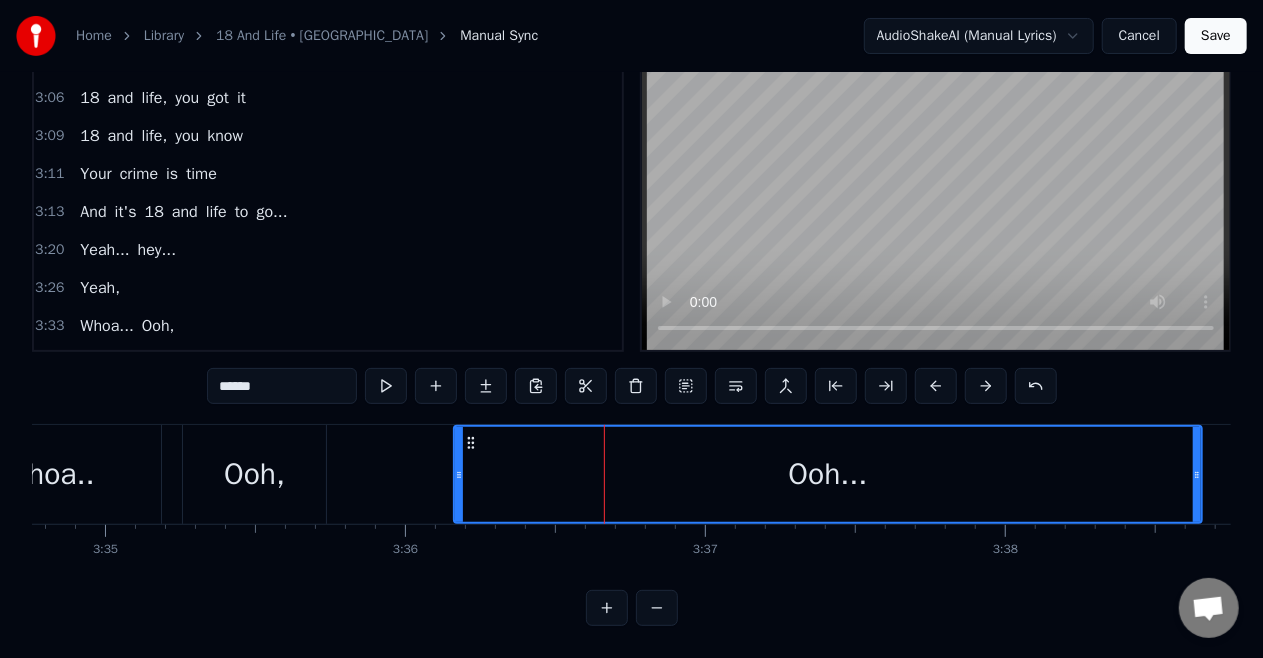 click on "Ooh" at bounding box center [242, 364] 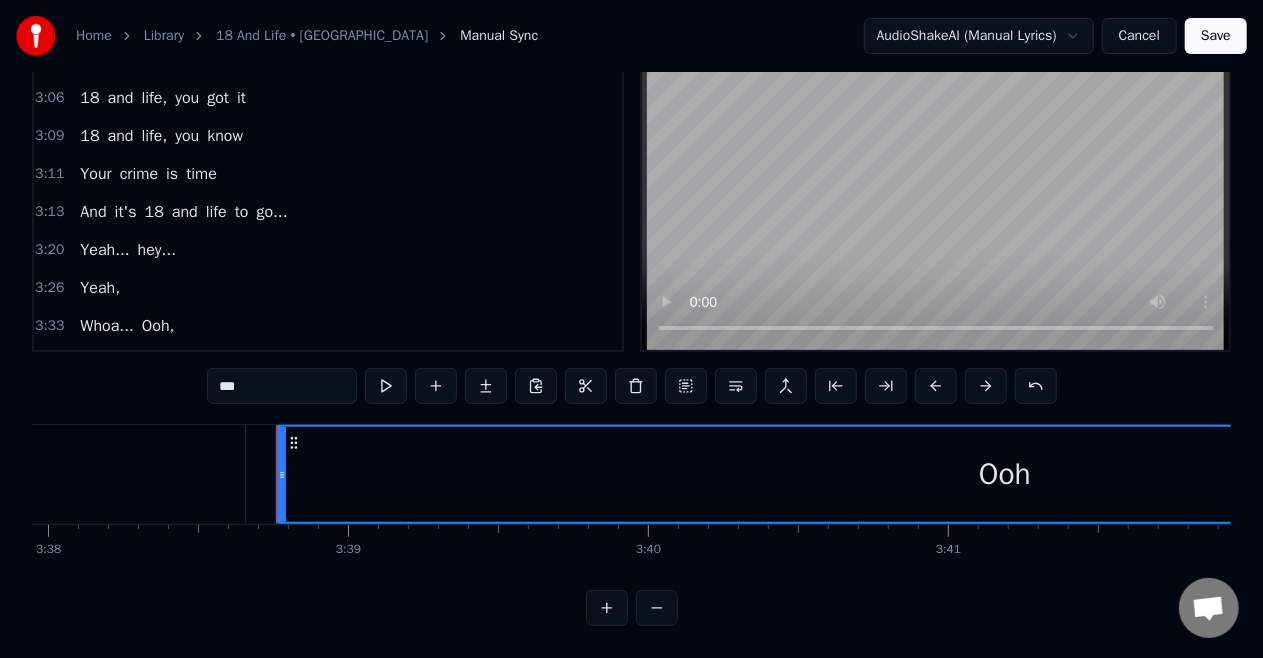 scroll, scrollTop: 0, scrollLeft: 65528, axis: horizontal 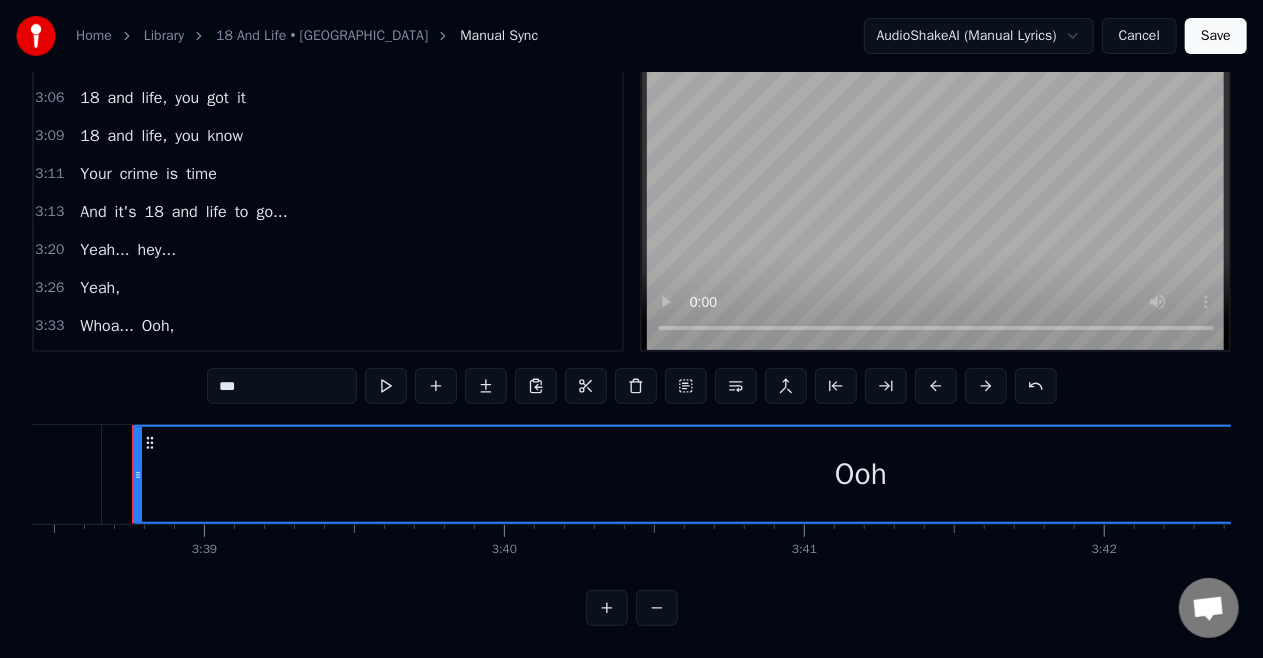 click on "Ooh" at bounding box center (861, 474) 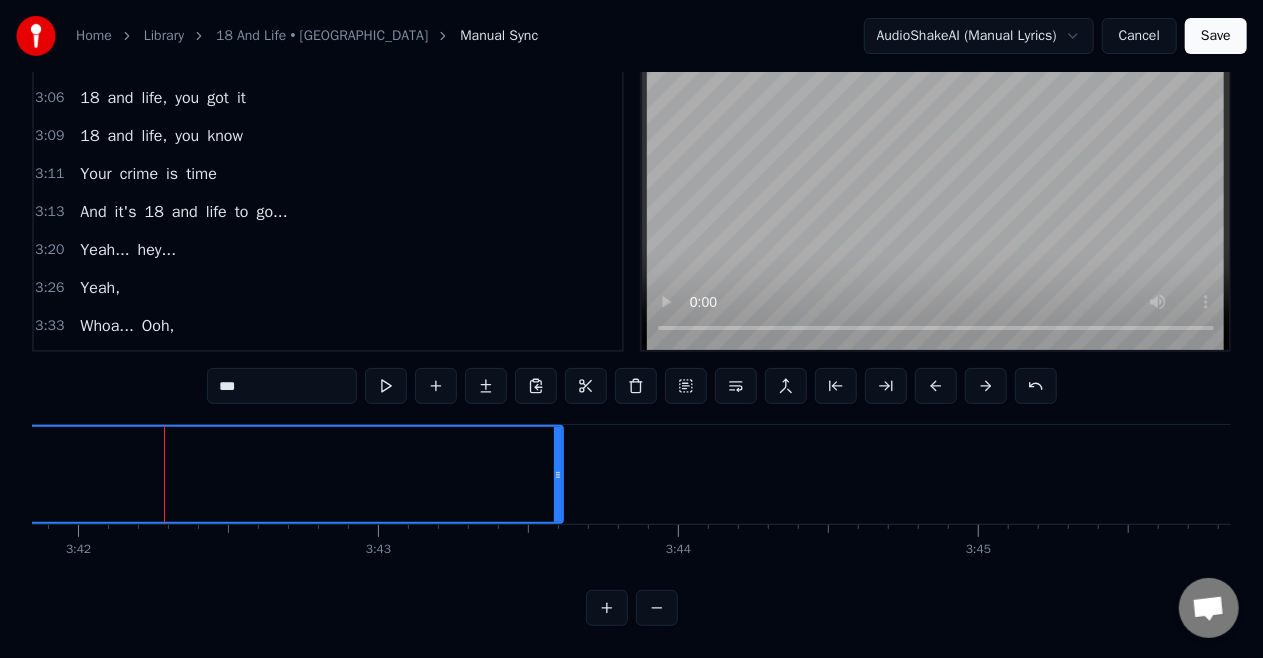 scroll, scrollTop: 0, scrollLeft: 66586, axis: horizontal 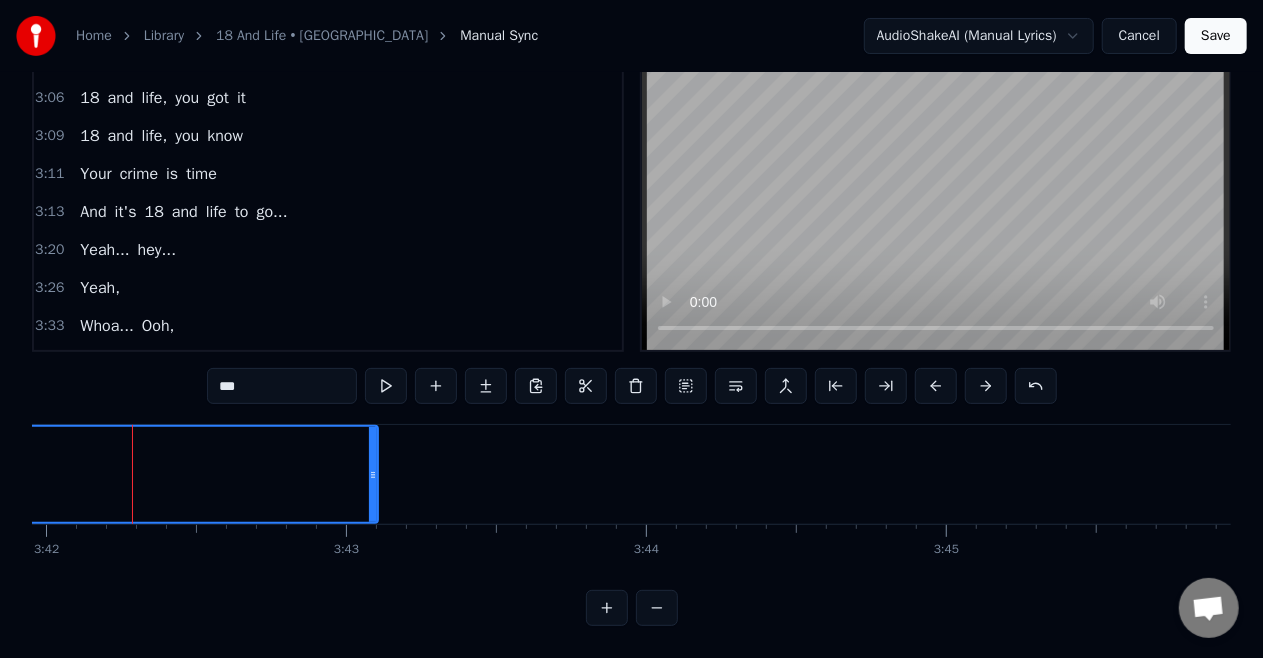 drag, startPoint x: 528, startPoint y: 472, endPoint x: 375, endPoint y: 516, distance: 159.20113 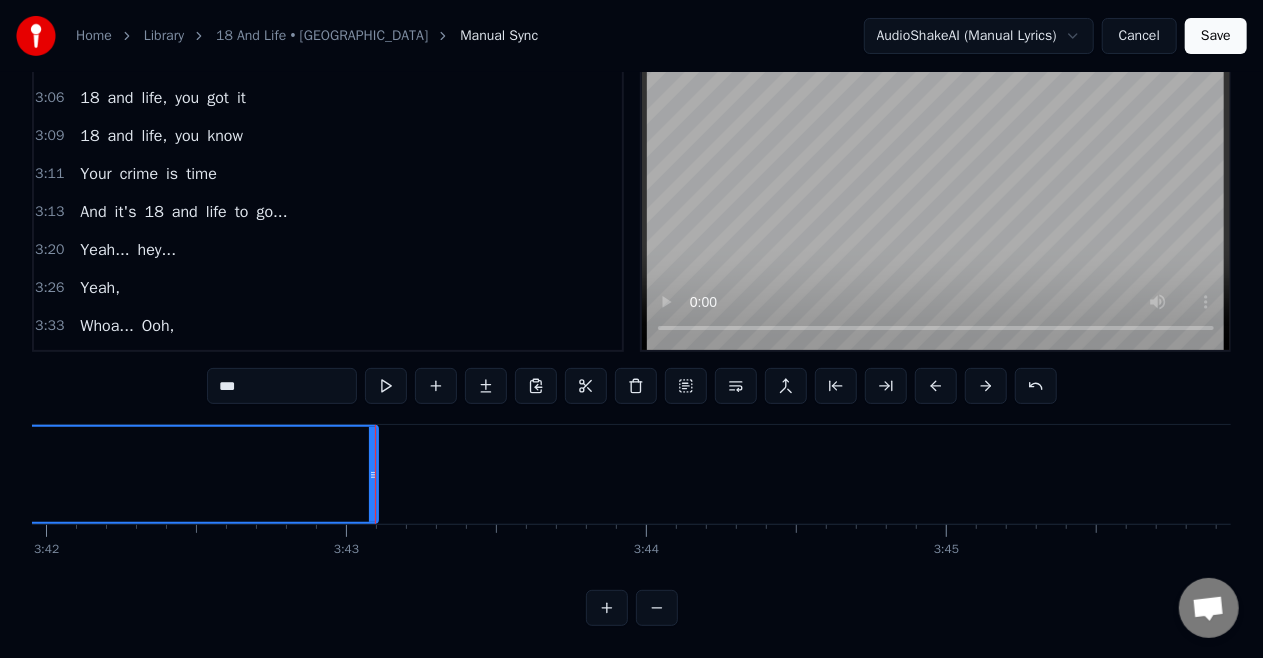 click on "***" at bounding box center [282, 386] 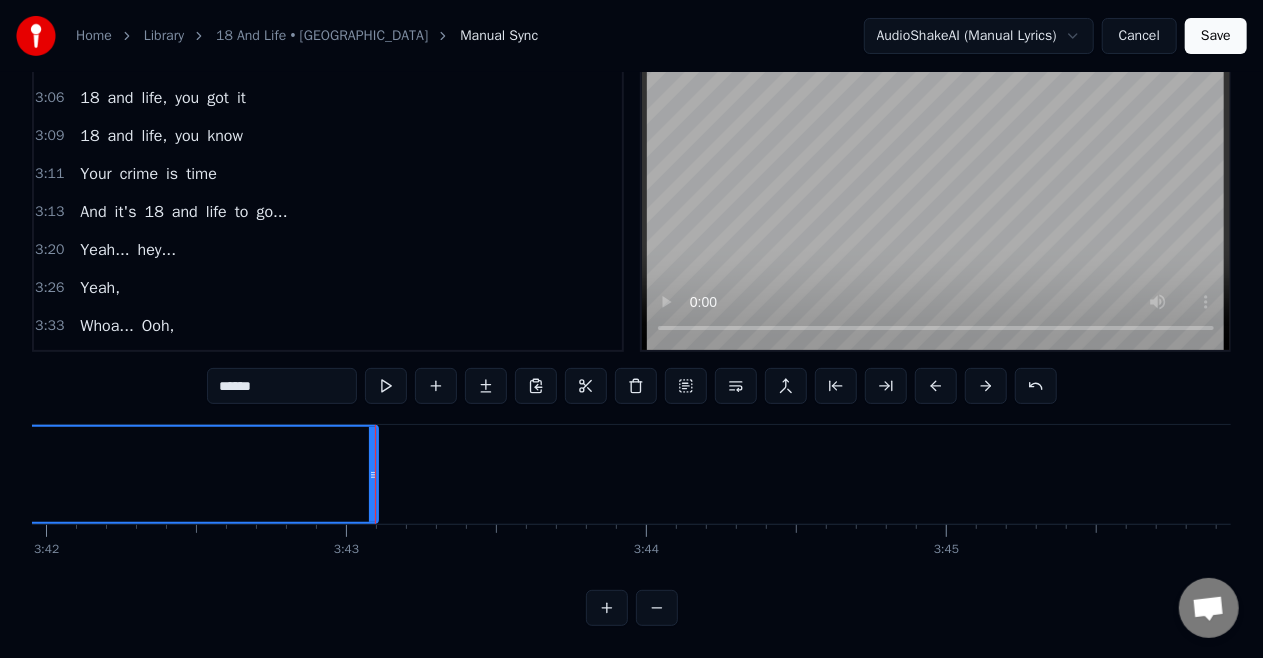 click on "Yeah," at bounding box center (100, 288) 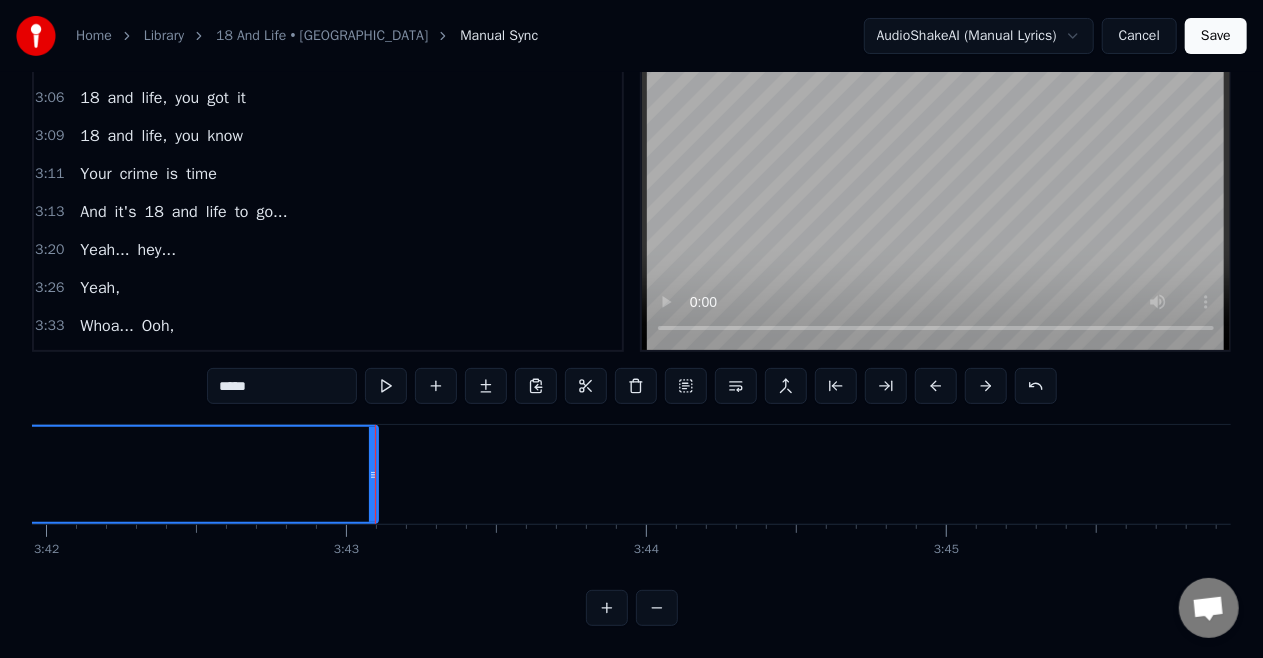 scroll, scrollTop: 8, scrollLeft: 0, axis: vertical 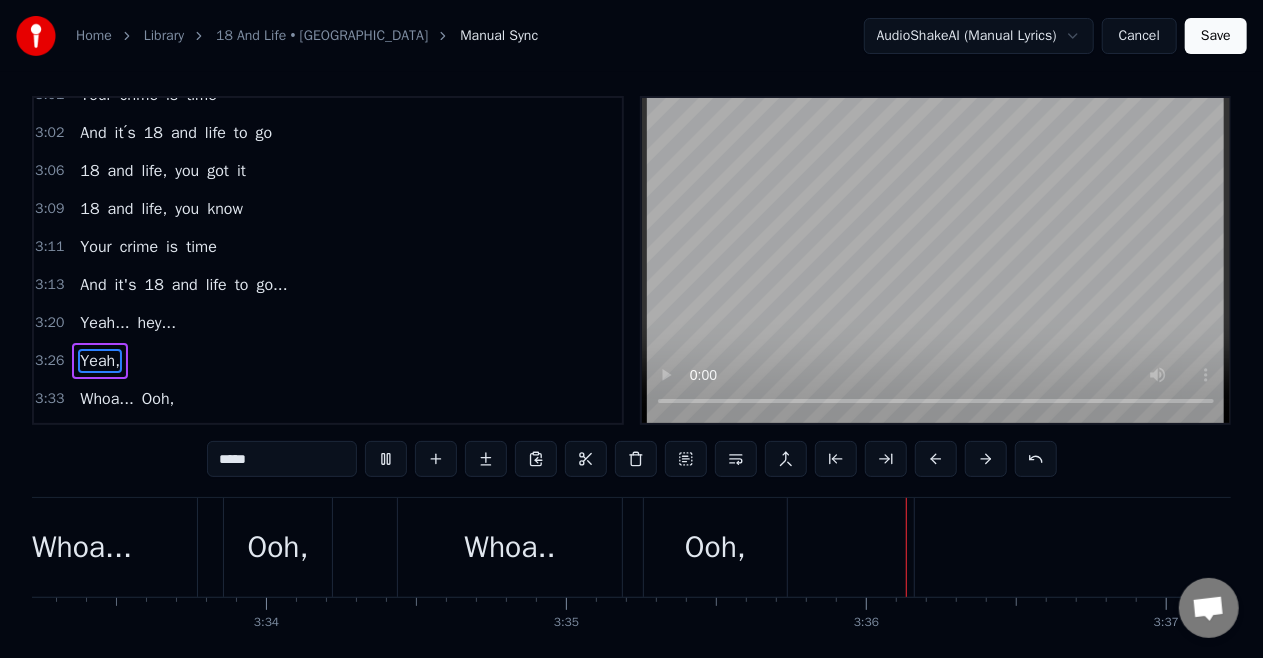 click on "0:21 [PERSON_NAME] was a [PERSON_NAME] boy, he had a heart of stone 0:27 Lived nine- to- five, and he worked his fingers to the bone 0:32 Just barely out of school, came from the edge of town 0:37 Fought like a switchblade so no one could take him down, no 0:43 He had no money, no, no good at home 0:48 Walked the streets a soldier 0:50 And he fought the world alone, and now it′s 0:53 18 and life, you got it 0:56 18 and life, you know 0:59 Your crime is time 1:00 And it's 18 and life to go 1:04 18 and life, you got it 1:06 18 and life, you know 1:09 Your crime is time 1:11 And it′s 18 and life to go, oh- whoa- oh, oh 1:20 Yes 1:25 Tequila in his heartbeat, his veins full of gasoline 1:30 It kept his motor running, but it never kept him clean 1:36 They say he loved adventure, [PERSON_NAME]'s the wild one 1:41 He married trouble, had a courtship with a gun 1:46 Bang- bang, shoot 'em up 1:48 But the party never ends 1:51 You can′t think of dying 1:53 When the bottle′s your best friend, and now it's 1:57 18 and life, you got it a" at bounding box center [631, 260] 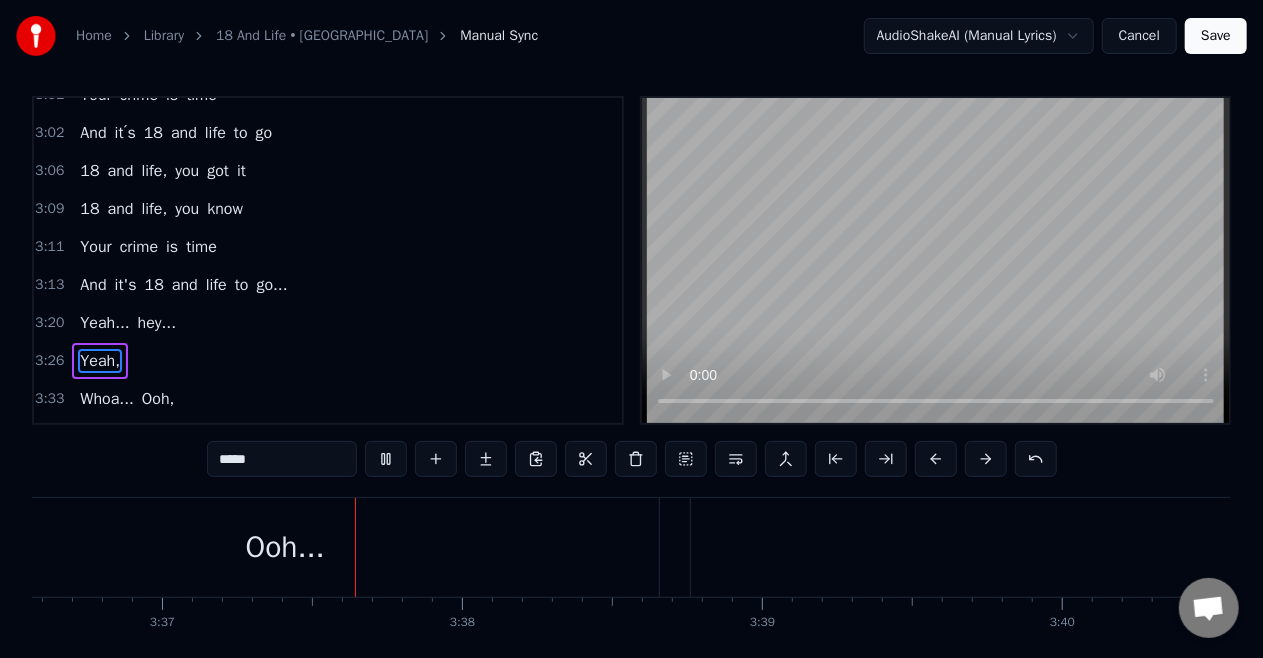 scroll, scrollTop: 0, scrollLeft: 65039, axis: horizontal 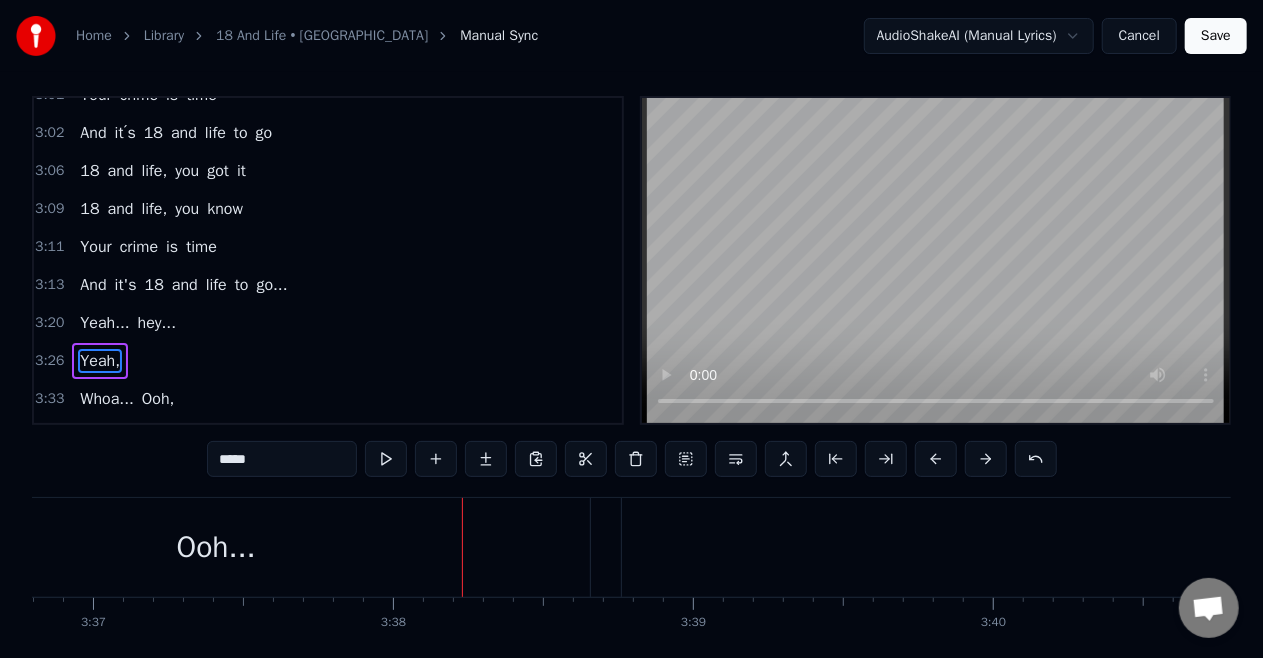 click on "Ooh," at bounding box center [153, 437] 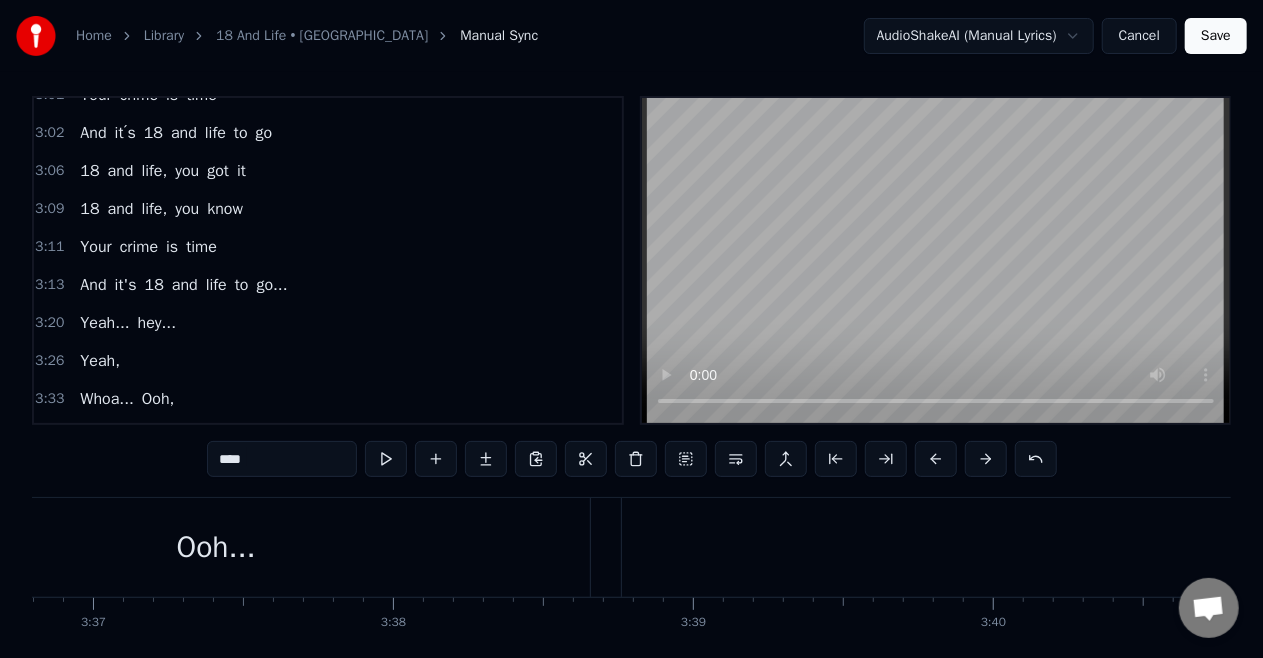 scroll, scrollTop: 83, scrollLeft: 0, axis: vertical 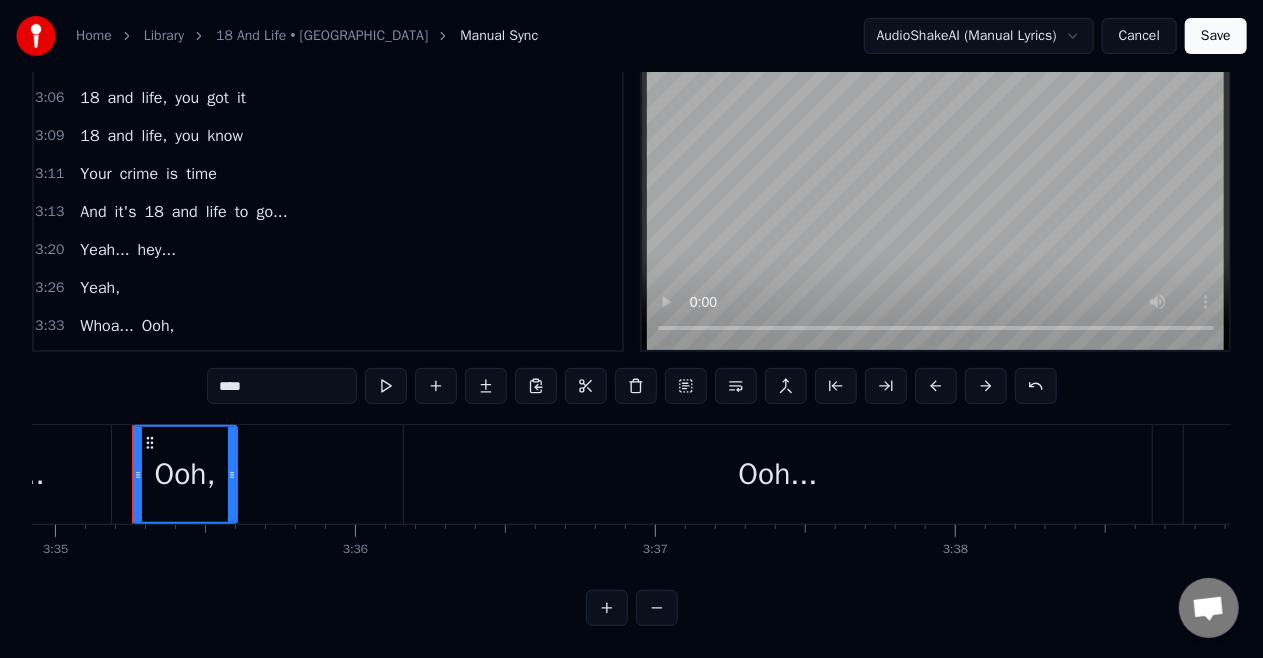 drag, startPoint x: 273, startPoint y: 472, endPoint x: 234, endPoint y: 488, distance: 42.154476 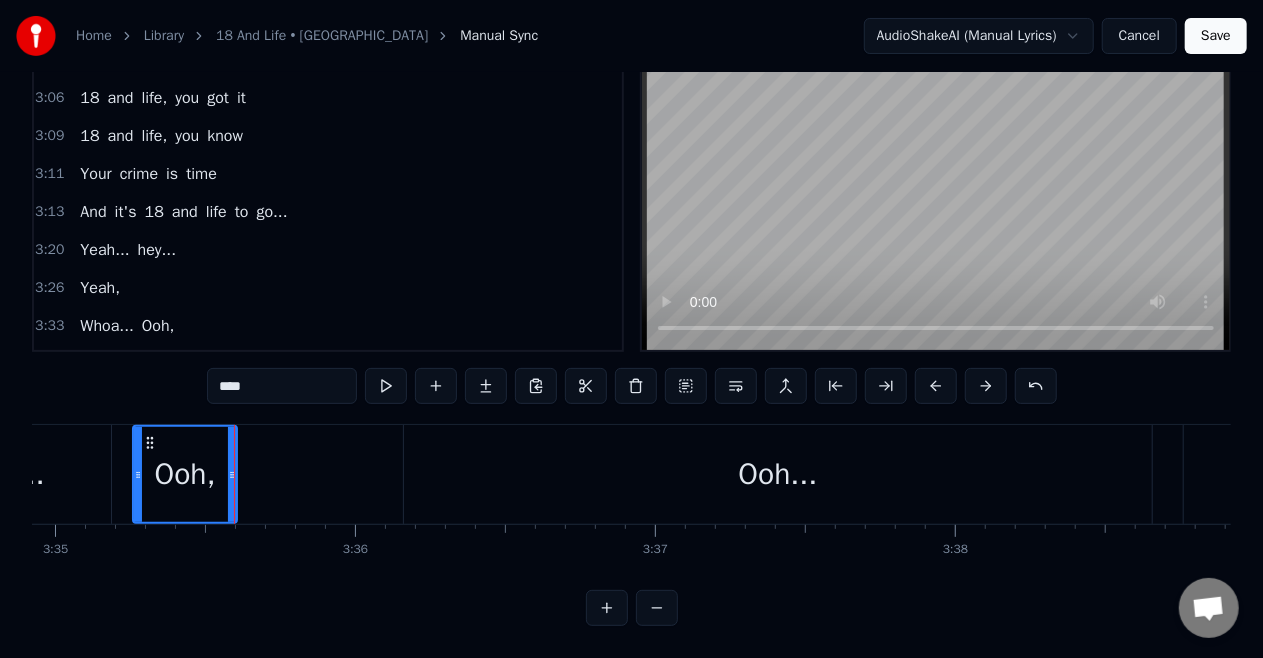 click on "Yeah," at bounding box center [100, 288] 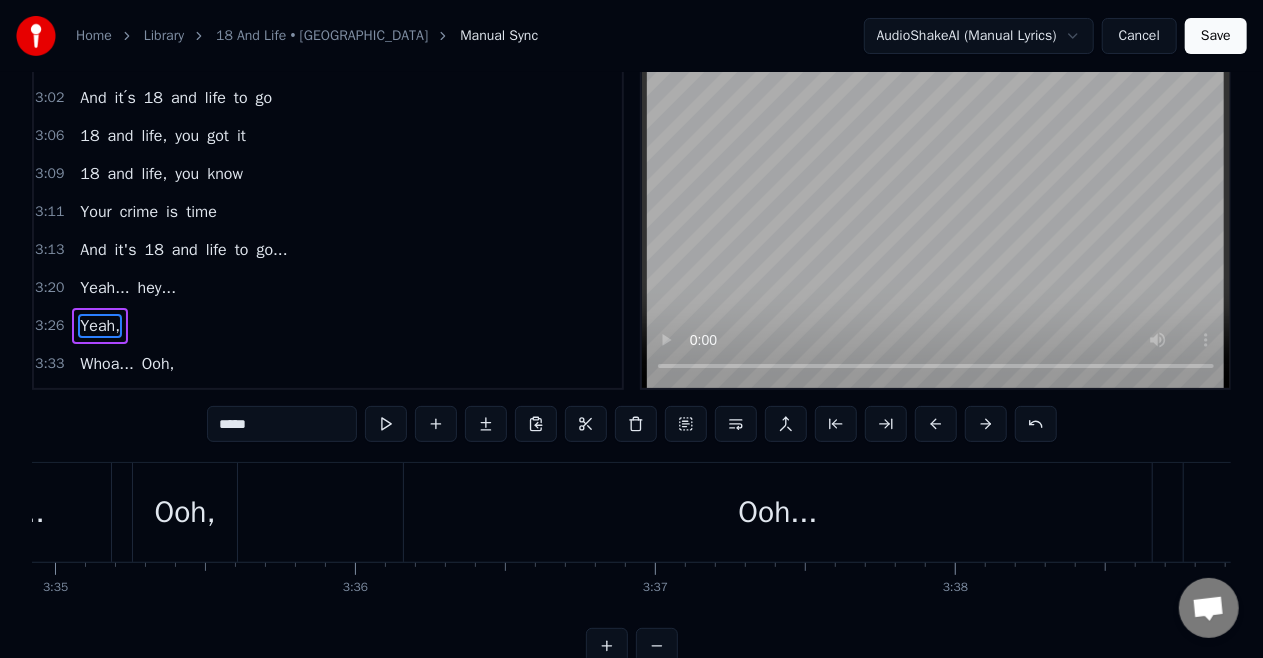 scroll, scrollTop: 8, scrollLeft: 0, axis: vertical 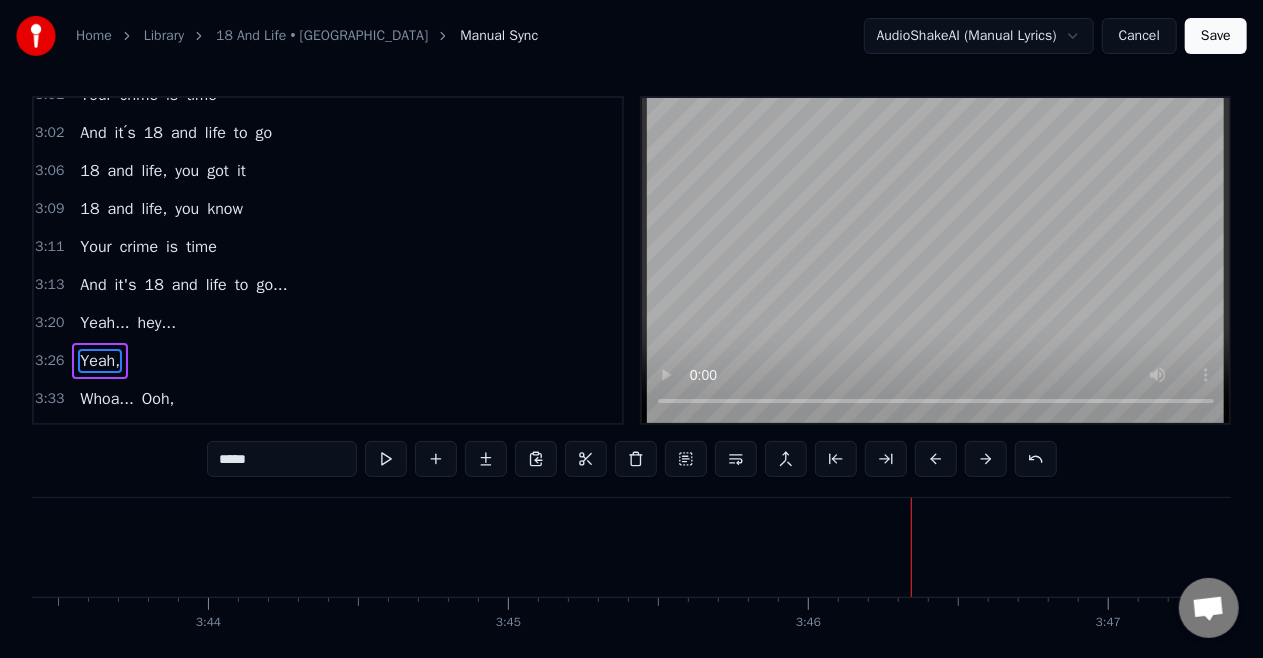 click on "Ooh..." at bounding box center (249, 437) 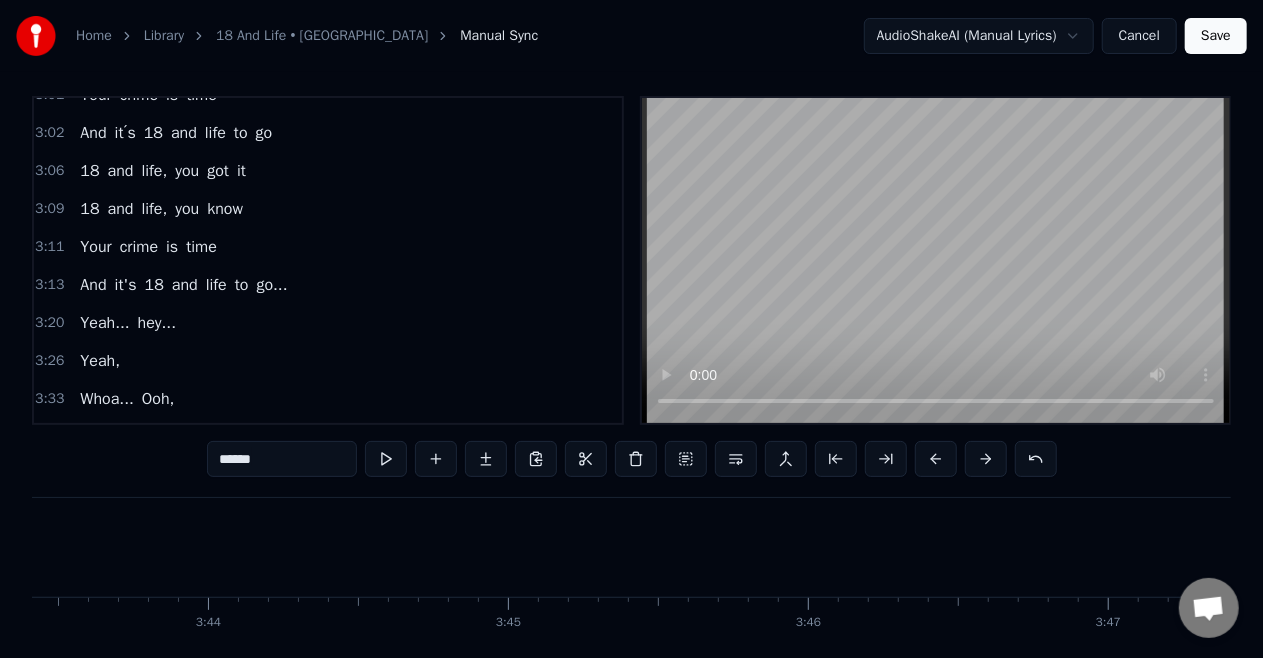 scroll, scrollTop: 83, scrollLeft: 0, axis: vertical 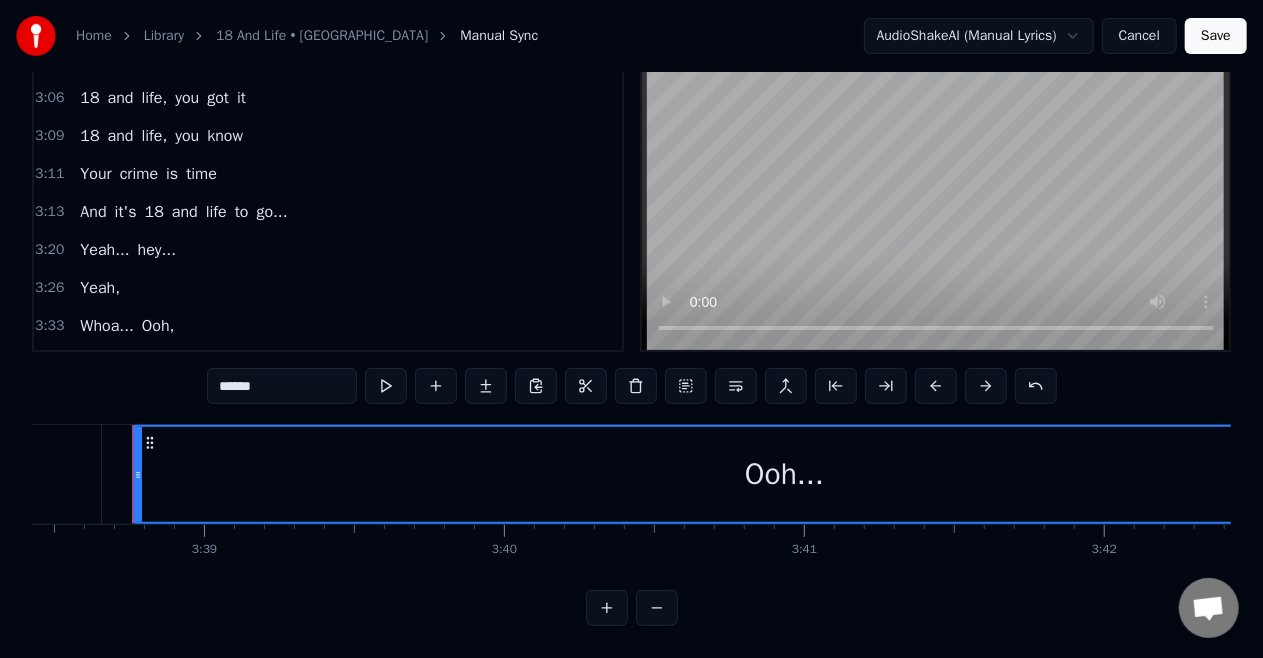 click on "******" at bounding box center (282, 386) 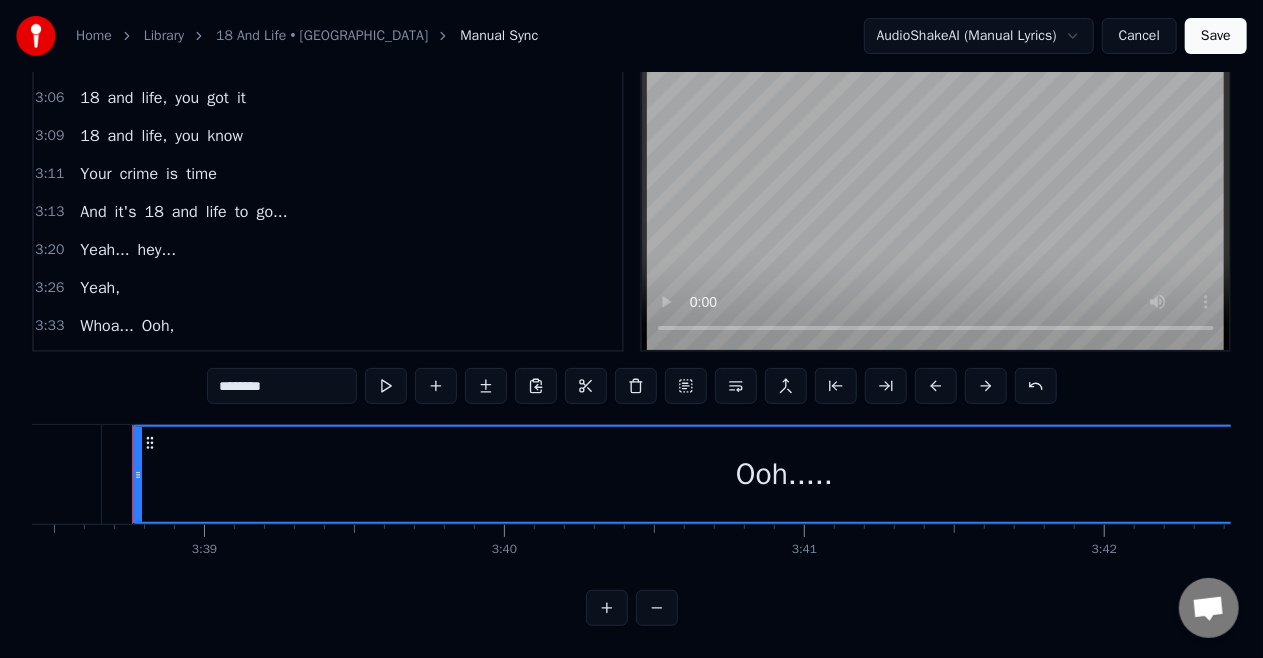 click on "Your" at bounding box center [95, 174] 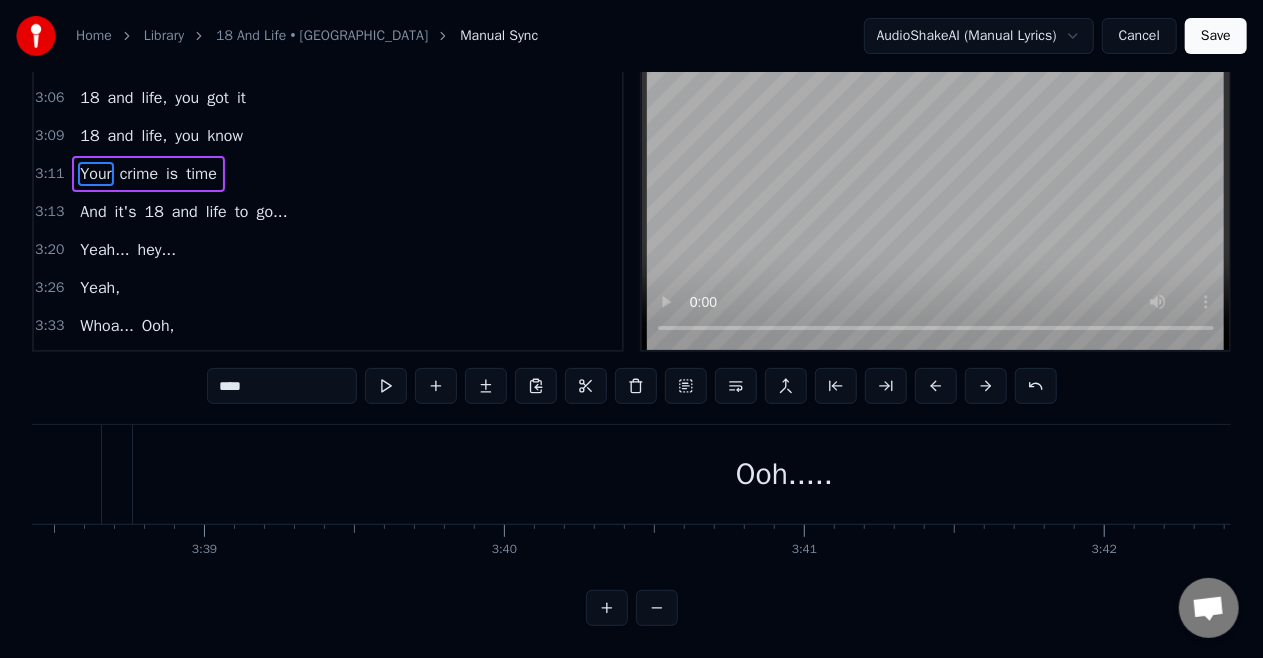 scroll, scrollTop: 82, scrollLeft: 0, axis: vertical 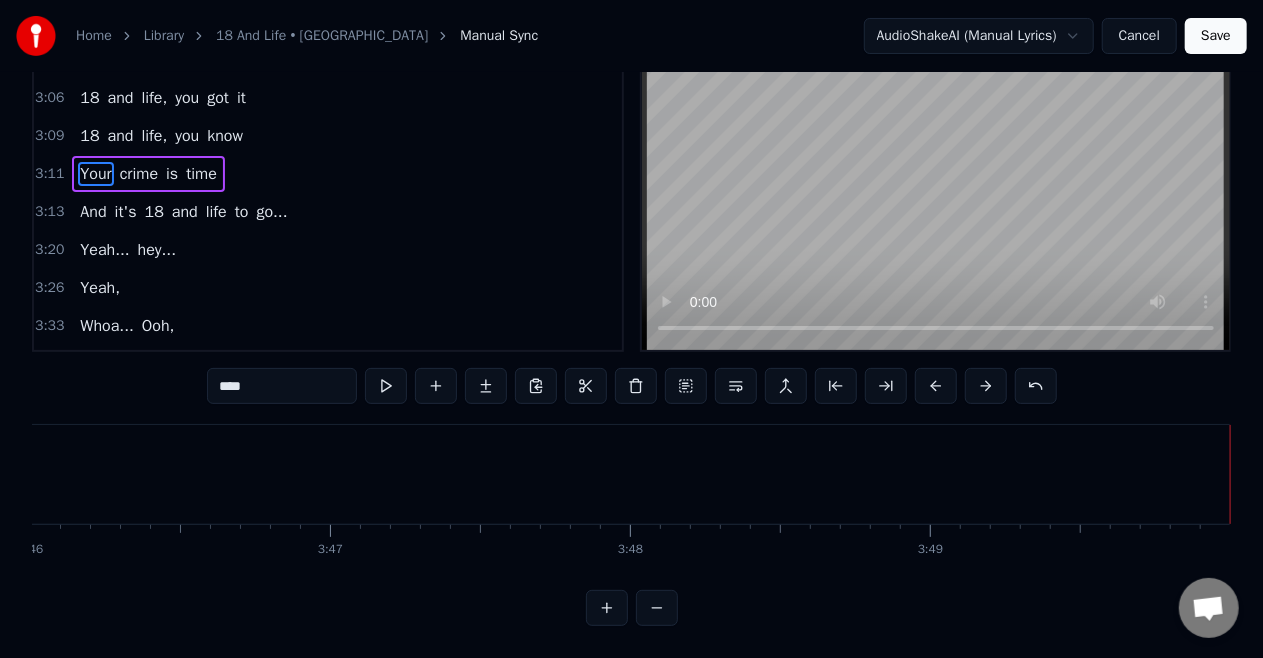 click on "Save" at bounding box center (1216, 36) 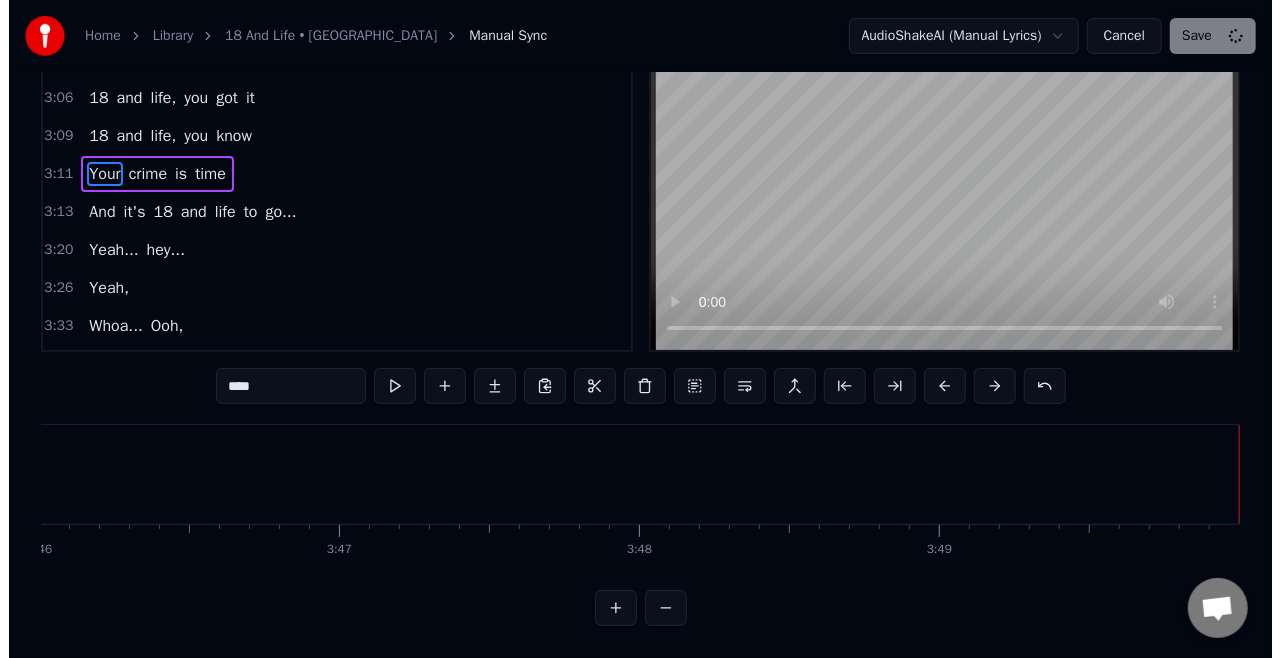 scroll, scrollTop: 21, scrollLeft: 0, axis: vertical 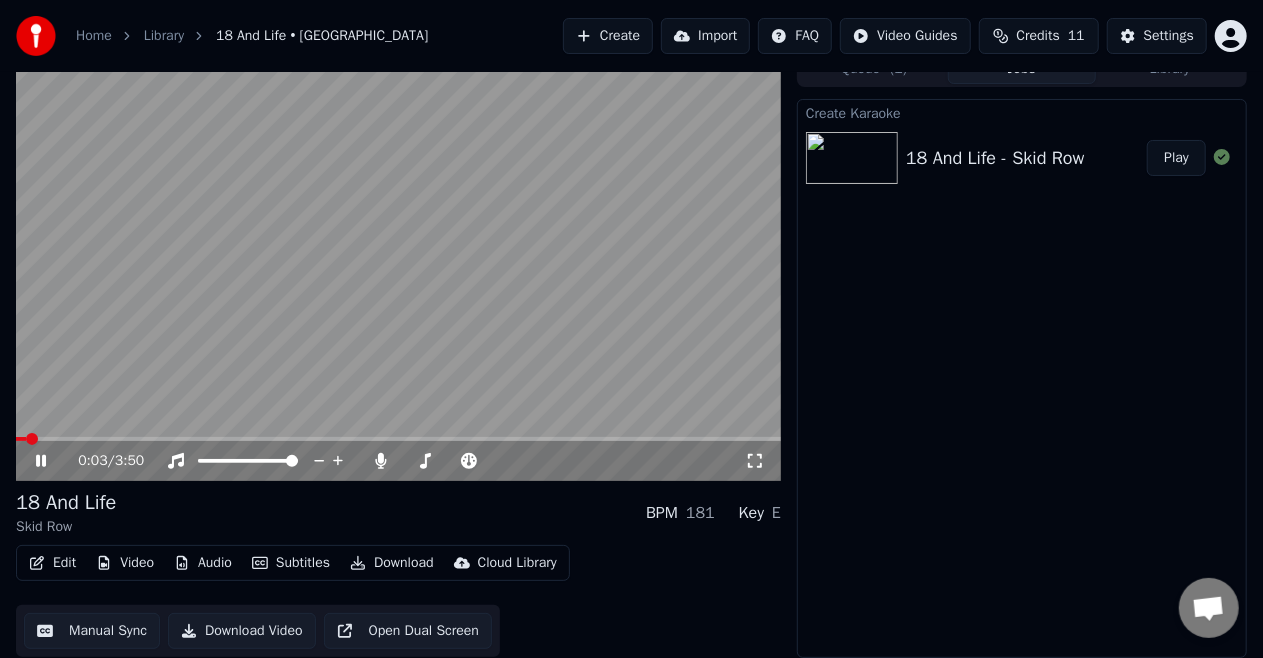click 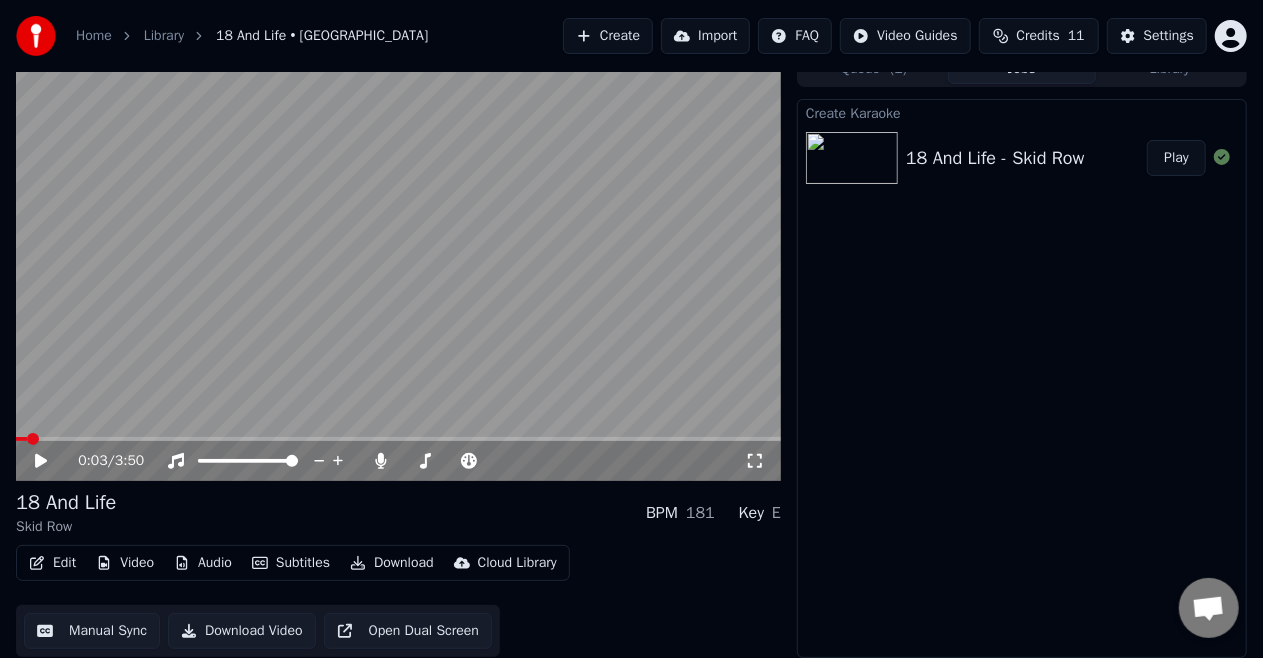 click on "Create" at bounding box center [608, 36] 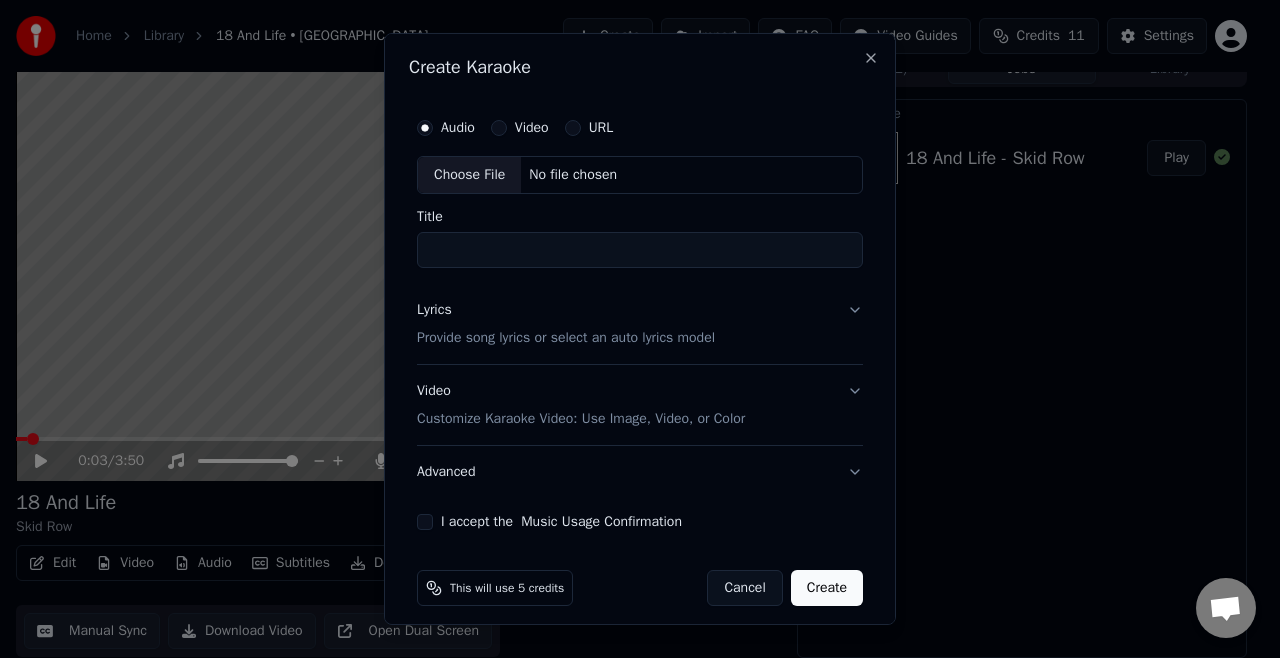 click on "Choose File" at bounding box center (469, 175) 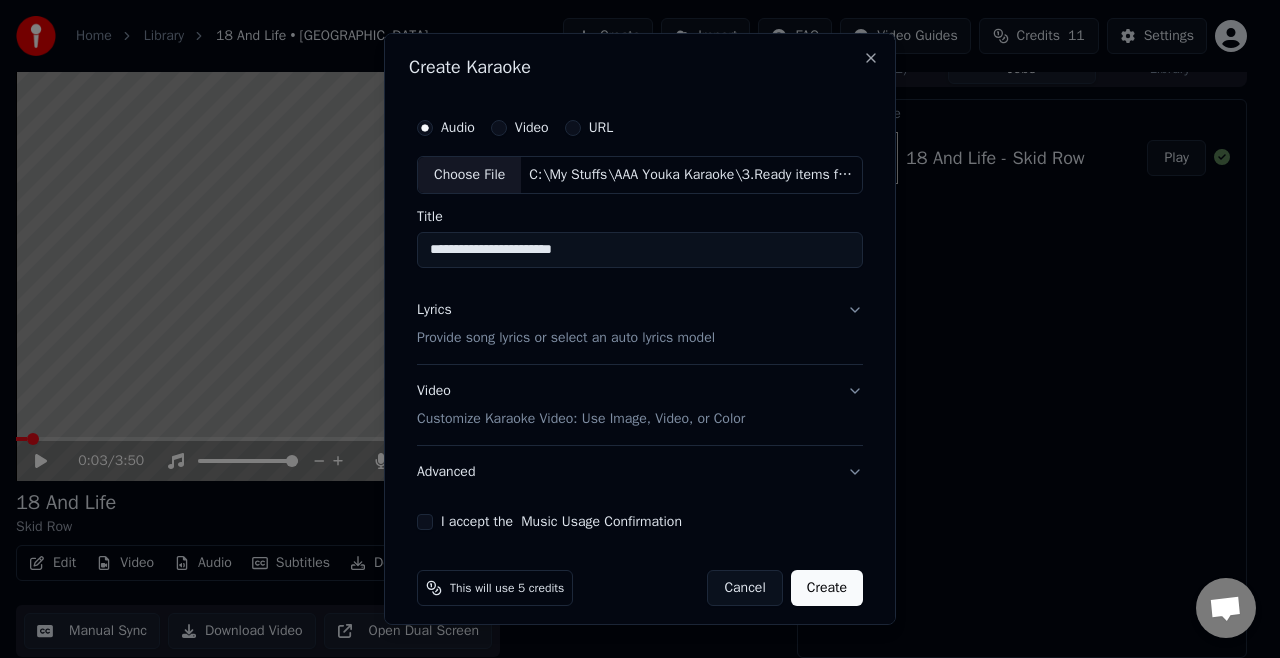 drag, startPoint x: 442, startPoint y: 248, endPoint x: 390, endPoint y: 256, distance: 52.611786 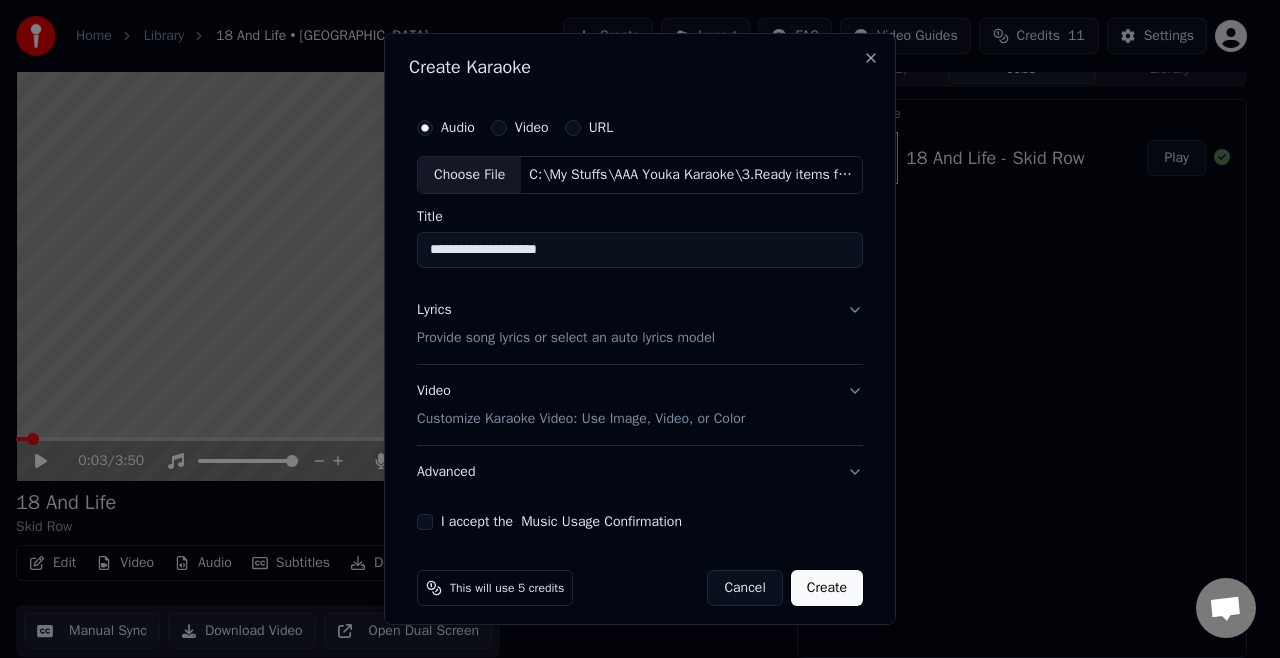 type on "**********" 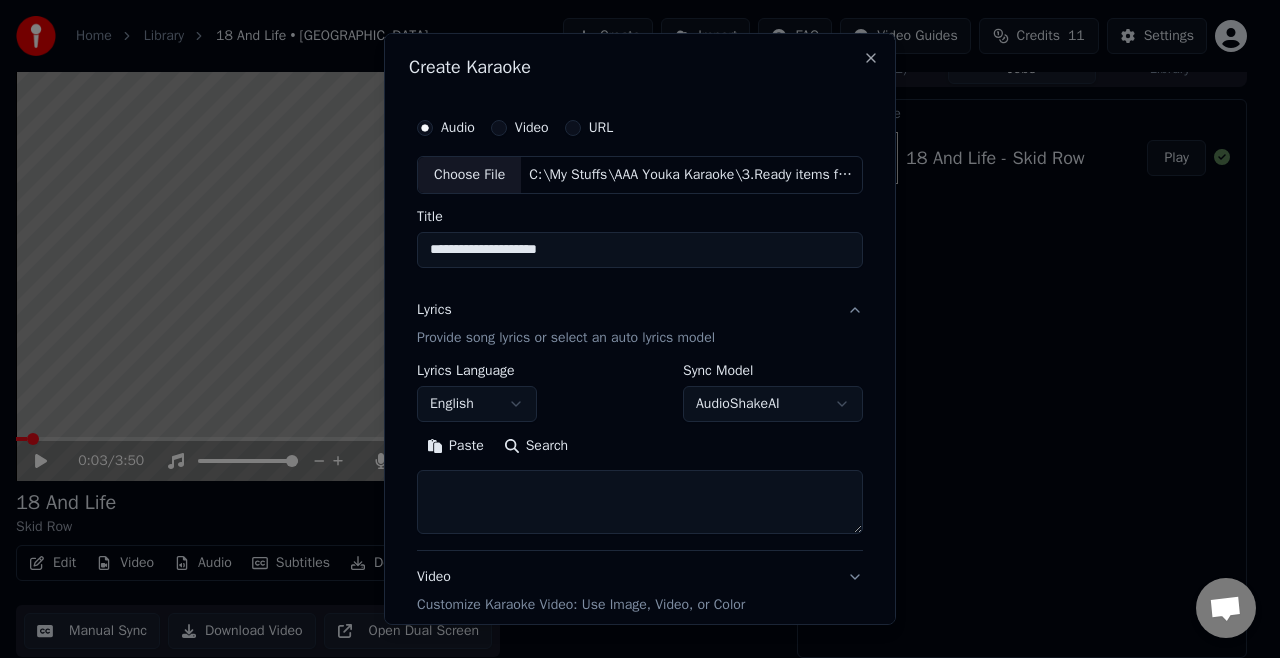 click on "Paste" at bounding box center [455, 446] 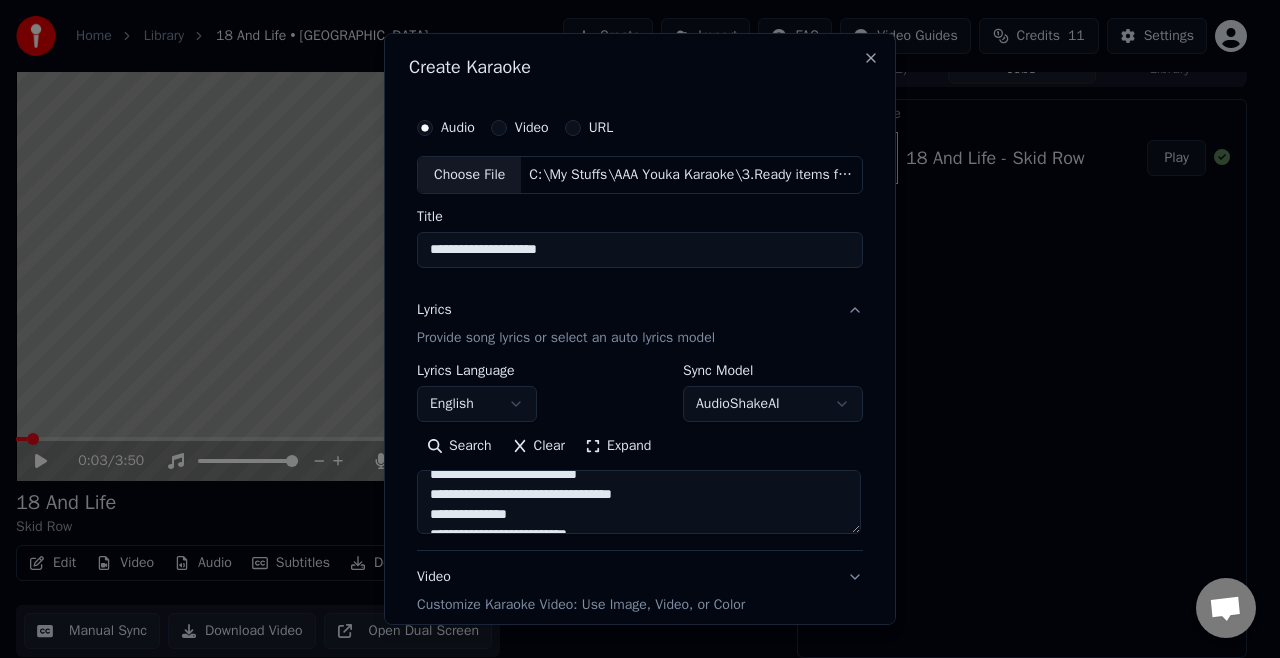 scroll, scrollTop: 712, scrollLeft: 0, axis: vertical 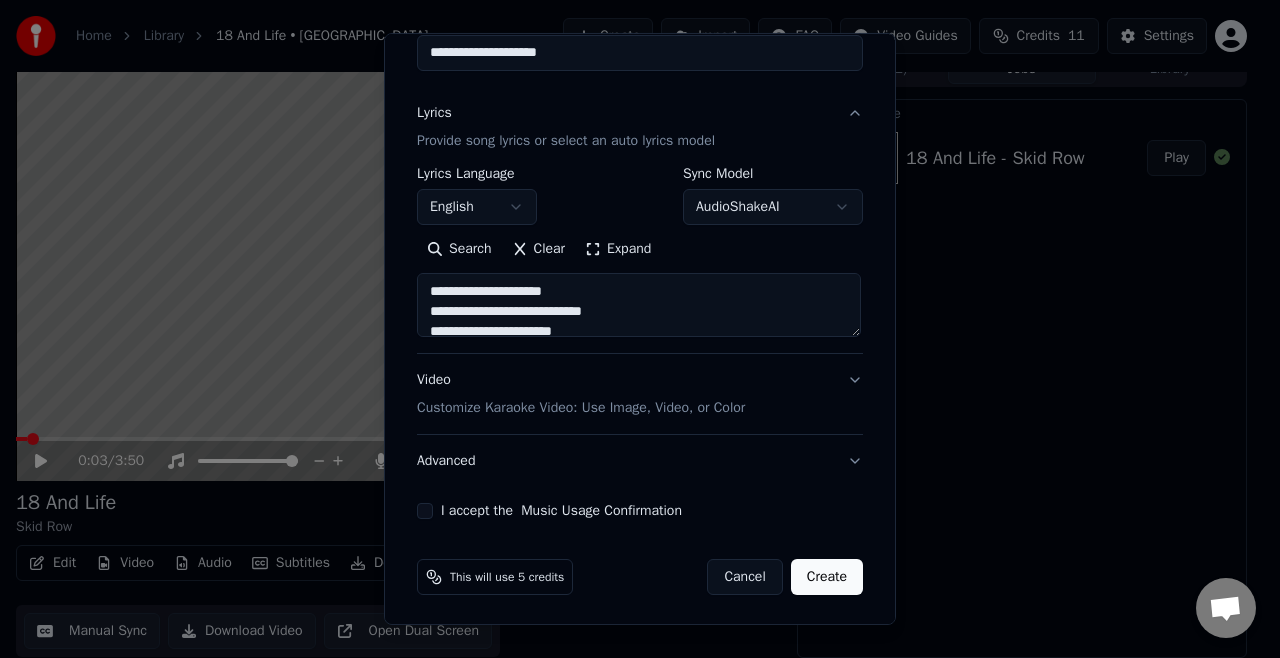 click on "Customize Karaoke Video: Use Image, Video, or Color" at bounding box center [581, 408] 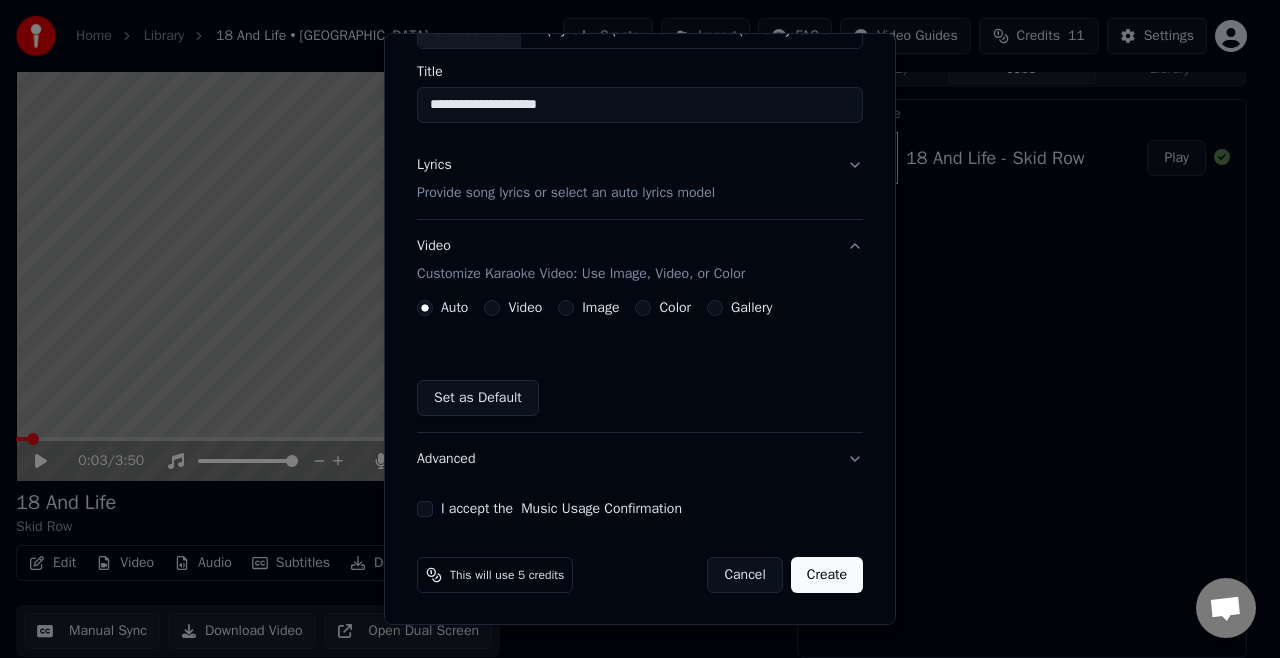 scroll, scrollTop: 144, scrollLeft: 0, axis: vertical 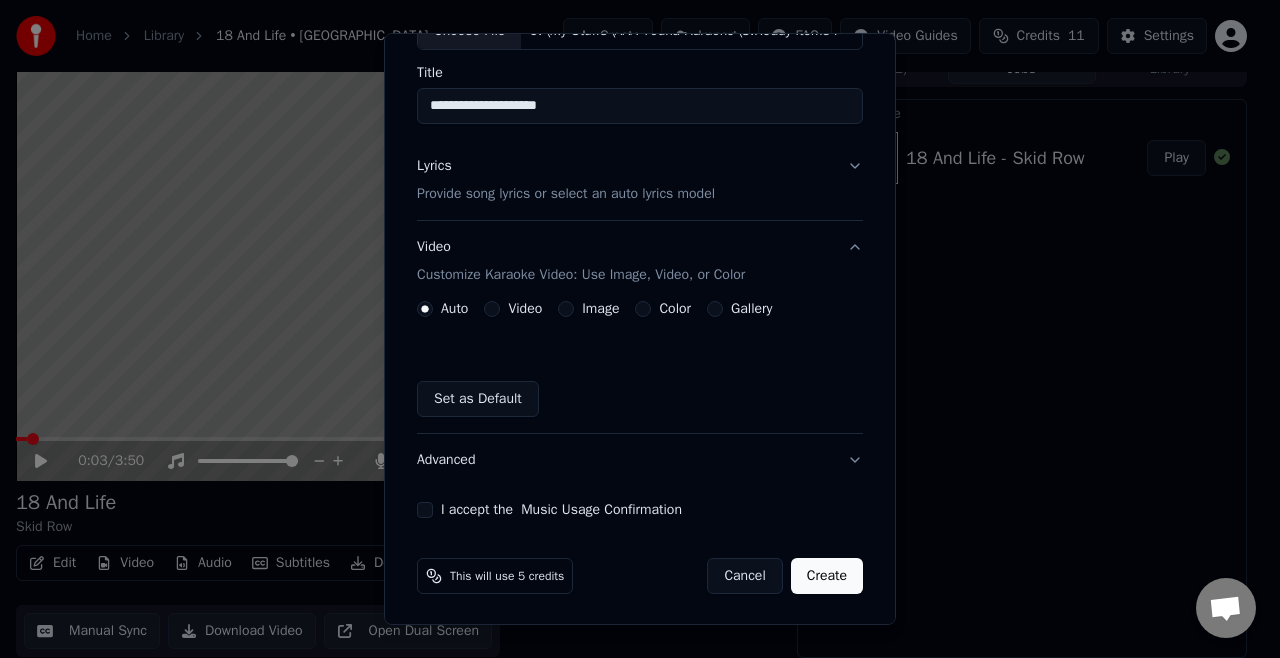click on "Image" at bounding box center (566, 309) 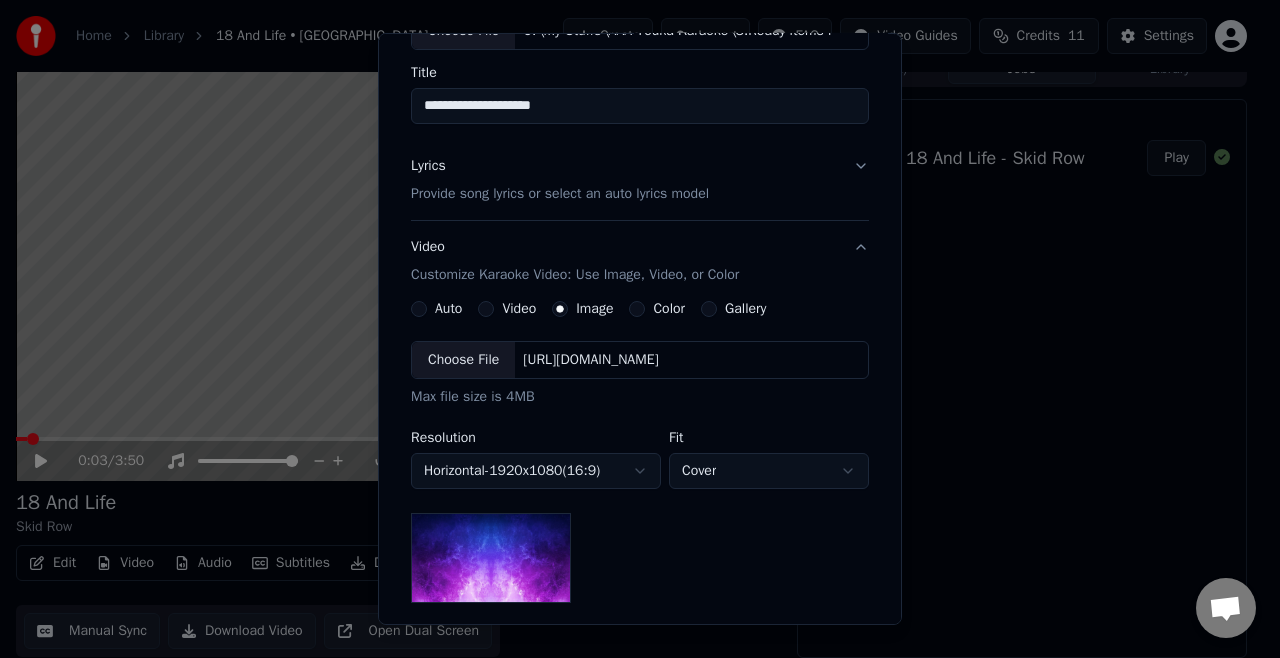 click on "Choose File" at bounding box center [463, 360] 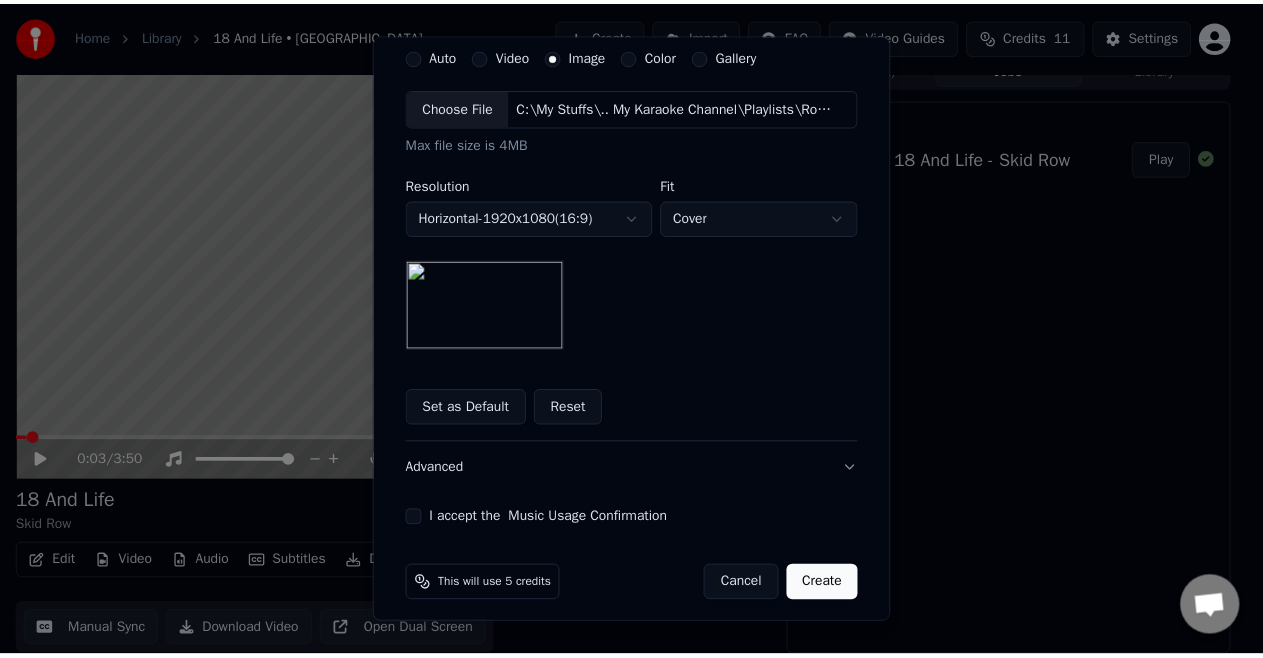 scroll, scrollTop: 404, scrollLeft: 0, axis: vertical 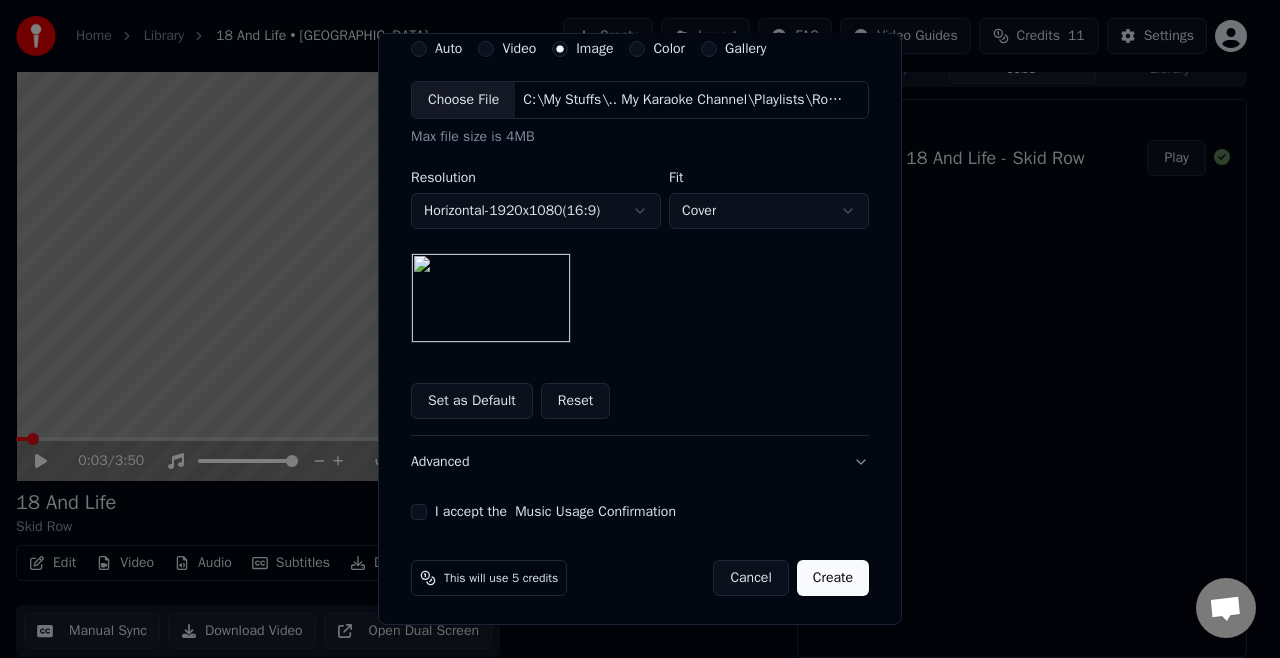 click on "I accept the   Music Usage Confirmation" at bounding box center (419, 512) 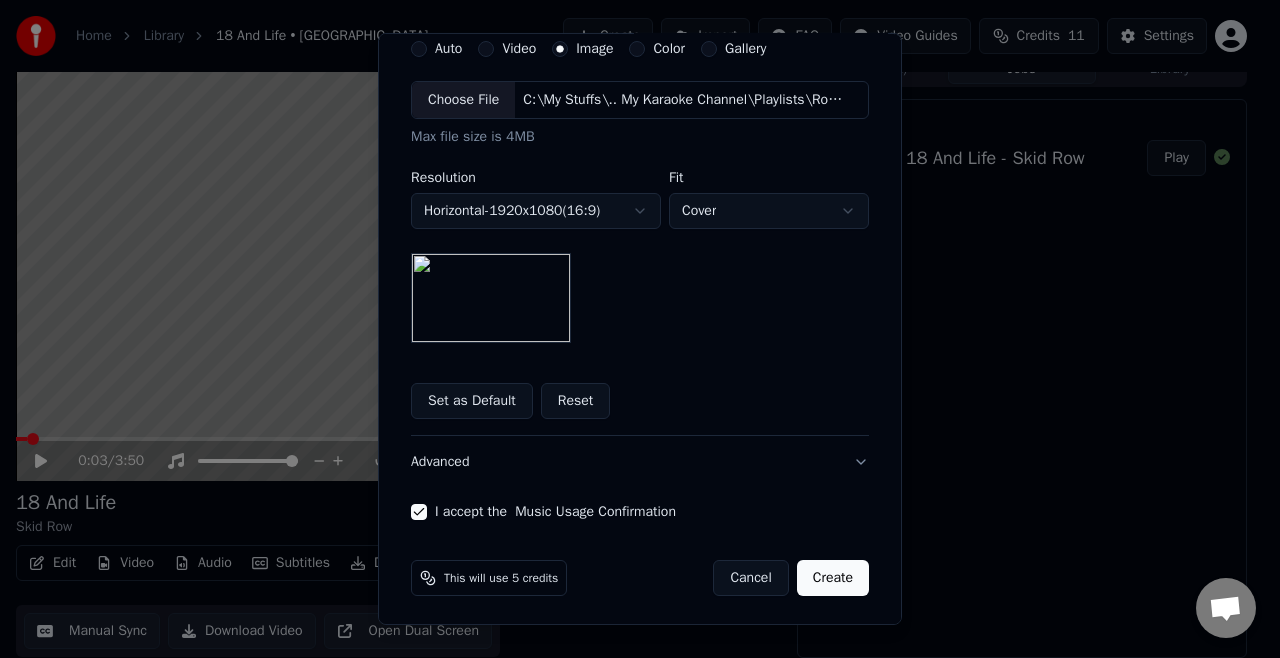 click on "Create" at bounding box center [833, 578] 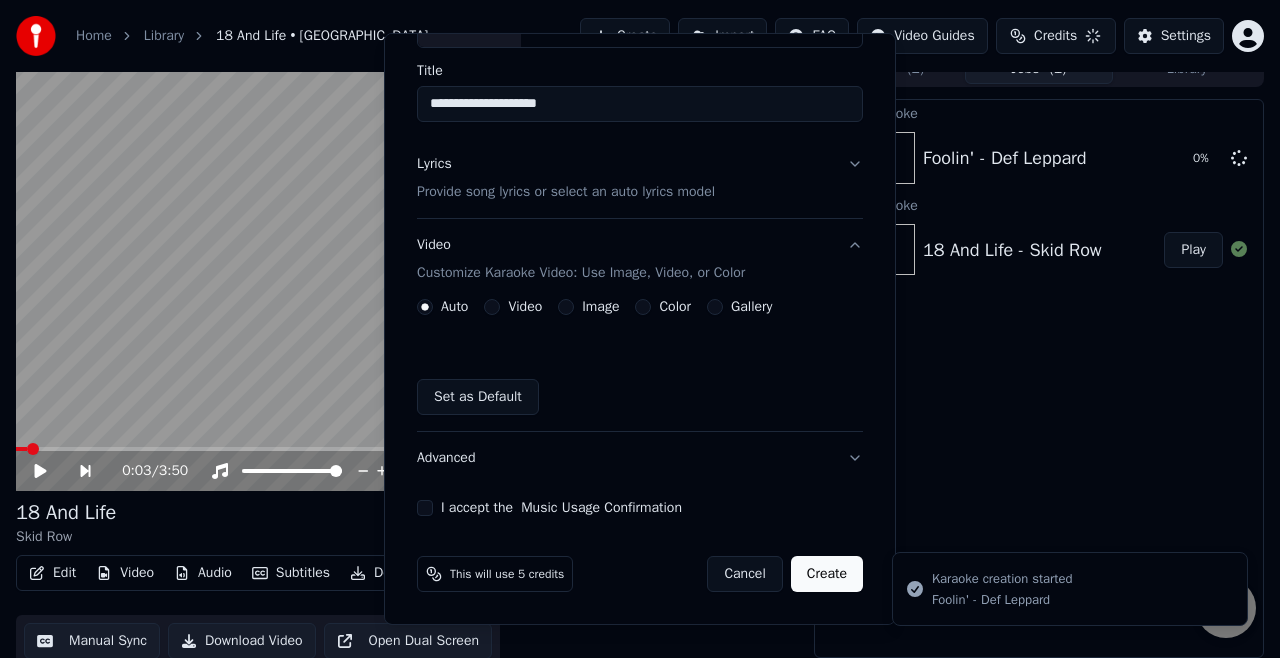 type 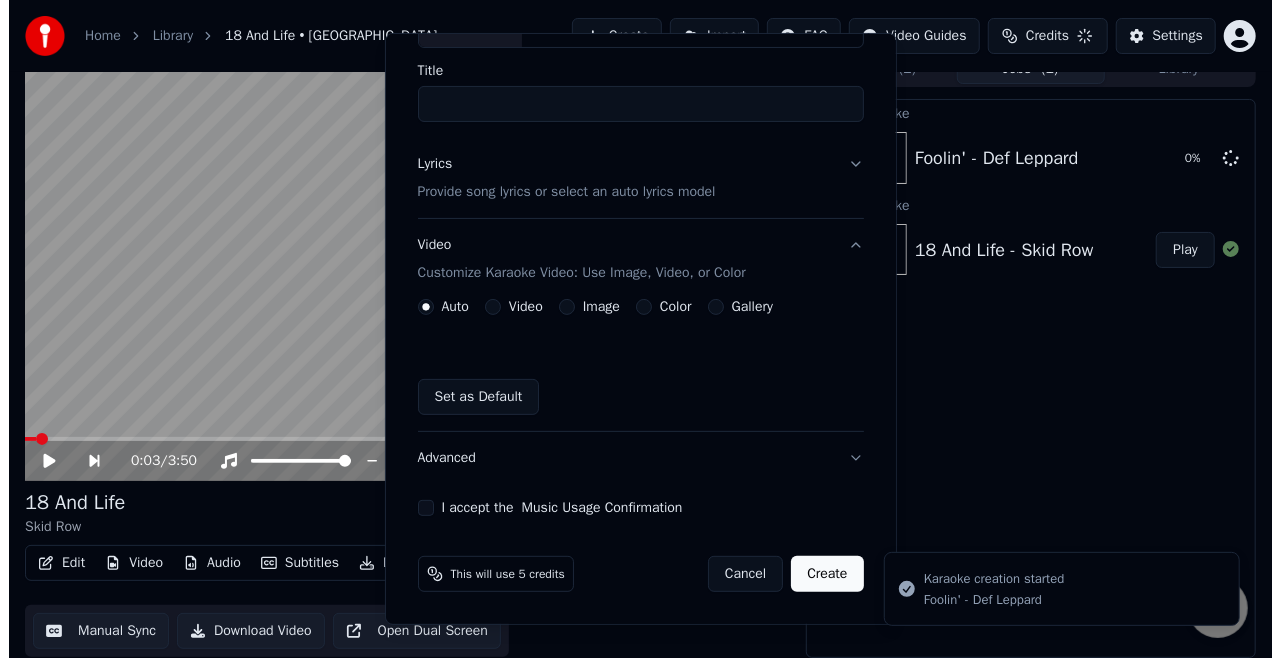 scroll, scrollTop: 144, scrollLeft: 0, axis: vertical 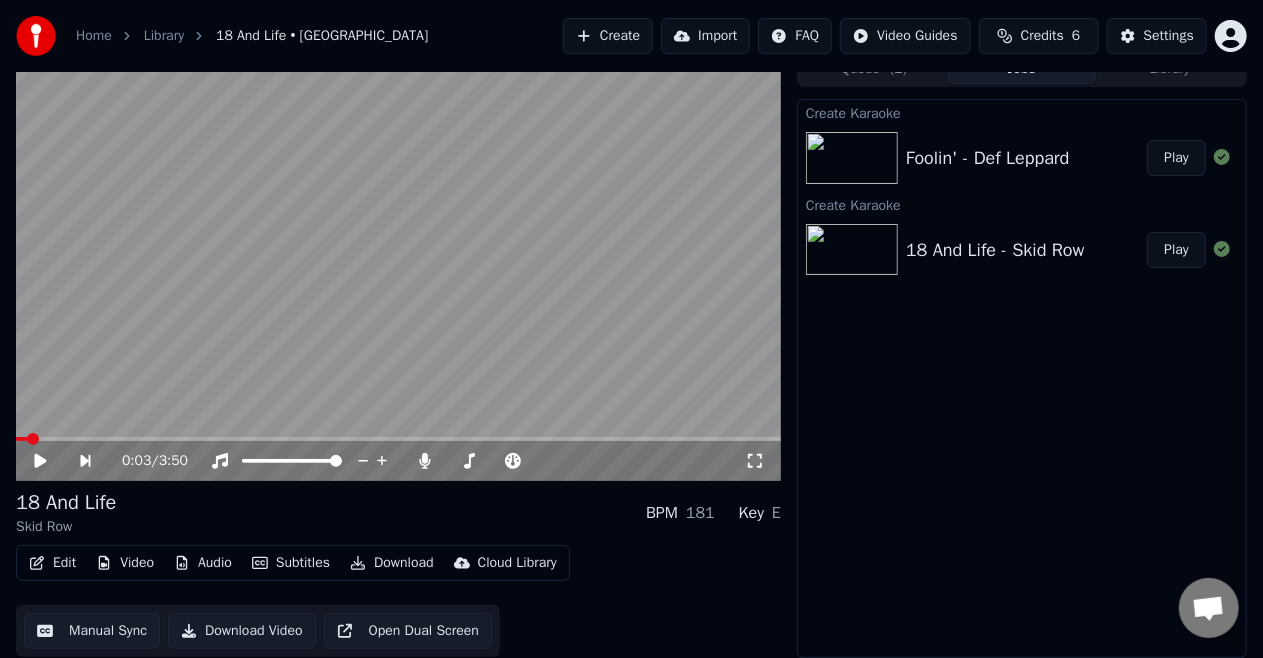 click on "Create" at bounding box center (608, 36) 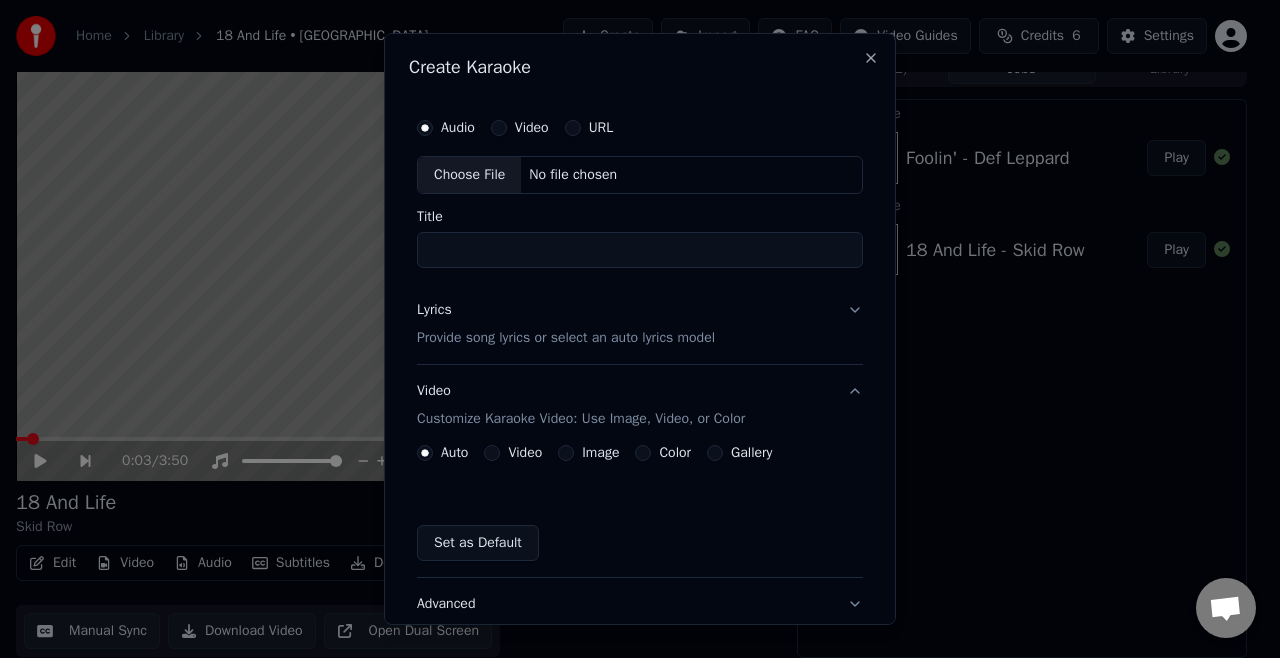 click on "Choose File" at bounding box center [469, 175] 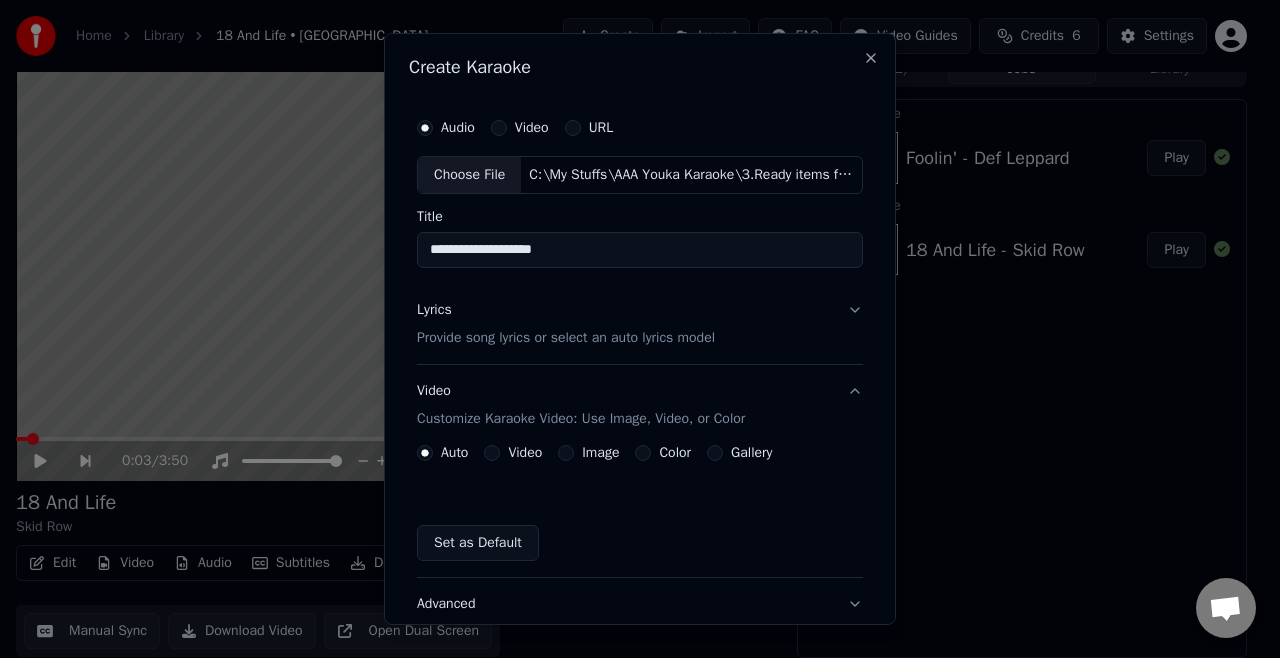 drag, startPoint x: 442, startPoint y: 246, endPoint x: 398, endPoint y: 265, distance: 47.92703 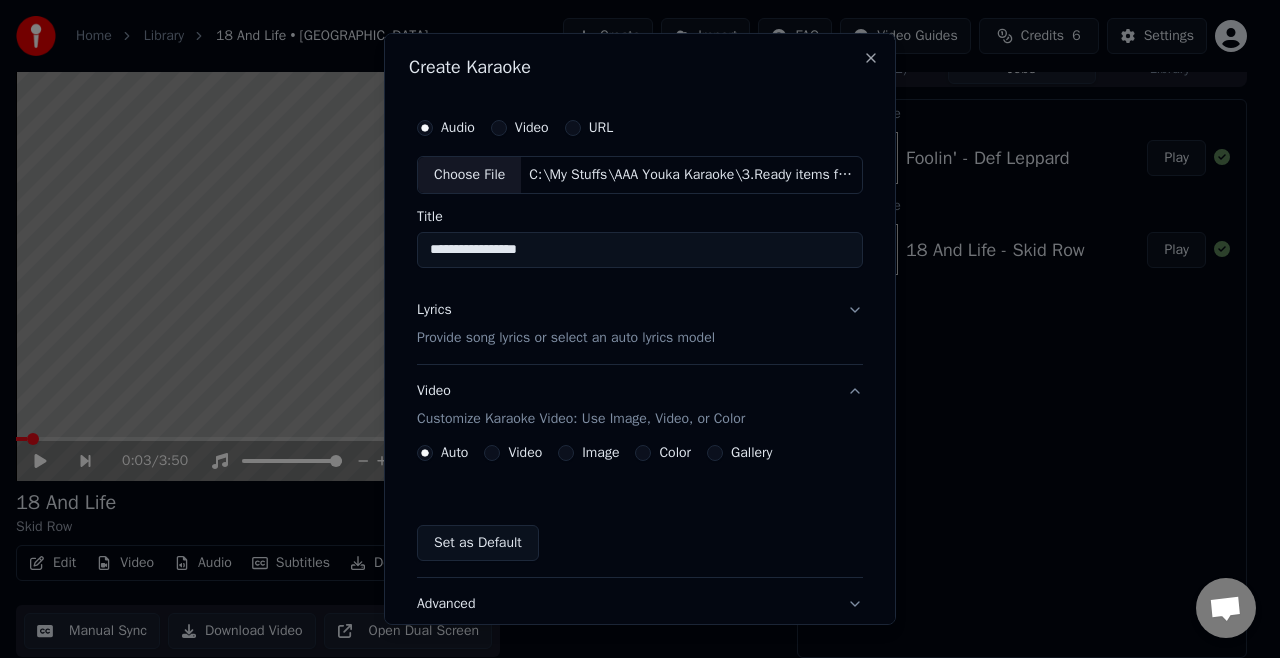 type on "**********" 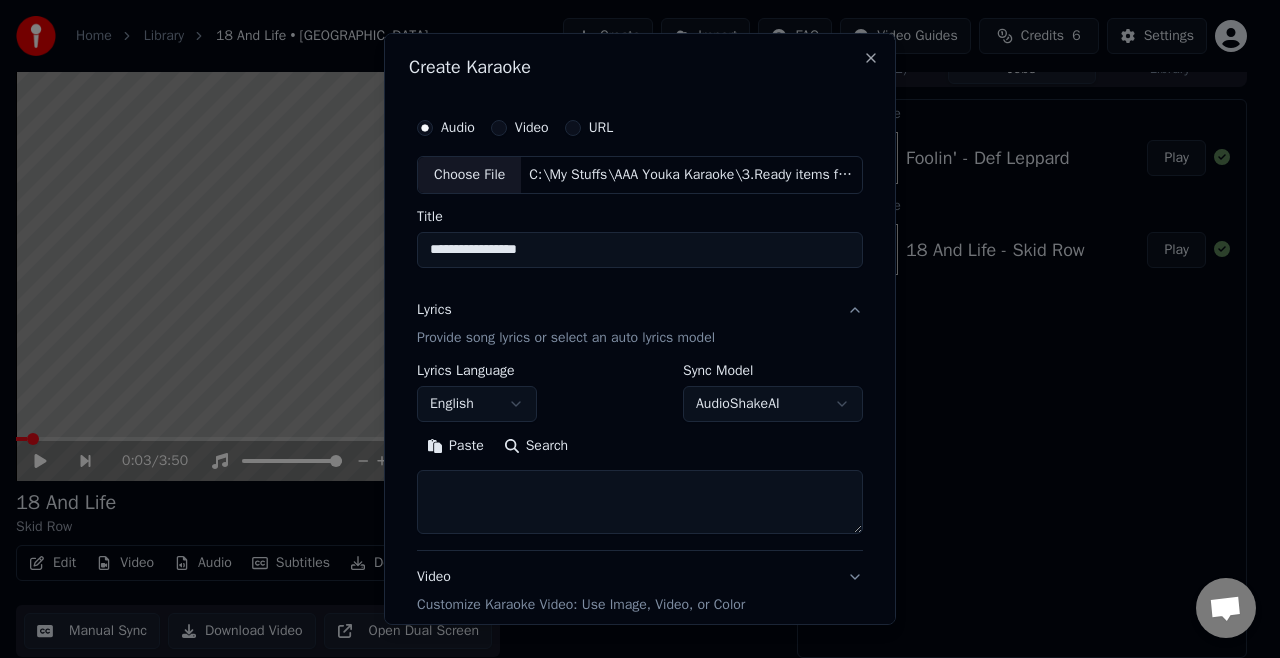 click on "Paste" at bounding box center (455, 446) 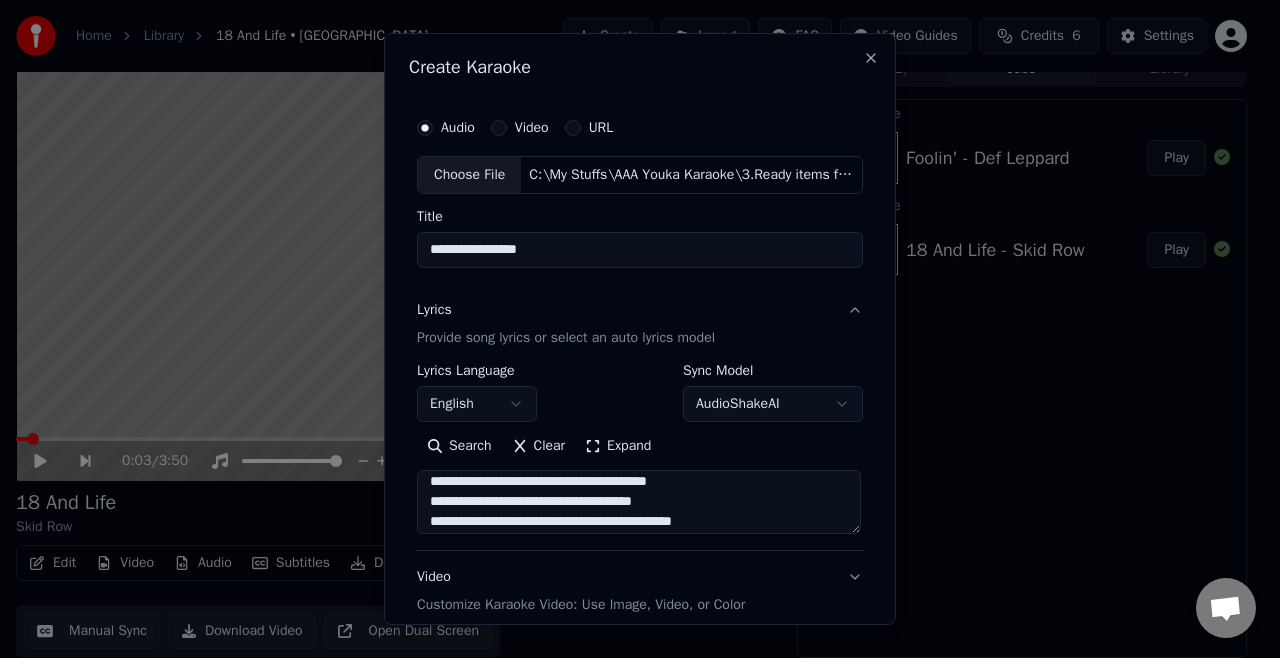 scroll, scrollTop: 972, scrollLeft: 0, axis: vertical 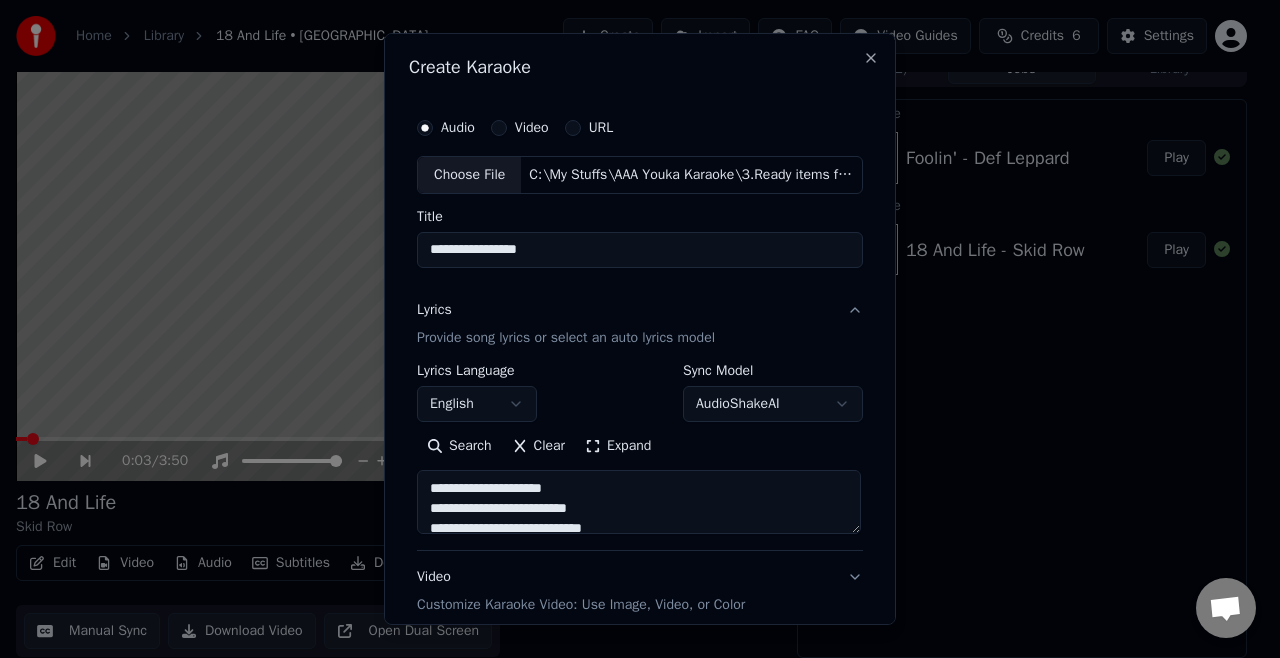 type on "**********" 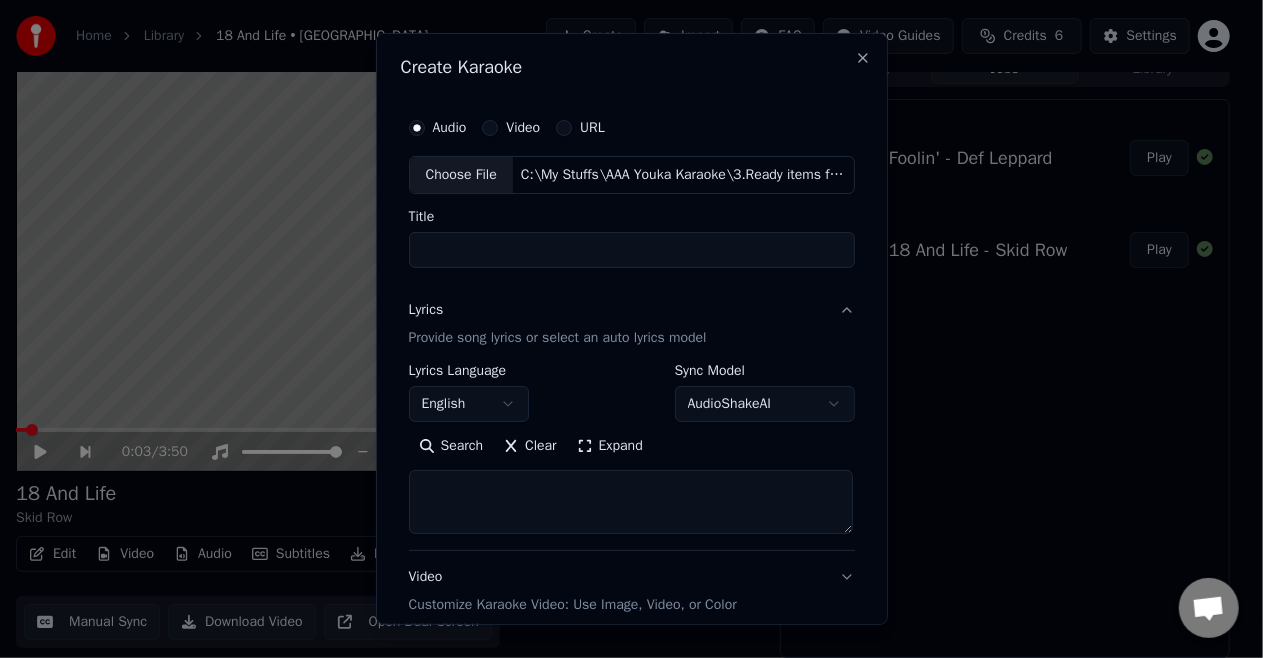 select 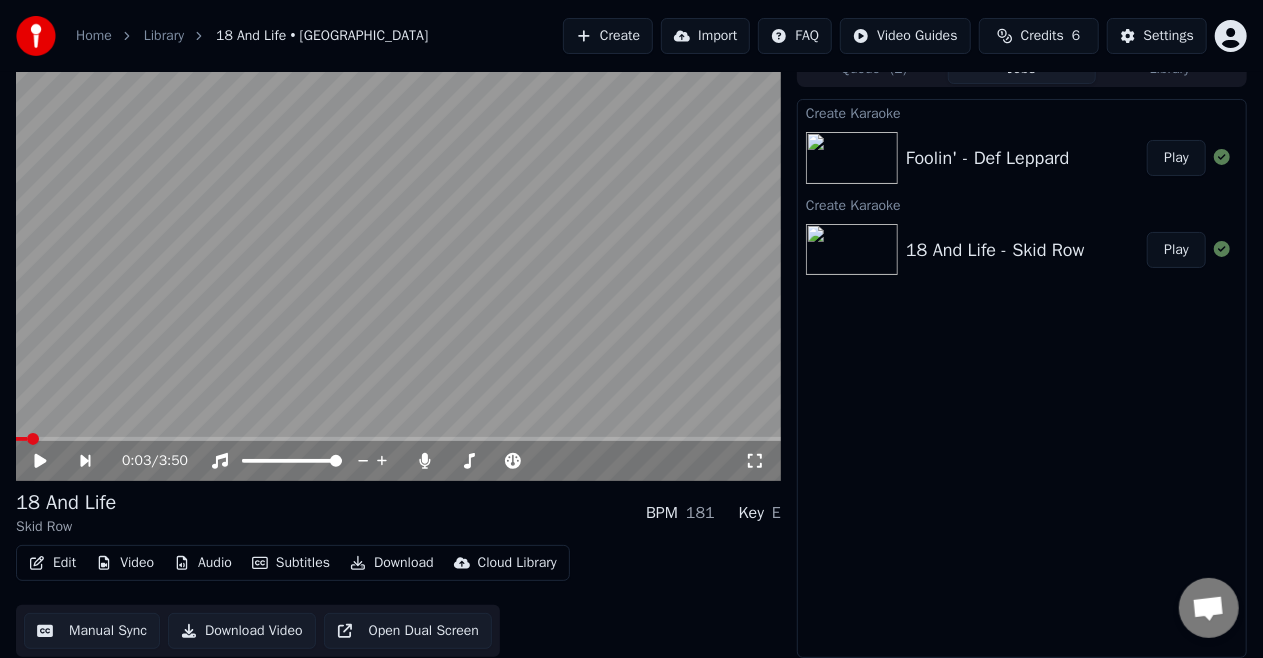 drag, startPoint x: 904, startPoint y: 372, endPoint x: 887, endPoint y: 535, distance: 163.88411 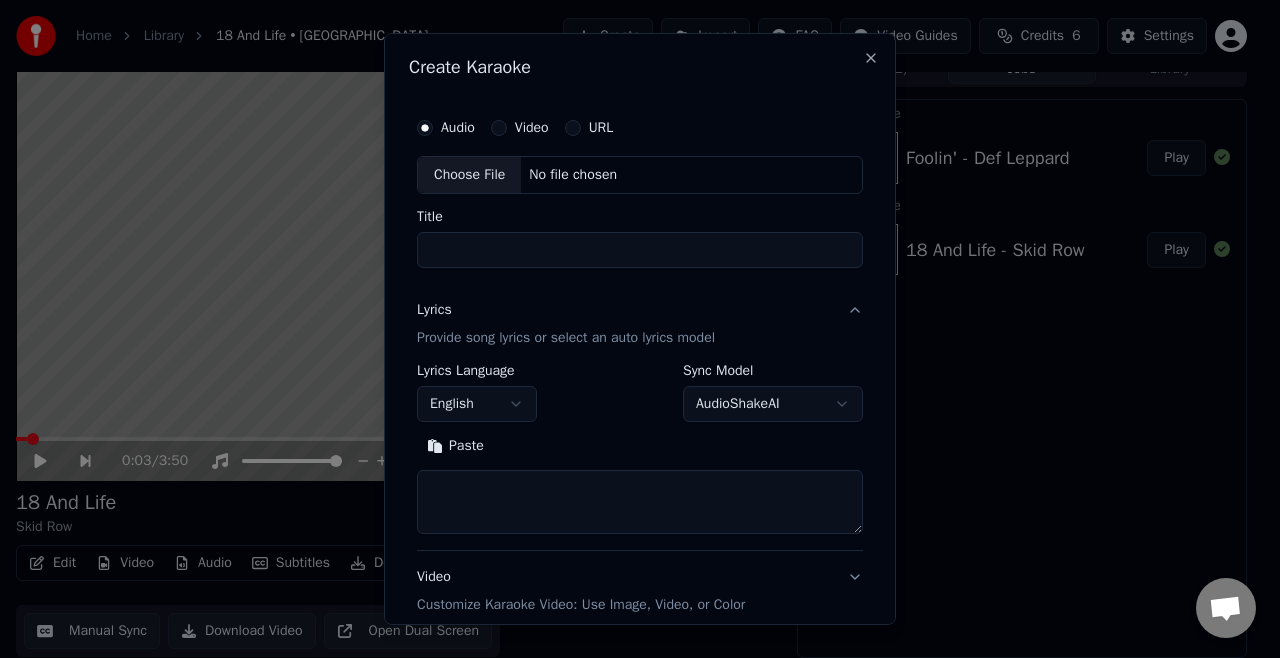 click on "Choose File" at bounding box center [469, 175] 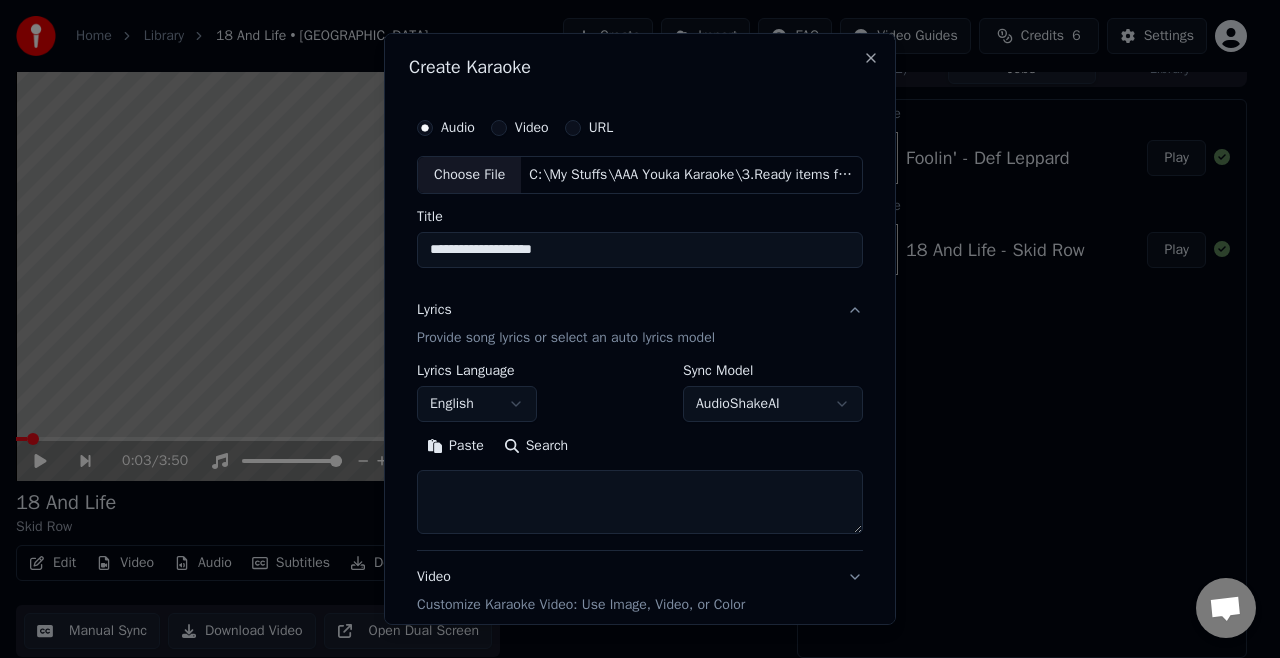 drag, startPoint x: 440, startPoint y: 246, endPoint x: 394, endPoint y: 260, distance: 48.08326 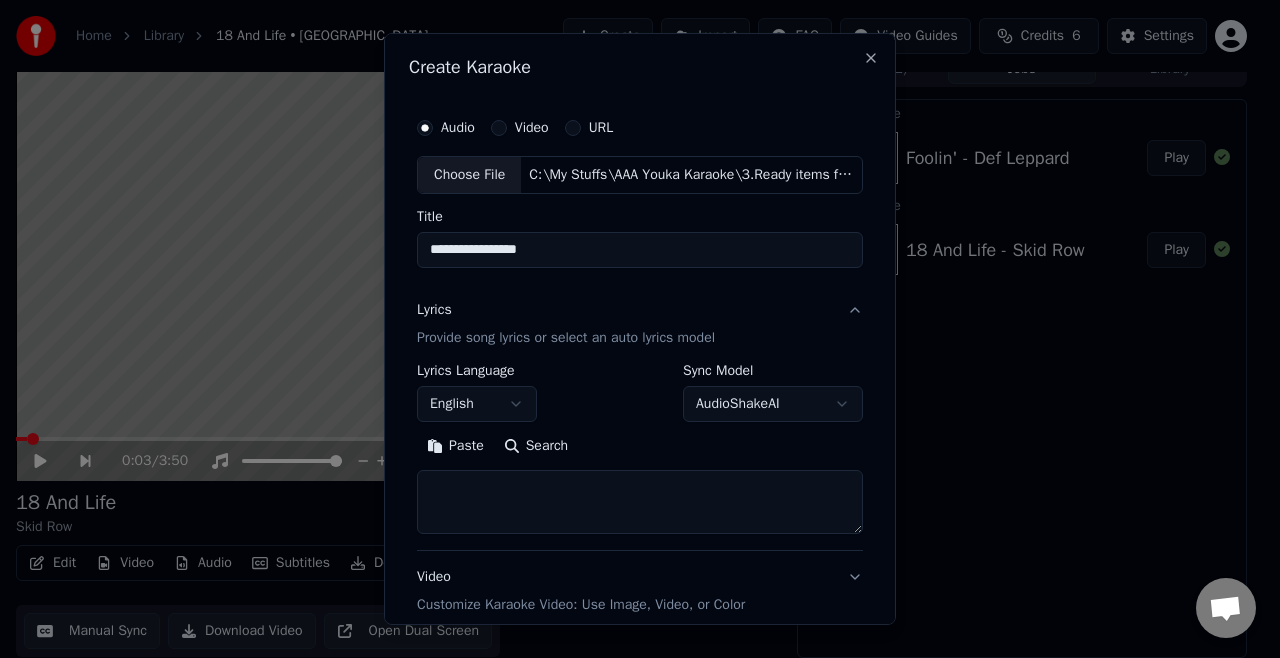 type on "**********" 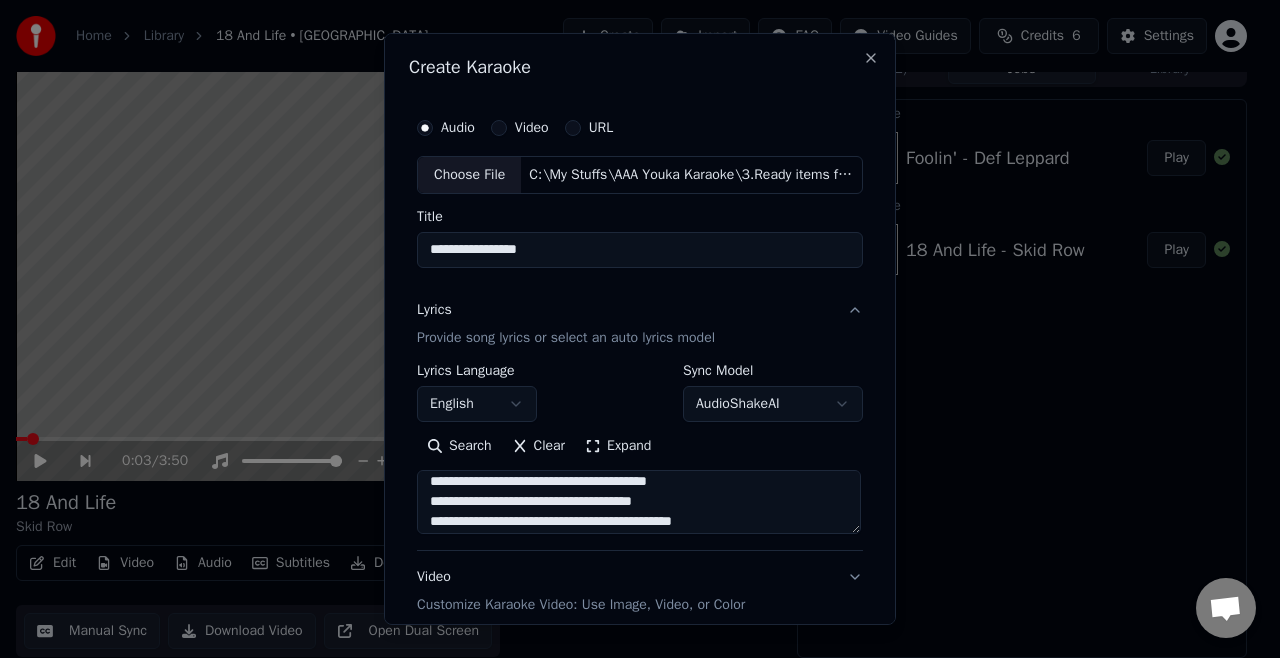 scroll, scrollTop: 972, scrollLeft: 0, axis: vertical 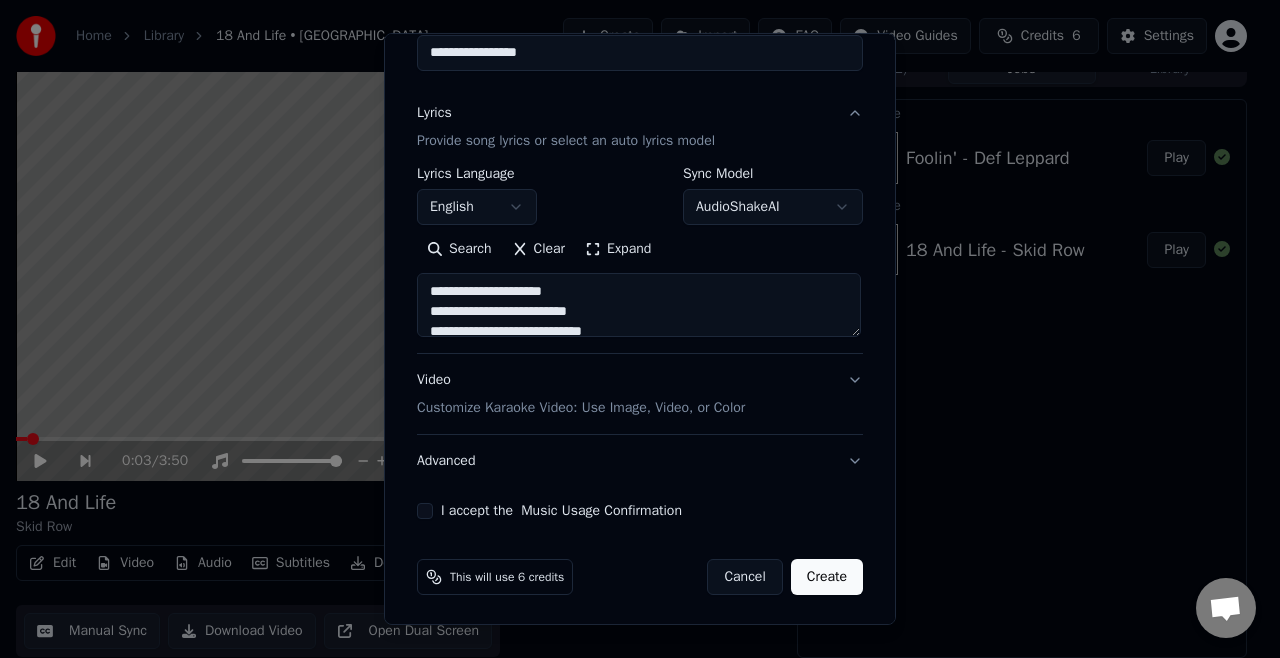 click on "Customize Karaoke Video: Use Image, Video, or Color" at bounding box center [581, 408] 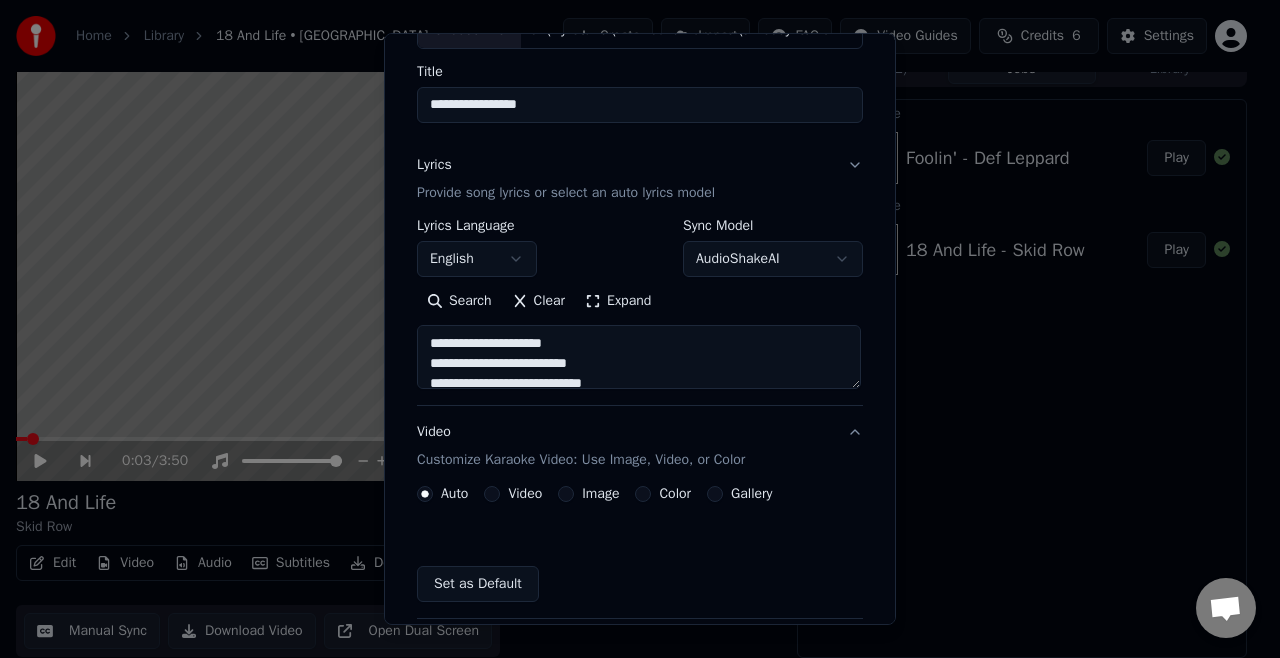 scroll, scrollTop: 144, scrollLeft: 0, axis: vertical 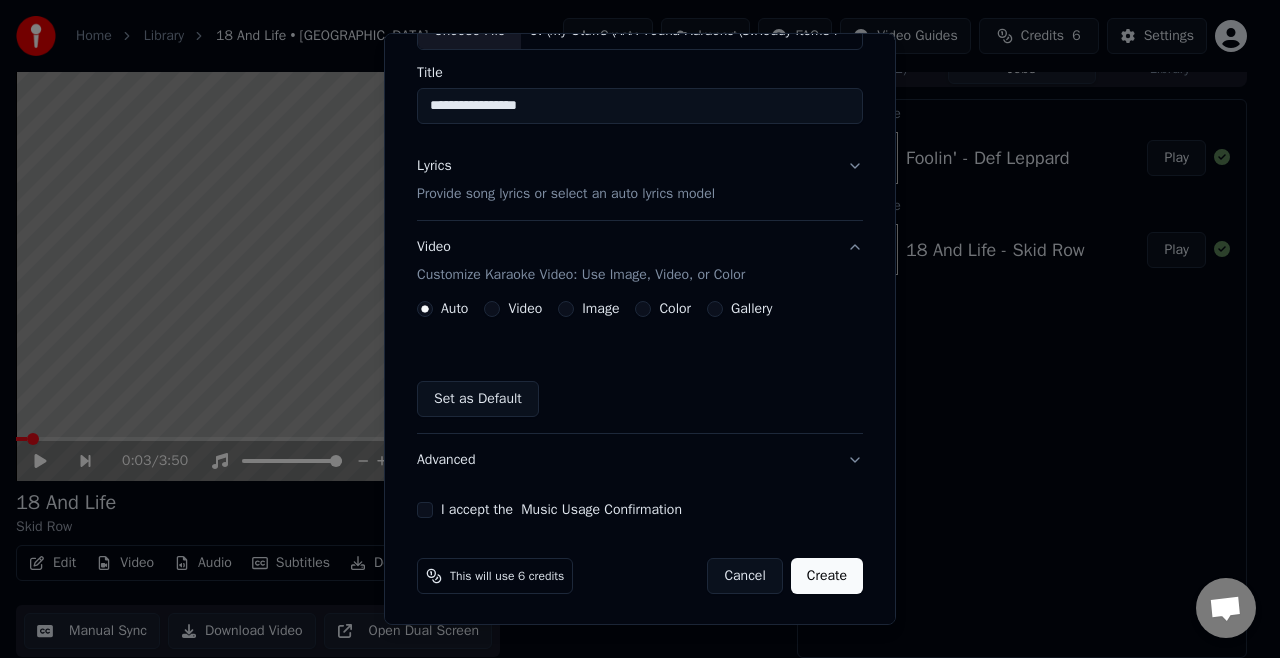 click on "Image" at bounding box center [566, 309] 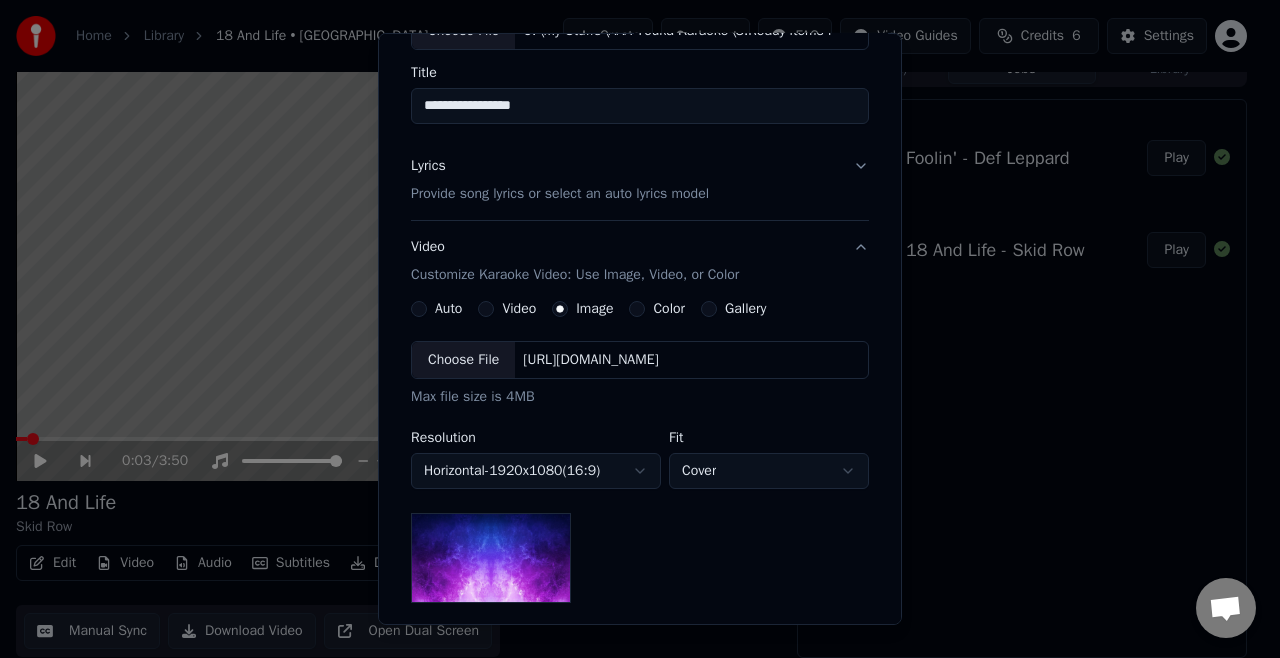 click on "Choose File" at bounding box center (463, 360) 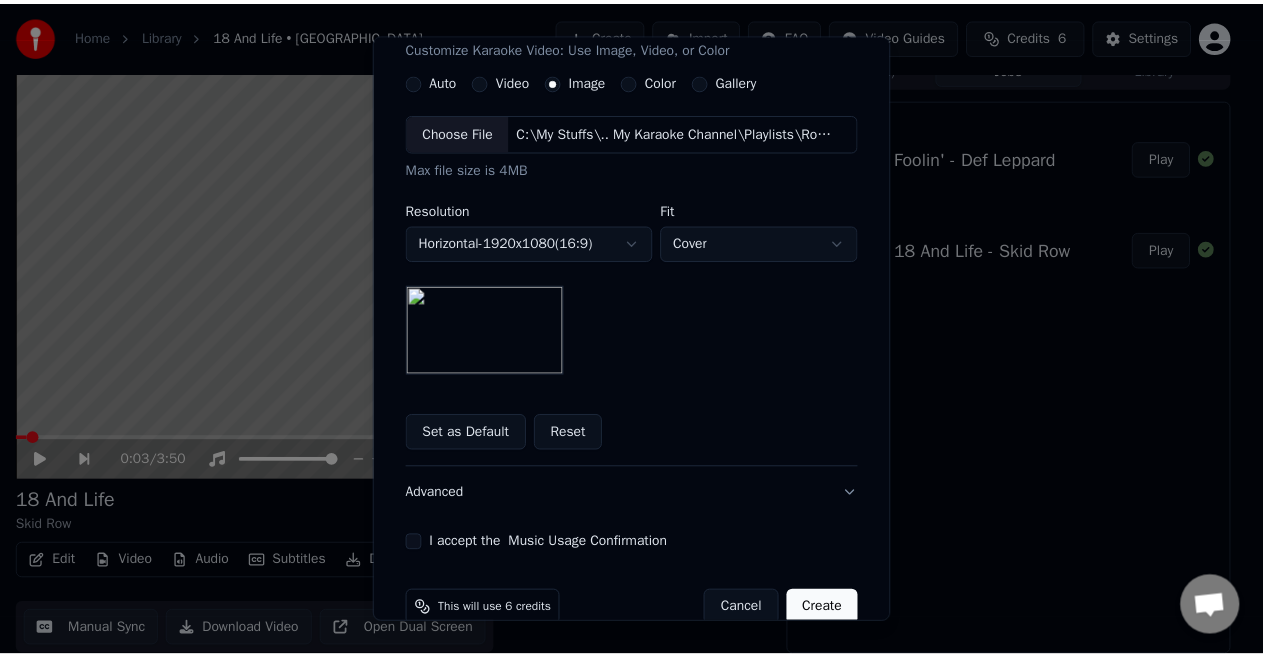 scroll, scrollTop: 404, scrollLeft: 0, axis: vertical 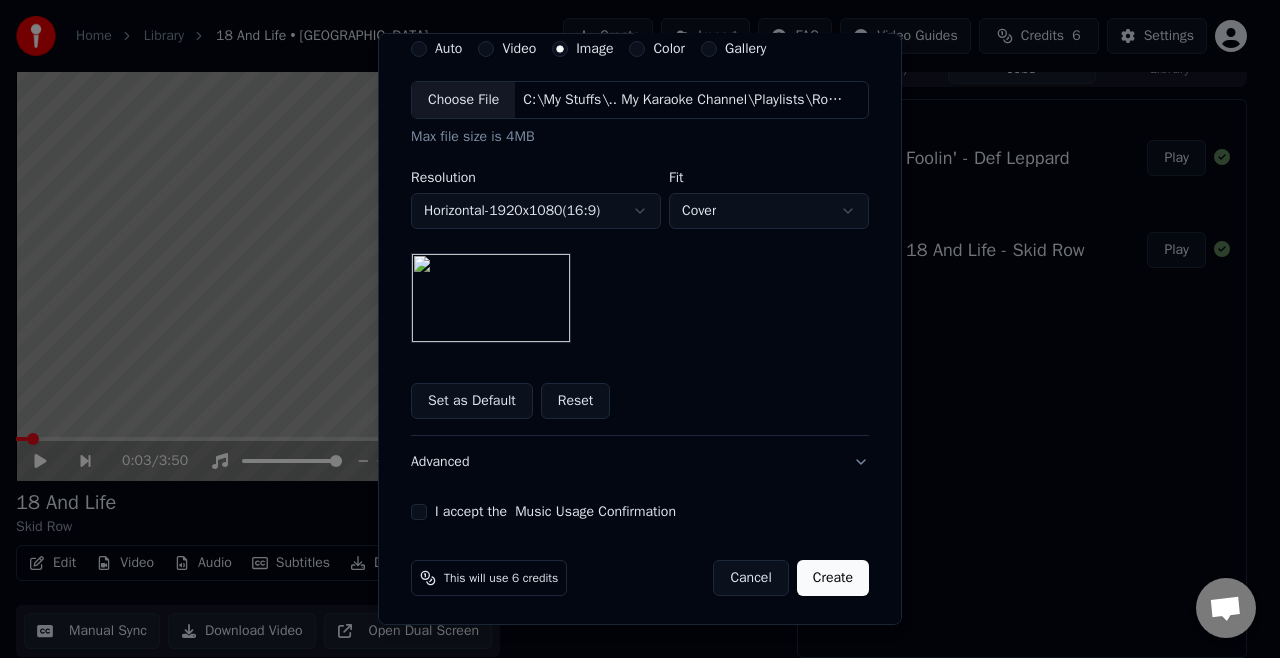click on "I accept the   Music Usage Confirmation" at bounding box center [419, 512] 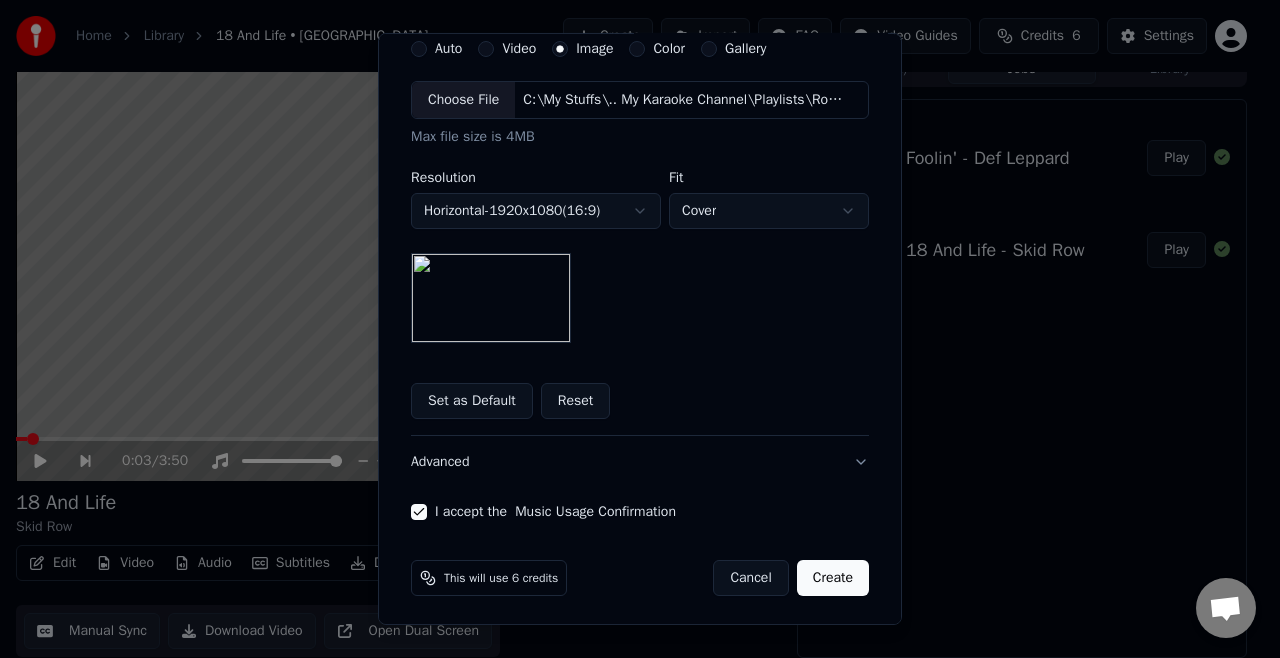 click on "Create" at bounding box center (833, 578) 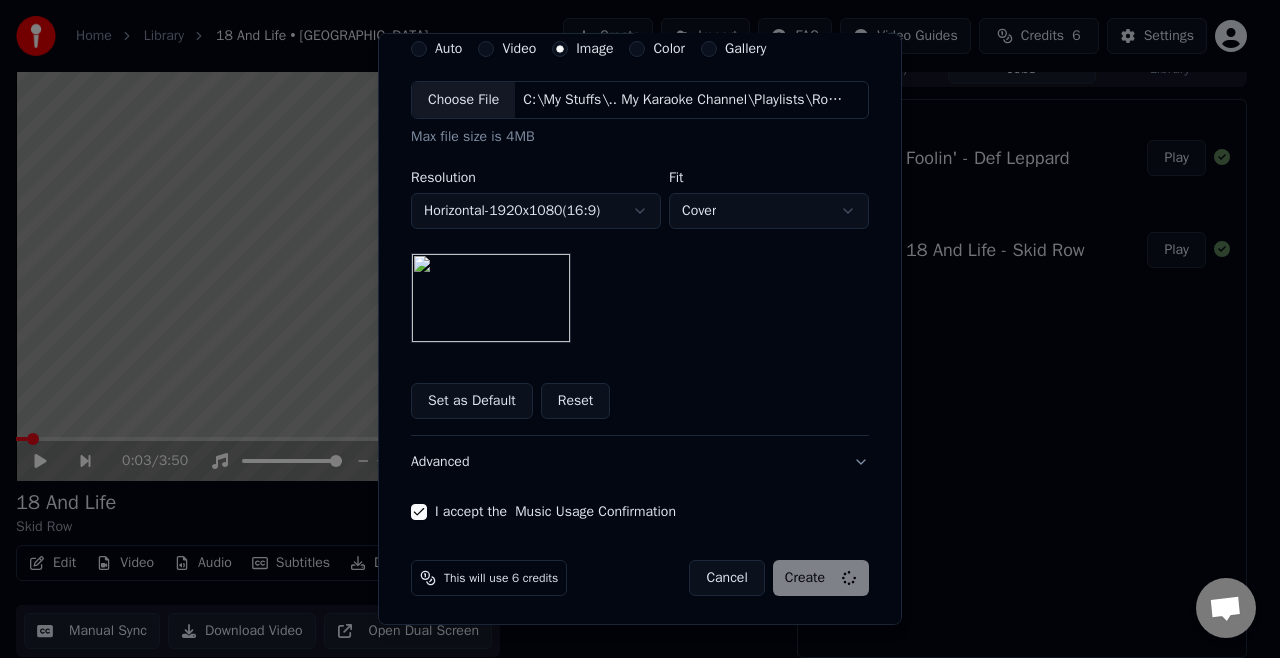 type 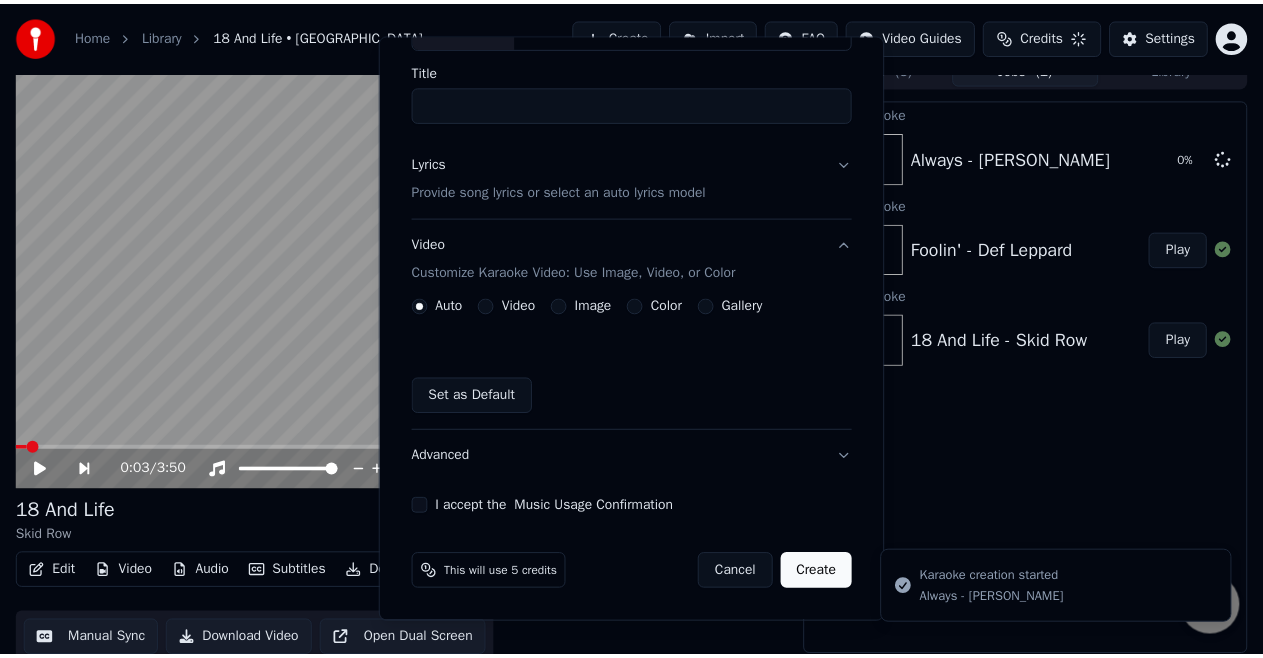 scroll, scrollTop: 144, scrollLeft: 0, axis: vertical 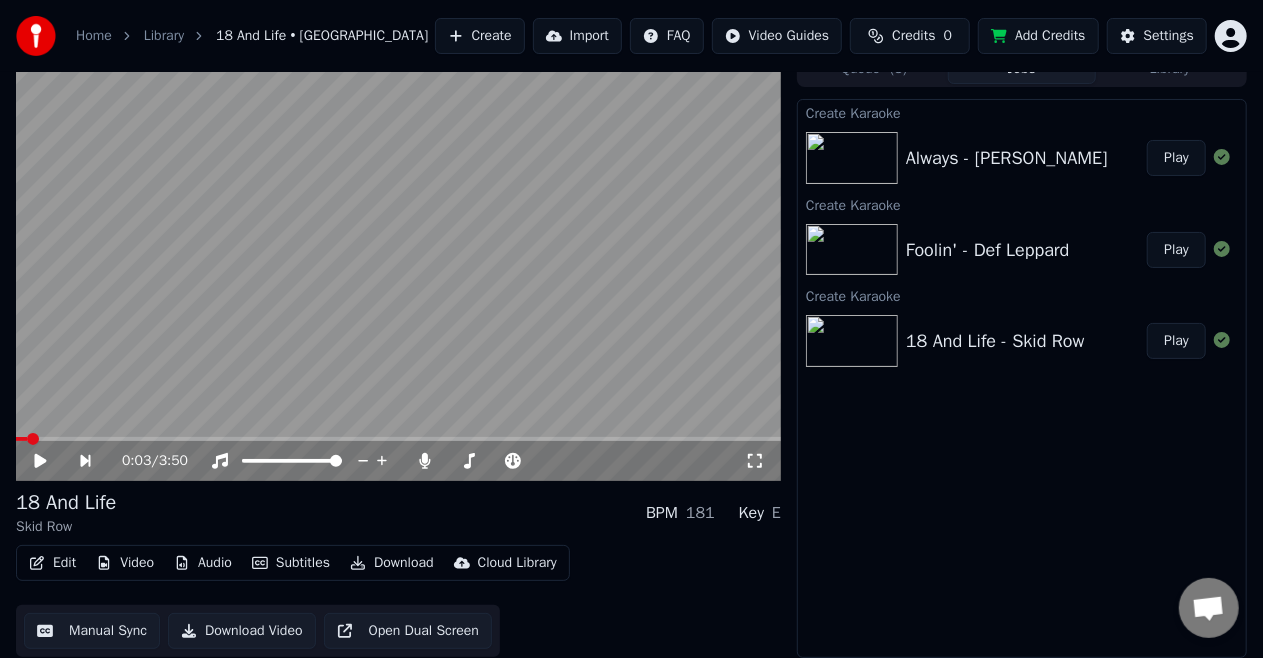 click on "Home Library 18 And Life • Skid Row Create Import FAQ Video Guides Credits 0 Add Credits Settings 0:03  /  3:50 18 And Life Skid Row BPM 181 Key E Edit Video Audio Subtitles Download Cloud Library Manual Sync Download Video Open Dual Screen Queue ( 3 ) Jobs Library Create Karaoke Always - [PERSON_NAME] Play Create Karaoke Foolin' - Def Leppard Play Create Karaoke 18 And Life - Skid Row Play" at bounding box center (631, 308) 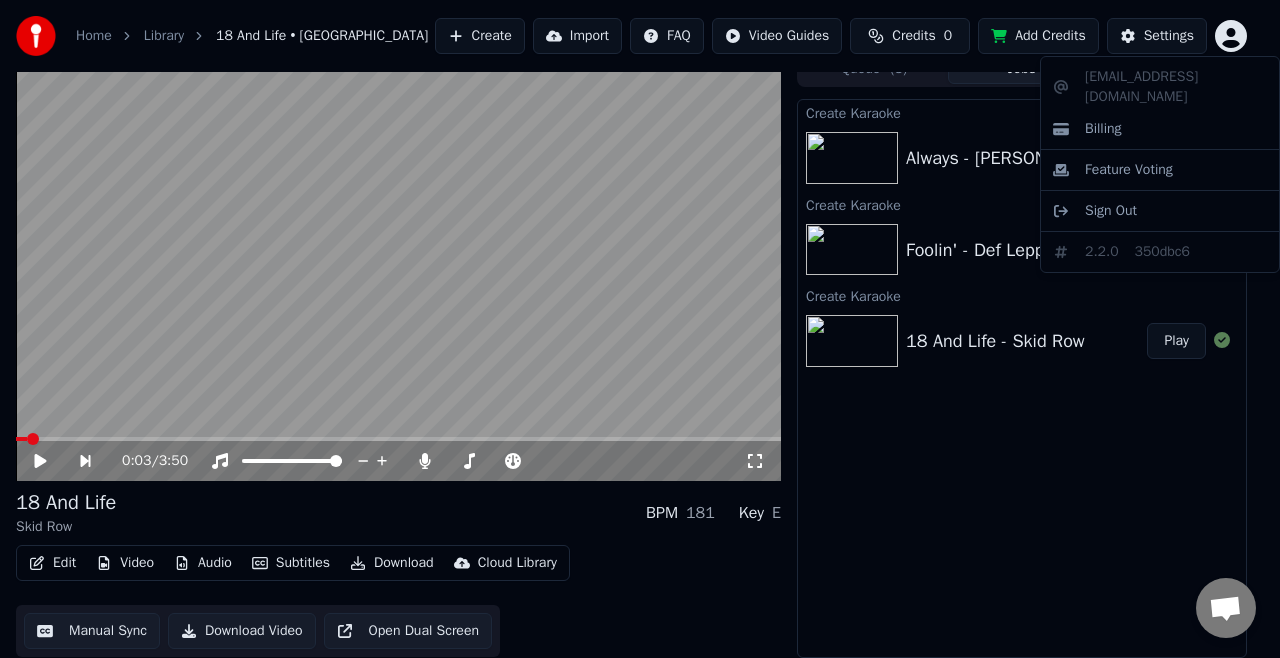 click on "Home Library 18 And Life • Skid Row Create Import FAQ Video Guides Credits 0 Add Credits Settings 0:03  /  3:50 18 And Life Skid Row BPM 181 Key E Edit Video Audio Subtitles Download Cloud Library Manual Sync Download Video Open Dual Screen Queue ( 3 ) Jobs Library Create Karaoke Always - [PERSON_NAME] Play Create Karaoke Foolin' - Def Leppard Play Create Karaoke 18 And Life - Skid Row Play [EMAIL_ADDRESS][DOMAIN_NAME] Billing Feature Voting Sign Out 2.2.0 350dbc6" at bounding box center [640, 308] 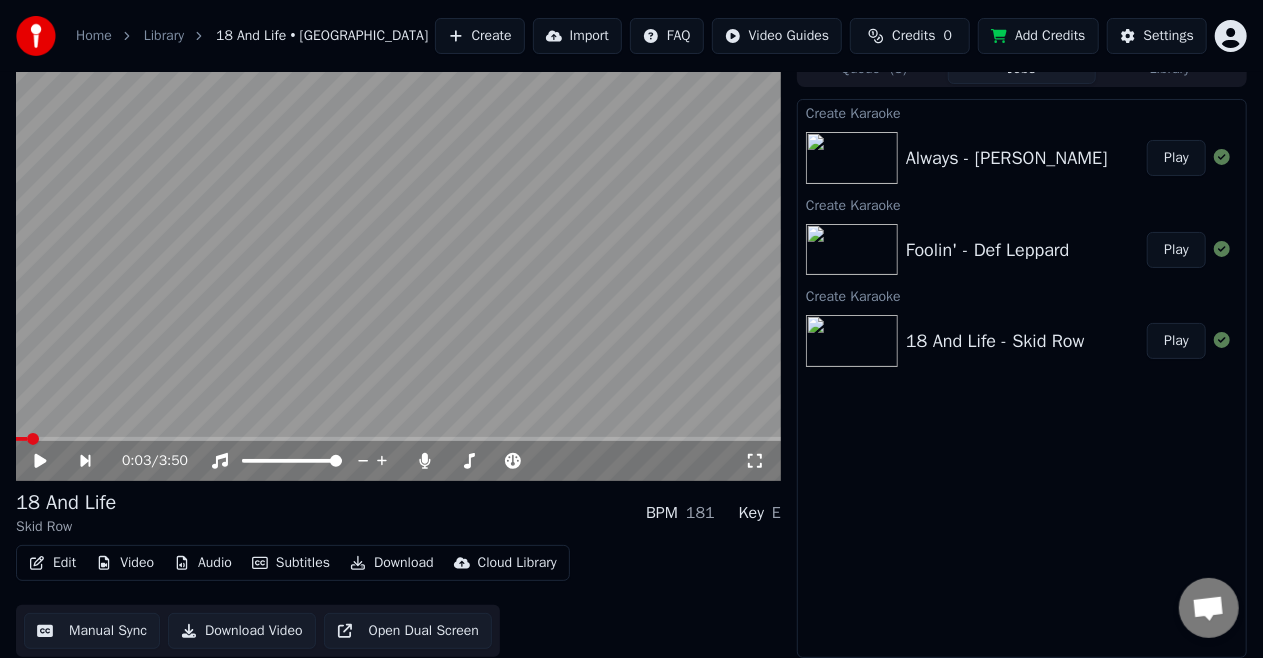 click on "Foolin' - Def Leppard" at bounding box center [988, 250] 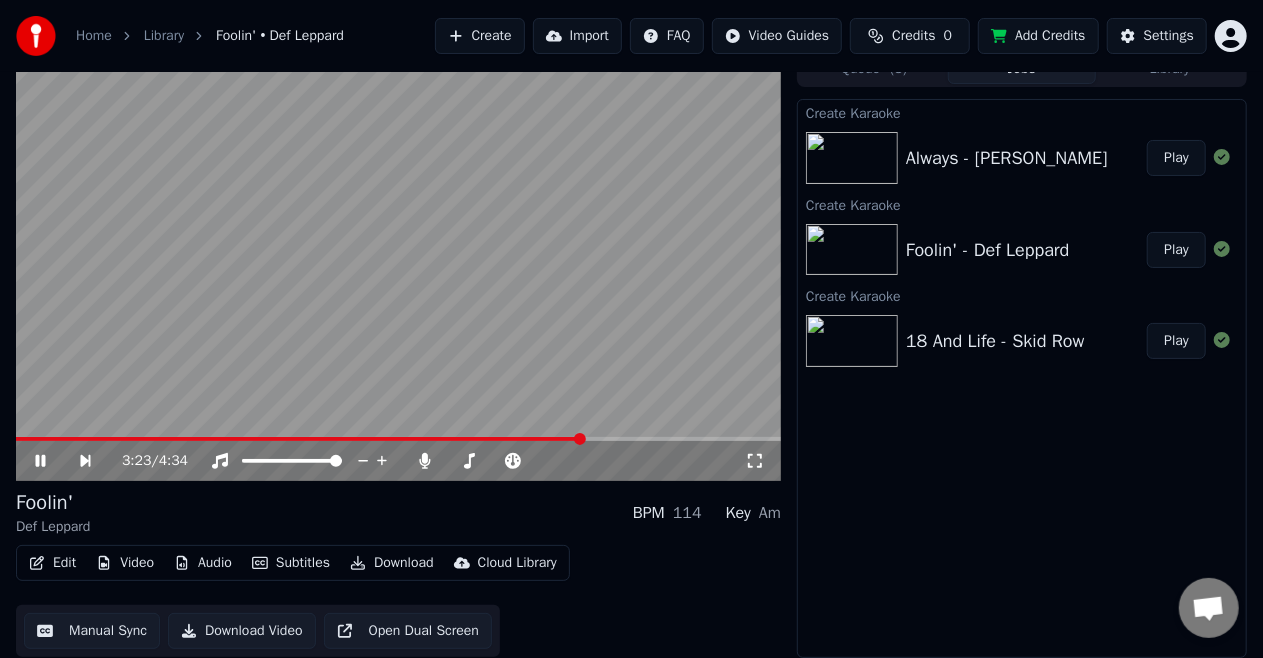 click at bounding box center [398, 439] 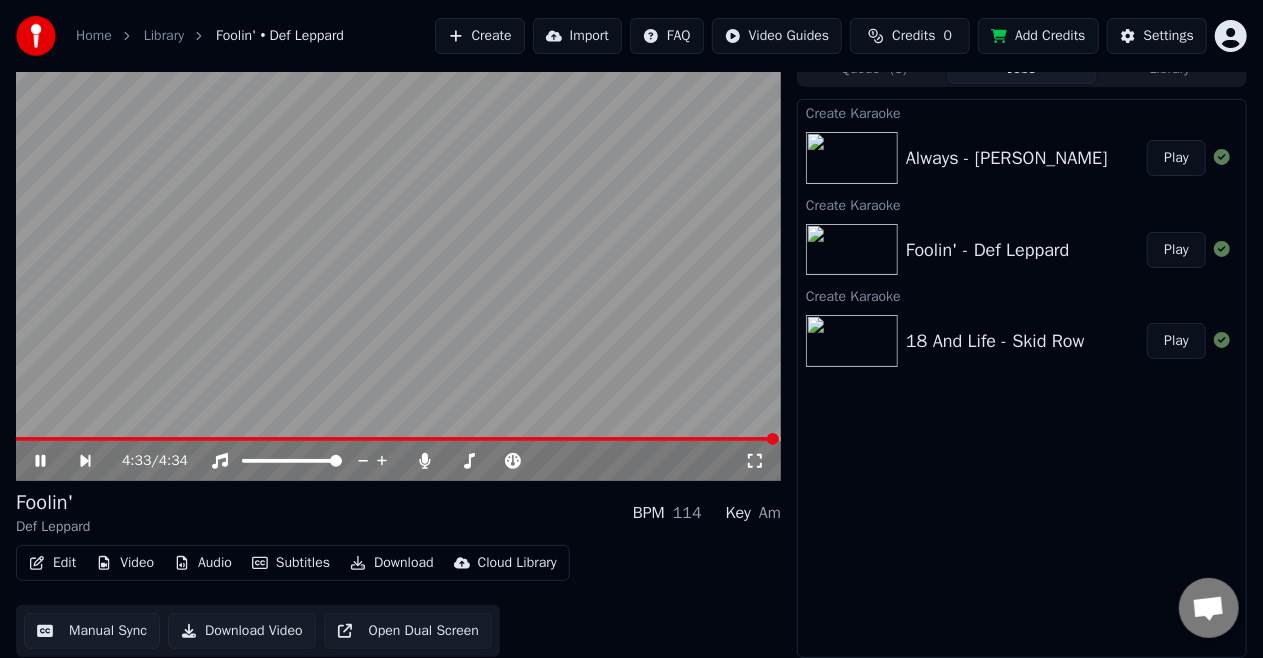 click 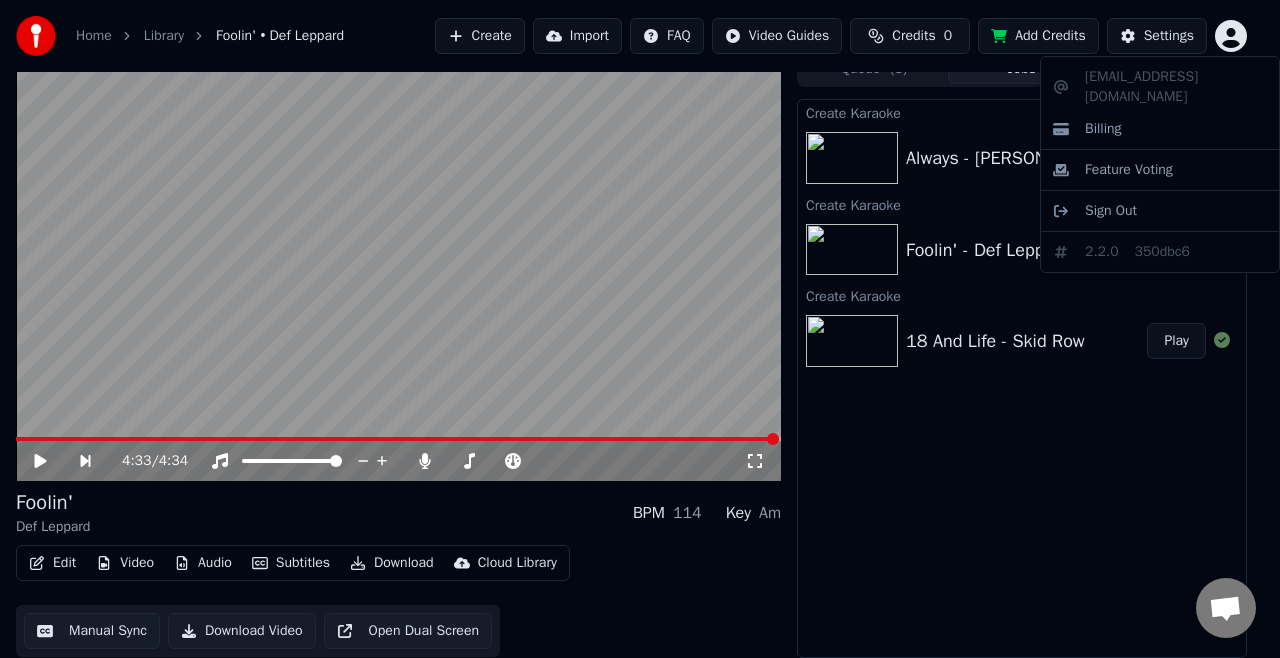 click on "Home Library Foolin' • Def Leppard Create Import FAQ Video Guides Credits 0 Add Credits Settings 4:33  /  4:34 Foolin' Def Leppard BPM 114 Key Am Edit Video Audio Subtitles Download Cloud Library Manual Sync Download Video Open Dual Screen Queue ( 3 ) Jobs Library Create Karaoke Always - [PERSON_NAME] Play Create Karaoke Foolin' - Def Leppard Play Create Karaoke 18 And Life - Skid Row Play [EMAIL_ADDRESS][DOMAIN_NAME] Billing Feature Voting Sign Out 2.2.0 350dbc6" at bounding box center [640, 308] 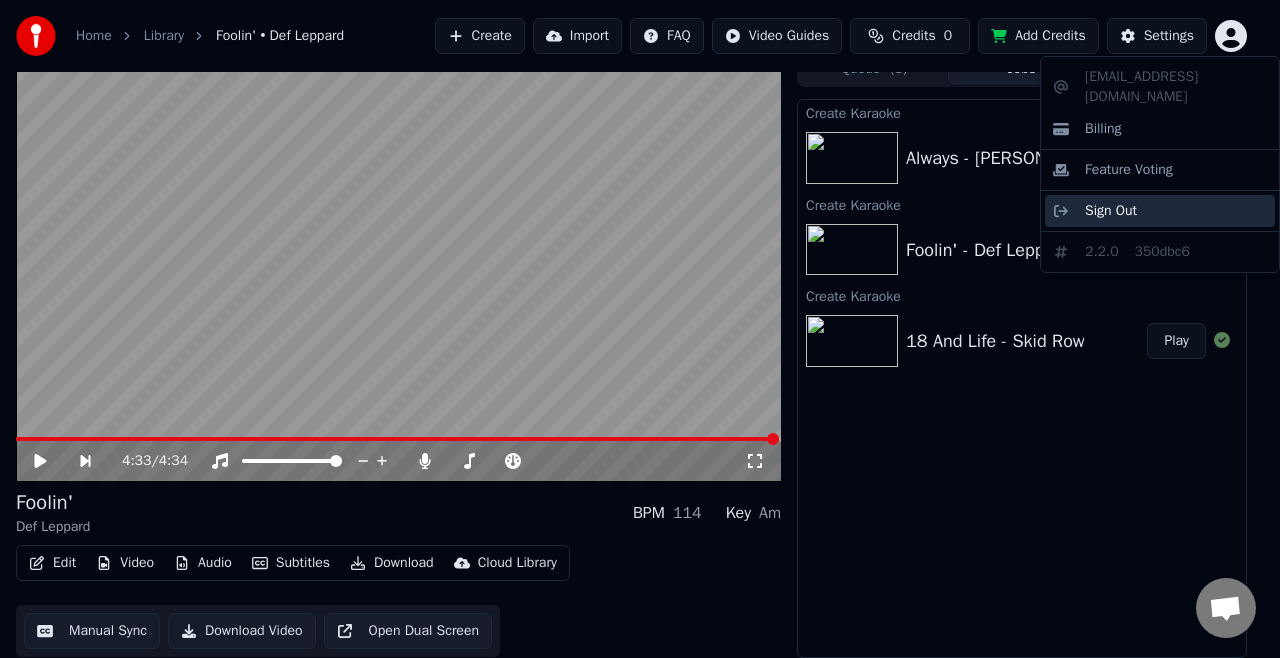 click on "Sign Out" at bounding box center (1111, 211) 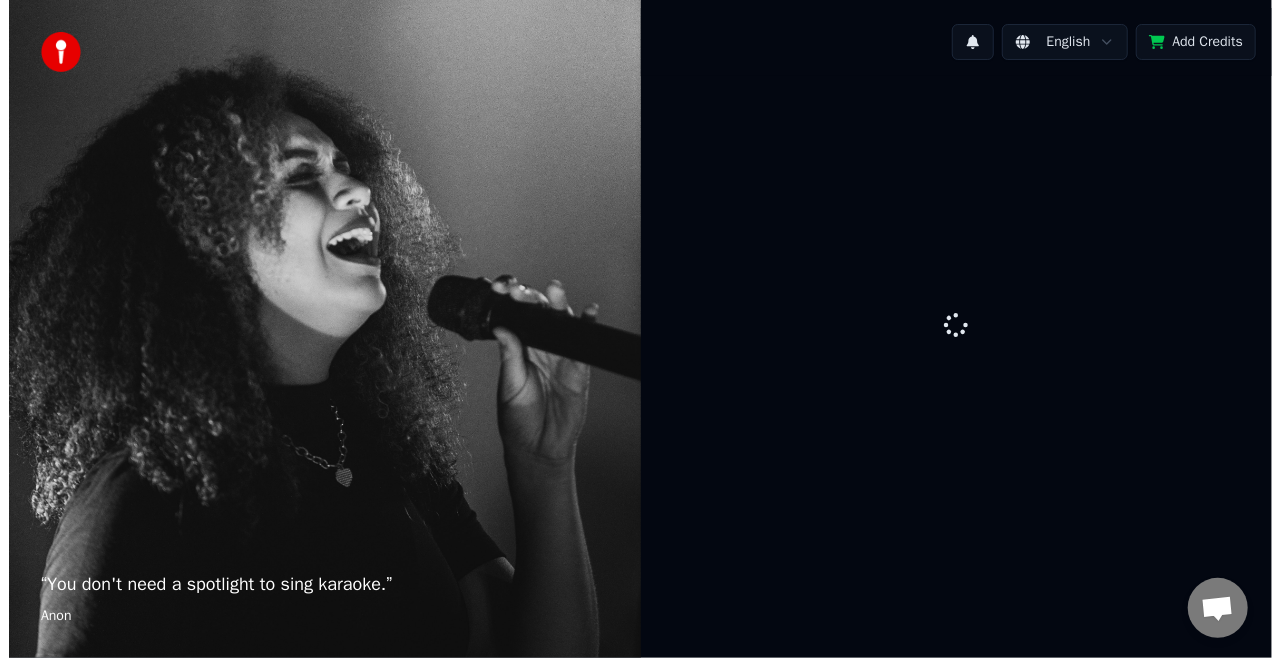 scroll, scrollTop: 0, scrollLeft: 0, axis: both 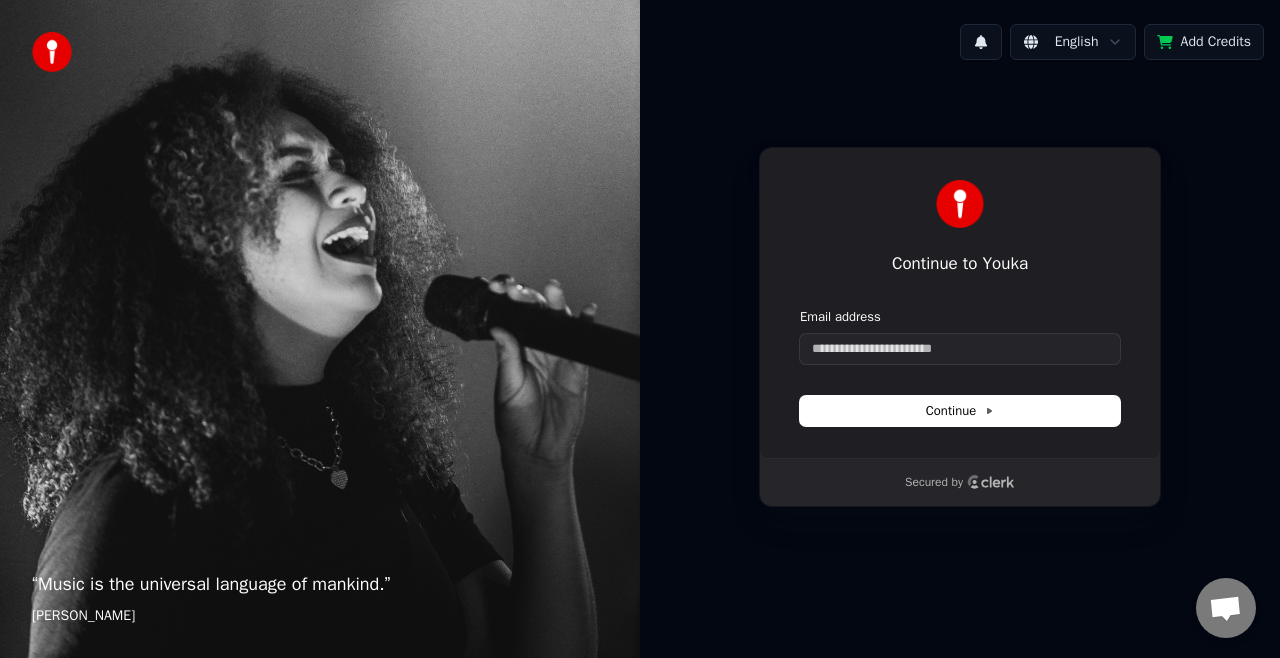 type 